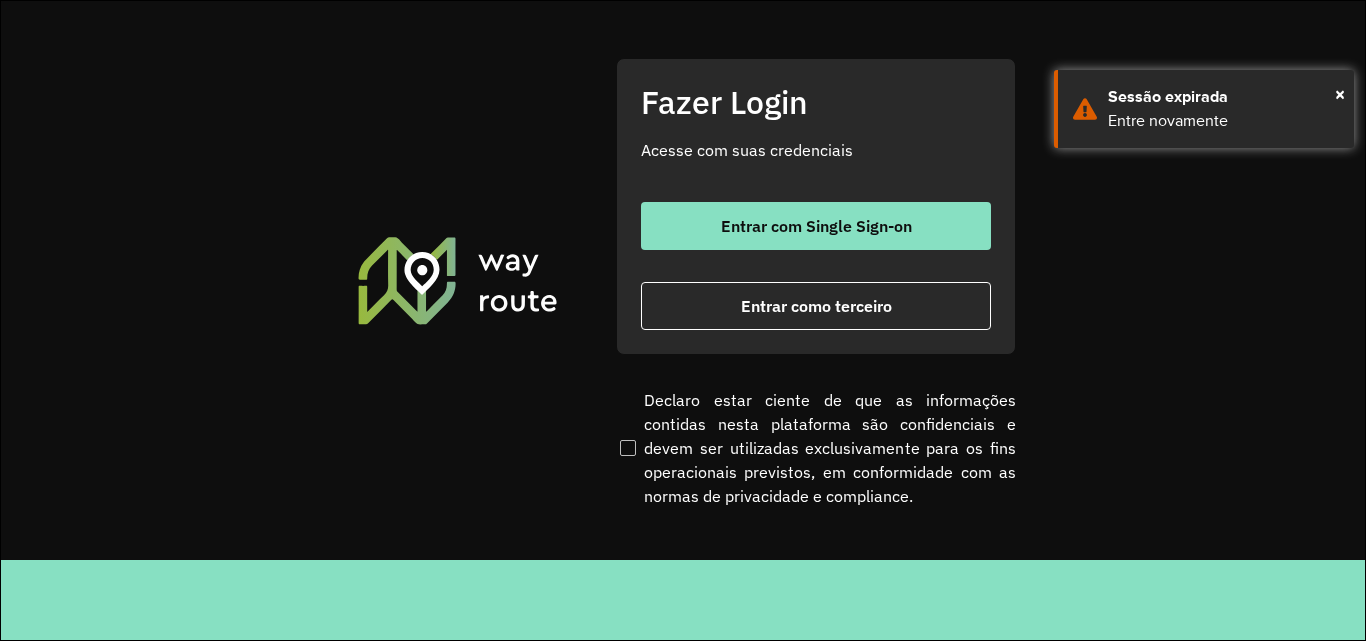scroll, scrollTop: 0, scrollLeft: 0, axis: both 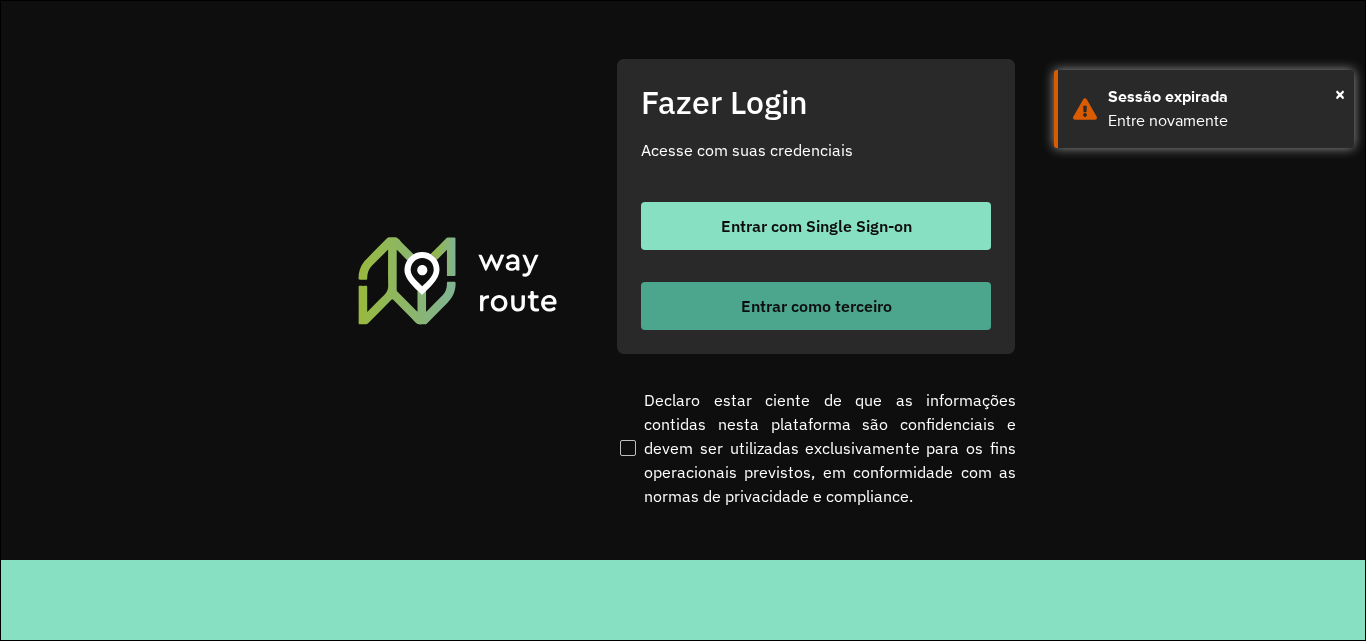 click on "Entrar como terceiro" at bounding box center (816, 306) 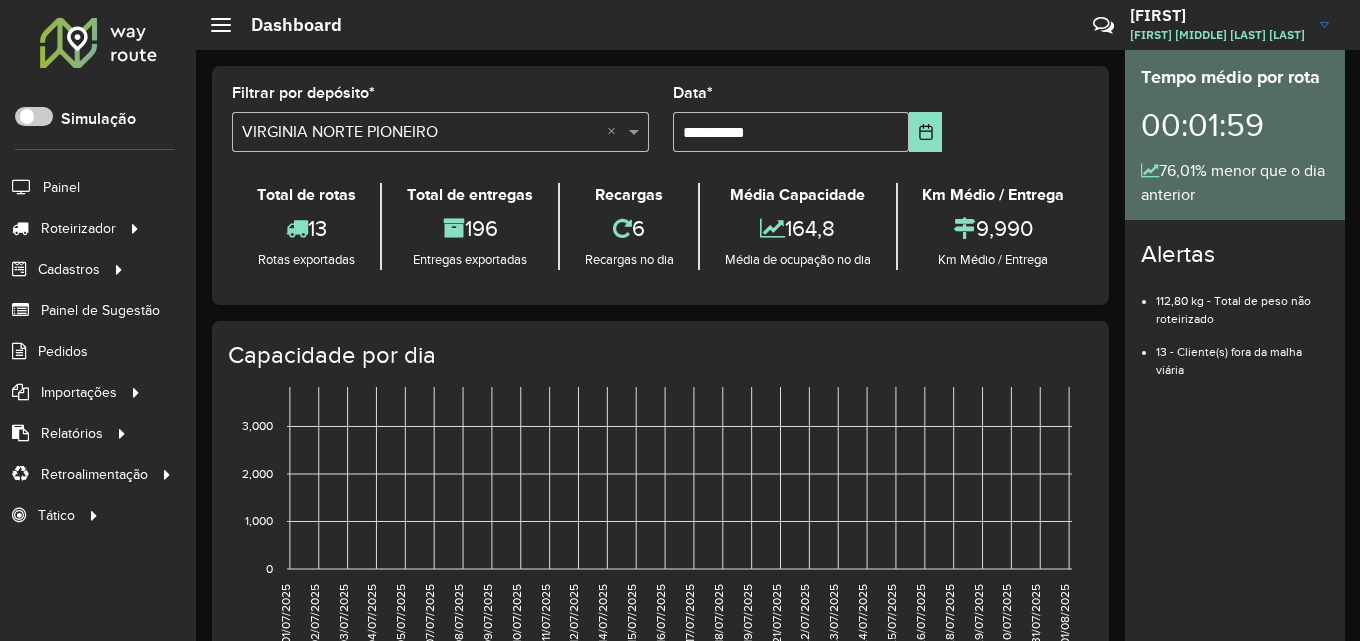 scroll, scrollTop: 0, scrollLeft: 0, axis: both 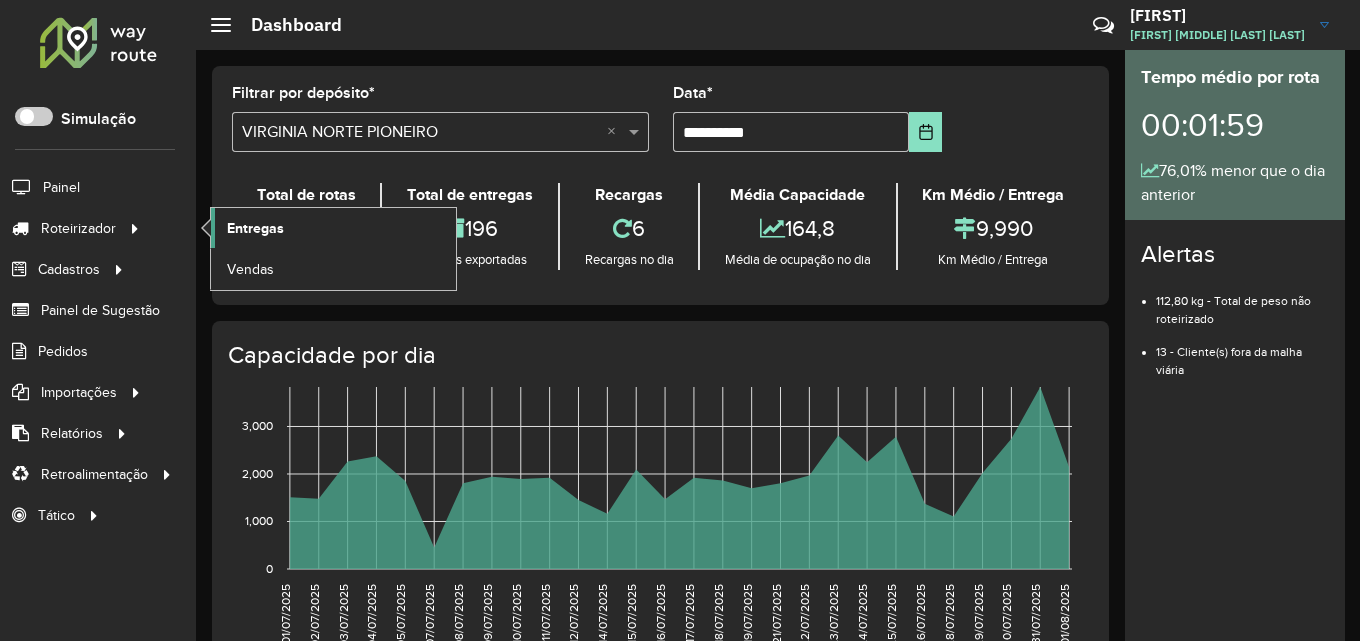 click on "Entregas" 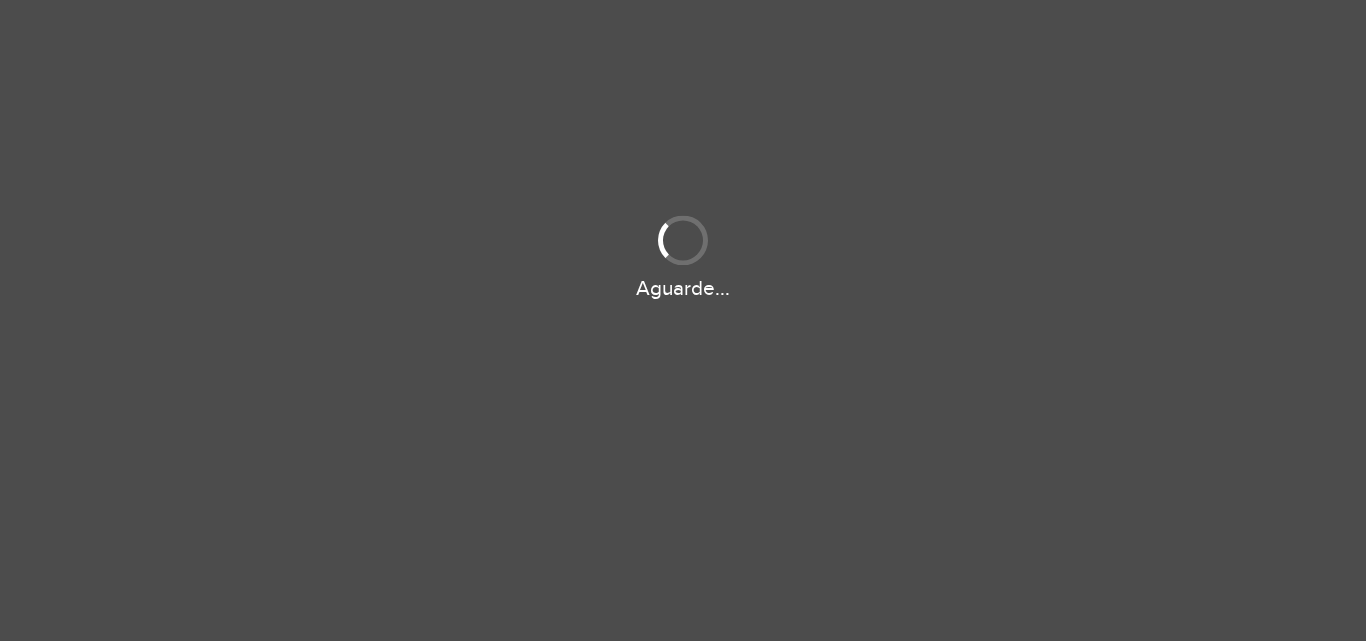 scroll, scrollTop: 0, scrollLeft: 0, axis: both 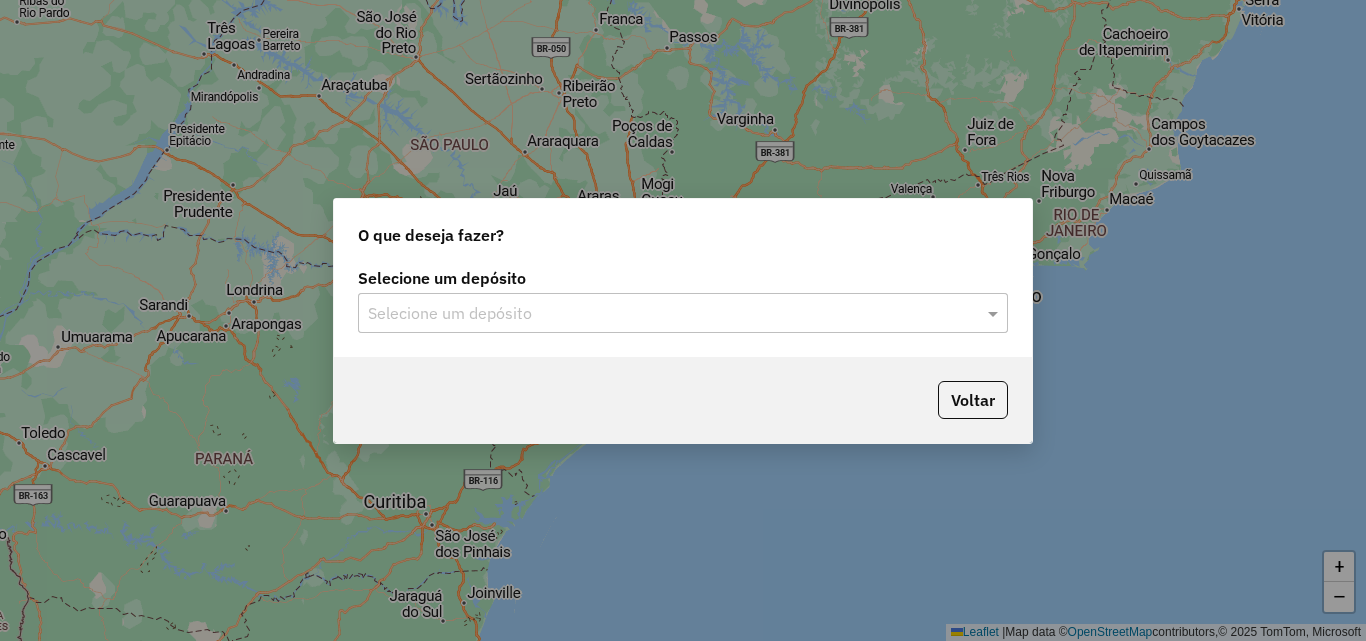 click 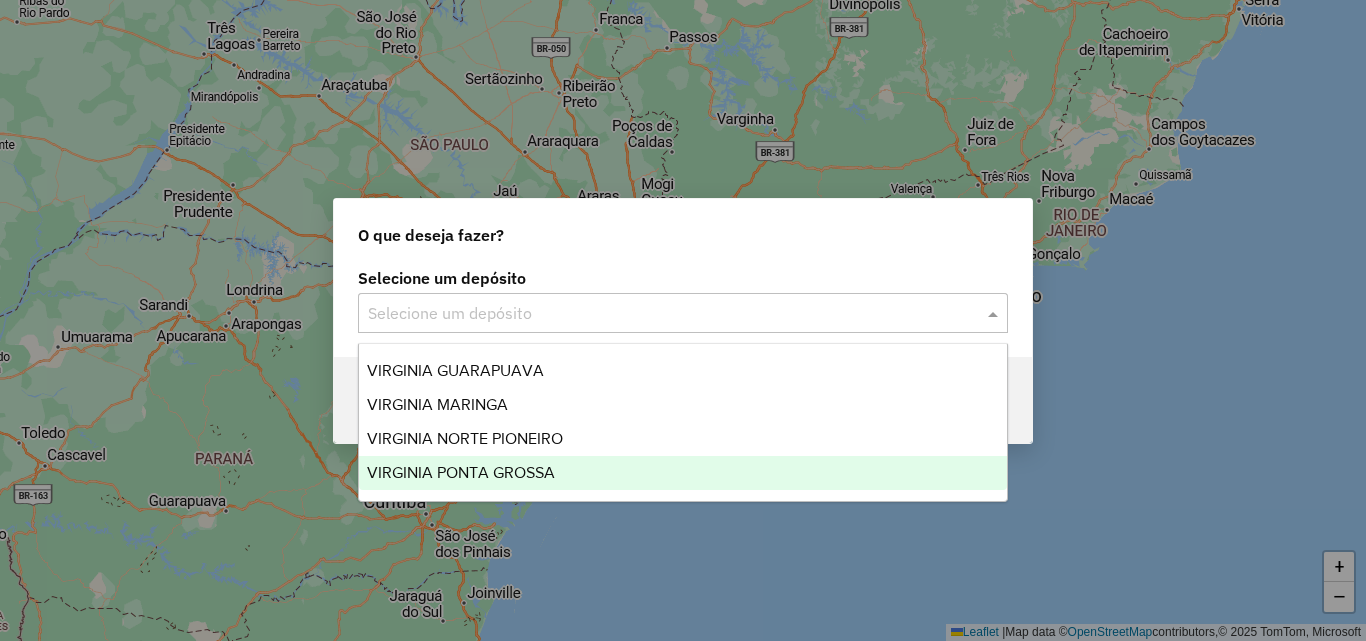 click on "VIRGINIA PONTA GROSSA" at bounding box center [461, 472] 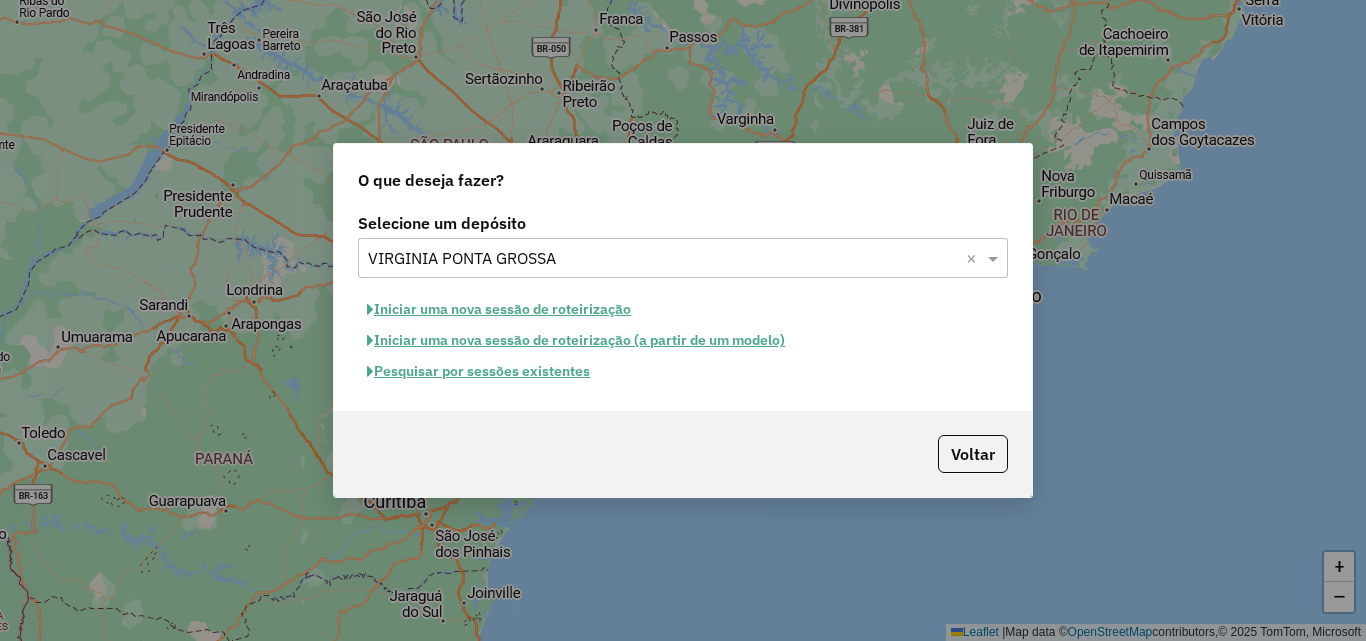 click on "Iniciar uma nova sessão de roteirização" 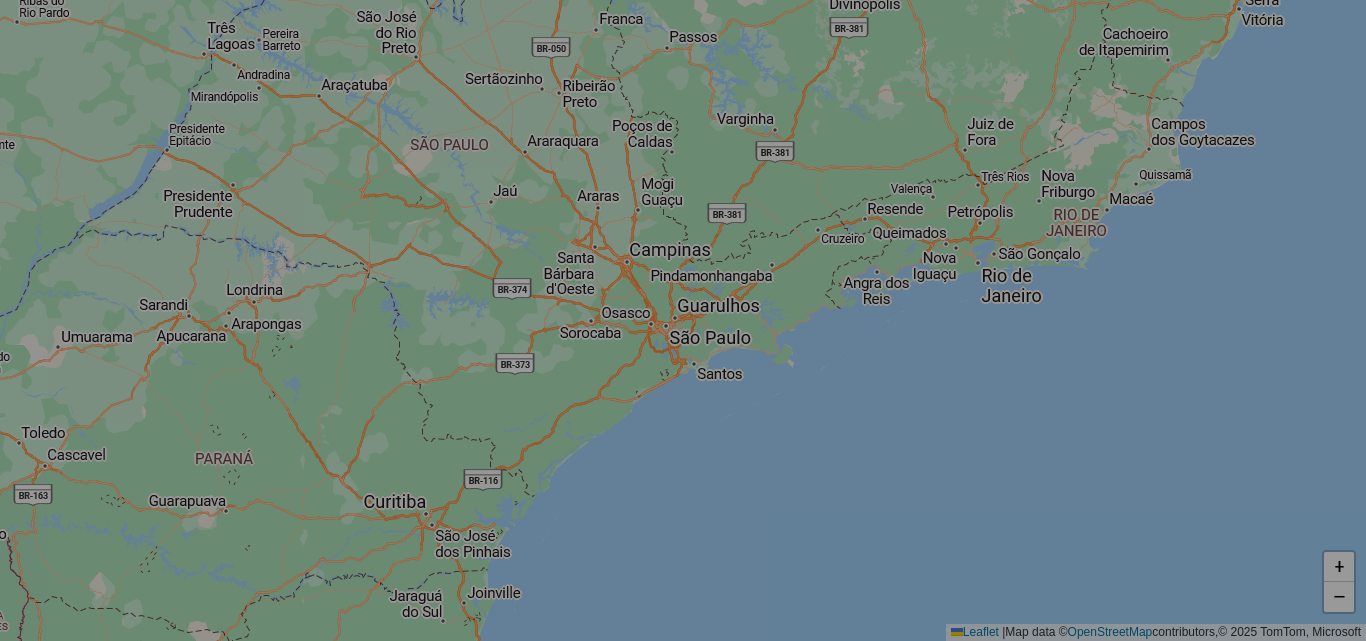 select on "*" 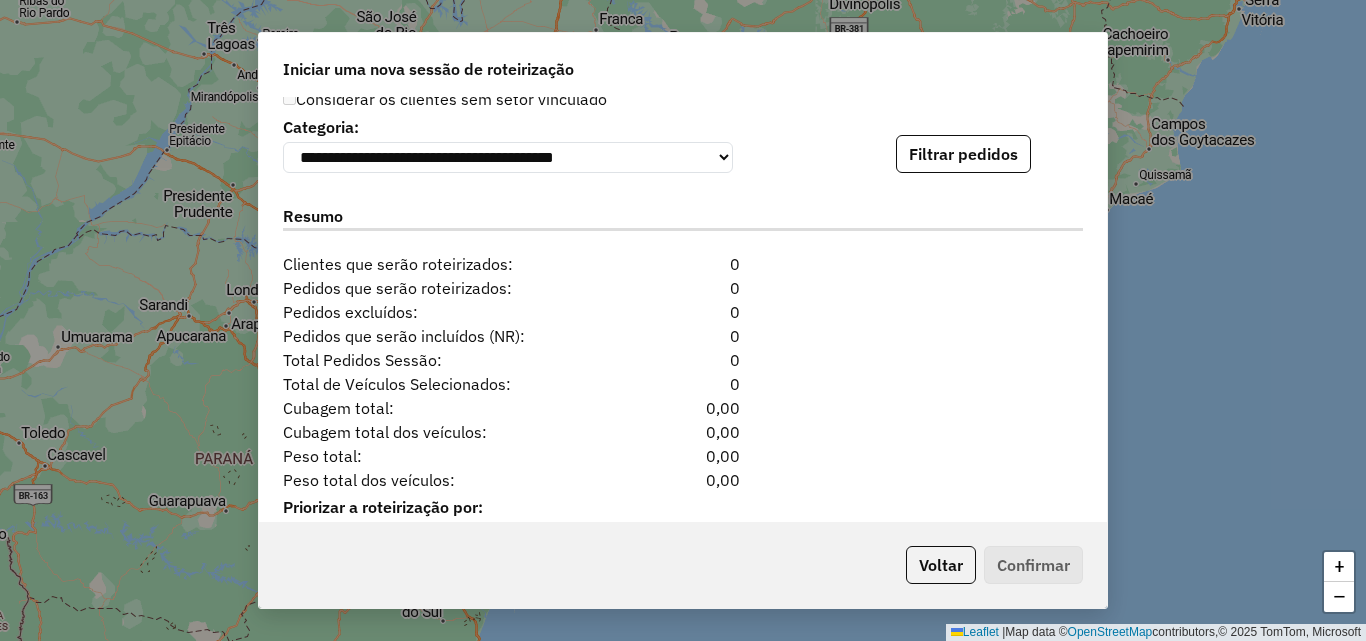 scroll, scrollTop: 2000, scrollLeft: 0, axis: vertical 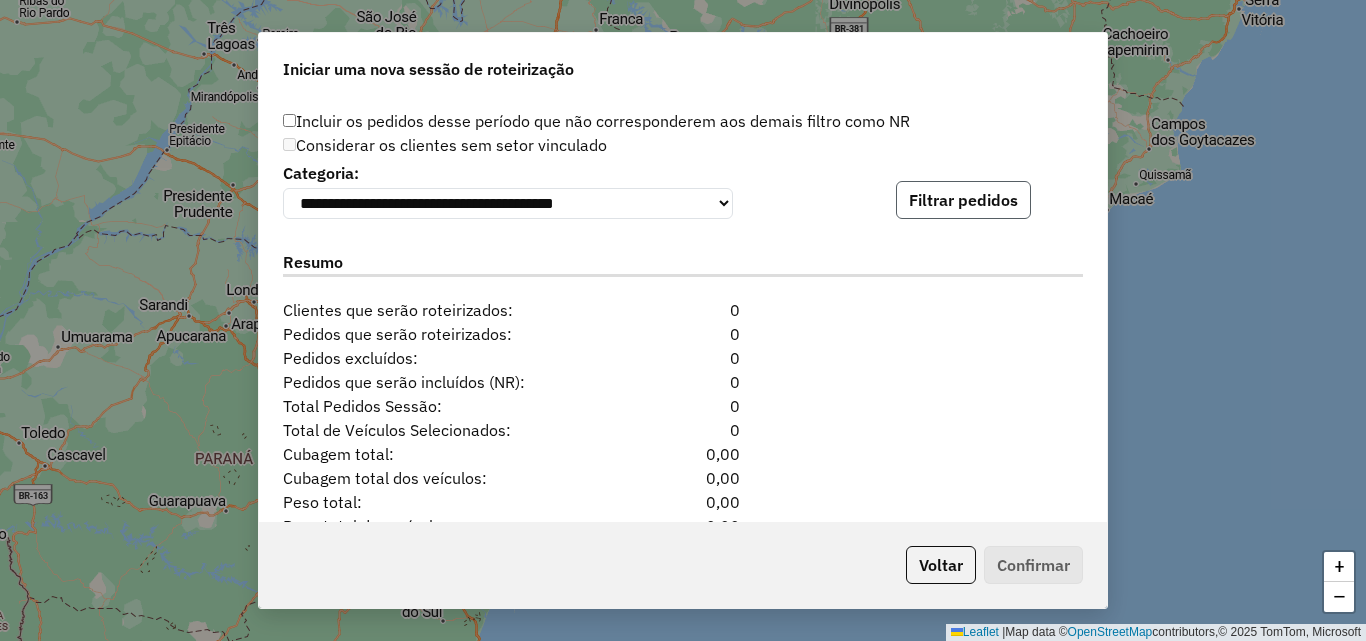 click on "Filtrar pedidos" 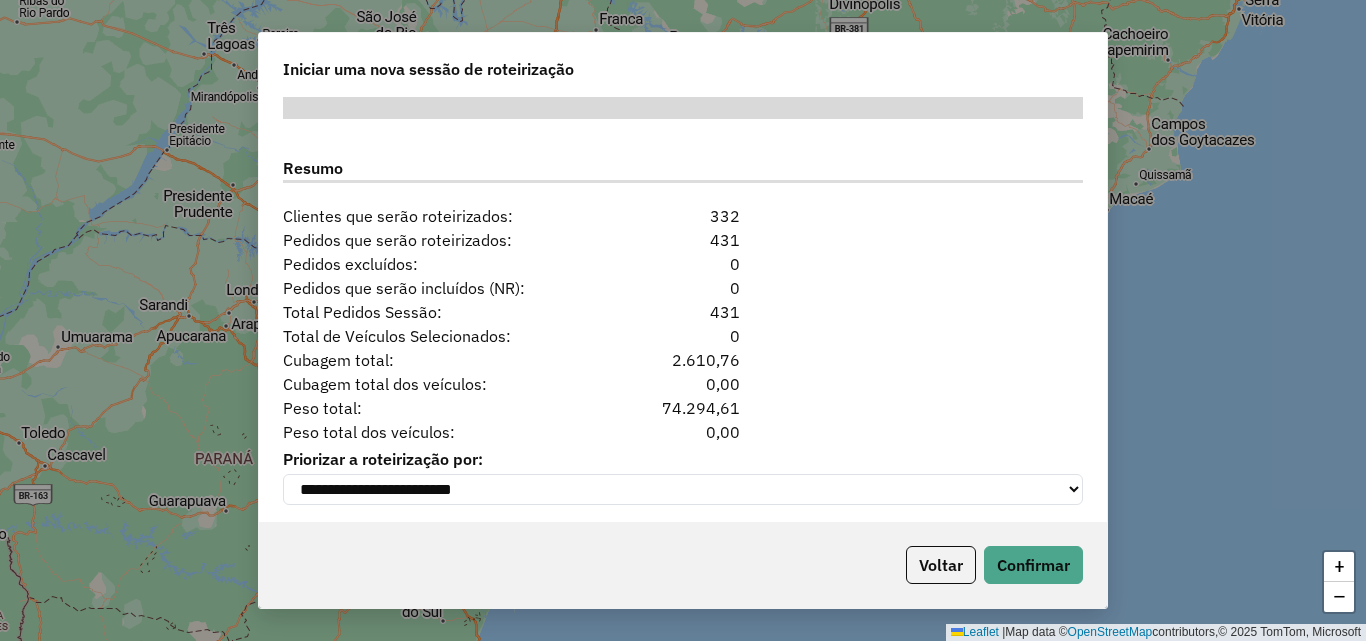 scroll, scrollTop: 2524, scrollLeft: 0, axis: vertical 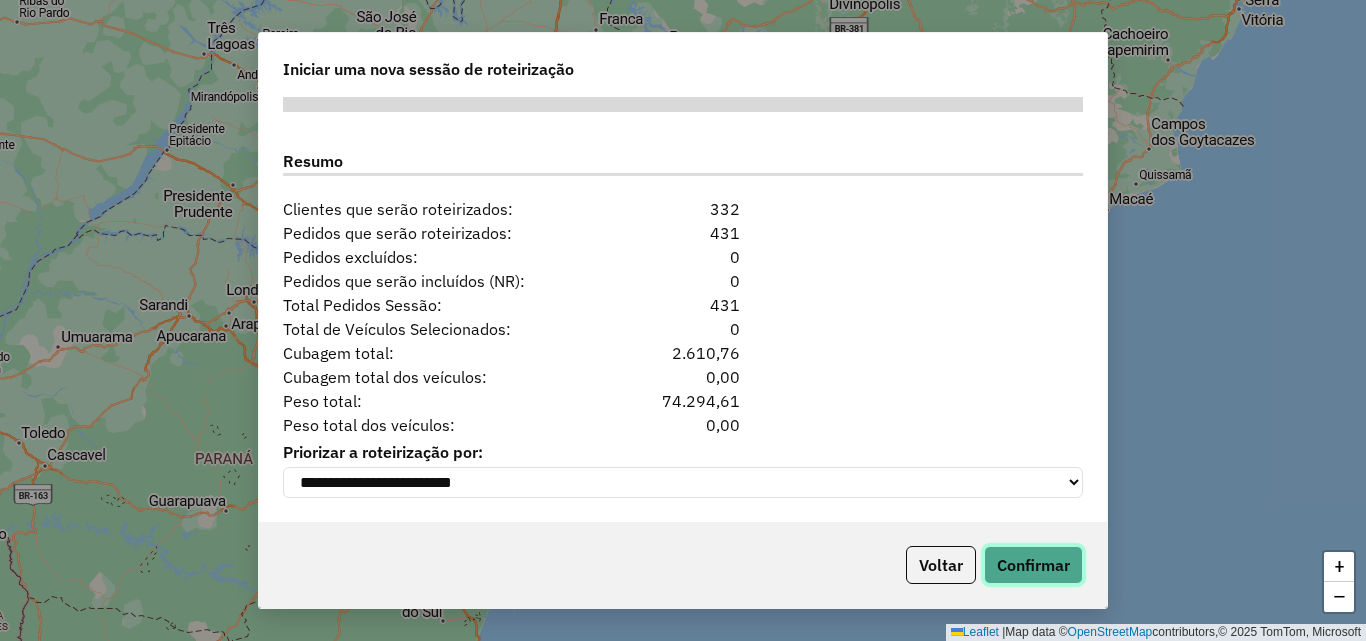 click on "Confirmar" 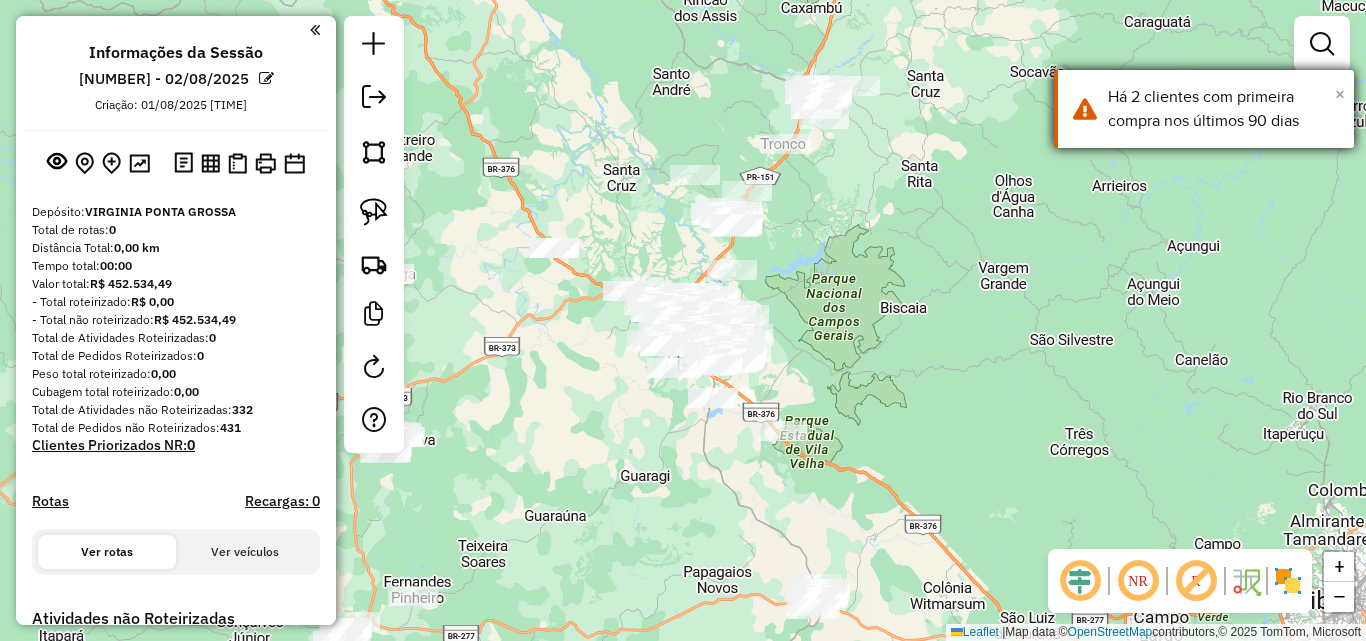 click on "×" at bounding box center (1340, 94) 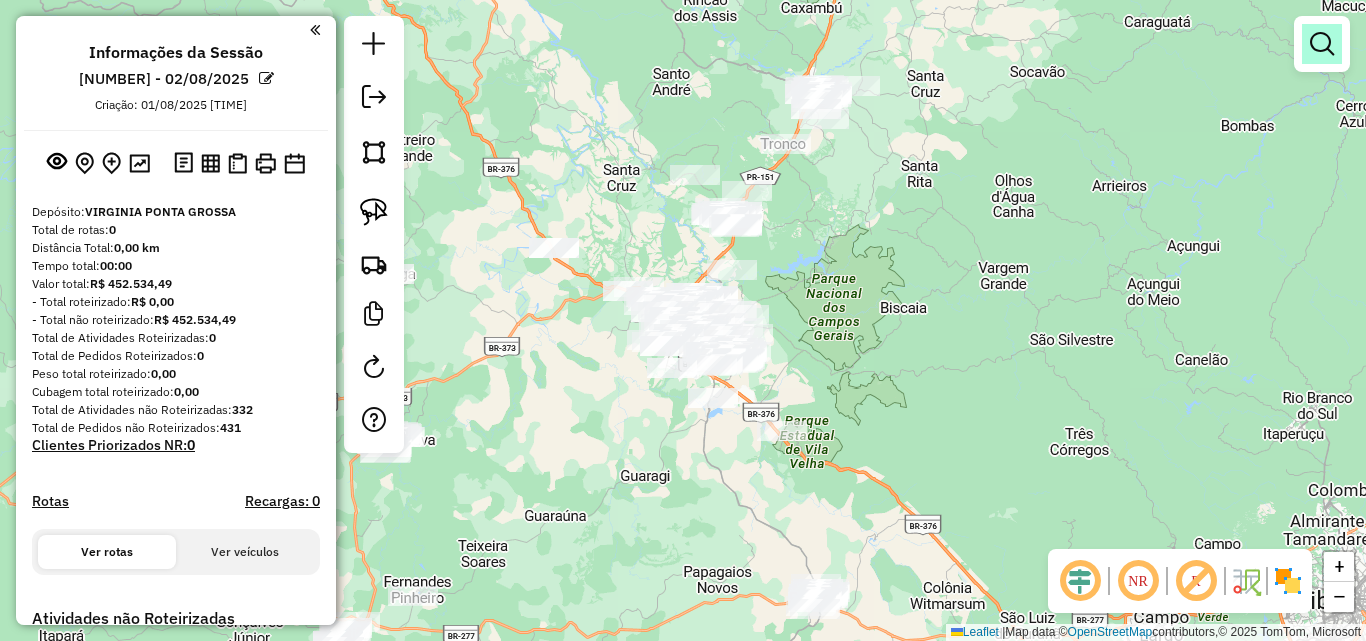 click at bounding box center [1322, 44] 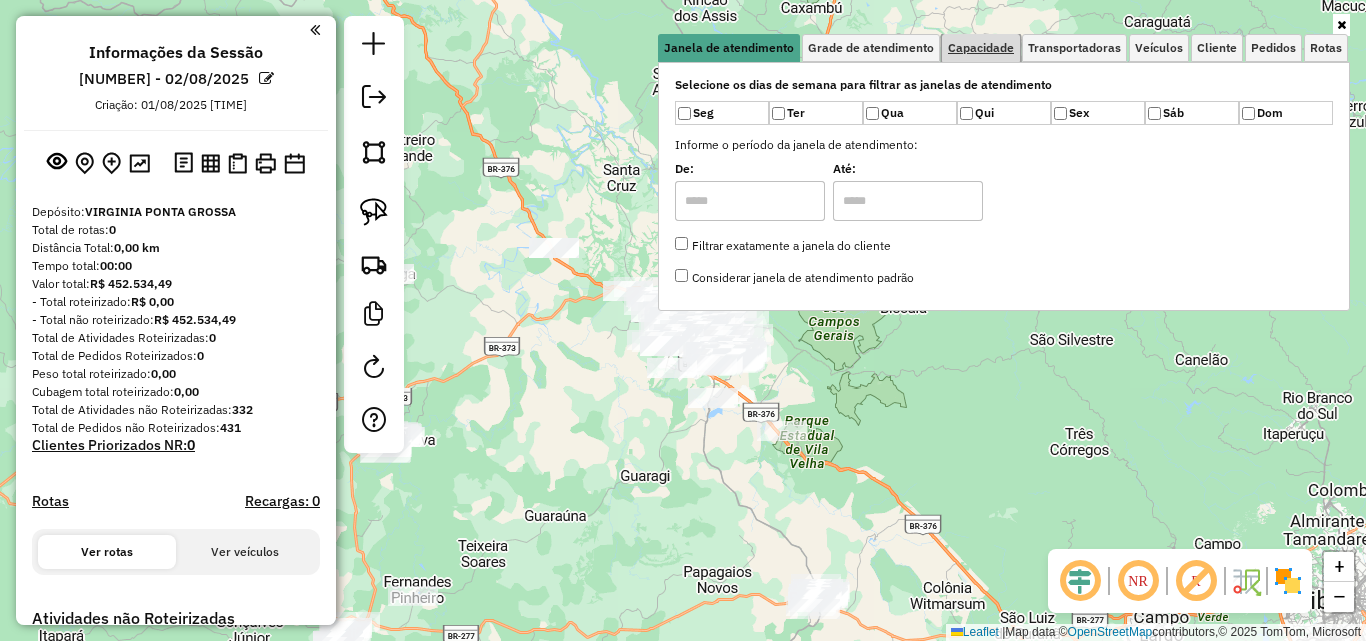 click on "Capacidade" at bounding box center (981, 48) 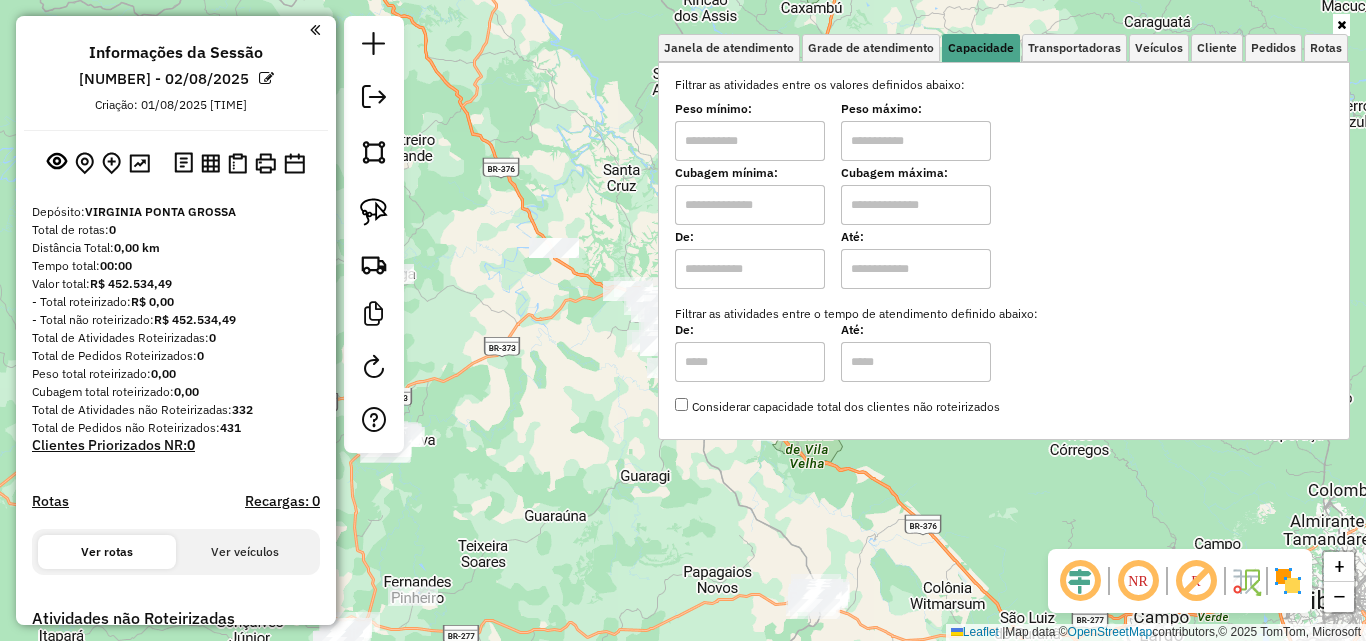 drag, startPoint x: 761, startPoint y: 136, endPoint x: 750, endPoint y: 138, distance: 11.18034 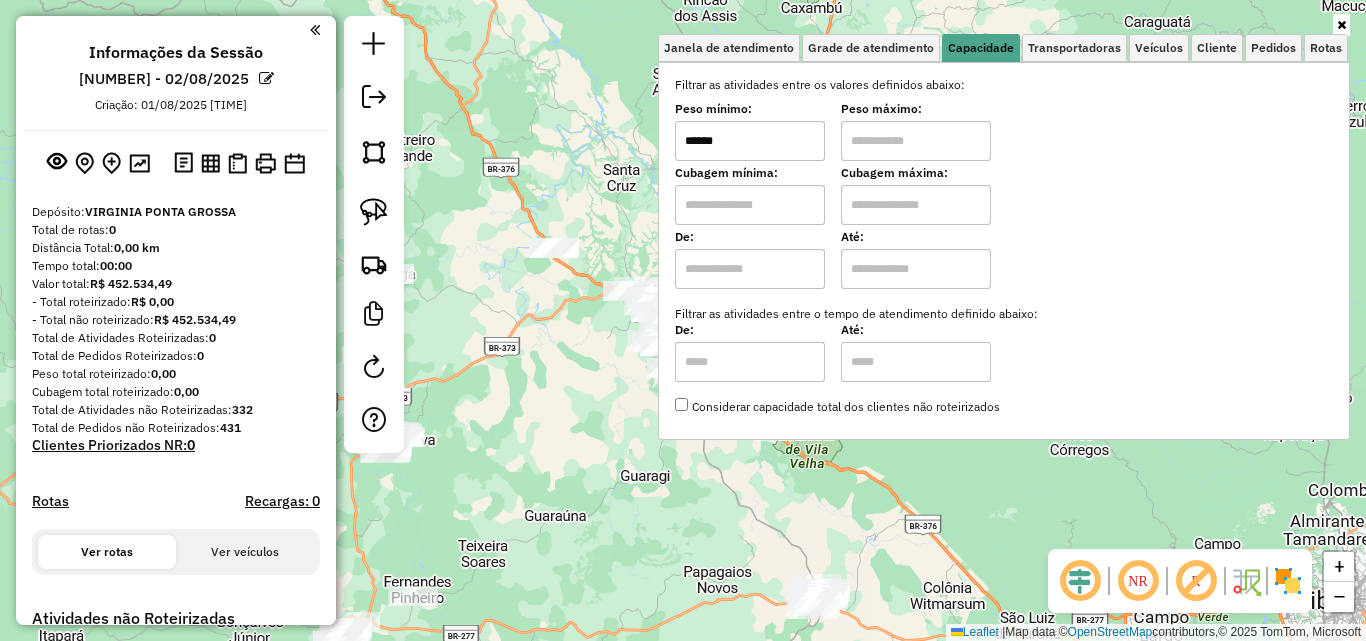 type on "******" 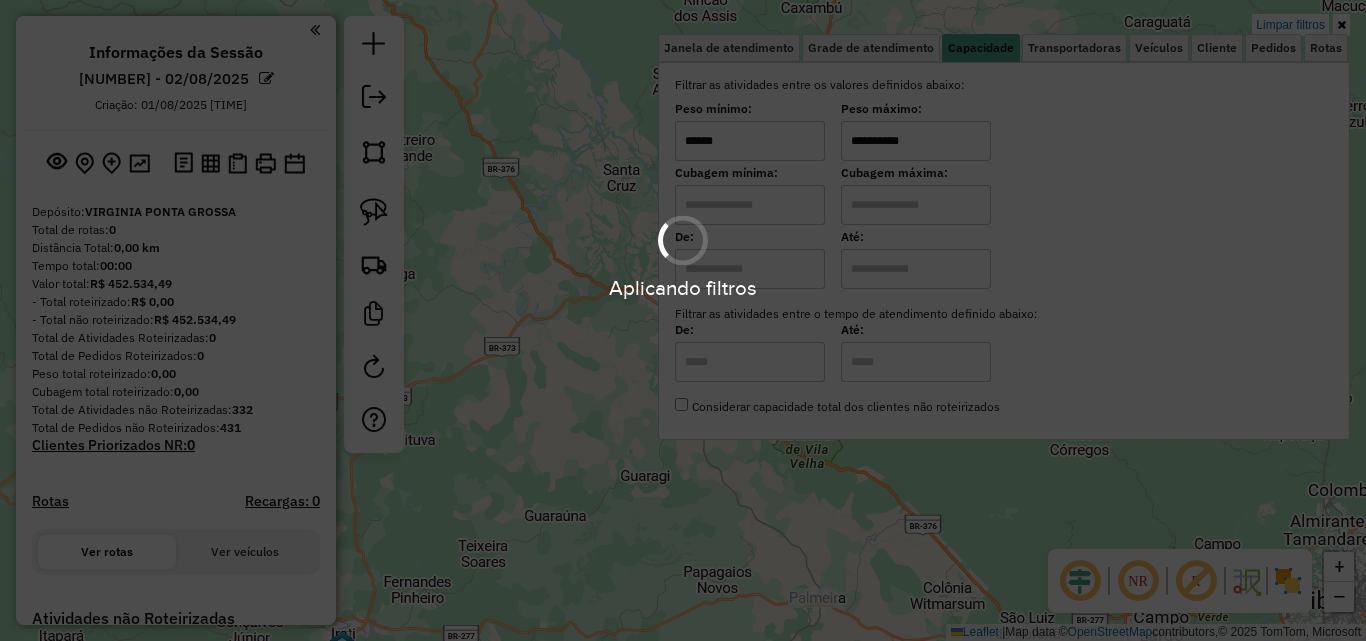 type on "**********" 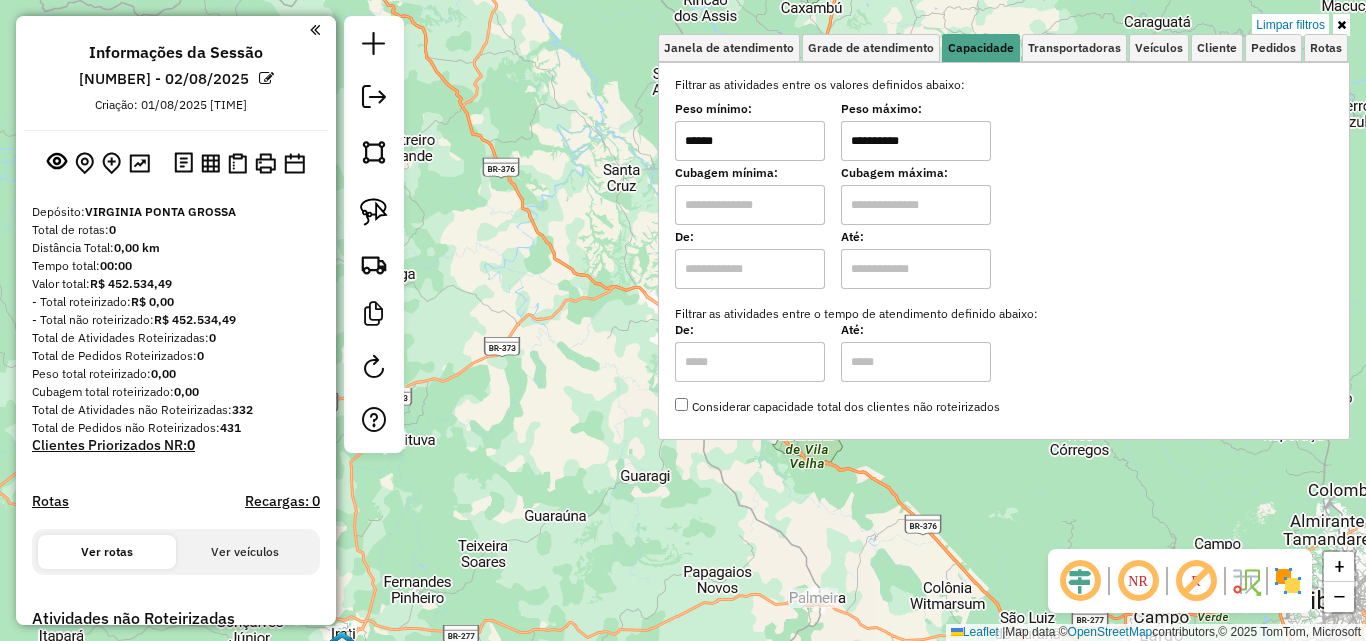 click on "**********" 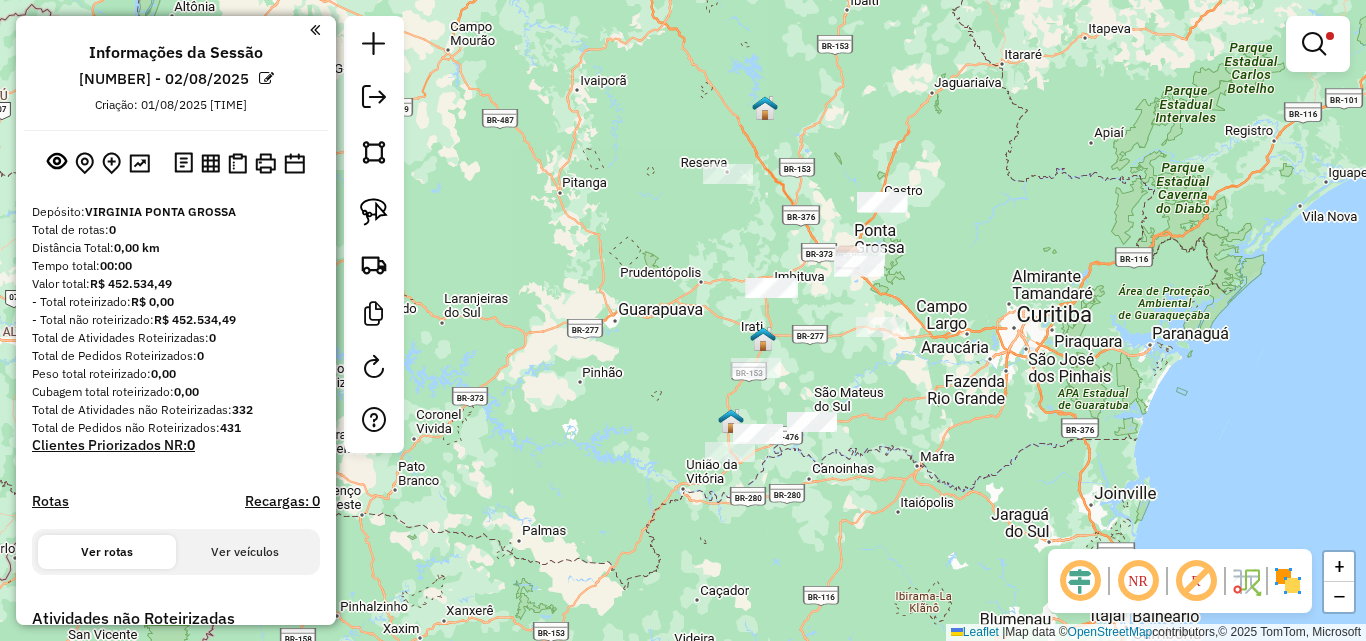 drag, startPoint x: 969, startPoint y: 219, endPoint x: 964, endPoint y: 249, distance: 30.413813 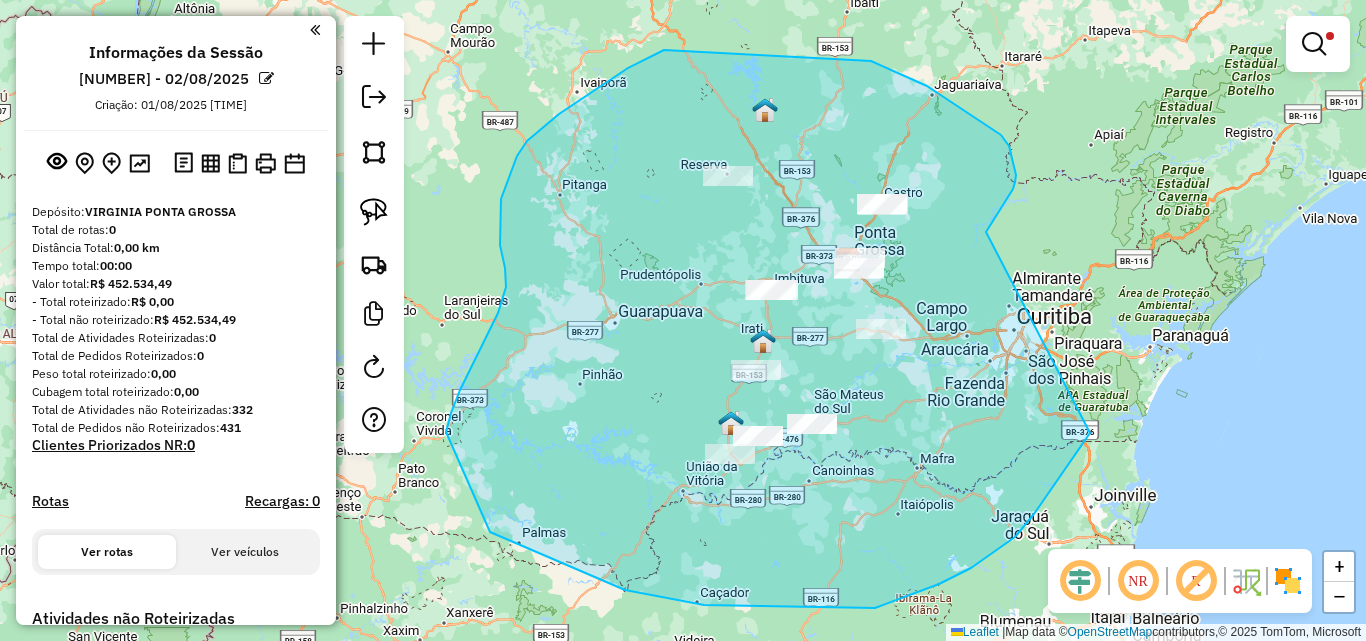 drag, startPoint x: 1009, startPoint y: 146, endPoint x: 1090, endPoint y: 433, distance: 298.21133 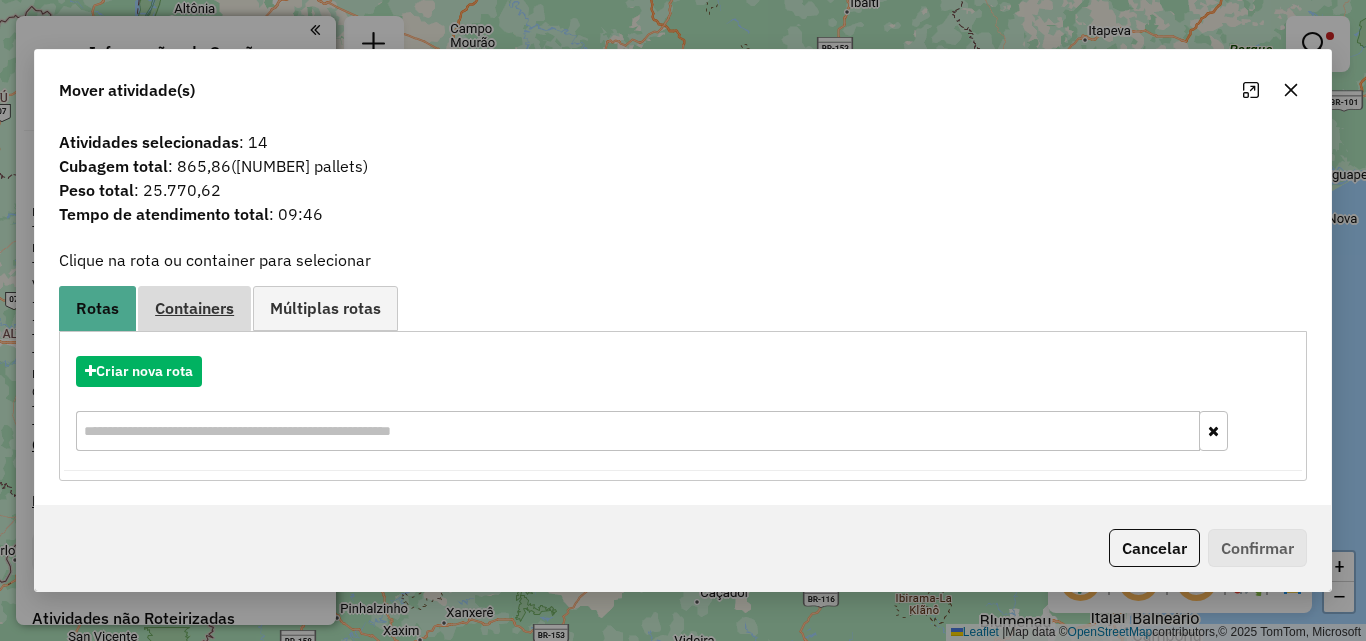 click on "Containers" at bounding box center [194, 308] 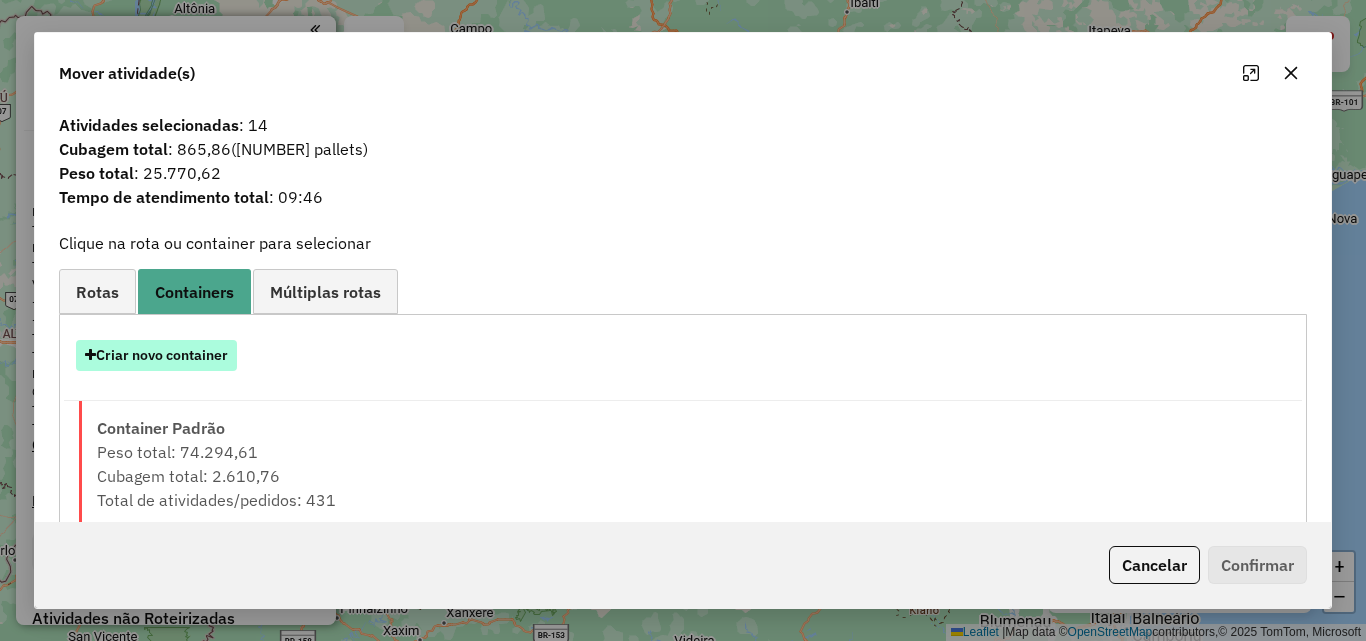 click on "Criar novo container" at bounding box center (156, 355) 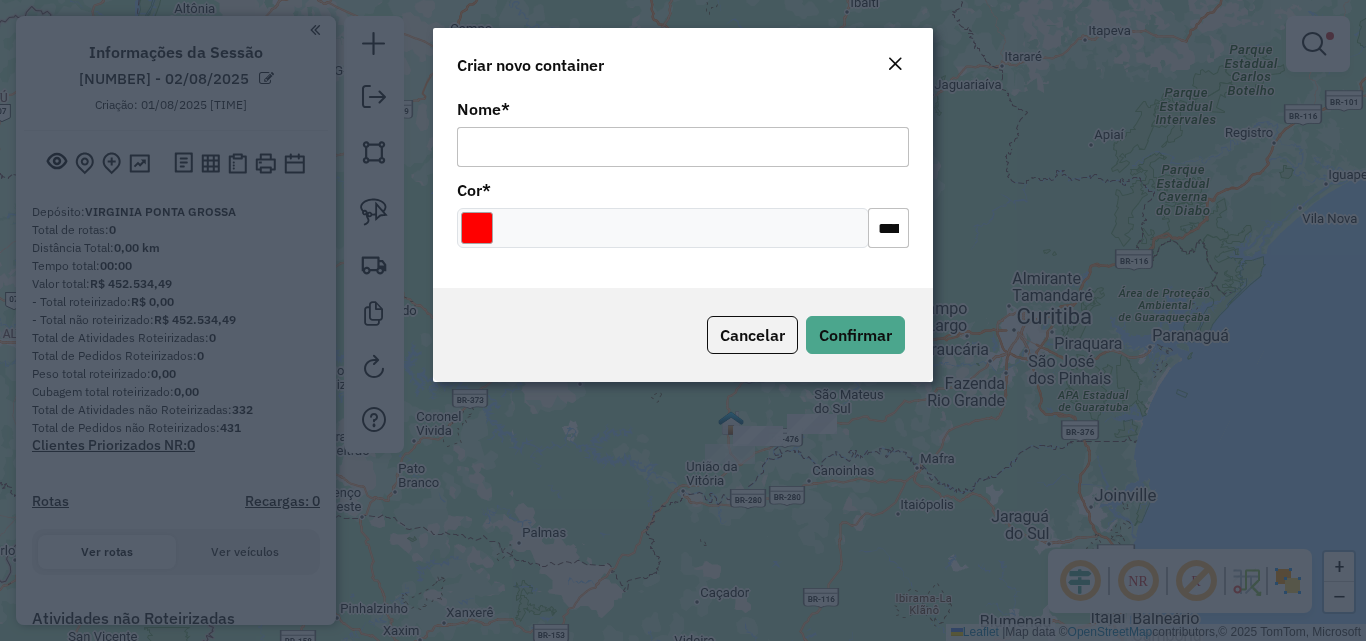 click on "Nome  *" at bounding box center (683, 147) 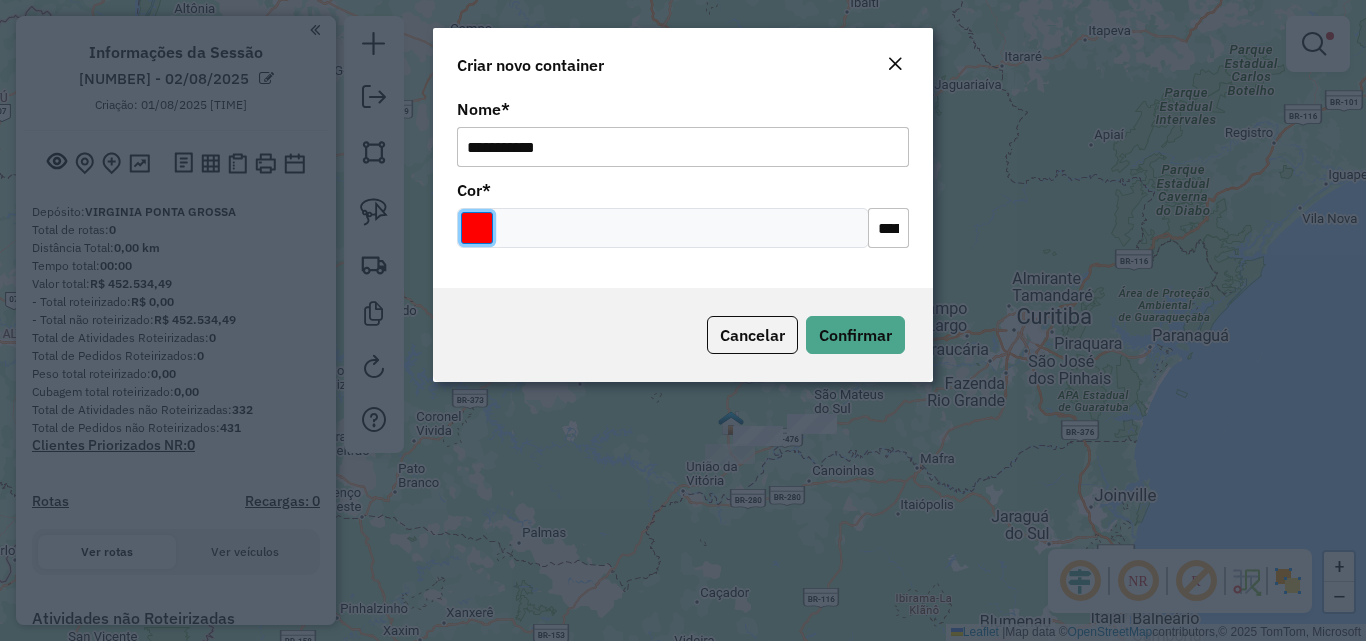 click at bounding box center (477, 228) 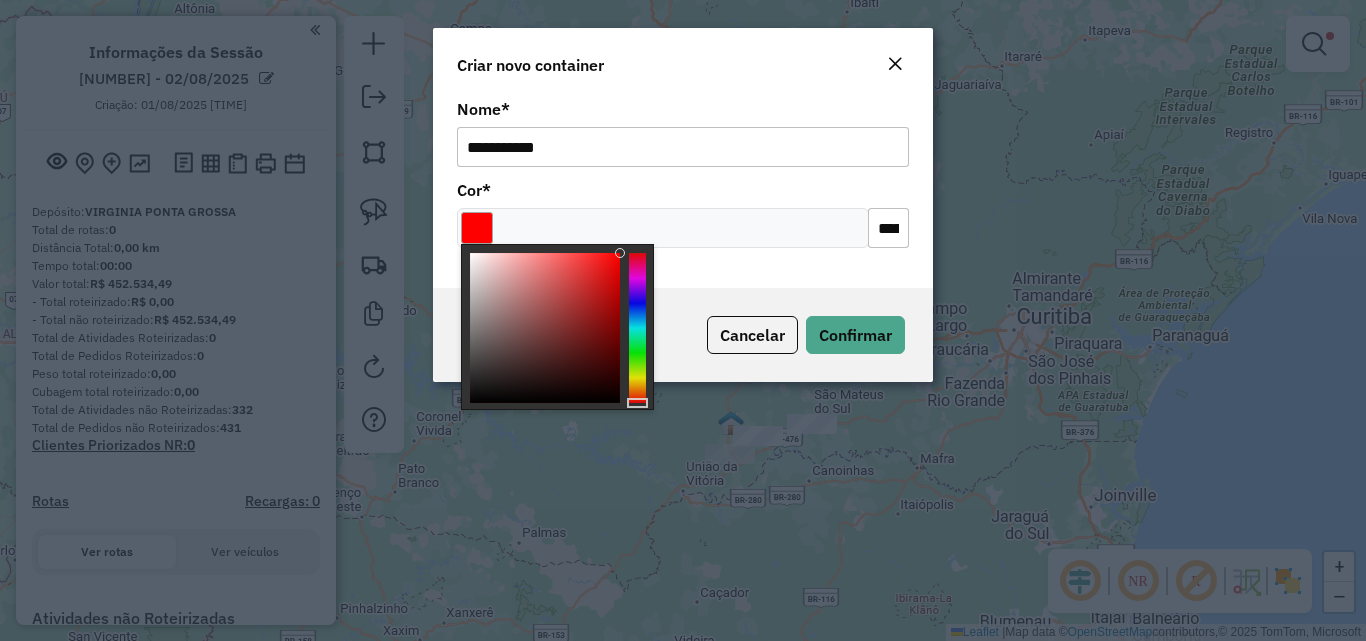 type on "*******" 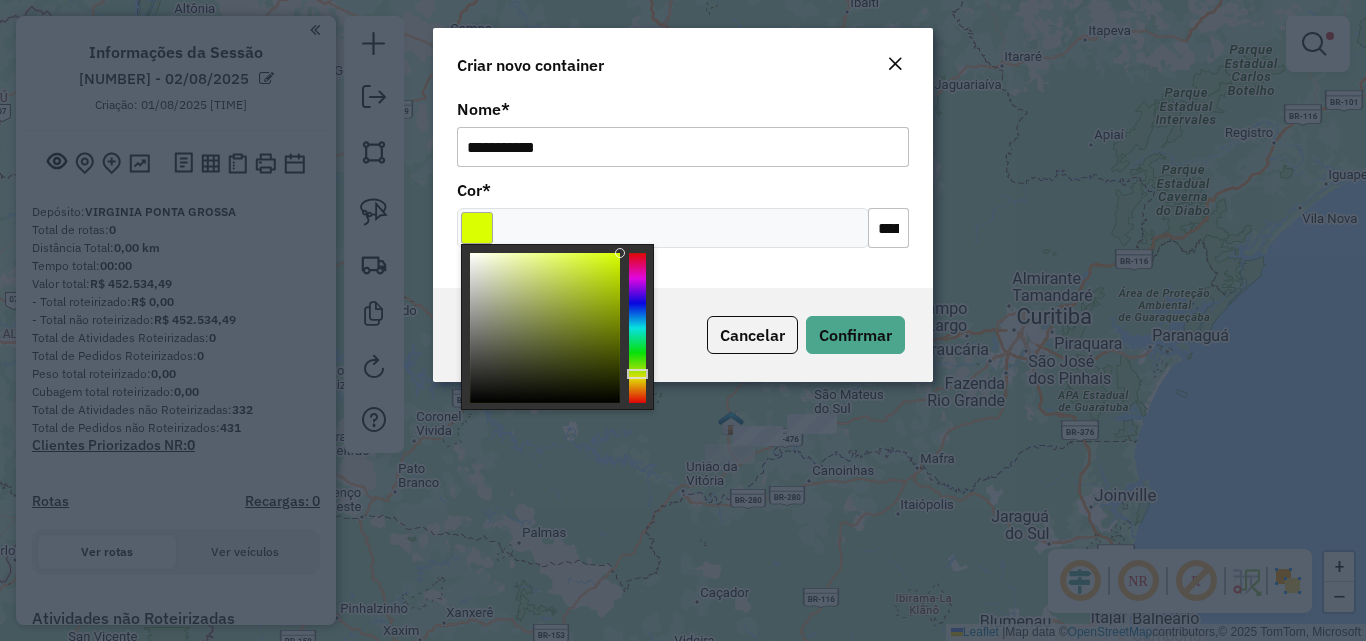 click on "**********" 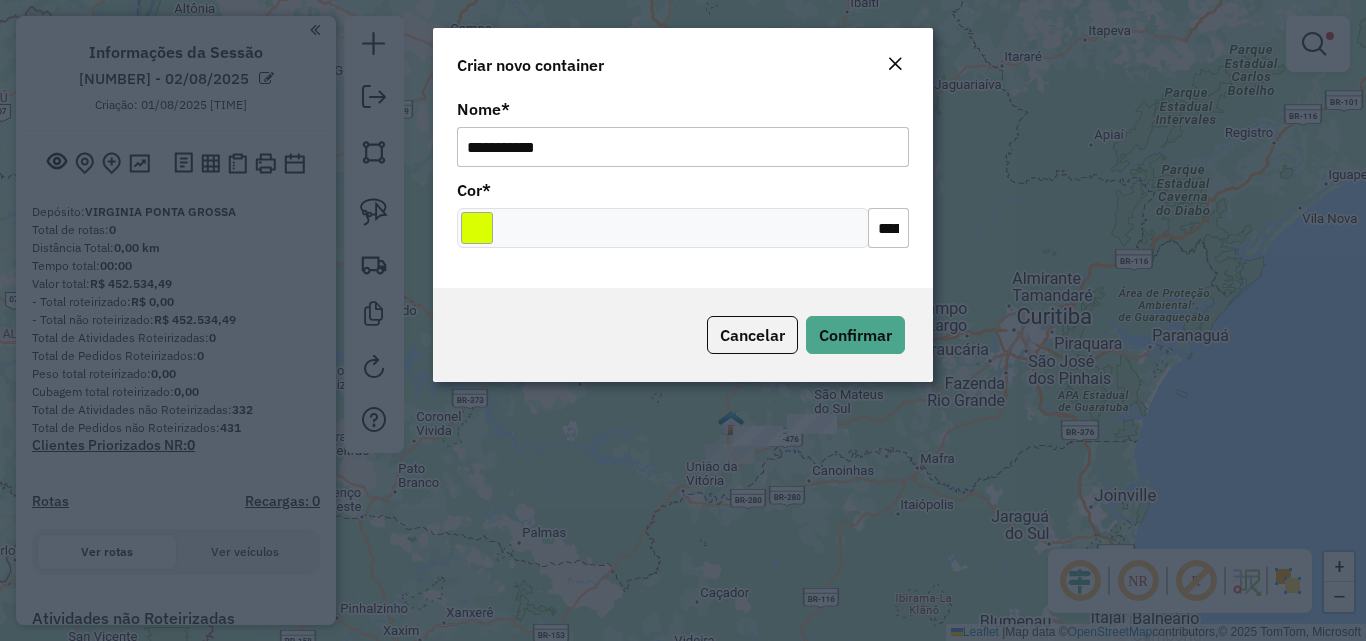 click on "Cancelar Confirmar" 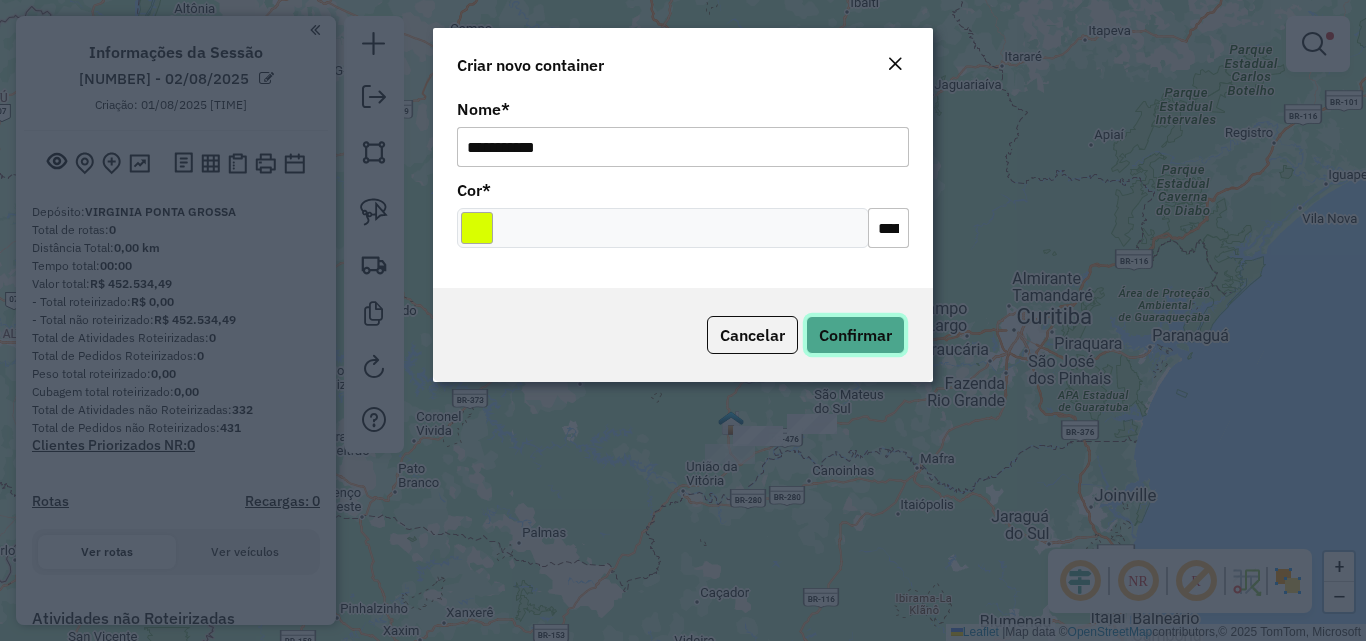 click on "Confirmar" 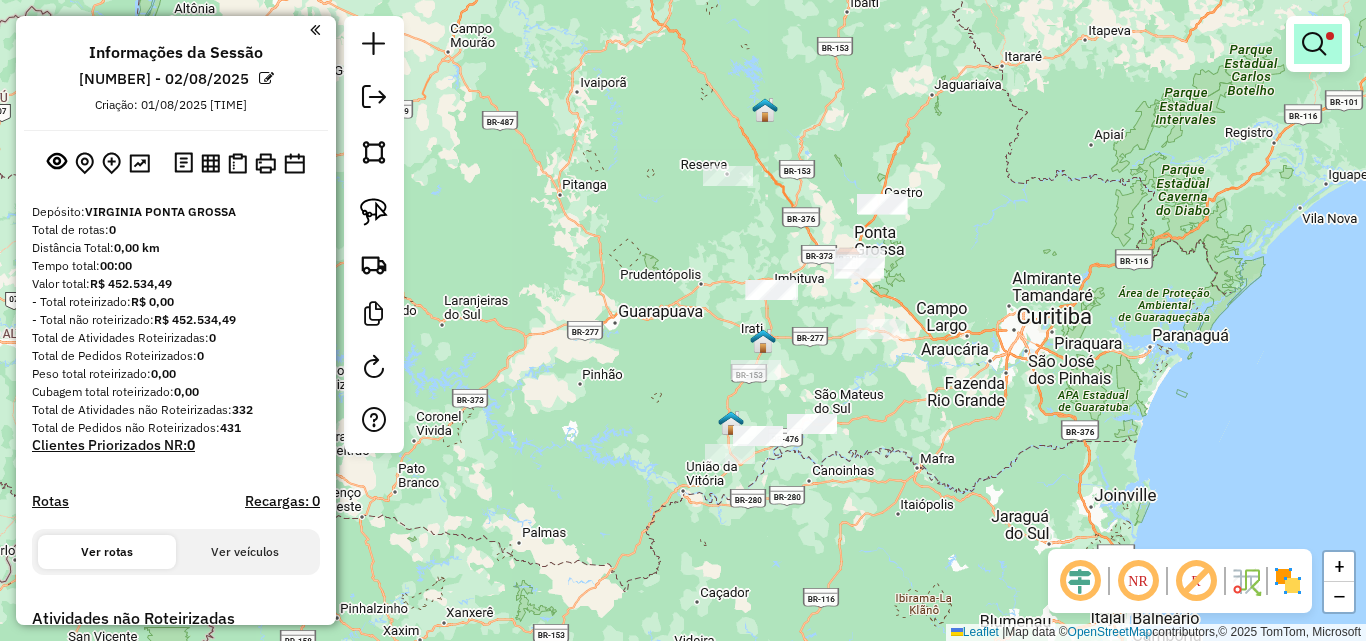 click at bounding box center (1314, 44) 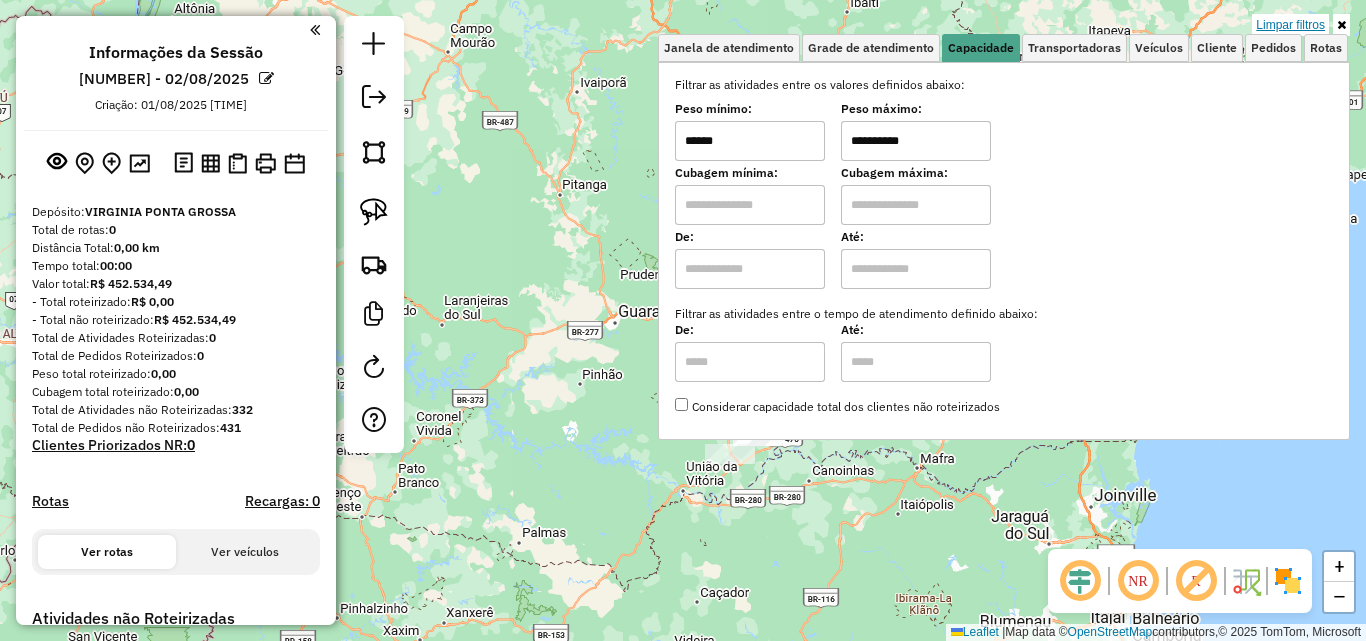 click on "Limpar filtros" at bounding box center [1290, 25] 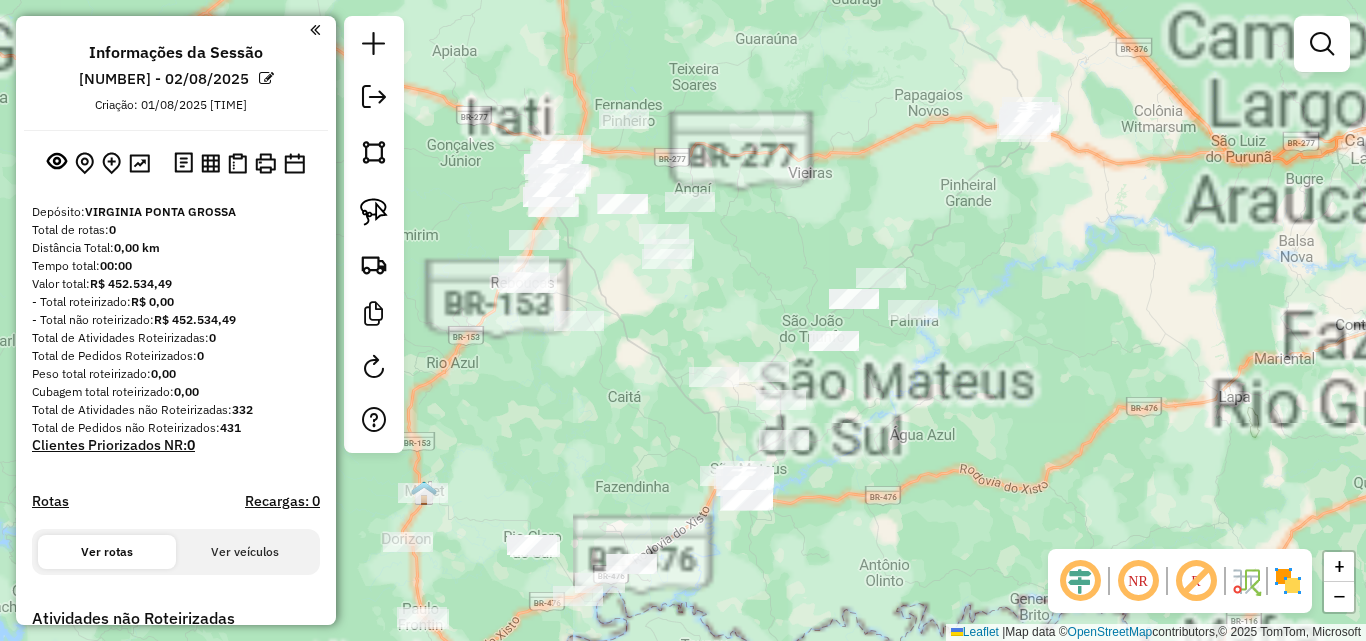 drag, startPoint x: 877, startPoint y: 484, endPoint x: 1132, endPoint y: 335, distance: 295.34048 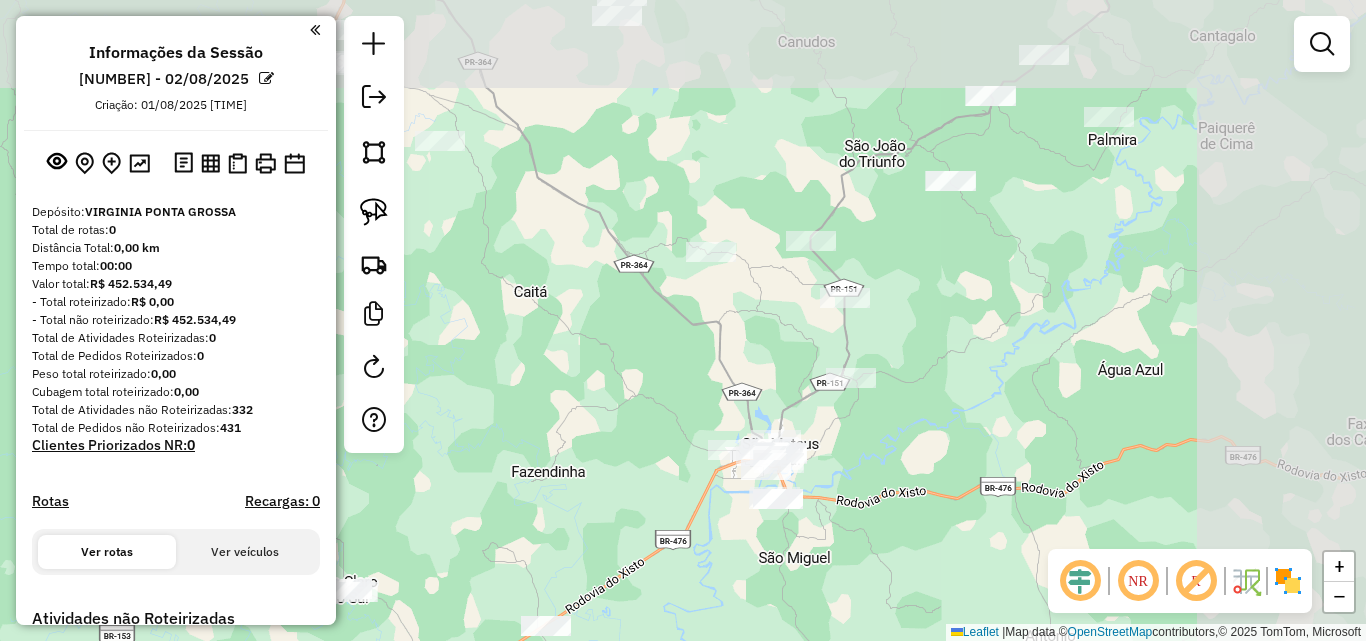 drag, startPoint x: 1167, startPoint y: 277, endPoint x: 927, endPoint y: 447, distance: 294.10883 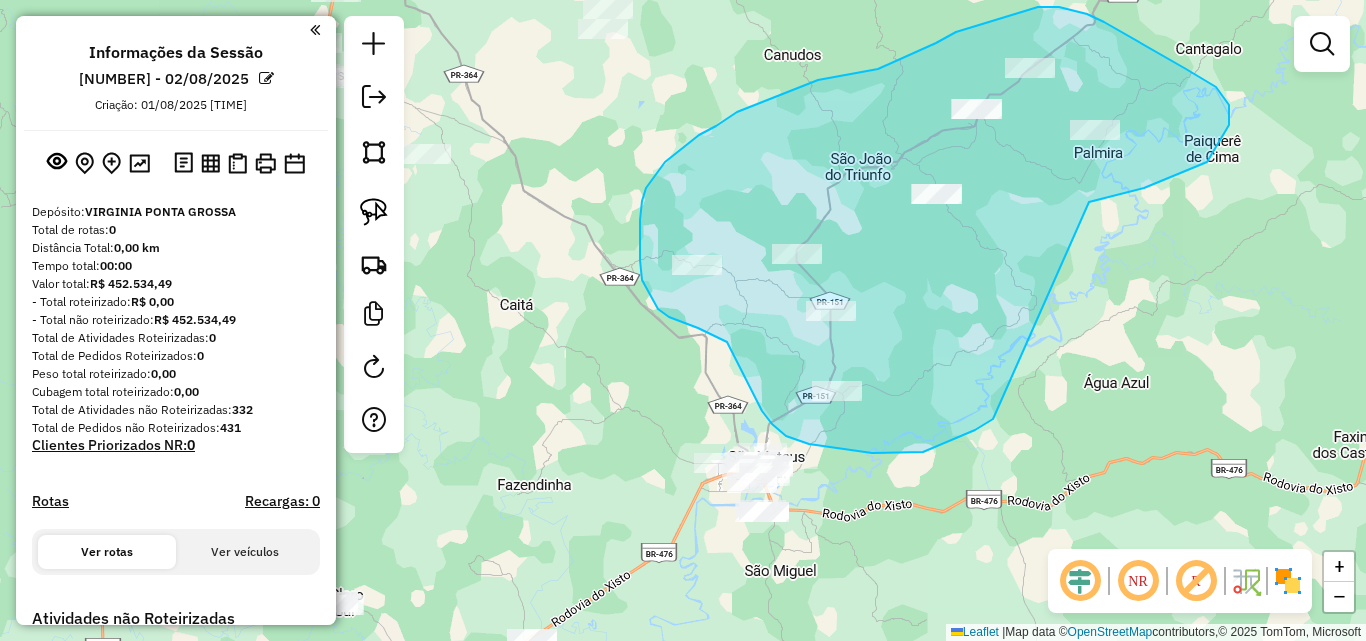 drag, startPoint x: 1089, startPoint y: 202, endPoint x: 993, endPoint y: 419, distance: 237.28674 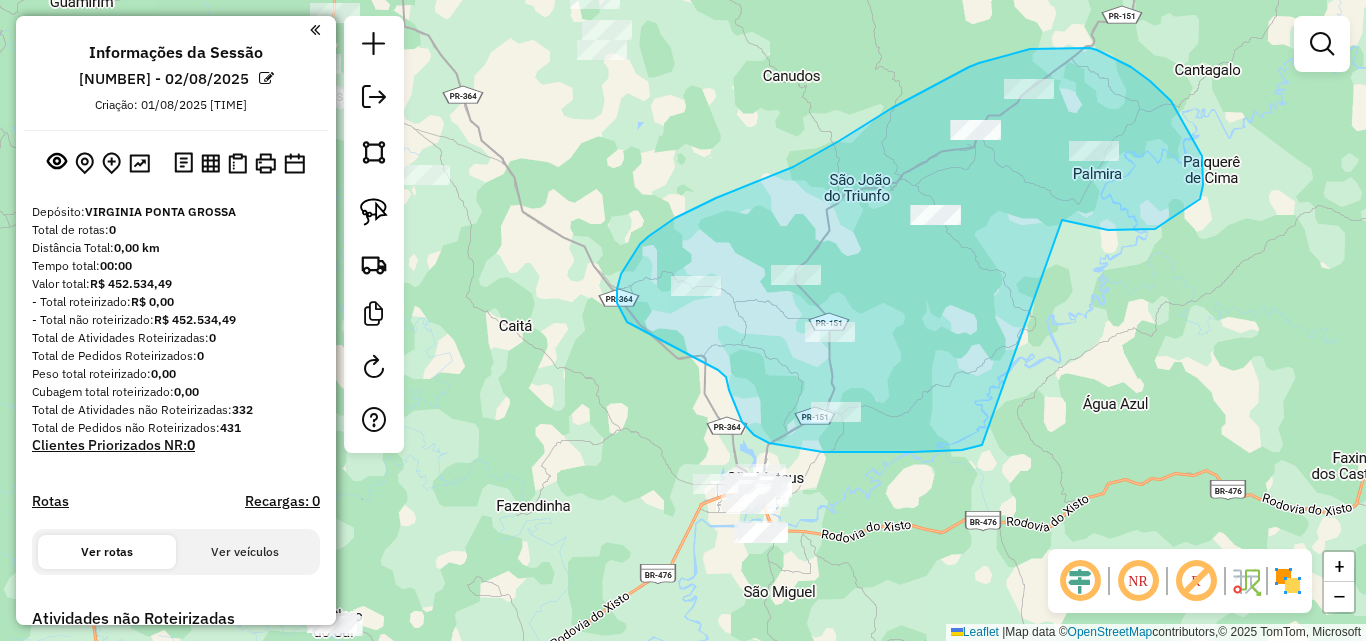 drag, startPoint x: 1132, startPoint y: 230, endPoint x: 982, endPoint y: 445, distance: 262.15454 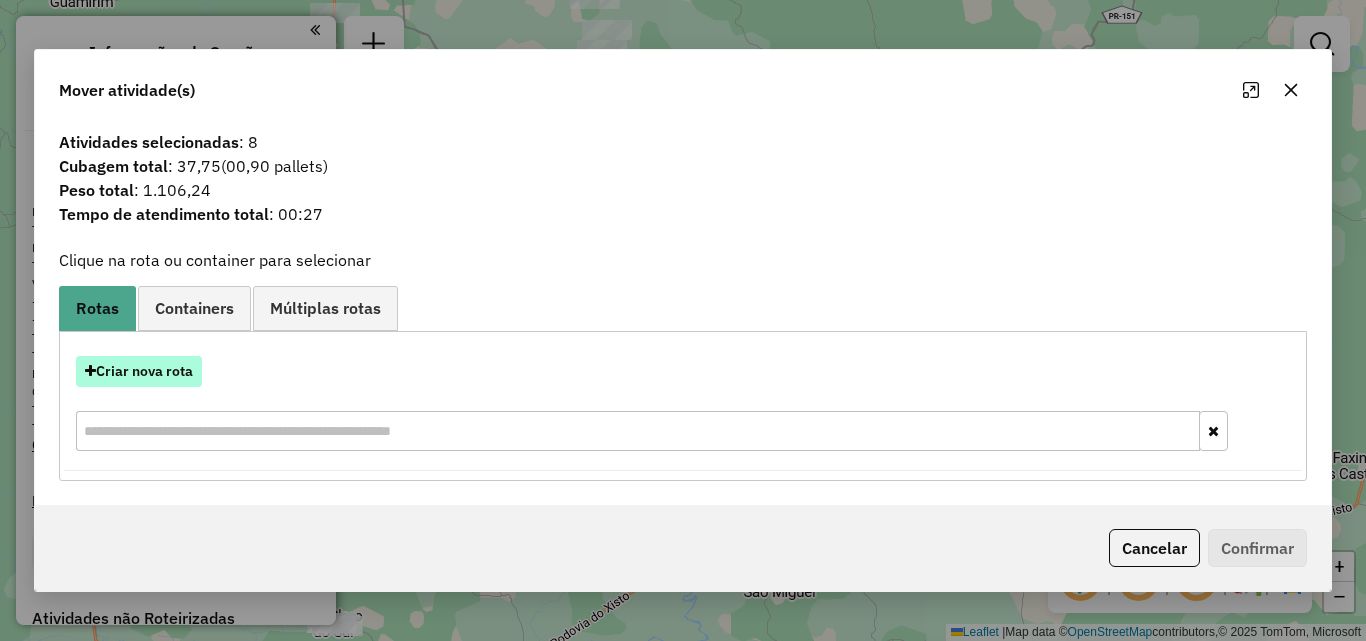 click on "Criar nova rota" at bounding box center [139, 371] 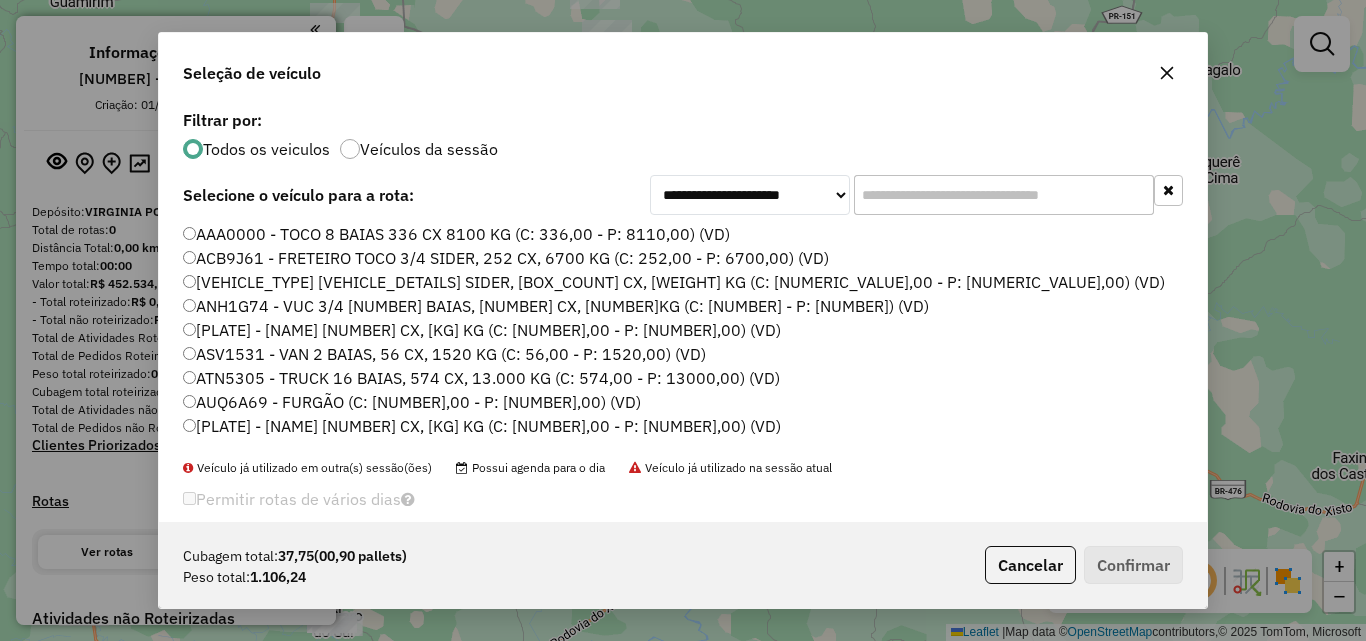 scroll, scrollTop: 11, scrollLeft: 6, axis: both 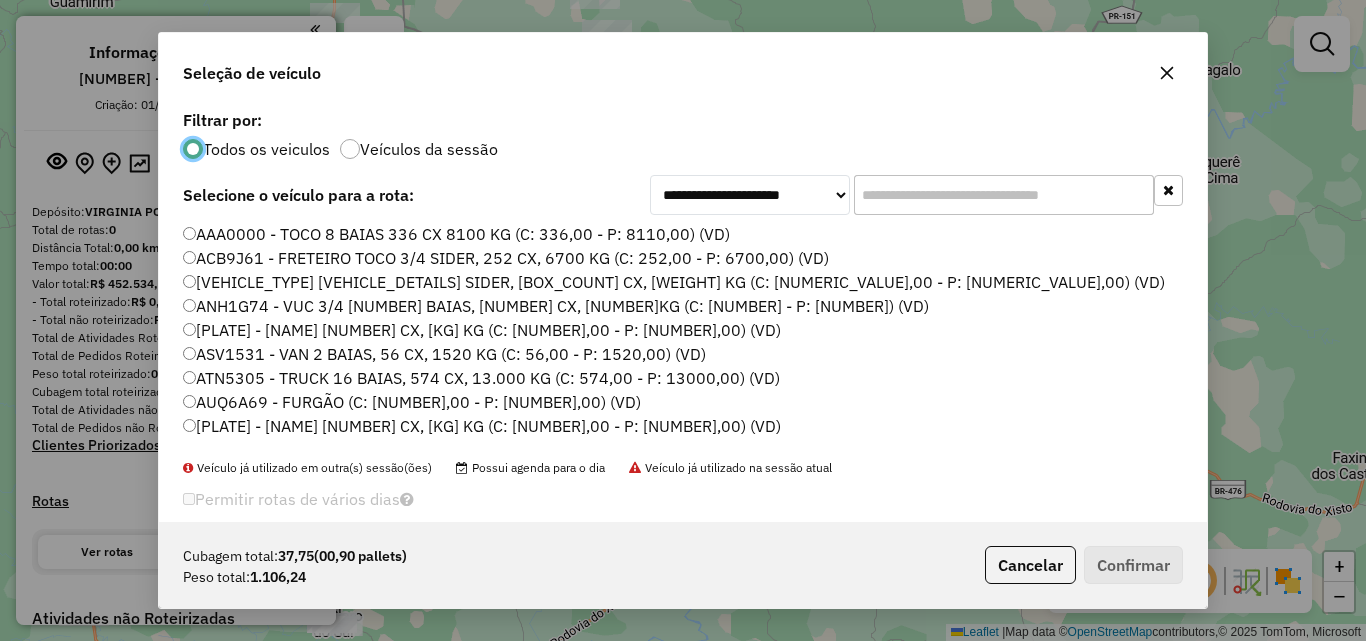 click 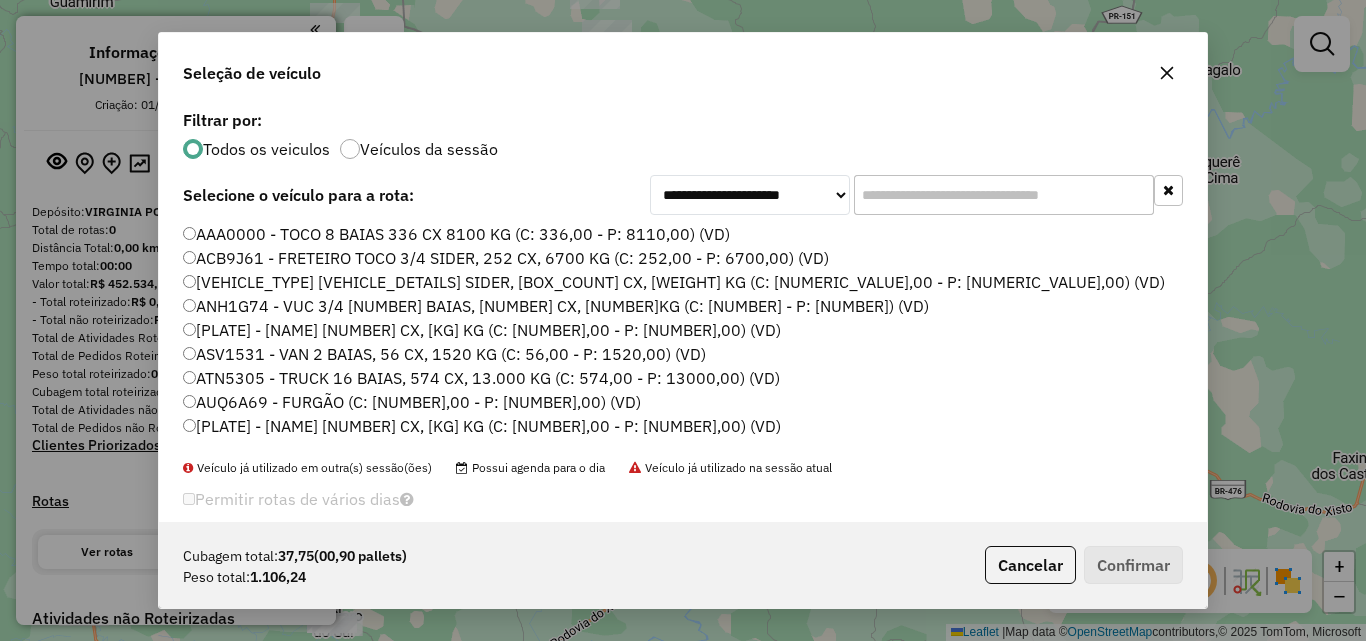 click 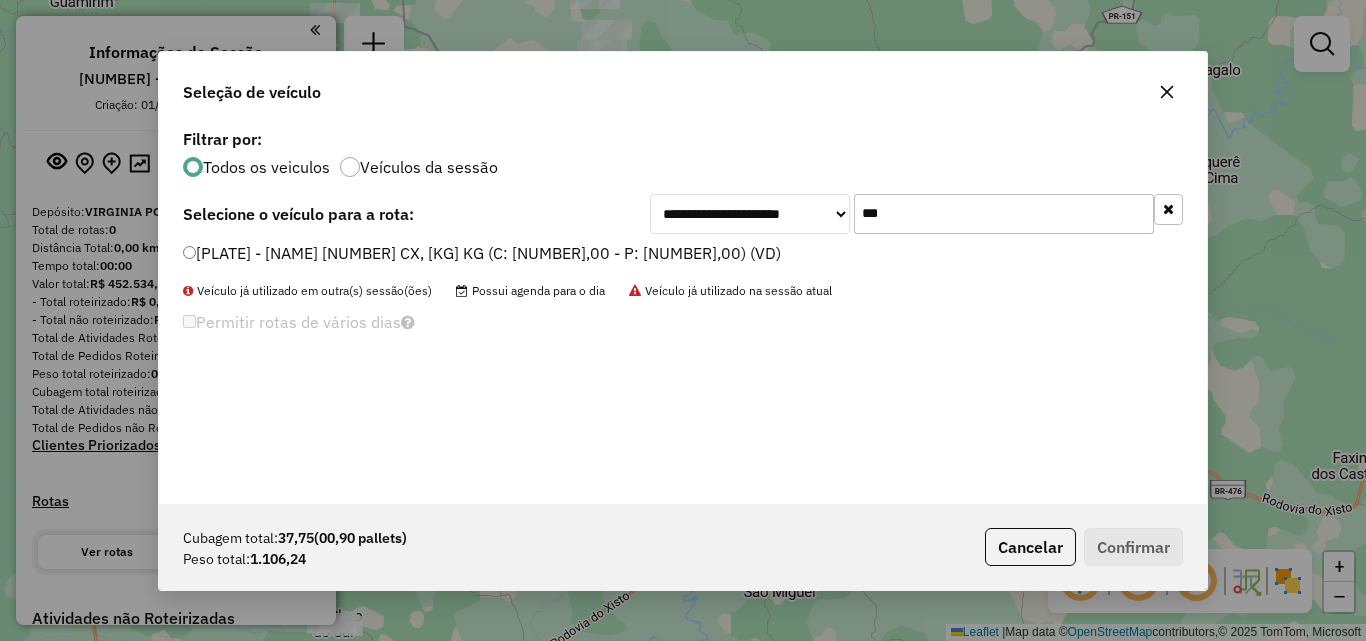 type on "***" 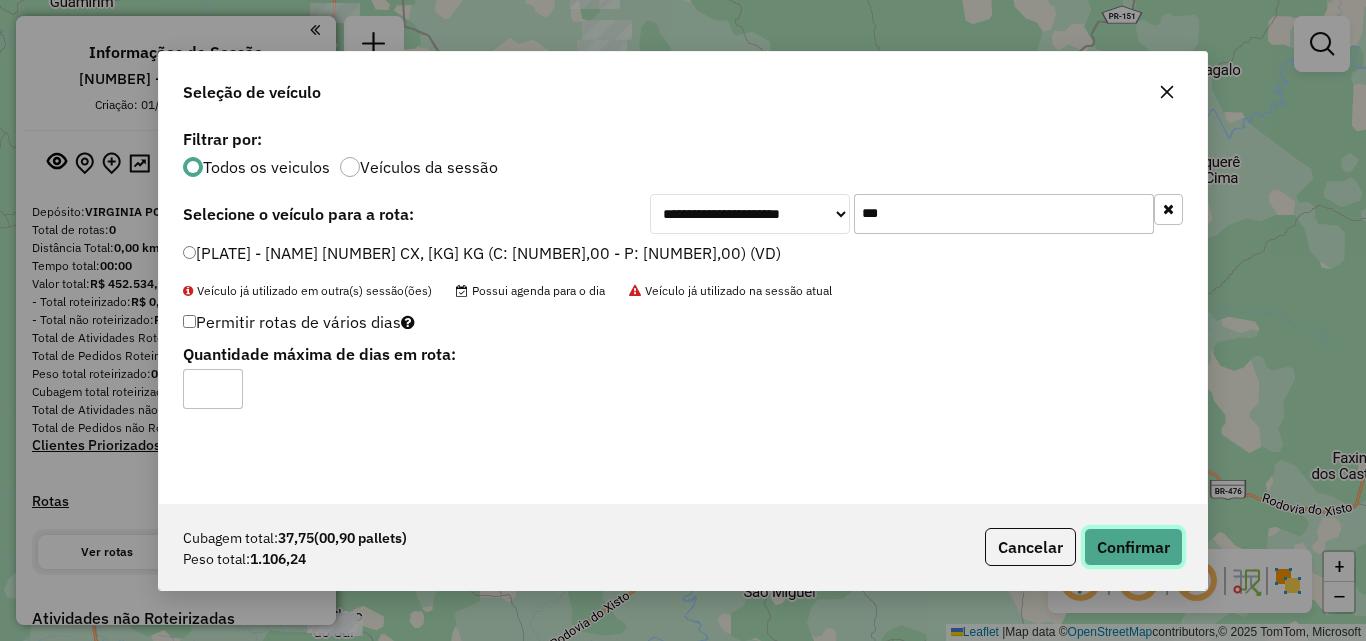 click on "Confirmar" 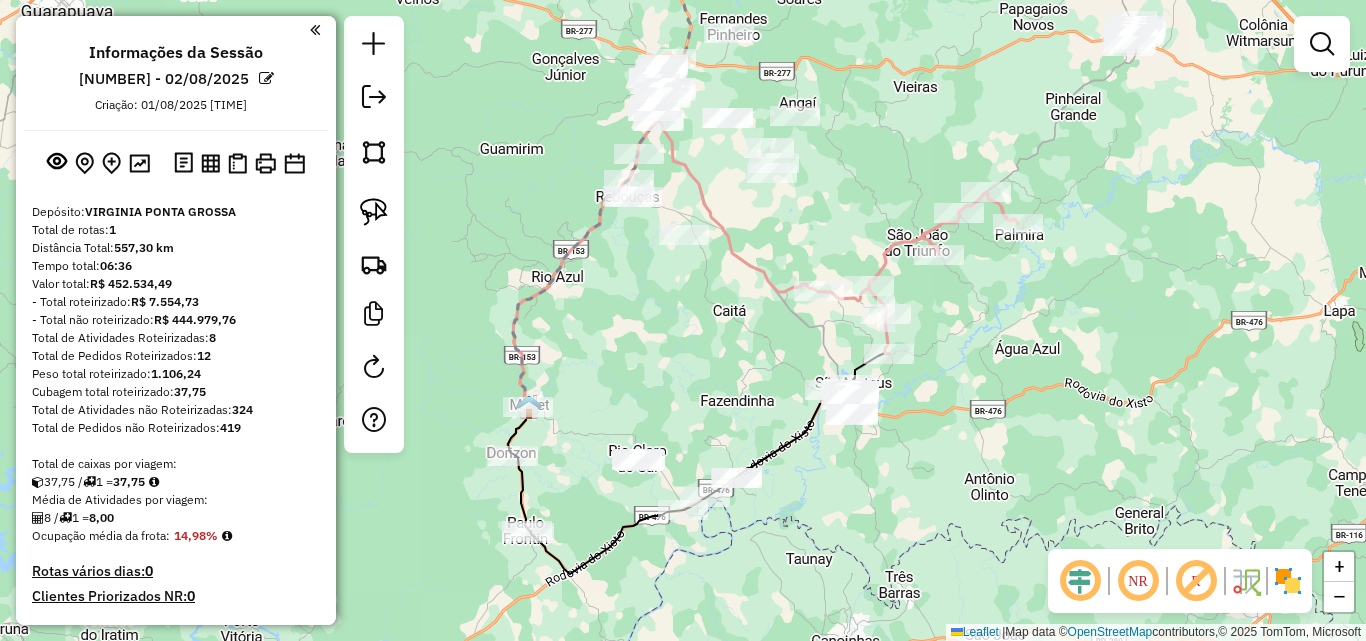 drag, startPoint x: 1000, startPoint y: 377, endPoint x: 1097, endPoint y: 310, distance: 117.88978 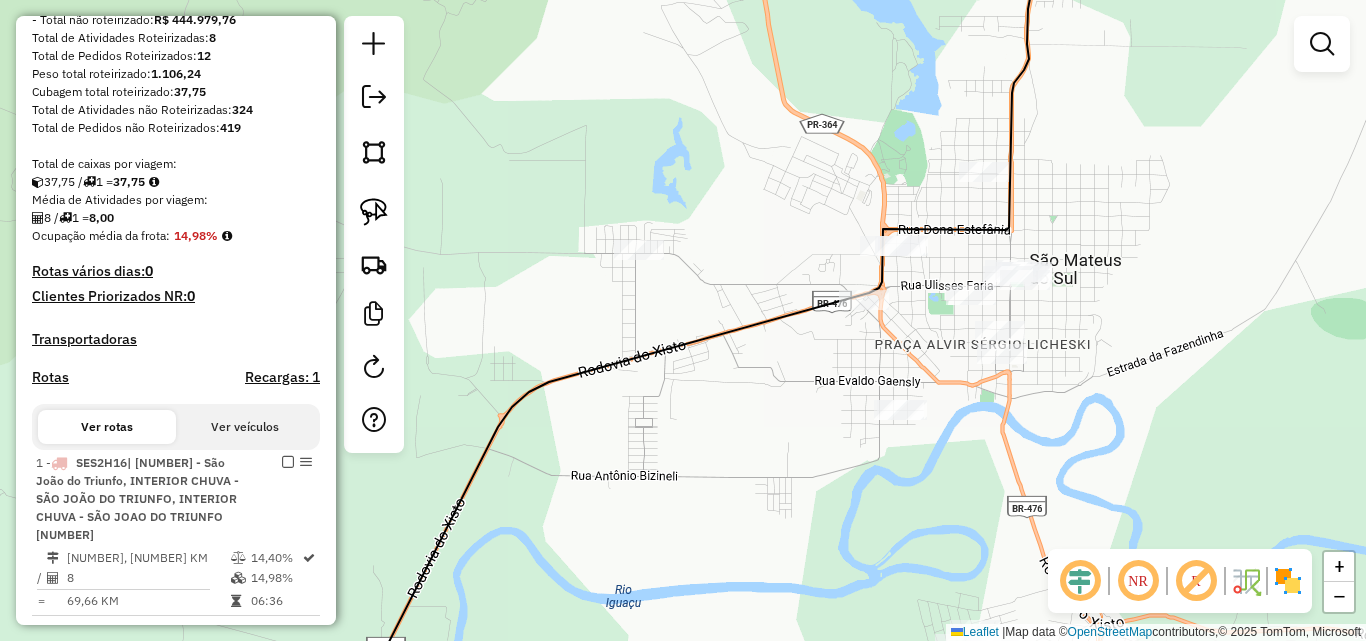 scroll, scrollTop: 400, scrollLeft: 0, axis: vertical 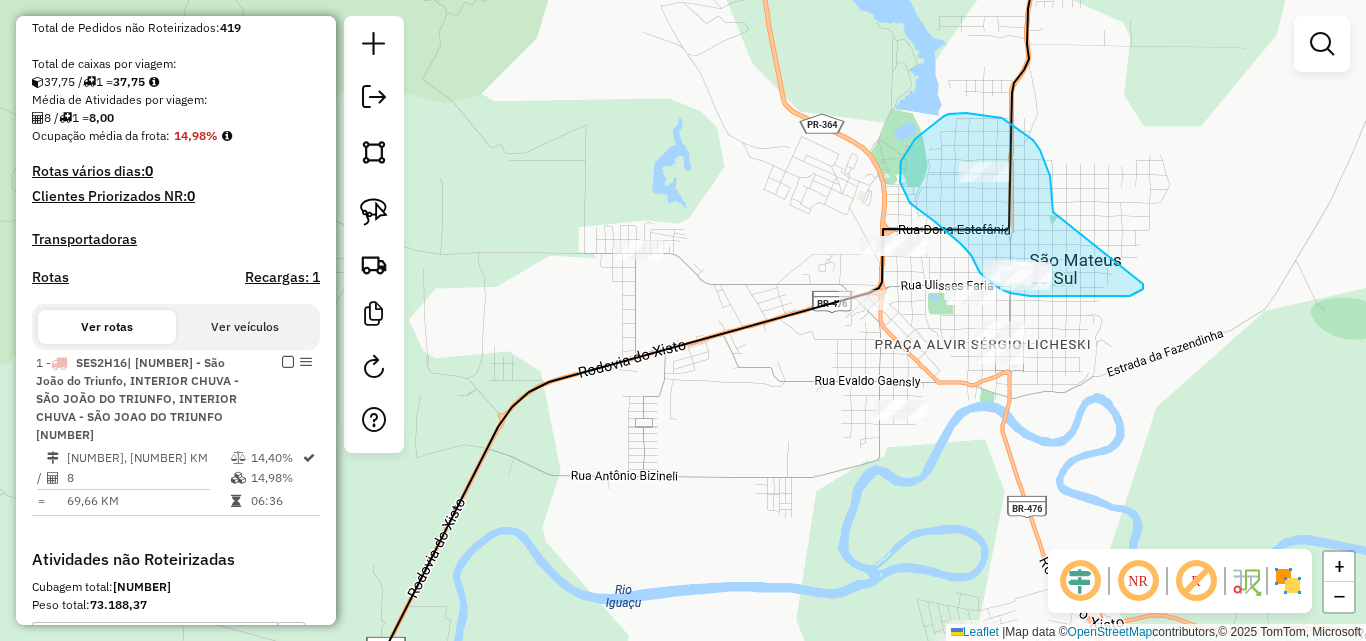 drag, startPoint x: 1053, startPoint y: 212, endPoint x: 1143, endPoint y: 283, distance: 114.6342 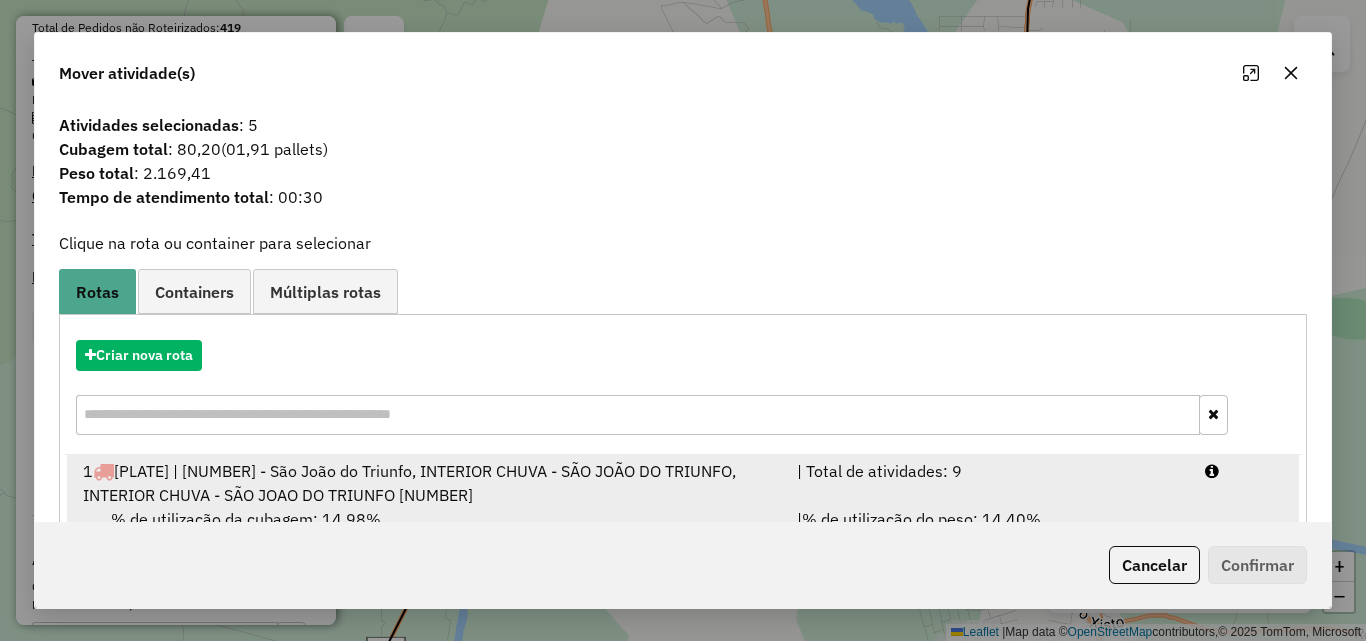 click on "| Total de atividades: 9" at bounding box center [989, 483] 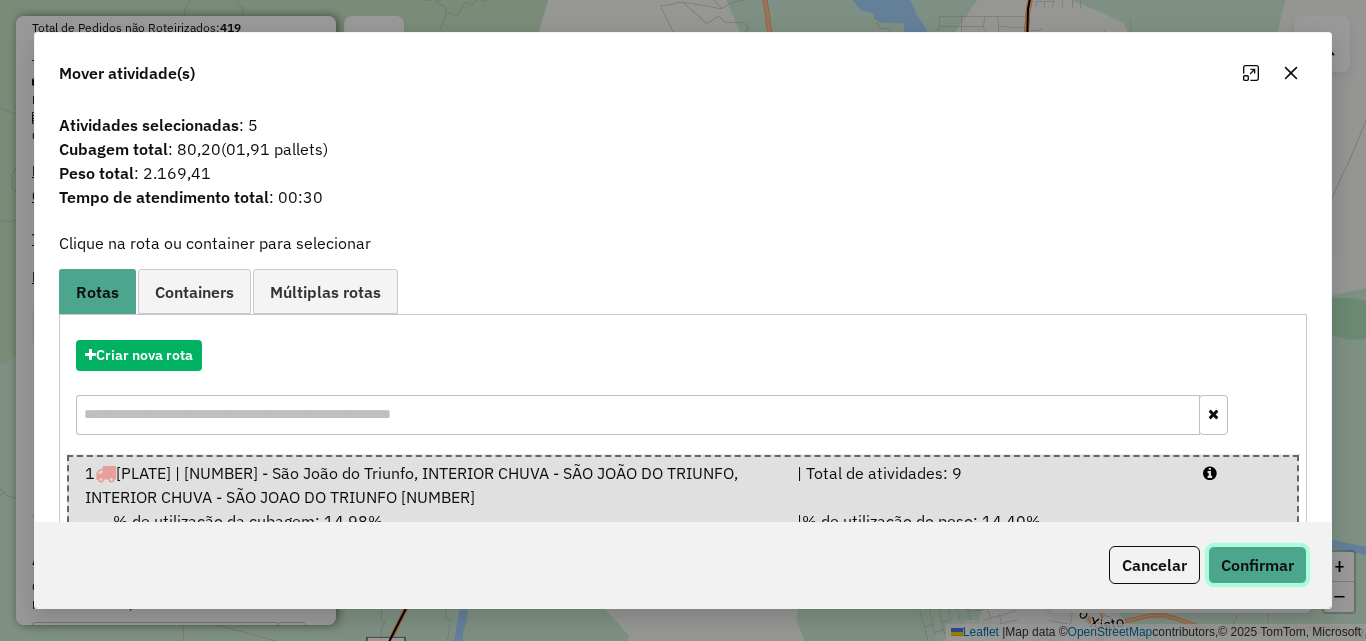 click on "Confirmar" 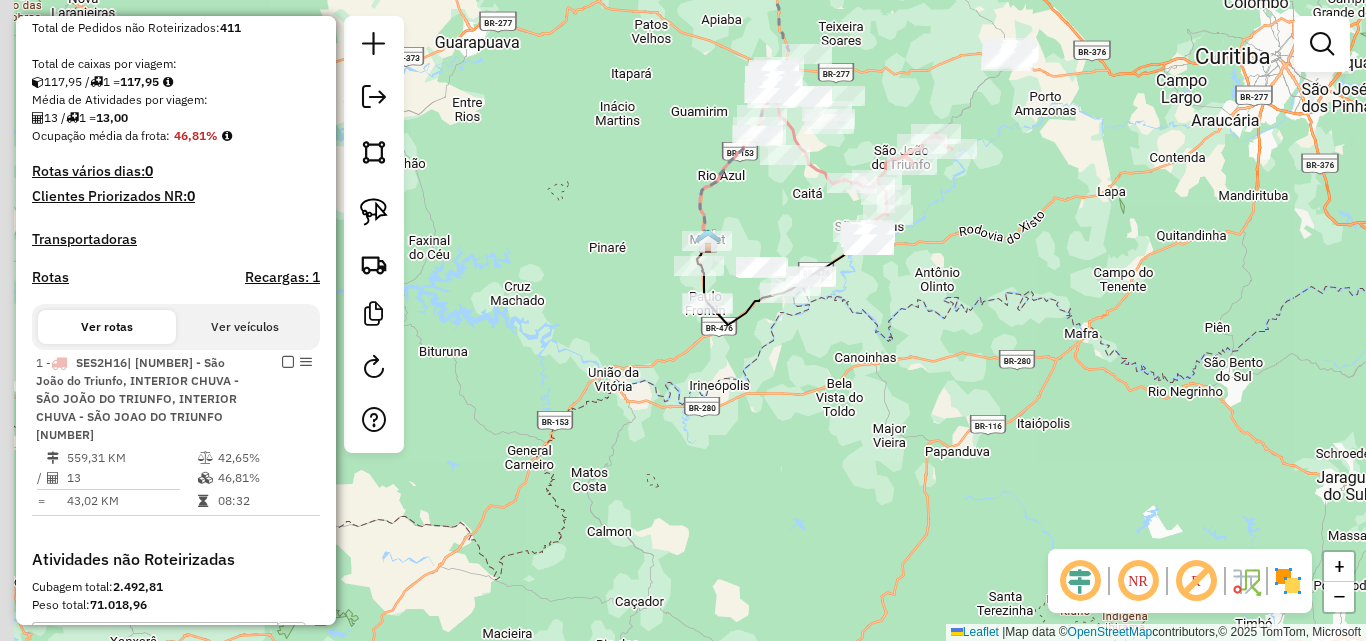 drag, startPoint x: 896, startPoint y: 274, endPoint x: 1026, endPoint y: 273, distance: 130.00385 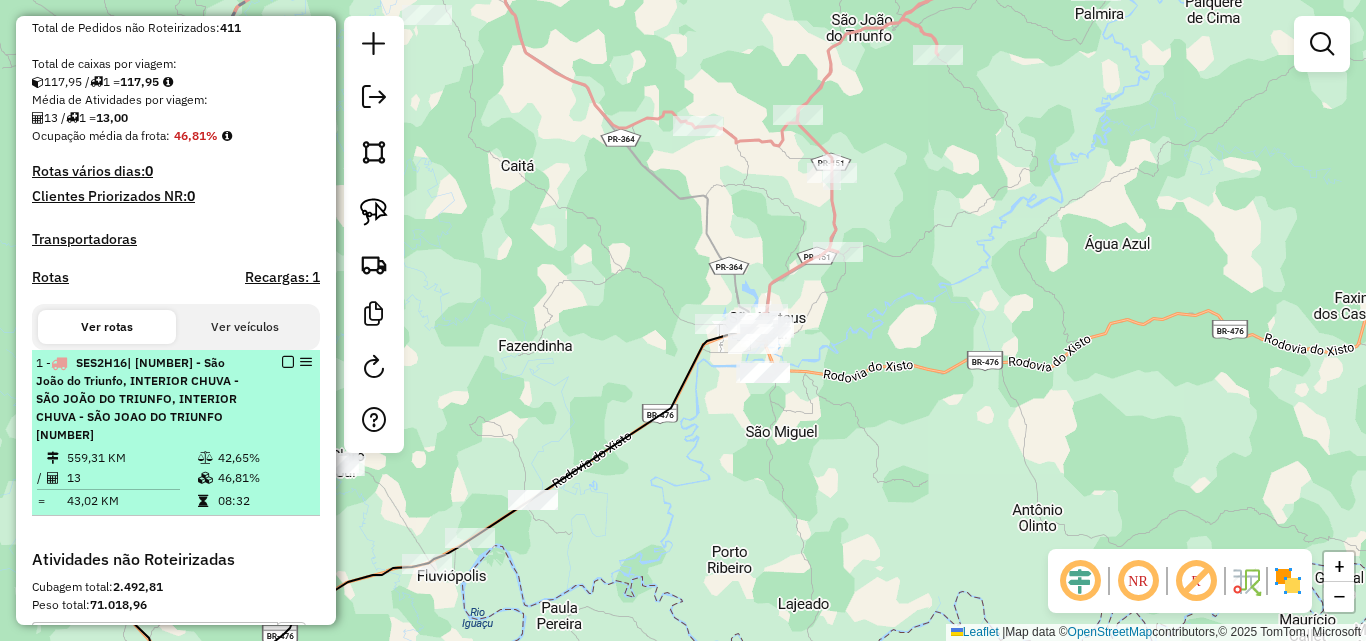 click at bounding box center [288, 362] 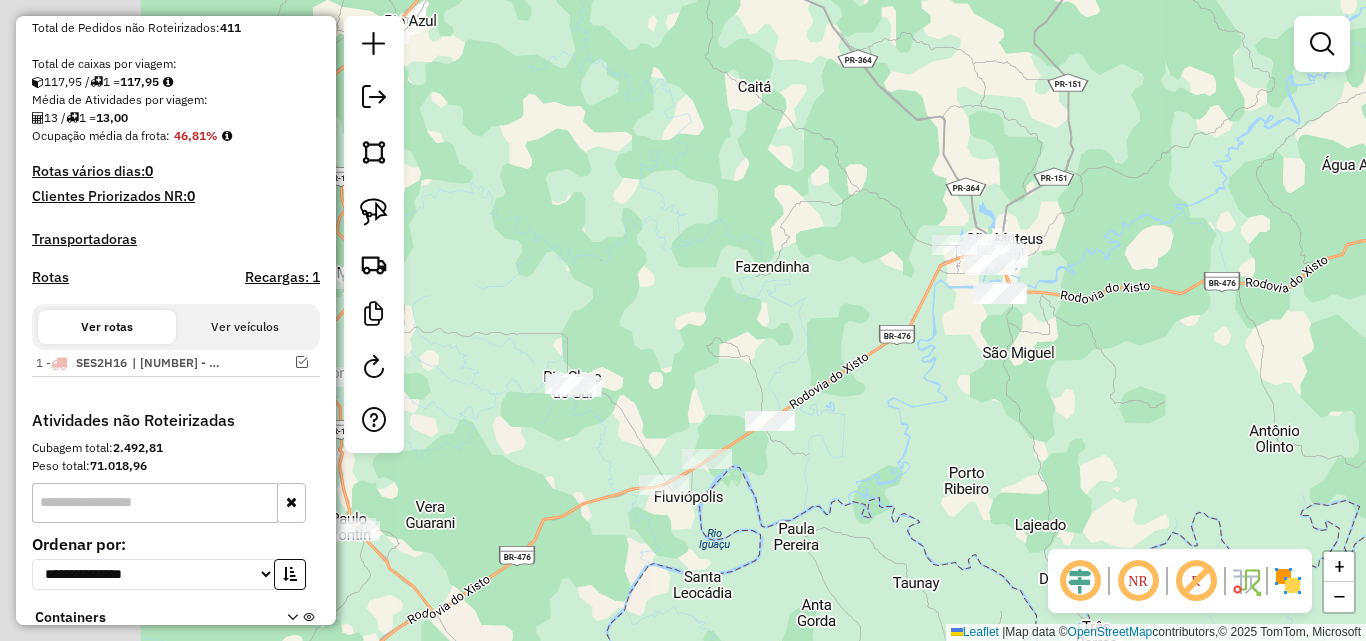 drag, startPoint x: 869, startPoint y: 361, endPoint x: 1107, endPoint y: 283, distance: 250.45558 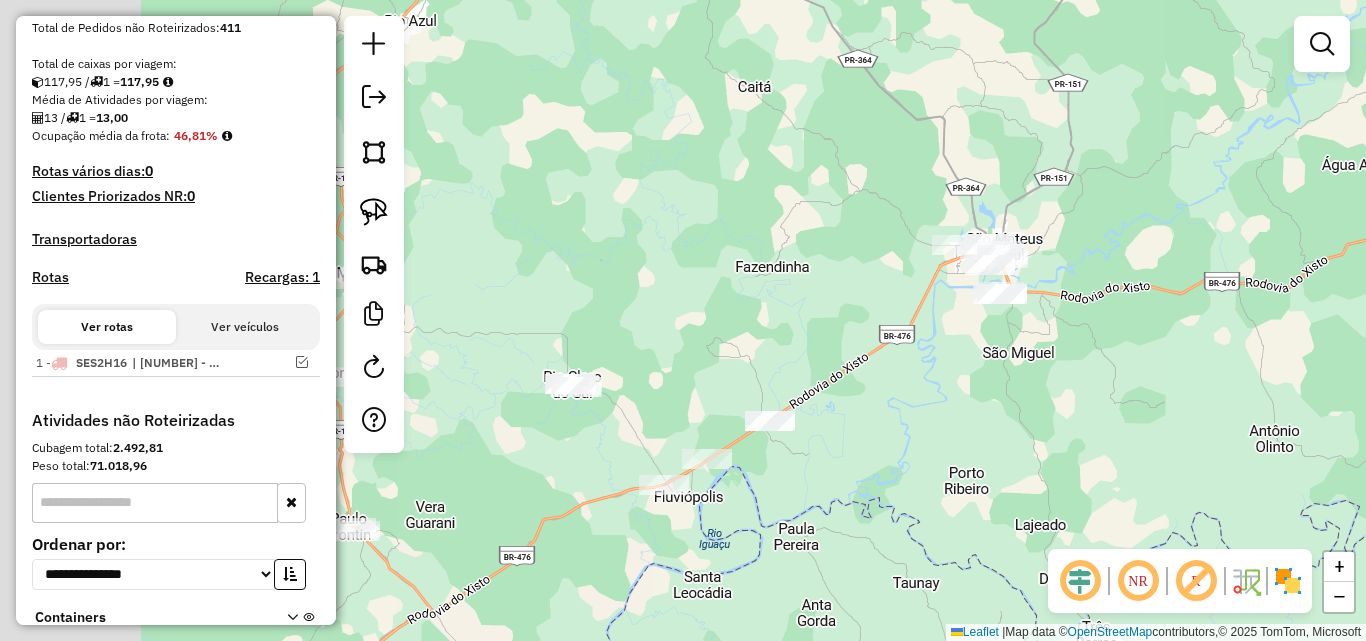 click on "Janela de atendimento Grade de atendimento Capacidade Transportadoras Veículos Cliente Pedidos  Rotas Selecione os dias de semana para filtrar as janelas de atendimento  Seg   Ter   Qua   Qui   Sex   Sáb   Dom  Informe o período da janela de atendimento: De: Até:  Filtrar exatamente a janela do cliente  Considerar janela de atendimento padrão  Selecione os dias de semana para filtrar as grades de atendimento  Seg   Ter   Qua   Qui   Sex   Sáb   Dom   Considerar clientes sem dia de atendimento cadastrado  Clientes fora do dia de atendimento selecionado Filtrar as atividades entre os valores definidos abaixo:  Peso mínimo:   Peso máximo:   Cubagem mínima:   Cubagem máxima:   De:   Até:  Filtrar as atividades entre o tempo de atendimento definido abaixo:  De:   Até:   Considerar capacidade total dos clientes não roteirizados Transportadora: Selecione um ou mais itens Tipo de veículo: Selecione um ou mais itens Veículo: Selecione um ou mais itens Motorista: Selecione um ou mais itens Nome: Rótulo:" 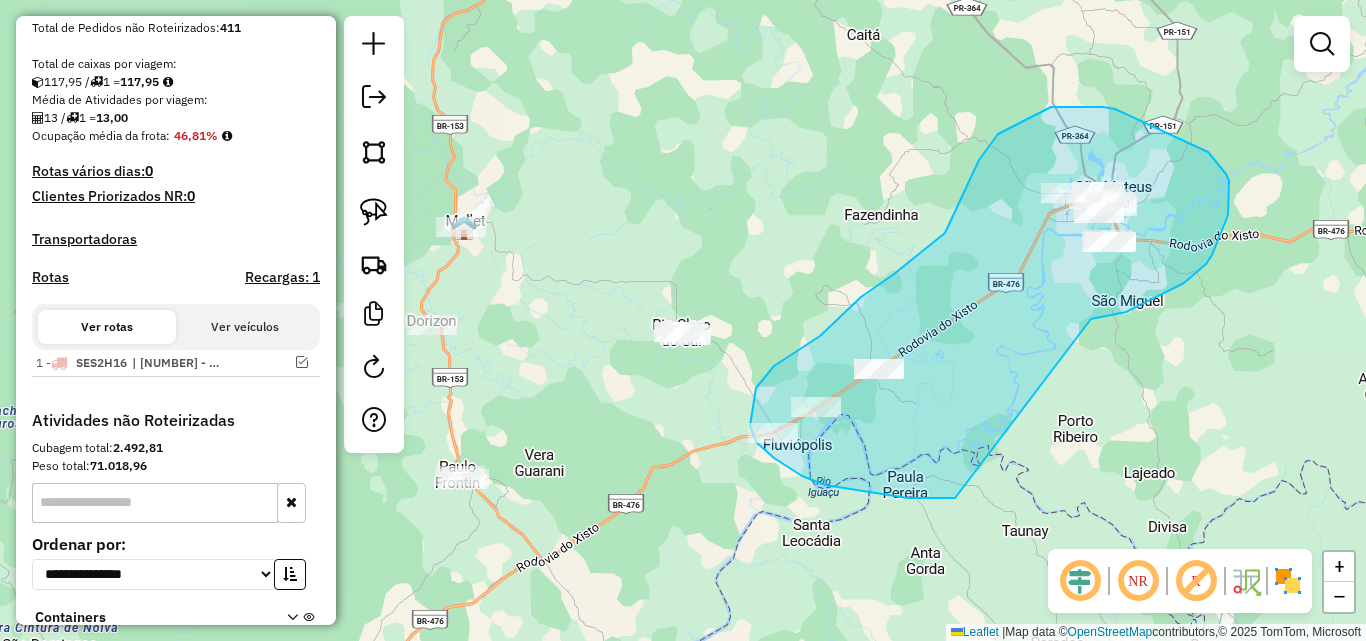 drag, startPoint x: 1184, startPoint y: 283, endPoint x: 991, endPoint y: 487, distance: 280.82913 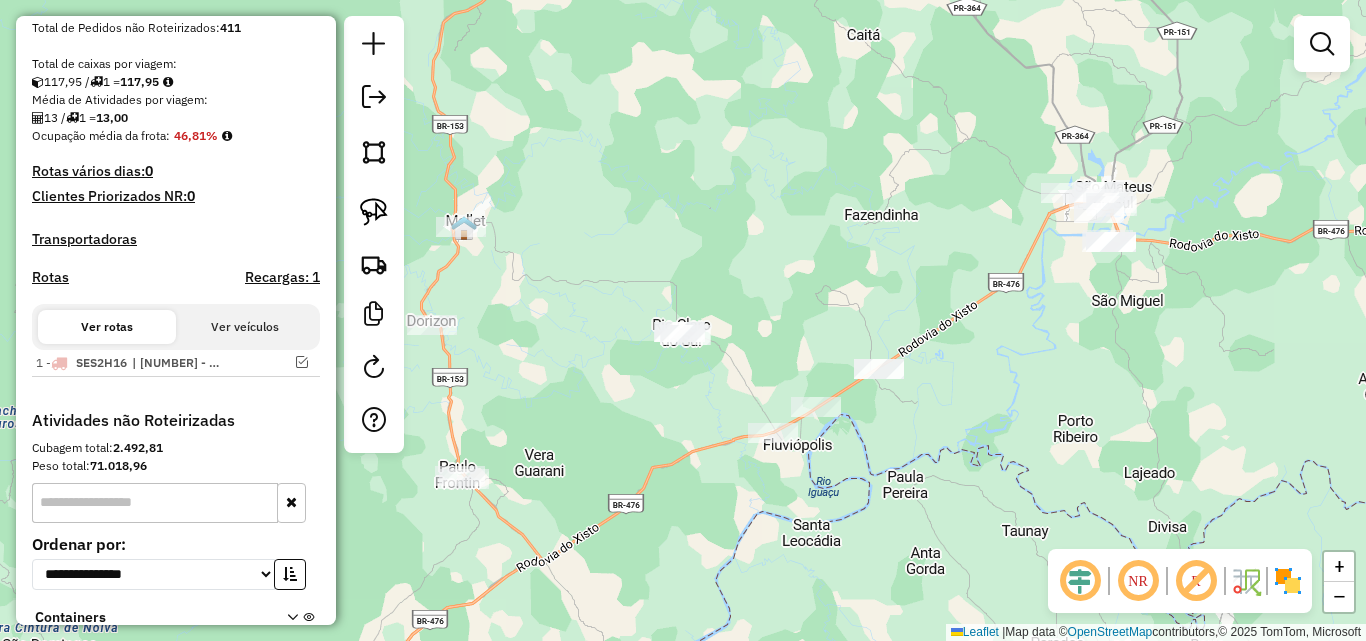 drag, startPoint x: 866, startPoint y: 256, endPoint x: 1043, endPoint y: 192, distance: 188.2153 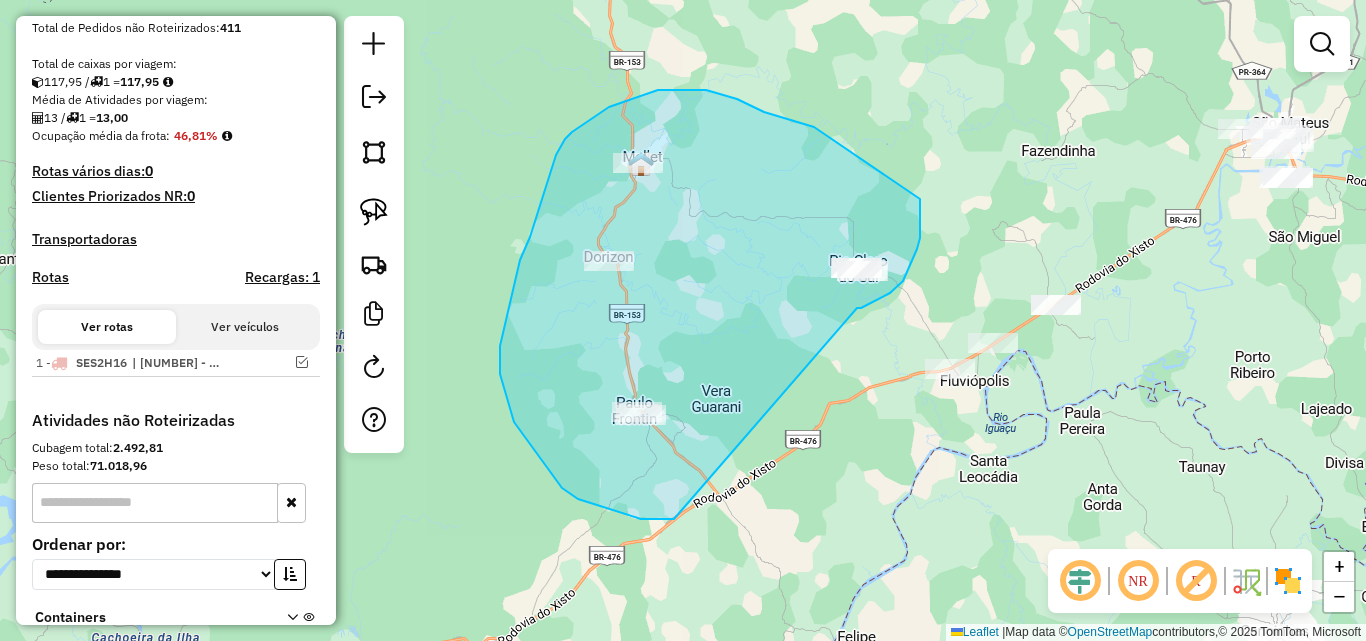 drag, startPoint x: 857, startPoint y: 308, endPoint x: 674, endPoint y: 519, distance: 279.3027 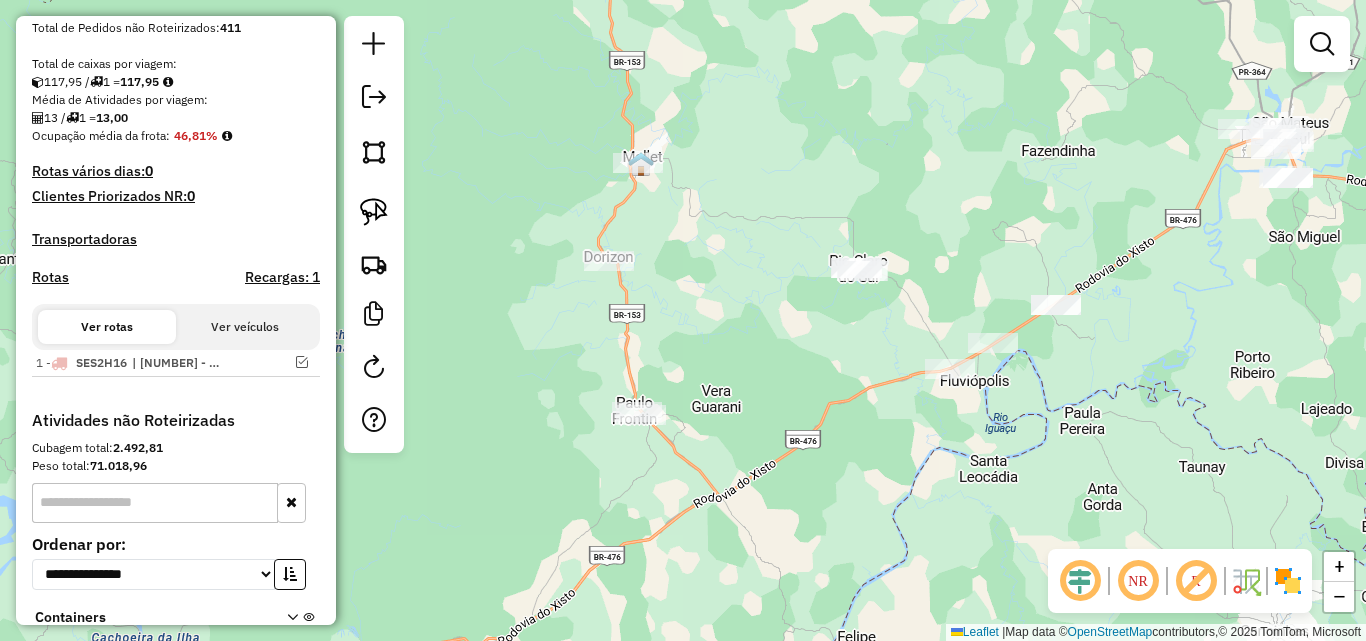 drag, startPoint x: 1145, startPoint y: 334, endPoint x: 964, endPoint y: 424, distance: 202.14104 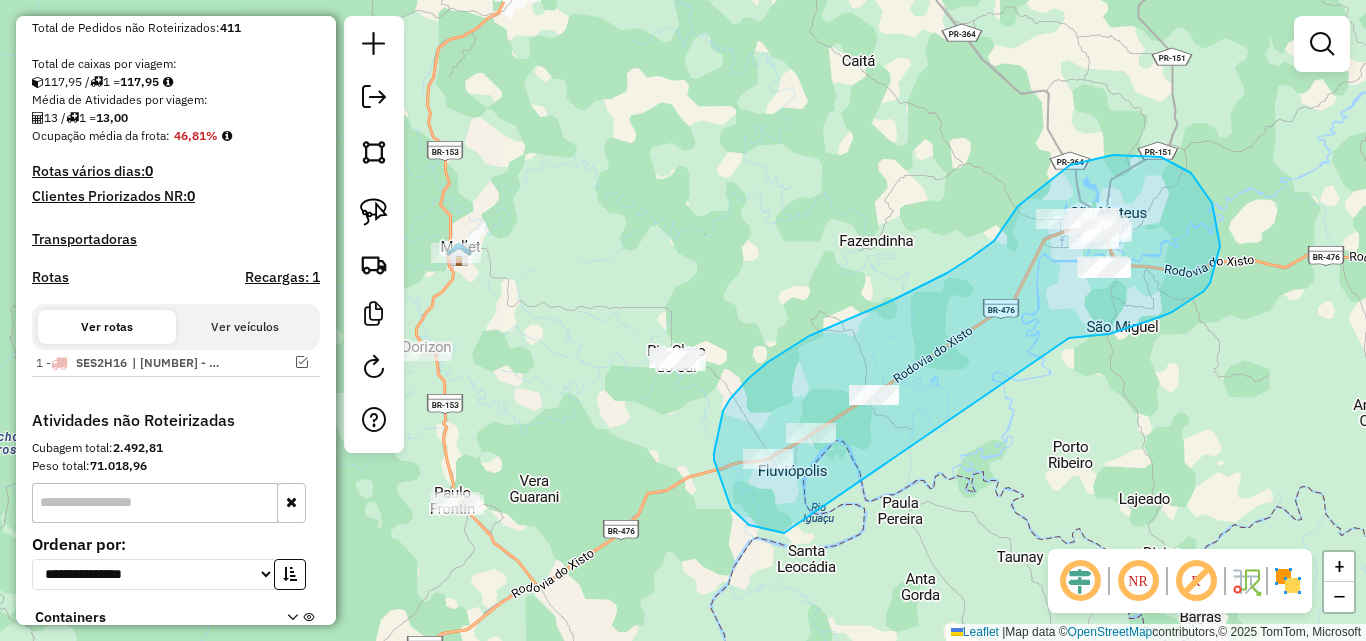 drag, startPoint x: 1069, startPoint y: 338, endPoint x: 883, endPoint y: 522, distance: 261.63333 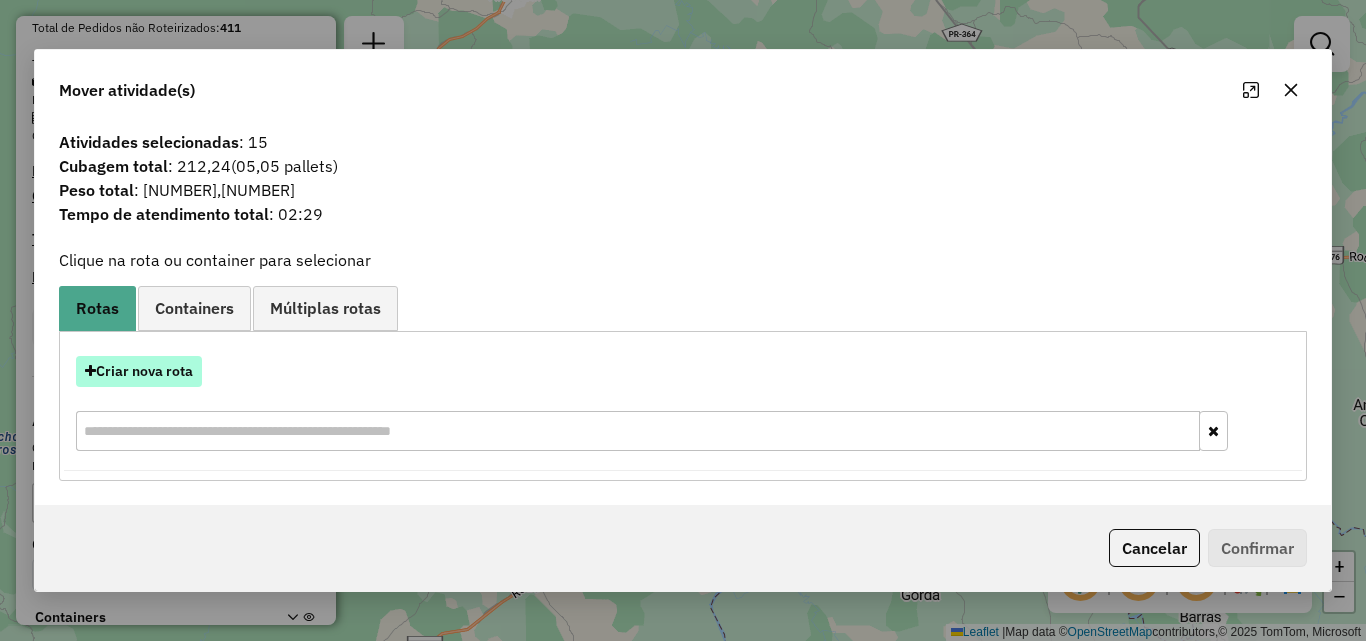 click on "Criar nova rota" at bounding box center [139, 371] 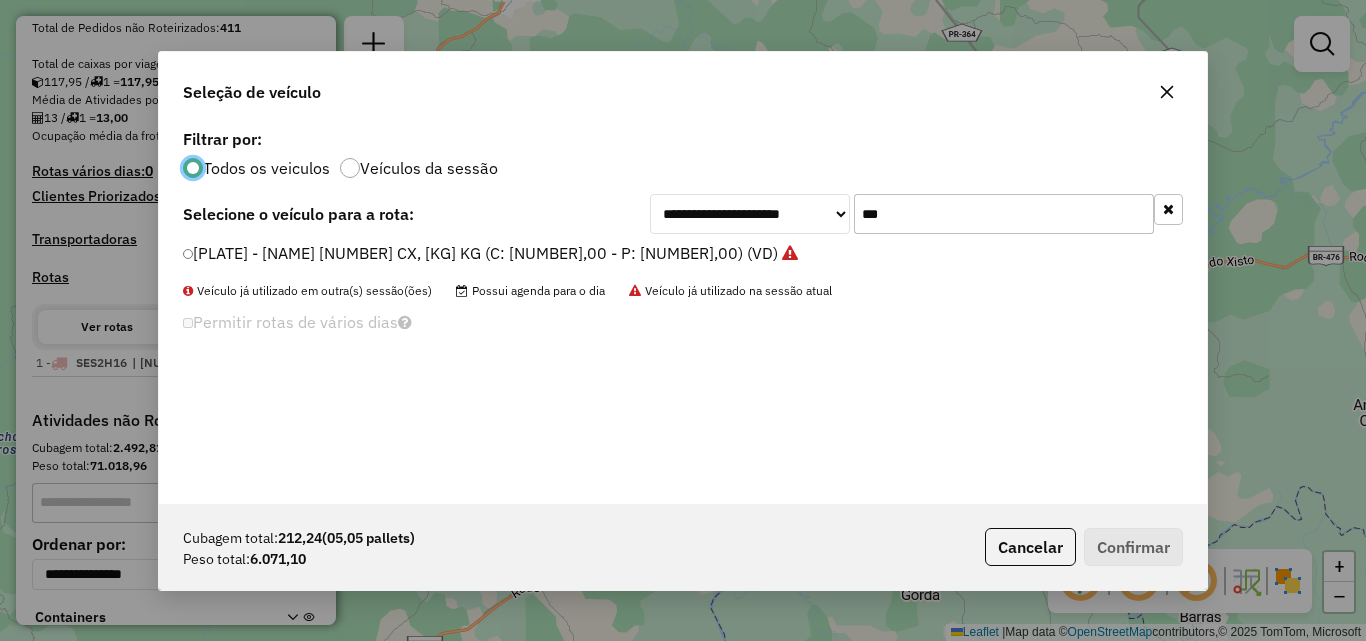 scroll, scrollTop: 11, scrollLeft: 6, axis: both 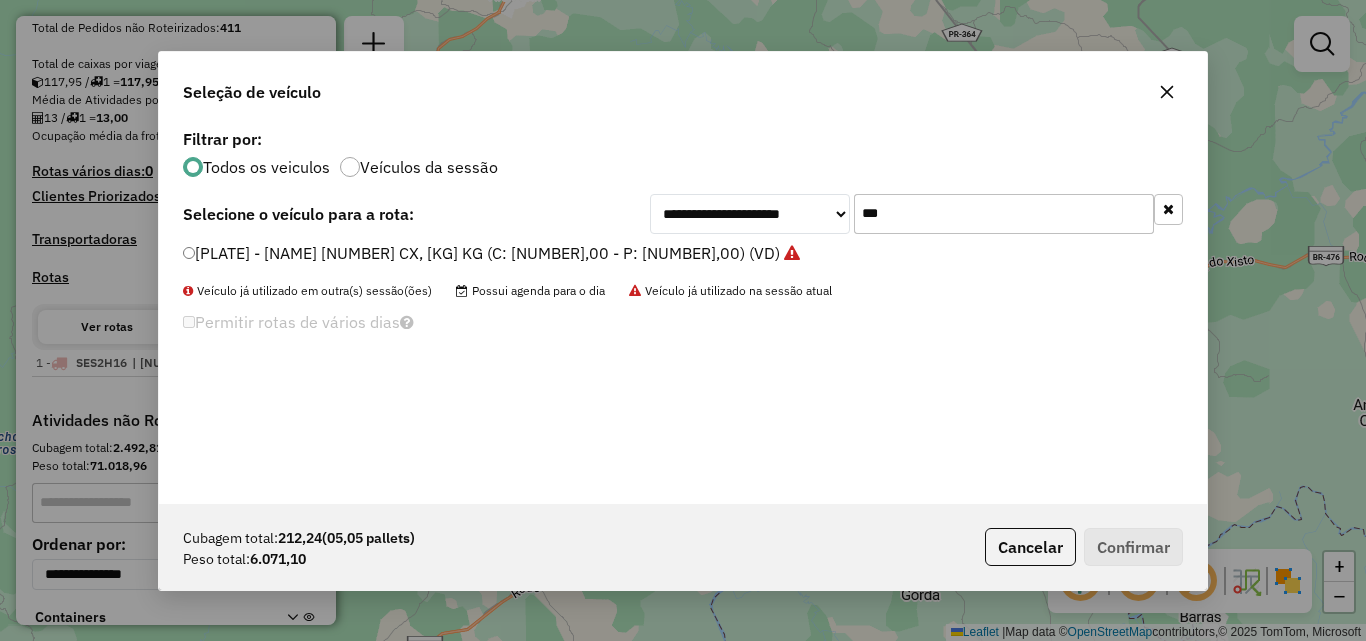 drag, startPoint x: 941, startPoint y: 206, endPoint x: 593, endPoint y: 235, distance: 349.20624 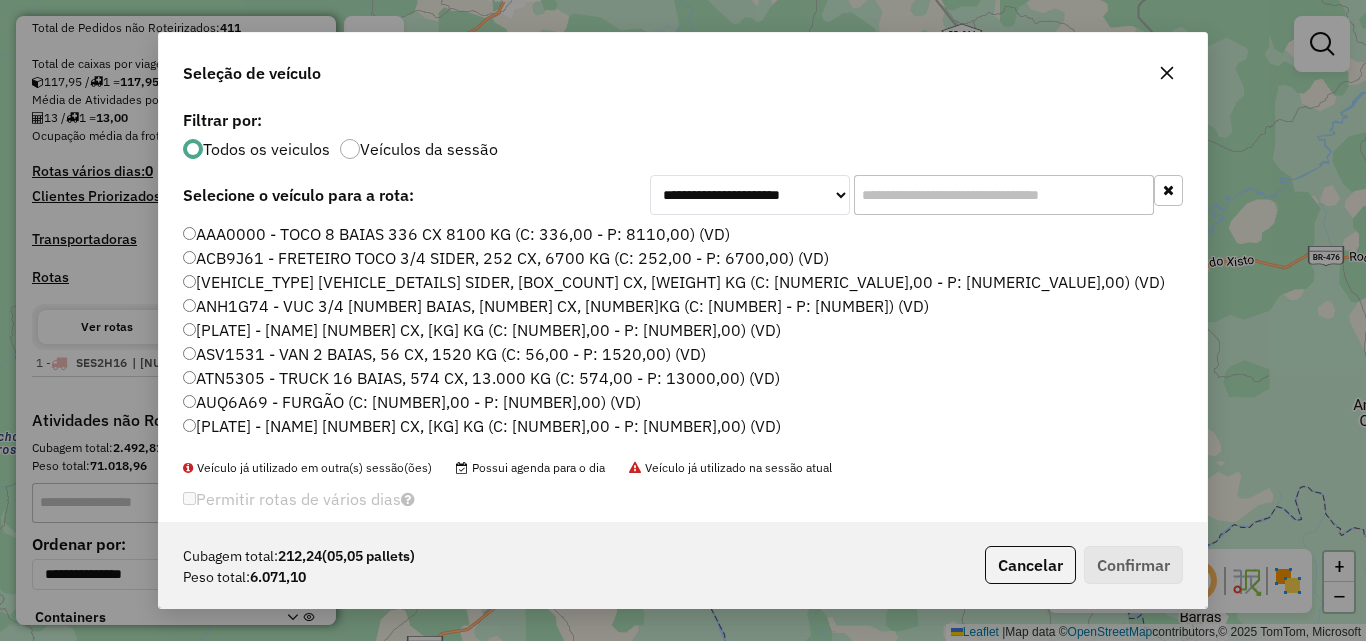 click 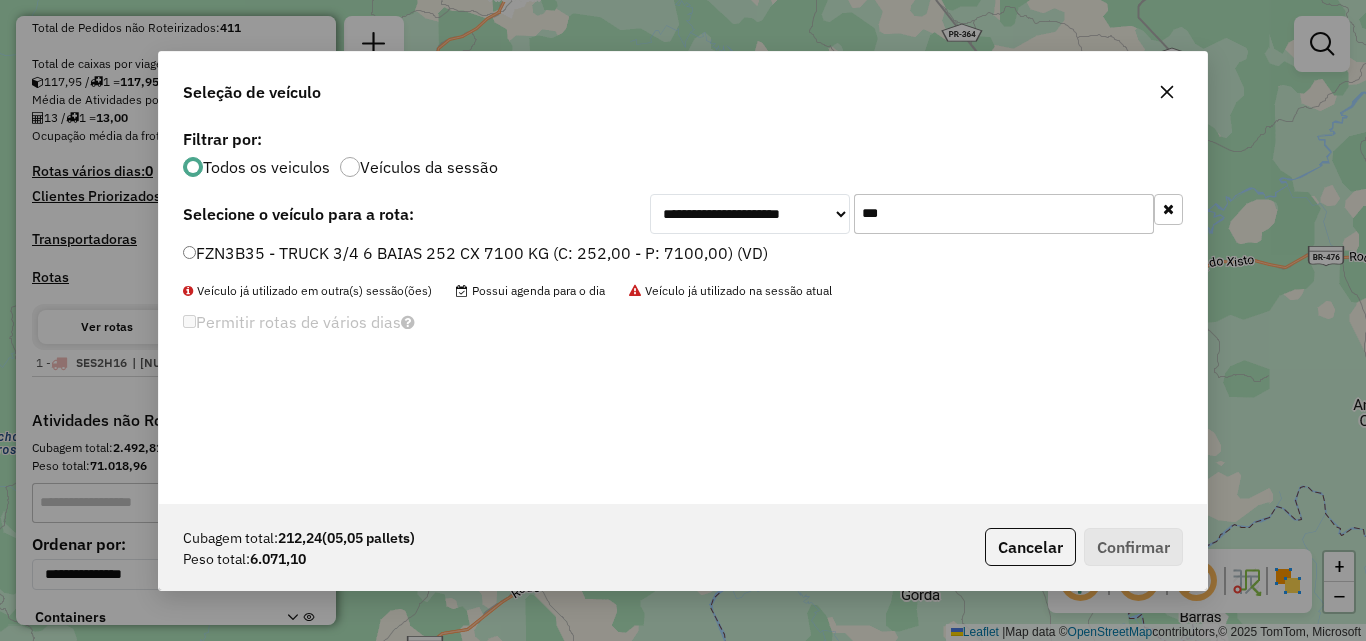 type on "***" 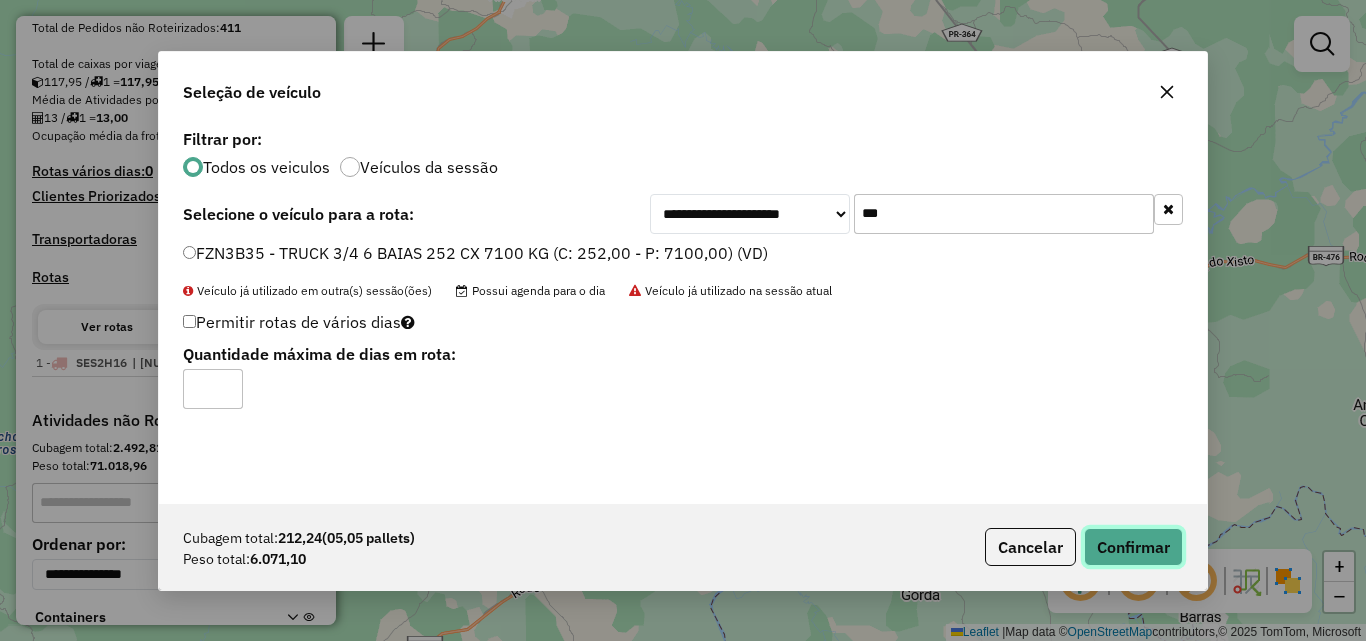 click on "Confirmar" 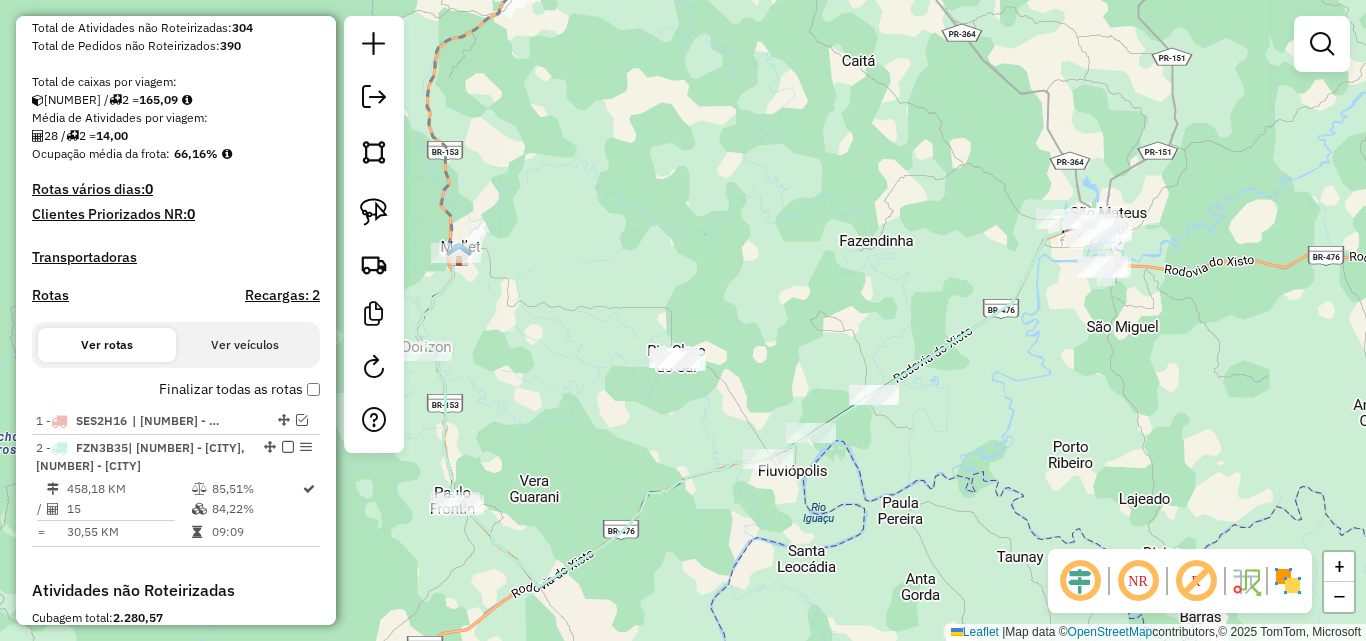 scroll, scrollTop: 418, scrollLeft: 0, axis: vertical 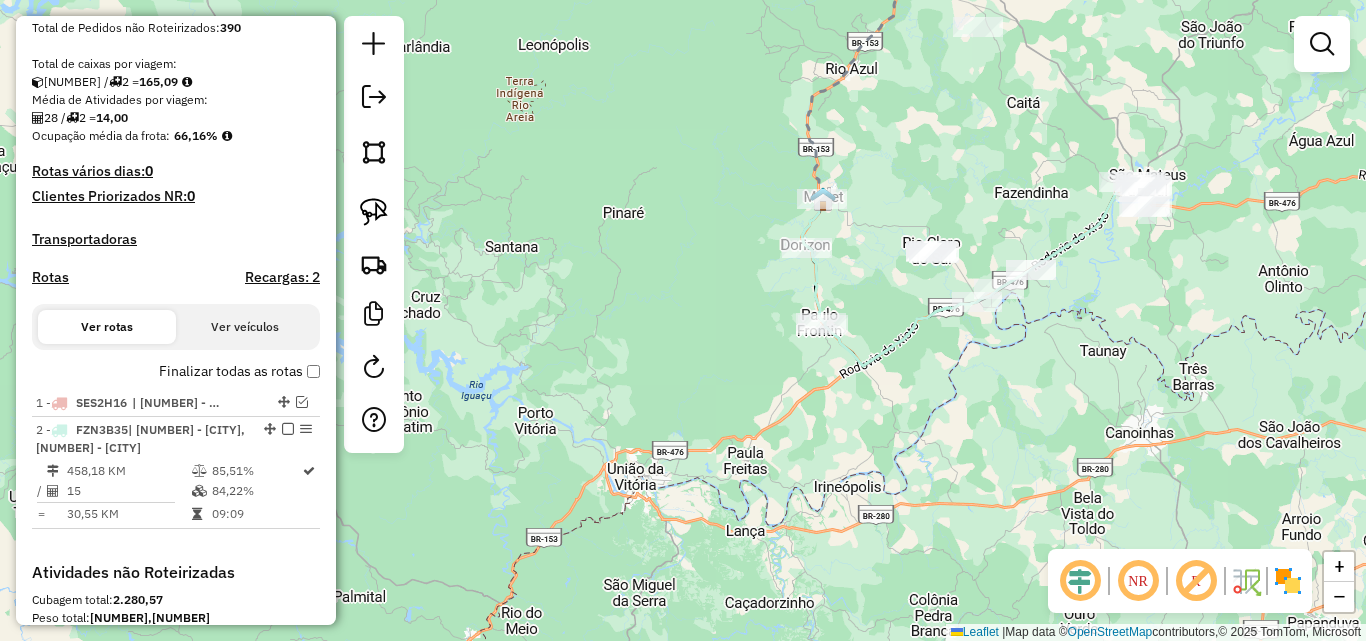 drag, startPoint x: 1055, startPoint y: 336, endPoint x: 897, endPoint y: 331, distance: 158.0791 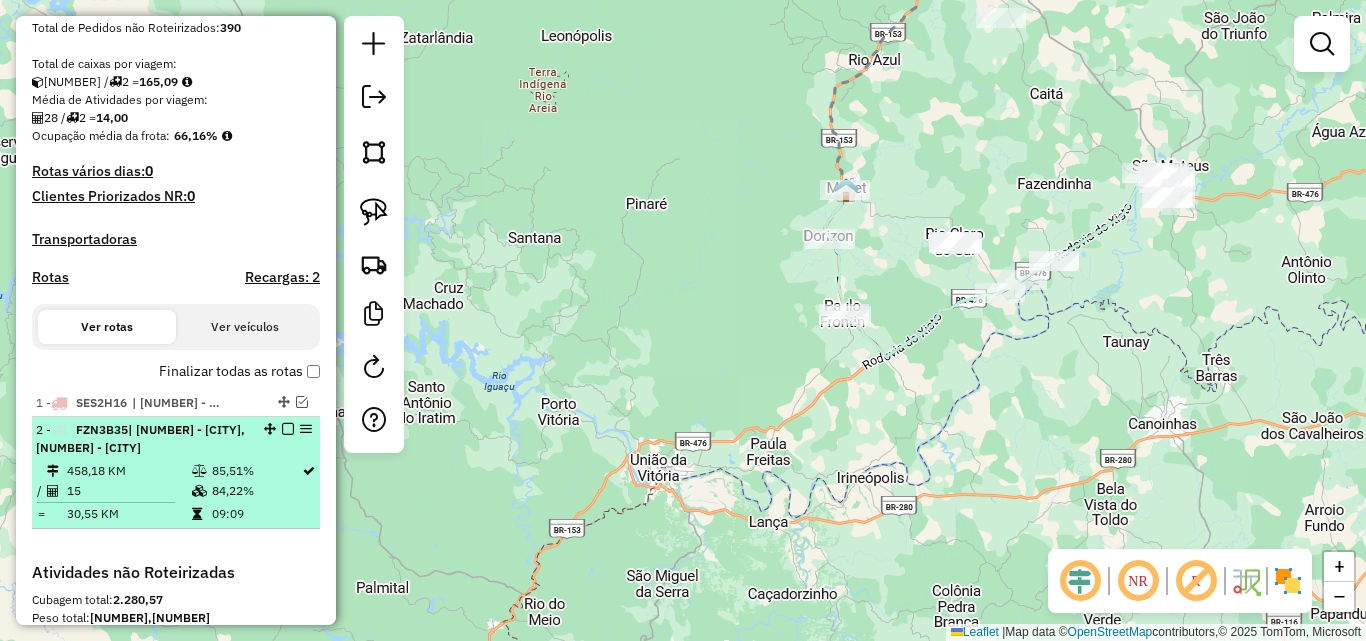 click at bounding box center [288, 429] 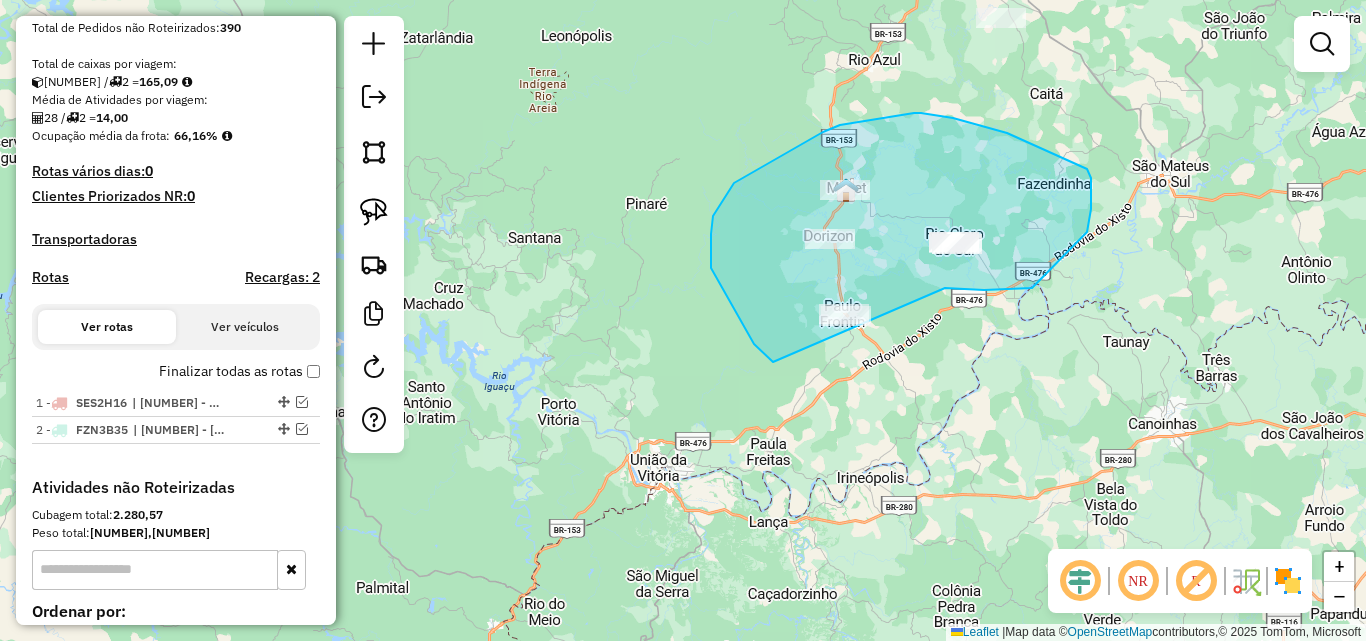 drag, startPoint x: 1032, startPoint y: 288, endPoint x: 876, endPoint y: 392, distance: 187.48866 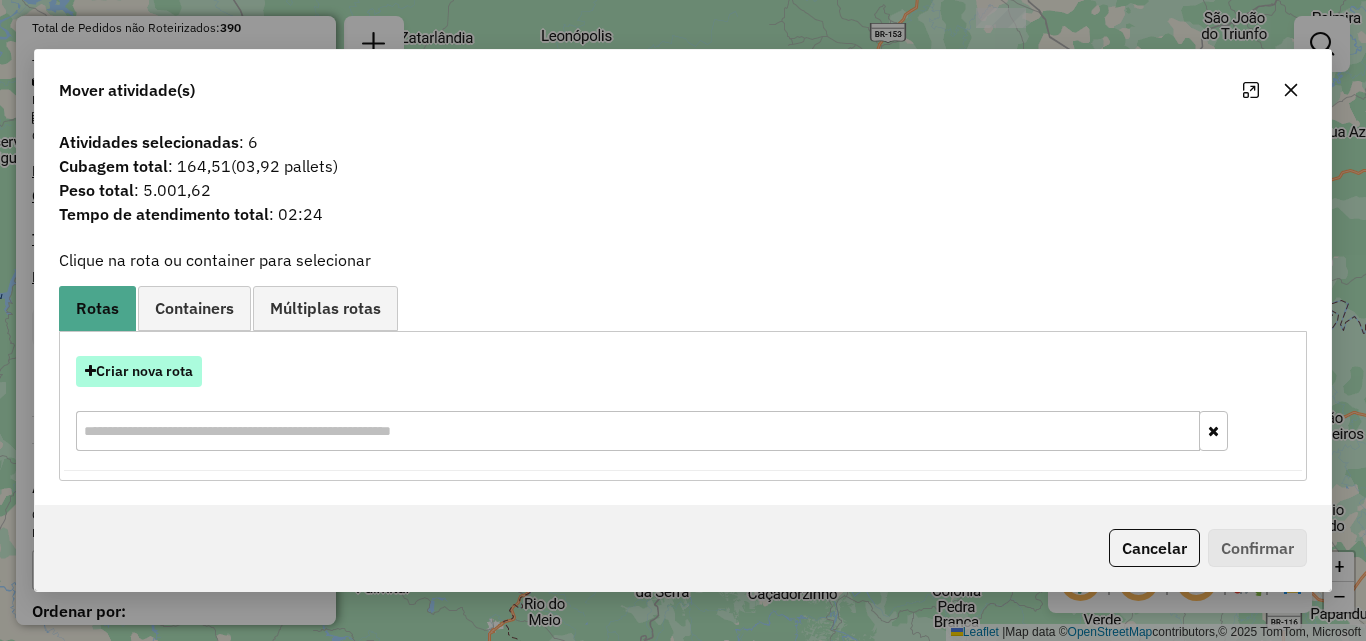 click on "Criar nova rota" at bounding box center (139, 371) 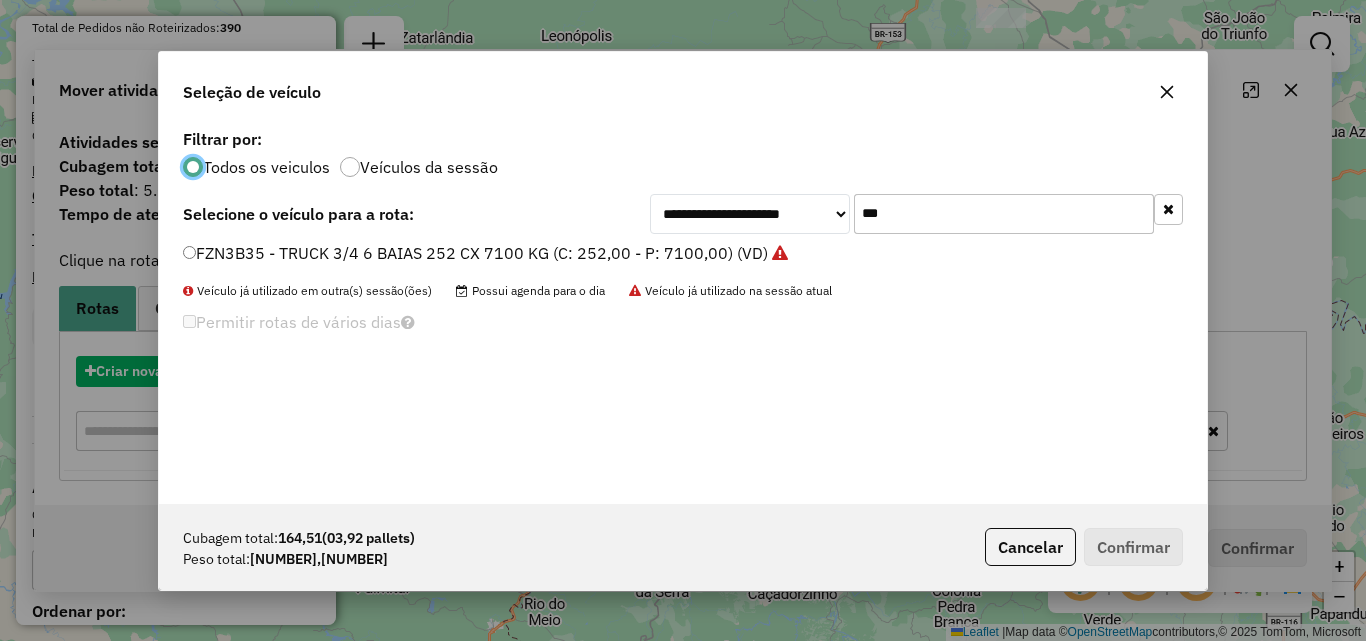 scroll, scrollTop: 11, scrollLeft: 6, axis: both 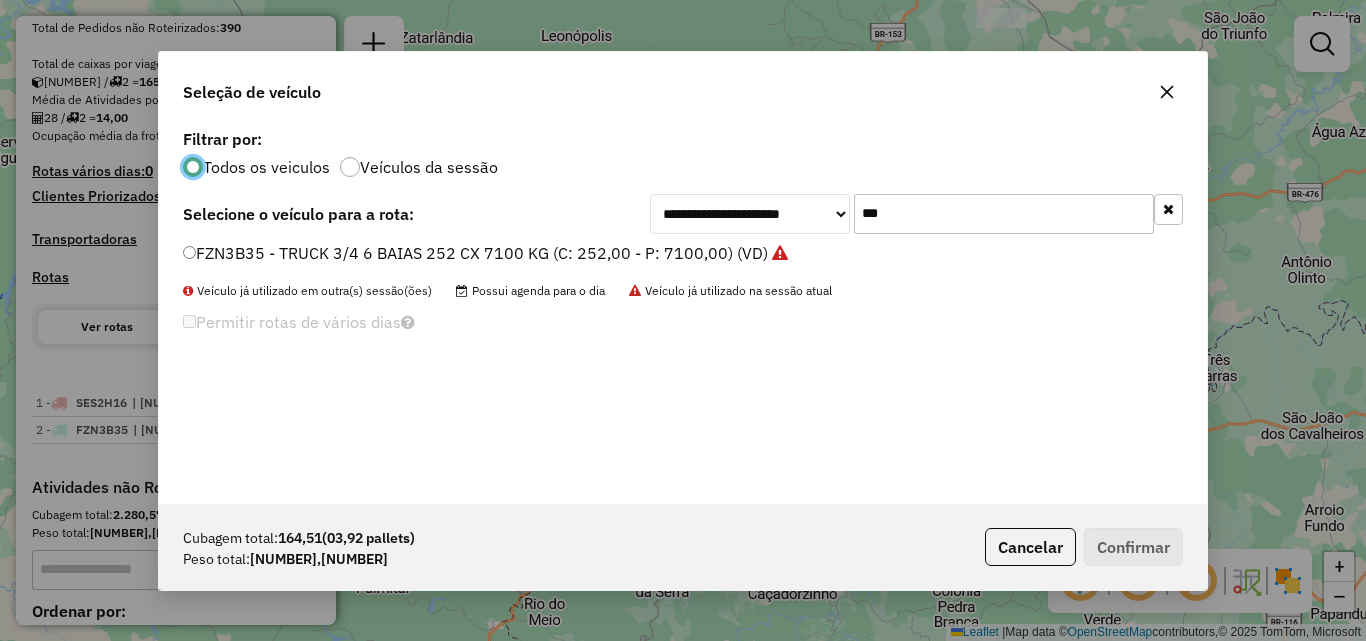 drag, startPoint x: 913, startPoint y: 210, endPoint x: 594, endPoint y: 254, distance: 322.02017 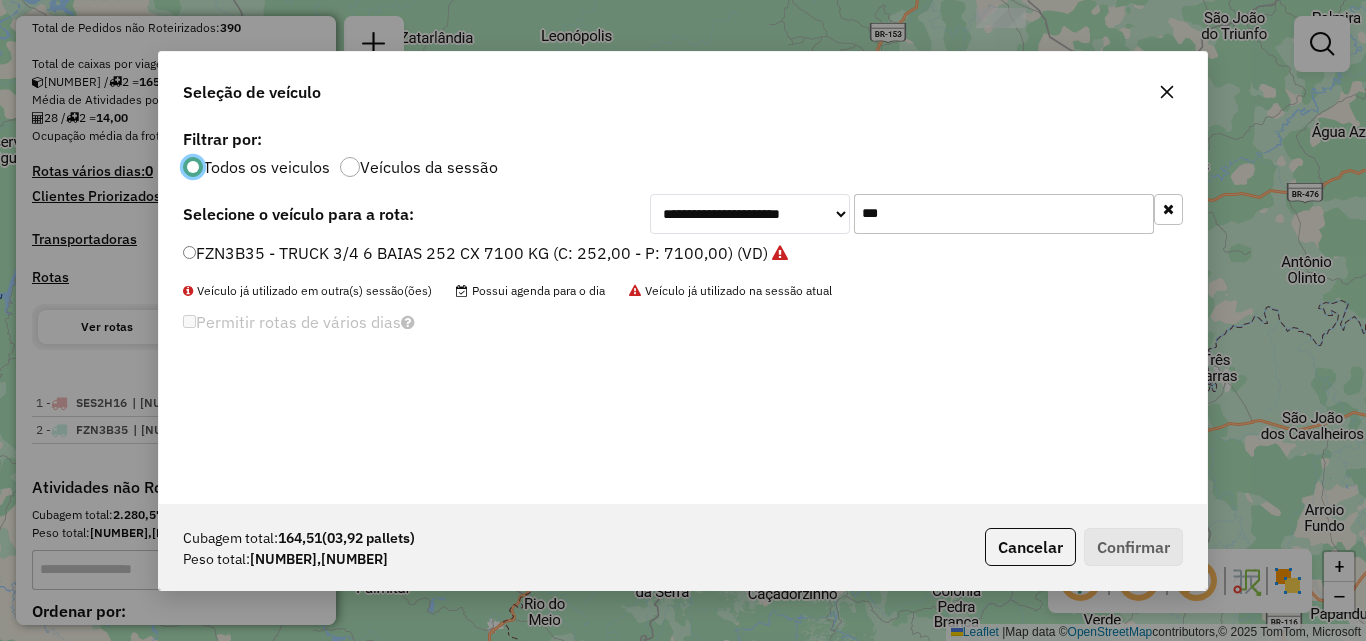 click on "**********" 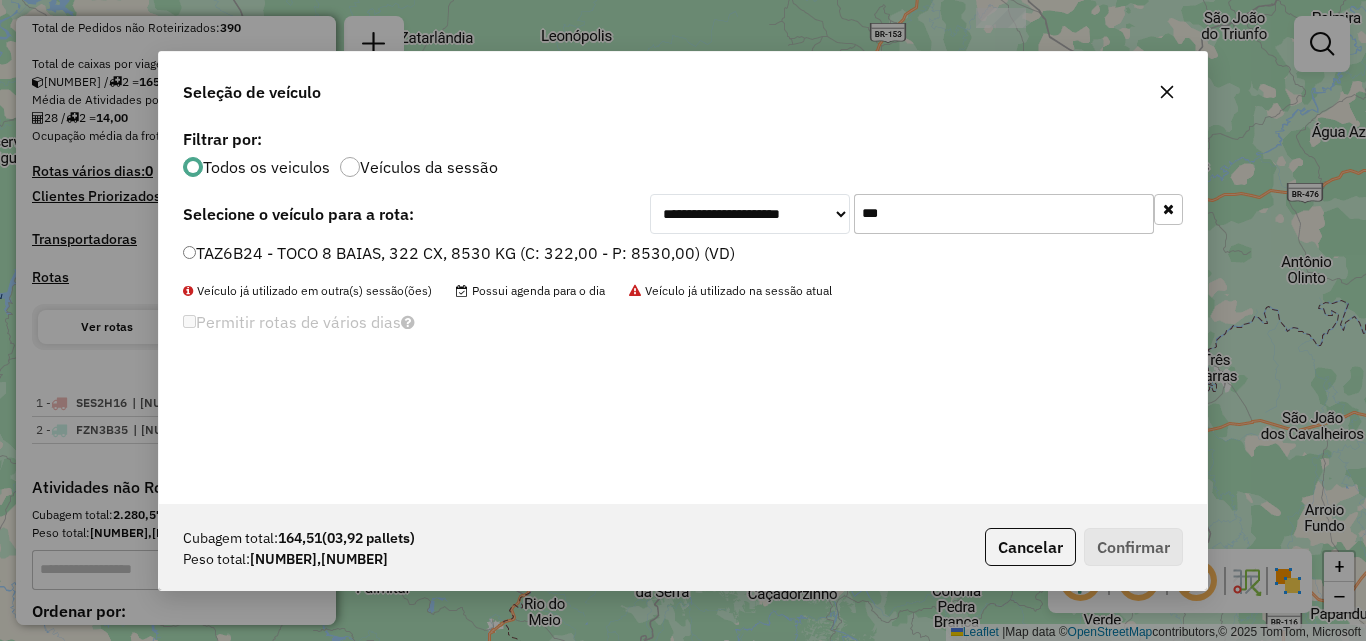type on "***" 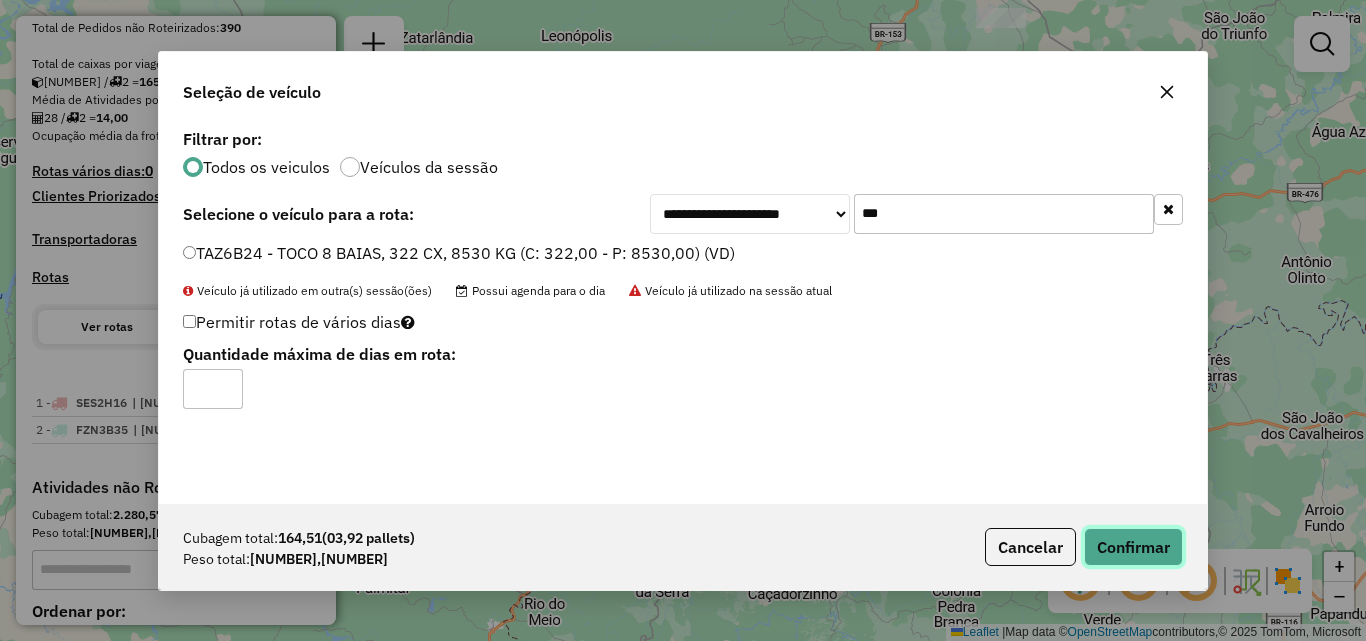 click on "Confirmar" 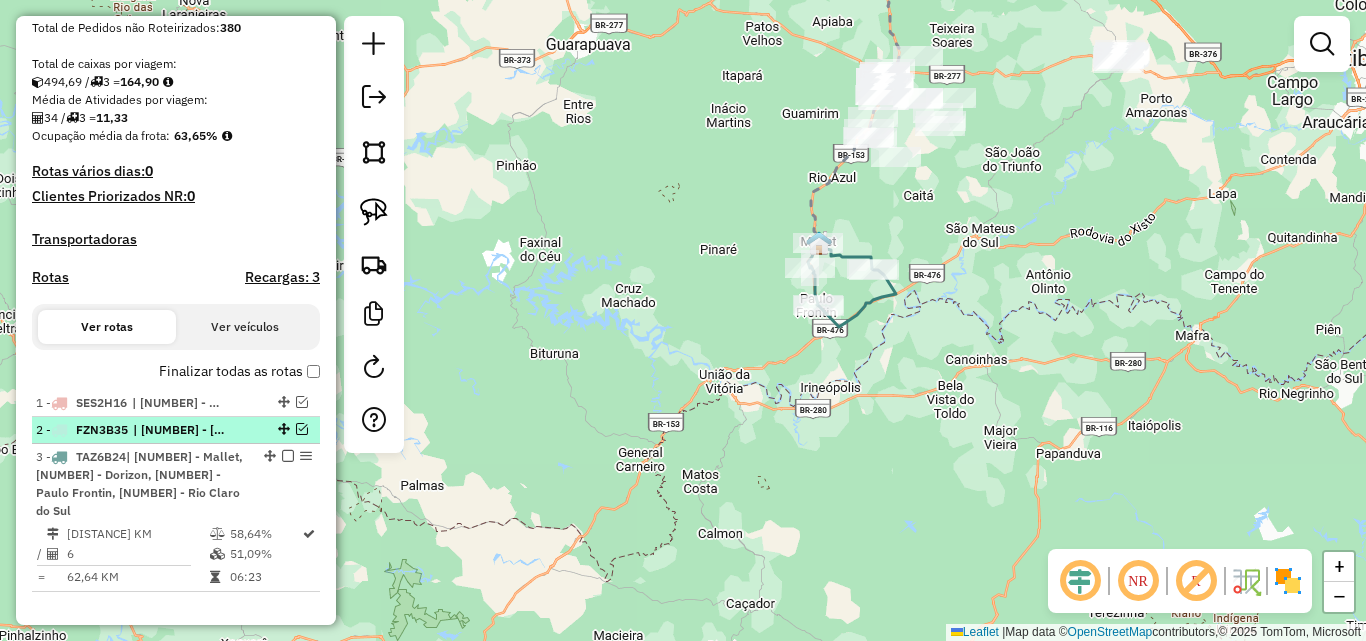 click at bounding box center (302, 429) 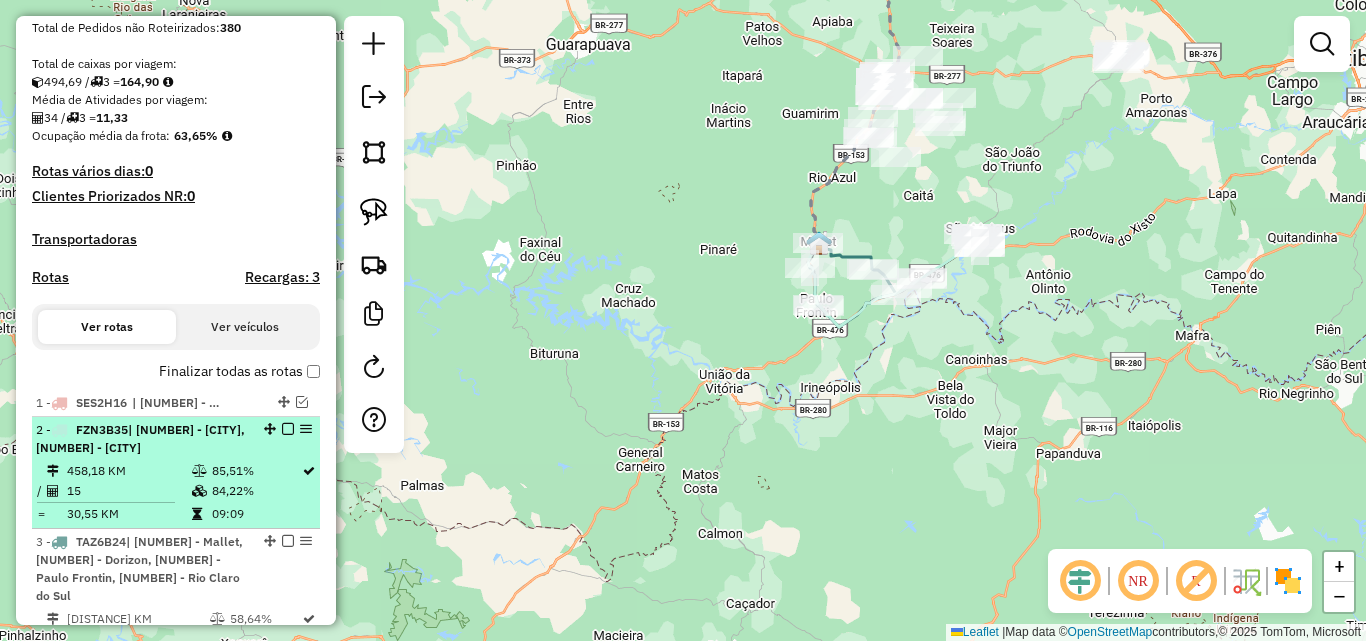 scroll, scrollTop: 618, scrollLeft: 0, axis: vertical 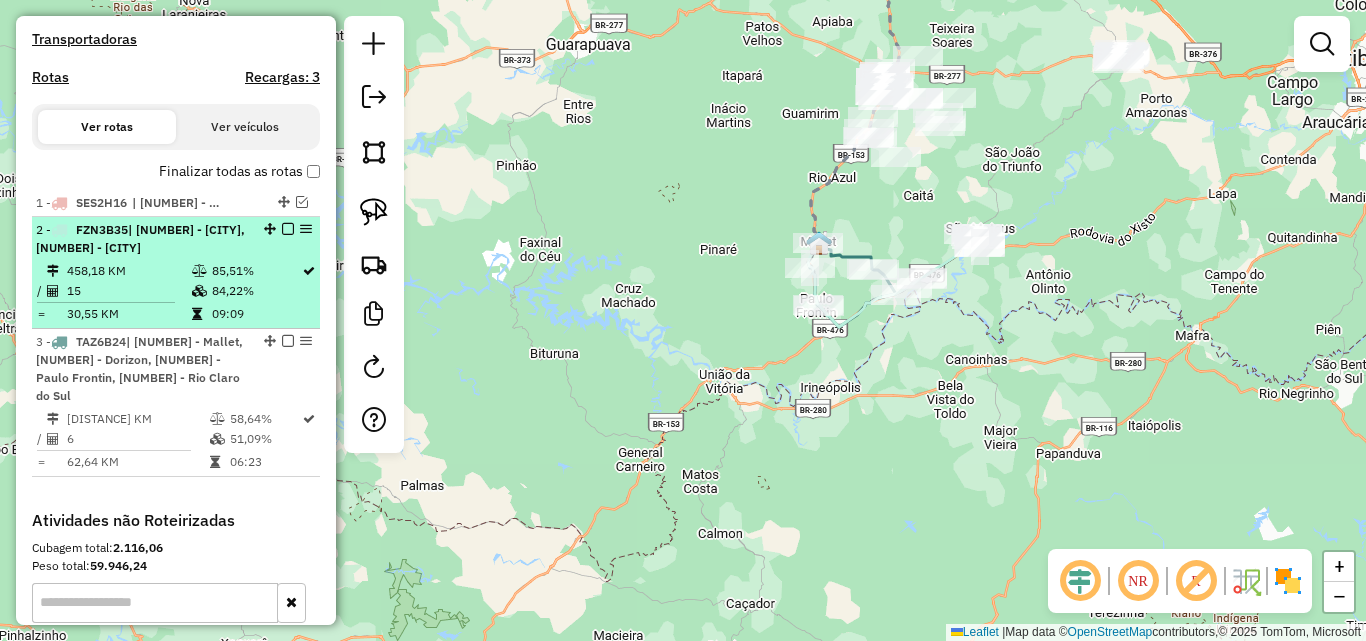 select on "**********" 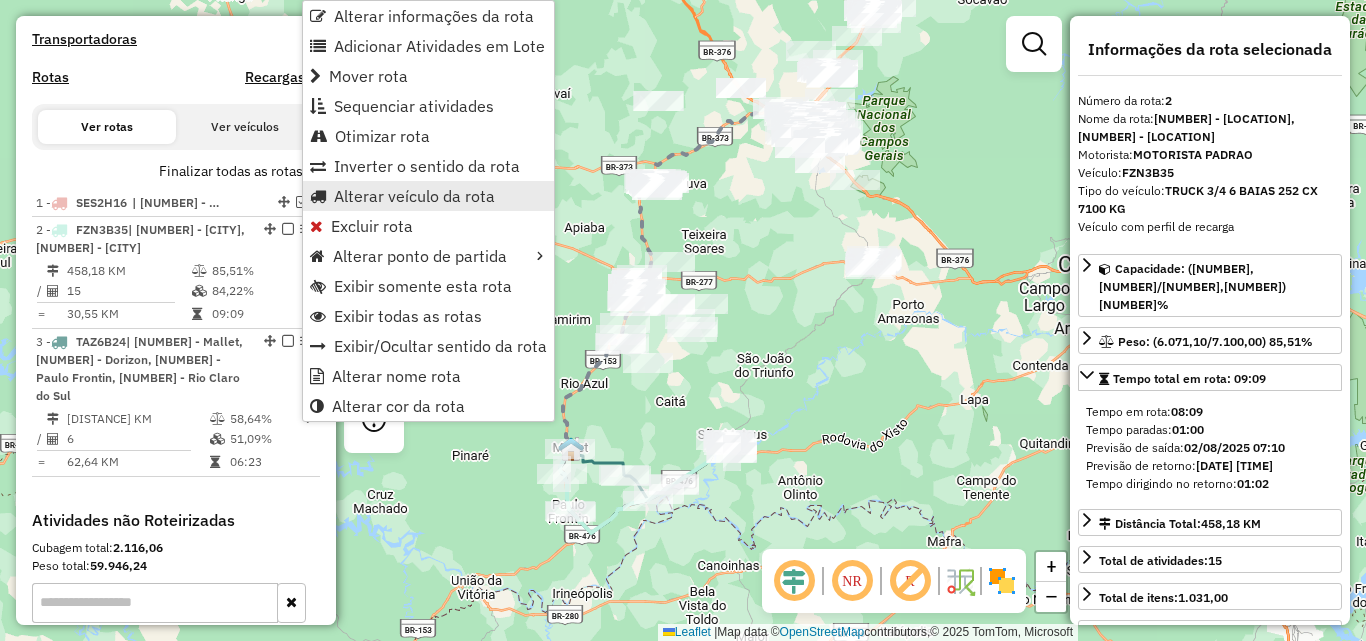 click on "Alterar veículo da rota" at bounding box center (414, 196) 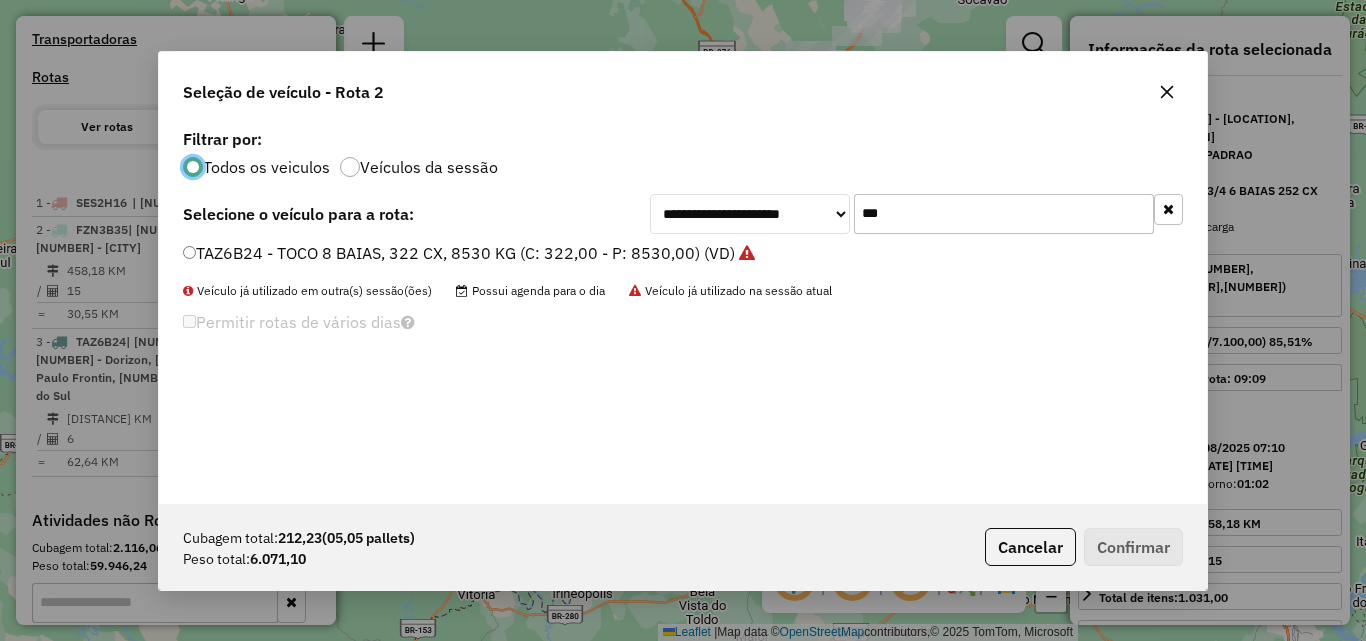scroll, scrollTop: 11, scrollLeft: 6, axis: both 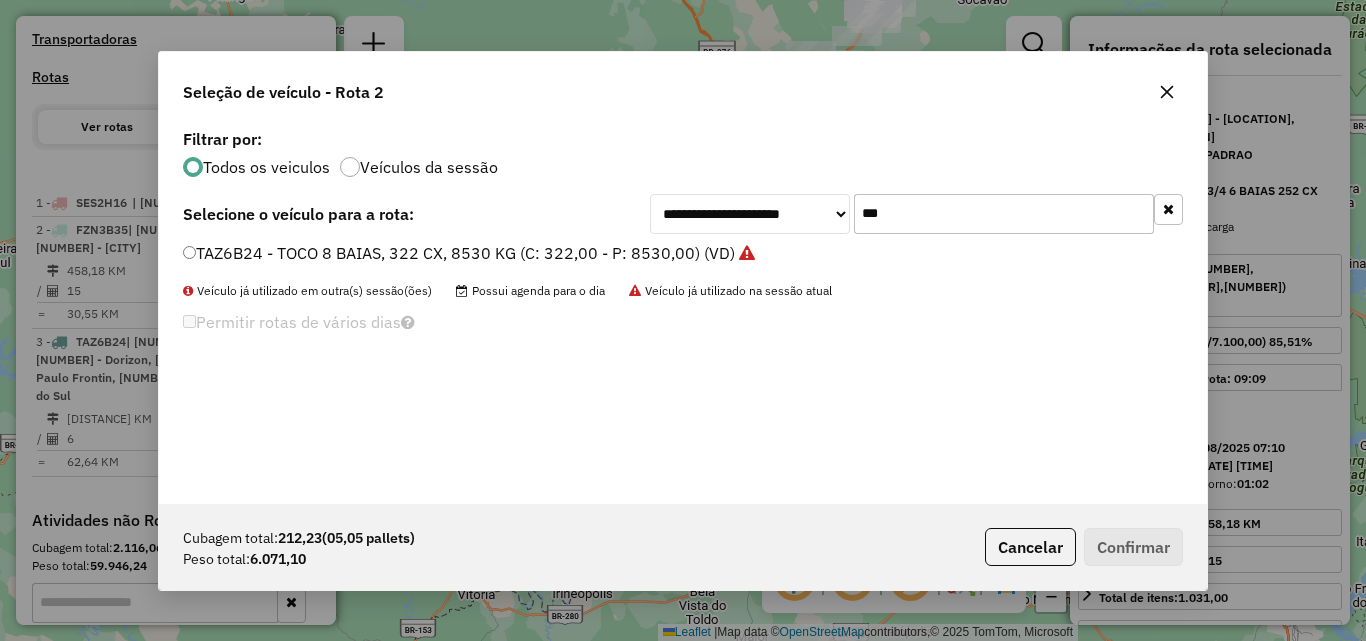 click on "TAZ6B24 - TOCO 8 BAIAS, 322 CX, 8530 KG (C: 322,00 - P: 8530,00) (VD)" 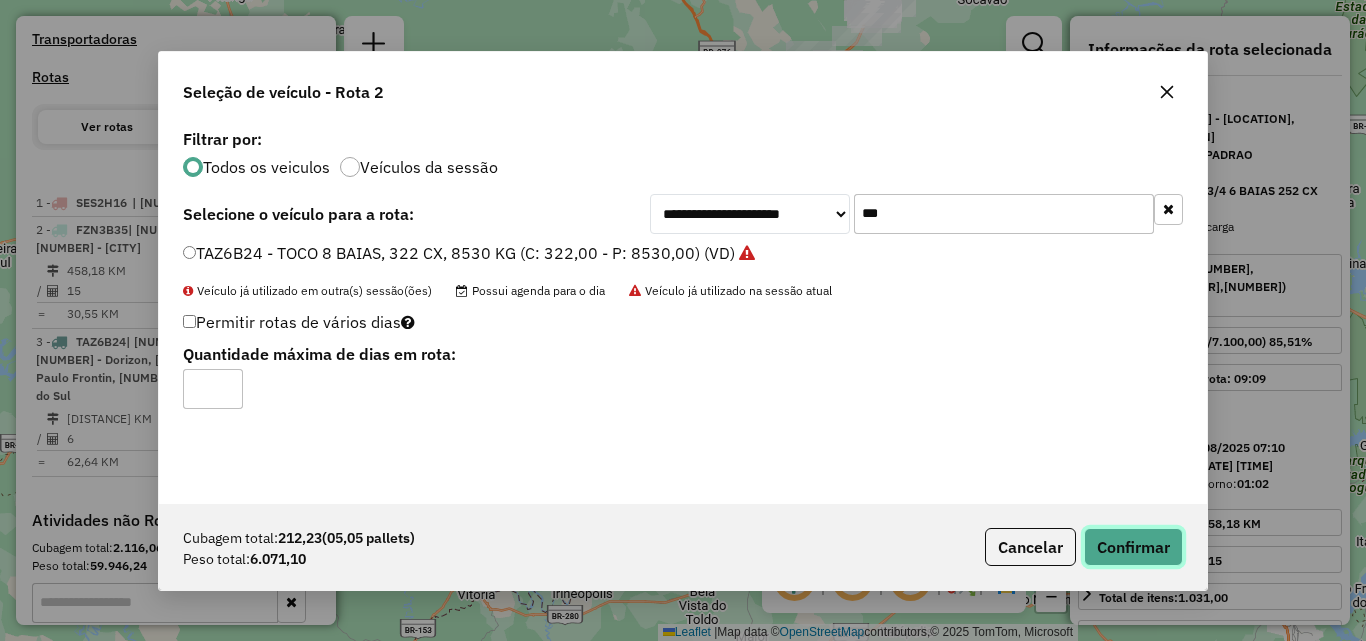 click on "Confirmar" 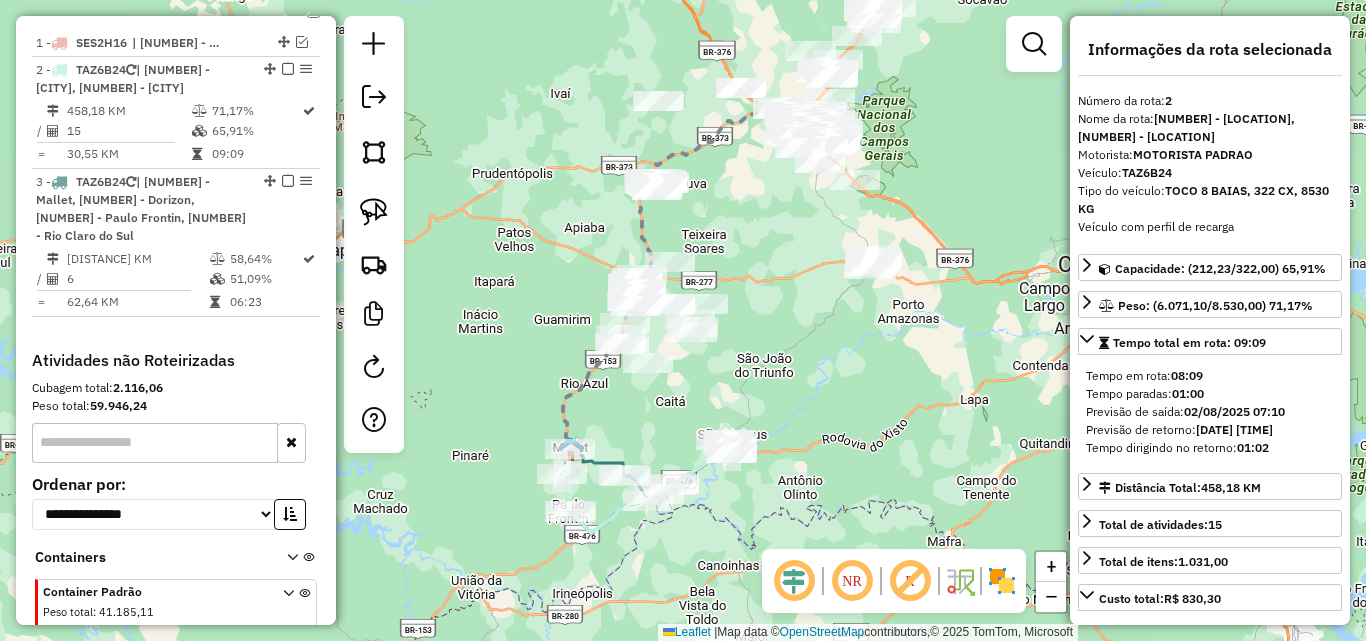 scroll, scrollTop: 819, scrollLeft: 0, axis: vertical 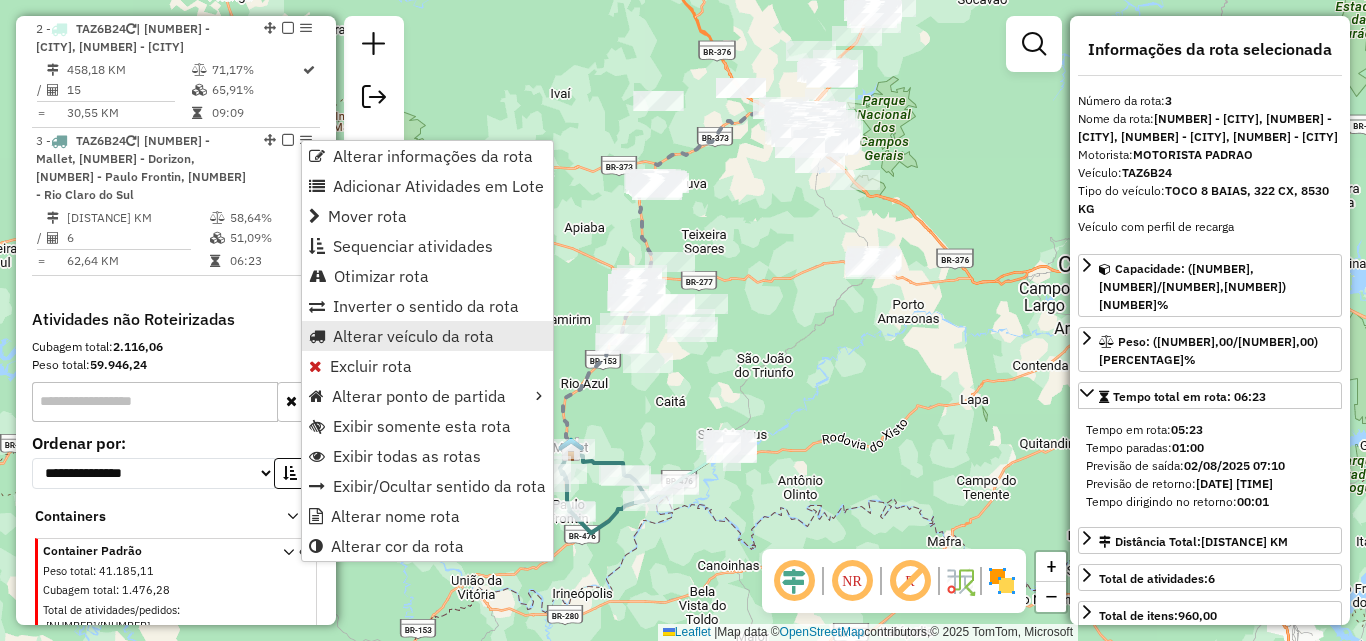 click on "Alterar veículo da rota" at bounding box center (413, 336) 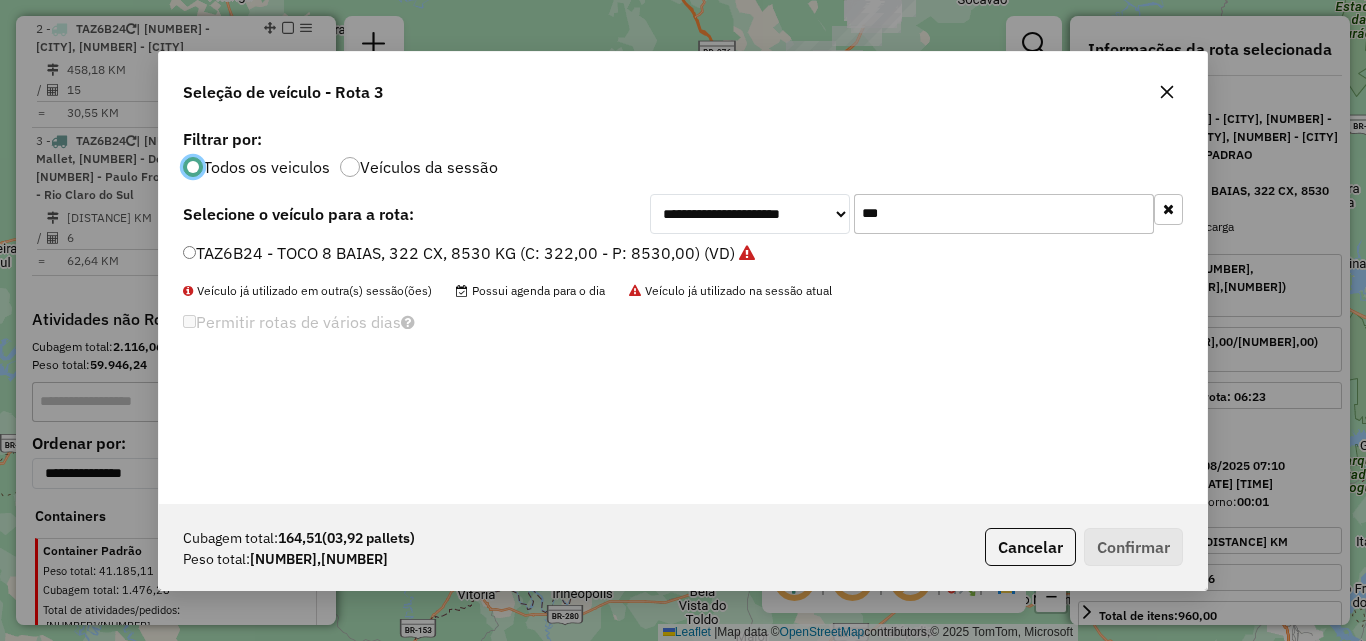 scroll, scrollTop: 11, scrollLeft: 6, axis: both 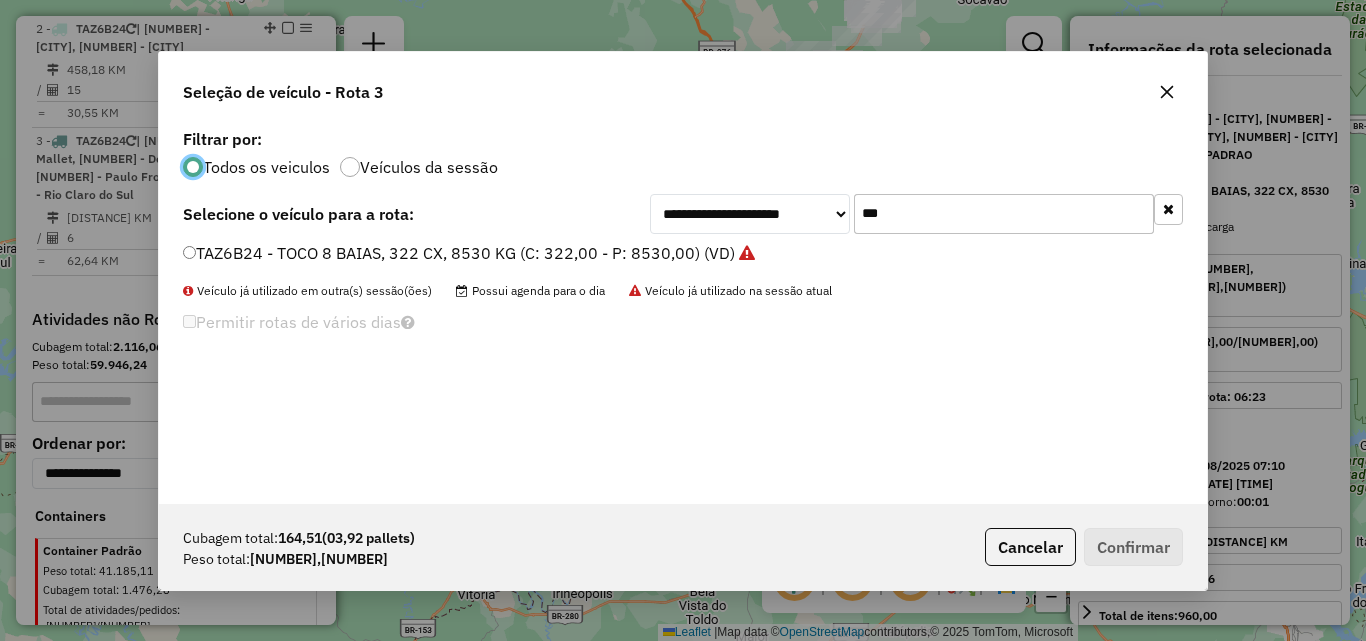 drag, startPoint x: 912, startPoint y: 211, endPoint x: 587, endPoint y: 245, distance: 326.77362 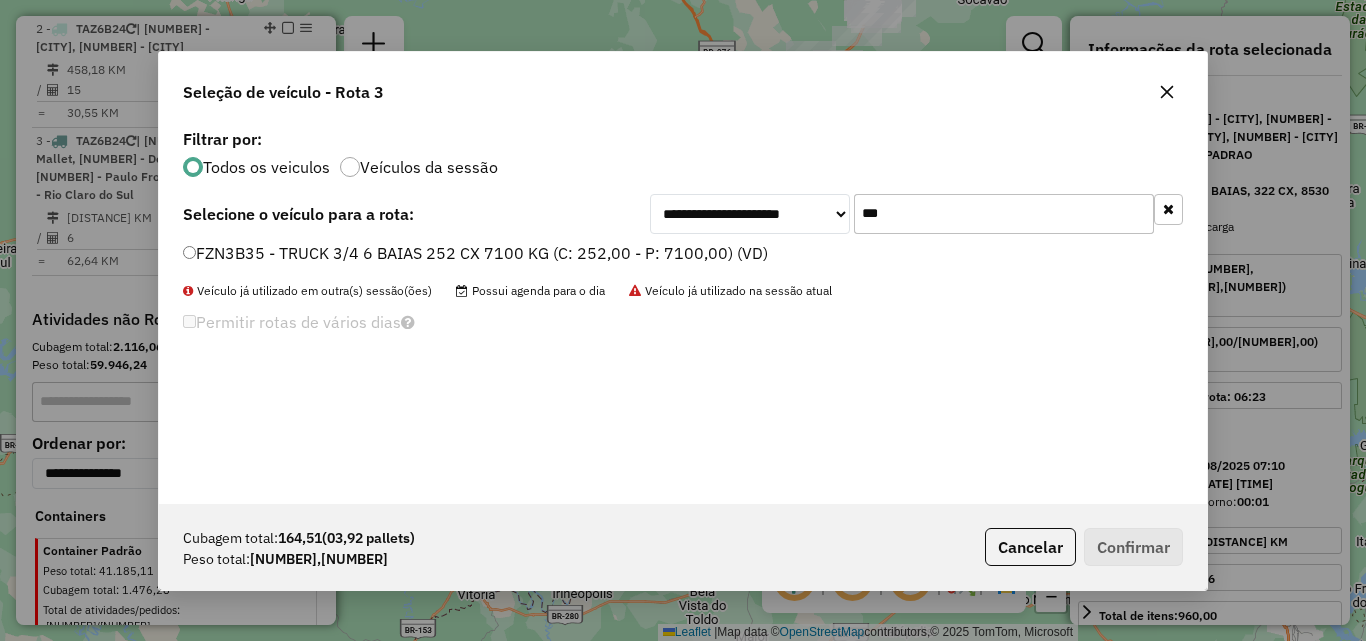 type on "***" 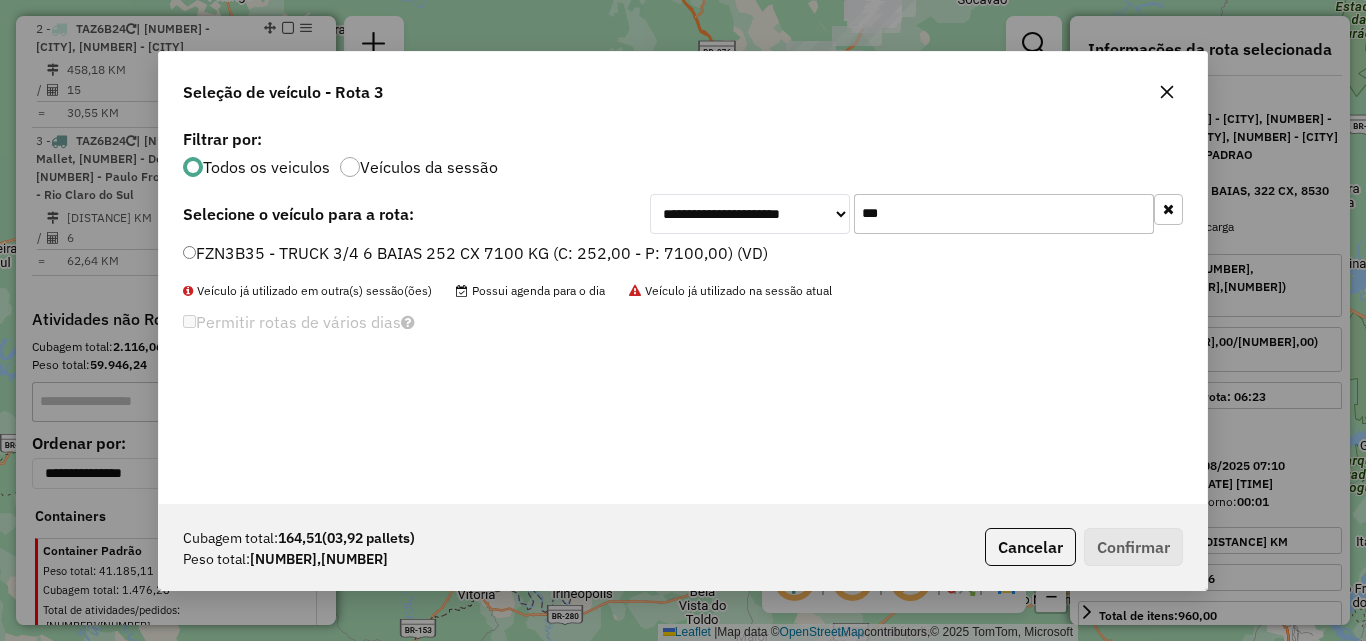 click on "FZN3B35 - TRUCK 3/4 6 BAIAS 252 CX 7100 KG (C: 252,00 - P: 7100,00) (VD)" 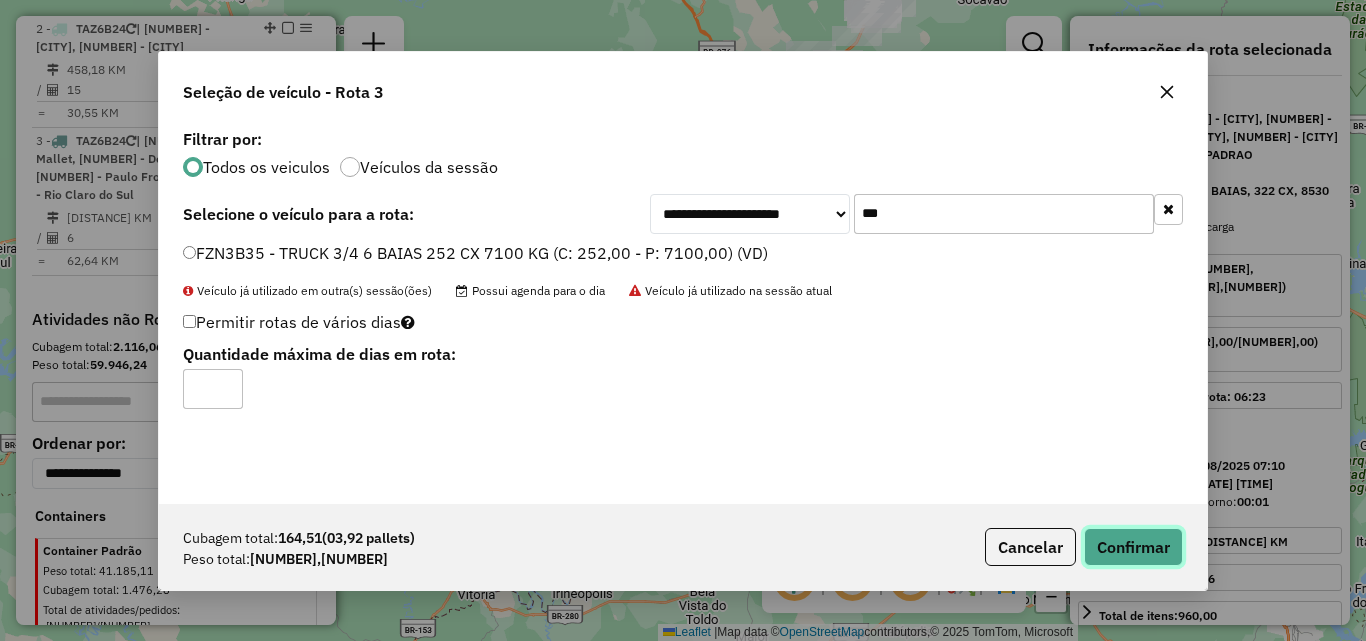 click on "Confirmar" 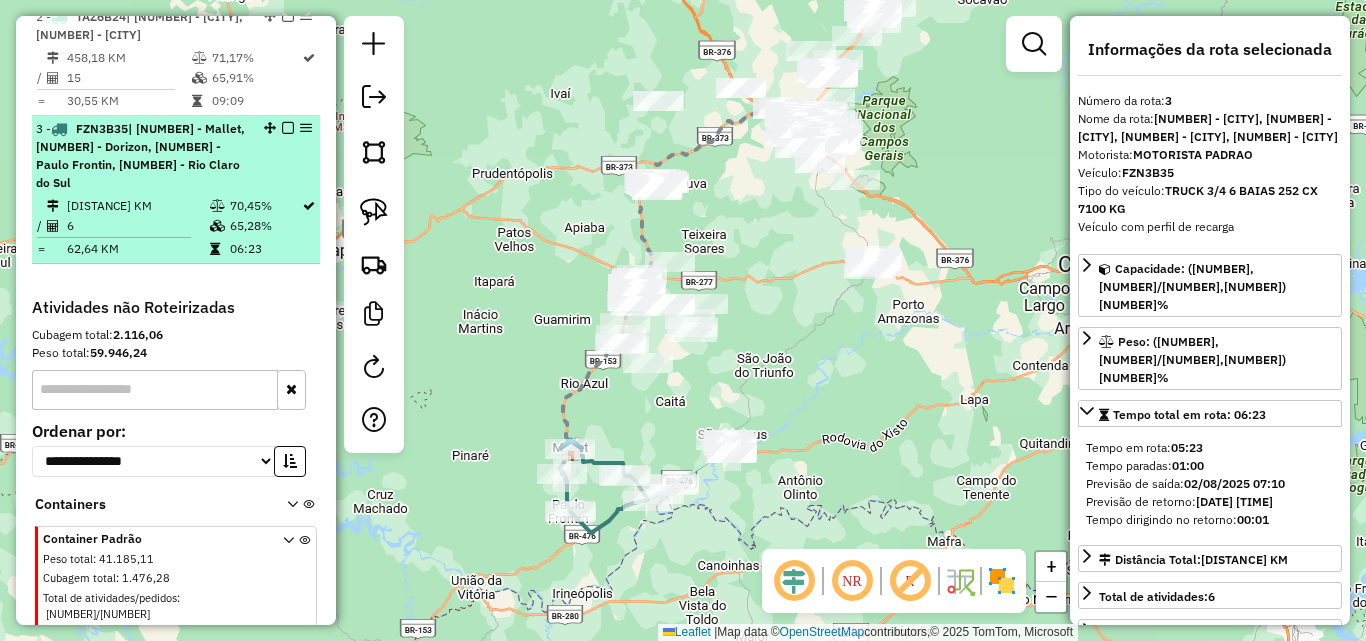 scroll, scrollTop: 731, scrollLeft: 0, axis: vertical 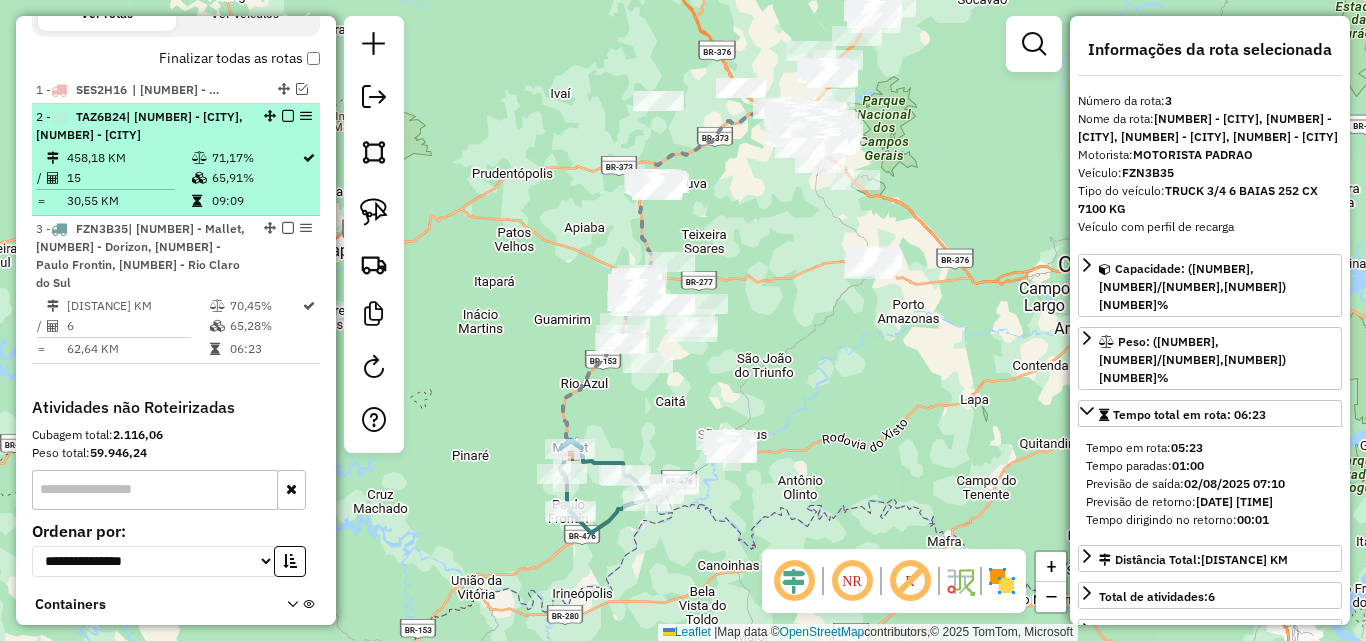 click at bounding box center (288, 116) 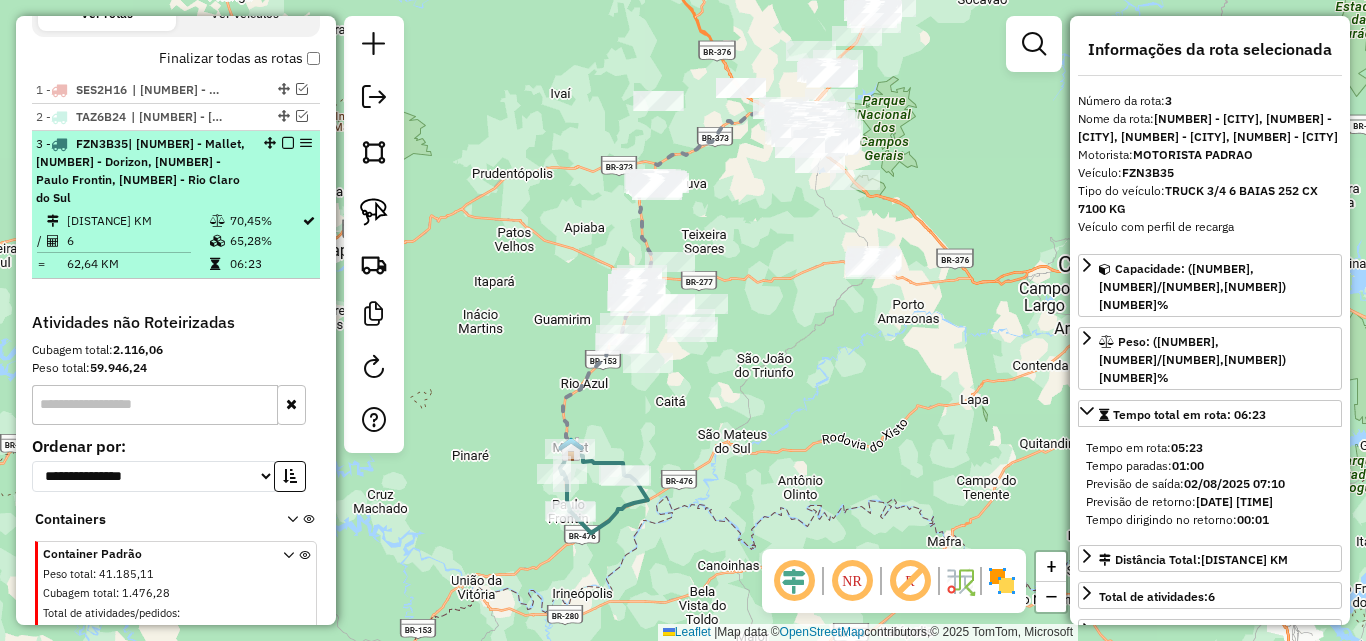 click at bounding box center [288, 143] 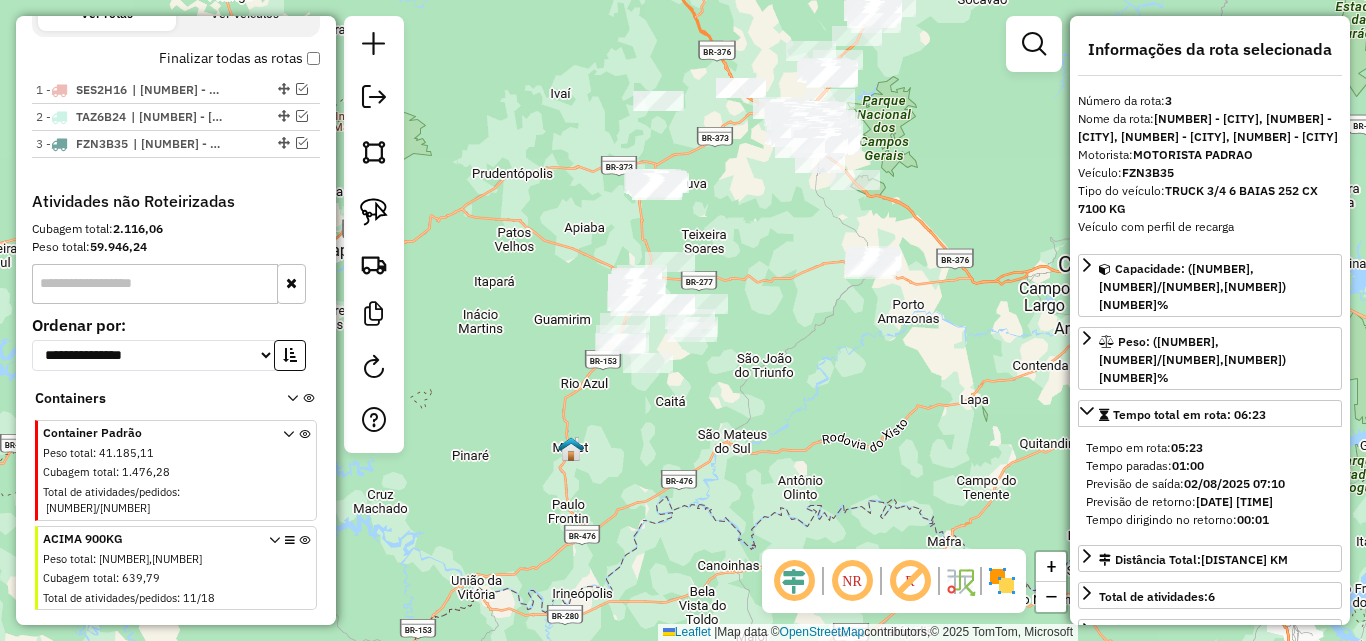 click on "Janela de atendimento Grade de atendimento Capacidade Transportadoras Veículos Cliente Pedidos  Rotas Selecione os dias de semana para filtrar as janelas de atendimento  Seg   Ter   Qua   Qui   Sex   Sáb   Dom  Informe o período da janela de atendimento: De: Até:  Filtrar exatamente a janela do cliente  Considerar janela de atendimento padrão  Selecione os dias de semana para filtrar as grades de atendimento  Seg   Ter   Qua   Qui   Sex   Sáb   Dom   Considerar clientes sem dia de atendimento cadastrado  Clientes fora do dia de atendimento selecionado Filtrar as atividades entre os valores definidos abaixo:  Peso mínimo:   Peso máximo:   Cubagem mínima:   Cubagem máxima:   De:   Até:  Filtrar as atividades entre o tempo de atendimento definido abaixo:  De:   Até:   Considerar capacidade total dos clientes não roteirizados Transportadora: Selecione um ou mais itens Tipo de veículo: Selecione um ou mais itens Veículo: Selecione um ou mais itens Motorista: Selecione um ou mais itens Nome: Rótulo:" 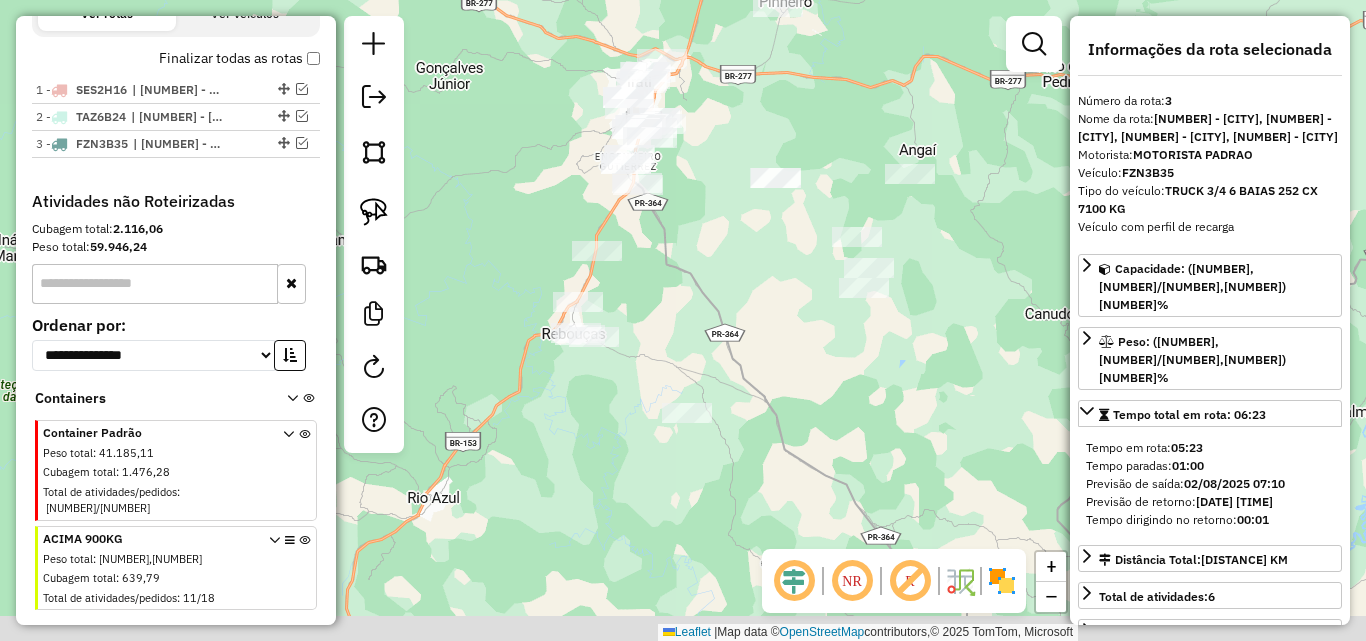 click on "Janela de atendimento Grade de atendimento Capacidade Transportadoras Veículos Cliente Pedidos  Rotas Selecione os dias de semana para filtrar as janelas de atendimento  Seg   Ter   Qua   Qui   Sex   Sáb   Dom  Informe o período da janela de atendimento: De: Até:  Filtrar exatamente a janela do cliente  Considerar janela de atendimento padrão  Selecione os dias de semana para filtrar as grades de atendimento  Seg   Ter   Qua   Qui   Sex   Sáb   Dom   Considerar clientes sem dia de atendimento cadastrado  Clientes fora do dia de atendimento selecionado Filtrar as atividades entre os valores definidos abaixo:  Peso mínimo:   Peso máximo:   Cubagem mínima:   Cubagem máxima:   De:   Até:  Filtrar as atividades entre o tempo de atendimento definido abaixo:  De:   Até:   Considerar capacidade total dos clientes não roteirizados Transportadora: Selecione um ou mais itens Tipo de veículo: Selecione um ou mais itens Veículo: Selecione um ou mais itens Motorista: Selecione um ou mais itens Nome: Rótulo:" 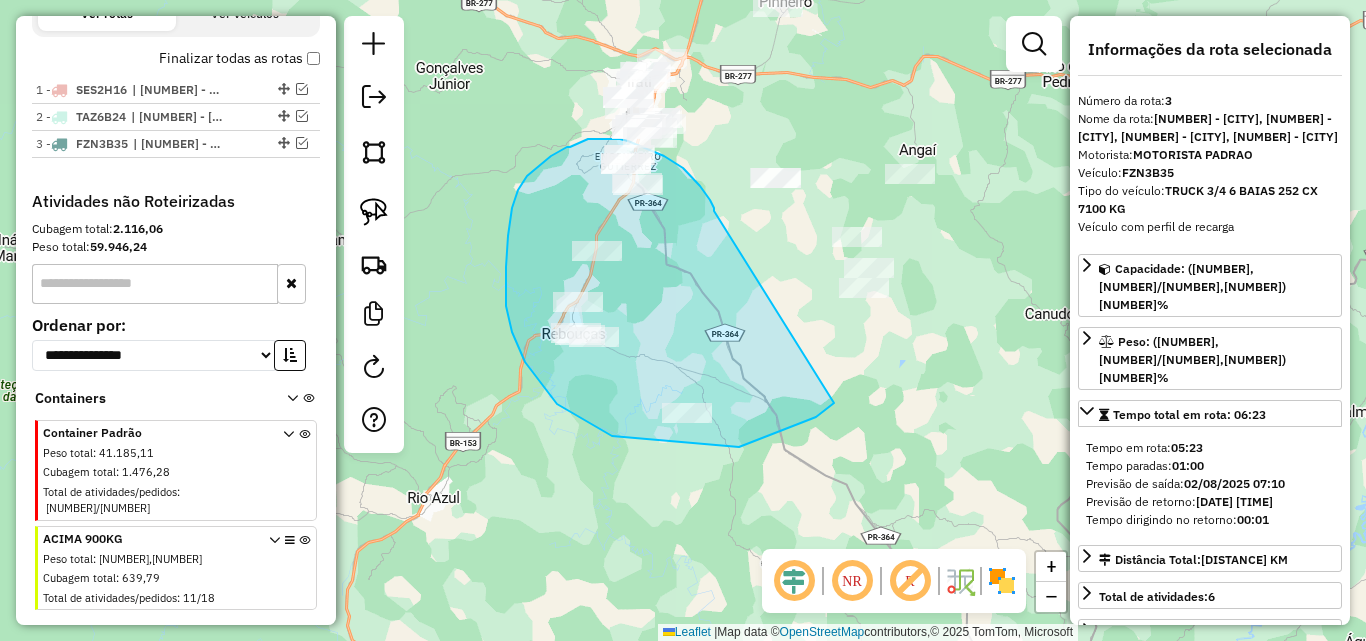 drag, startPoint x: 714, startPoint y: 211, endPoint x: 834, endPoint y: 403, distance: 226.41554 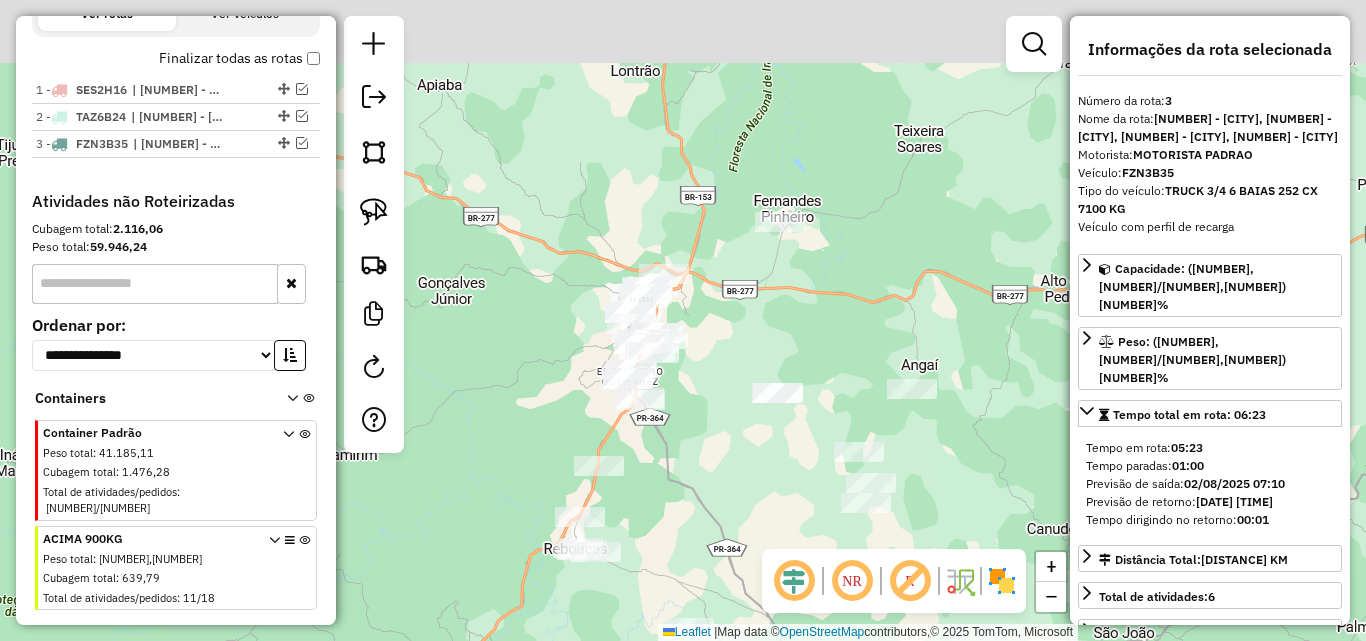 drag, startPoint x: 693, startPoint y: 212, endPoint x: 695, endPoint y: 472, distance: 260.0077 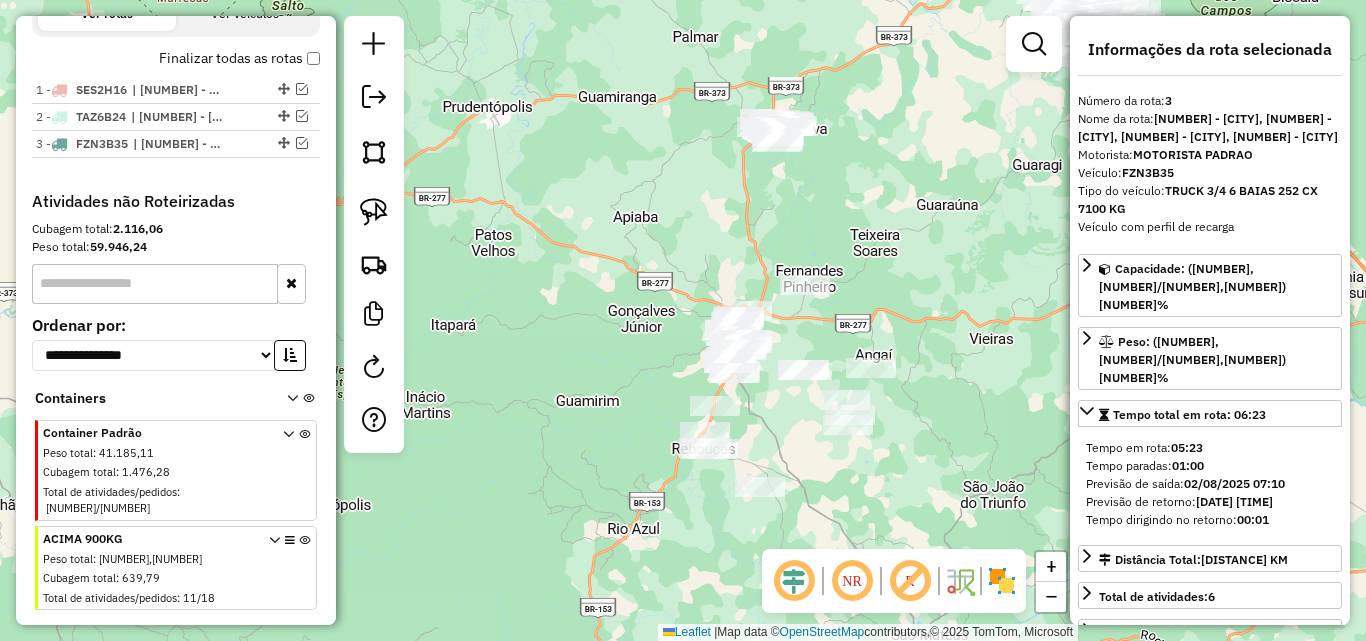 drag, startPoint x: 869, startPoint y: 322, endPoint x: 832, endPoint y: 261, distance: 71.34424 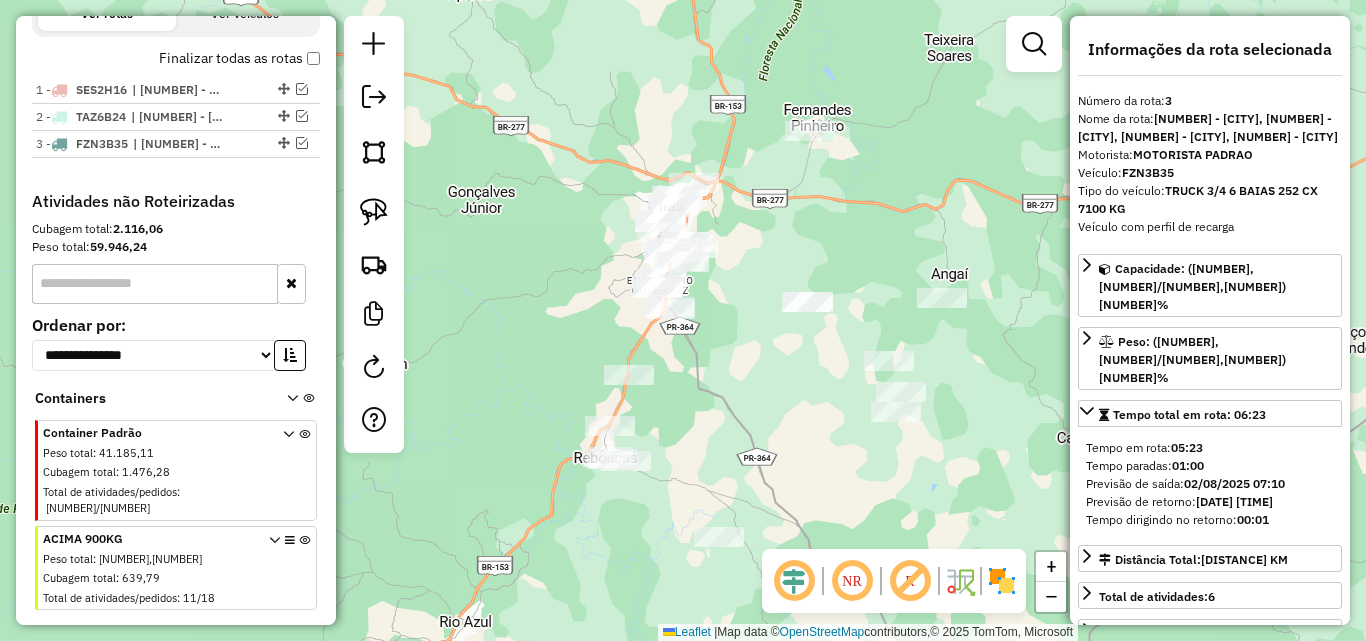 drag, startPoint x: 755, startPoint y: 402, endPoint x: 668, endPoint y: 364, distance: 94.93682 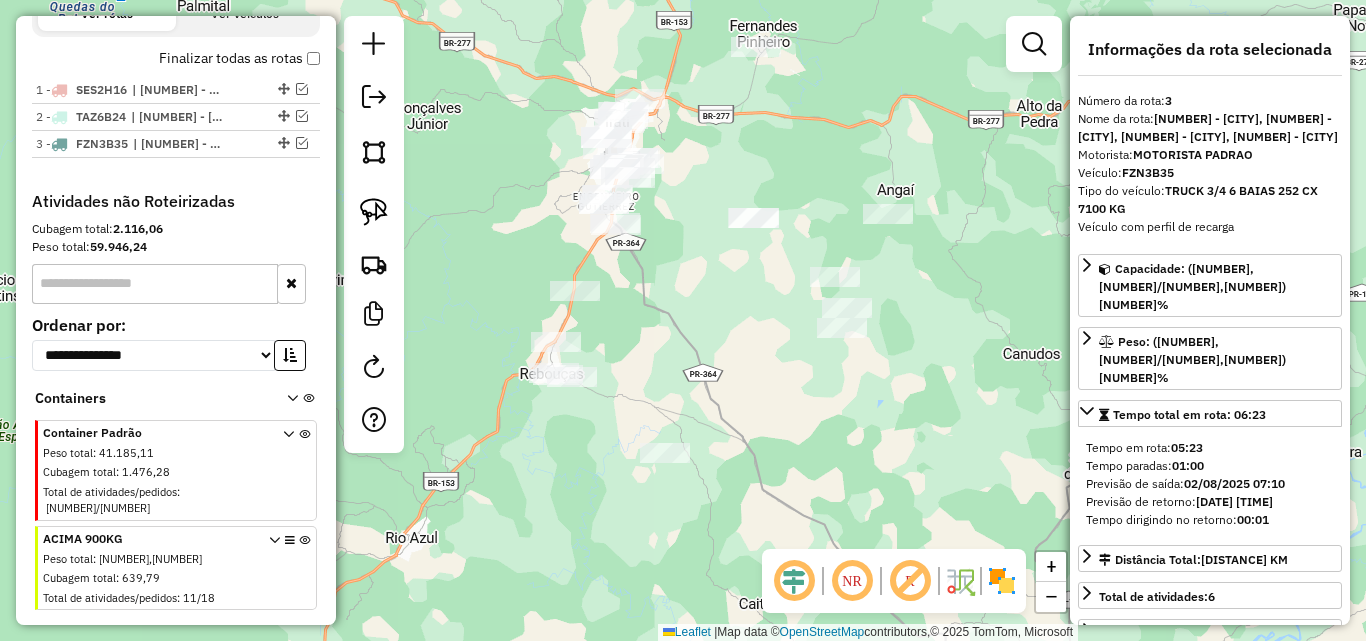 drag, startPoint x: 708, startPoint y: 472, endPoint x: 736, endPoint y: 424, distance: 55.569775 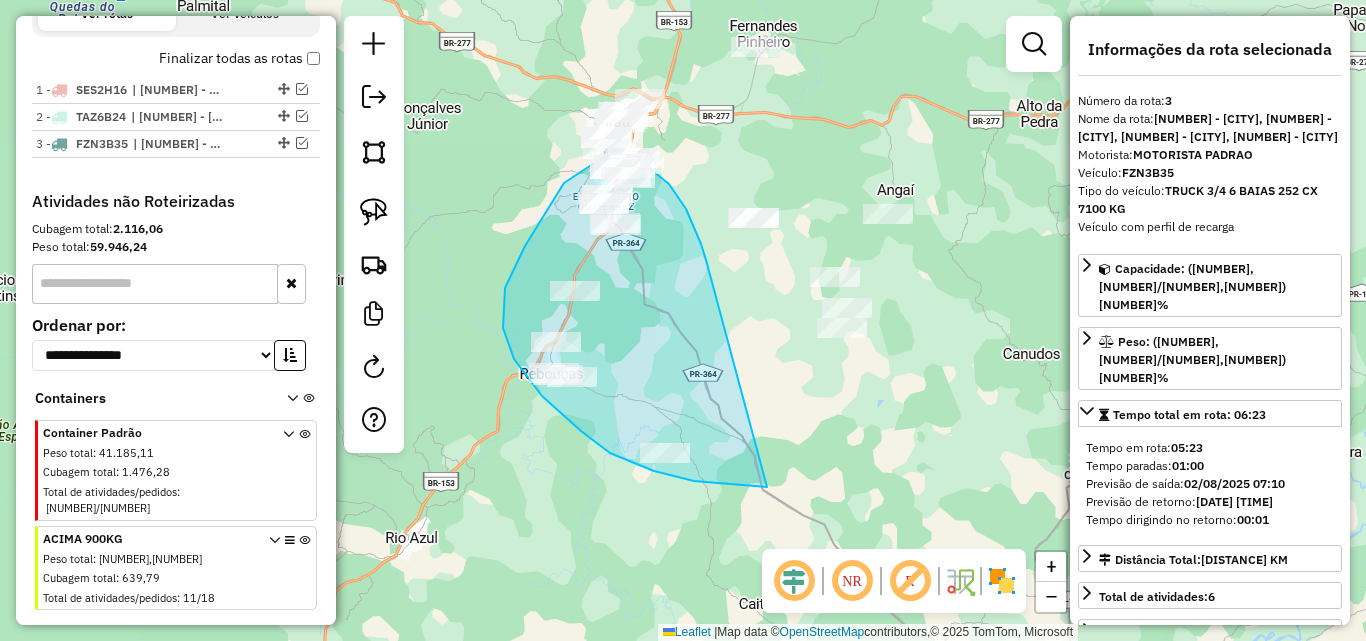 drag, startPoint x: 706, startPoint y: 260, endPoint x: 770, endPoint y: 487, distance: 235.84953 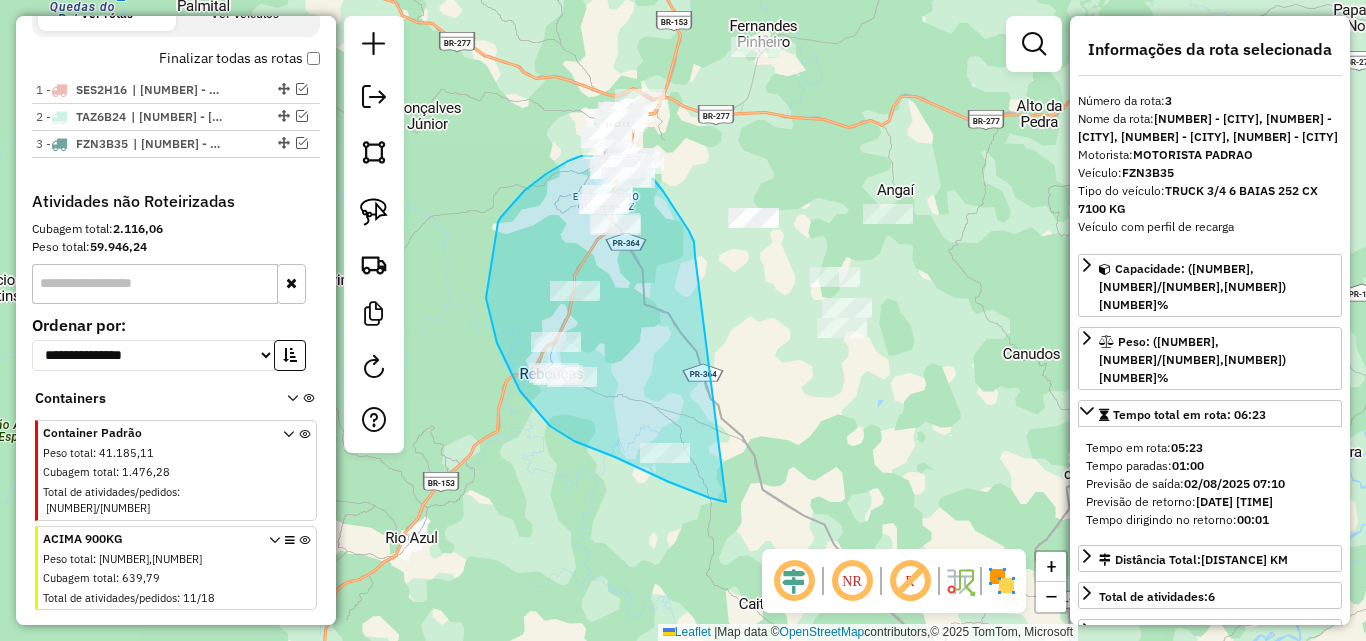 drag, startPoint x: 695, startPoint y: 256, endPoint x: 726, endPoint y: 502, distance: 247.94556 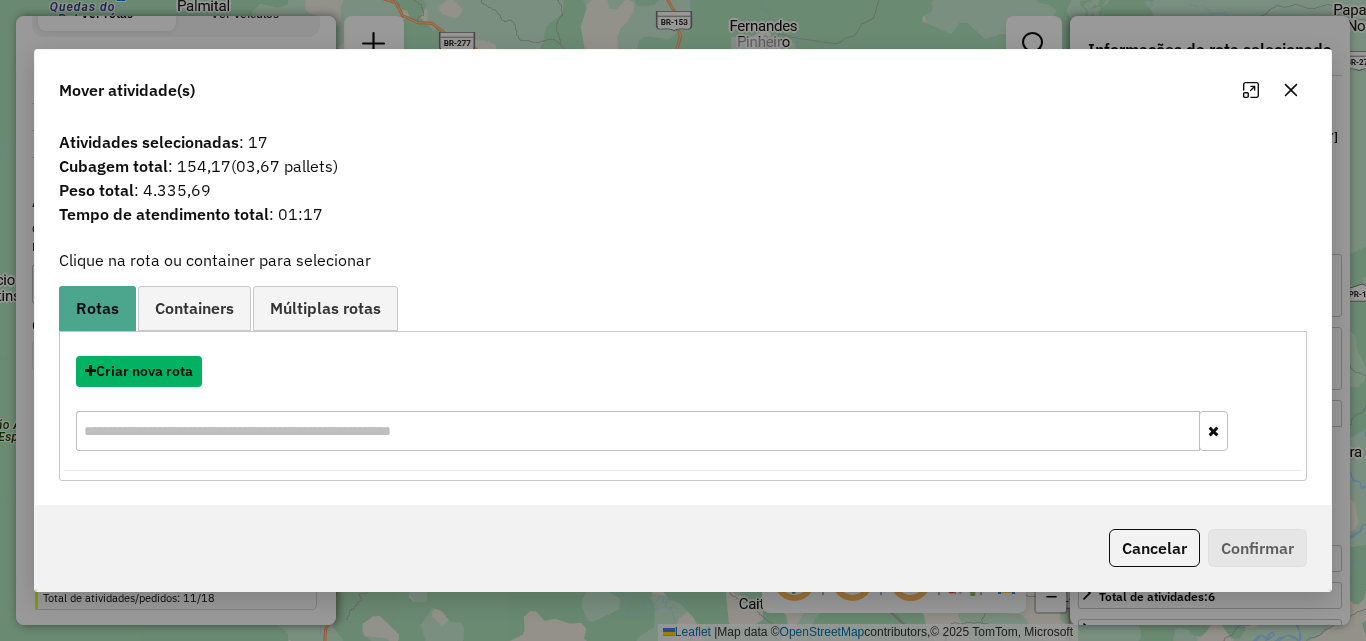 click on "Criar nova rota" at bounding box center [139, 371] 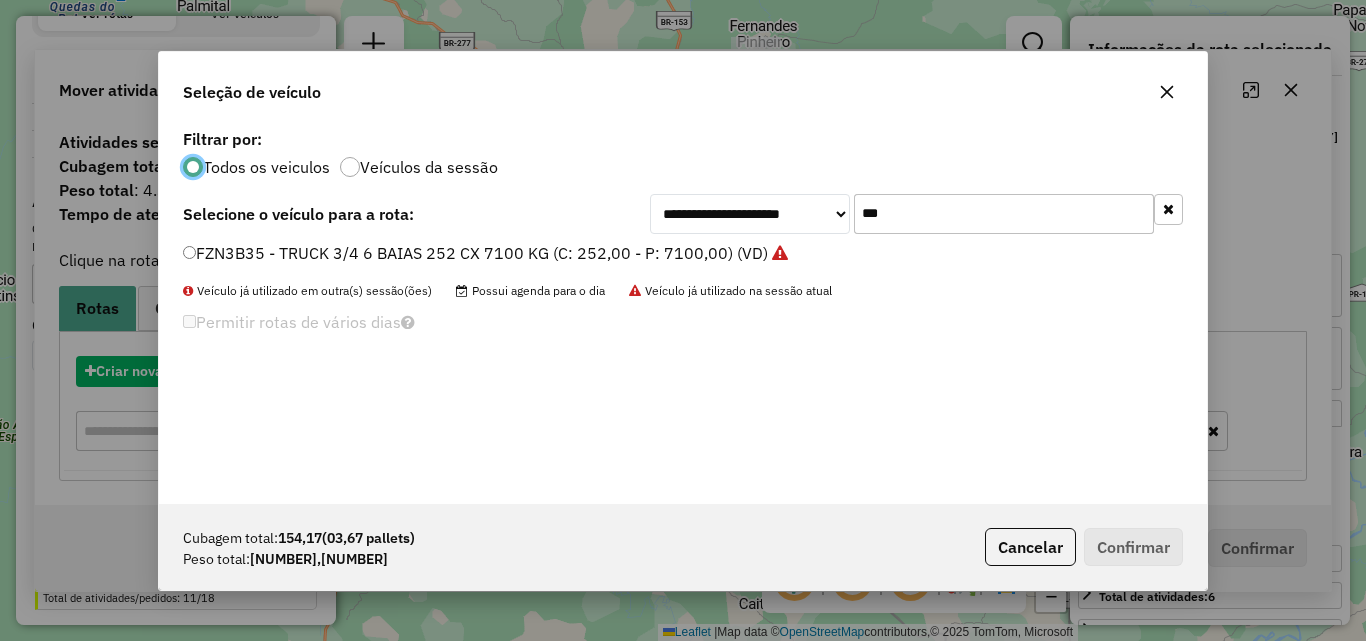 scroll, scrollTop: 11, scrollLeft: 6, axis: both 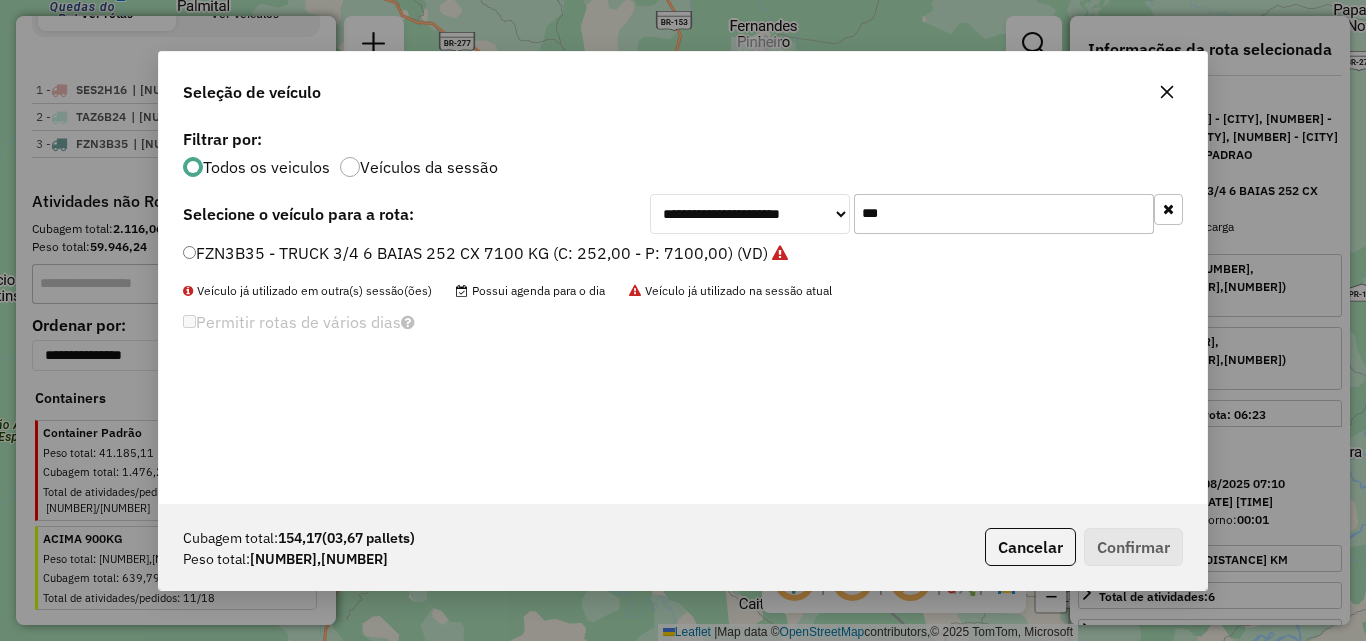 drag, startPoint x: 919, startPoint y: 211, endPoint x: 543, endPoint y: 224, distance: 376.22467 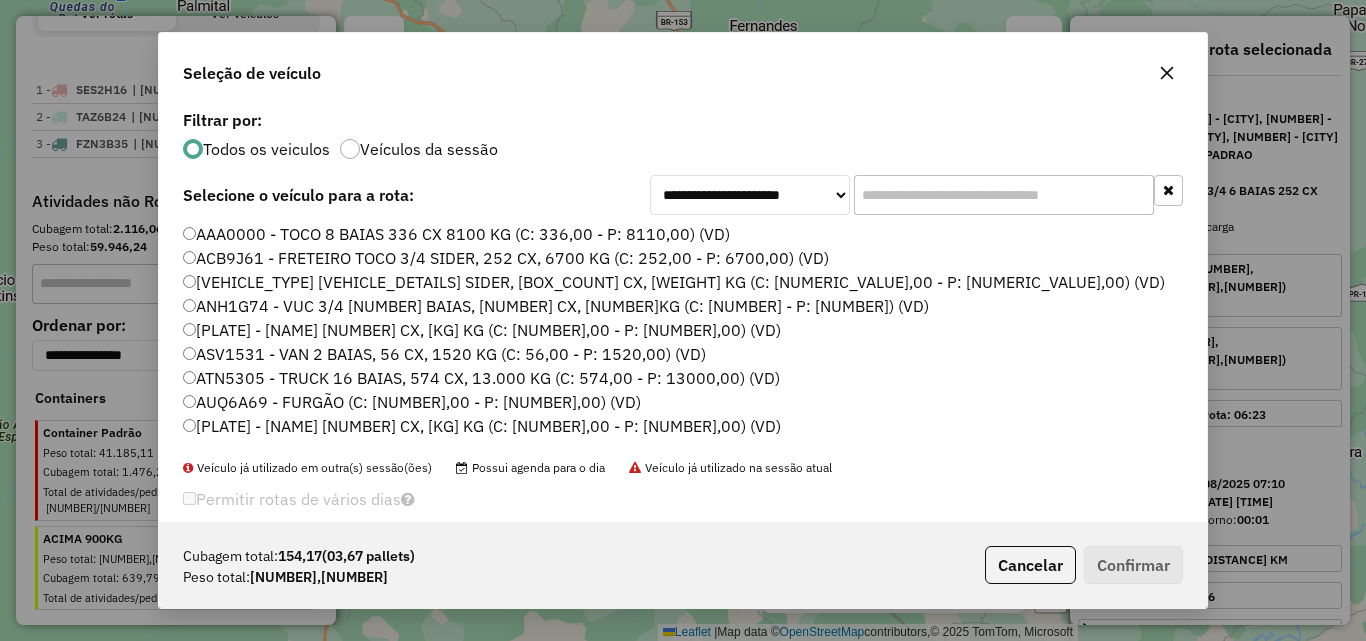 click 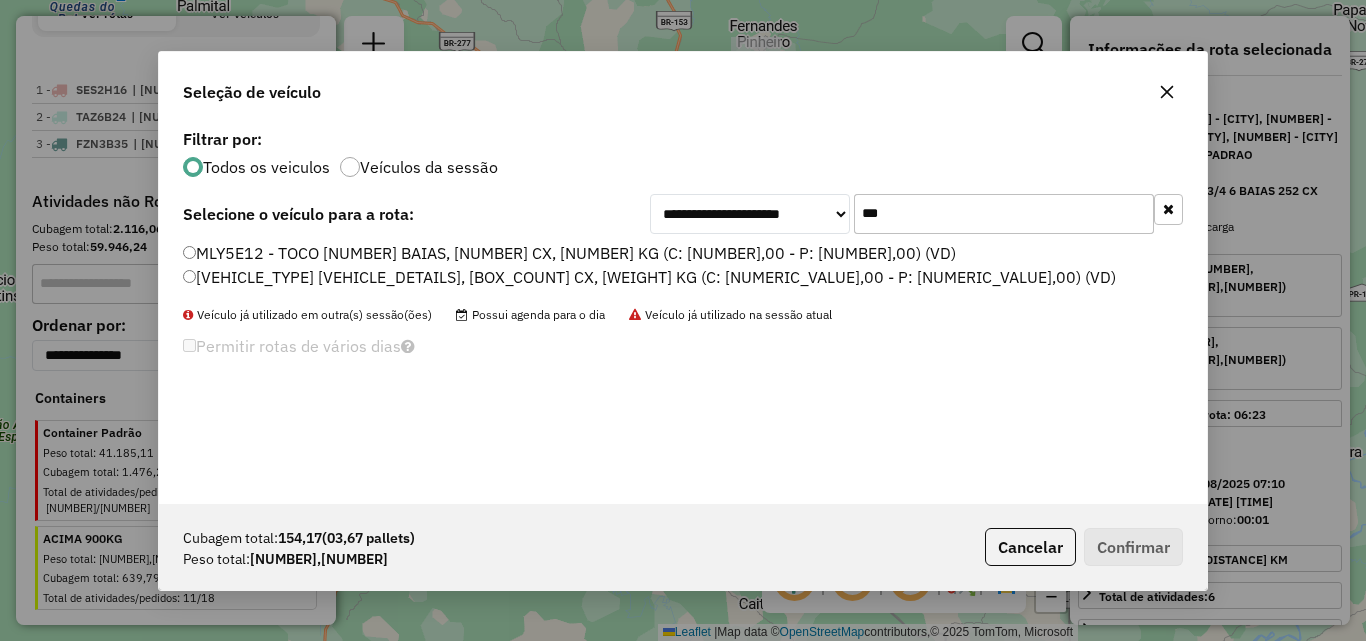 type on "***" 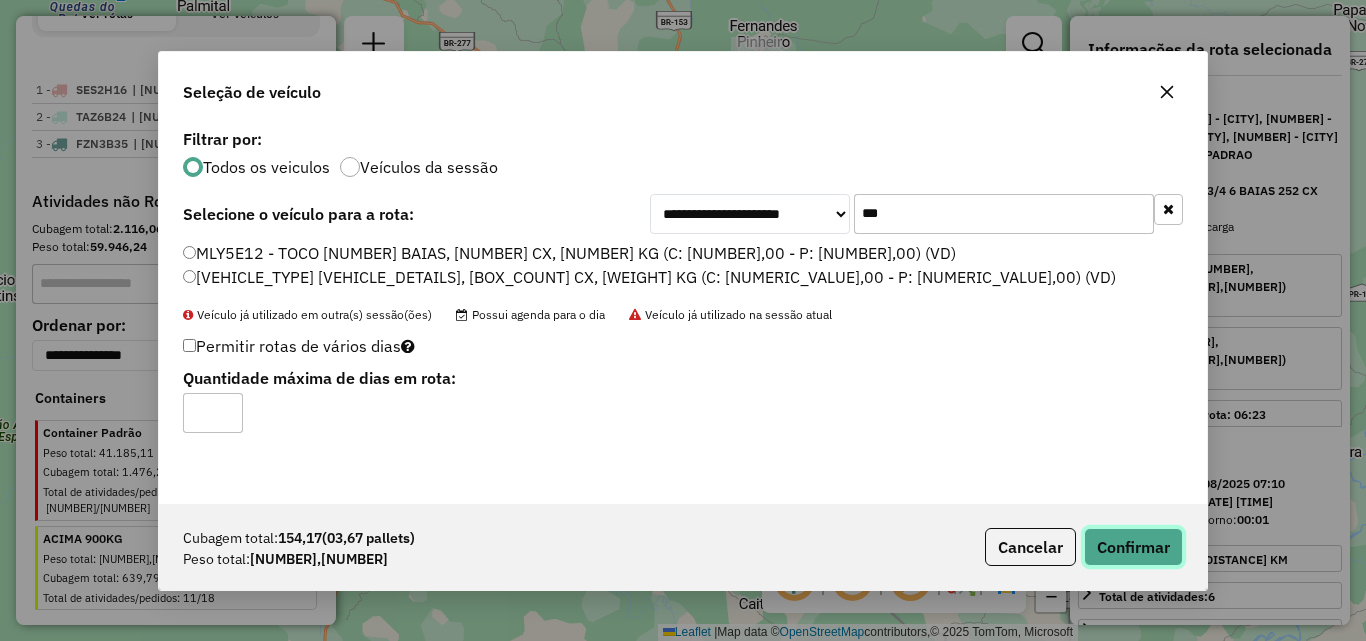 click on "Confirmar" 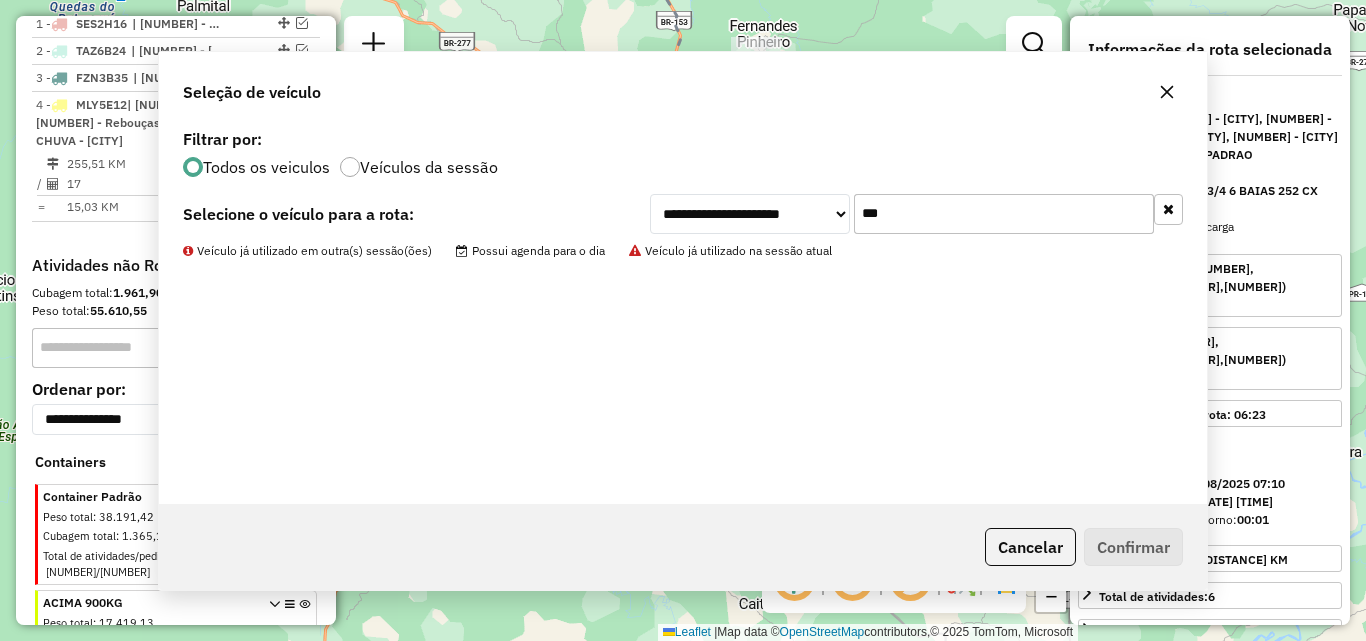 scroll, scrollTop: 846, scrollLeft: 0, axis: vertical 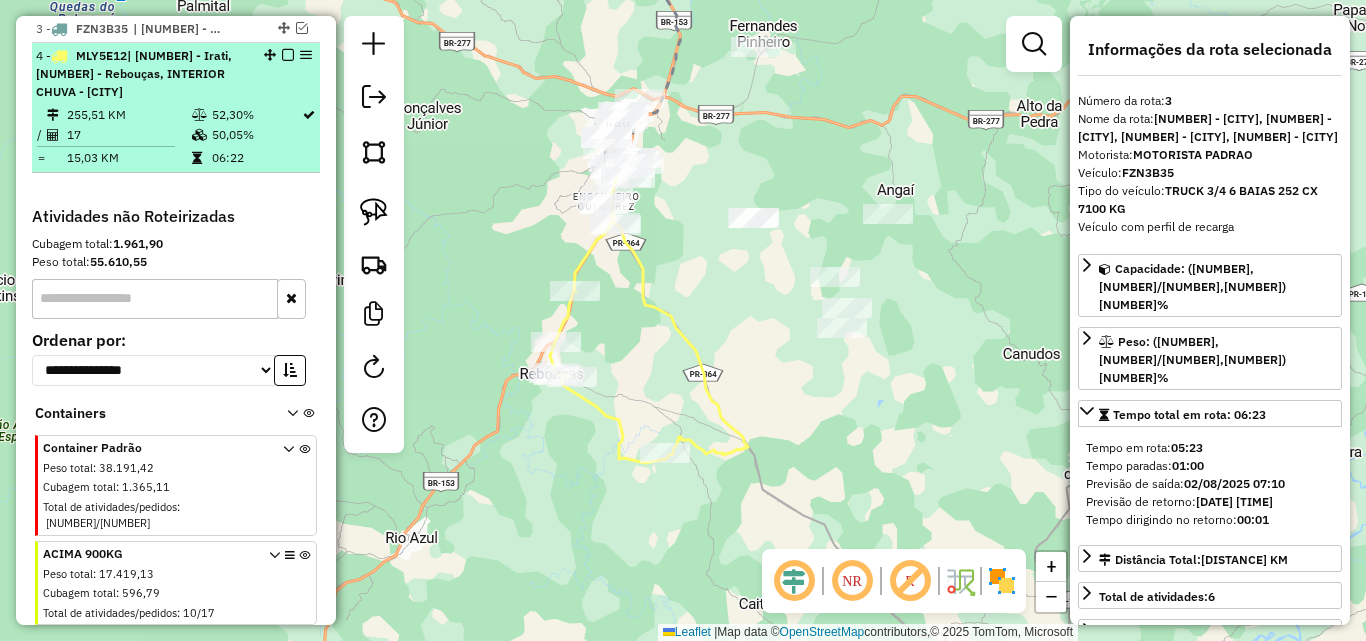 click at bounding box center [288, 55] 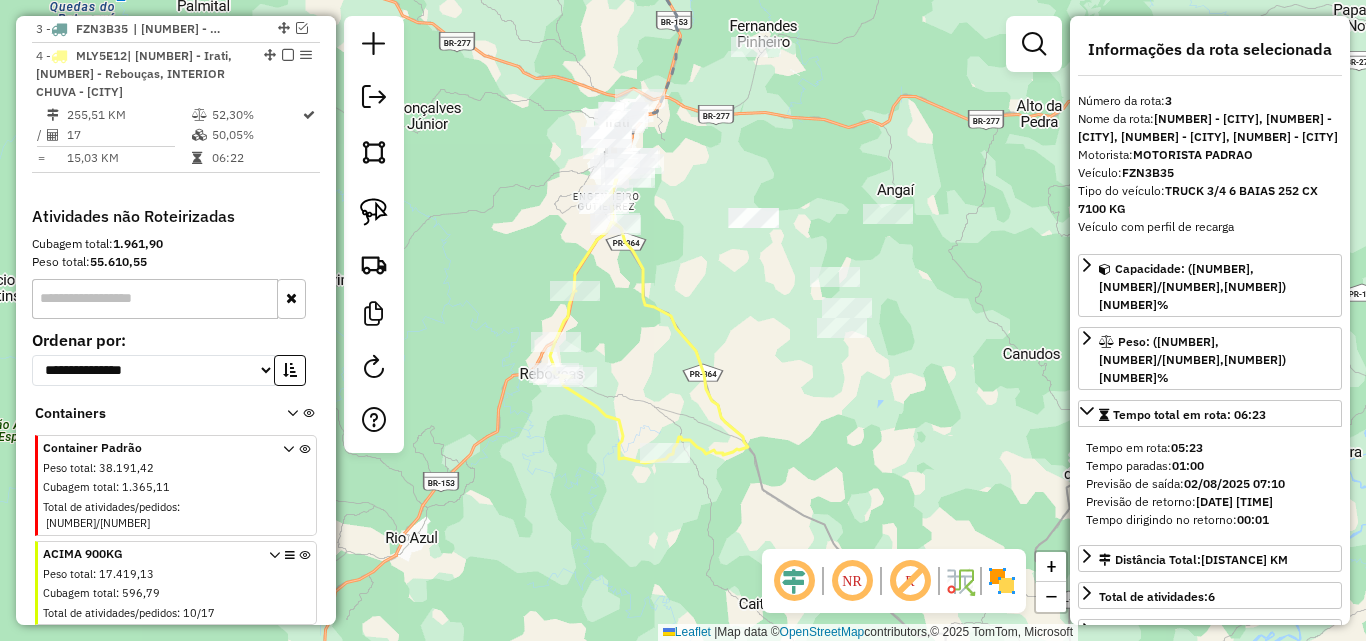 scroll, scrollTop: 775, scrollLeft: 0, axis: vertical 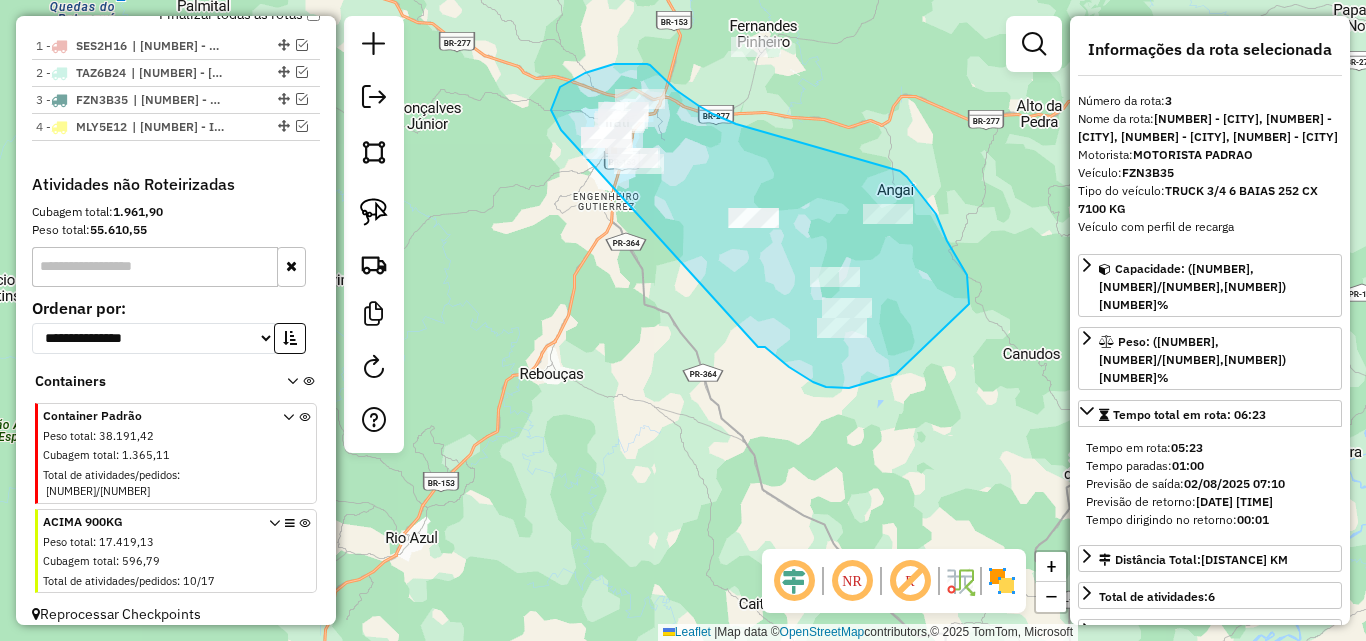 drag, startPoint x: 758, startPoint y: 347, endPoint x: 561, endPoint y: 130, distance: 293.08362 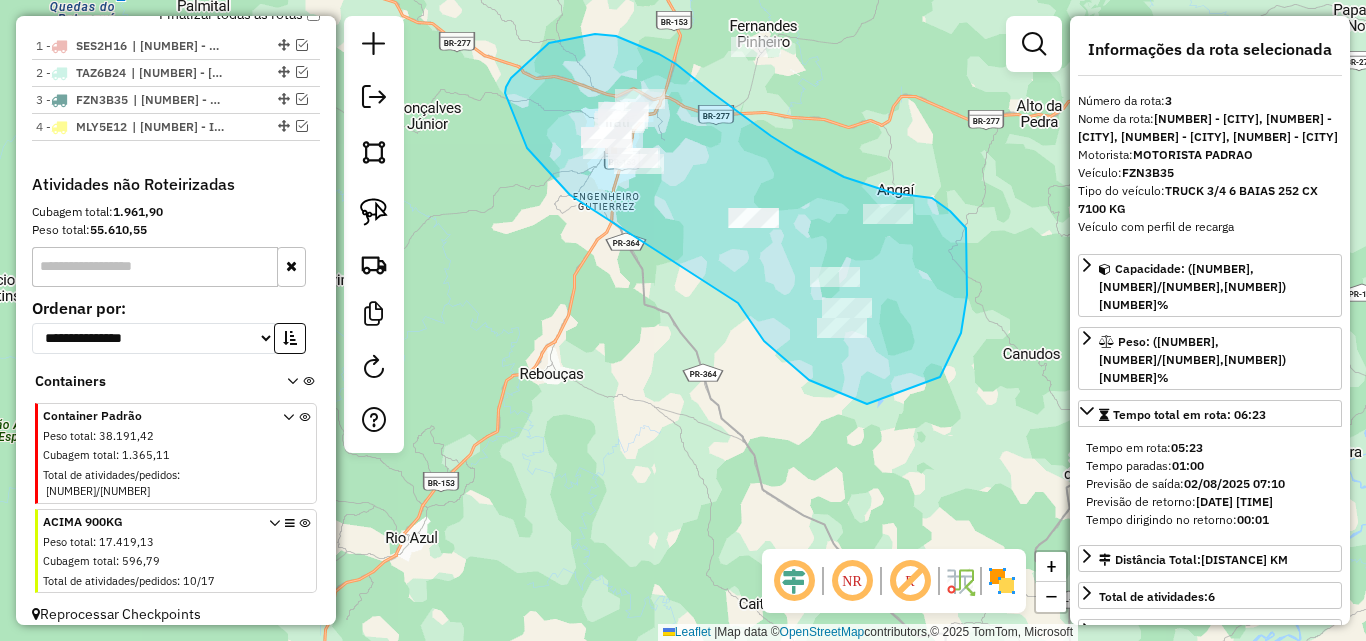 drag, startPoint x: 740, startPoint y: 306, endPoint x: 570, endPoint y: 195, distance: 203.02956 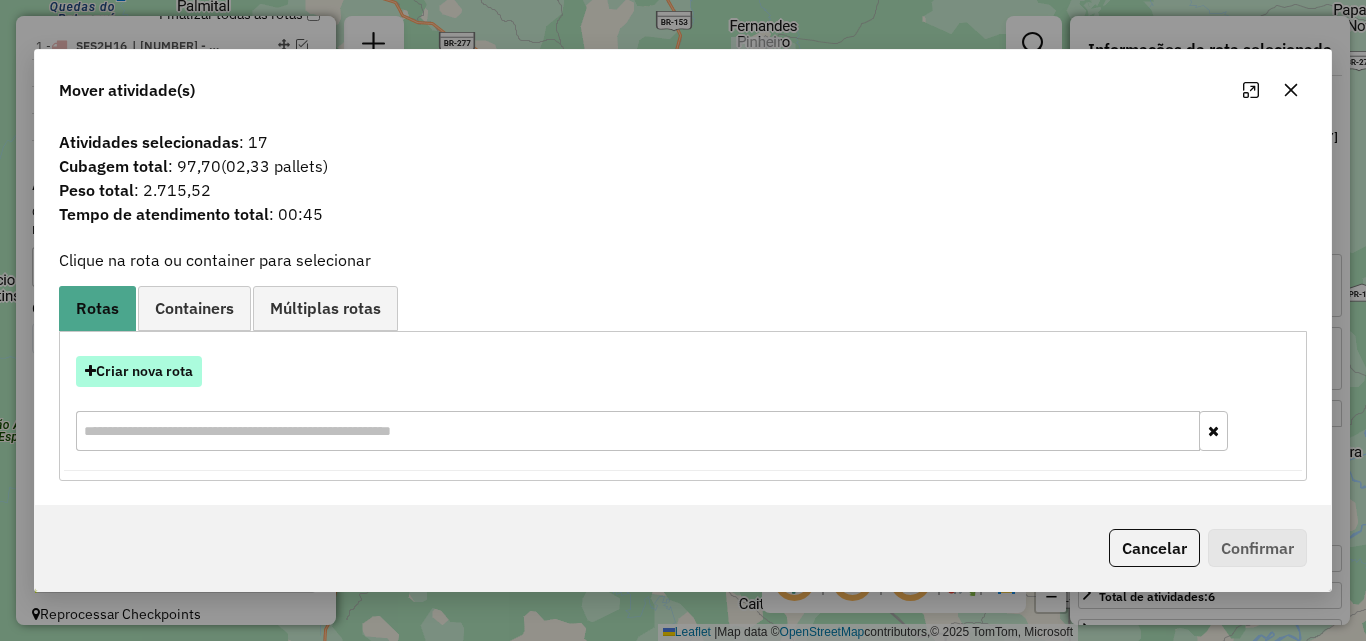 click on "Criar nova rota" at bounding box center [139, 371] 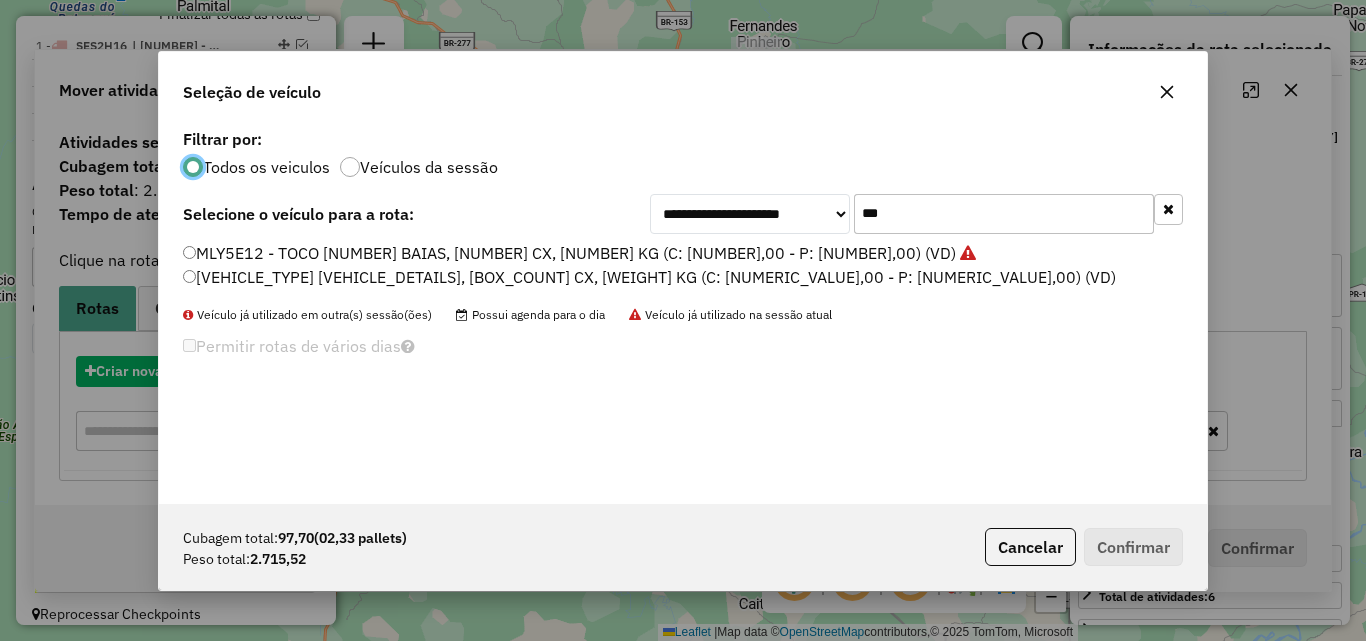 scroll, scrollTop: 11, scrollLeft: 6, axis: both 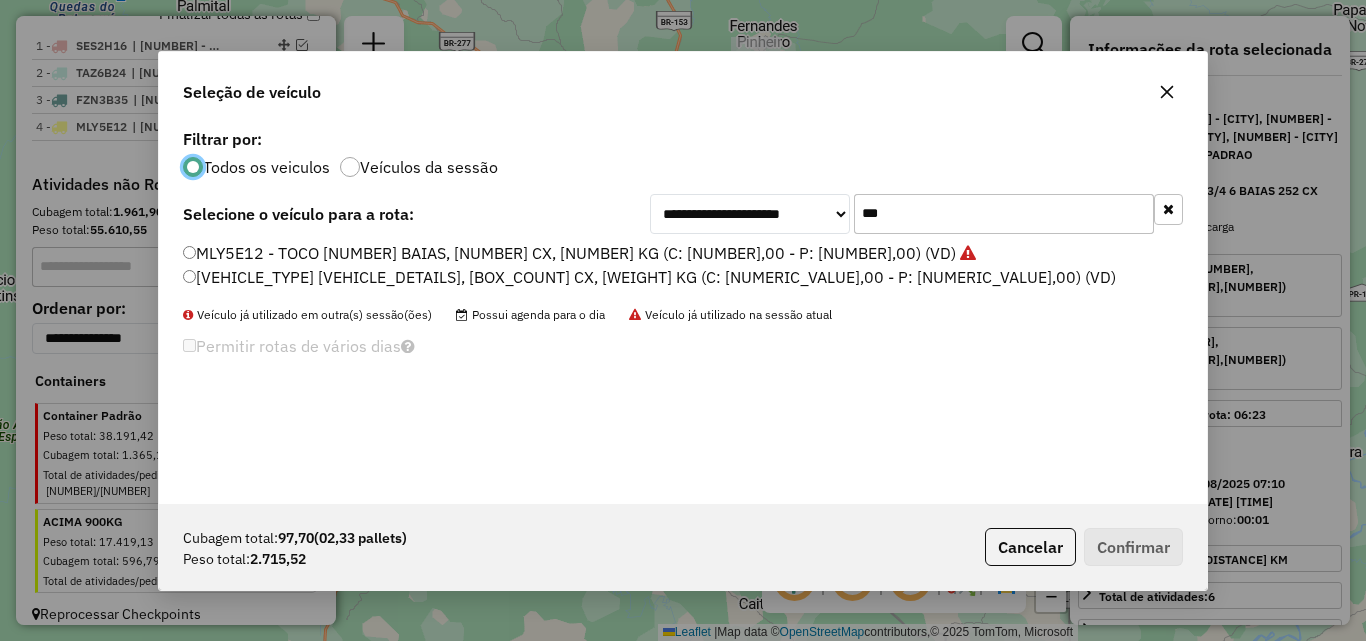 drag, startPoint x: 951, startPoint y: 205, endPoint x: 590, endPoint y: 205, distance: 361 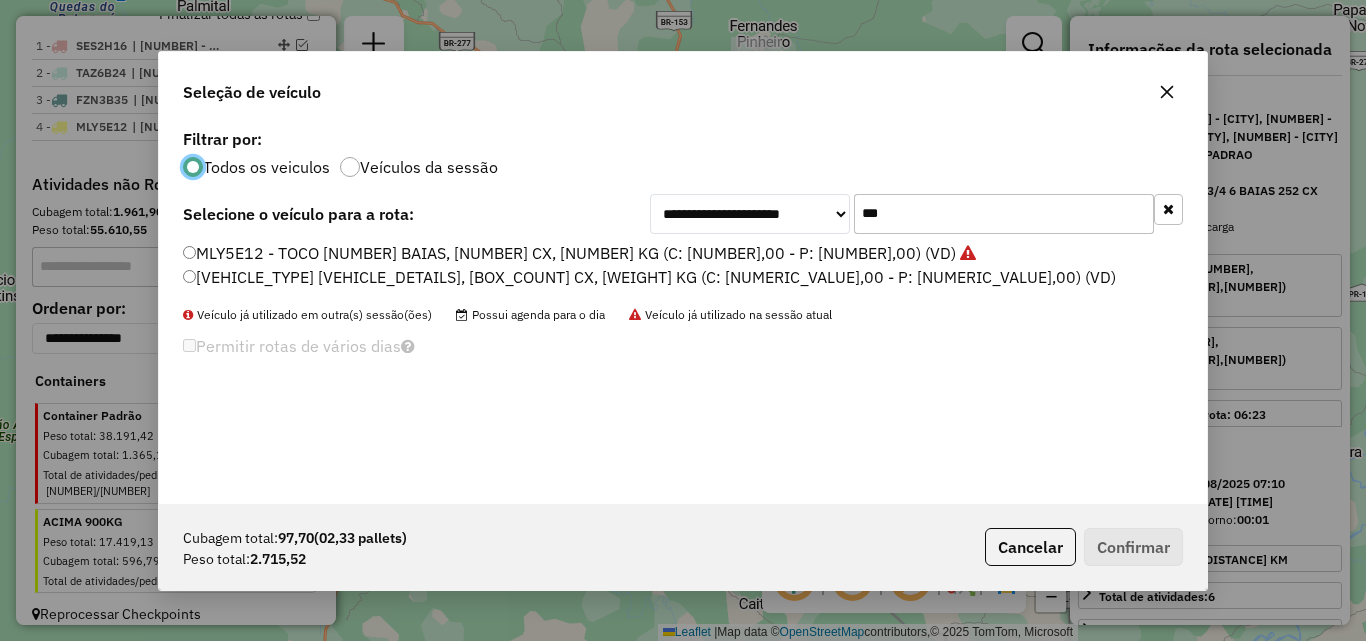 click on "**********" 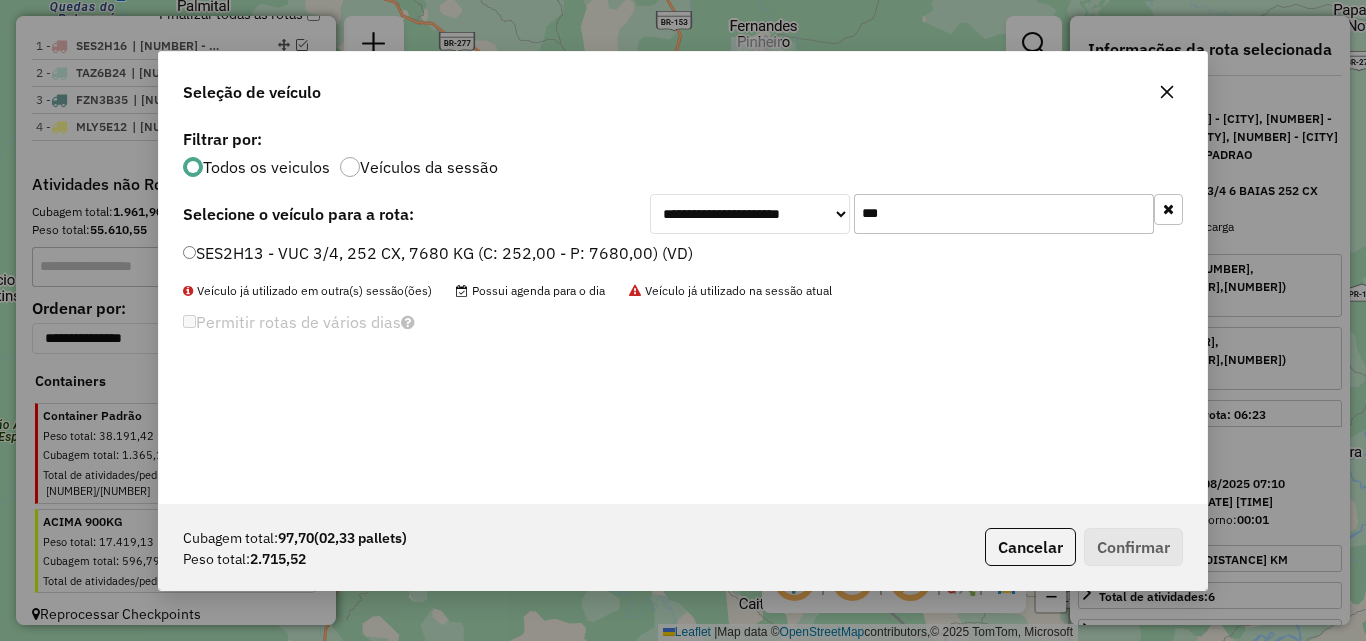 type on "***" 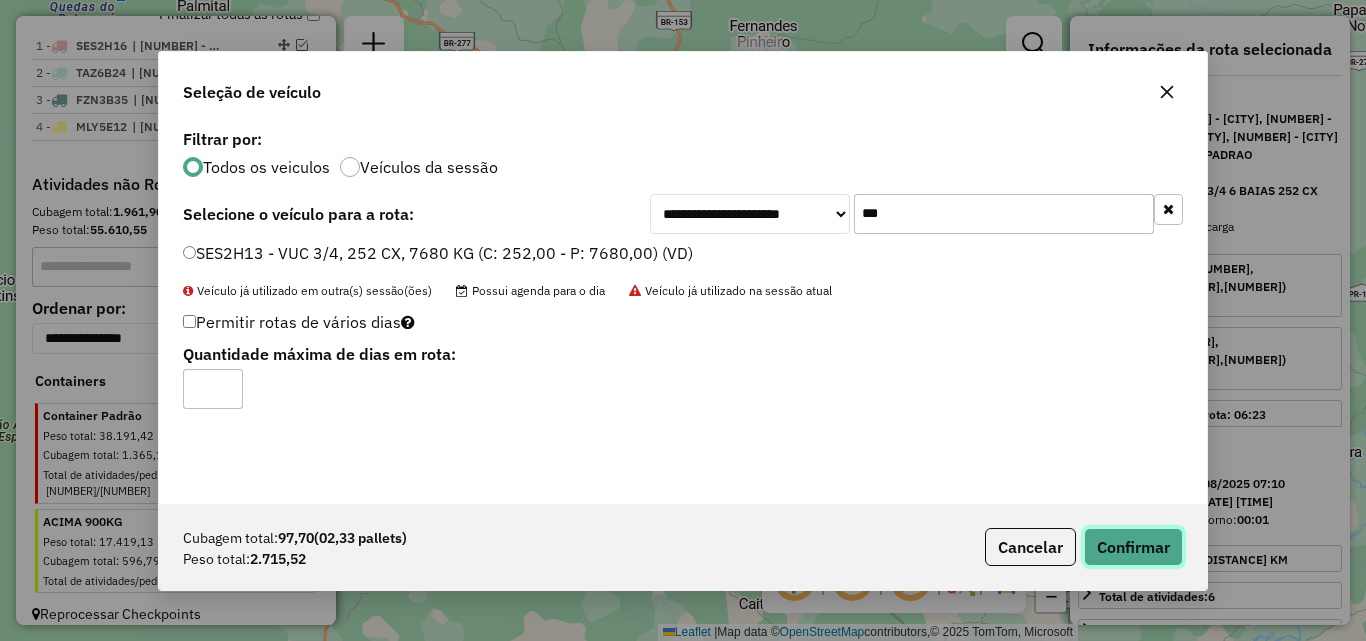 click on "Confirmar" 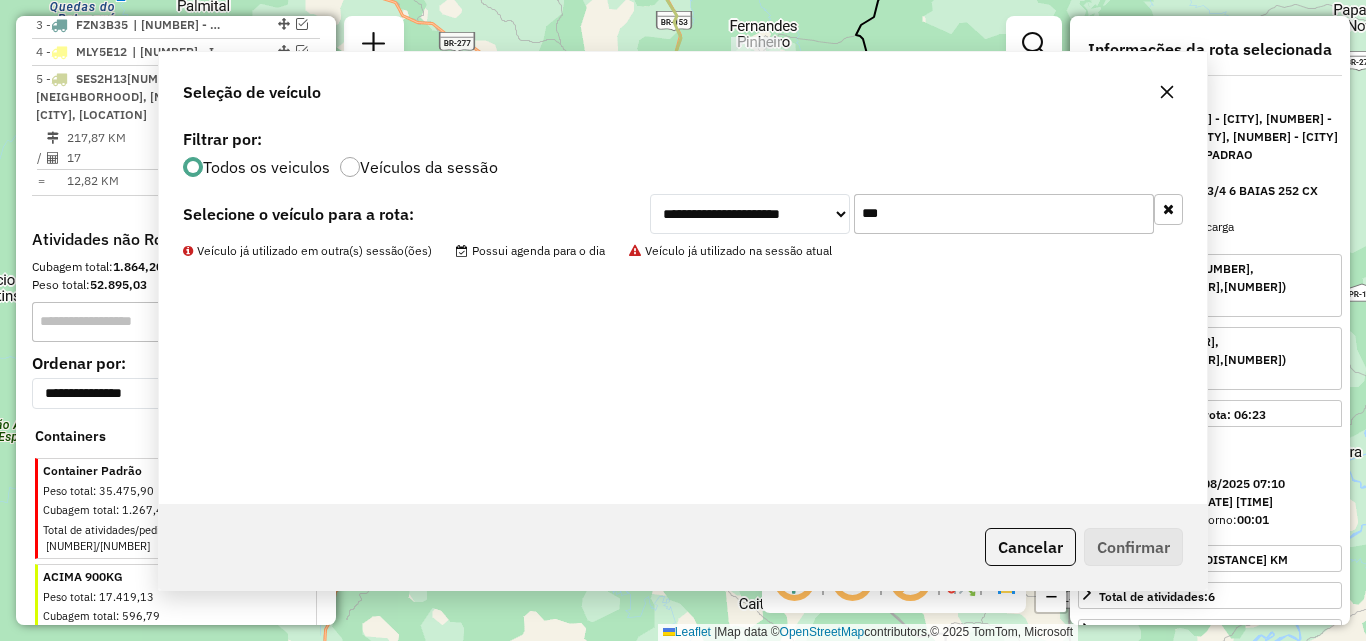 scroll, scrollTop: 846, scrollLeft: 0, axis: vertical 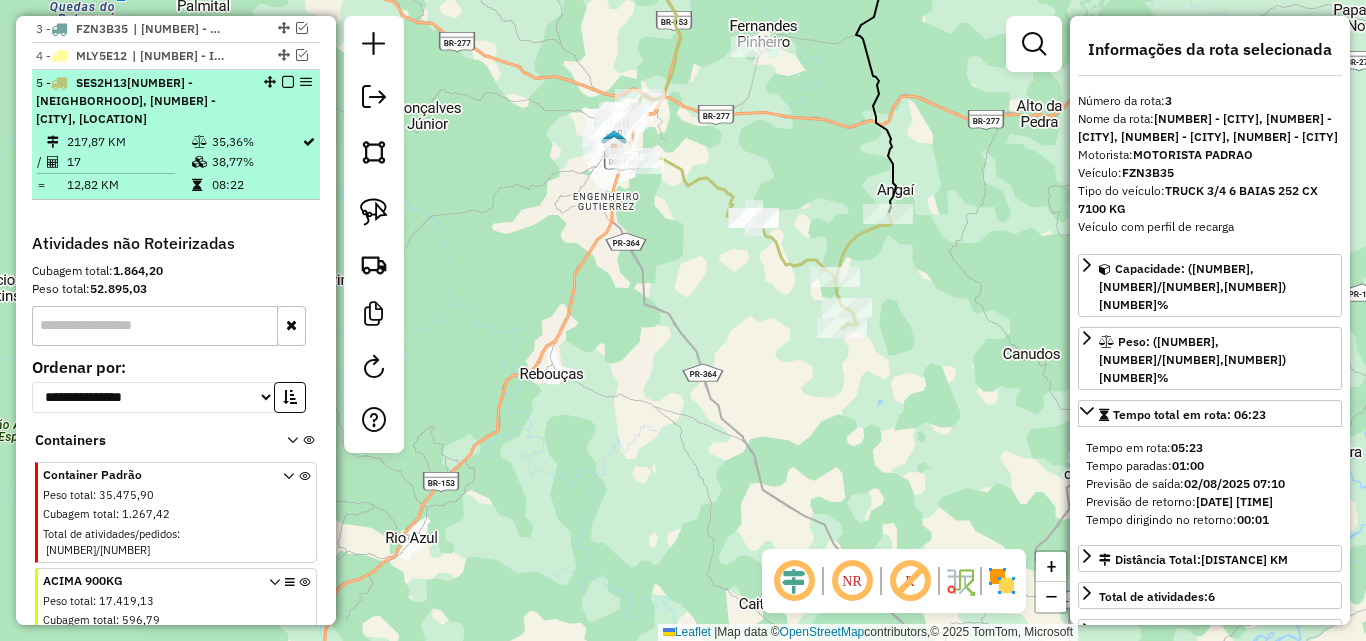 click at bounding box center (288, 82) 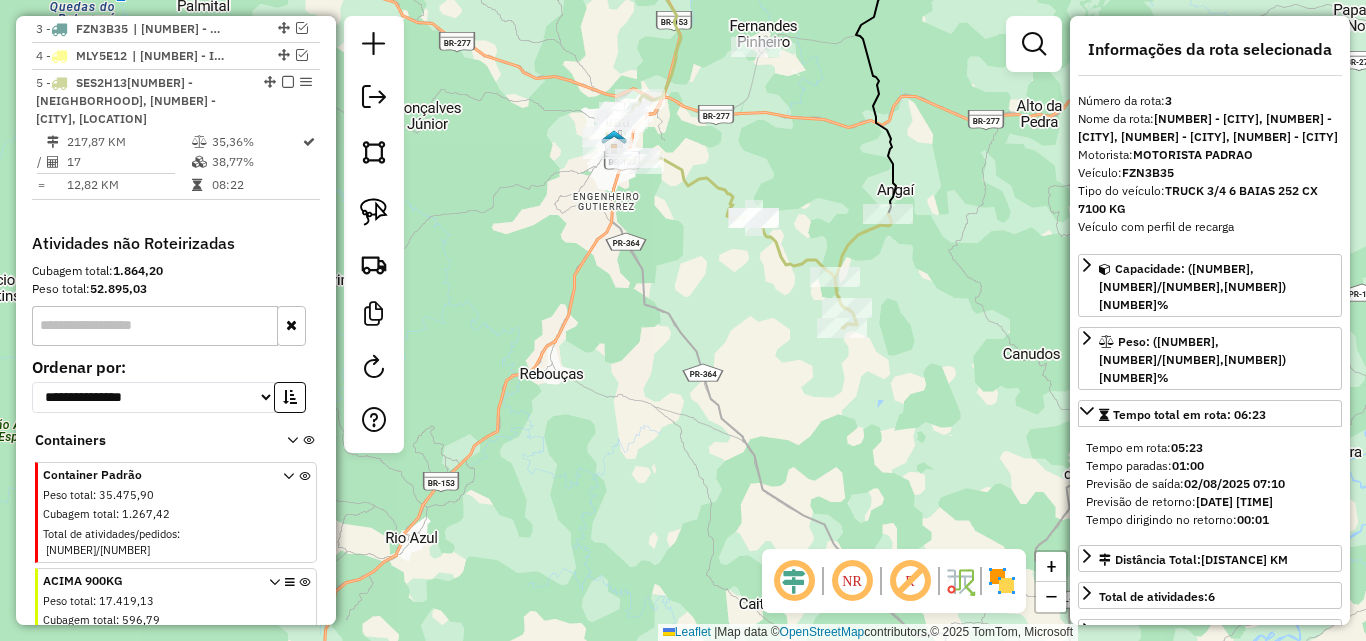 scroll, scrollTop: 802, scrollLeft: 0, axis: vertical 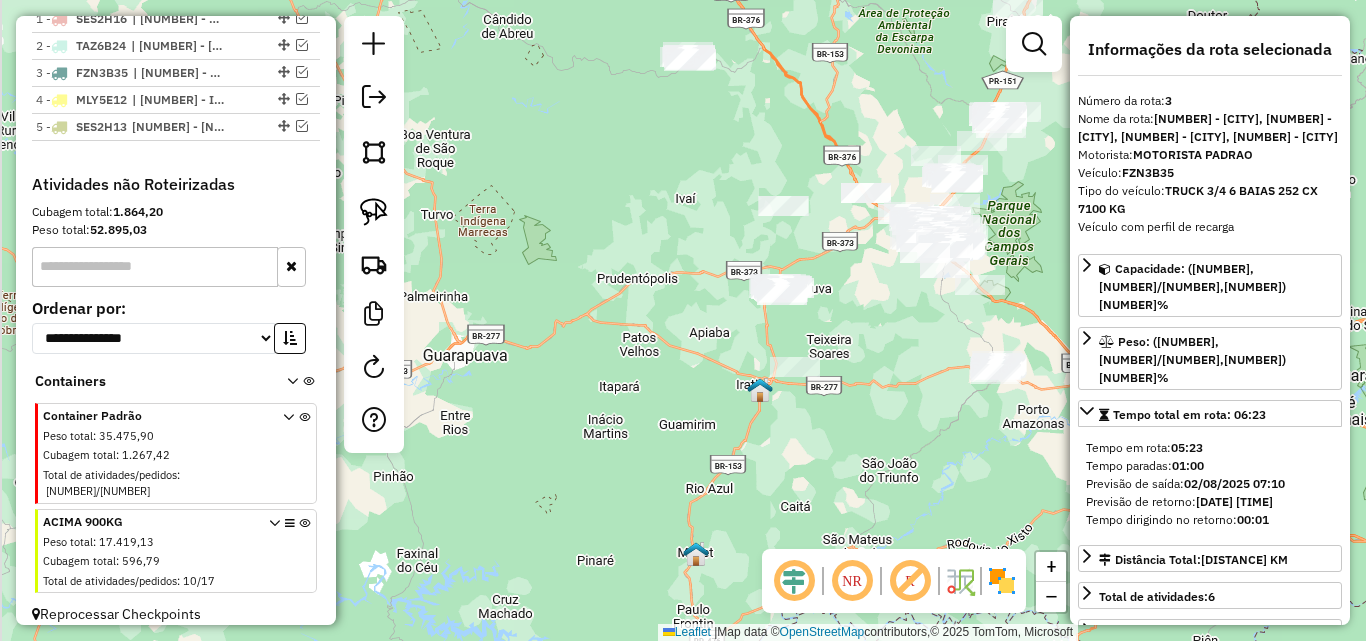 drag, startPoint x: 847, startPoint y: 213, endPoint x: 994, endPoint y: 244, distance: 150.23315 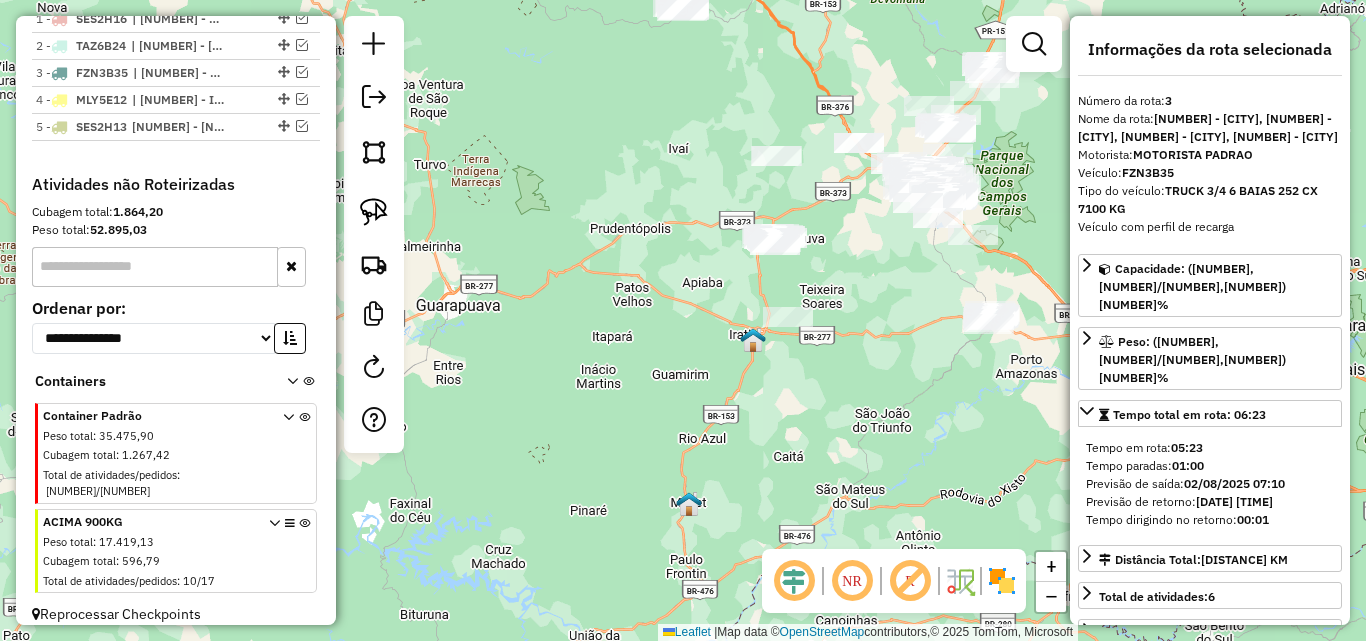 drag, startPoint x: 692, startPoint y: 193, endPoint x: 509, endPoint y: 318, distance: 221.61679 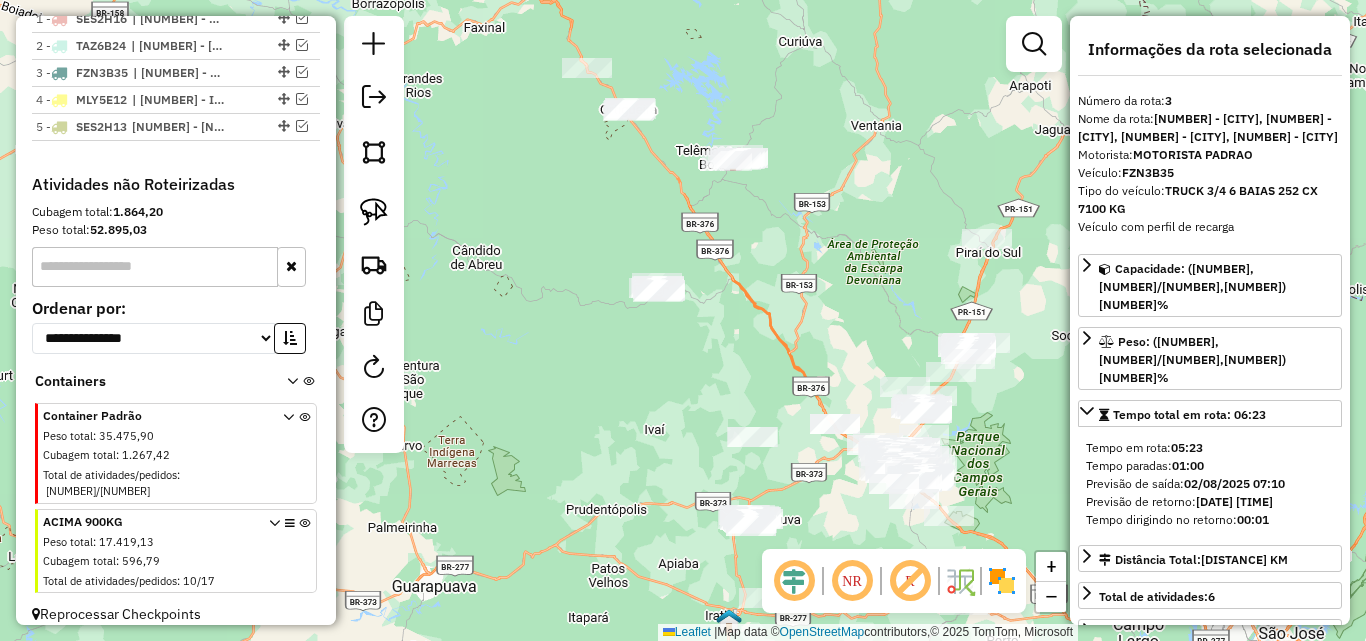 drag, startPoint x: 615, startPoint y: 116, endPoint x: 683, endPoint y: 496, distance: 386.03625 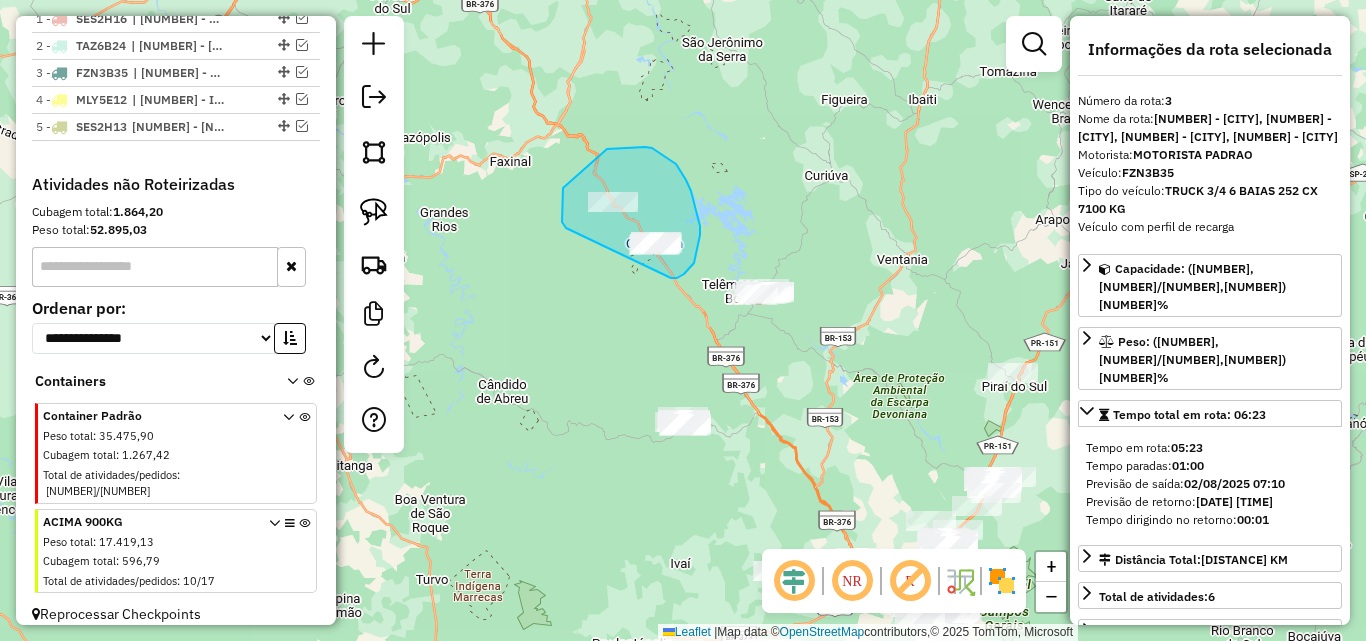 drag, startPoint x: 677, startPoint y: 278, endPoint x: 566, endPoint y: 228, distance: 121.74153 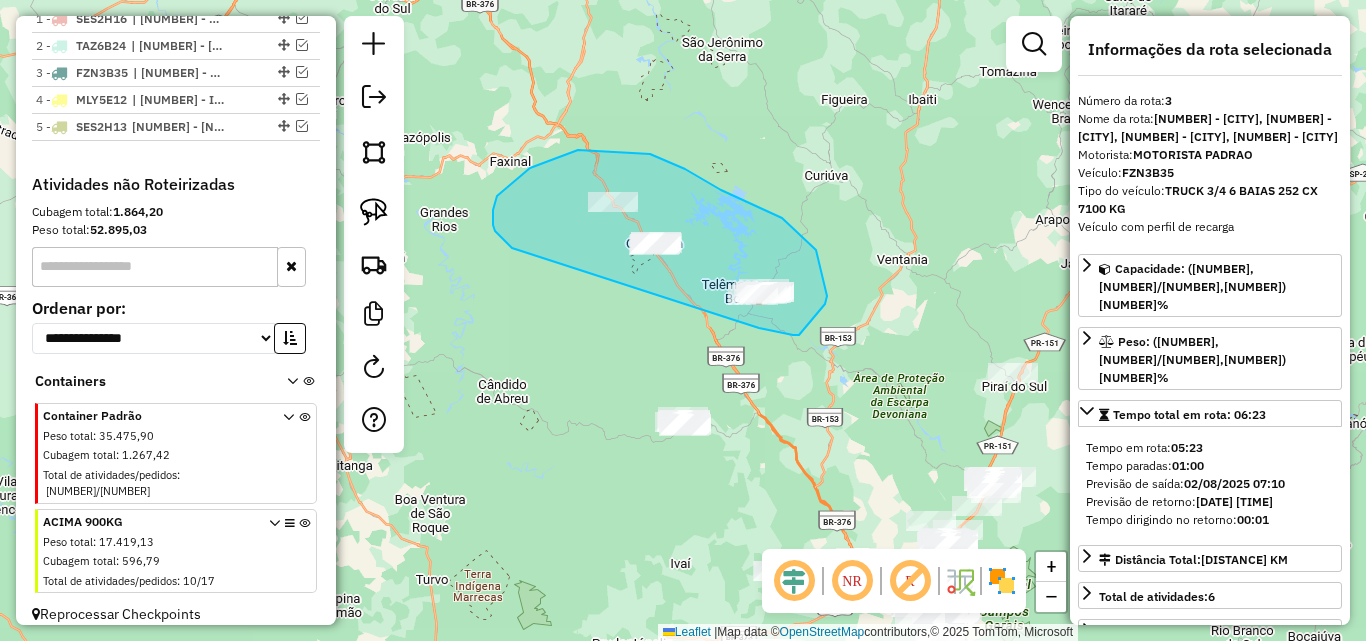 drag, startPoint x: 728, startPoint y: 318, endPoint x: 512, endPoint y: 248, distance: 227.05946 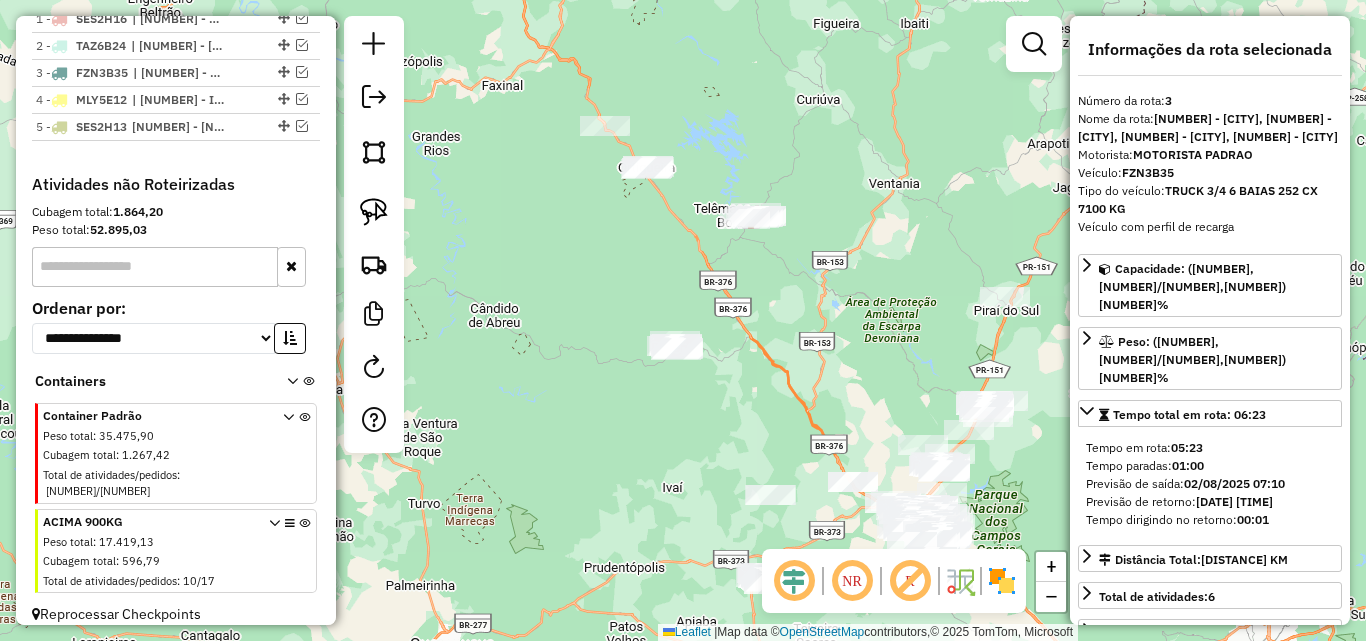 drag, startPoint x: 670, startPoint y: 373, endPoint x: 662, endPoint y: 297, distance: 76.41989 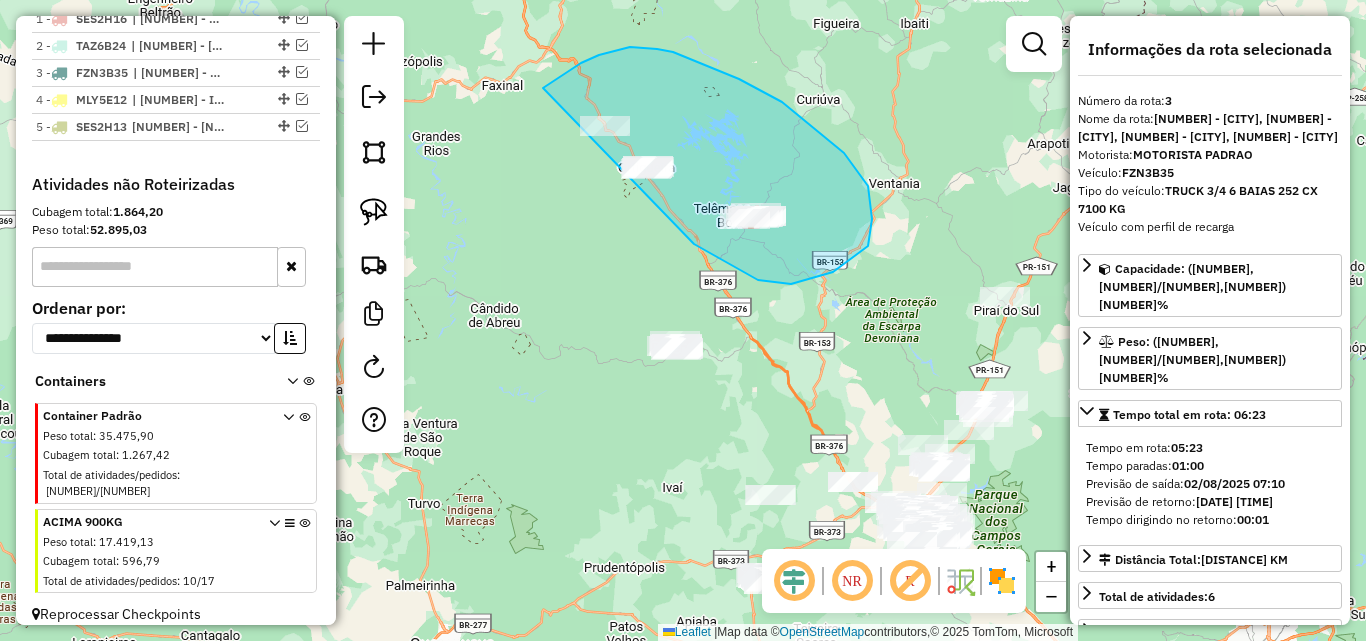 drag, startPoint x: 697, startPoint y: 246, endPoint x: 511, endPoint y: 243, distance: 186.02419 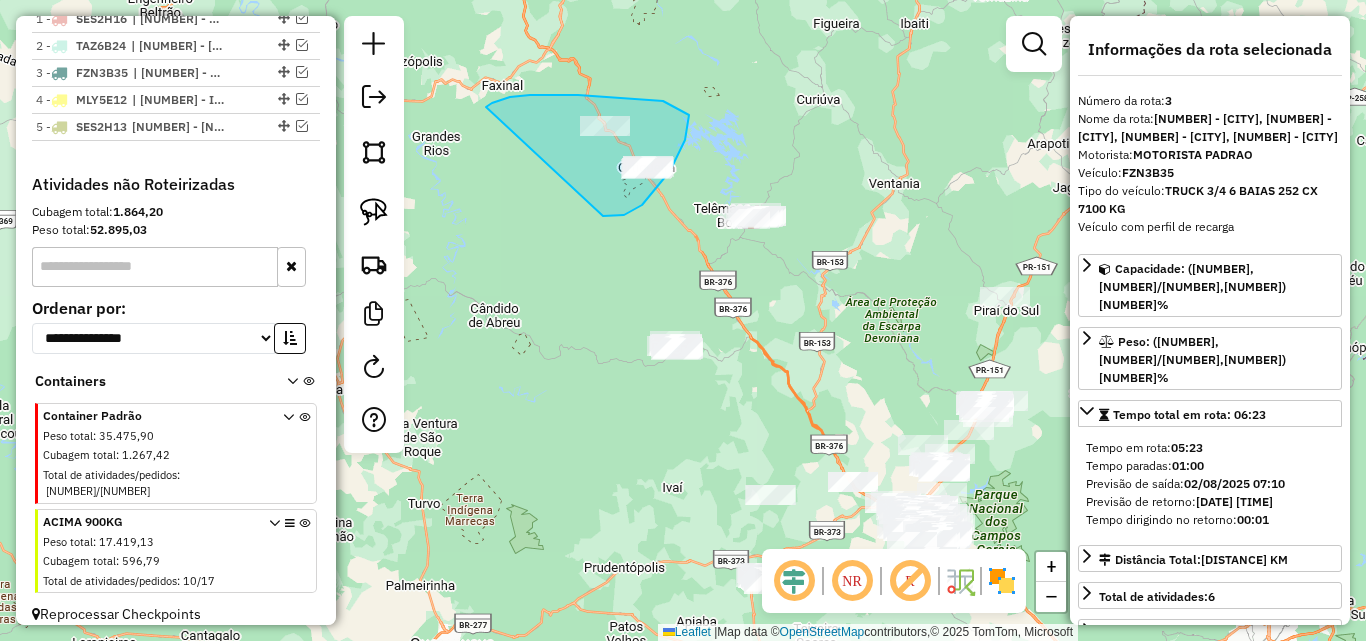 drag, startPoint x: 607, startPoint y: 216, endPoint x: 486, endPoint y: 107, distance: 162.85576 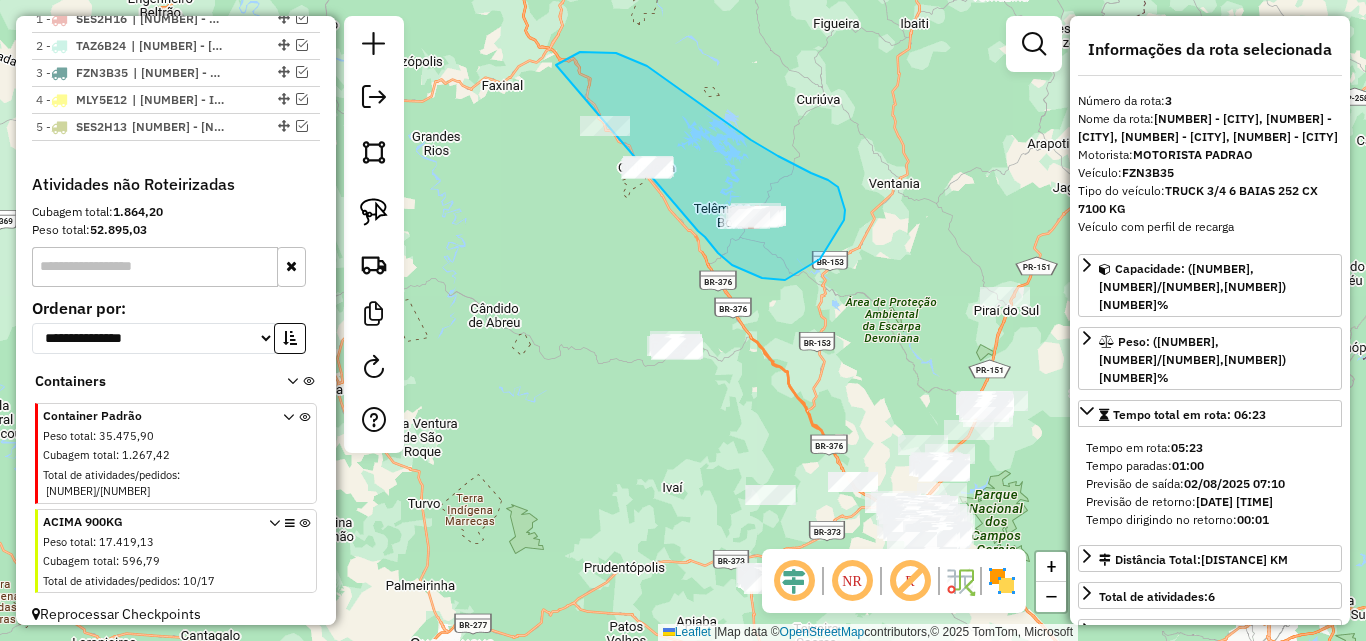 drag, startPoint x: 698, startPoint y: 231, endPoint x: 511, endPoint y: 200, distance: 189.55211 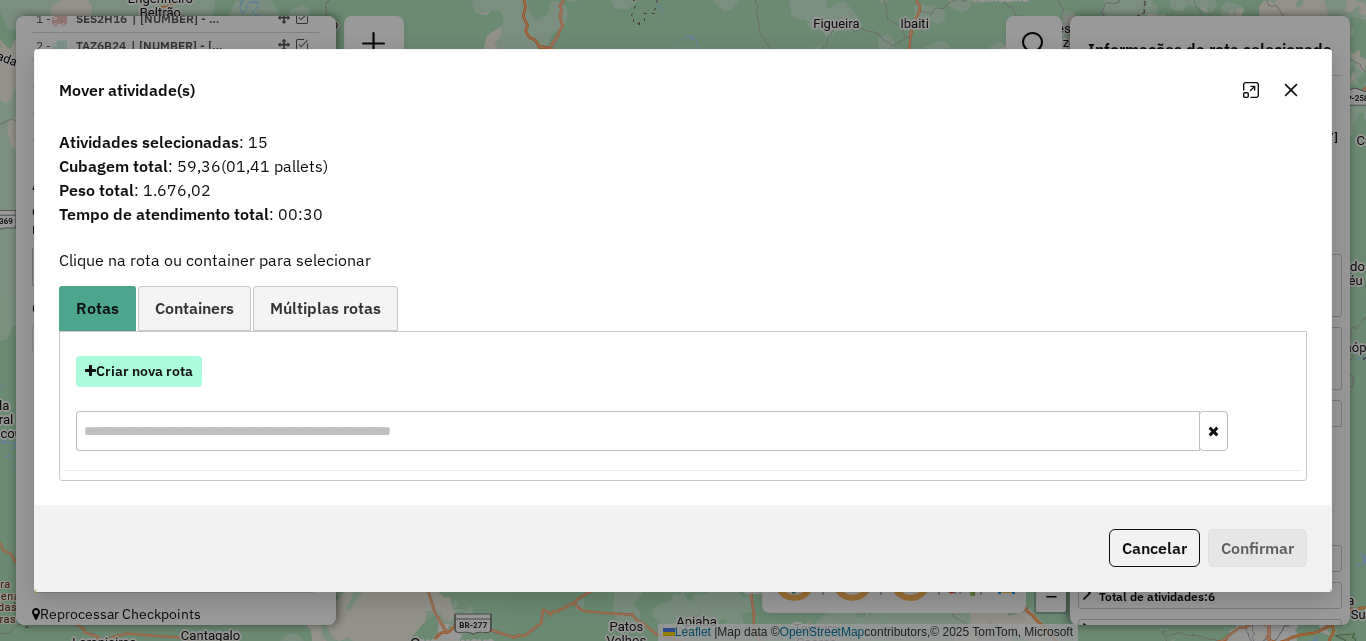 click on "Criar nova rota" at bounding box center [139, 371] 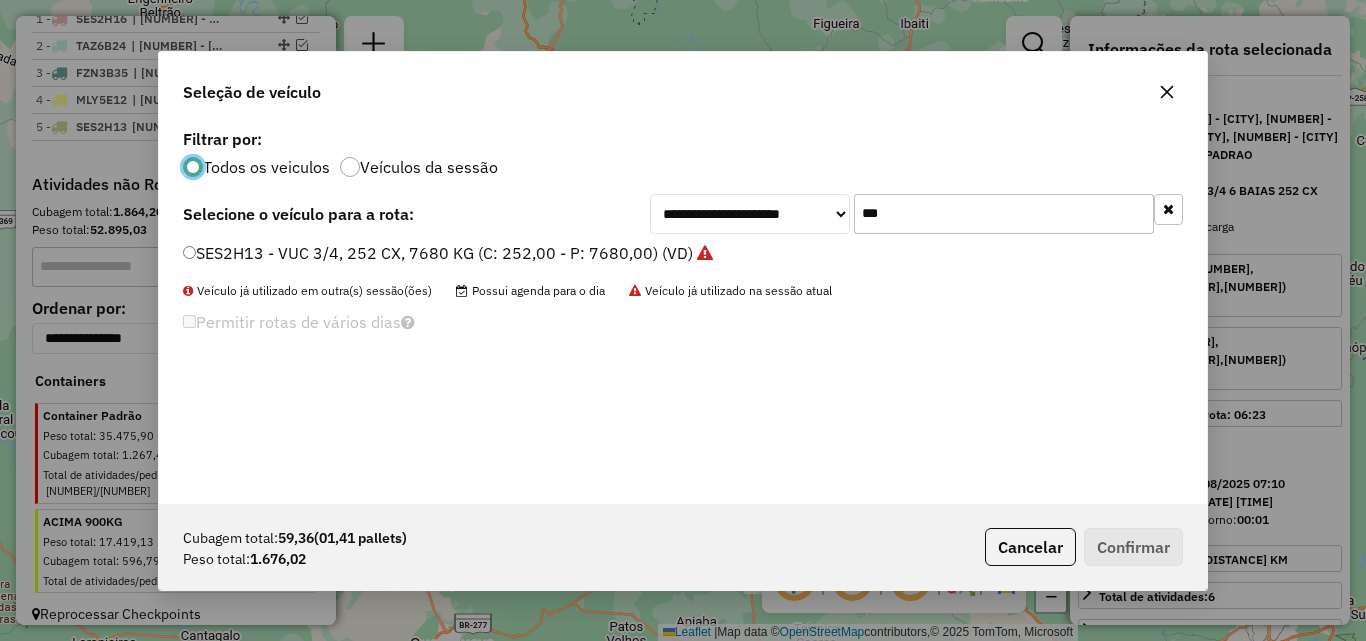 scroll, scrollTop: 11, scrollLeft: 6, axis: both 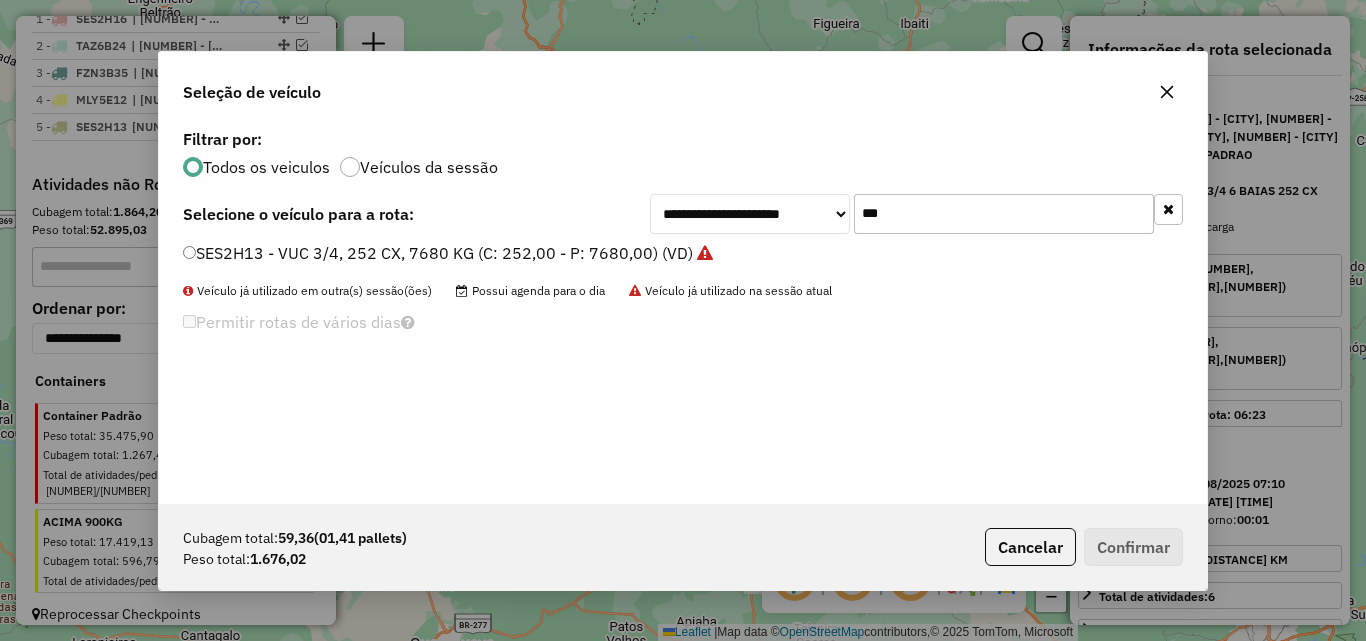 drag, startPoint x: 896, startPoint y: 214, endPoint x: 540, endPoint y: 237, distance: 356.74222 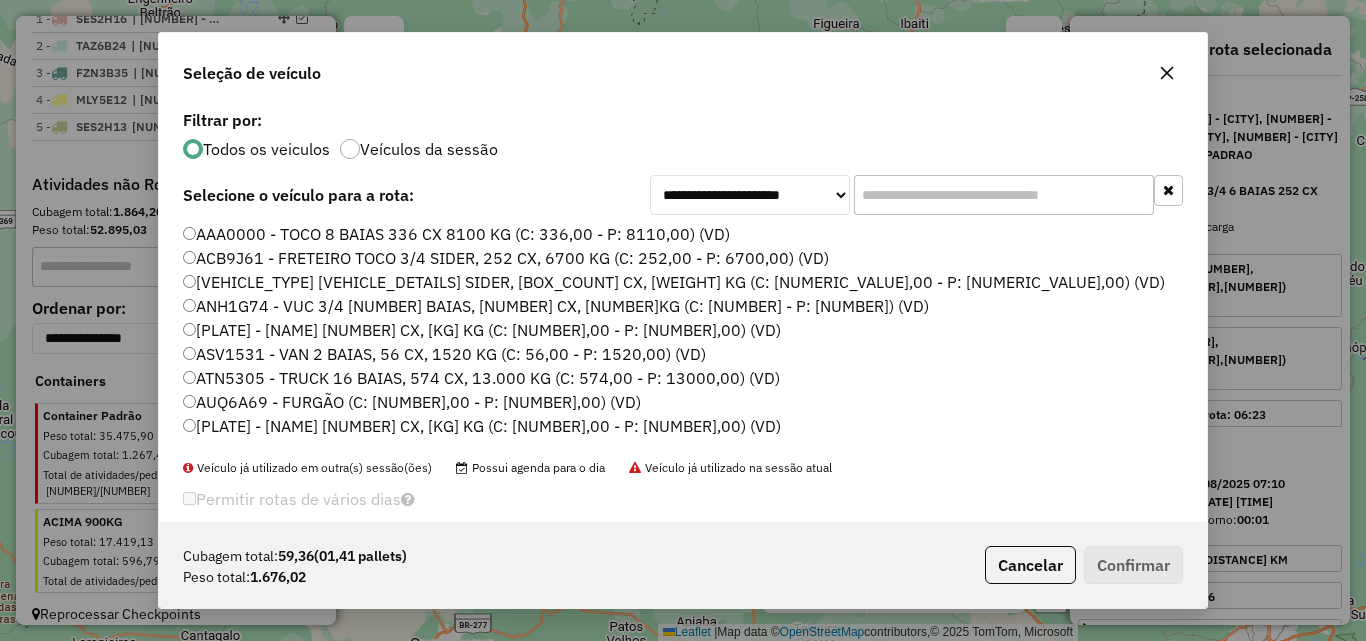 click 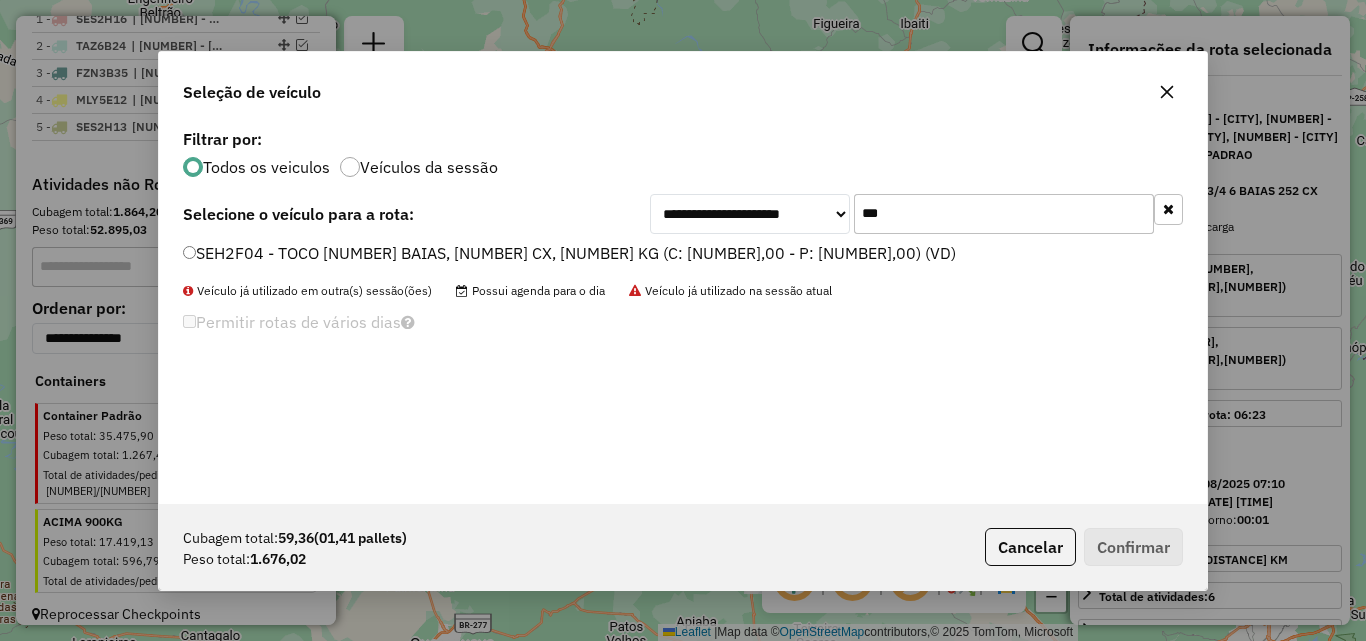 type on "***" 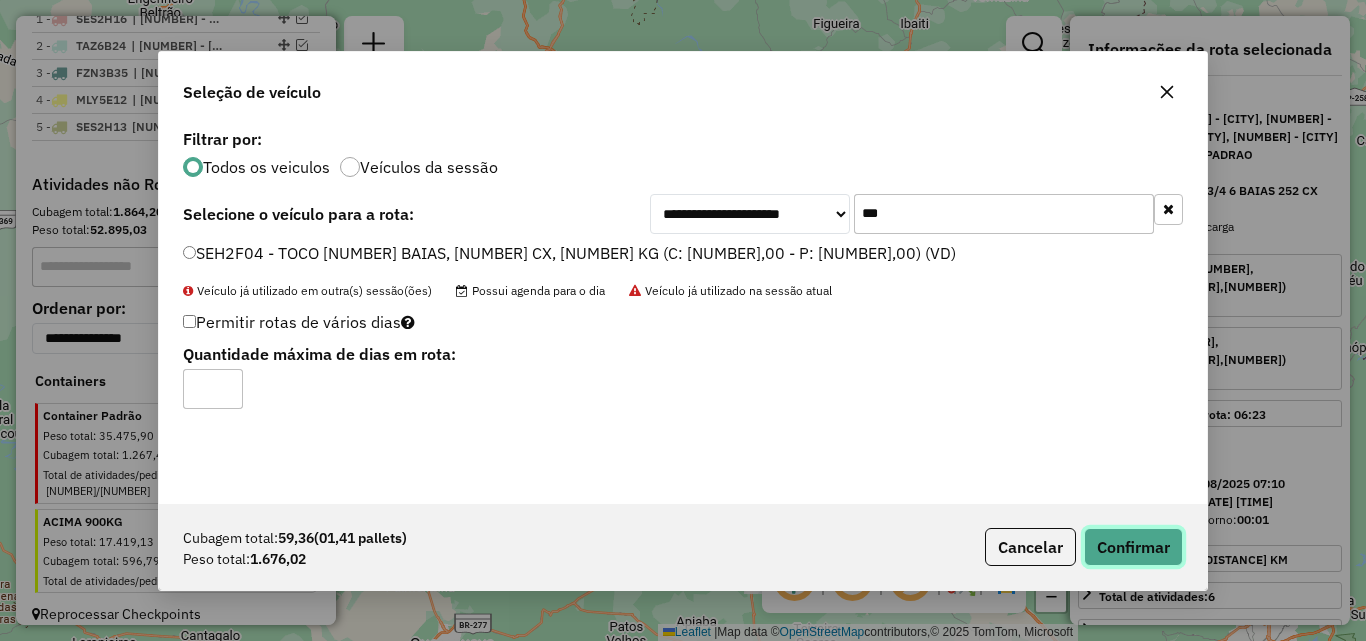 click on "Confirmar" 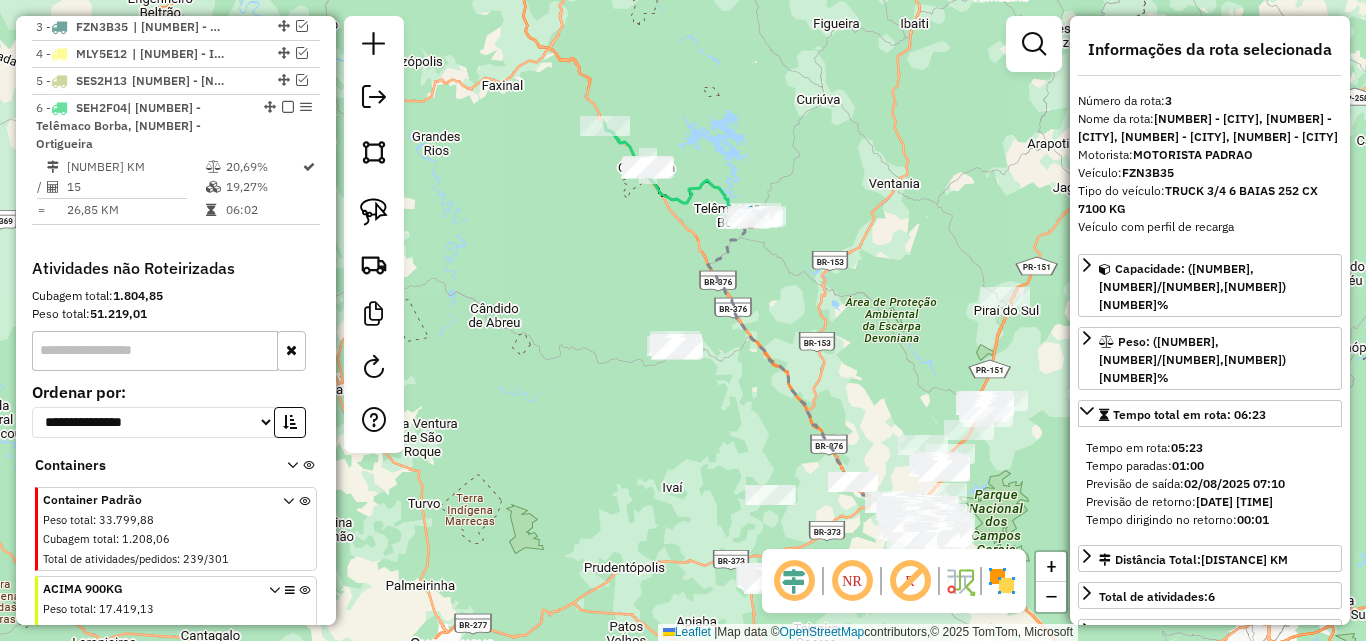 scroll, scrollTop: 846, scrollLeft: 0, axis: vertical 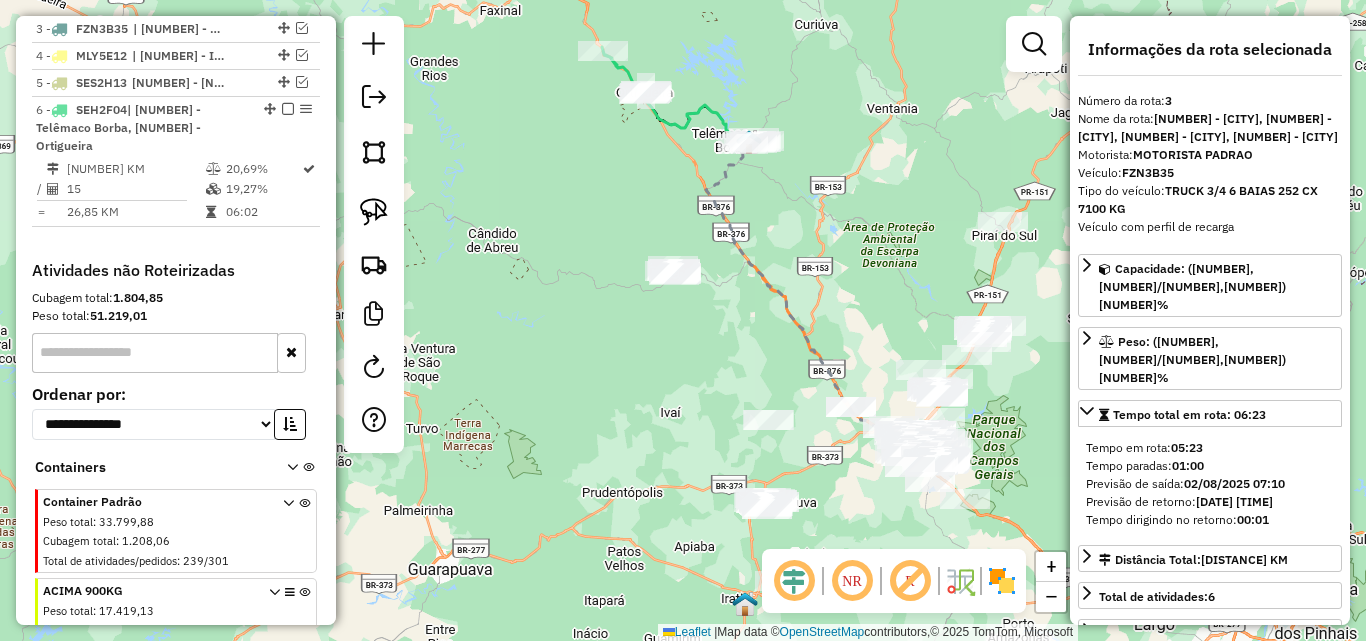 drag, startPoint x: 720, startPoint y: 394, endPoint x: 624, endPoint y: 323, distance: 119.40268 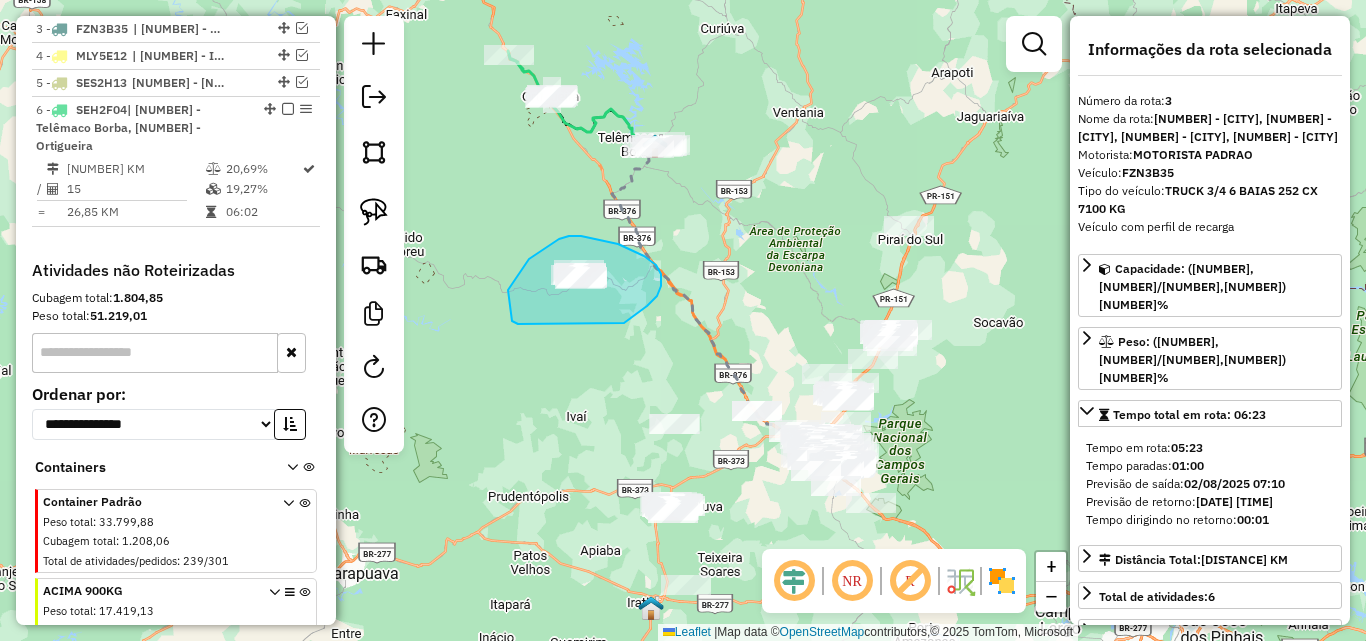 drag, startPoint x: 624, startPoint y: 323, endPoint x: 518, endPoint y: 324, distance: 106.004715 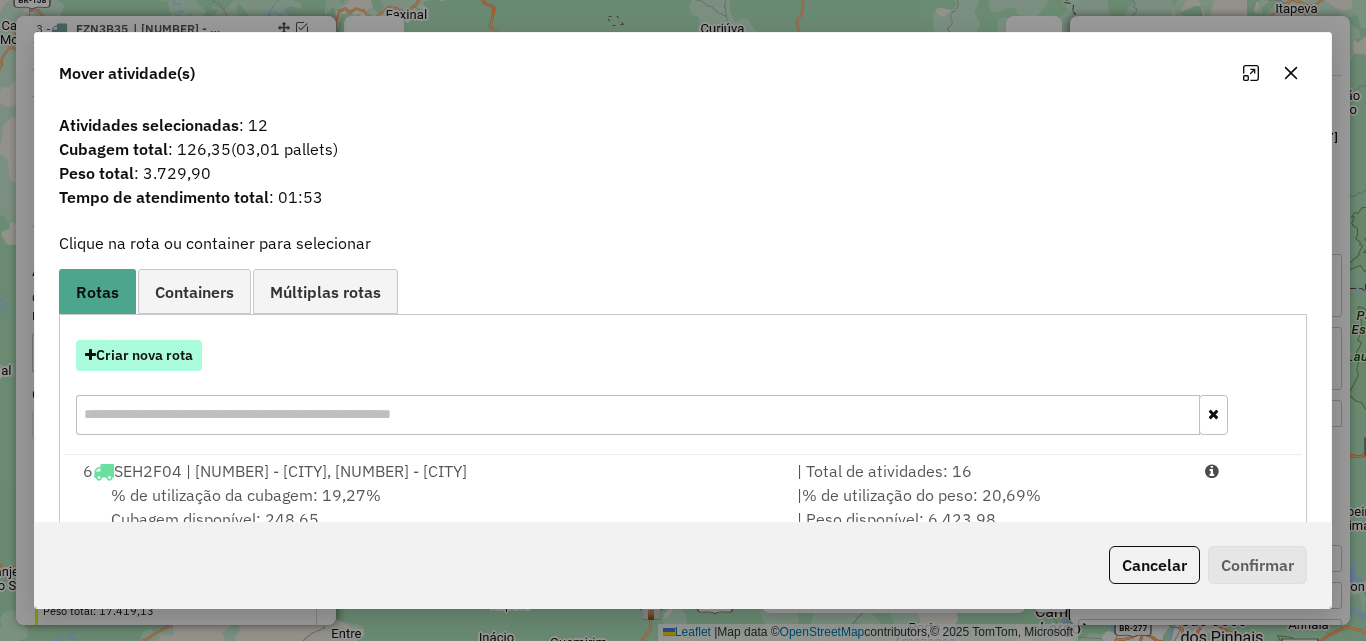 click on "Criar nova rota" at bounding box center (139, 355) 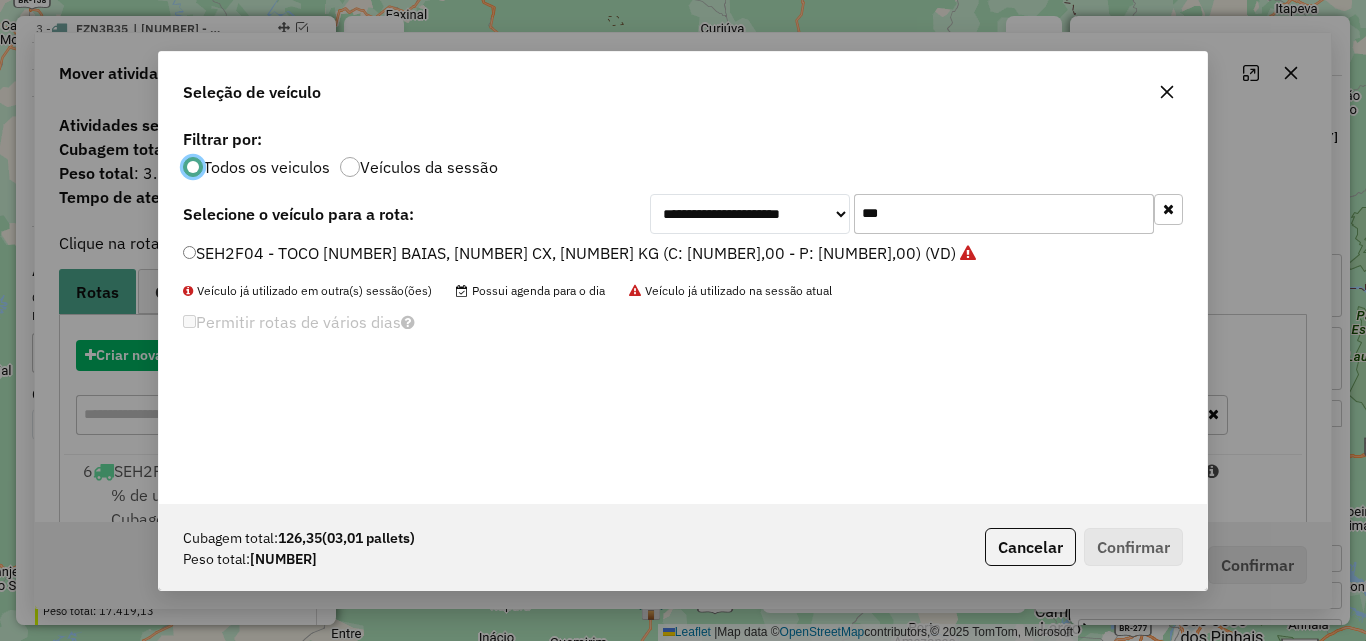scroll, scrollTop: 11, scrollLeft: 6, axis: both 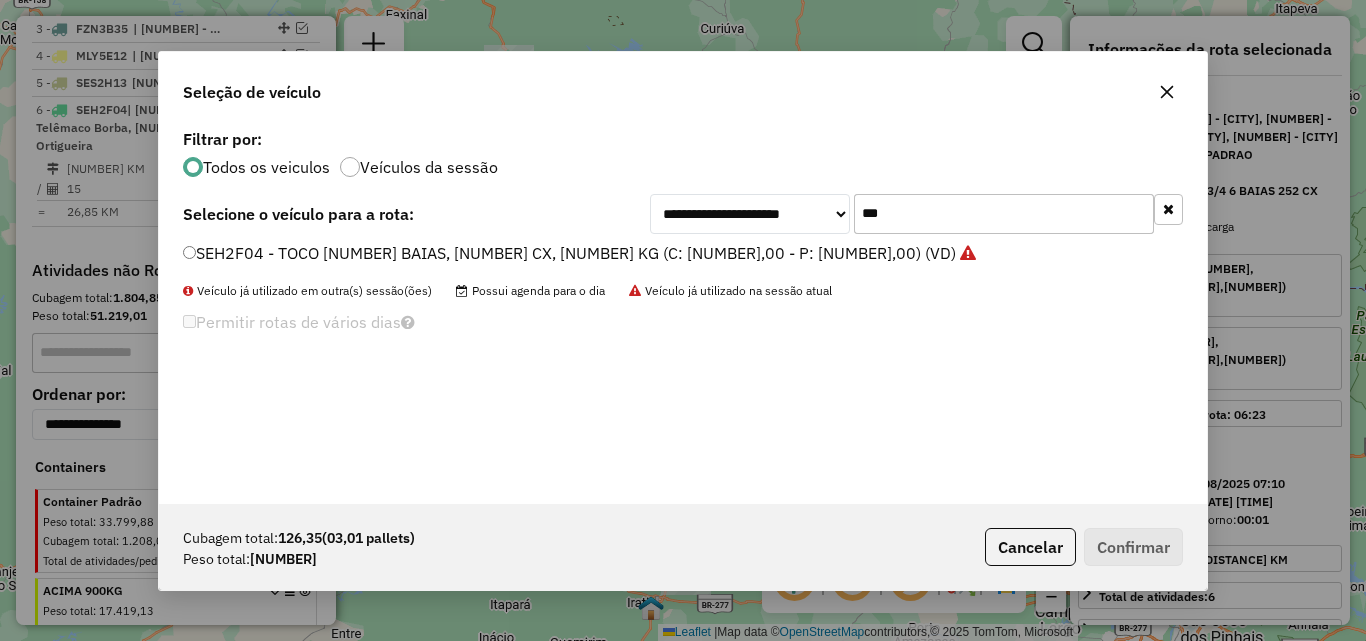 drag, startPoint x: 943, startPoint y: 213, endPoint x: 355, endPoint y: 212, distance: 588.00085 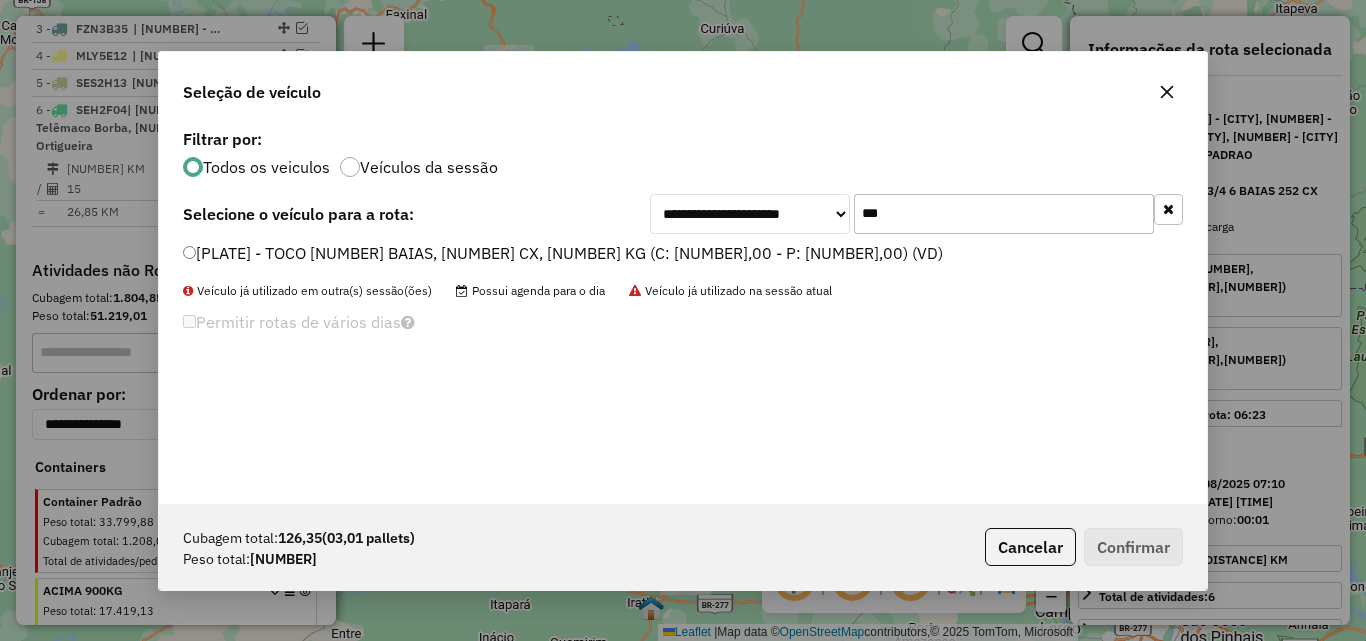 type on "***" 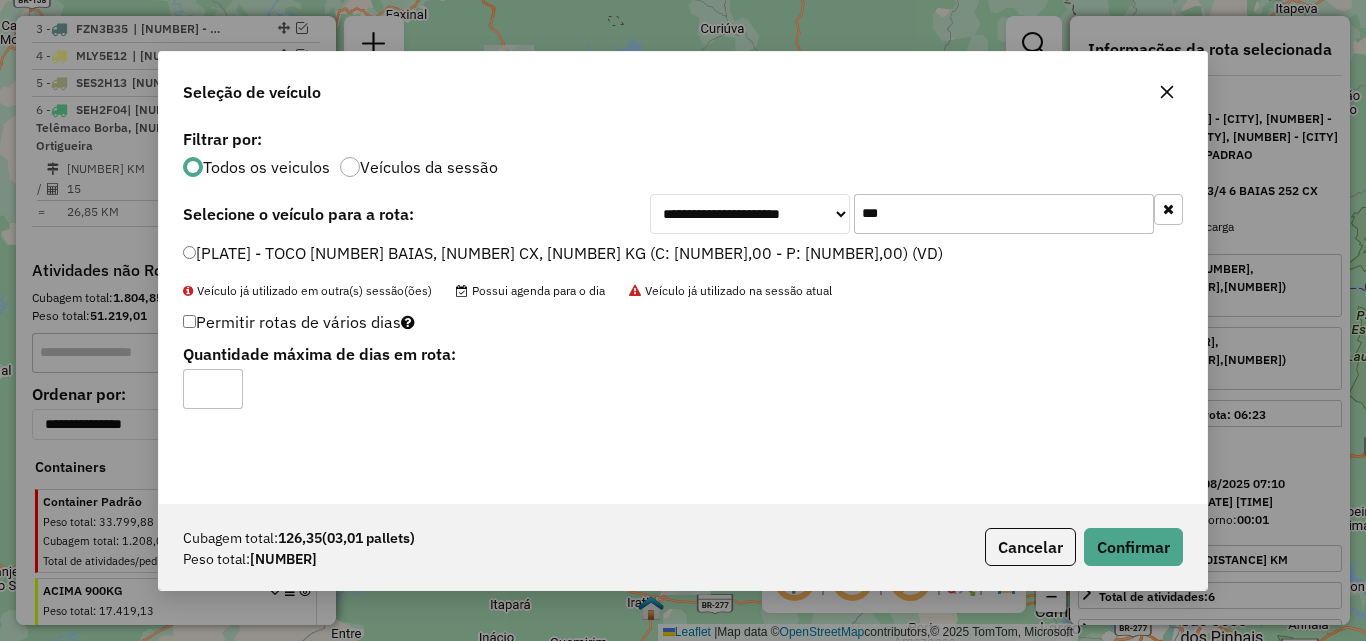 click on "Cubagem total: [NUMBER]  ([NUMBER] pallets)  Peso total: [NUMBER]  Cancelar   Confirmar" 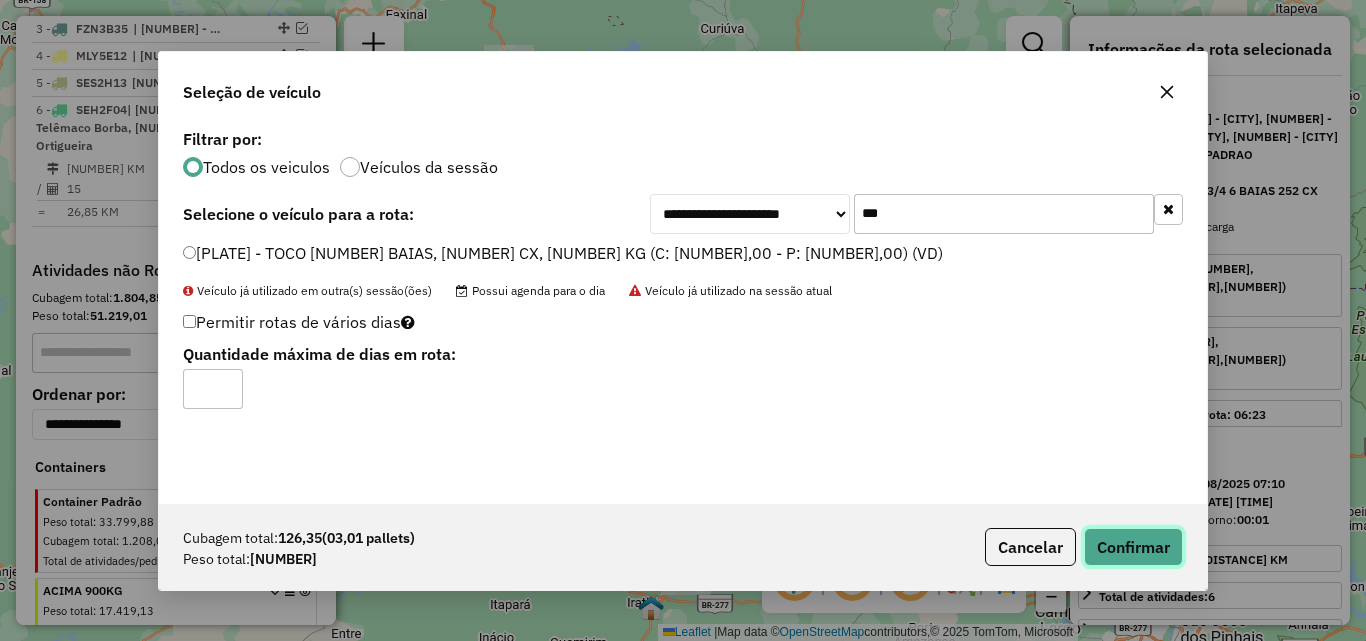 click on "Confirmar" 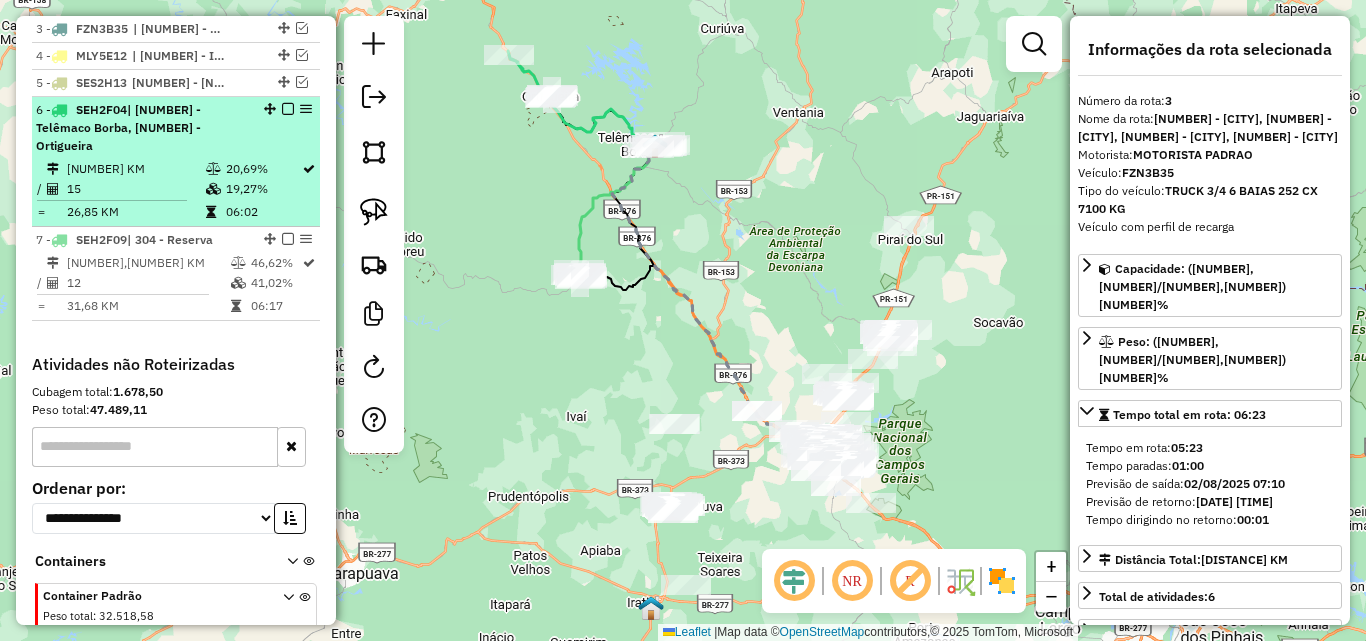 click at bounding box center (288, 109) 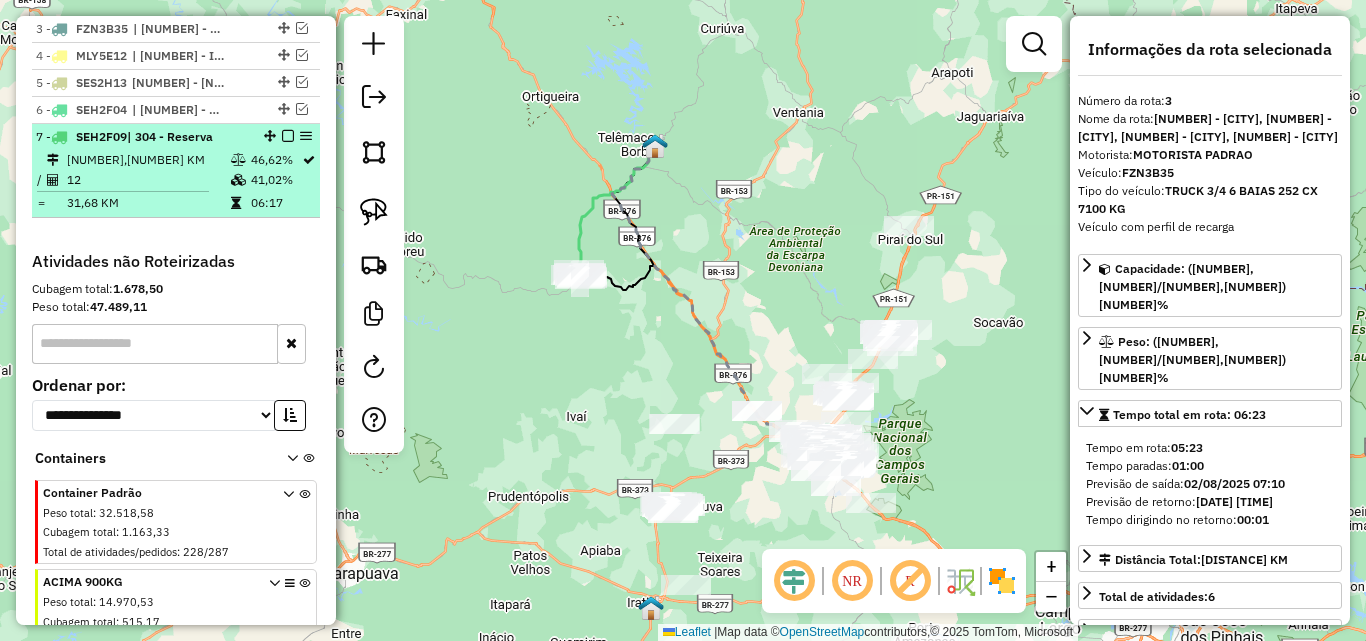 click at bounding box center [288, 136] 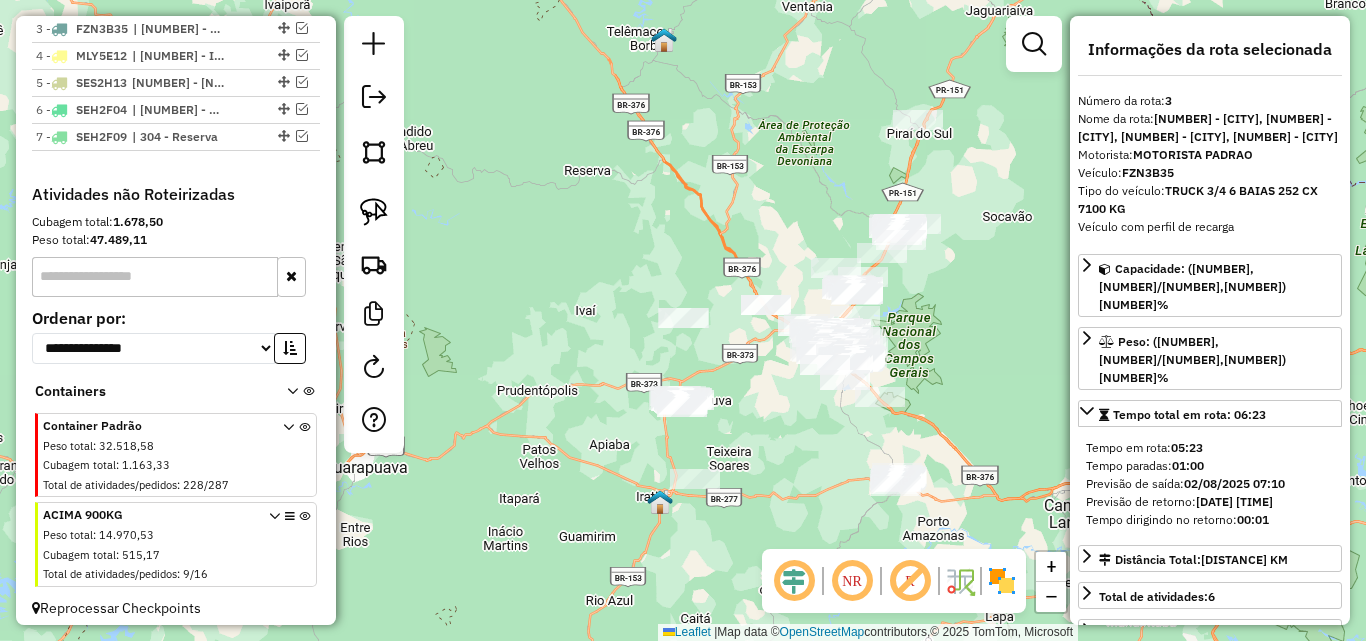 drag, startPoint x: 690, startPoint y: 273, endPoint x: 701, endPoint y: 163, distance: 110.54863 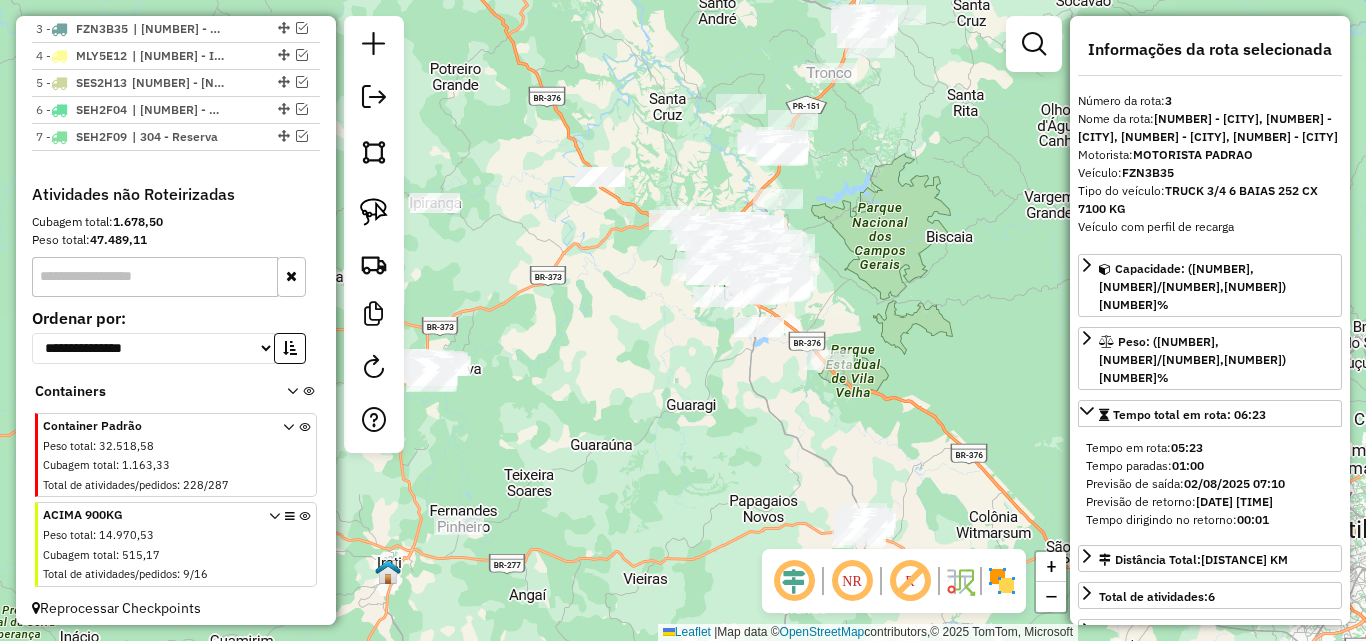 drag, startPoint x: 866, startPoint y: 277, endPoint x: 599, endPoint y: 268, distance: 267.15164 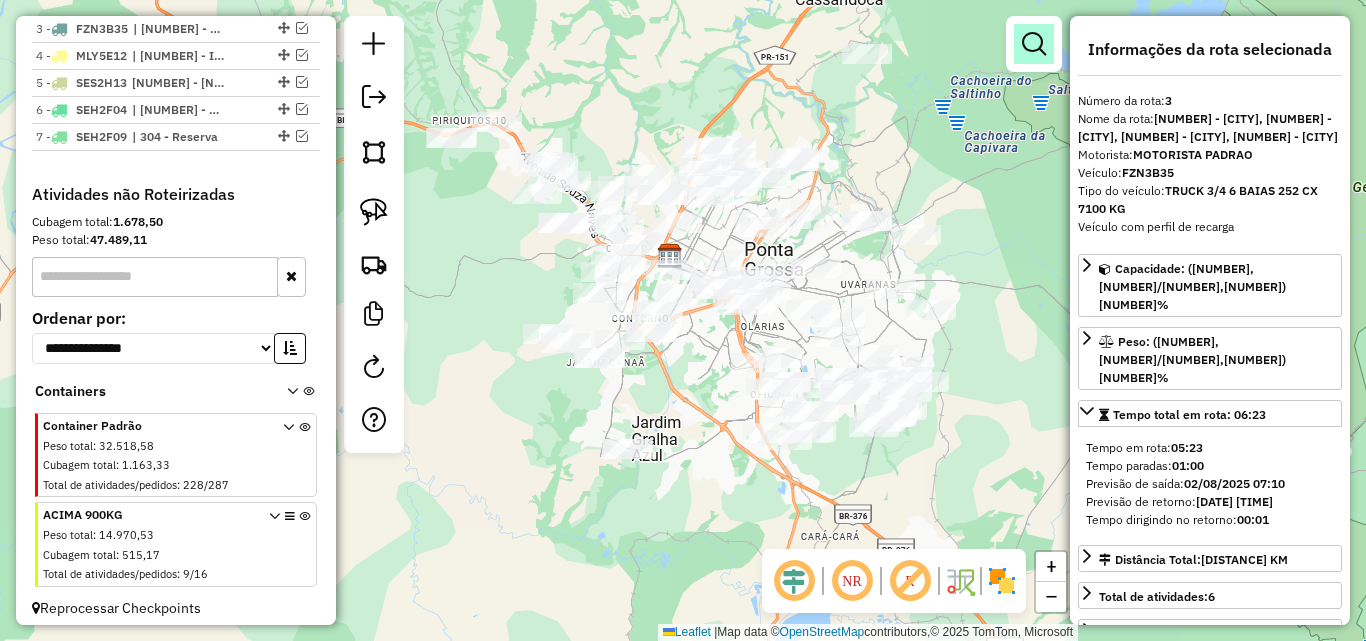 click at bounding box center (1034, 44) 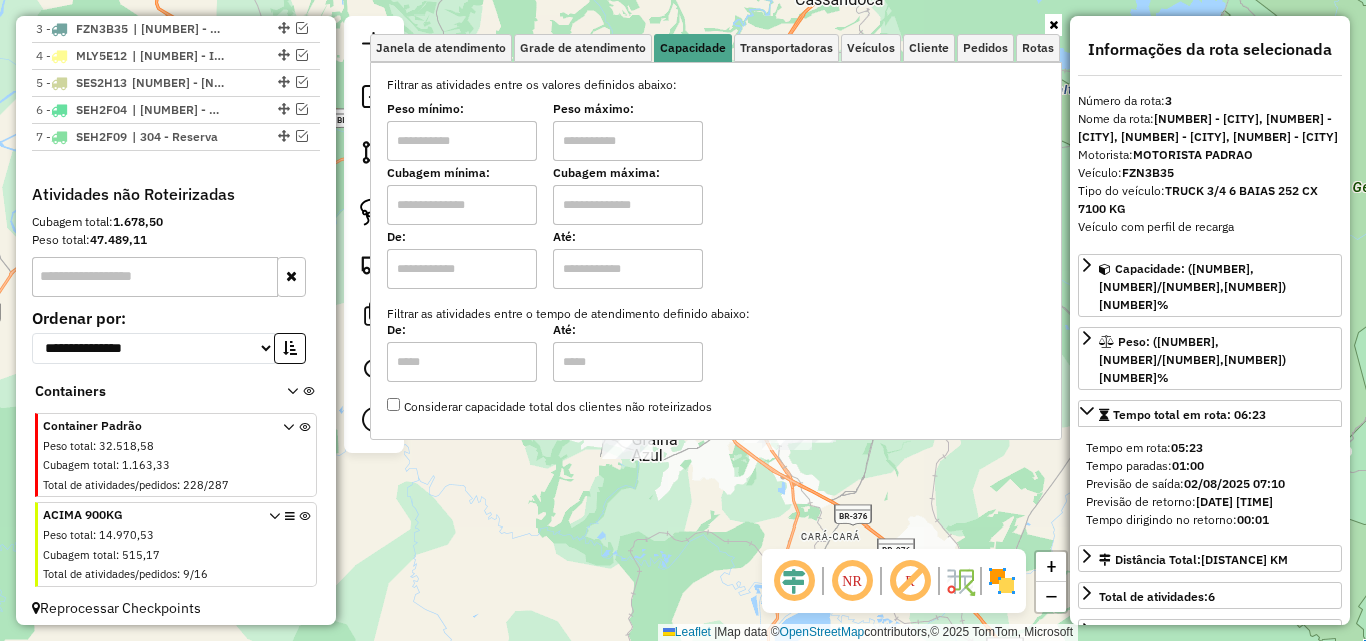 click at bounding box center (462, 141) 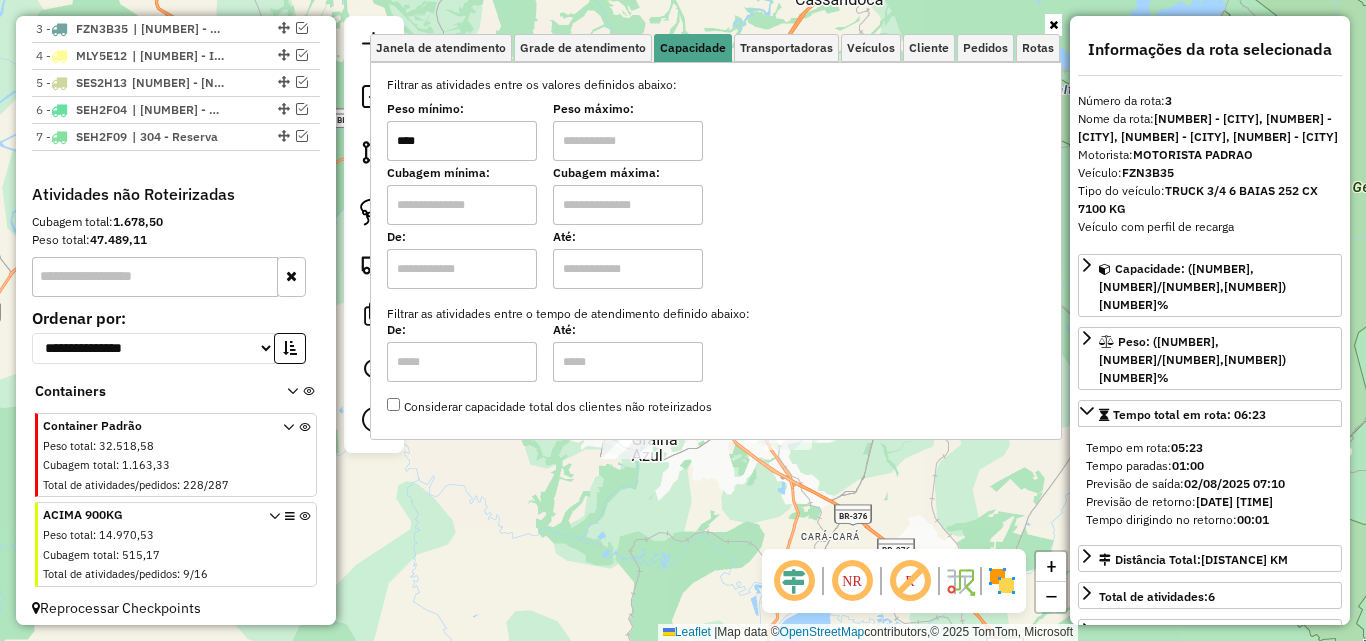 type on "****" 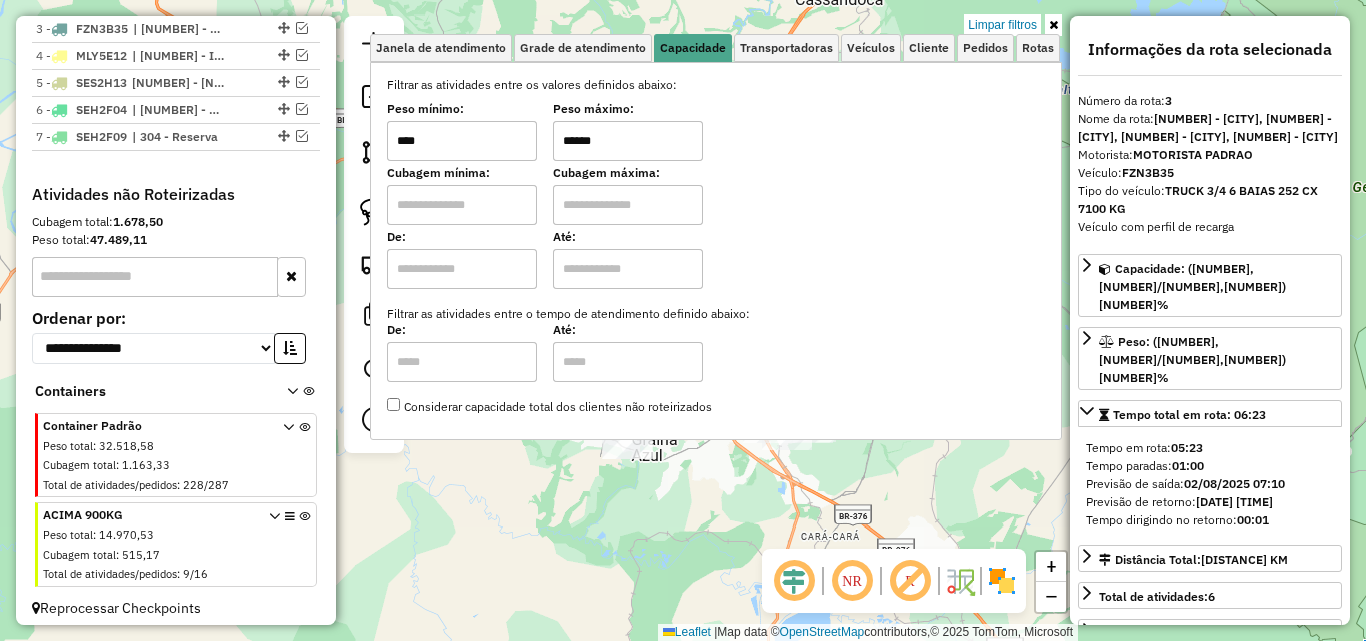 click on "Limpar filtros Janela de atendimento Grade de atendimento Capacidade Transportadoras Veículos Cliente Pedidos  Rotas Selecione os dias de semana para filtrar as janelas de atendimento  Seg   Ter   Qua   Qui   Sex   Sáb   Dom  Informe o período da janela de atendimento: De: Até:  Filtrar exatamente a janela do cliente  Considerar janela de atendimento padrão  Selecione os dias de semana para filtrar as grades de atendimento  Seg   Ter   Qua   Qui   Sex   Sáb   Dom   Considerar clientes sem dia de atendimento cadastrado  Clientes fora do dia de atendimento selecionado Filtrar as atividades entre os valores definidos abaixo:  Peso mínimo:  ****  Peso máximo:  ******  Cubagem mínima:   Cubagem máxima:   De:   Até:  Filtrar as atividades entre o tempo de atendimento definido abaixo:  De:   Até:   Considerar capacidade total dos clientes não roteirizados Transportadora: Selecione um ou mais itens Tipo de veículo: Selecione um ou mais itens Veículo: Selecione um ou mais itens Motorista: Nome: Rótulo:" 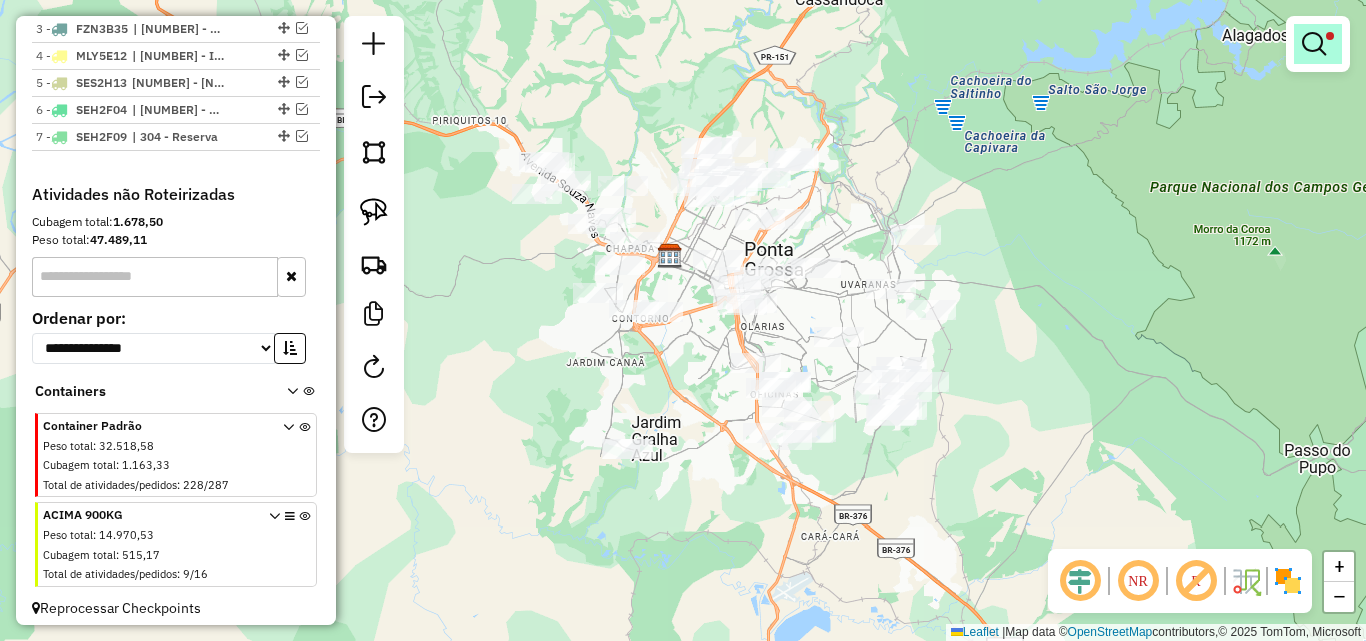 click at bounding box center [1314, 44] 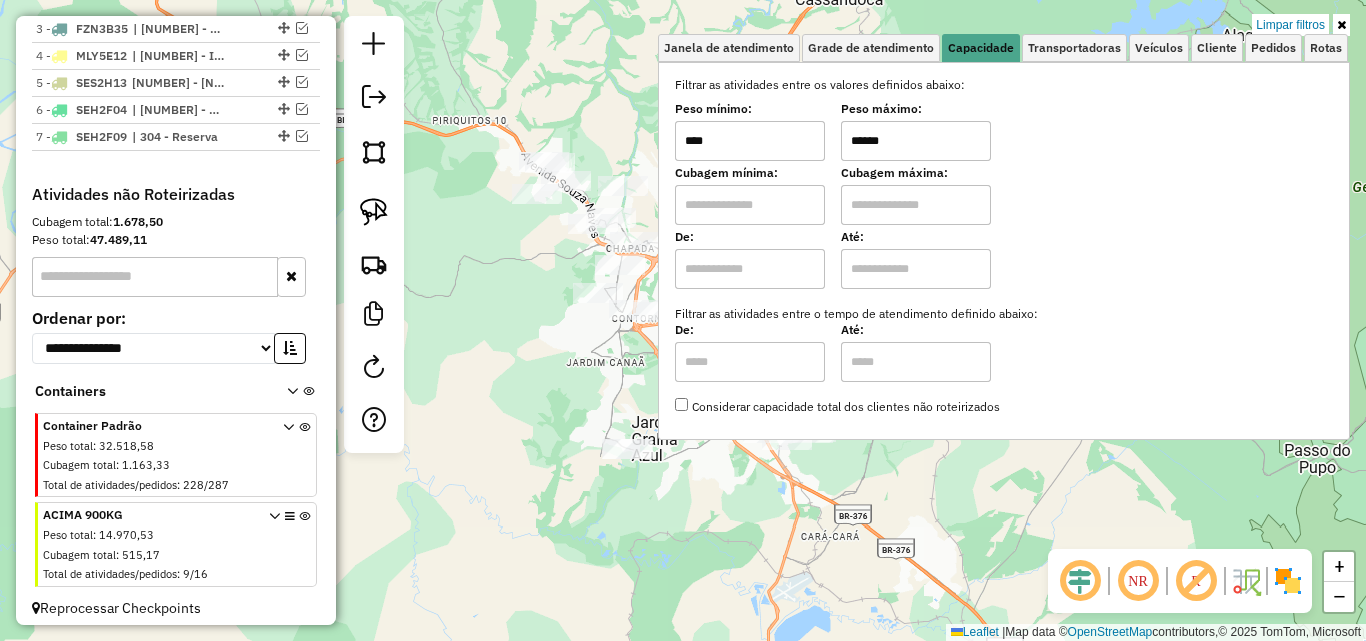 click on "******" at bounding box center (916, 141) 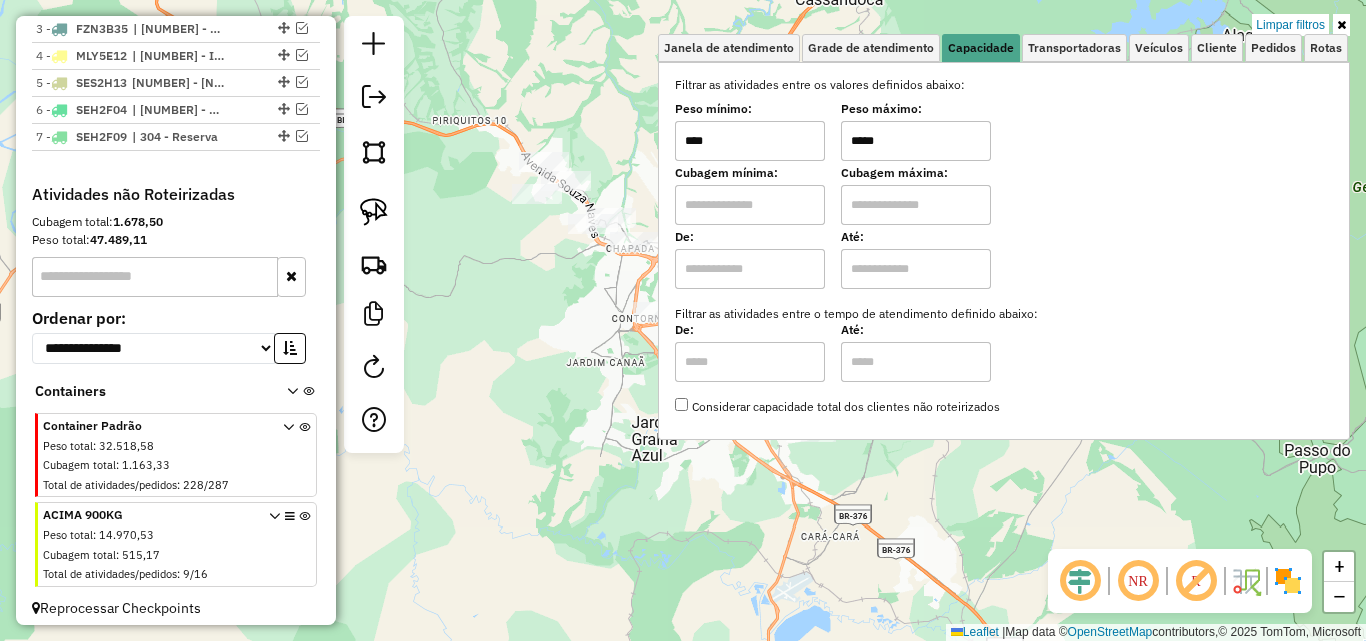 type on "*****" 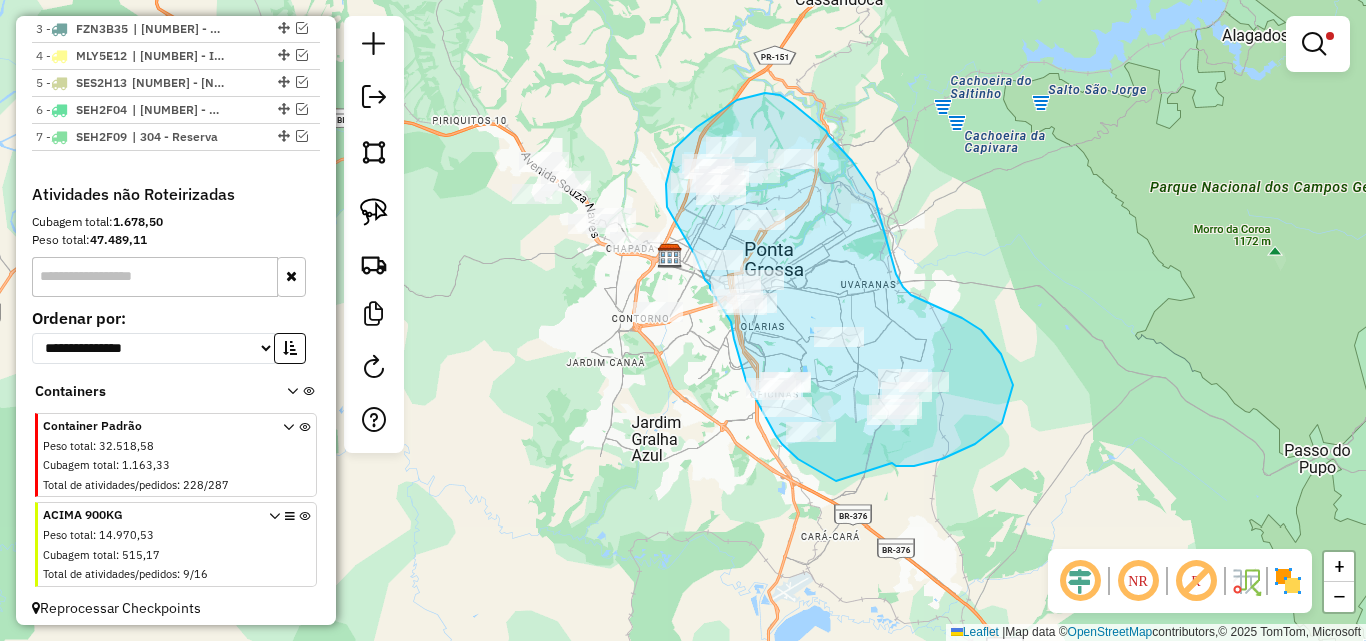drag, startPoint x: 964, startPoint y: 449, endPoint x: 859, endPoint y: 491, distance: 113.08846 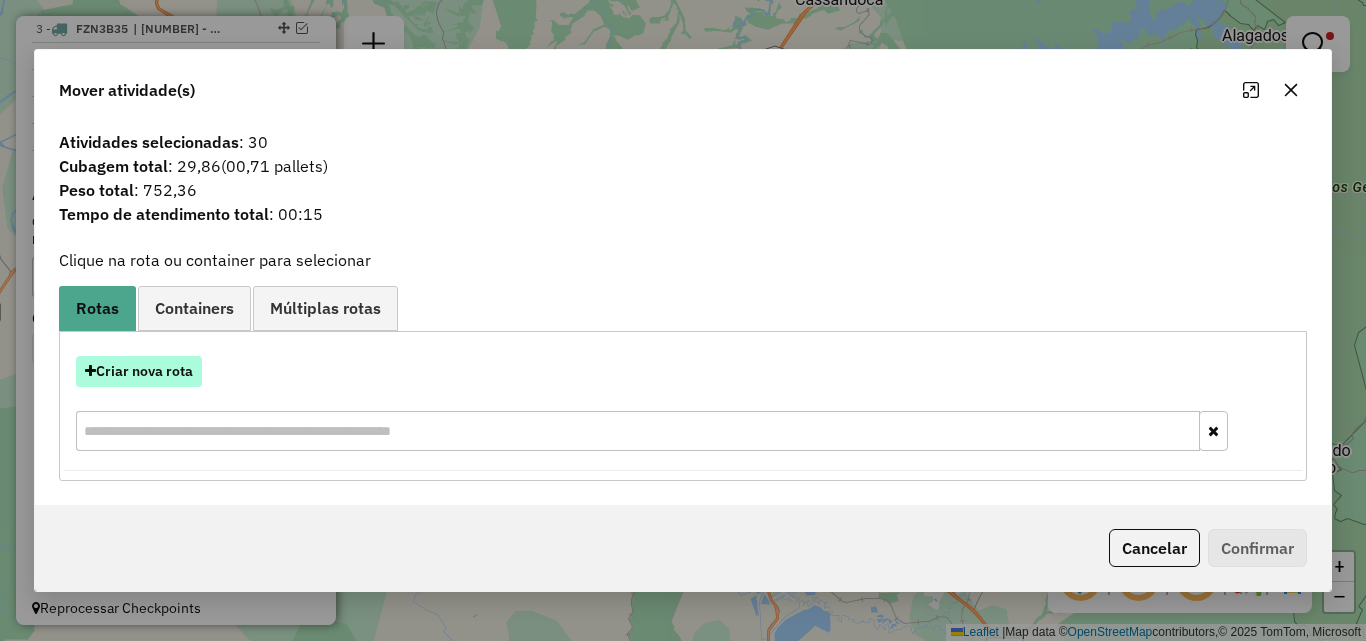 click on "Criar nova rota" at bounding box center (139, 371) 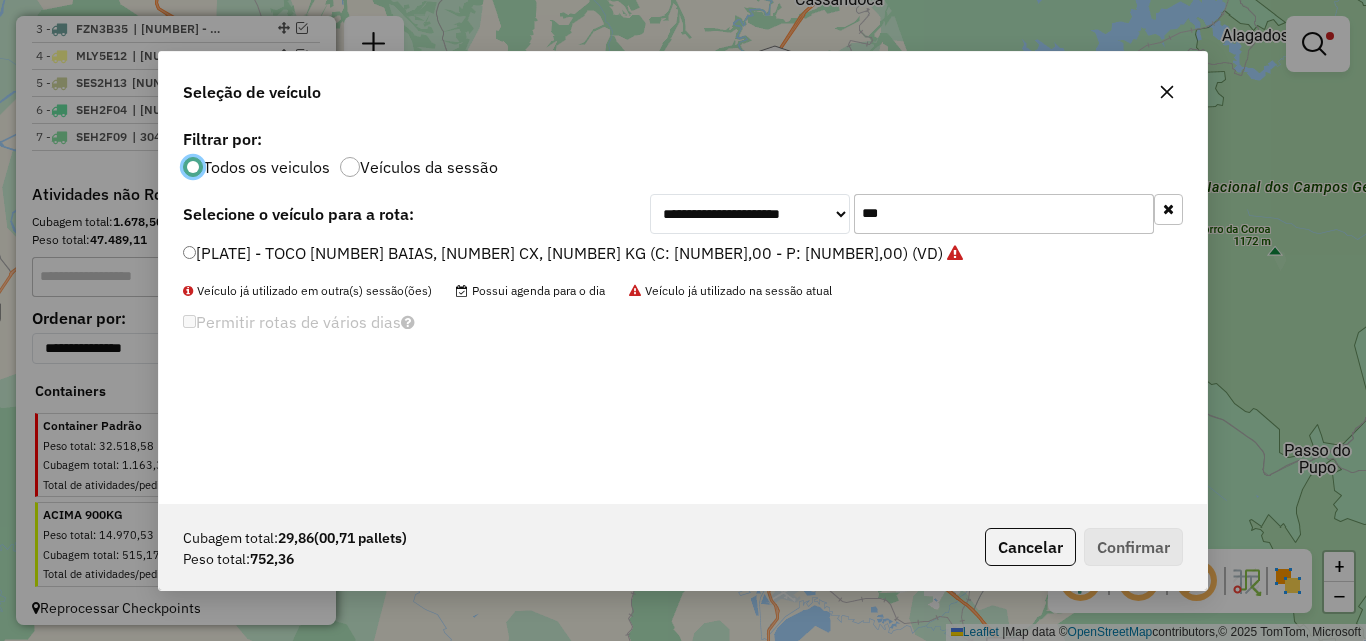scroll, scrollTop: 11, scrollLeft: 6, axis: both 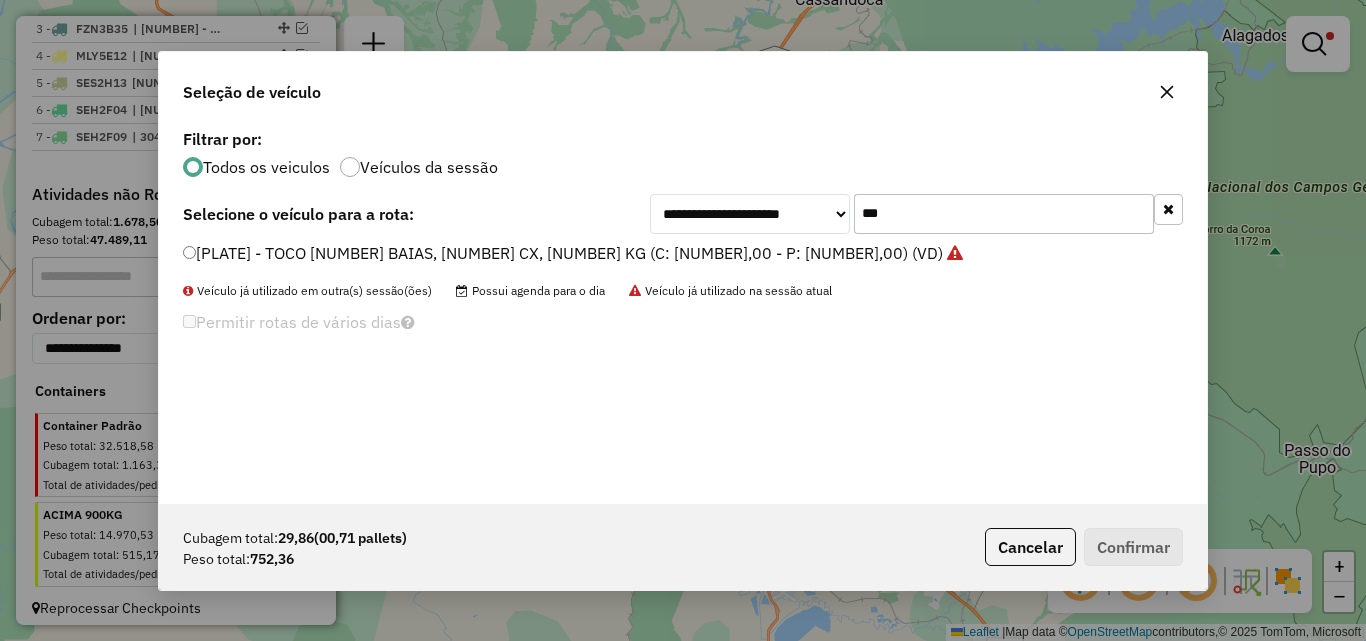 drag, startPoint x: 928, startPoint y: 206, endPoint x: 451, endPoint y: 290, distance: 484.33975 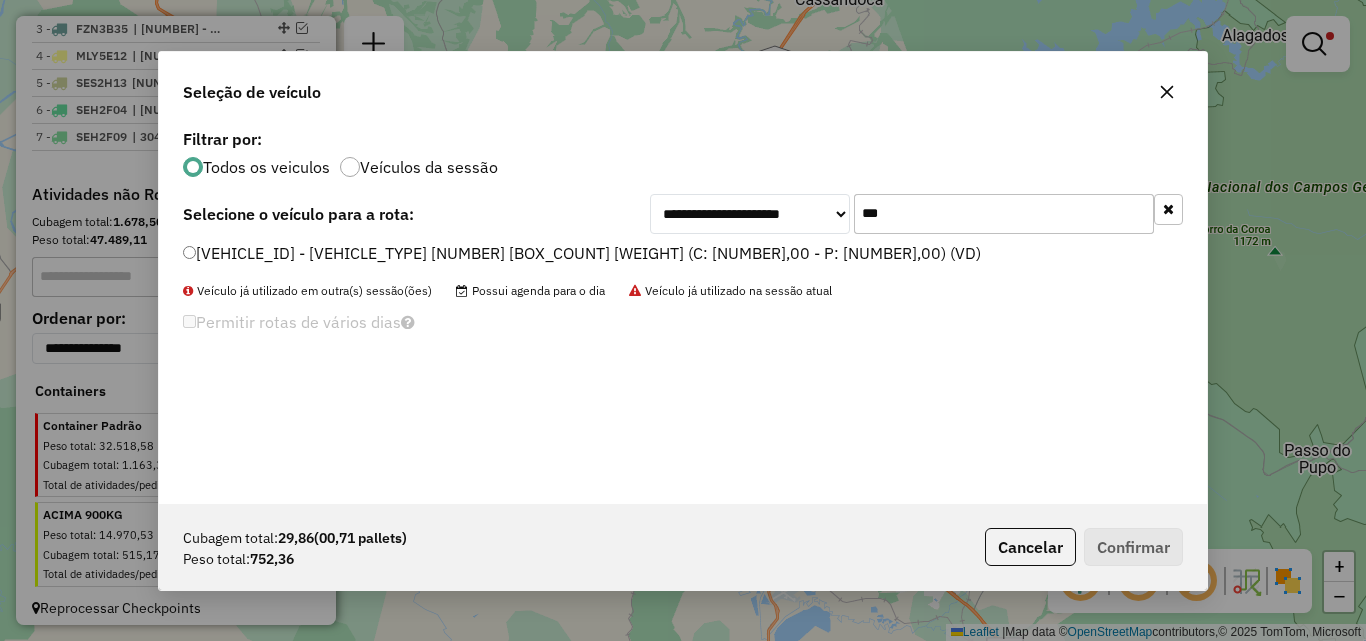 type on "***" 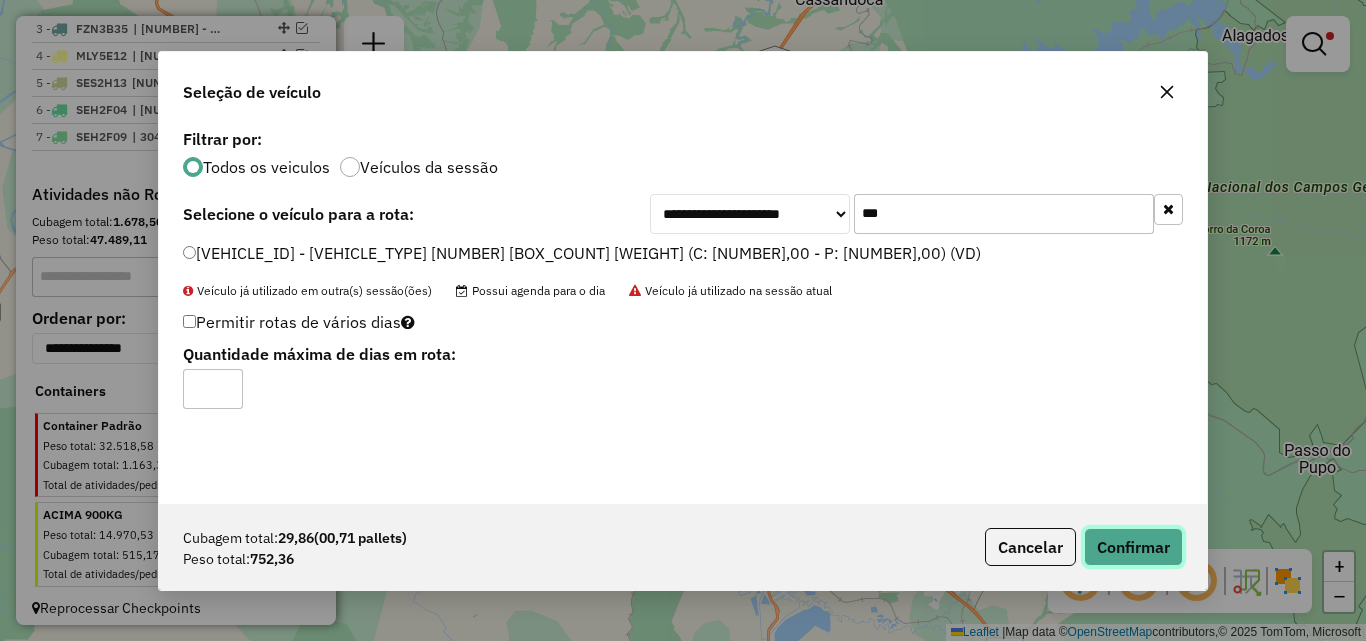click on "Confirmar" 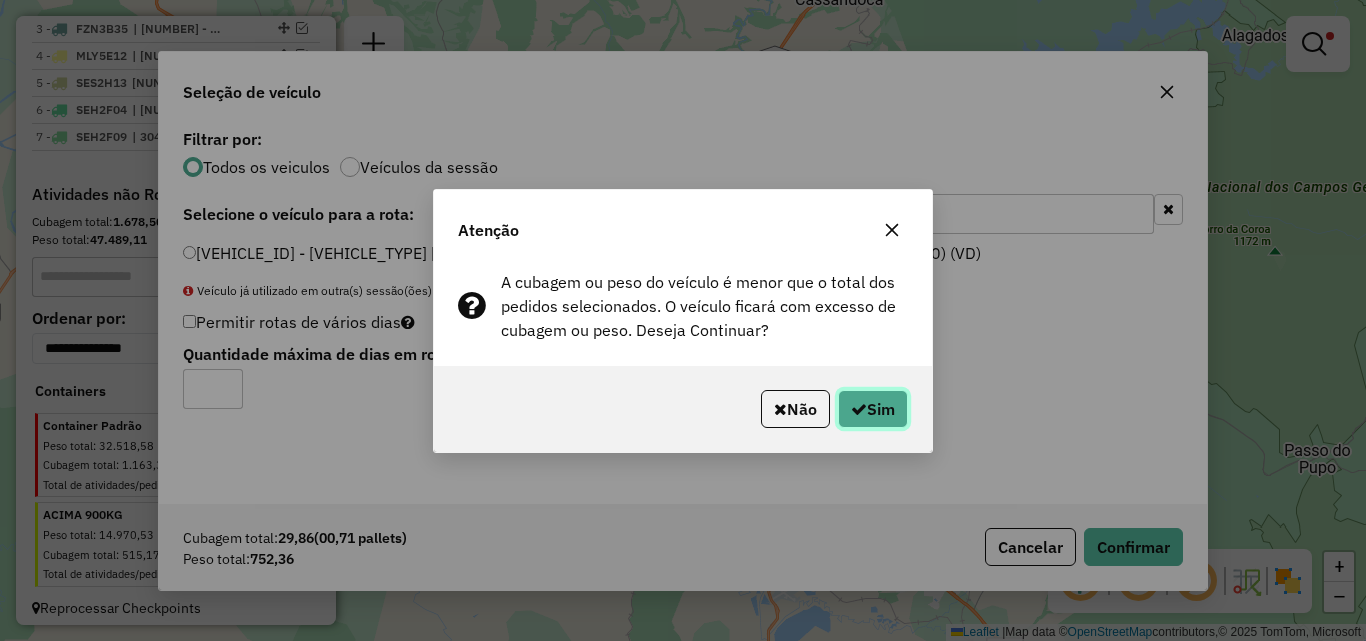 click on "Sim" 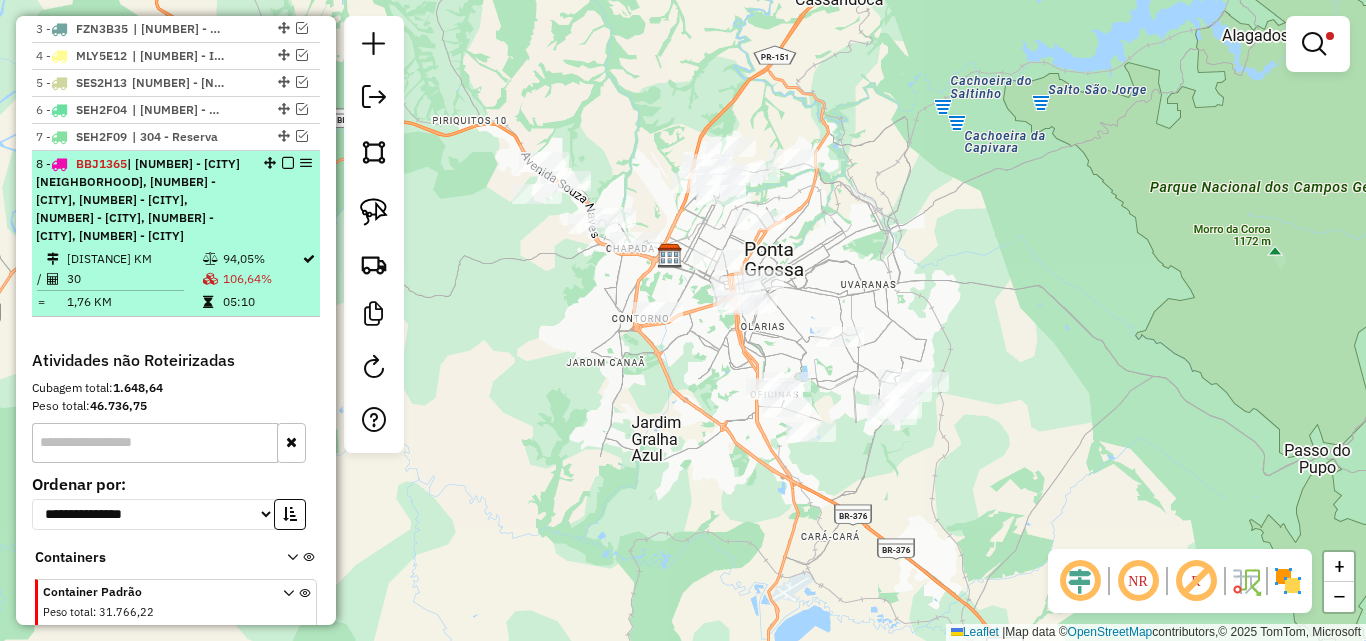 click on "| [NUMBER] - Ponta Grossa Centro, [NUMBER] - Nova Rússia, [NUMBER] - Boa Vista, [NUMBER] - Órfãs, [NUMBER] - Olarias, [NUMBER] - Oficinas" at bounding box center (142, 200) 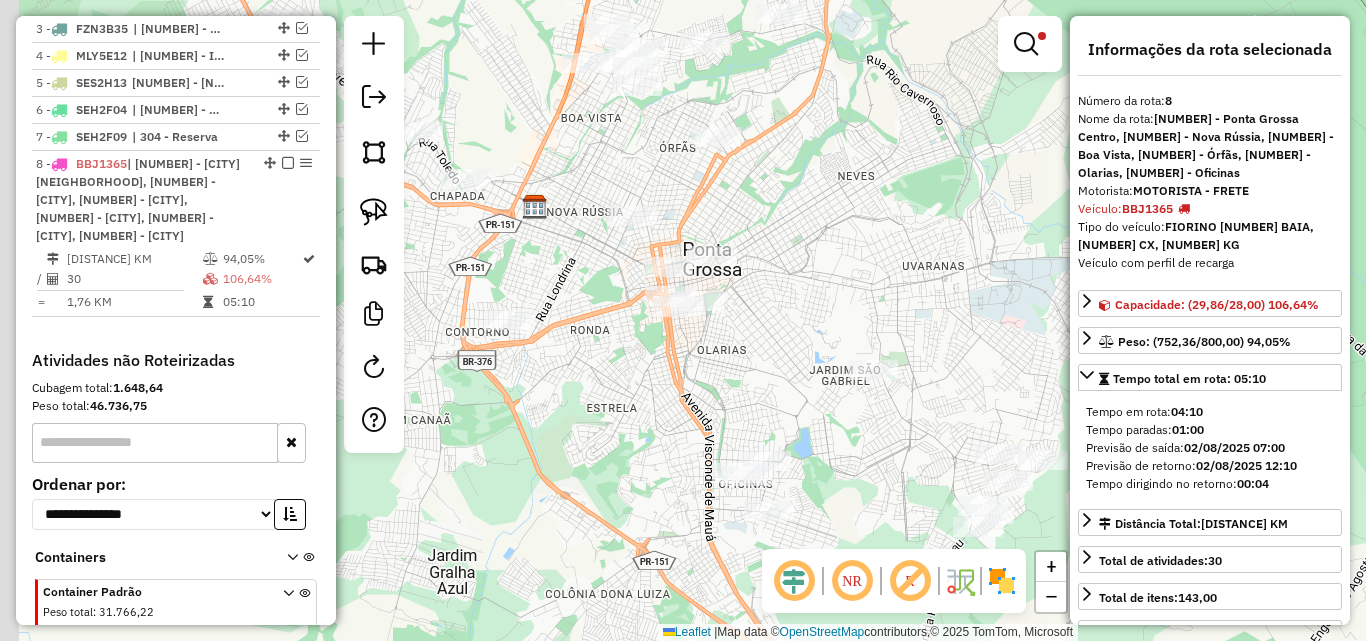 drag, startPoint x: 726, startPoint y: 324, endPoint x: 828, endPoint y: 278, distance: 111.89281 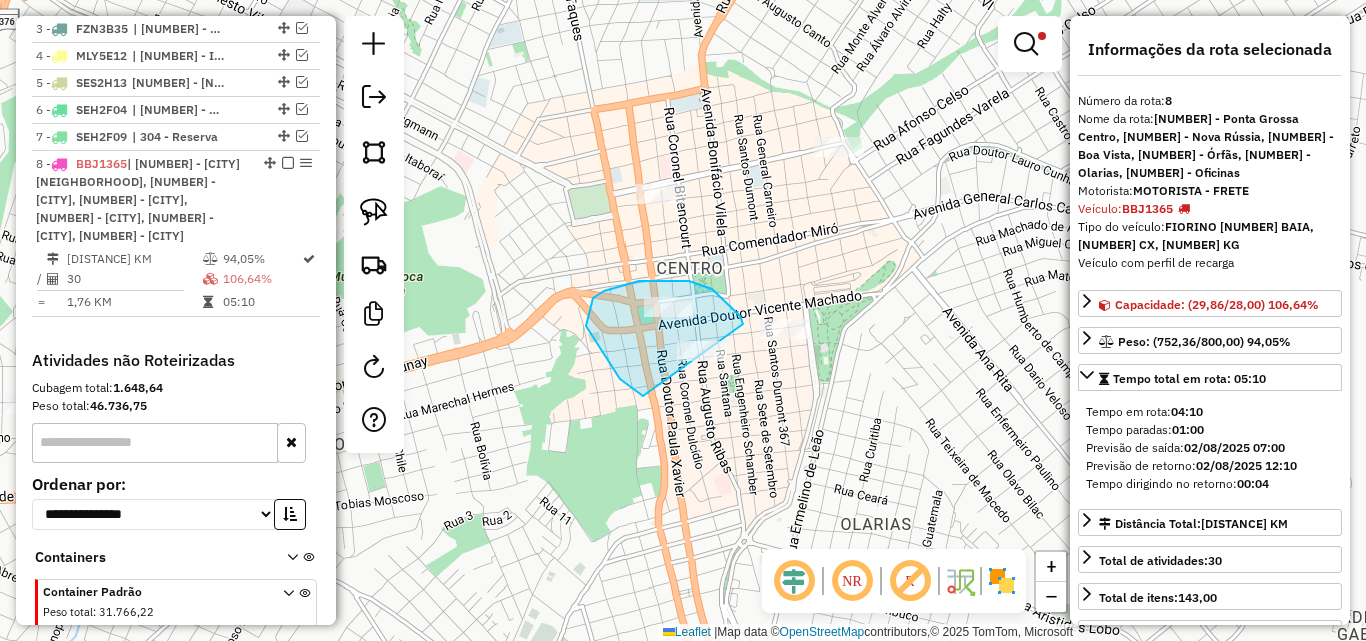 drag, startPoint x: 743, startPoint y: 324, endPoint x: 722, endPoint y: 420, distance: 98.270035 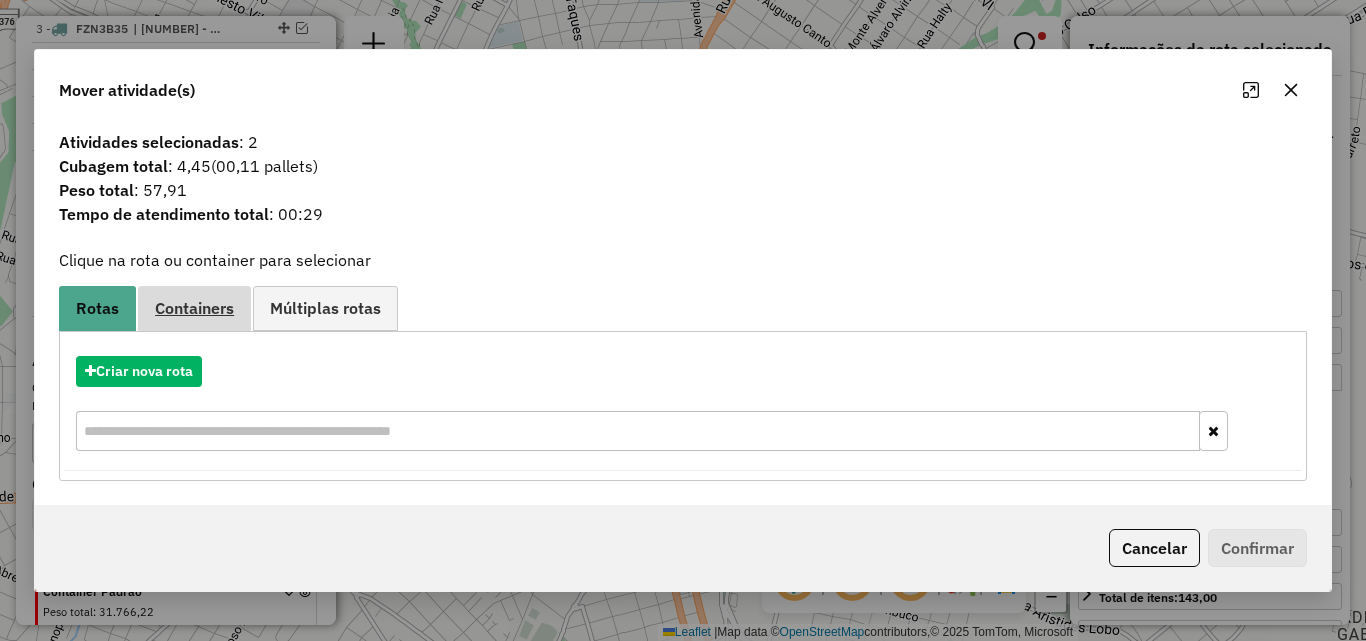 click on "Containers" at bounding box center [194, 308] 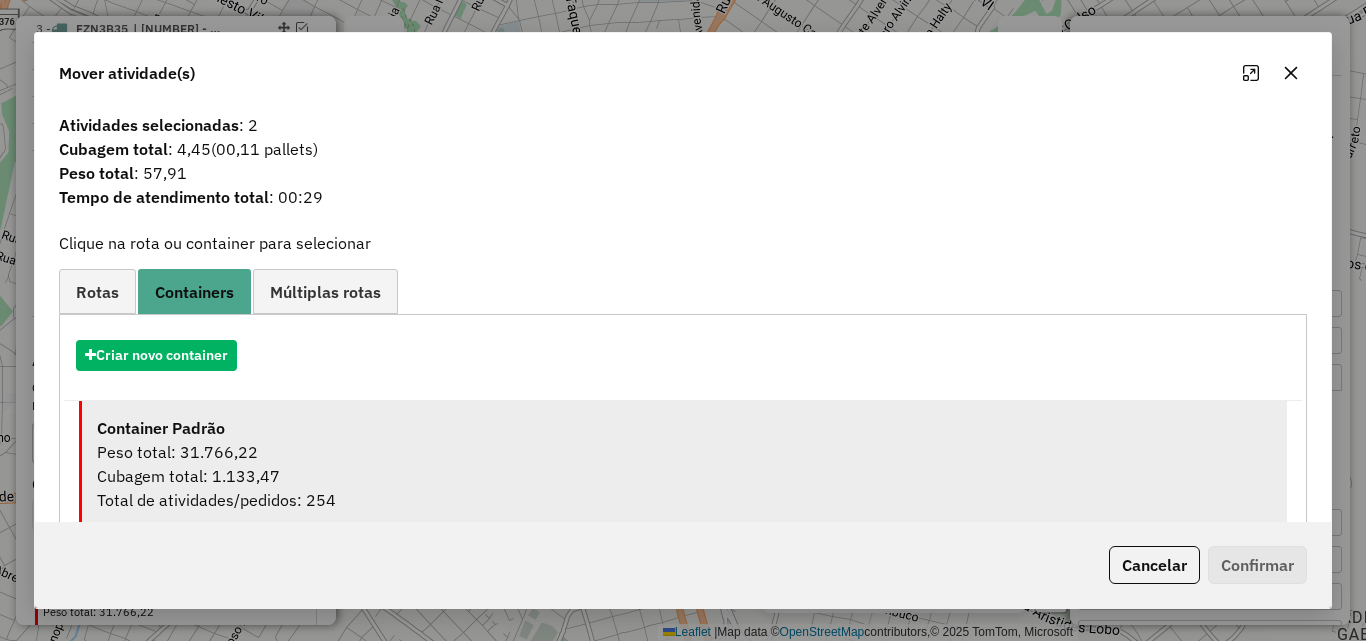 click on "Container Padrão" at bounding box center (684, 428) 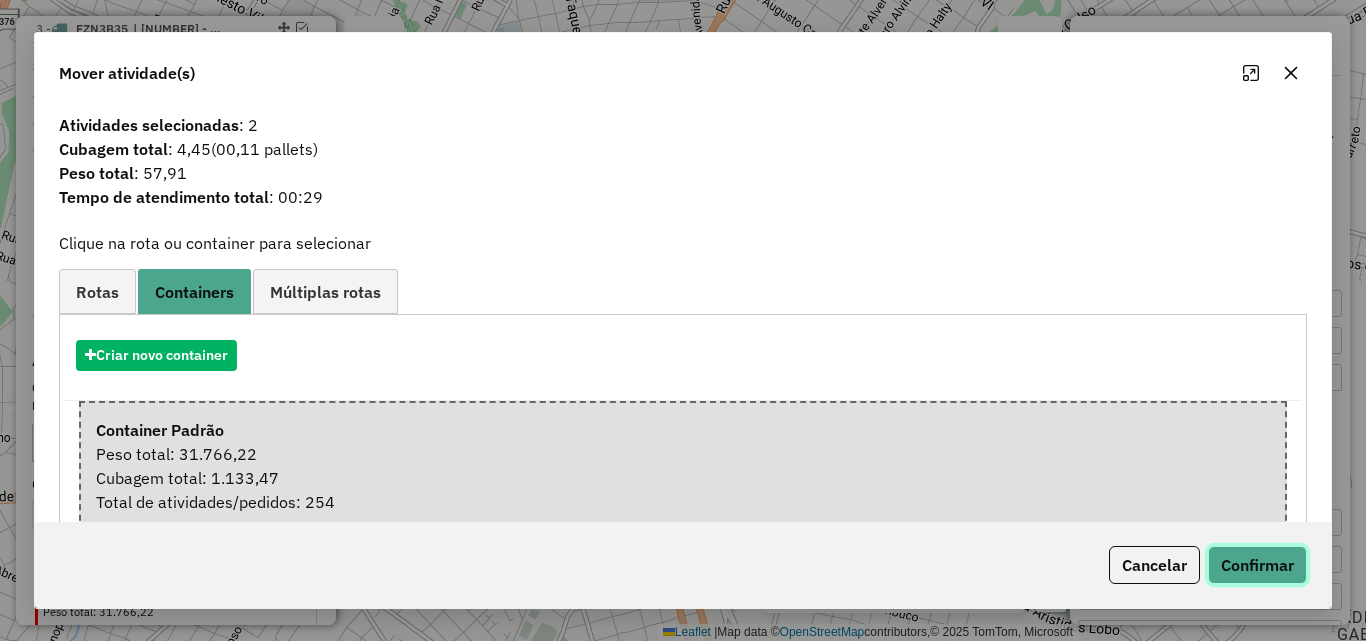 click on "Confirmar" 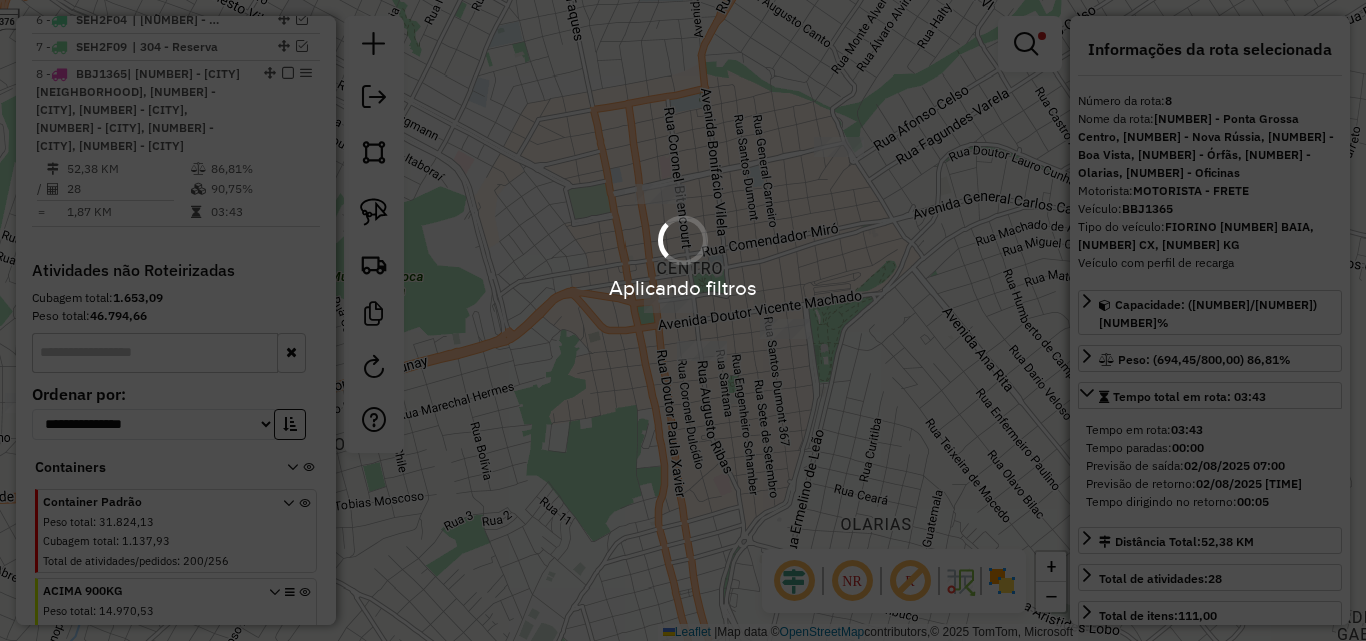 scroll, scrollTop: 981, scrollLeft: 0, axis: vertical 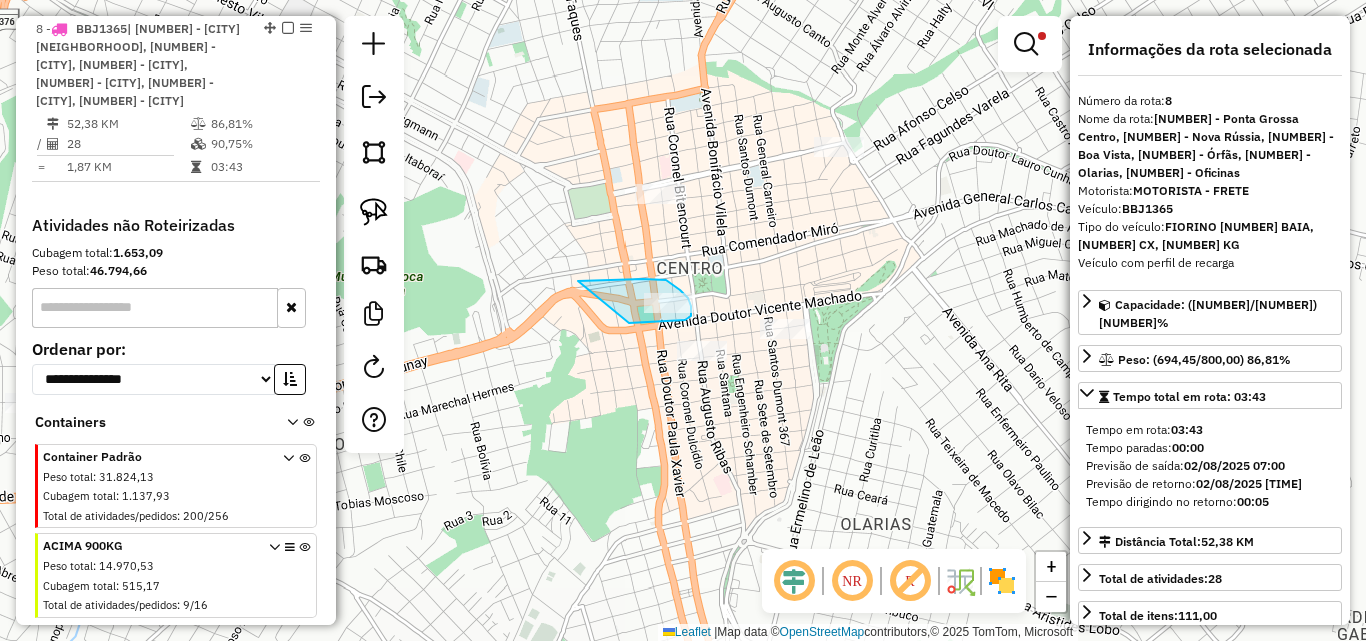 drag, startPoint x: 629, startPoint y: 323, endPoint x: 578, endPoint y: 281, distance: 66.068146 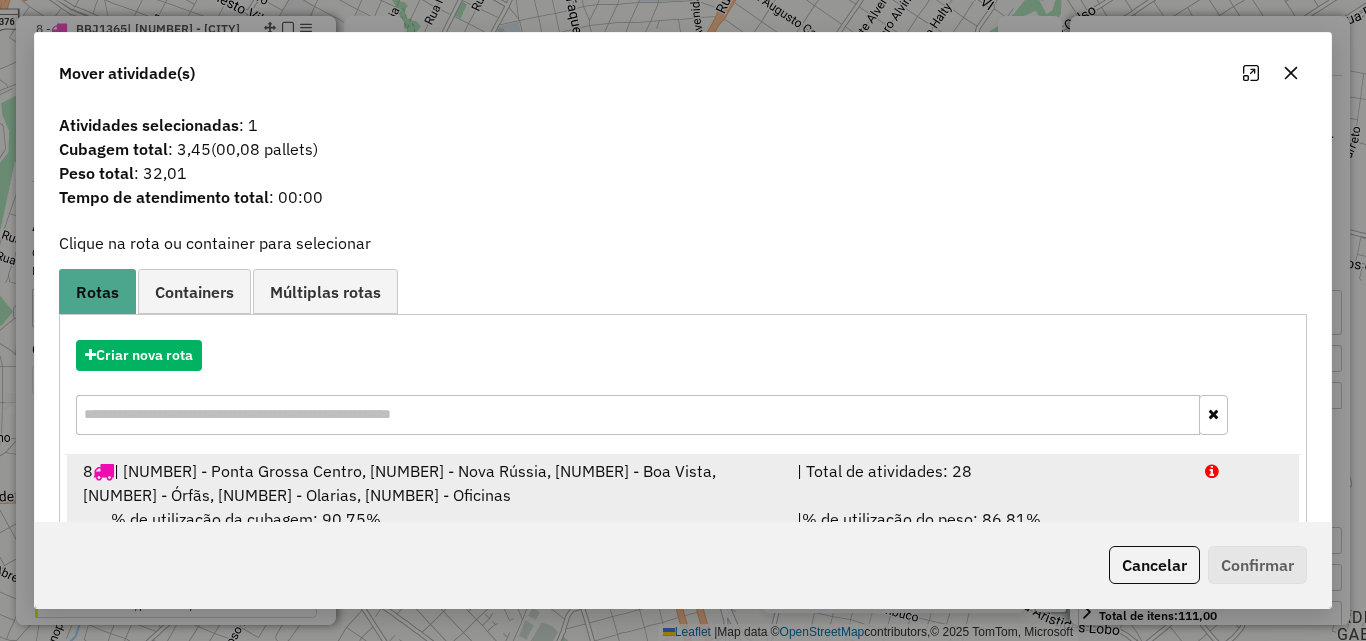 click on "| Total de atividades: 28" at bounding box center (989, 483) 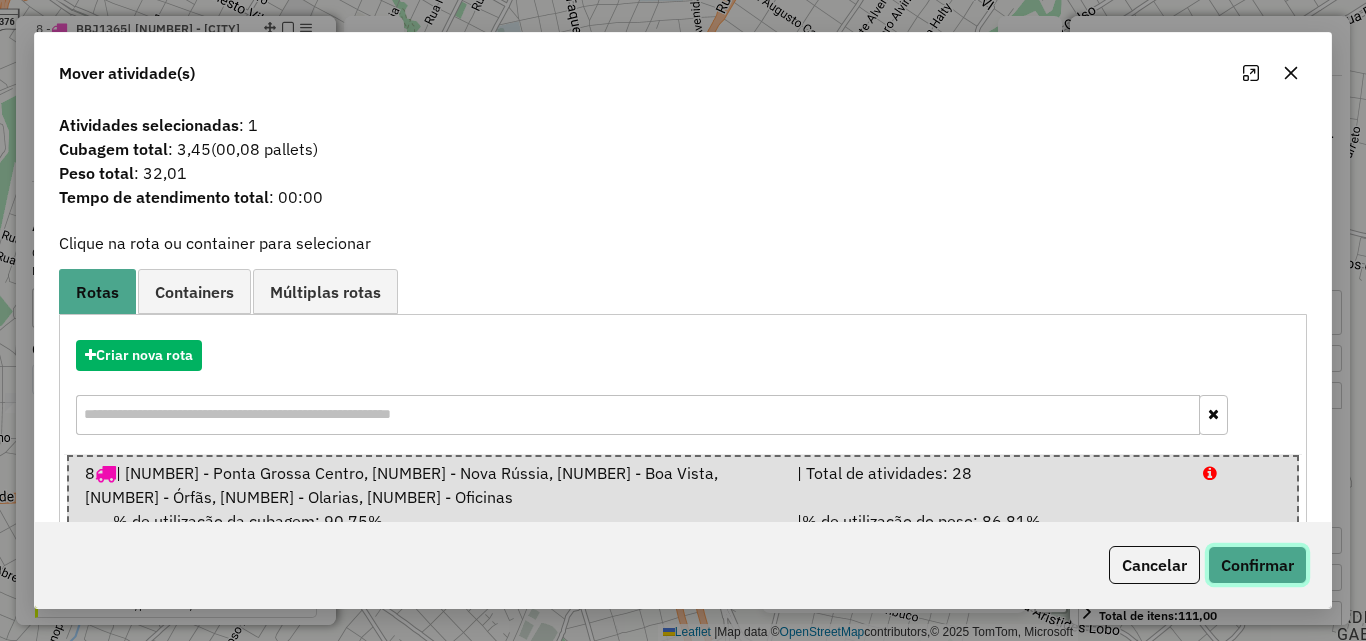 click on "Confirmar" 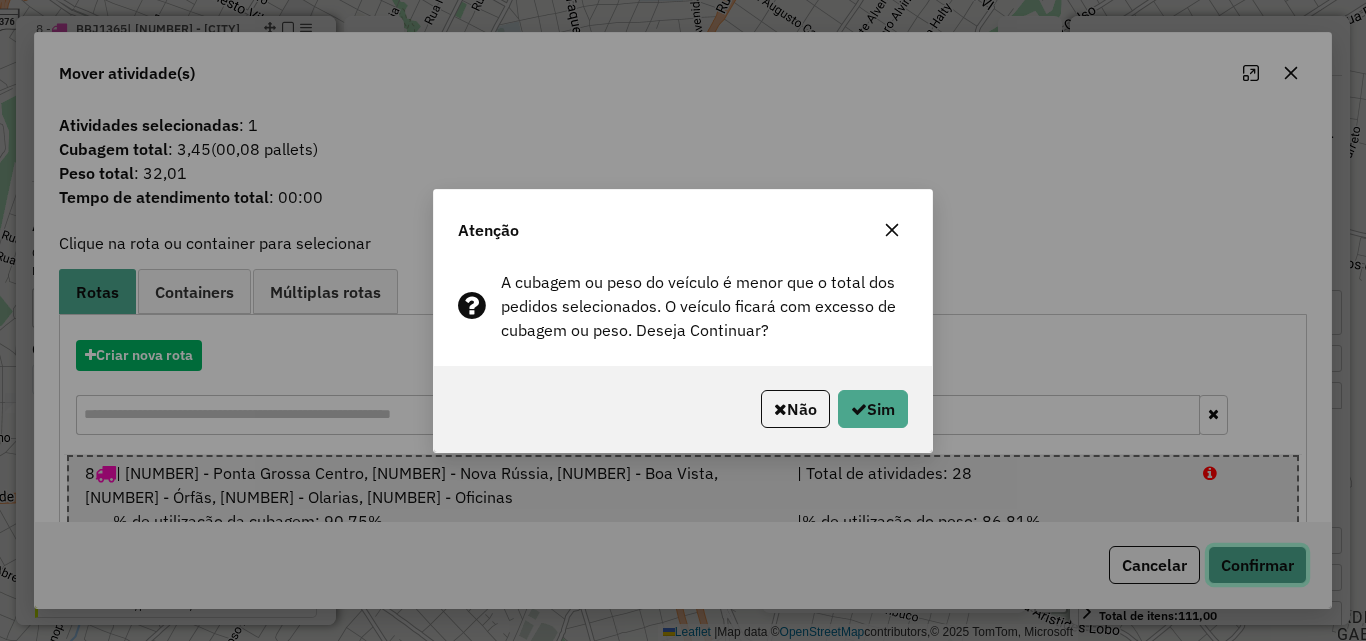 type 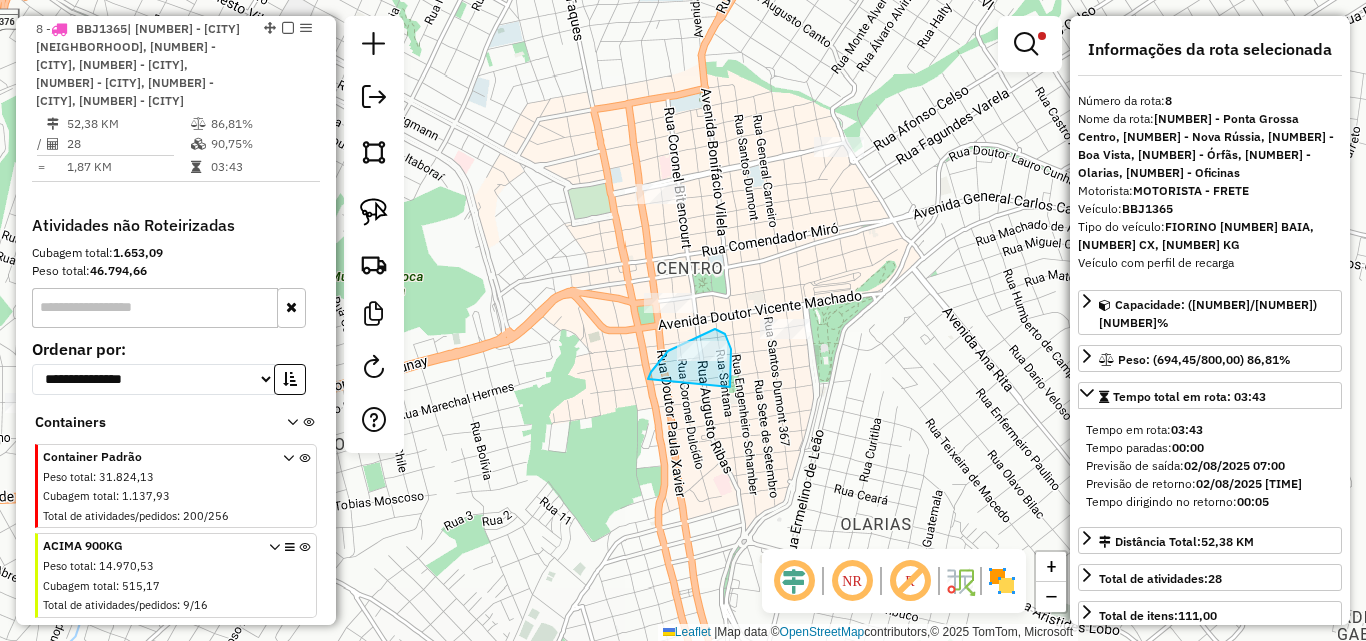 drag, startPoint x: 730, startPoint y: 387, endPoint x: 648, endPoint y: 379, distance: 82.38932 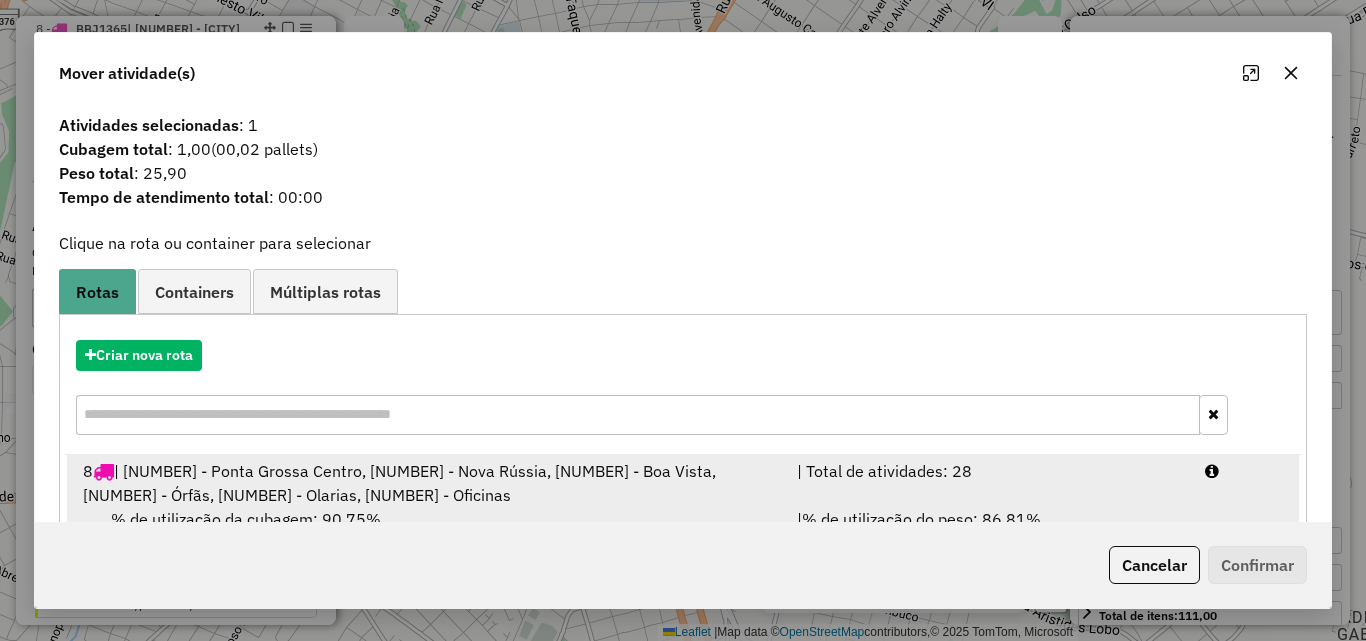 click on "| Total de atividades: 28" at bounding box center [989, 483] 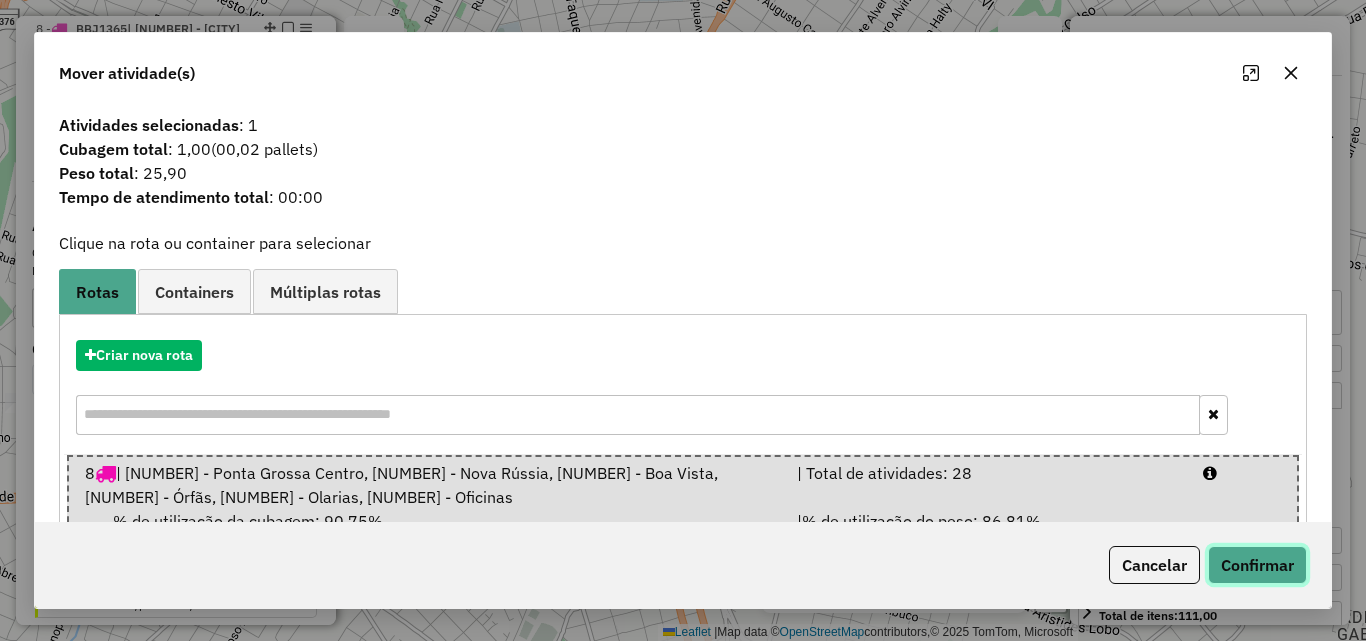 click on "Confirmar" 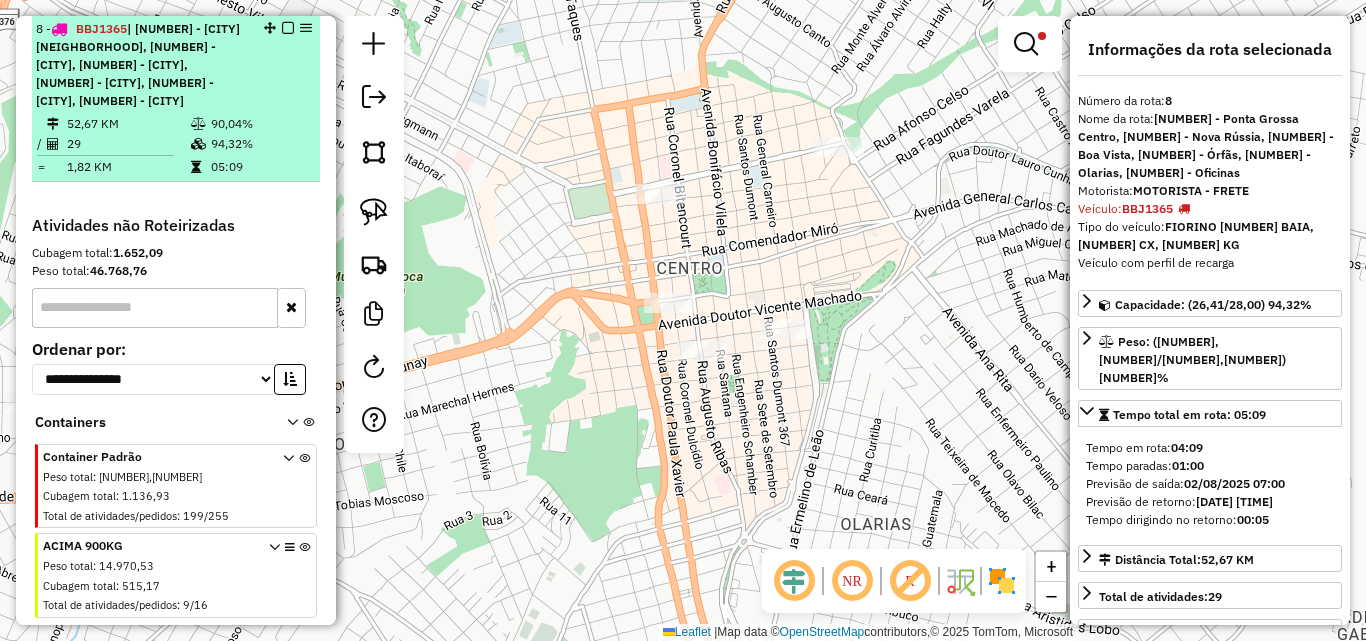 click at bounding box center [288, 28] 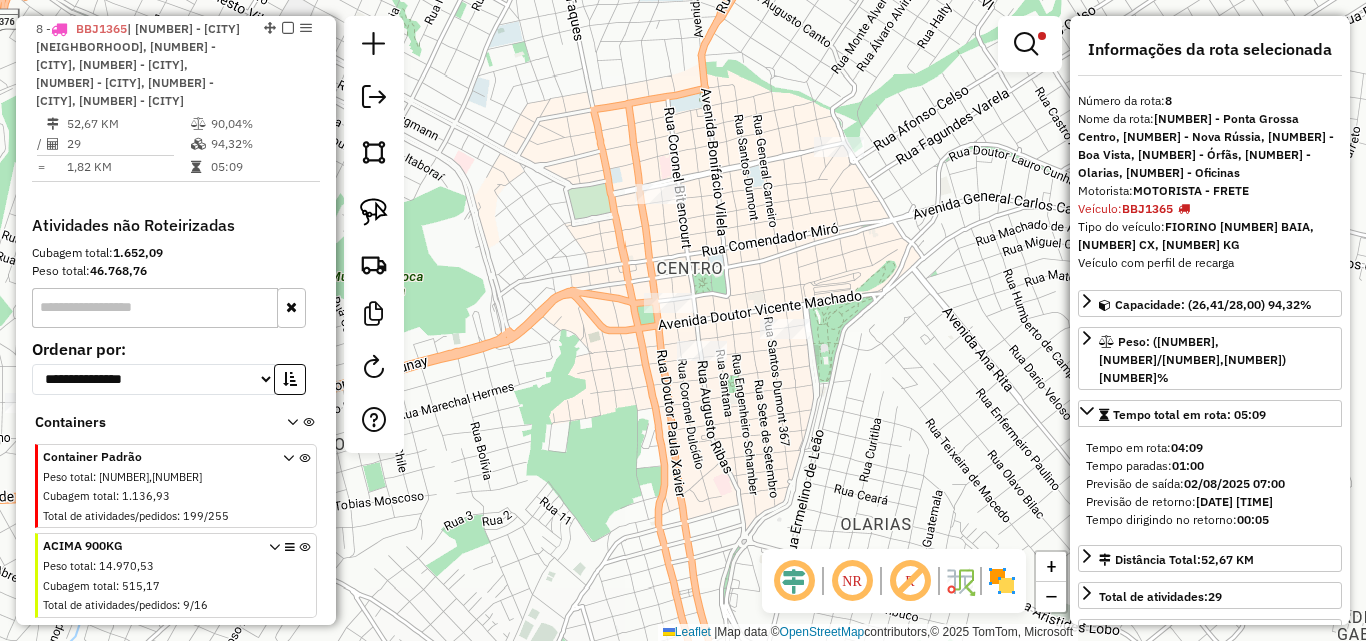 scroll, scrollTop: 883, scrollLeft: 0, axis: vertical 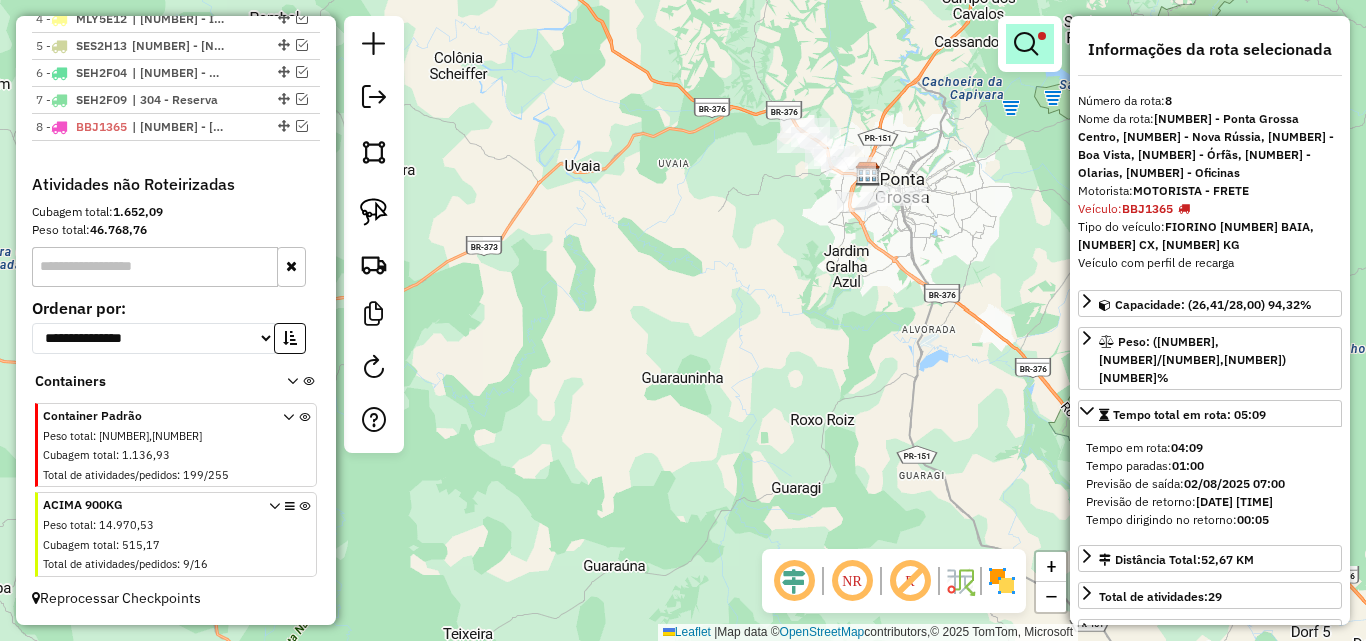 click at bounding box center (1026, 44) 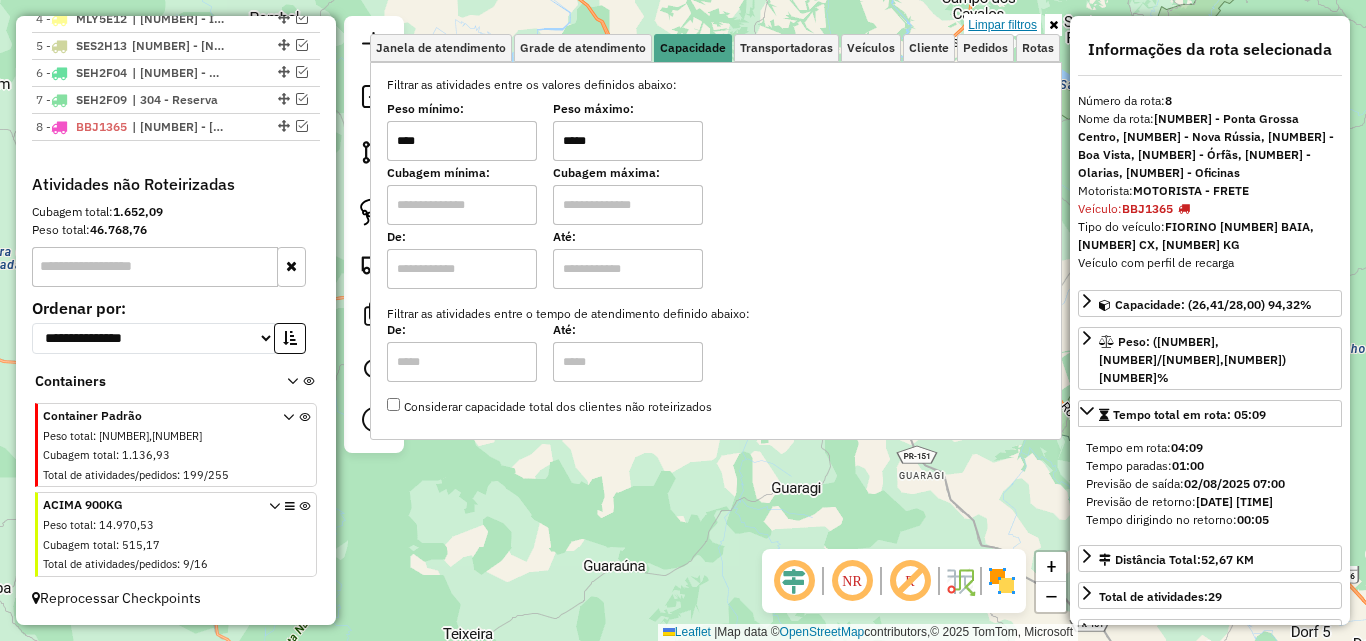click on "Limpar filtros" at bounding box center (1002, 25) 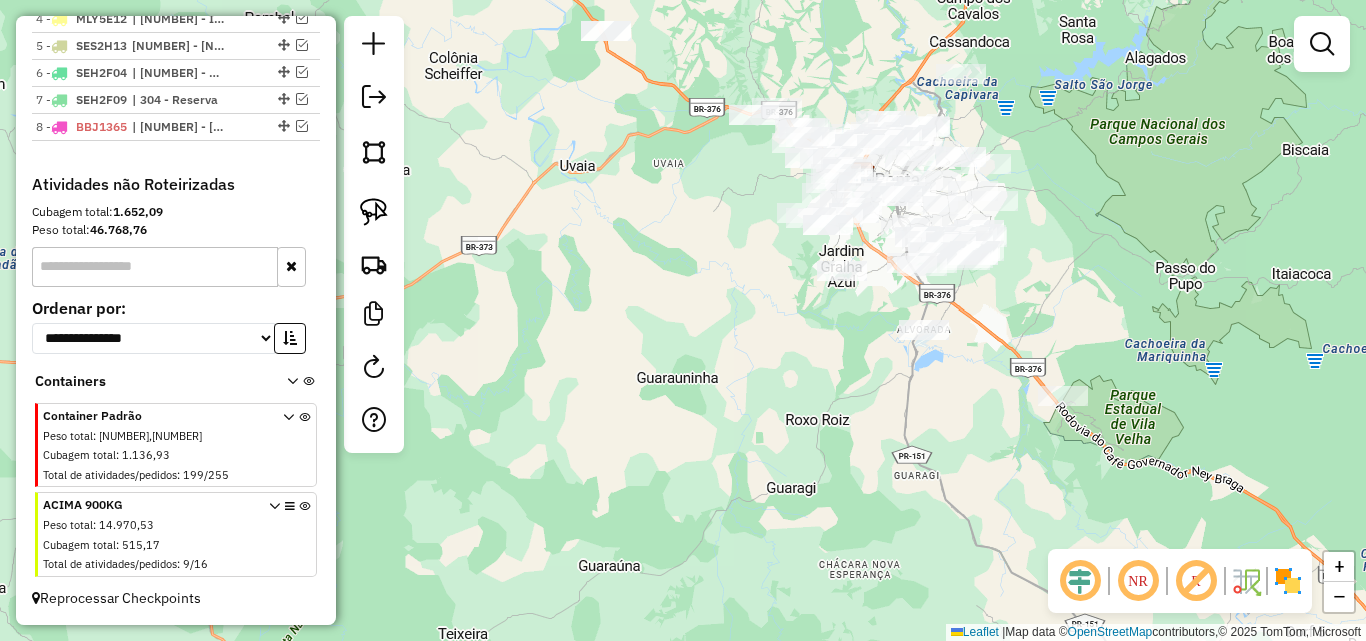 drag, startPoint x: 869, startPoint y: 362, endPoint x: 805, endPoint y: 424, distance: 89.106674 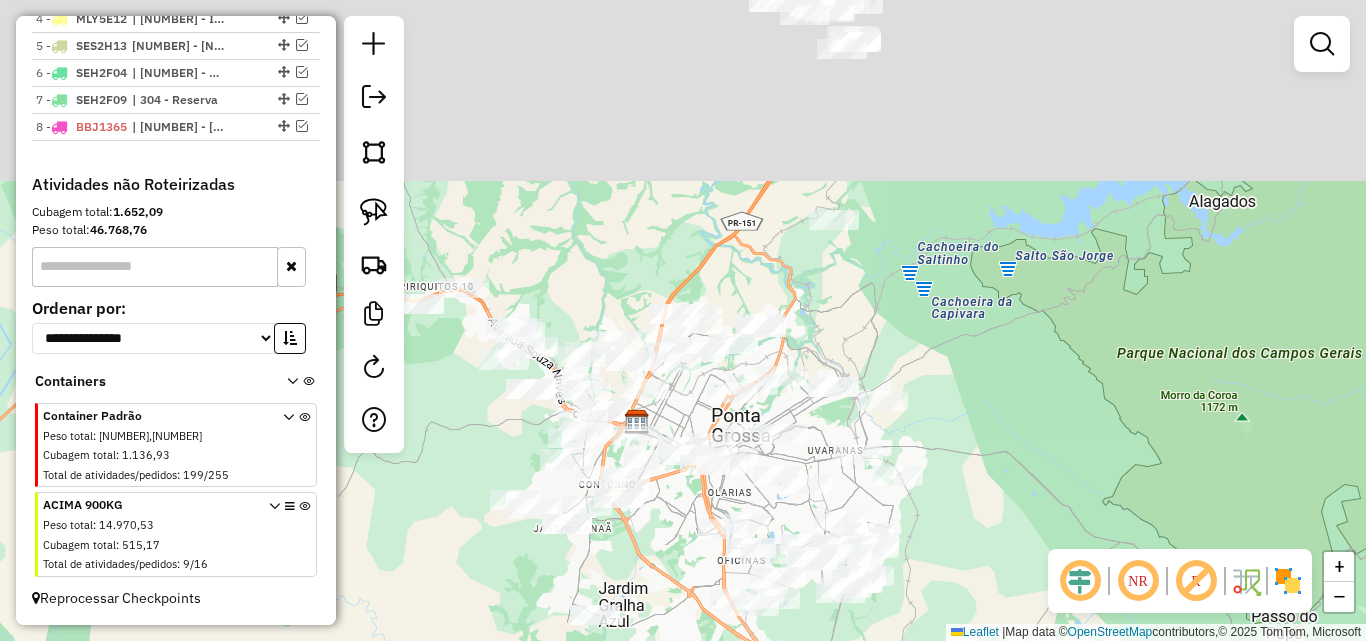 drag, startPoint x: 843, startPoint y: 242, endPoint x: 692, endPoint y: 505, distance: 303.26556 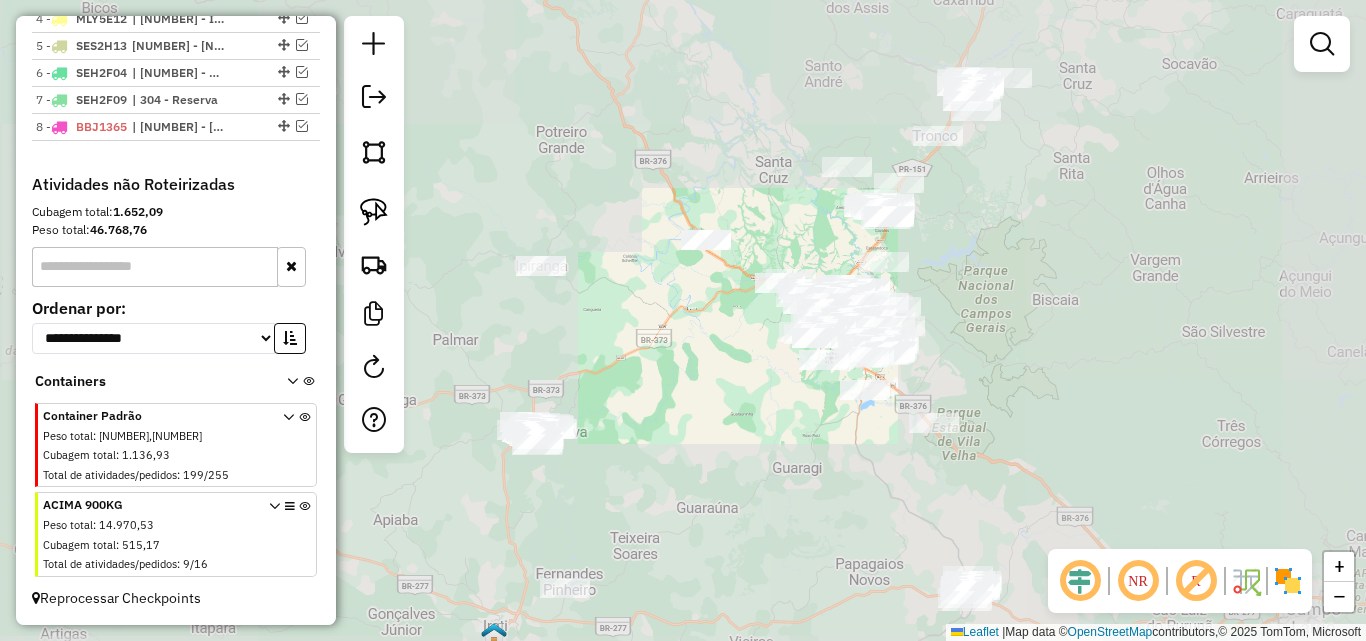 drag, startPoint x: 987, startPoint y: 173, endPoint x: 901, endPoint y: 344, distance: 191.40794 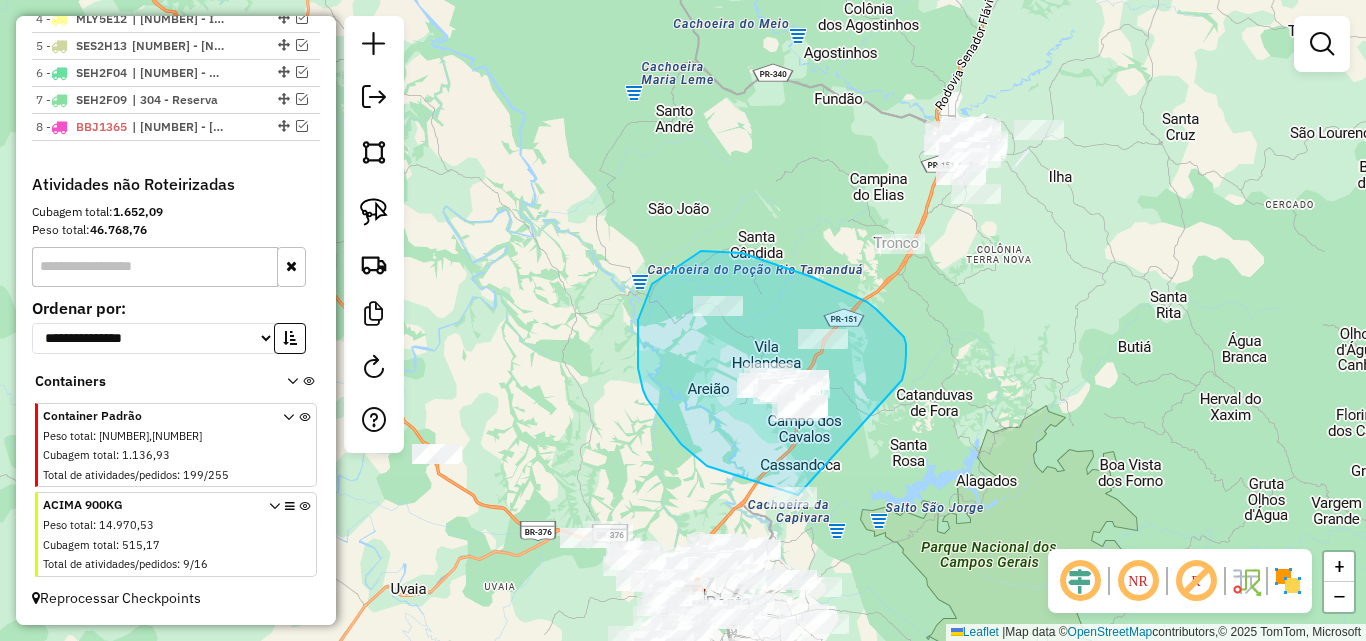 drag, startPoint x: 905, startPoint y: 368, endPoint x: 885, endPoint y: 487, distance: 120.66897 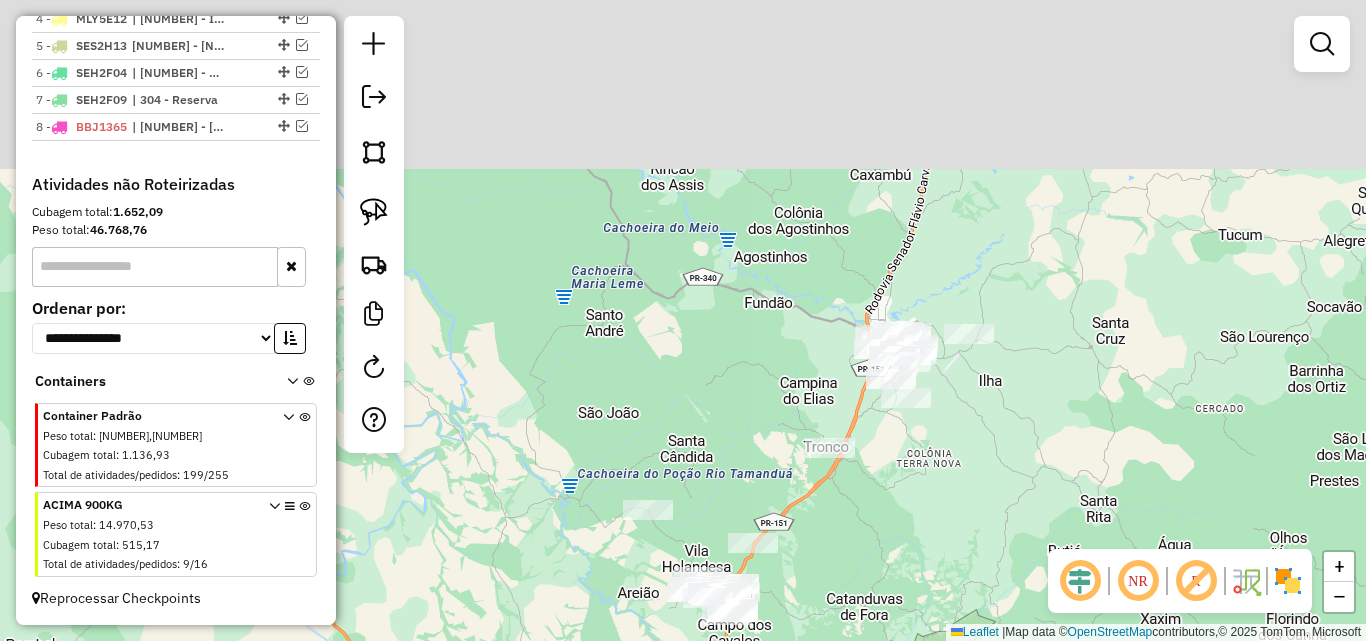 drag, startPoint x: 1013, startPoint y: 349, endPoint x: 931, endPoint y: 564, distance: 230.10649 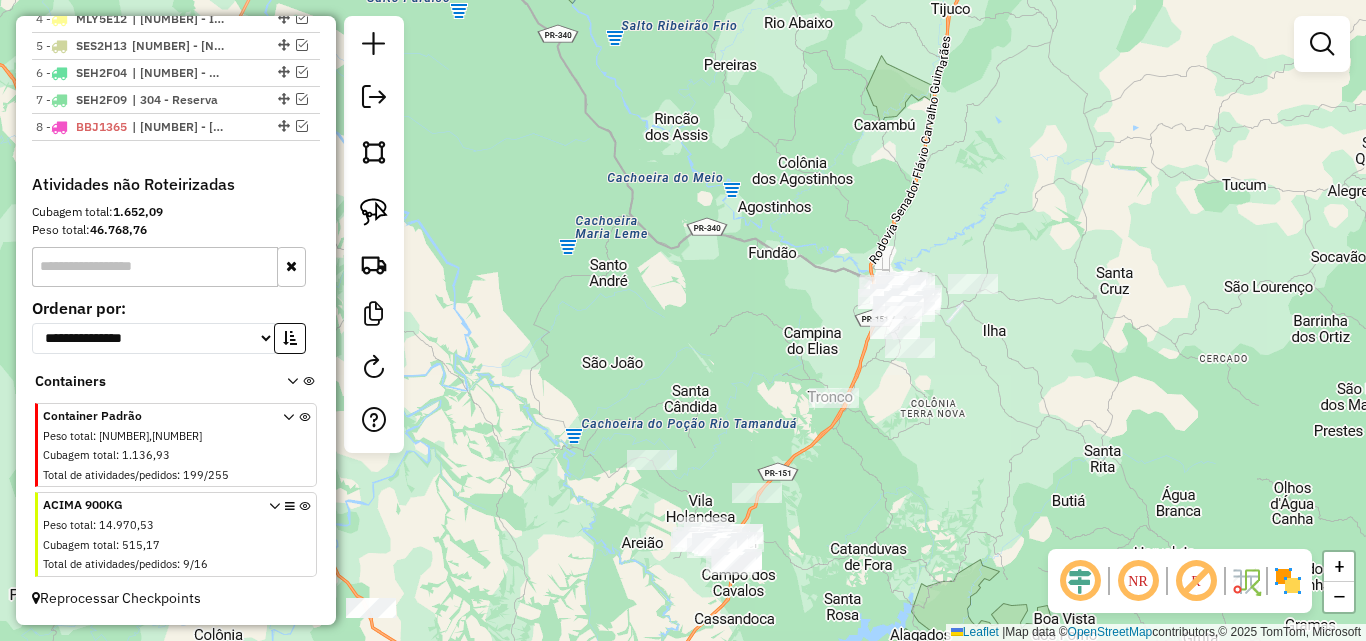drag, startPoint x: 1010, startPoint y: 417, endPoint x: 1090, endPoint y: 115, distance: 312.41638 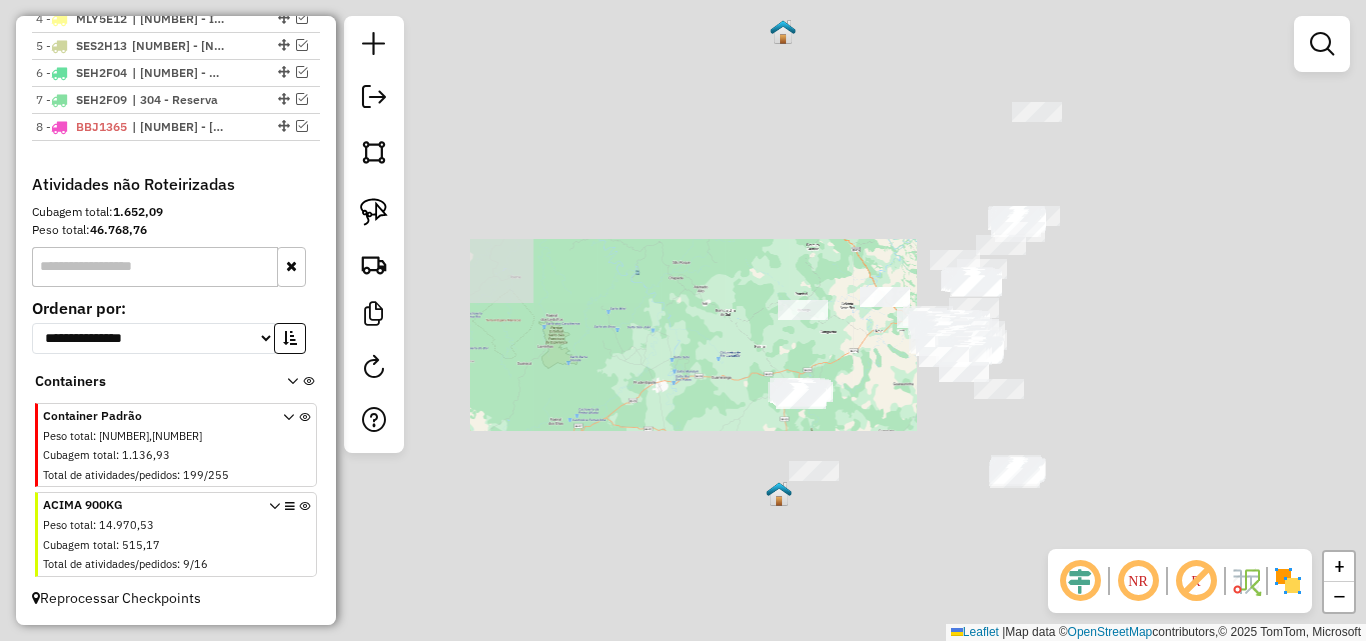 drag, startPoint x: 1083, startPoint y: 359, endPoint x: 1152, endPoint y: 210, distance: 164.2011 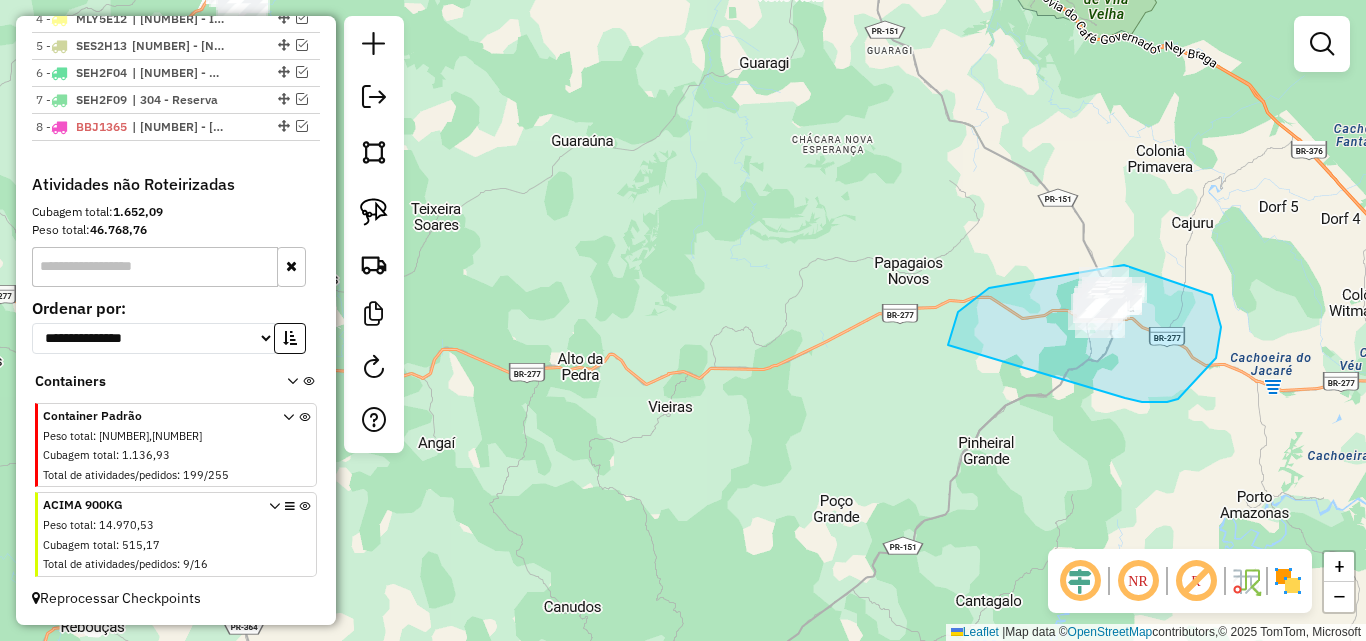 drag, startPoint x: 1142, startPoint y: 402, endPoint x: 986, endPoint y: 411, distance: 156.2594 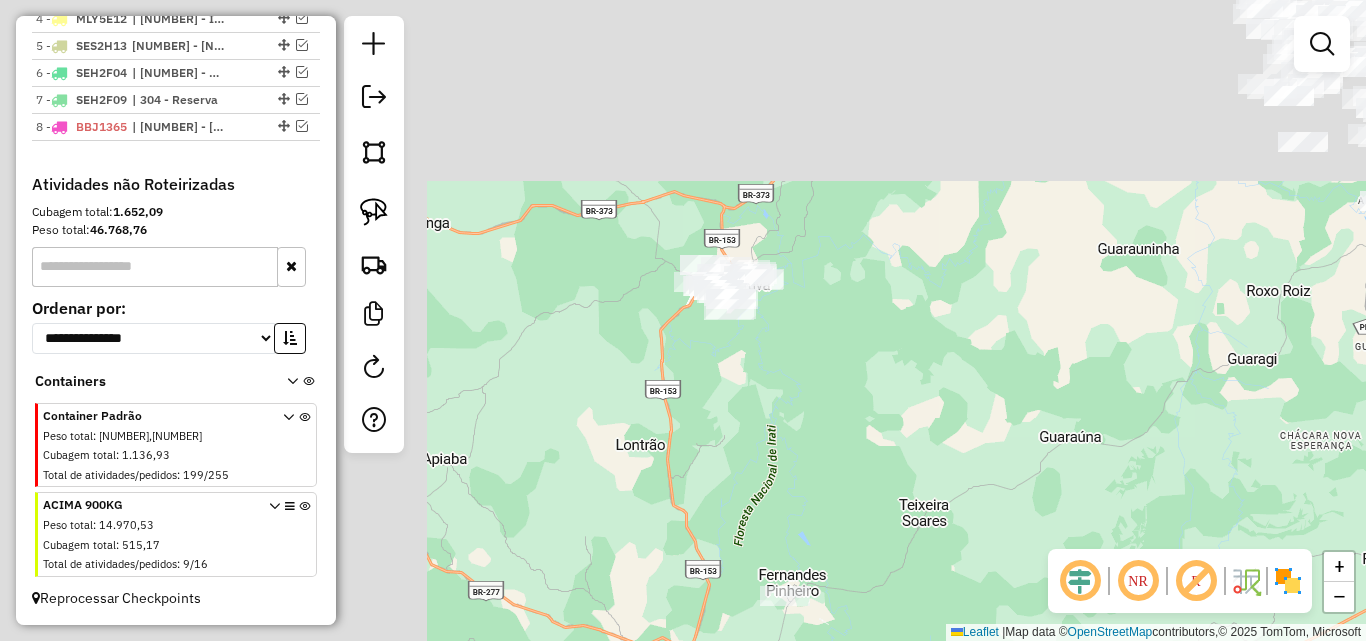 drag, startPoint x: 662, startPoint y: 182, endPoint x: 1150, endPoint y: 478, distance: 570.7539 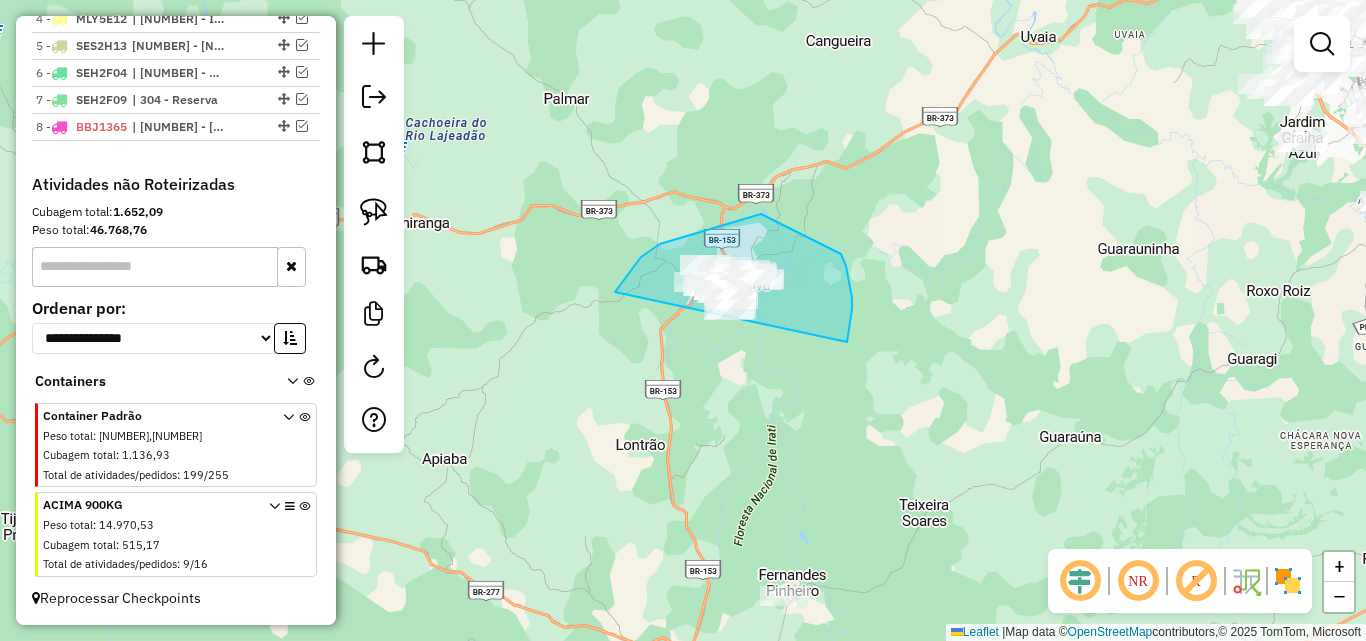 drag, startPoint x: 847, startPoint y: 342, endPoint x: 722, endPoint y: 376, distance: 129.5415 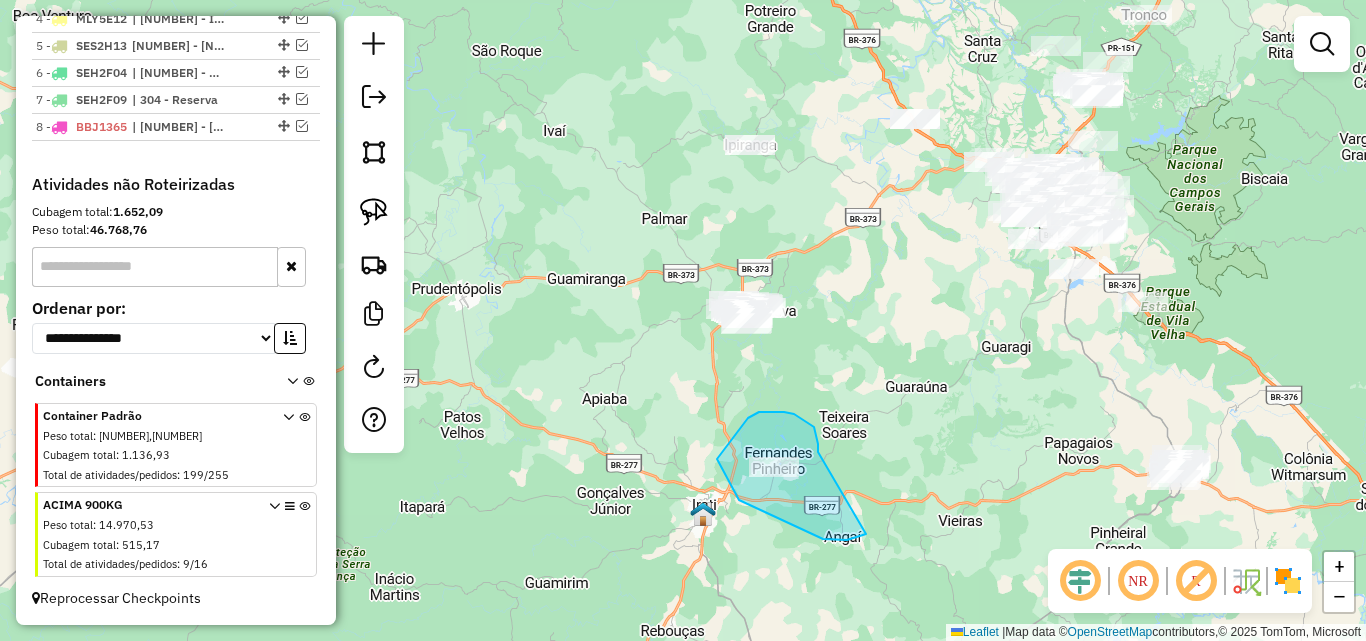 drag, startPoint x: 814, startPoint y: 427, endPoint x: 866, endPoint y: 534, distance: 118.966385 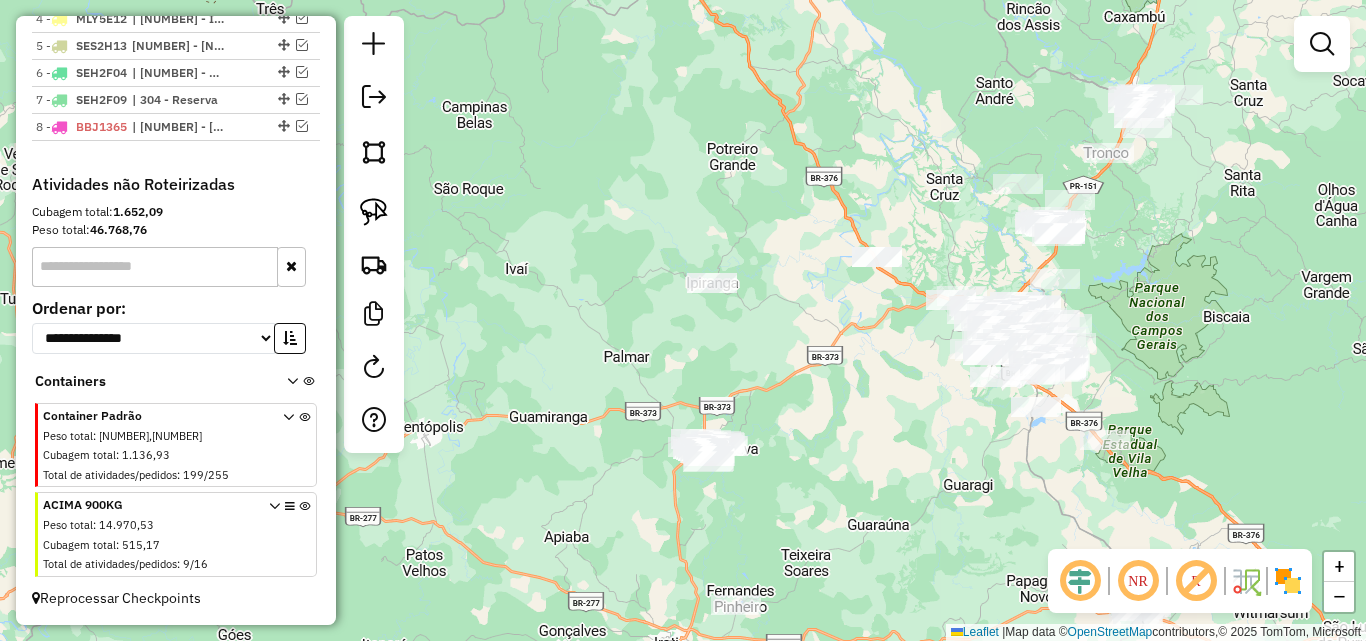 drag, startPoint x: 928, startPoint y: 235, endPoint x: 890, endPoint y: 373, distance: 143.13629 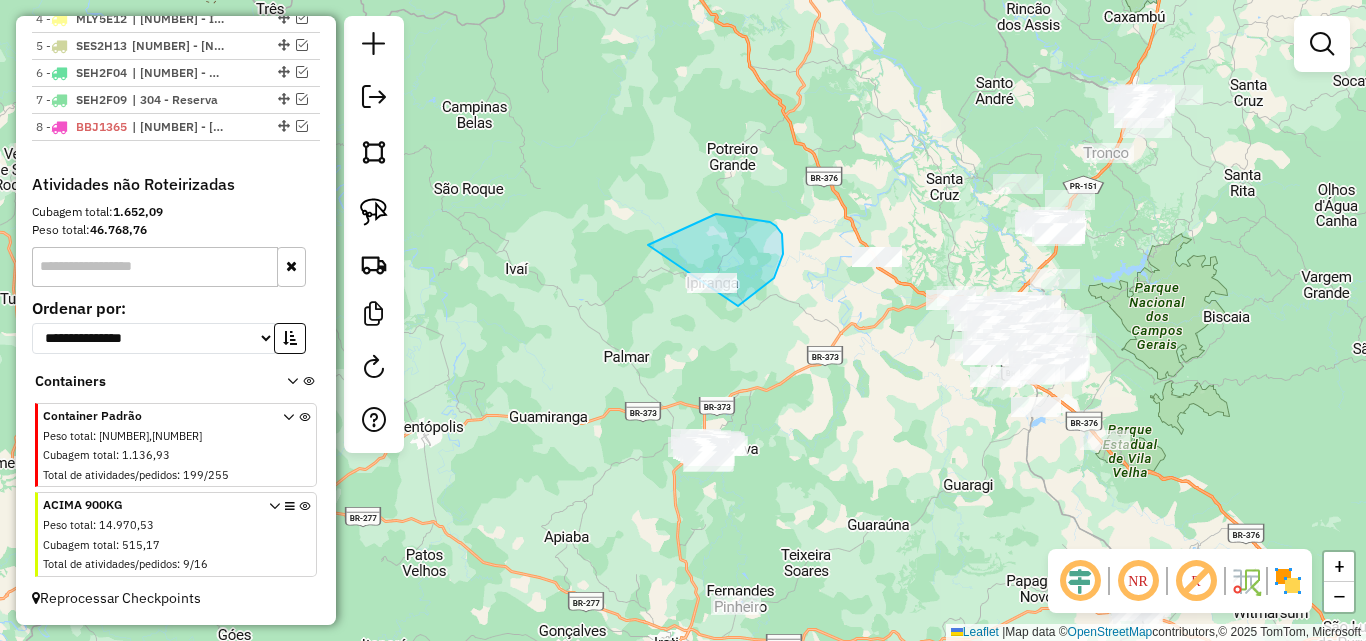 drag, startPoint x: 738, startPoint y: 306, endPoint x: 639, endPoint y: 323, distance: 100.44899 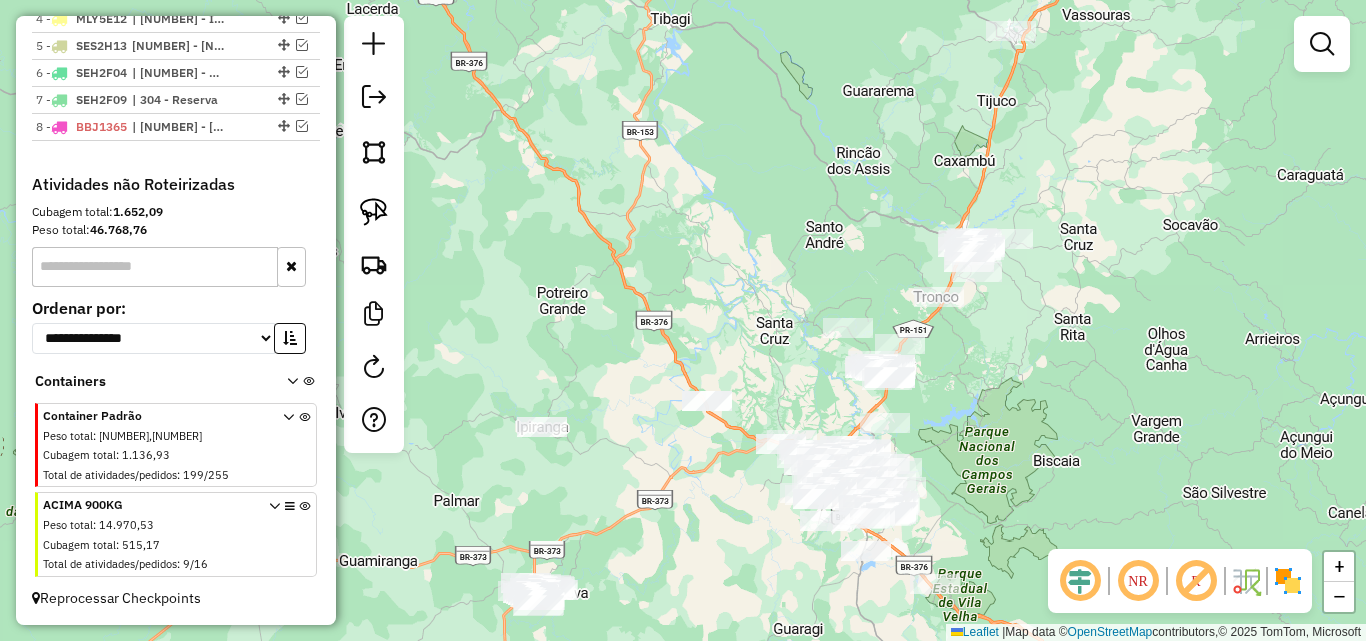 drag, startPoint x: 1212, startPoint y: 247, endPoint x: 1044, endPoint y: 389, distance: 219.97273 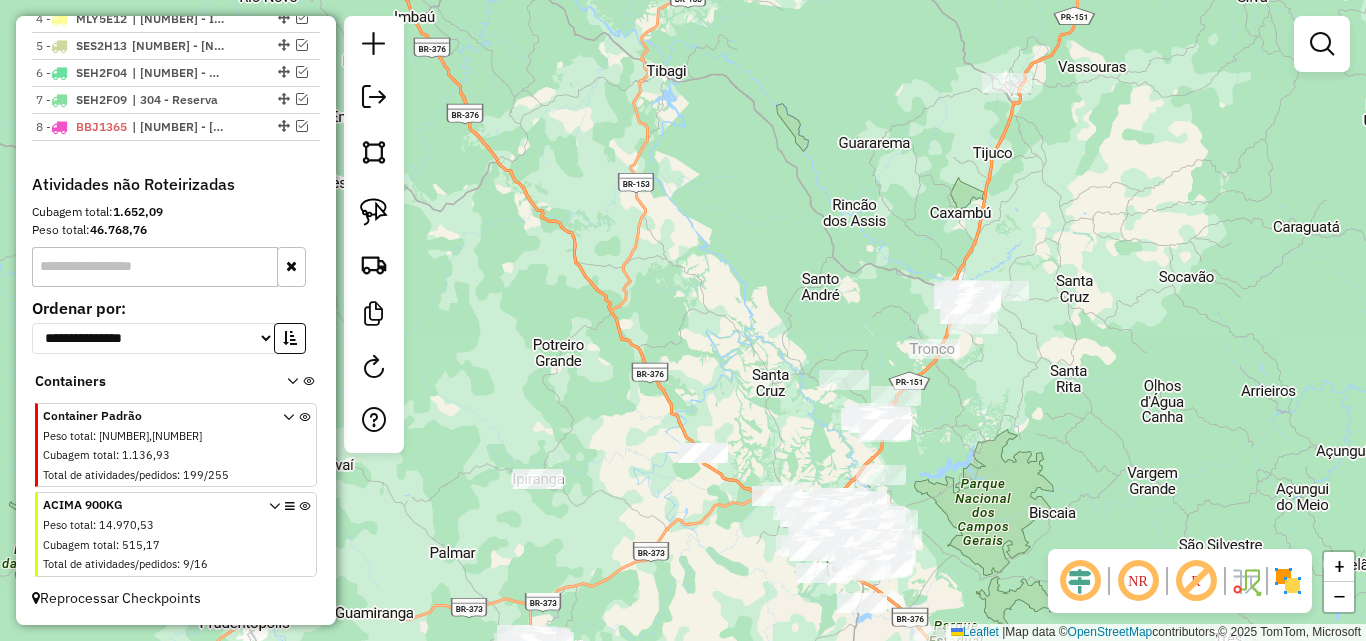 drag, startPoint x: 1049, startPoint y: 117, endPoint x: 1045, endPoint y: 205, distance: 88.09086 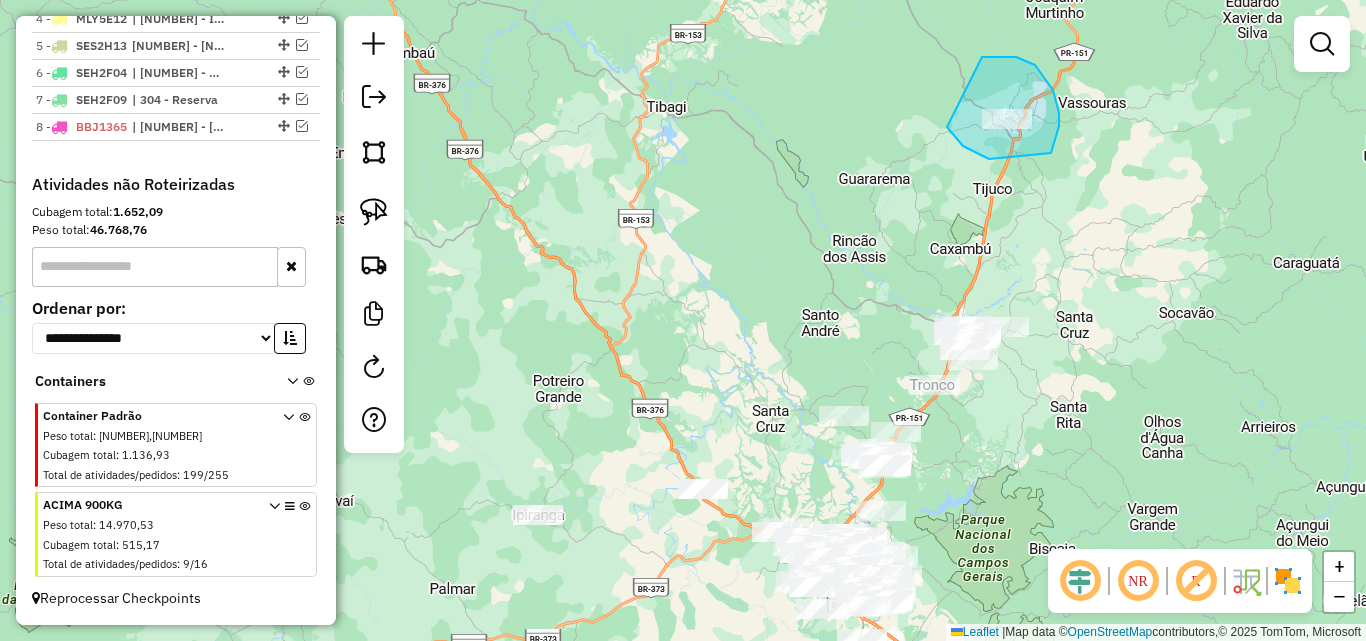 drag, startPoint x: 1052, startPoint y: 150, endPoint x: 989, endPoint y: 159, distance: 63.63961 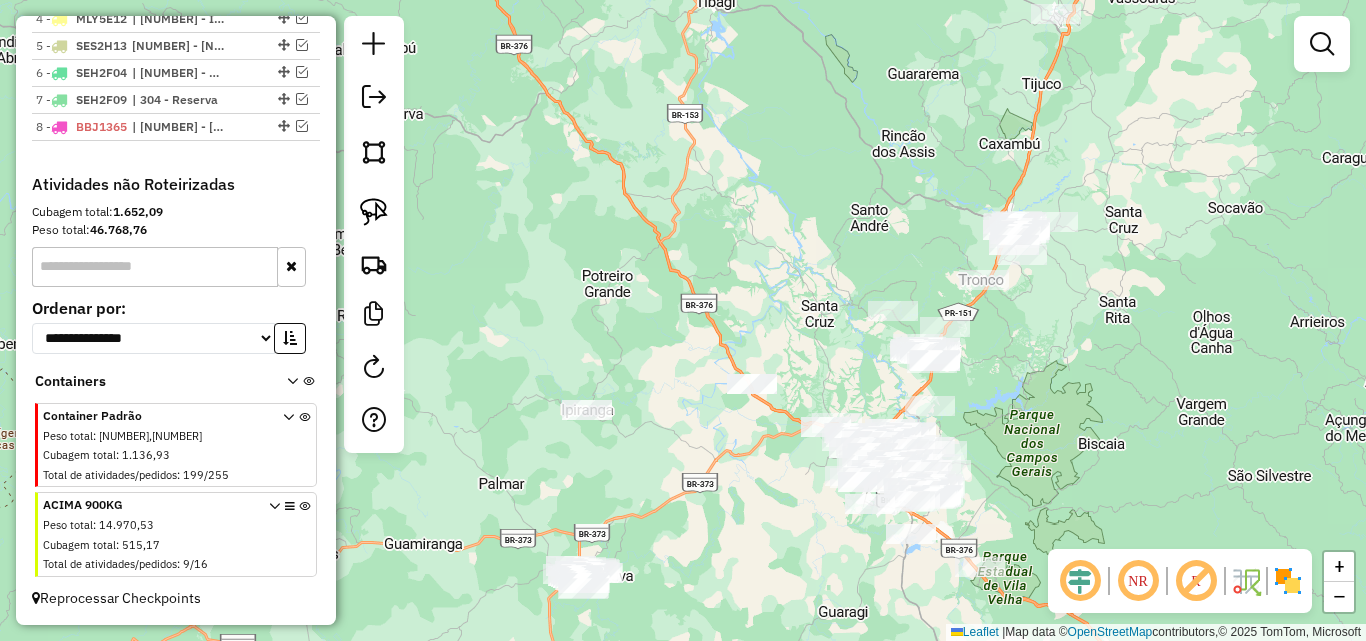 drag, startPoint x: 1032, startPoint y: 433, endPoint x: 1081, endPoint y: 328, distance: 115.87062 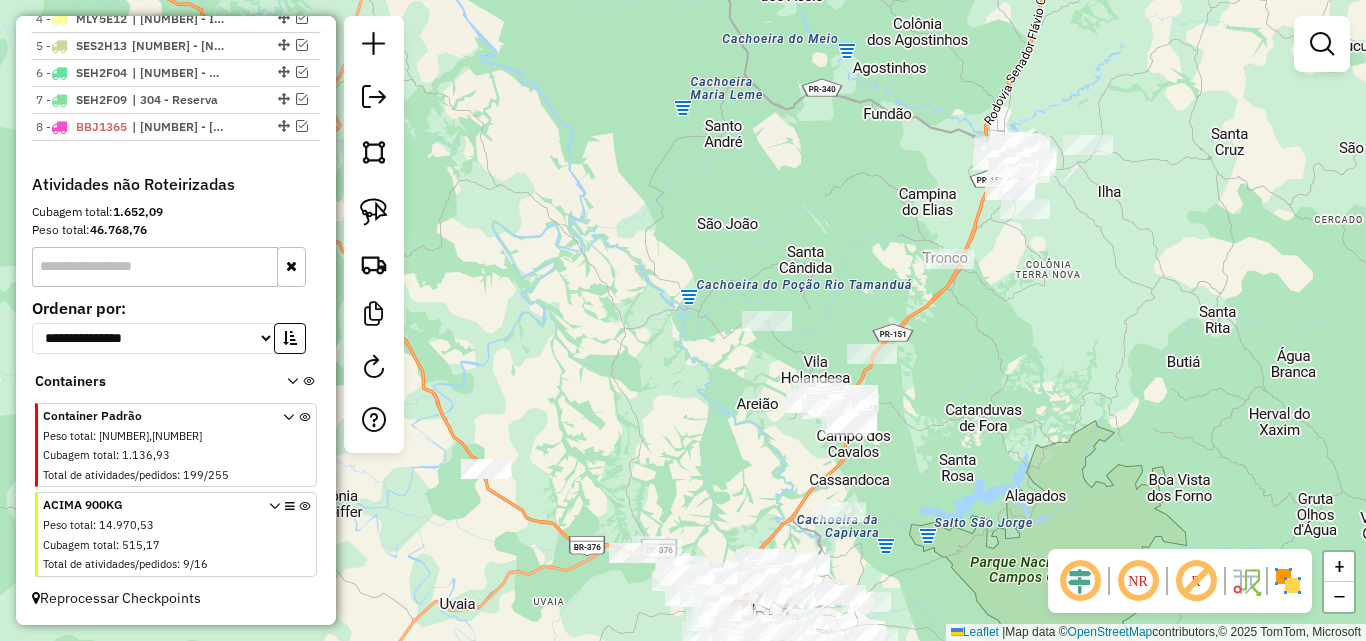 drag, startPoint x: 1199, startPoint y: 209, endPoint x: 1141, endPoint y: 274, distance: 87.11487 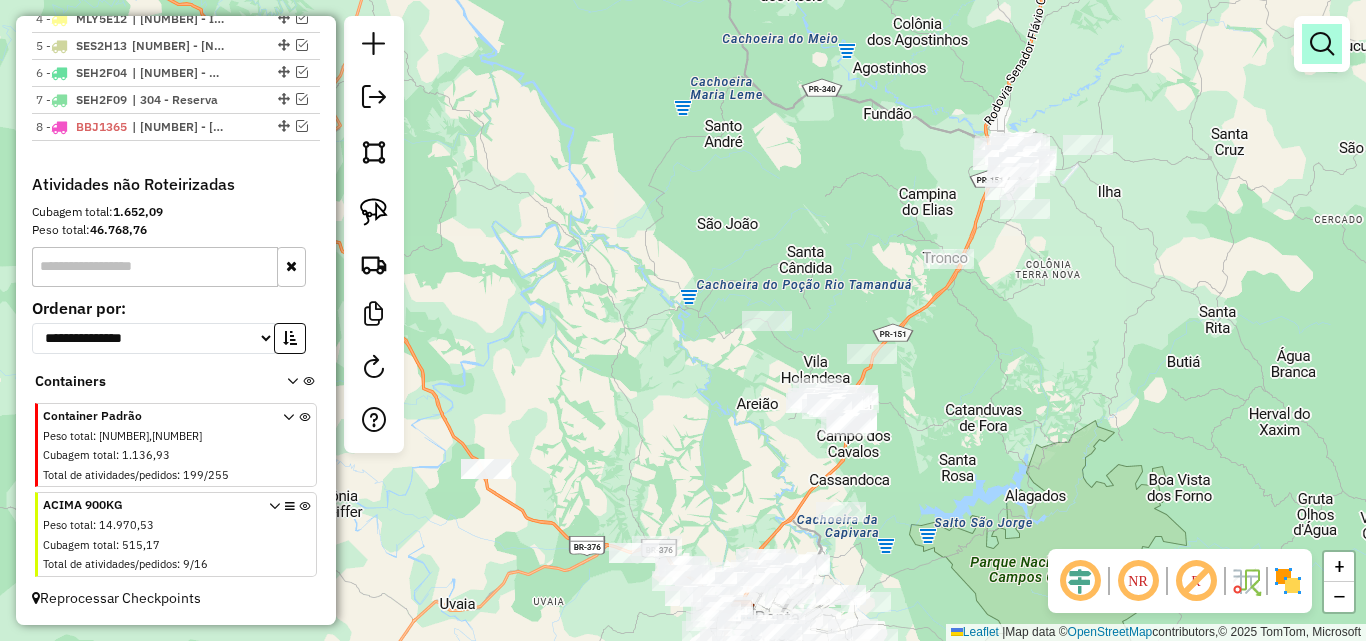 click at bounding box center (1322, 44) 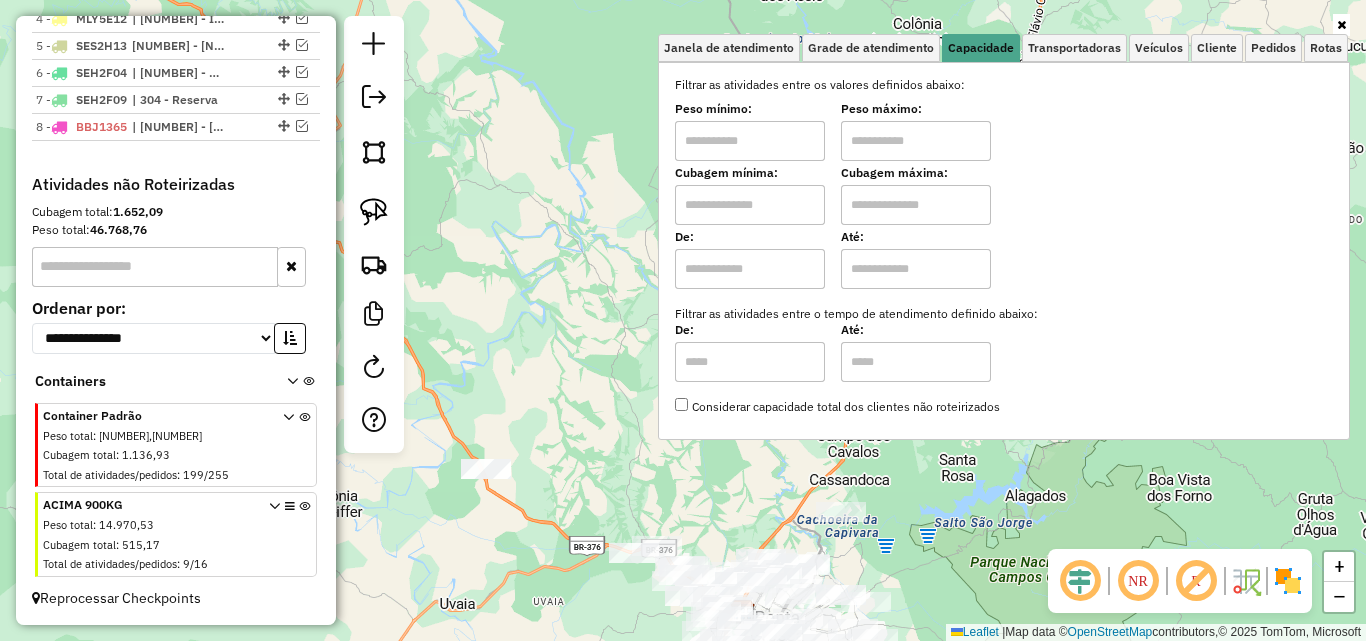 click at bounding box center (750, 141) 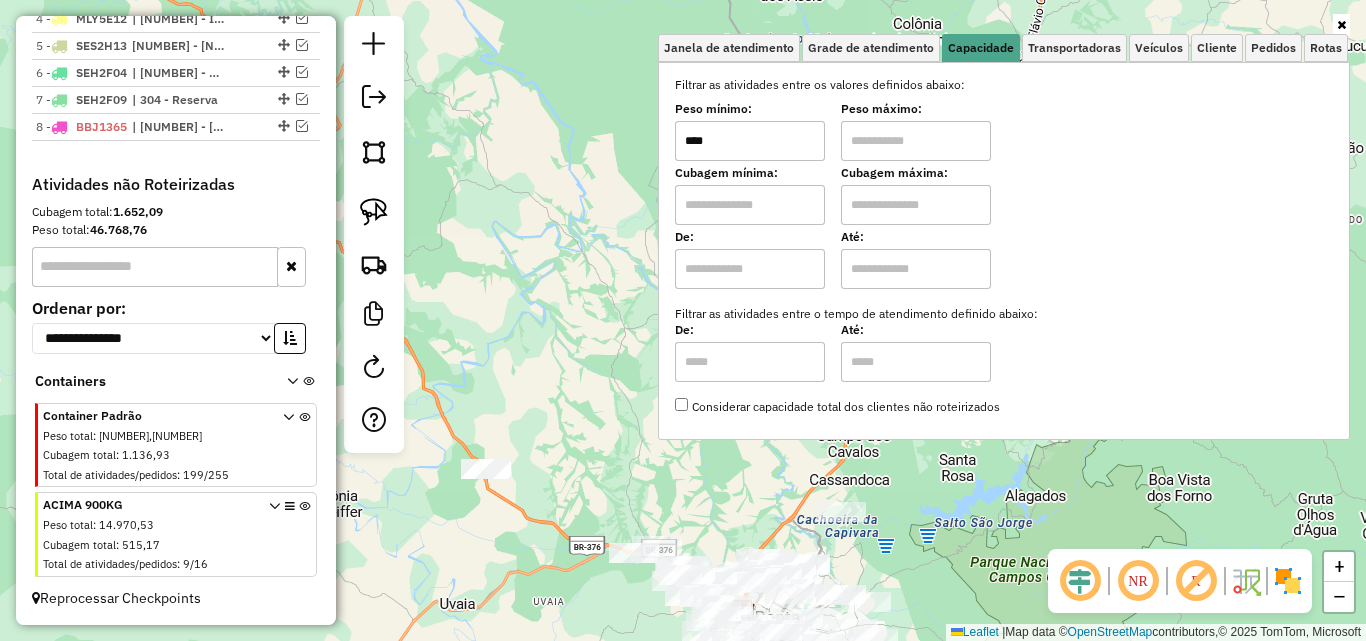 type on "****" 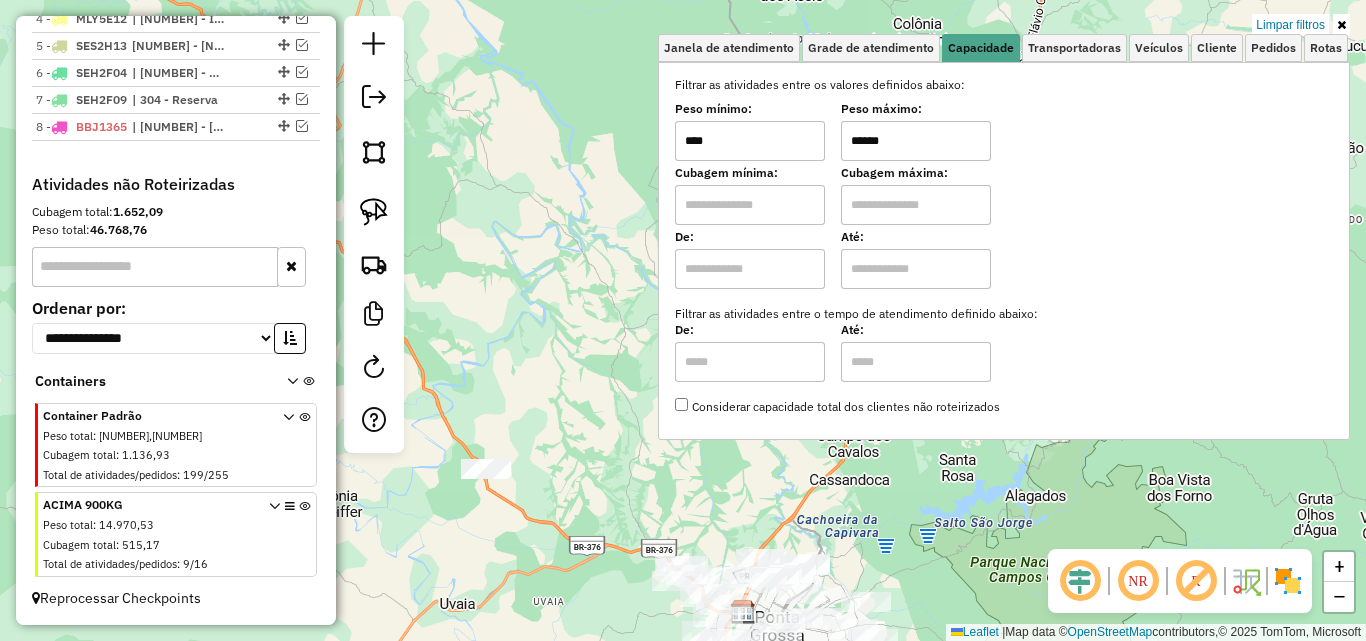 click on "Limpar filtros Janela de atendimento Grade de atendimento Capacidade Transportadoras Veículos Cliente Pedidos  Rotas Selecione os dias de semana para filtrar as janelas de atendimento  Seg   Ter   Qua   Qui   Sex   Sáb   Dom  Informe o período da janela de atendimento: De: Até:  Filtrar exatamente a janela do cliente  Considerar janela de atendimento padrão  Selecione os dias de semana para filtrar as grades de atendimento  Seg   Ter   Qua   Qui   Sex   Sáb   Dom   Considerar clientes sem dia de atendimento cadastrado  Clientes fora do dia de atendimento selecionado Filtrar as atividades entre os valores definidos abaixo:  Peso mínimo:  ****  Peso máximo:  ******  Cubagem mínima:   Cubagem máxima:   De:   Até:  Filtrar as atividades entre o tempo de atendimento definido abaixo:  De:   Até:   Considerar capacidade total dos clientes não roteirizados Transportadora: Selecione um ou mais itens Tipo de veículo: Selecione um ou mais itens Veículo: Selecione um ou mais itens Motorista: Nome: Rótulo:" 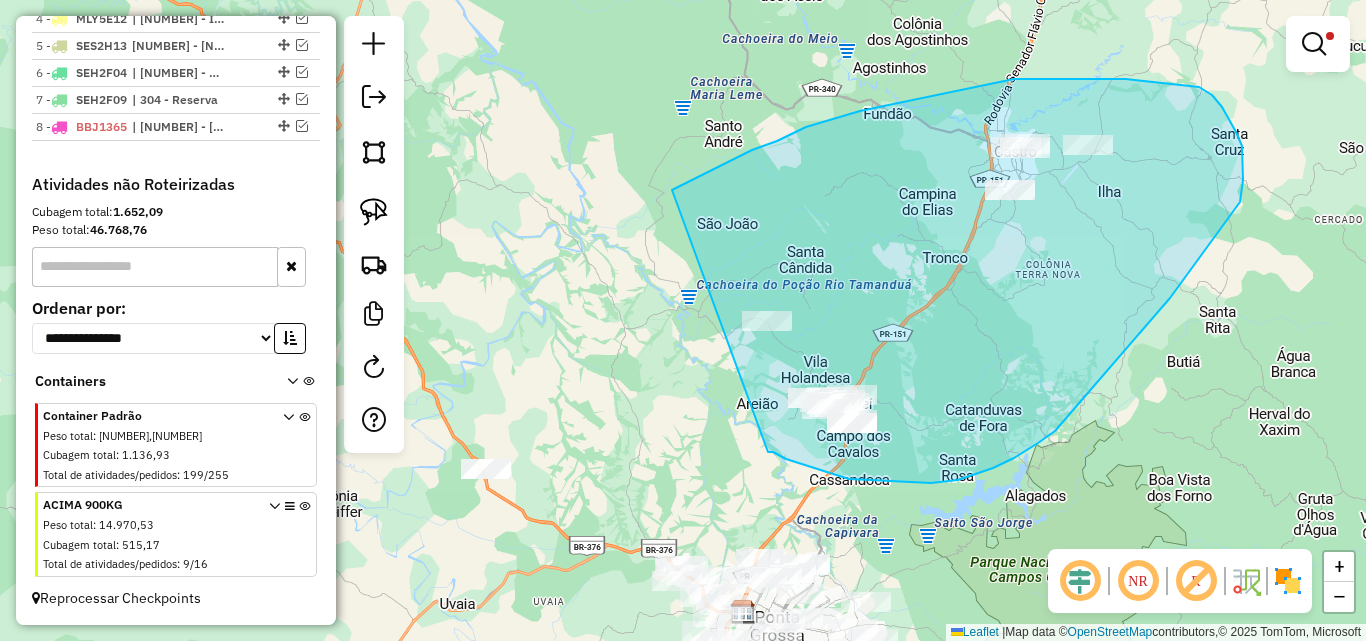 drag, startPoint x: 768, startPoint y: 452, endPoint x: 559, endPoint y: 329, distance: 242.50774 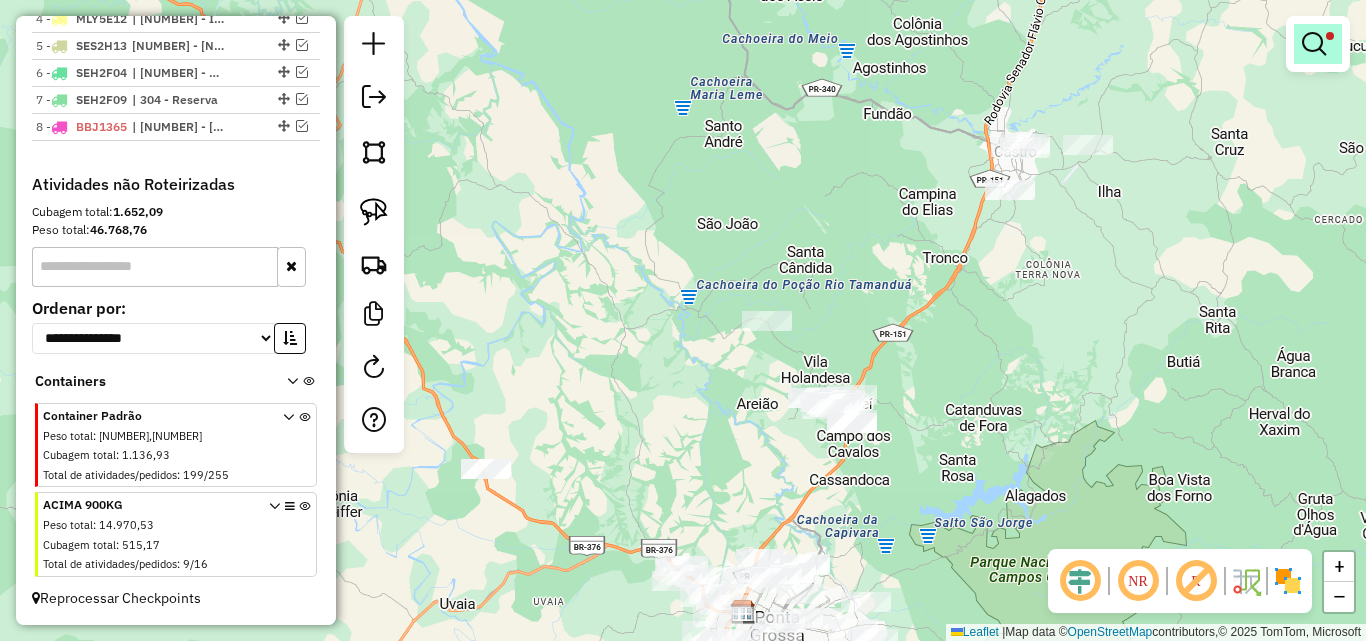 click at bounding box center (1314, 44) 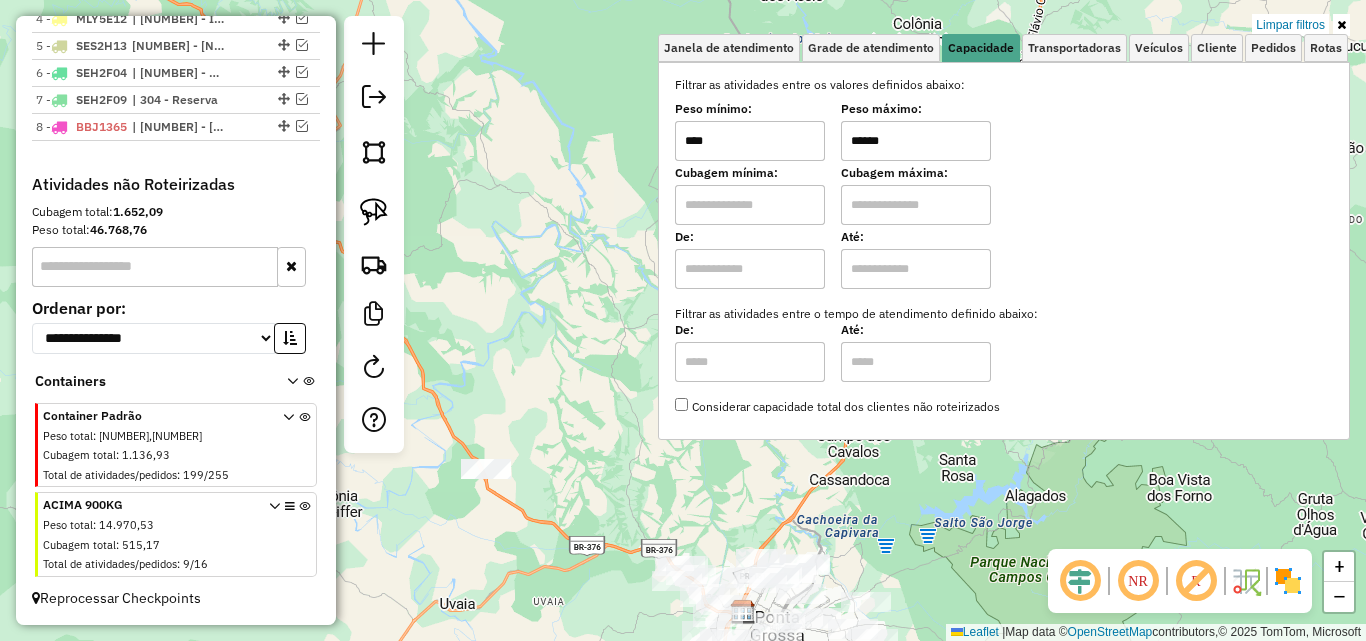 click on "******" at bounding box center [916, 141] 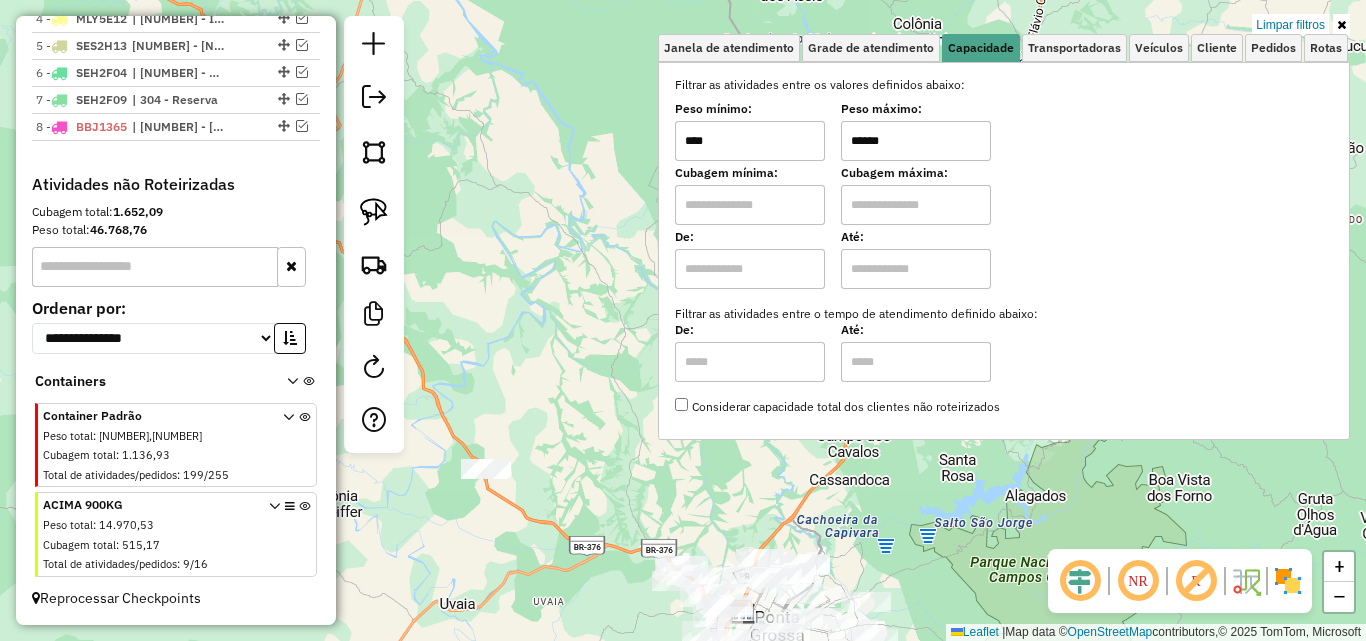 click on "Limpar filtros Janela de atendimento Grade de atendimento Capacidade Transportadoras Veículos Cliente Pedidos  Rotas Selecione os dias de semana para filtrar as janelas de atendimento  Seg   Ter   Qua   Qui   Sex   Sáb   Dom  Informe o período da janela de atendimento: De: Até:  Filtrar exatamente a janela do cliente  Considerar janela de atendimento padrão  Selecione os dias de semana para filtrar as grades de atendimento  Seg   Ter   Qua   Qui   Sex   Sáb   Dom   Considerar clientes sem dia de atendimento cadastrado  Clientes fora do dia de atendimento selecionado Filtrar as atividades entre os valores definidos abaixo:  Peso mínimo:  ****  Peso máximo:  ******  Cubagem mínima:   Cubagem máxima:   De:   Até:  Filtrar as atividades entre o tempo de atendimento definido abaixo:  De:   Até:   Considerar capacidade total dos clientes não roteirizados Transportadora: Selecione um ou mais itens Tipo de veículo: Selecione um ou mais itens Veículo: Selecione um ou mais itens Motorista: Nome: Rótulo:" 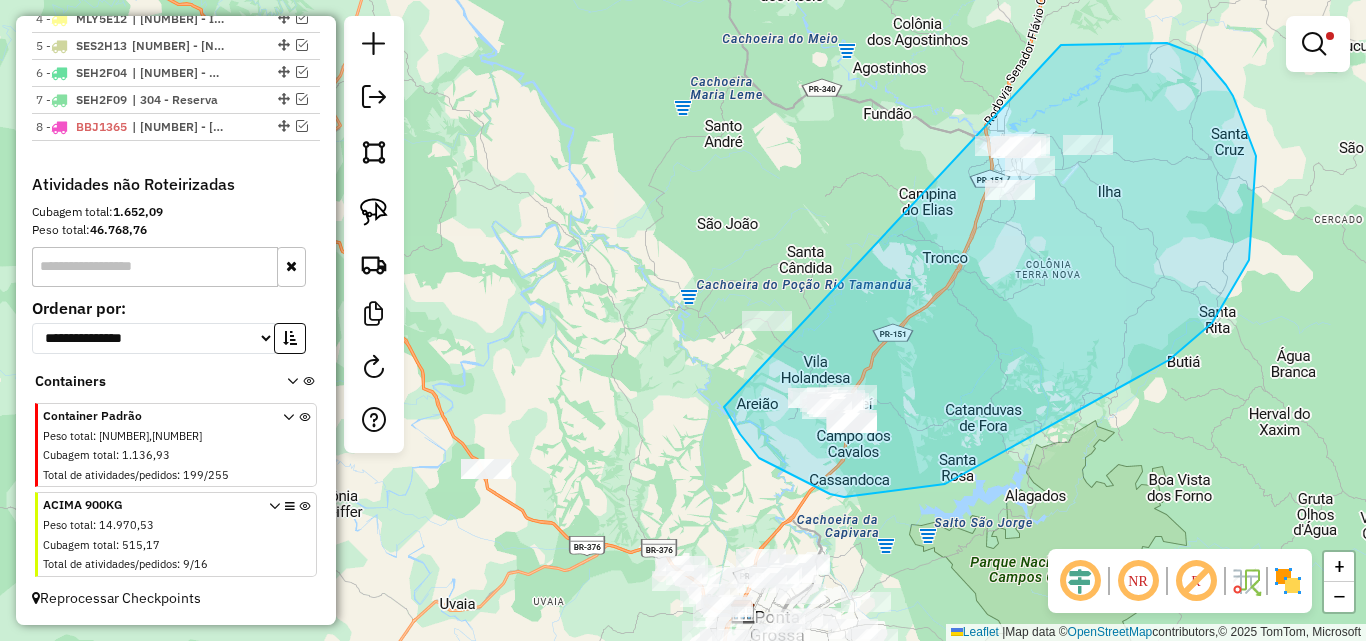 drag, startPoint x: 746, startPoint y: 442, endPoint x: 556, endPoint y: 272, distance: 254.95097 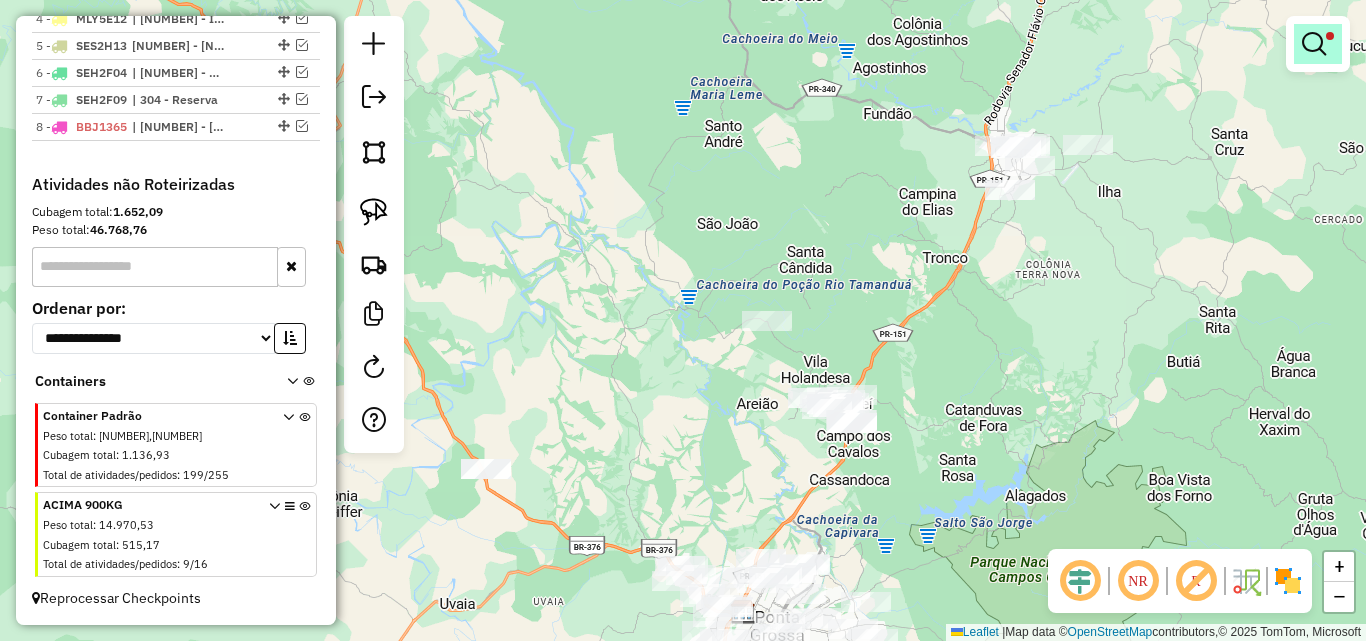 click at bounding box center (1314, 44) 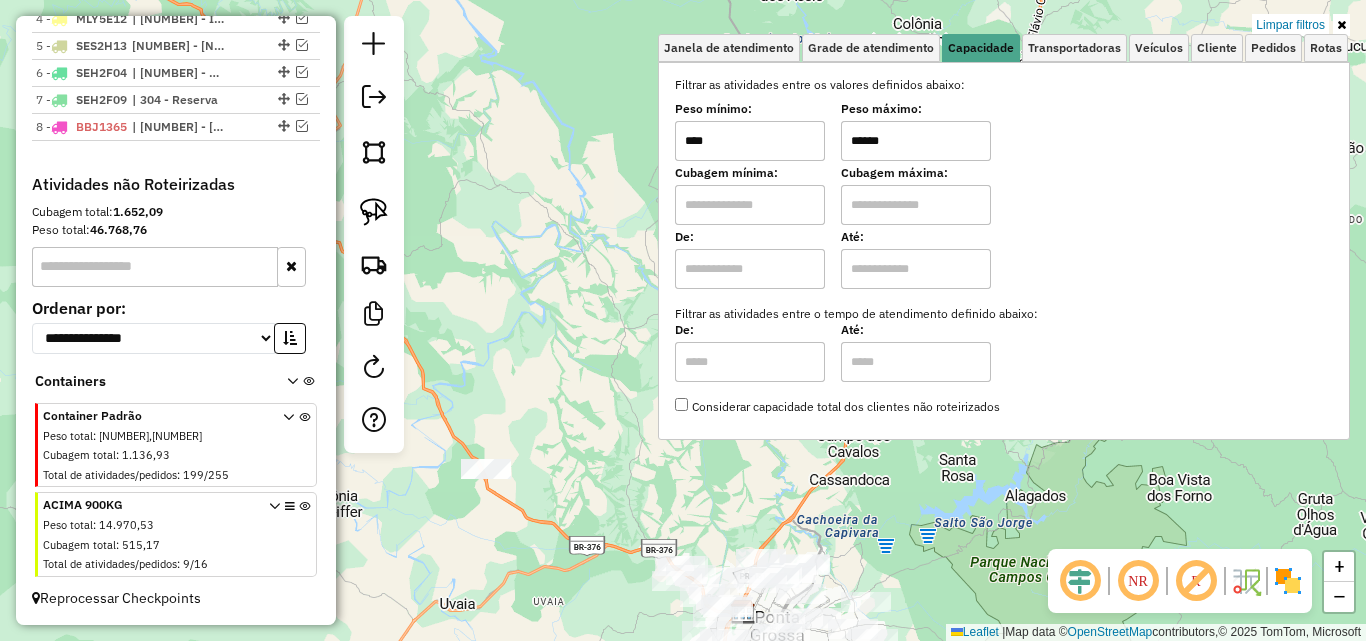 click on "******" at bounding box center [916, 141] 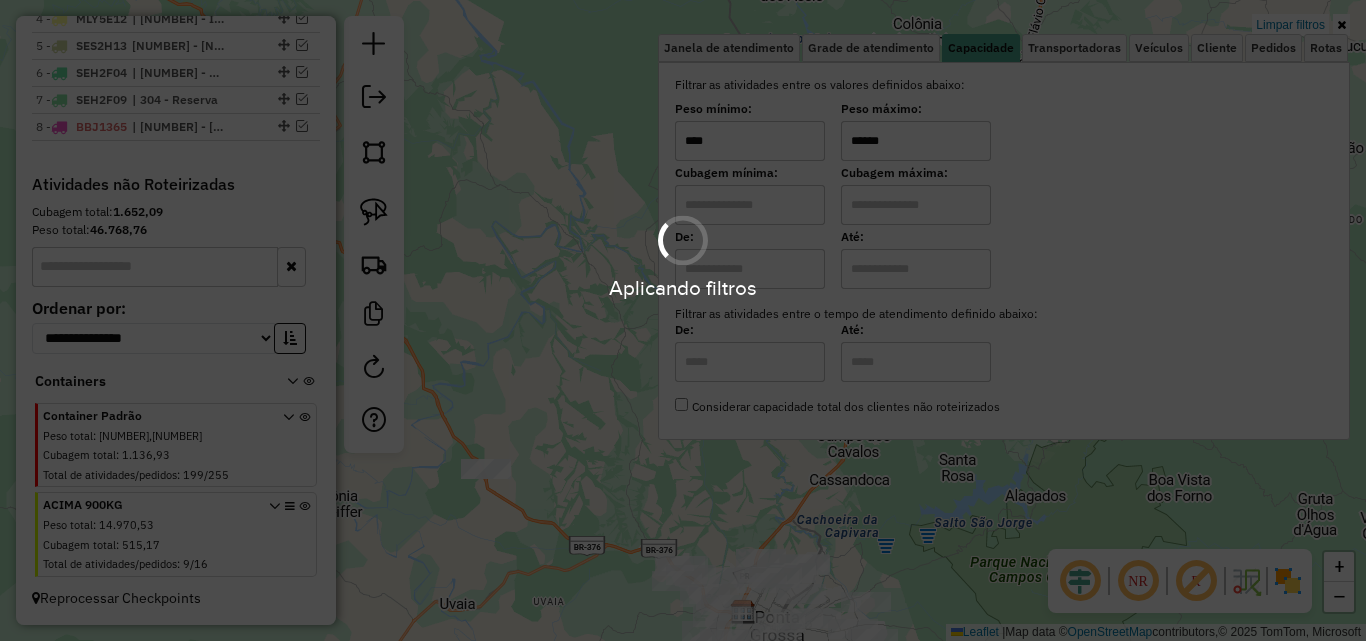 type on "******" 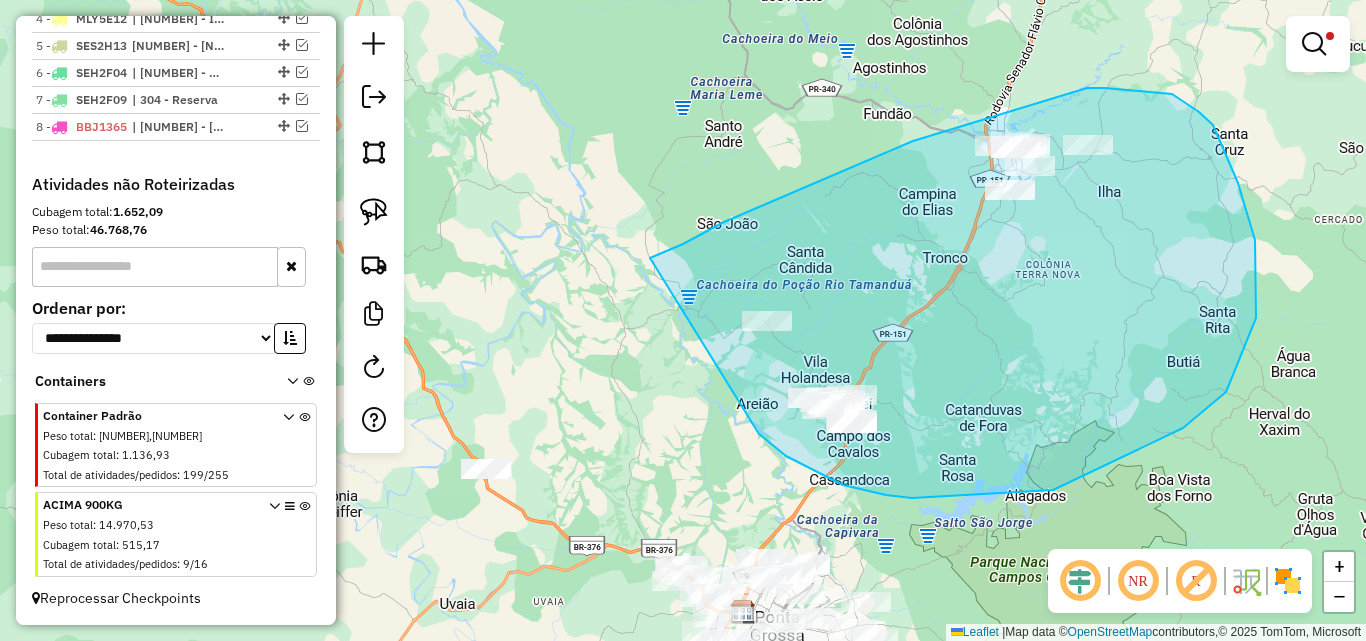 drag, startPoint x: 1053, startPoint y: 490, endPoint x: 650, endPoint y: 258, distance: 465.0086 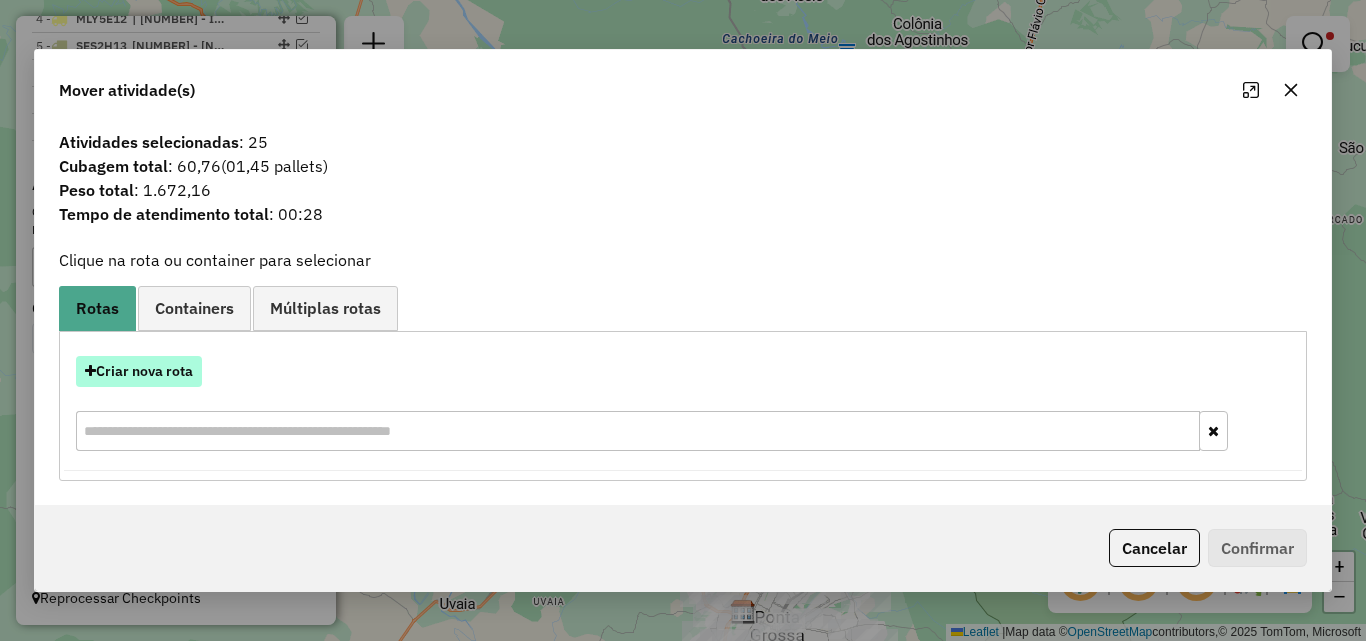click on "Criar nova rota" at bounding box center (139, 371) 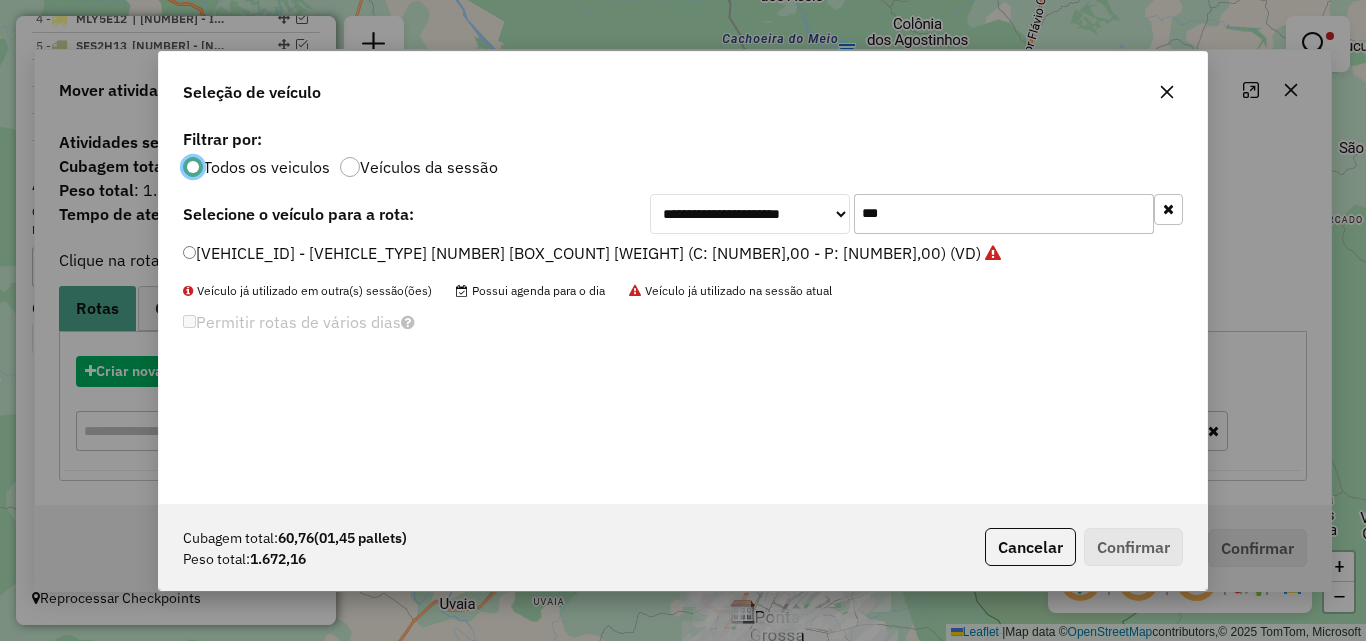 scroll, scrollTop: 11, scrollLeft: 6, axis: both 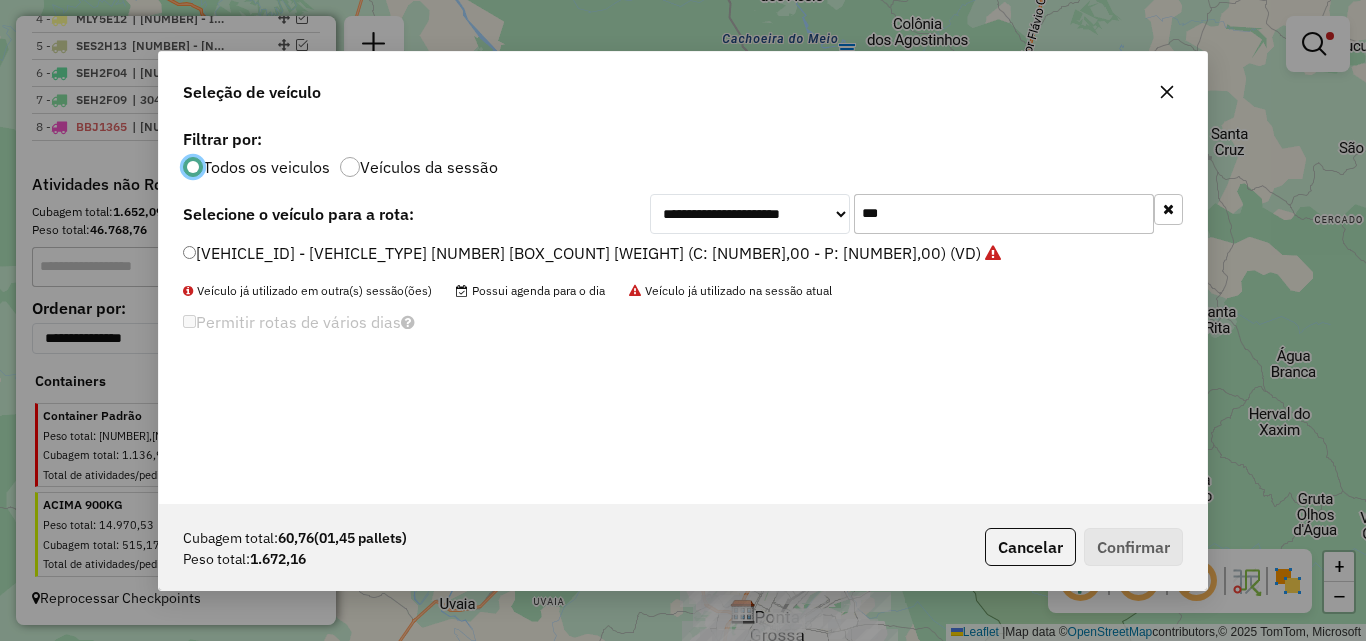drag, startPoint x: 910, startPoint y: 220, endPoint x: 513, endPoint y: 217, distance: 397.01132 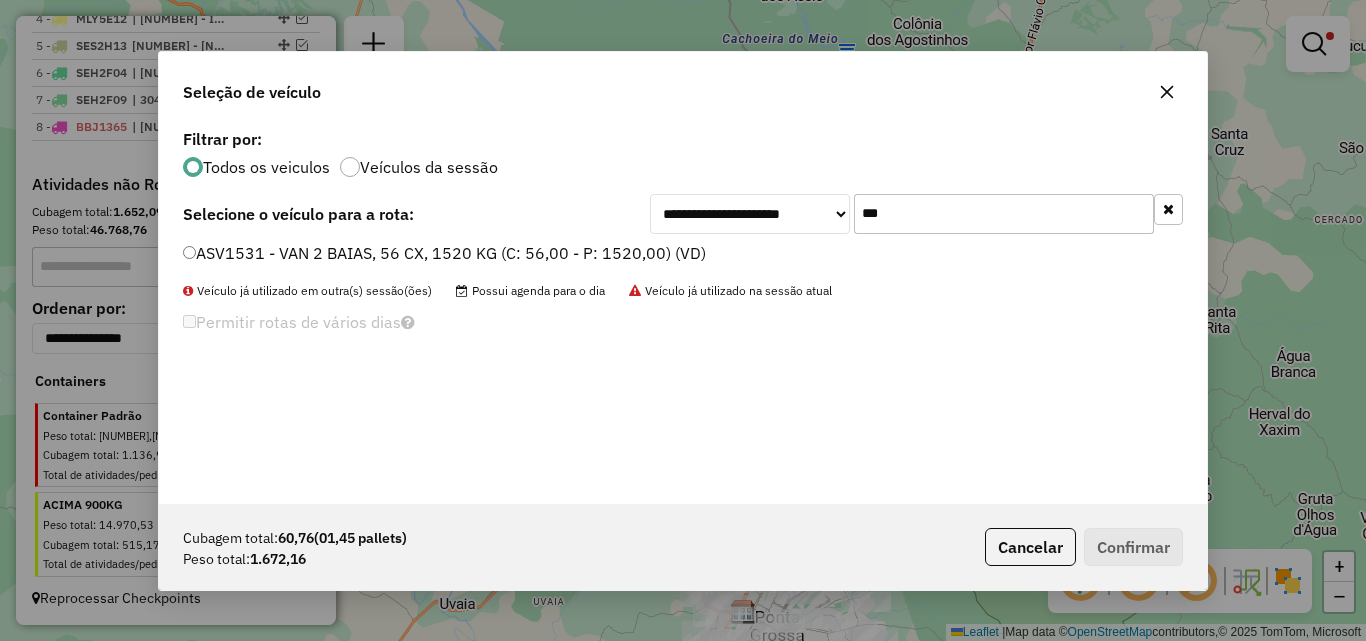 type on "***" 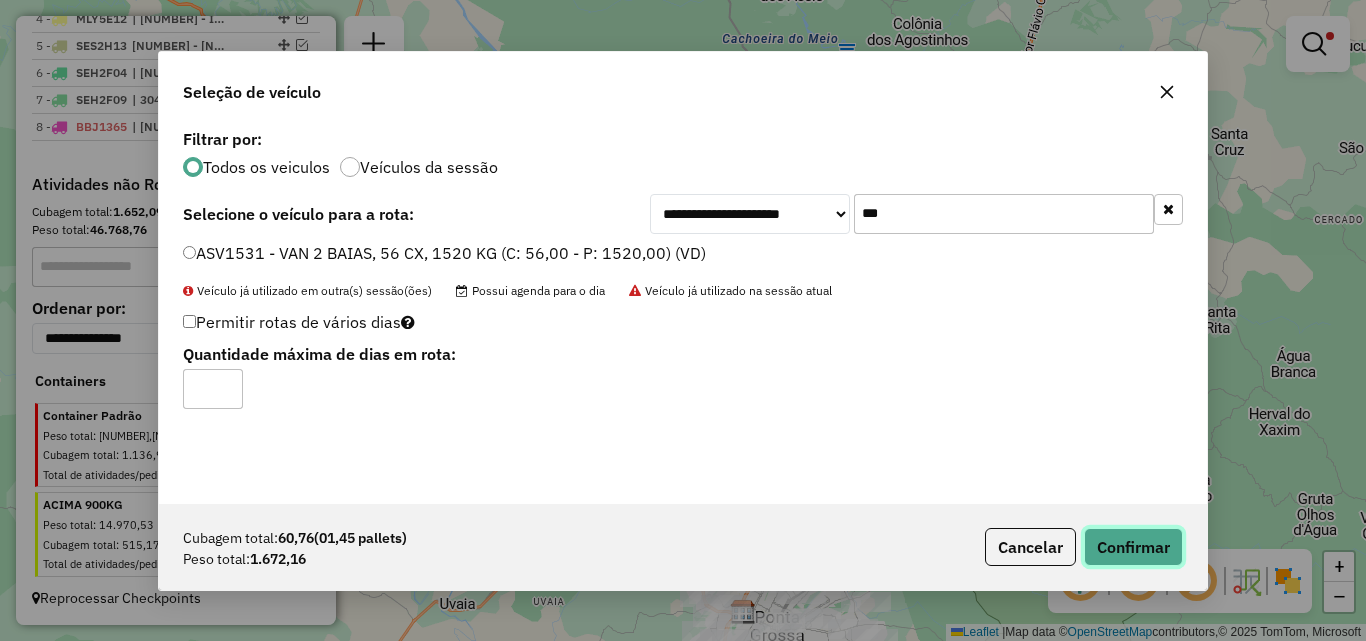 click on "Confirmar" 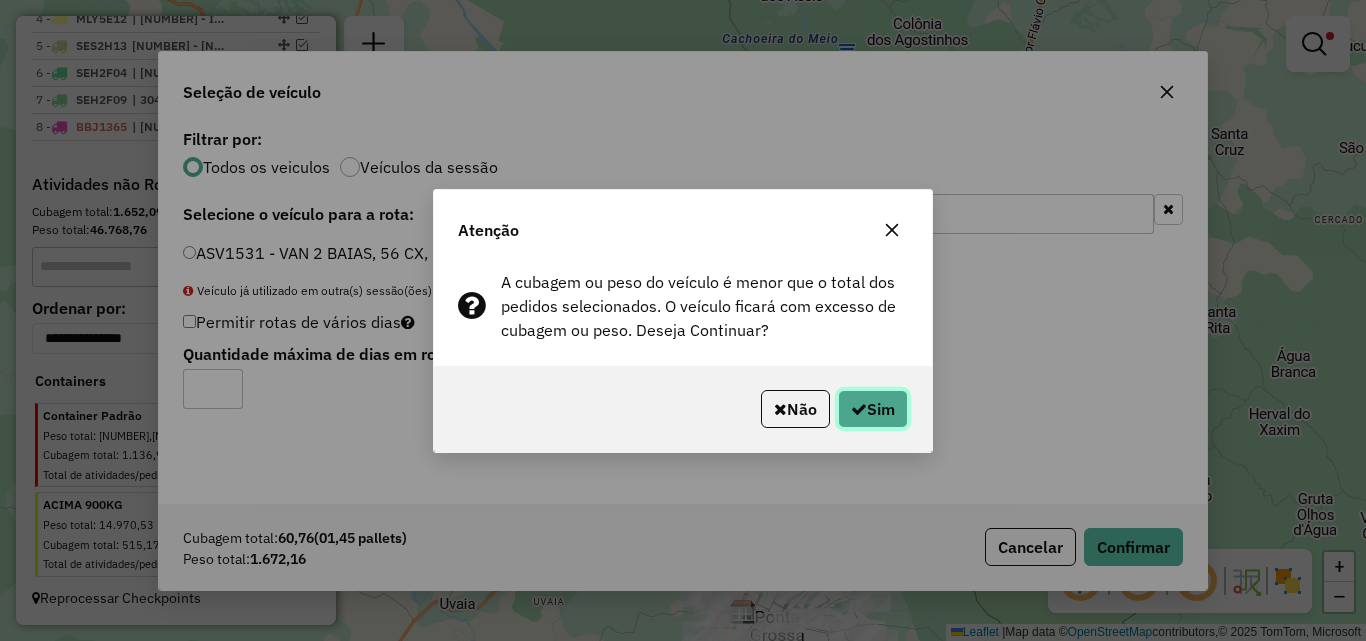 click on "Sim" 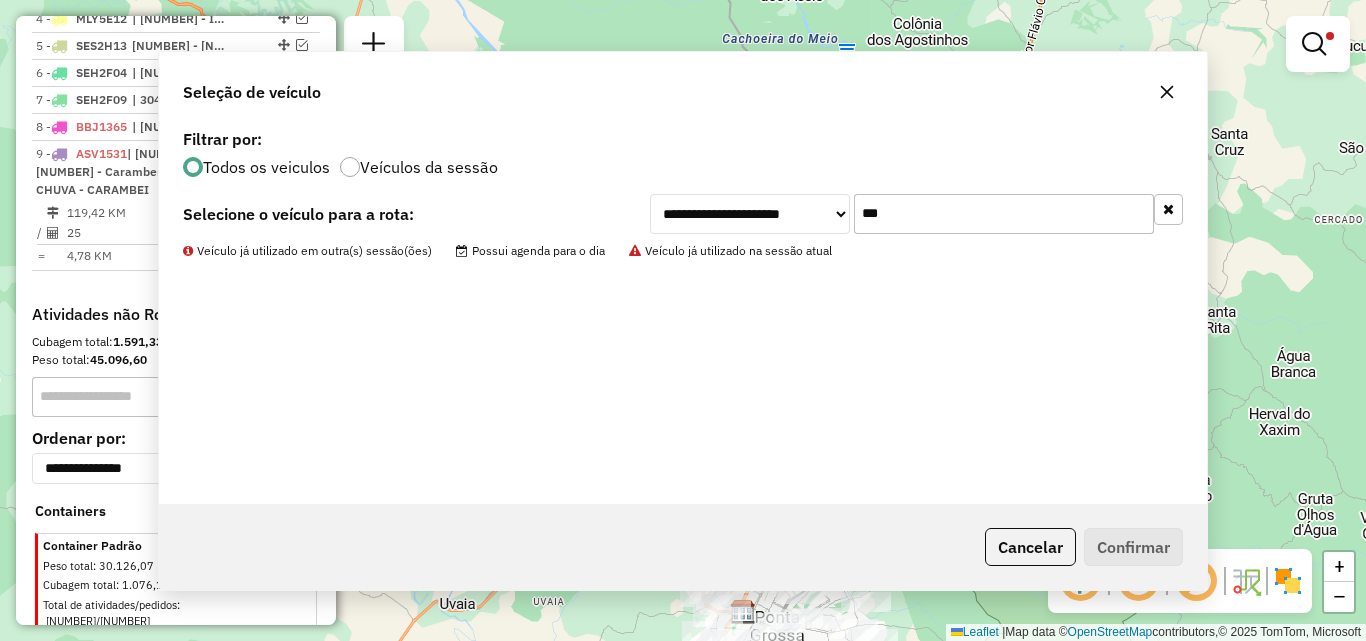 scroll, scrollTop: 981, scrollLeft: 0, axis: vertical 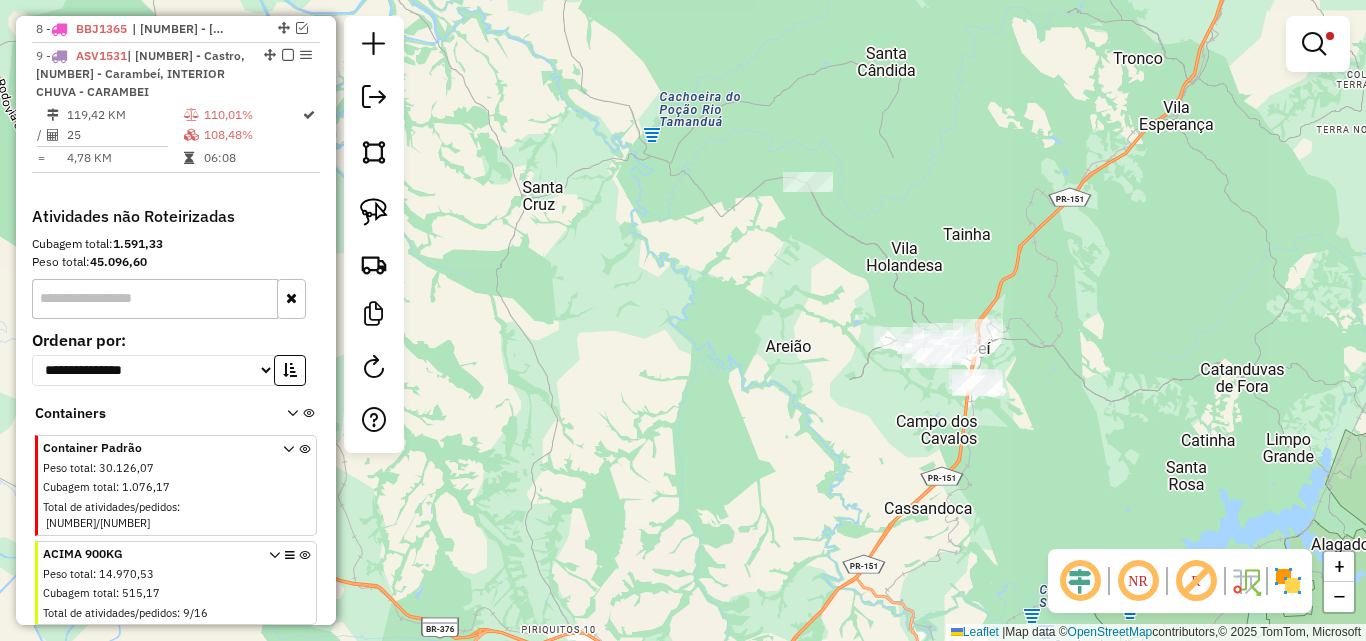 click on "Limpar filtros Janela de atendimento Grade de atendimento Capacidade Transportadoras Veículos Cliente Pedidos  Rotas Selecione os dias de semana para filtrar as janelas de atendimento  Seg   Ter   Qua   Qui   Sex   Sáb   Dom  Informe o período da janela de atendimento: De: Até:  Filtrar exatamente a janela do cliente  Considerar janela de atendimento padrão  Selecione os dias de semana para filtrar as grades de atendimento  Seg   Ter   Qua   Qui   Sex   Sáb   Dom   Considerar clientes sem dia de atendimento cadastrado  Clientes fora do dia de atendimento selecionado Filtrar as atividades entre os valores definidos abaixo:  Peso mínimo:  ****  Peso máximo:  ******  Cubagem mínima:   Cubagem máxima:   De:   Até:  Filtrar as atividades entre o tempo de atendimento definido abaixo:  De:   Até:   Considerar capacidade total dos clientes não roteirizados Transportadora: Selecione um ou mais itens Tipo de veículo: Selecione um ou mais itens Veículo: Selecione um ou mais itens Motorista: Nome: Rótulo:" 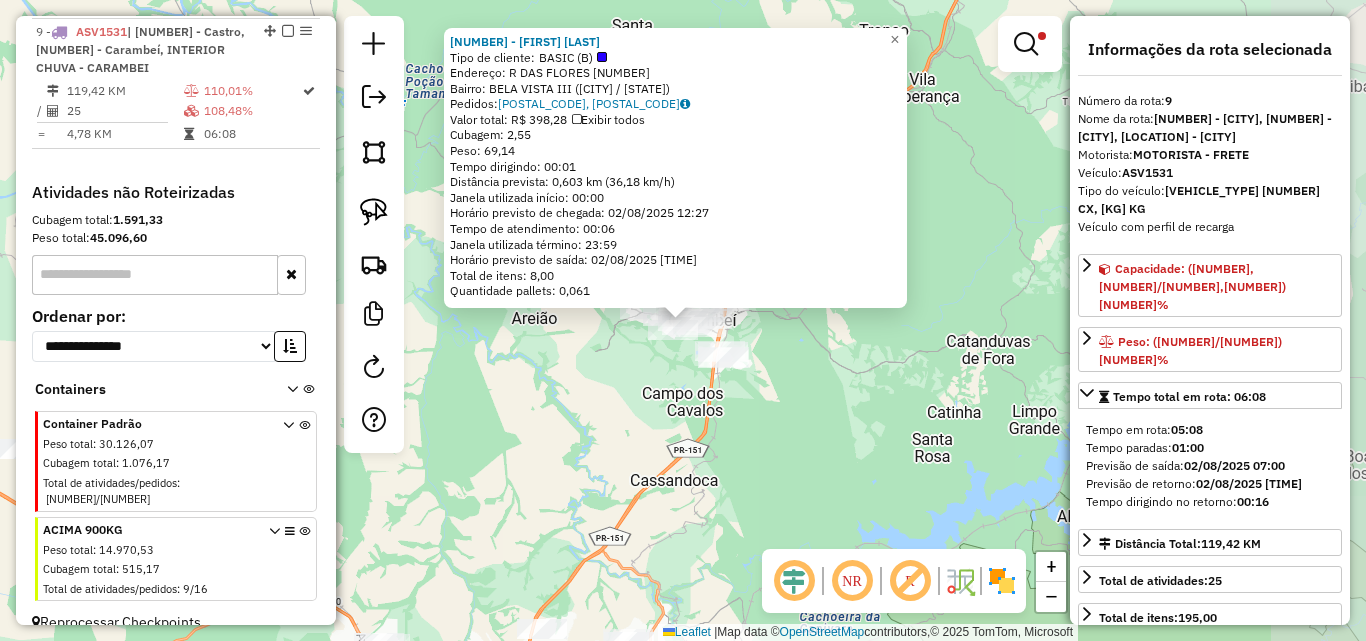 scroll, scrollTop: 1008, scrollLeft: 0, axis: vertical 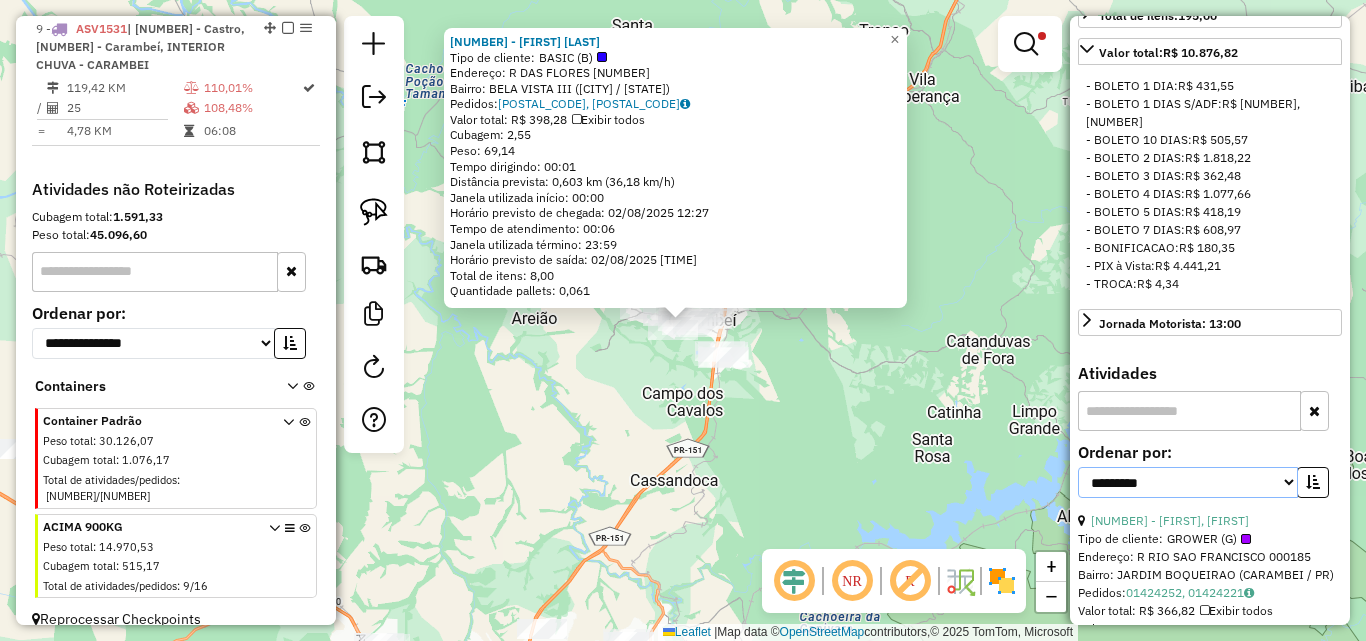 click on "**********" at bounding box center [1188, 482] 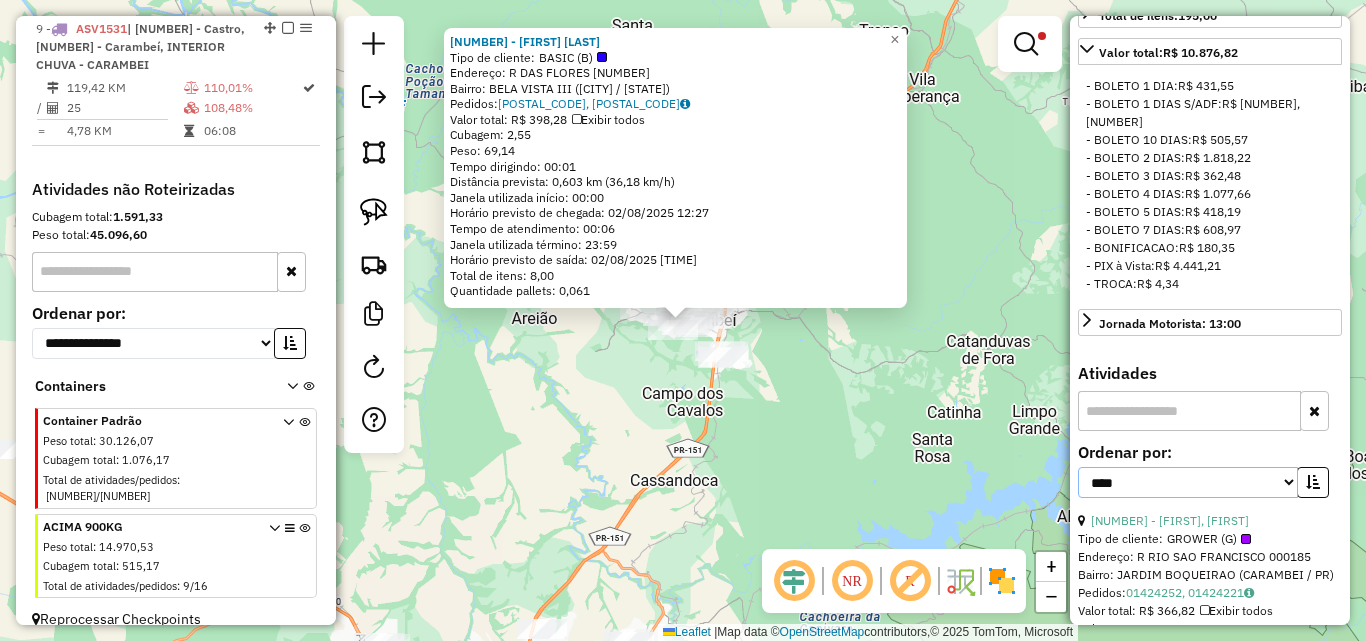 click on "**********" at bounding box center (1188, 482) 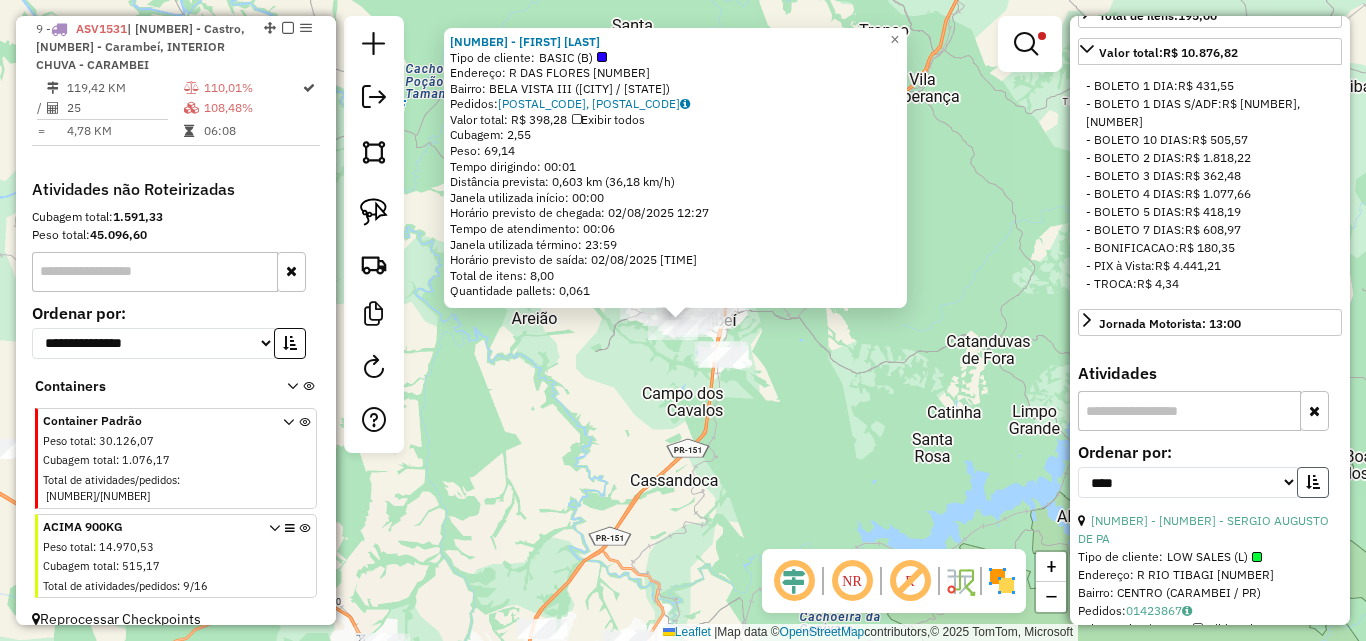 click at bounding box center (1313, 482) 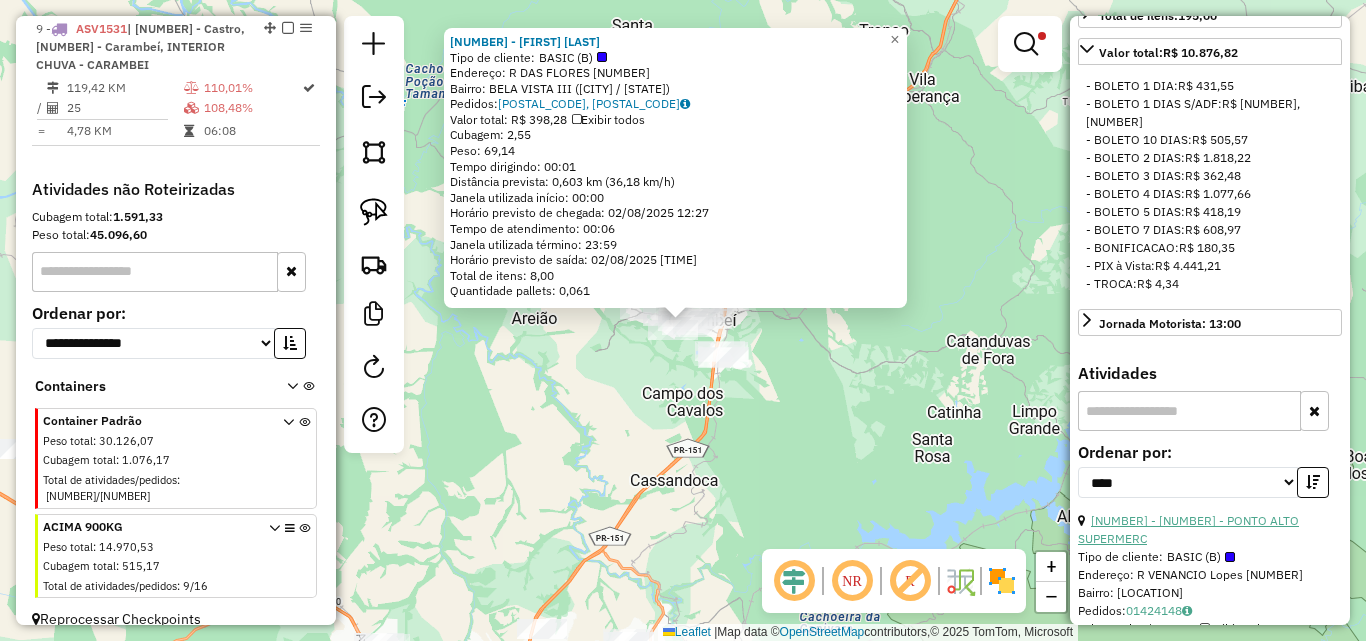 click on "[NUMBER] - [NUMBER] - PONTO ALTO SUPERMERC" at bounding box center (1188, 529) 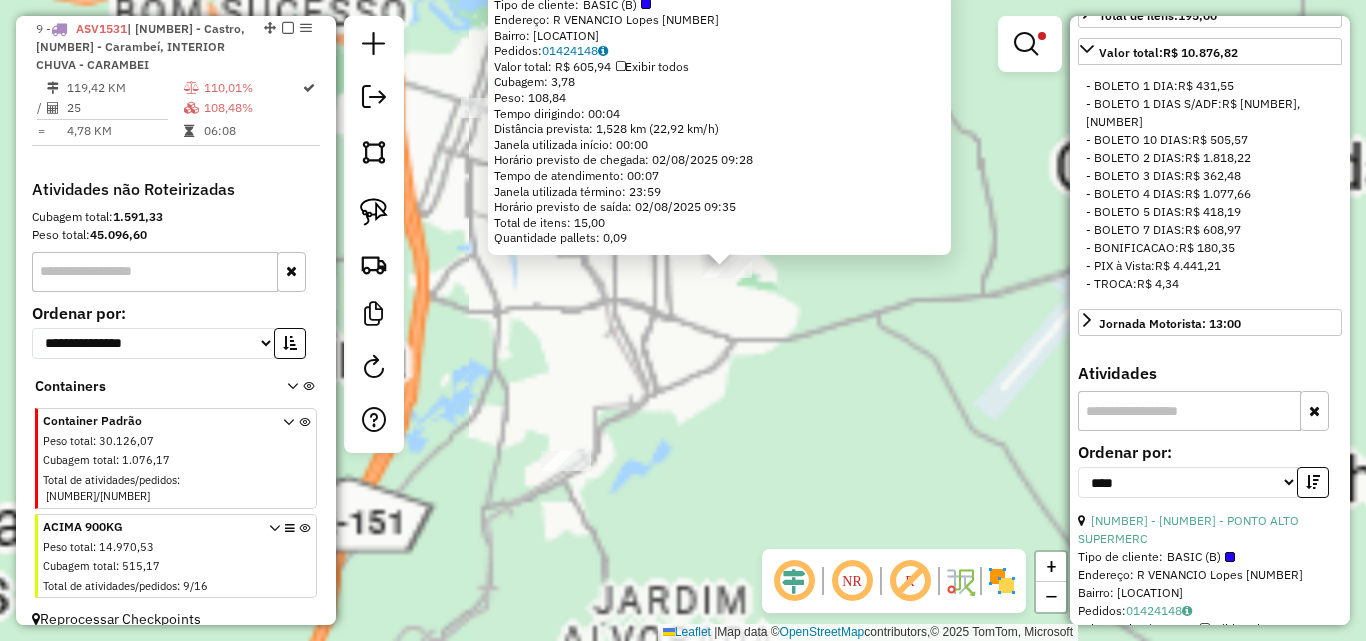 click on "[NUMBER] - PONTO ALTO SUPERMERC  Tipo de cliente:   BASIC (B)   Endereço: R   VENANCIO LOPES                [NUMBER]   Bairro: JARDIM SOCIAL PRIMAV ([CITY] / [STATE])   Pedidos:  [POSTAL_CODE]   Valor total: R$ [NUMBER]   Exibir todos   Cubagem: [NUMBER]  Peso: [NUMBER]  Tempo dirigindo: 00:04   Distância prevista: [NUMBER] km ([NUMBER] km/h)   Janela utilizada início: 00:00   Horário previsto de chegada: 02/08/2025 [TIME]   Tempo de atendimento: 00:07   Janela utilizada término: 23:59   Horário previsto de saída: 02/08/2025 [TIME]   Total de itens: [NUMBER]   Quantidade pallets: [NUMBER]  × Limpar filtros Janela de atendimento Grade de atendimento Capacidade Transportadoras Veículos Cliente Pedidos  Rotas Selecione os dias de semana para filtrar as janelas de atendimento  Seg   Ter   Qua   Qui   Sex   Sáb   Dom  Informe o período da janela de atendimento: De: Até:  Filtrar exatamente a janela do cliente  Considerar janela de atendimento padrão  Selecione os dias de semana para filtrar as grades de atendimento  Seg   Ter   Qua   Qui" 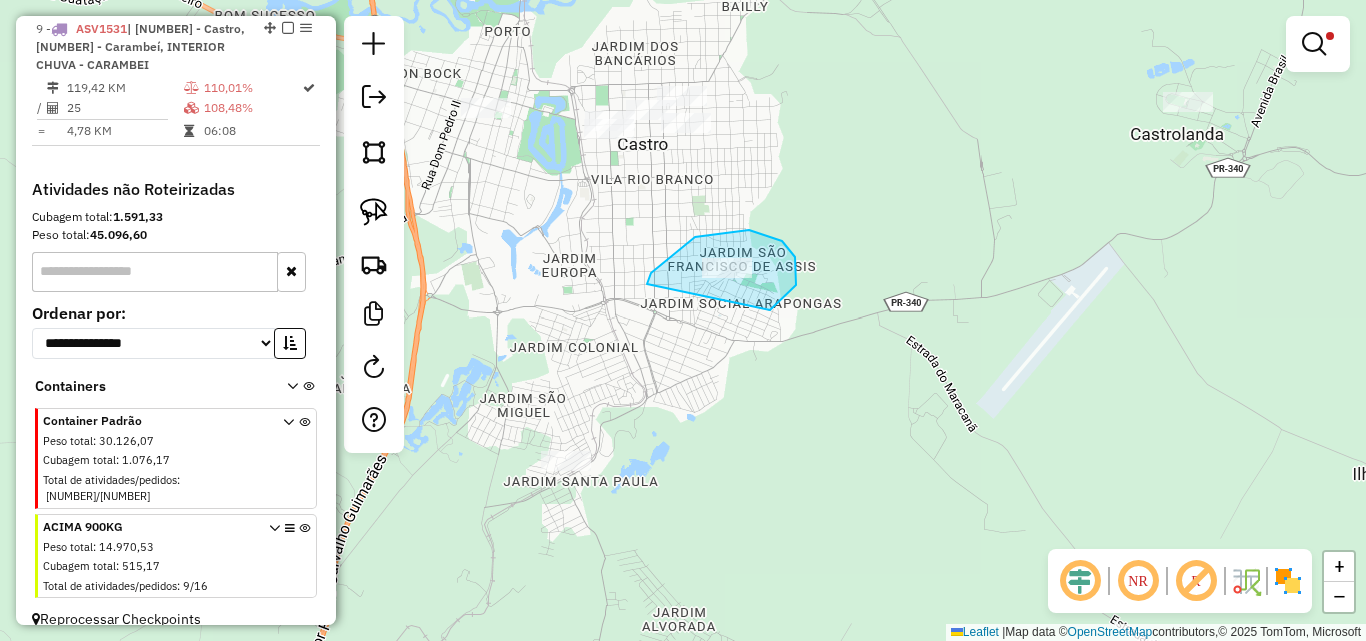 drag, startPoint x: 770, startPoint y: 310, endPoint x: 676, endPoint y: 330, distance: 96.10411 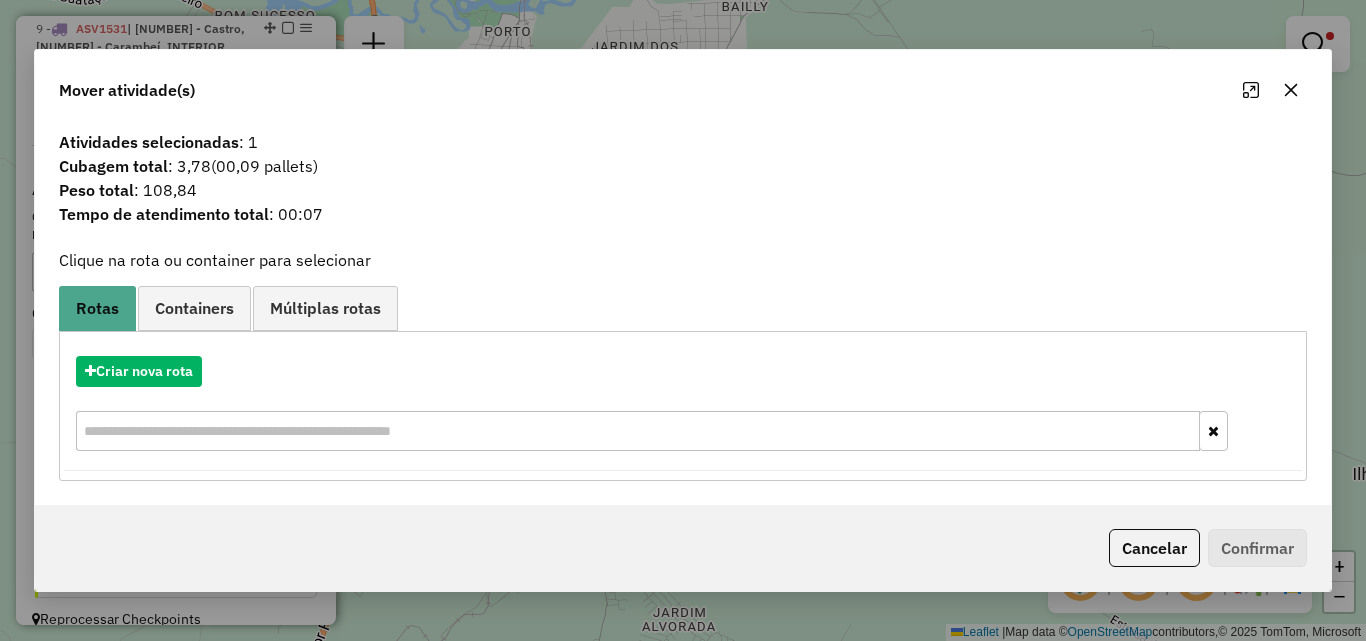 click on "Containers" at bounding box center (194, 308) 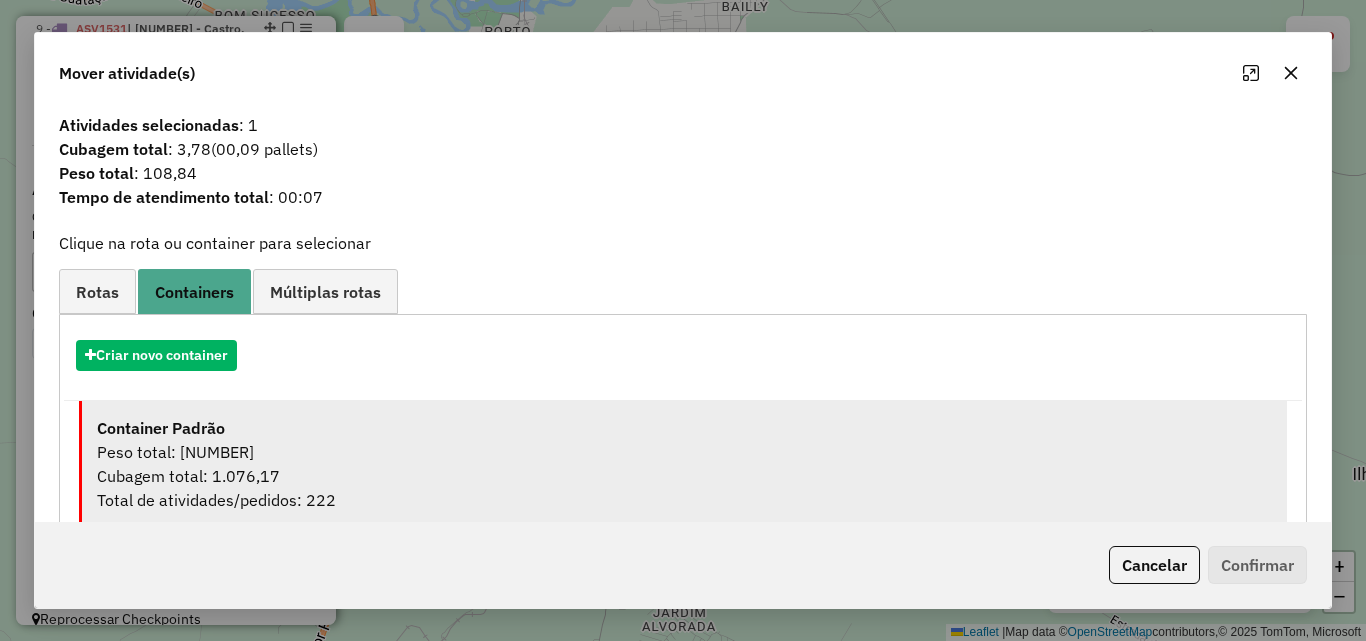 click on "Peso total: [NUMBER]" at bounding box center [684, 452] 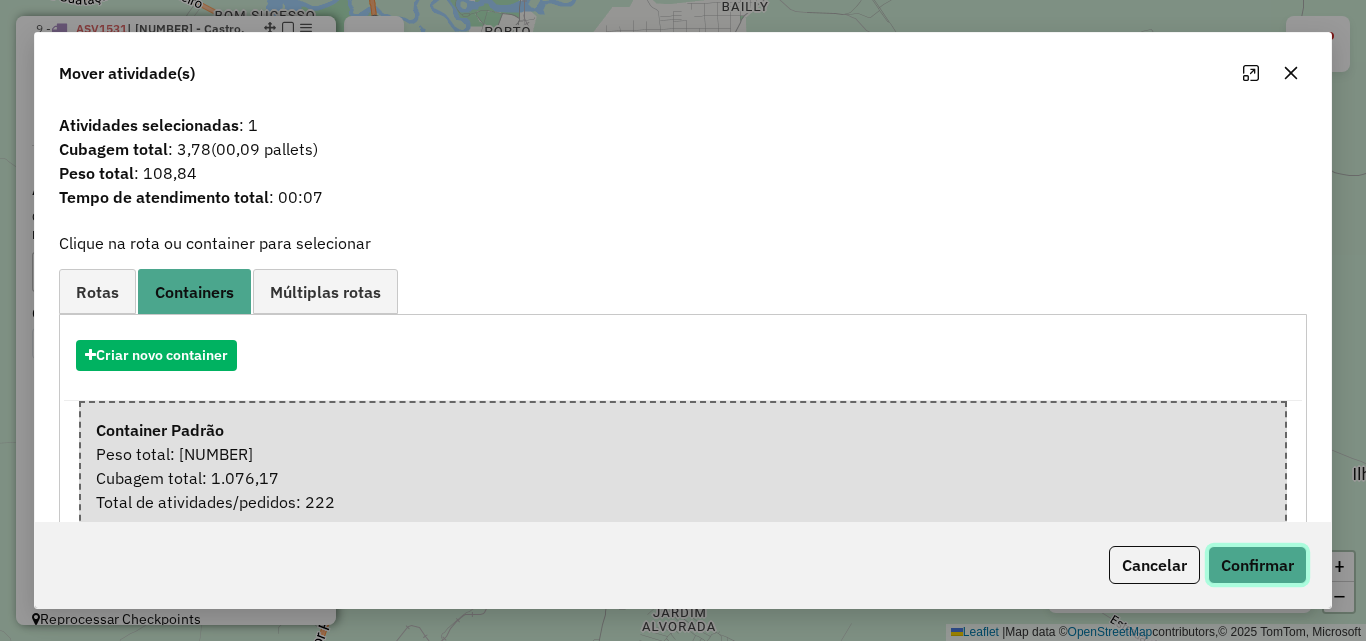 click on "Confirmar" 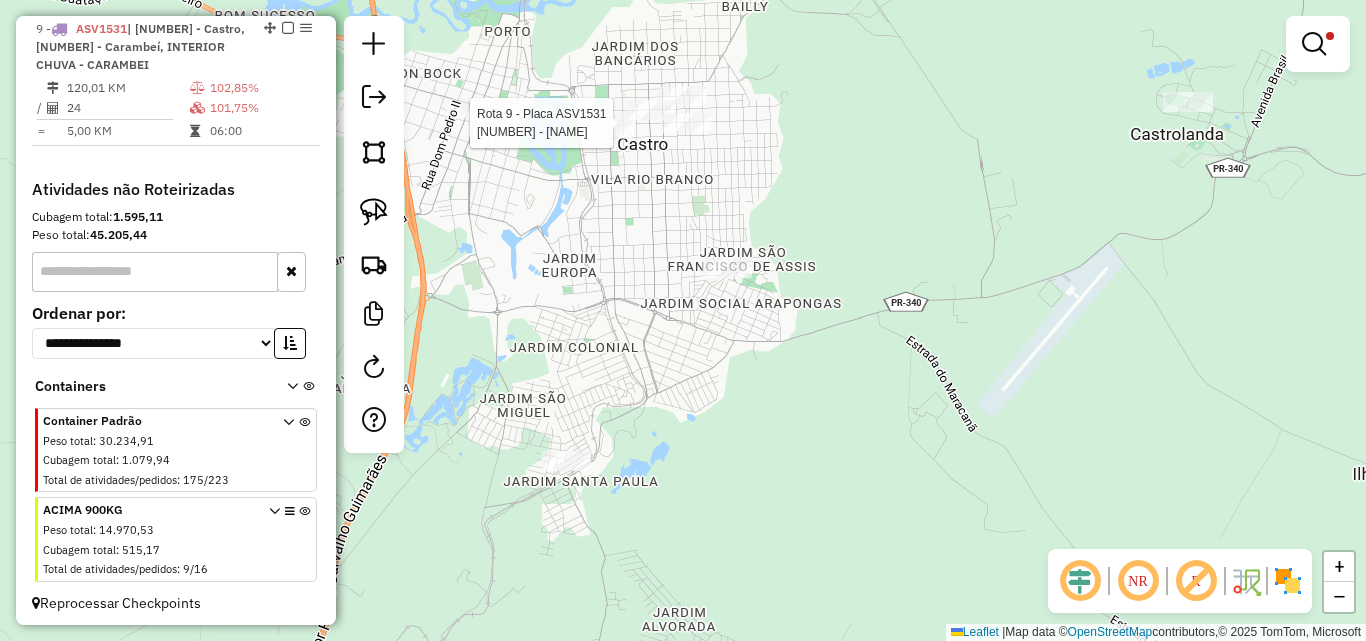 click 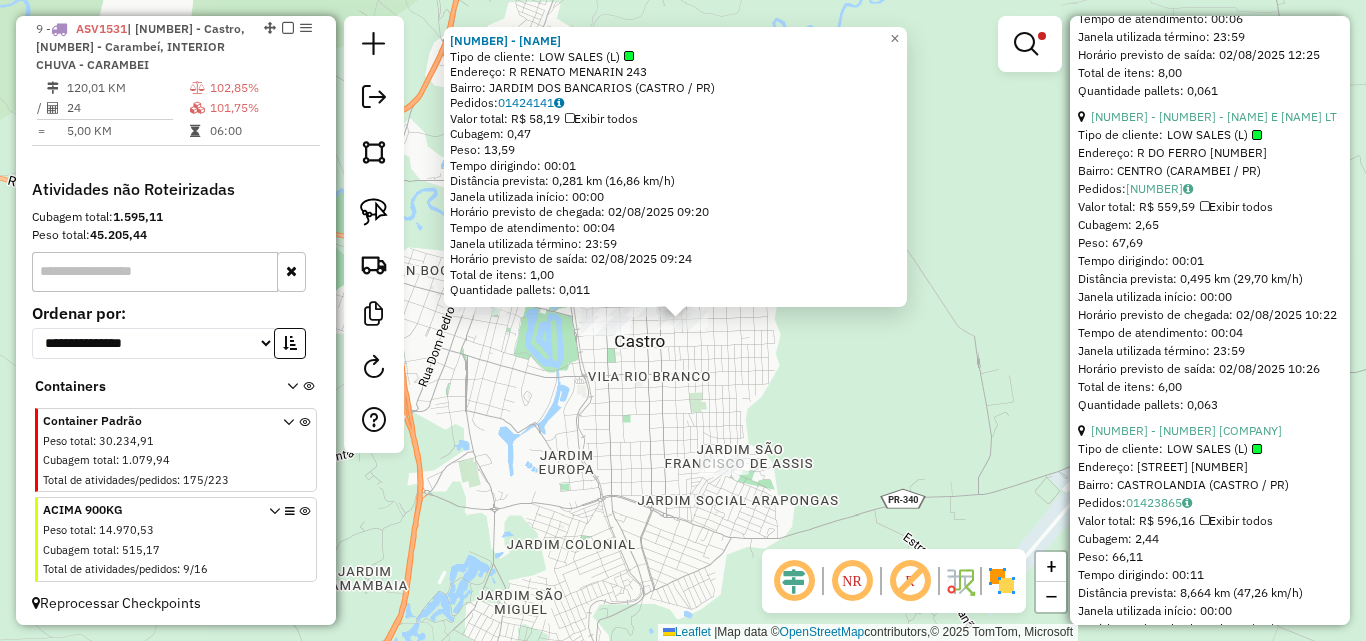 scroll, scrollTop: 4600, scrollLeft: 0, axis: vertical 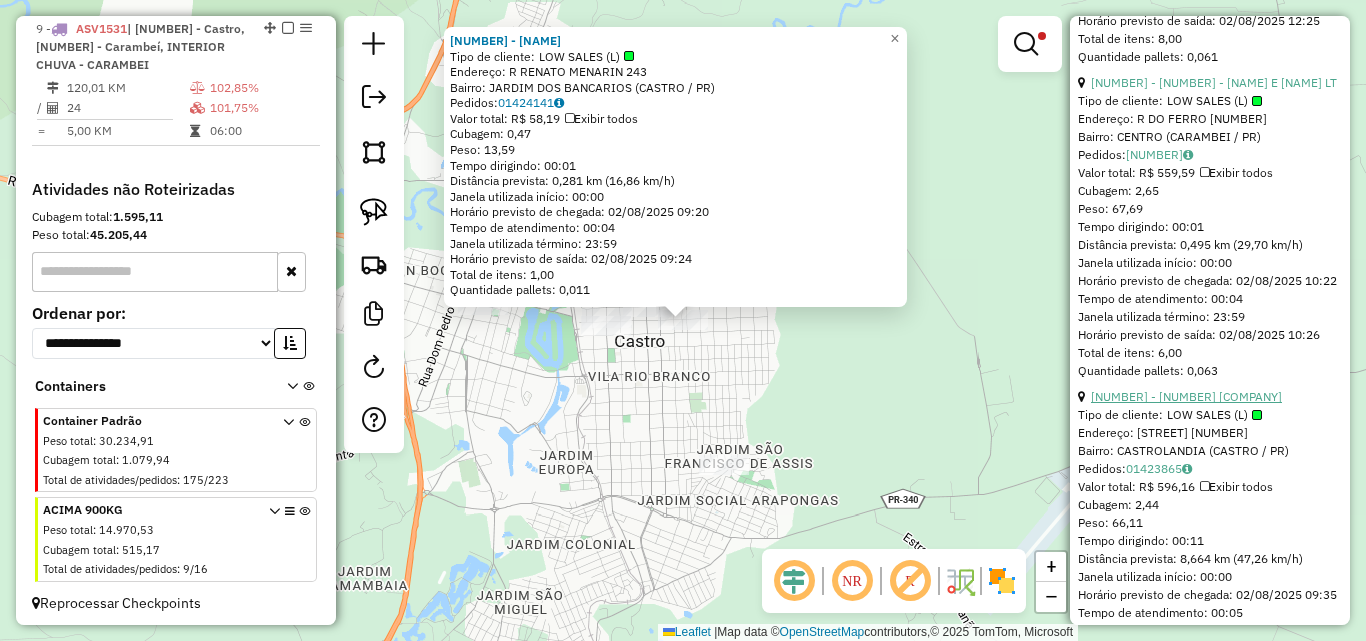 click on "[NUMBER] - [NUMBER] [COMPANY]" at bounding box center (1186, 396) 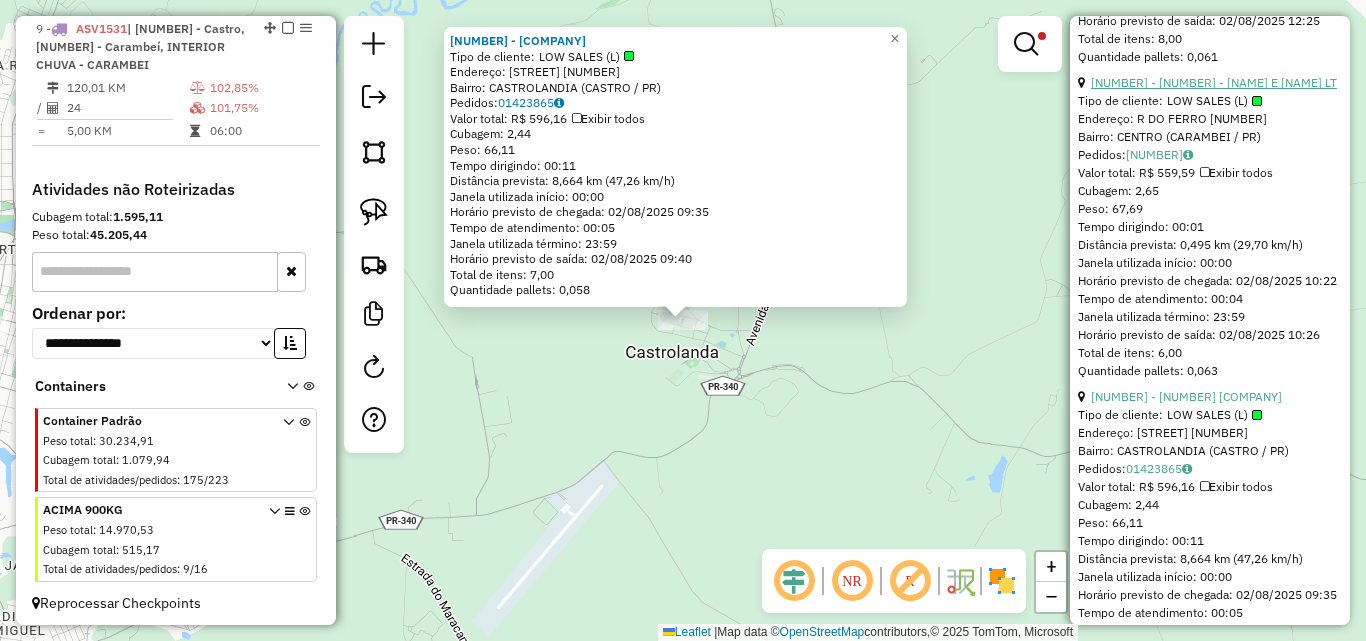 click on "[NUMBER] - [NUMBER] - [NAME] E [NAME] LT" at bounding box center (1214, 82) 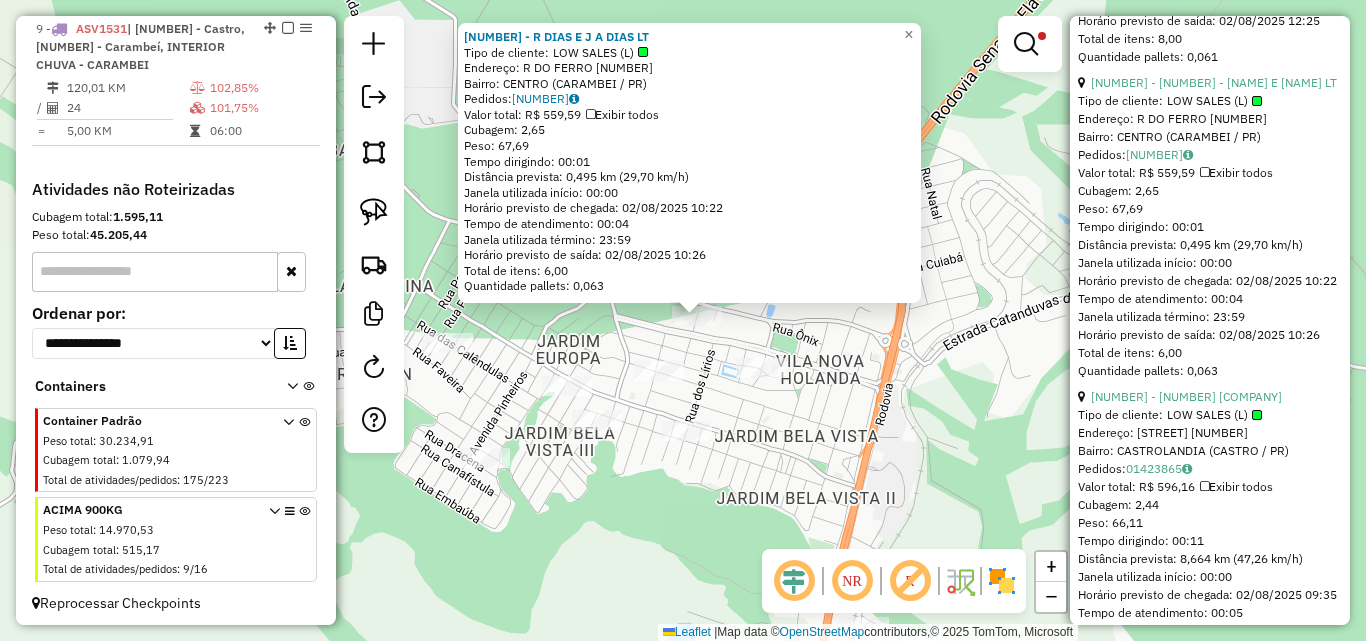 click on "[NUMBER] - [FIRST] [LAST]  Tipo de cliente:   LOW SALES (L)   Endereço: R   DO FERRO                      [NUMBER]   Bairro: [CITY] ([CITY] / [STATE])   Pedidos:  [ORDER_ID]   Valor total: R$ [PRICE]   Exibir todos   Cubagem: [CUBAGE]  Peso: [WEIGHT]  Tempo dirigindo: [TIME]   Distância prevista: [DISTANCE] km ([SPEED] km/h)   Janela utilizada início: [TIME]   Horário previsto de chegada: [DATE] [TIME]   Tempo de atendimento: [TIME]   Janela utilizada término: [TIME]   Horário previsto de saída: [DATE] [TIME]   Total de itens: [ITEM_COUNT],00   Quantidade pallets: [PALLET_QUANTITY]  × Limpar filtros Janela de atendimento Grade de atendimento Capacidade Transportadoras Veículos Cliente Pedidos  Rotas Selecione os dias de semana para filtrar as janelas de atendimento  Seg   Ter   Qua   Qui   Sex   Sáb   Dom  Informe o período da janela de atendimento: De: Até:  Filtrar exatamente a janela do cliente  Considerar janela de atendimento padrão  Selecione os dias de semana para filtrar as grades de atendimento  Seg   Ter   Qua   Qui   Sex   Sáb" 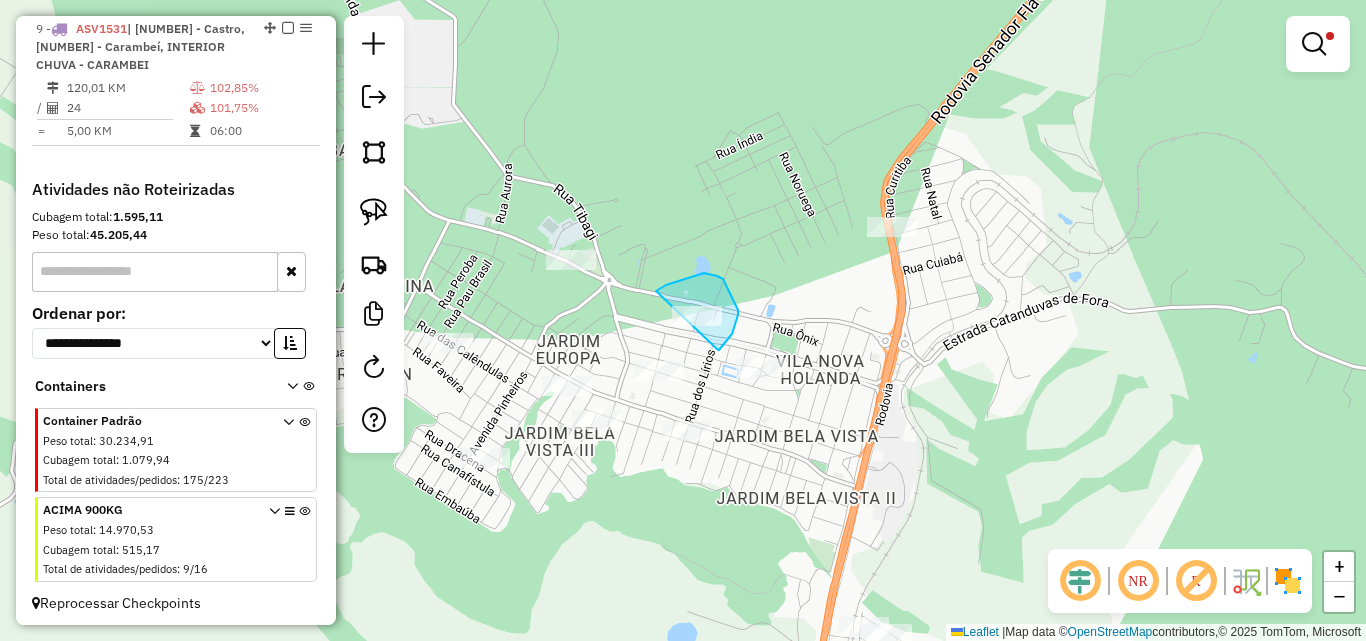 drag, startPoint x: 717, startPoint y: 349, endPoint x: 621, endPoint y: 323, distance: 99.458534 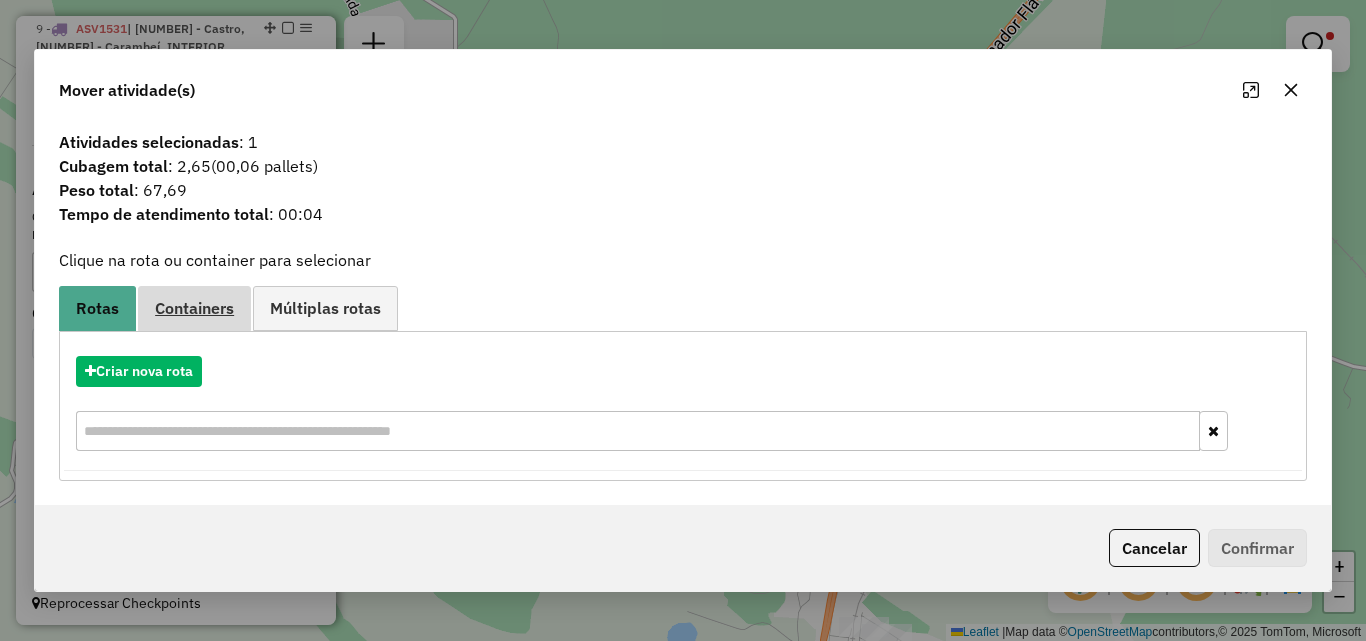 click on "Containers" at bounding box center [194, 308] 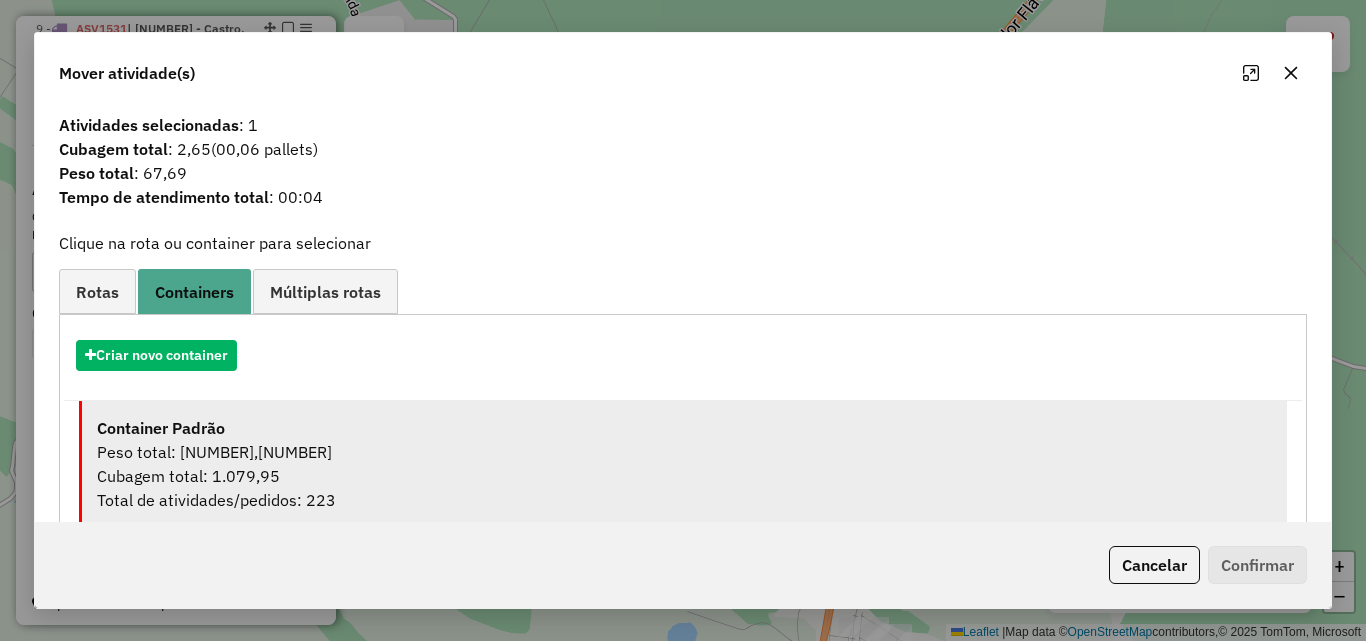 click on "Peso total: [NUMBER],[NUMBER]" at bounding box center [684, 452] 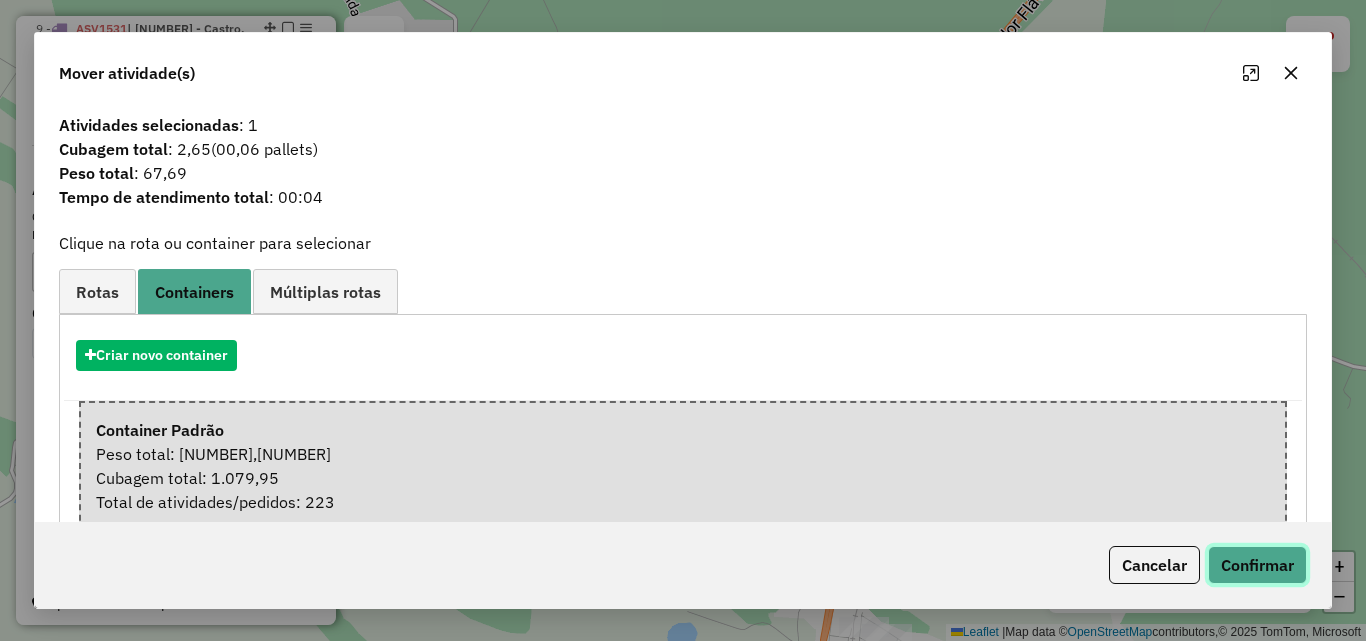 click on "Confirmar" 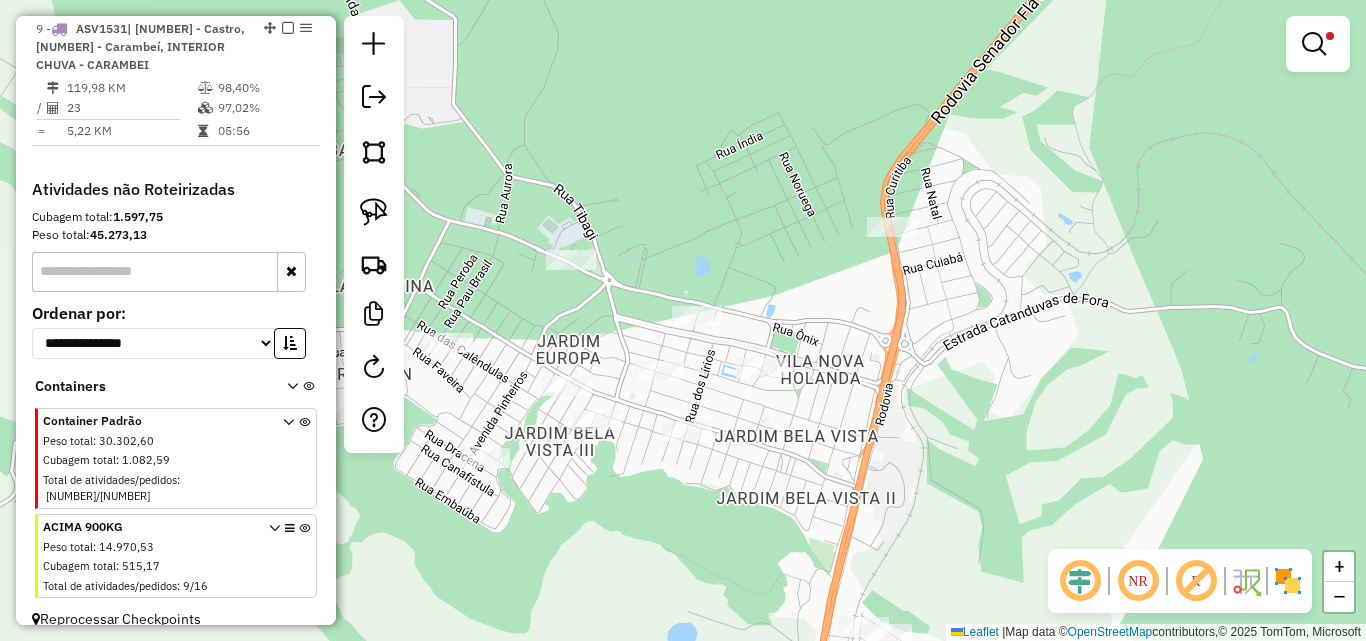 scroll, scrollTop: 908, scrollLeft: 0, axis: vertical 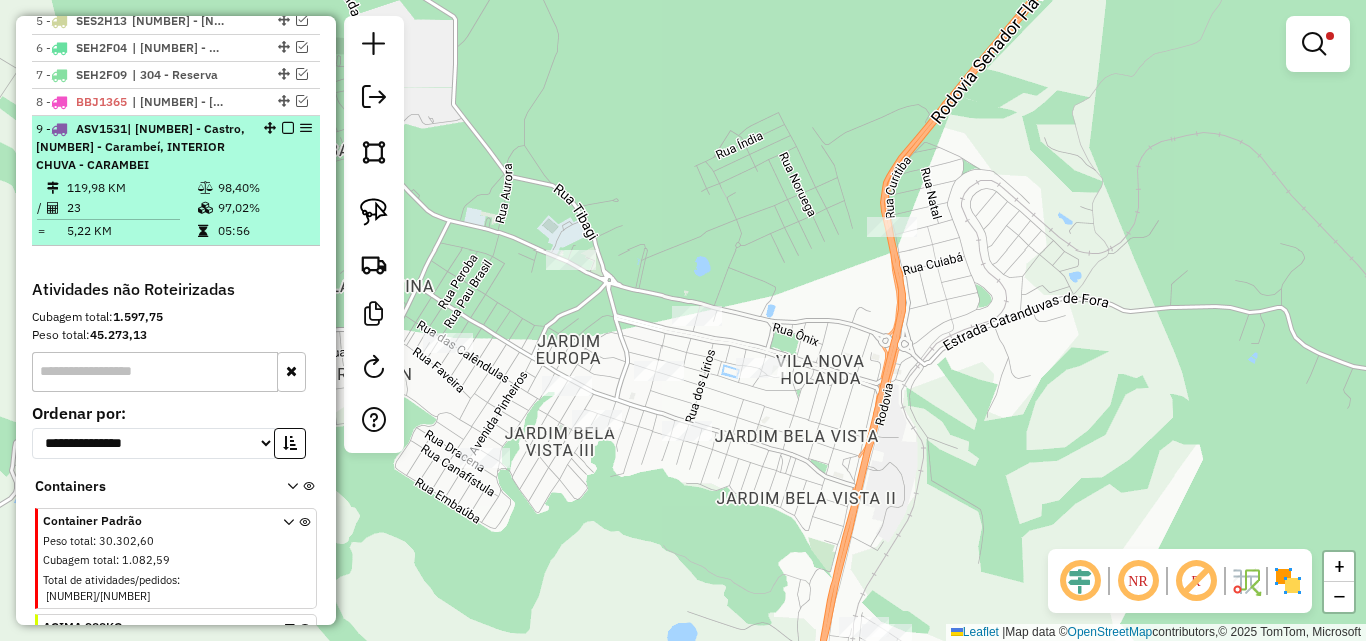click on "9 -       ASV1531   | 160 - [CITY], 163 - [CITY], INTERIOR CHUVA - [CITY] [NUMBER] KM   [PERCENTAGE]%  /  23   [PERCENTAGE]%     =  [NUMBER] KM [TIME]" at bounding box center (176, 181) 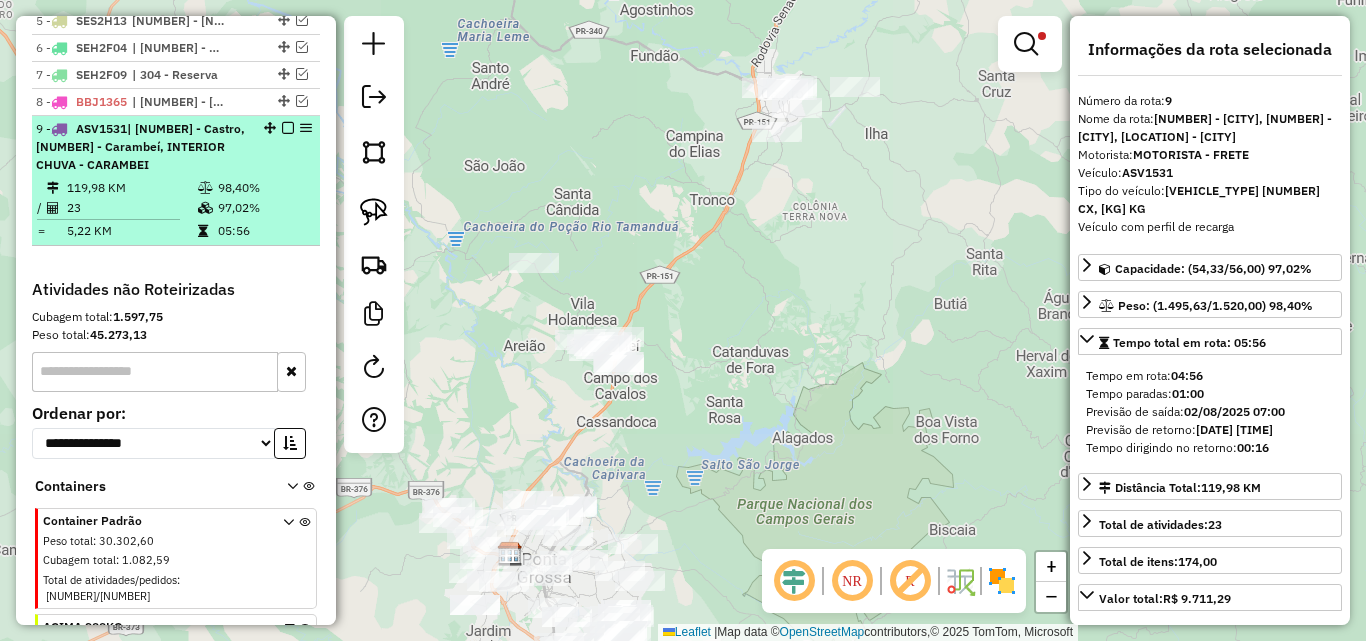 click at bounding box center [288, 128] 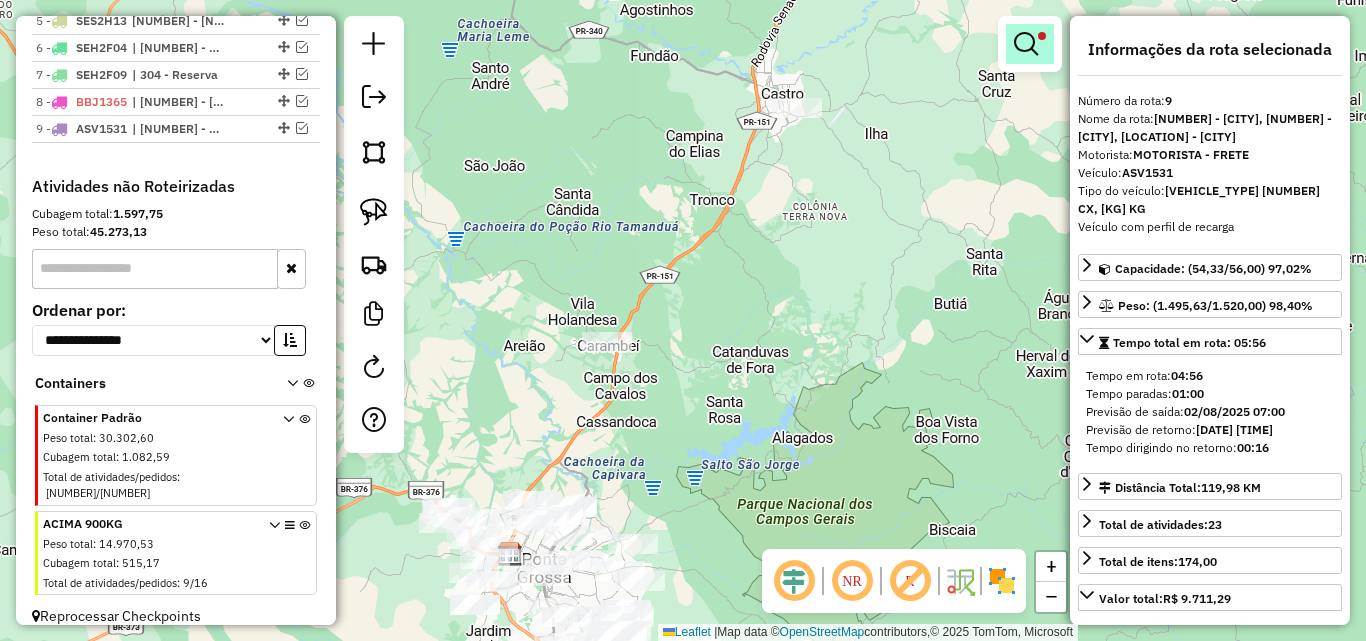 click at bounding box center [1026, 44] 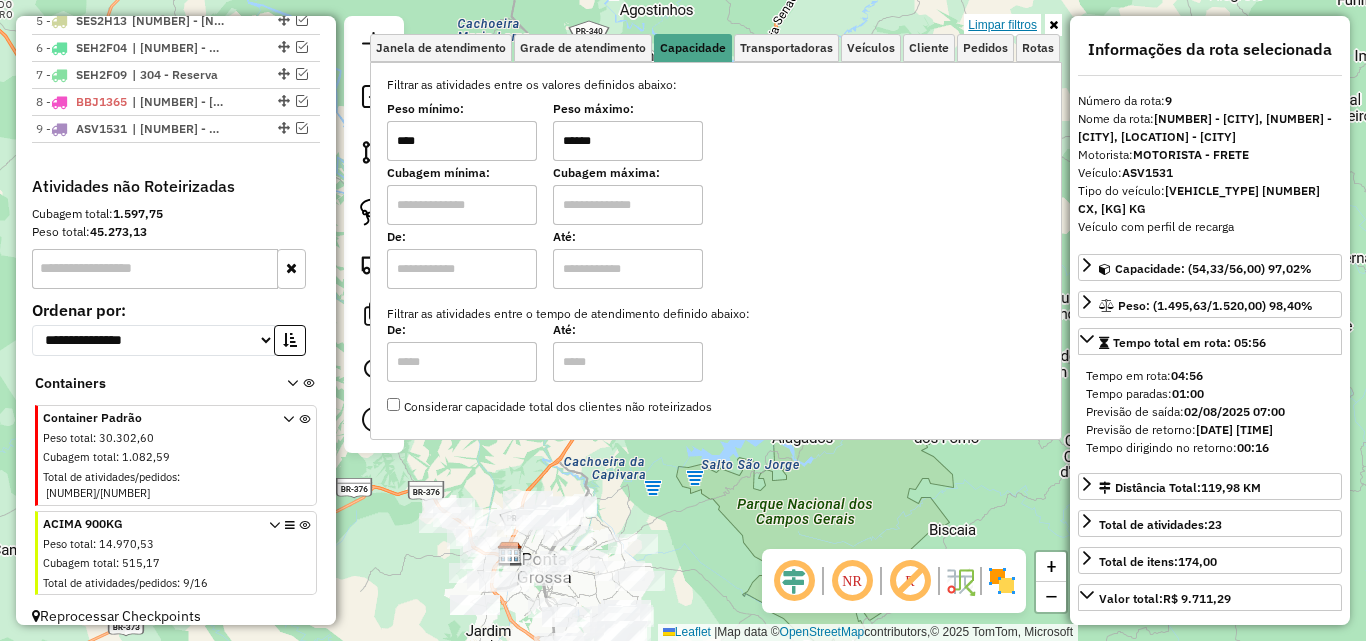click on "Limpar filtros" at bounding box center [1002, 25] 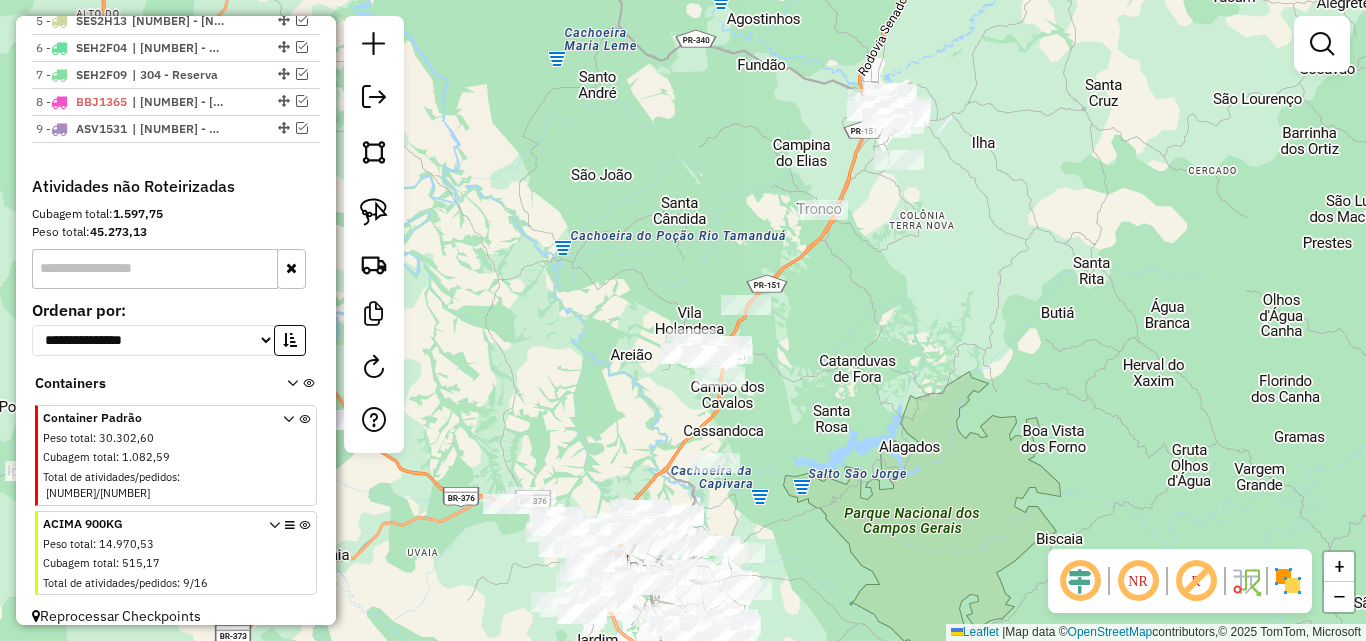drag, startPoint x: 725, startPoint y: 382, endPoint x: 827, endPoint y: 411, distance: 106.04244 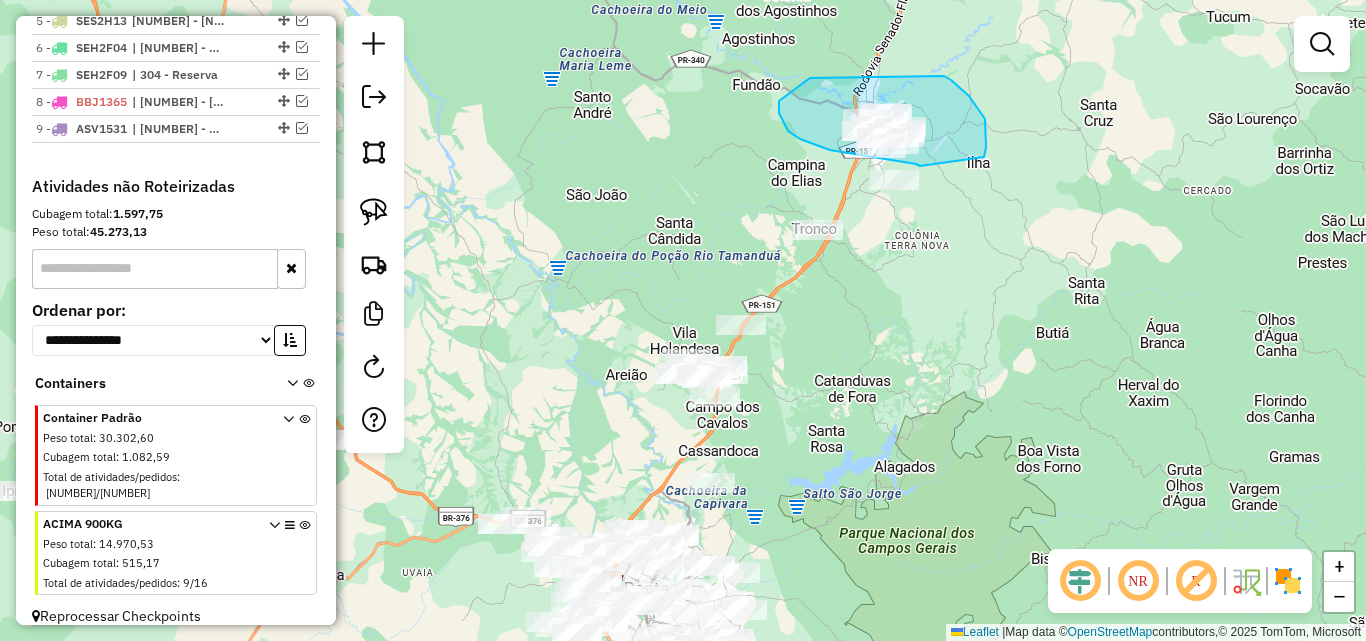 drag, startPoint x: 951, startPoint y: 80, endPoint x: 920, endPoint y: 166, distance: 91.416626 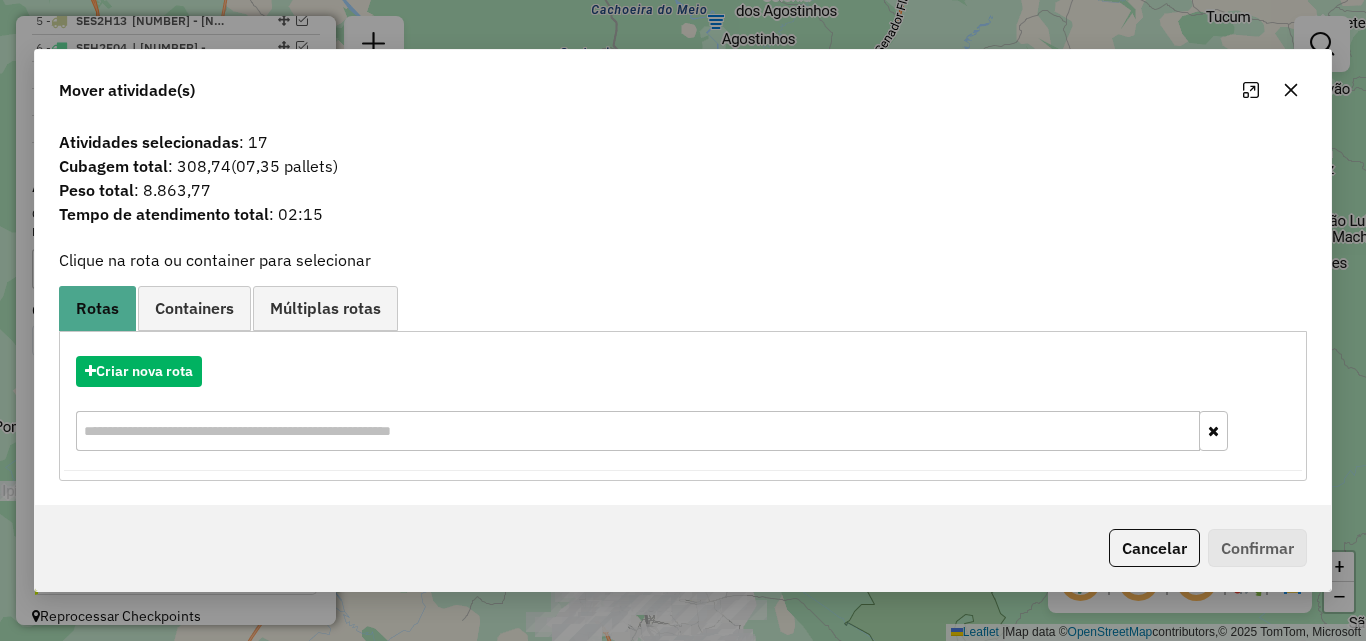 click 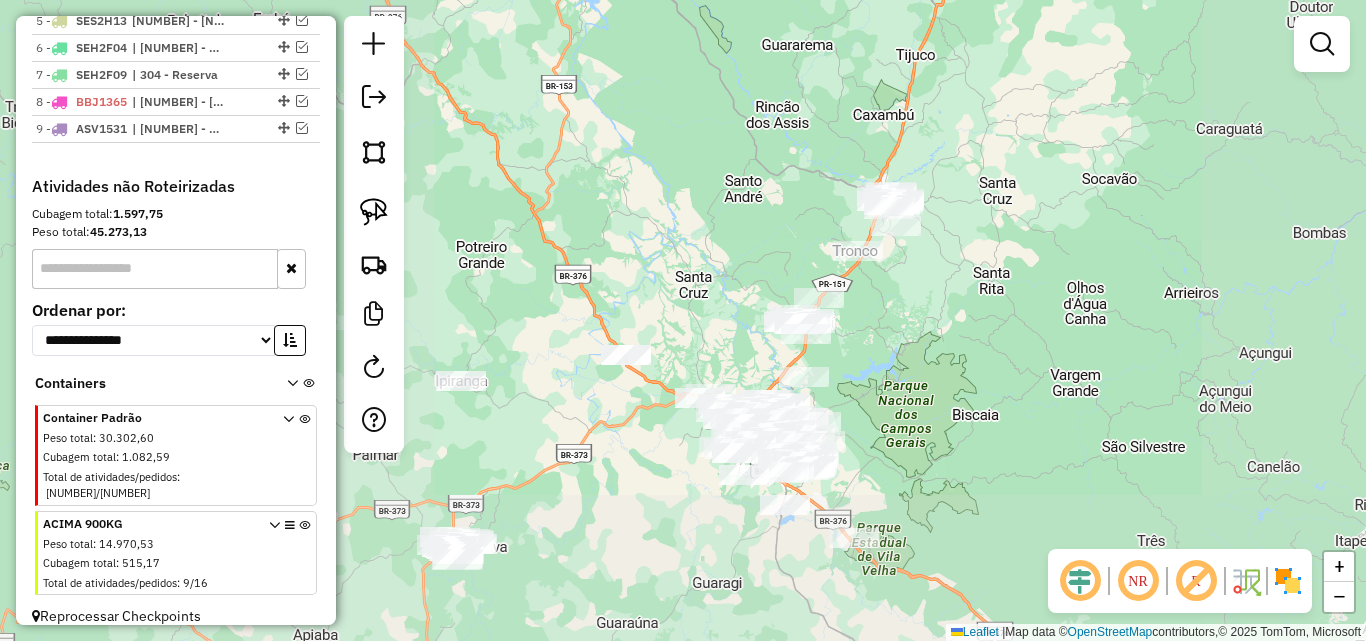 drag, startPoint x: 948, startPoint y: 338, endPoint x: 998, endPoint y: 309, distance: 57.801384 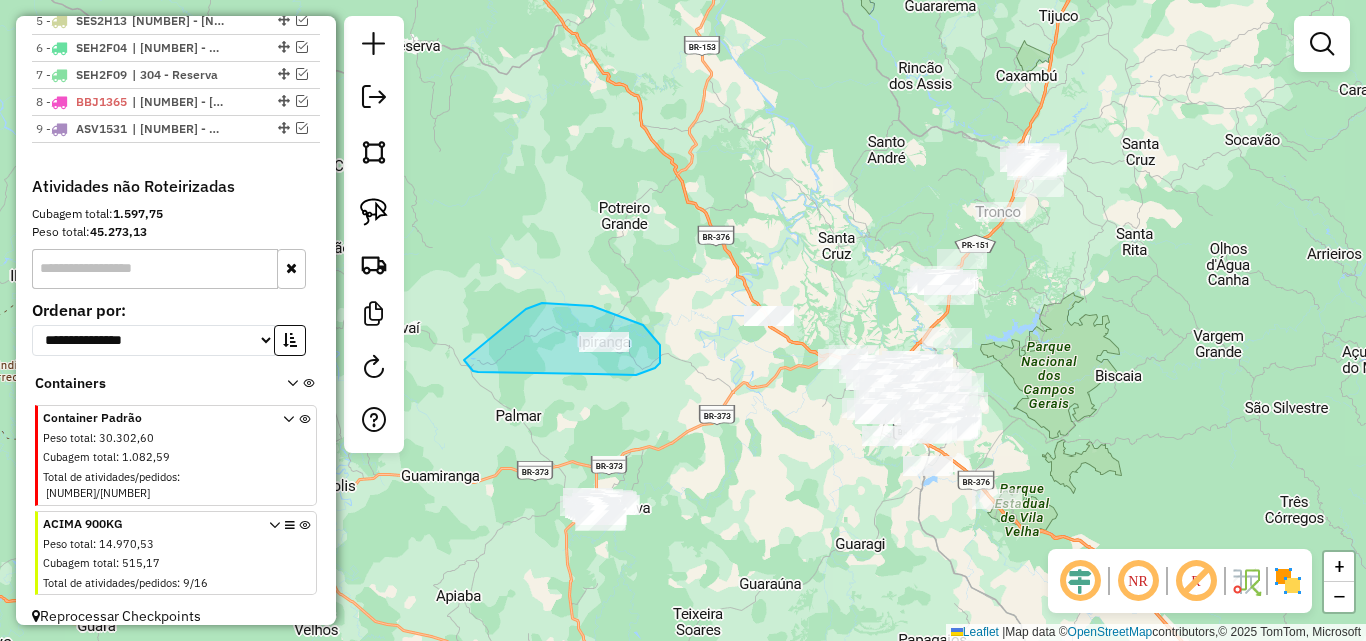 drag, startPoint x: 595, startPoint y: 374, endPoint x: 478, endPoint y: 372, distance: 117.01709 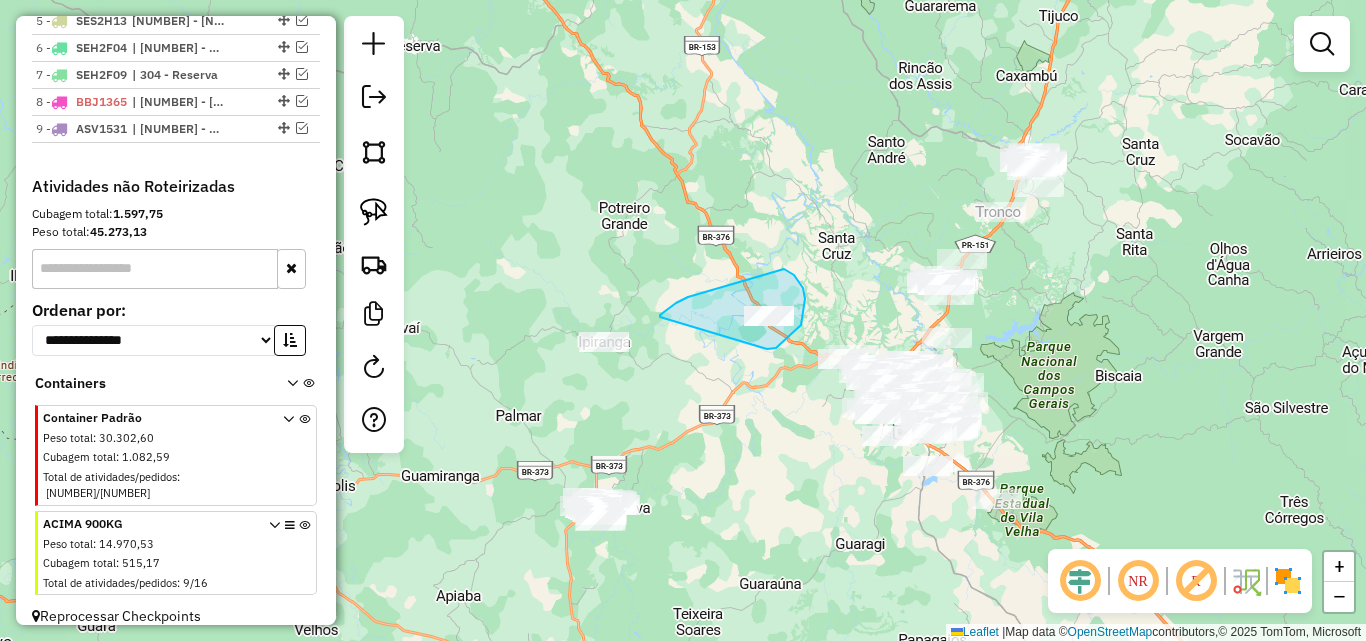 drag, startPoint x: 801, startPoint y: 325, endPoint x: 660, endPoint y: 317, distance: 141.22676 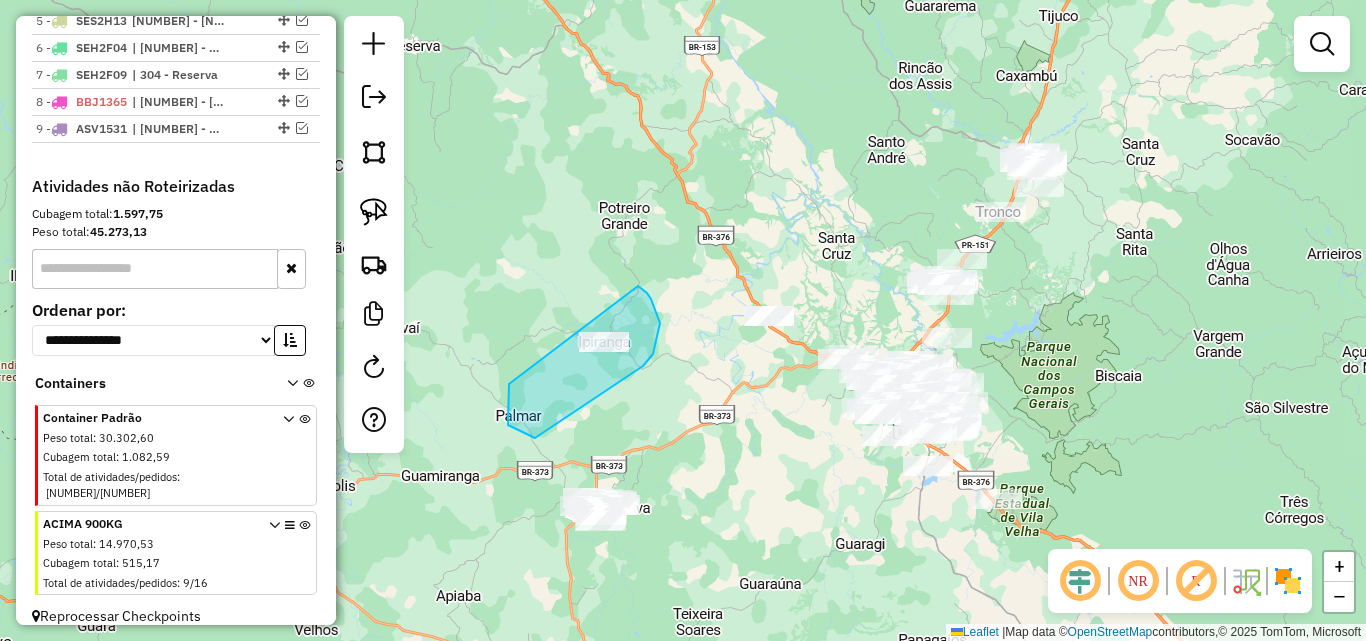 drag, startPoint x: 643, startPoint y: 366, endPoint x: 565, endPoint y: 442, distance: 108.903625 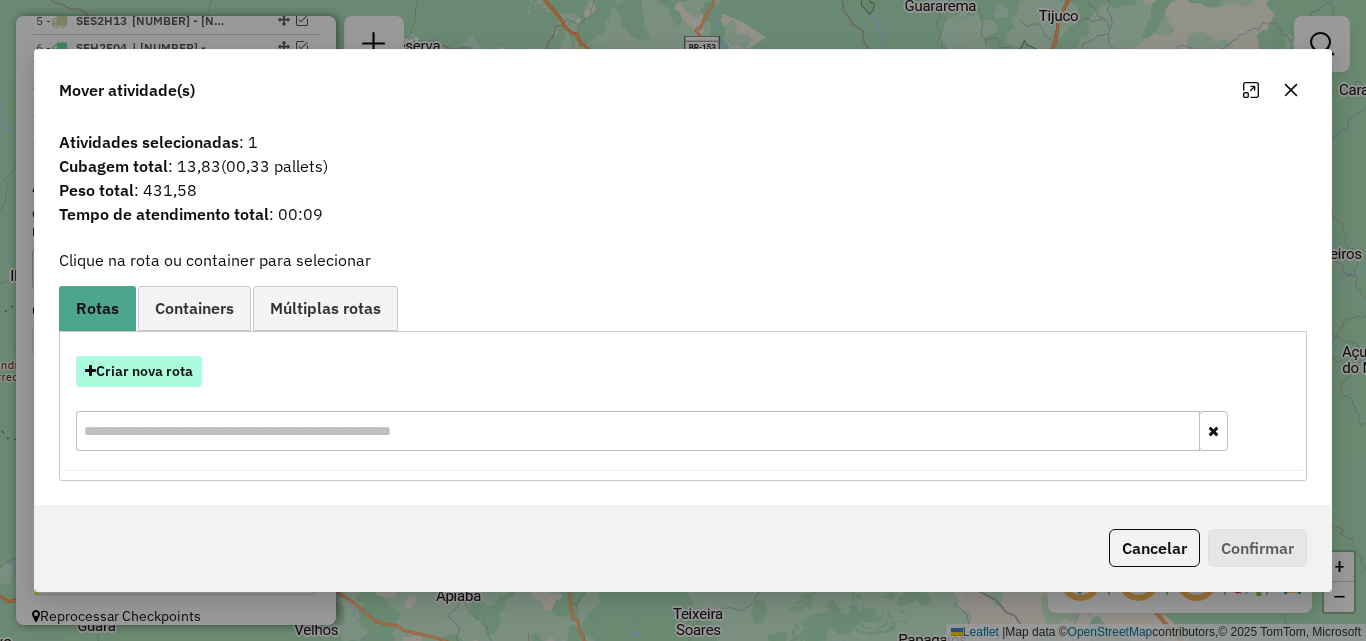 click on "Criar nova rota" at bounding box center [139, 371] 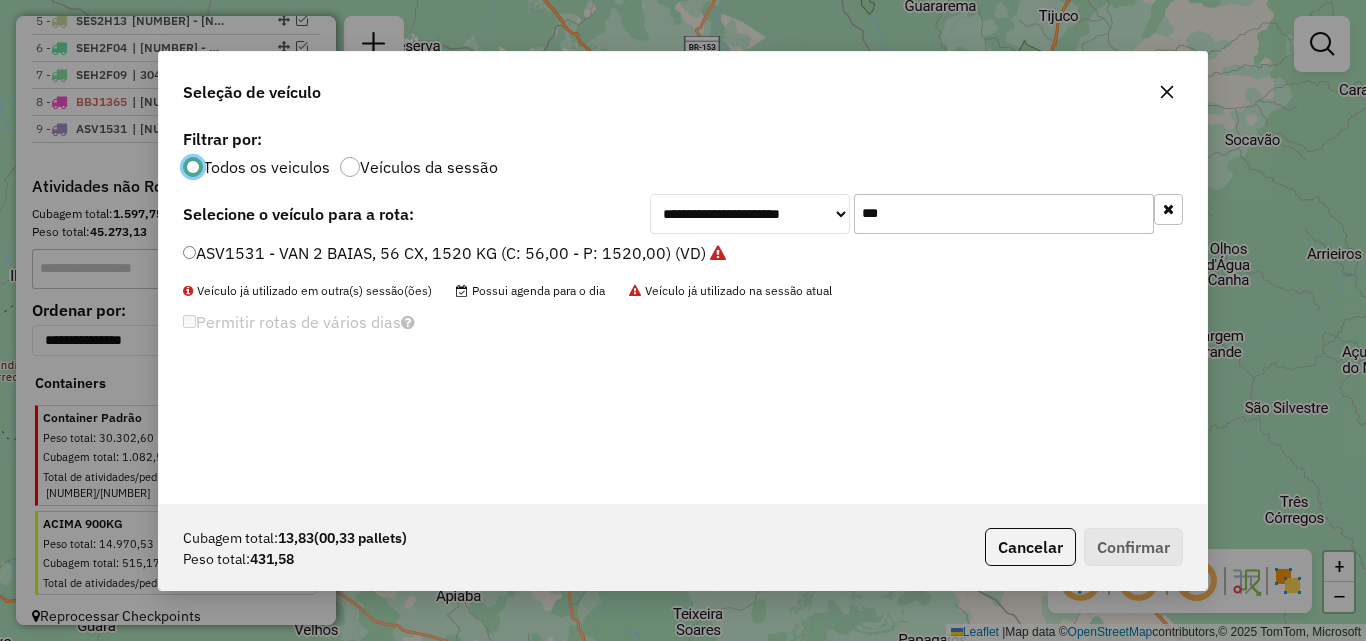 scroll, scrollTop: 11, scrollLeft: 6, axis: both 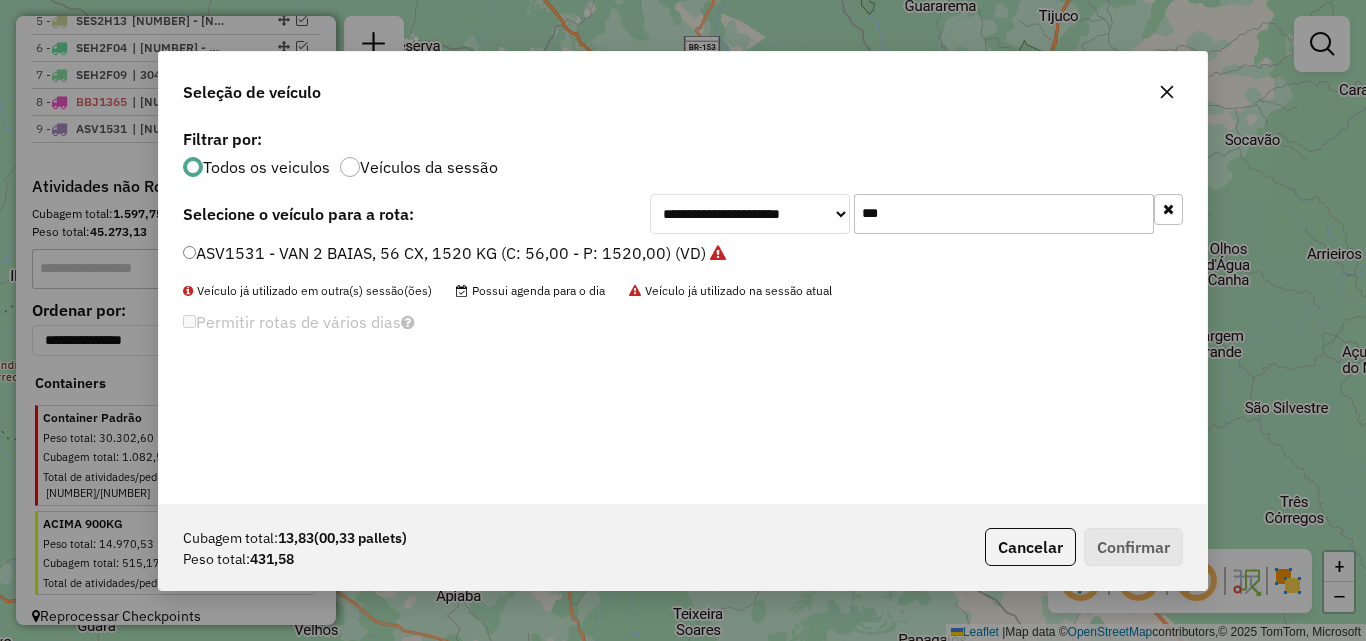 drag, startPoint x: 914, startPoint y: 210, endPoint x: 625, endPoint y: 236, distance: 290.1672 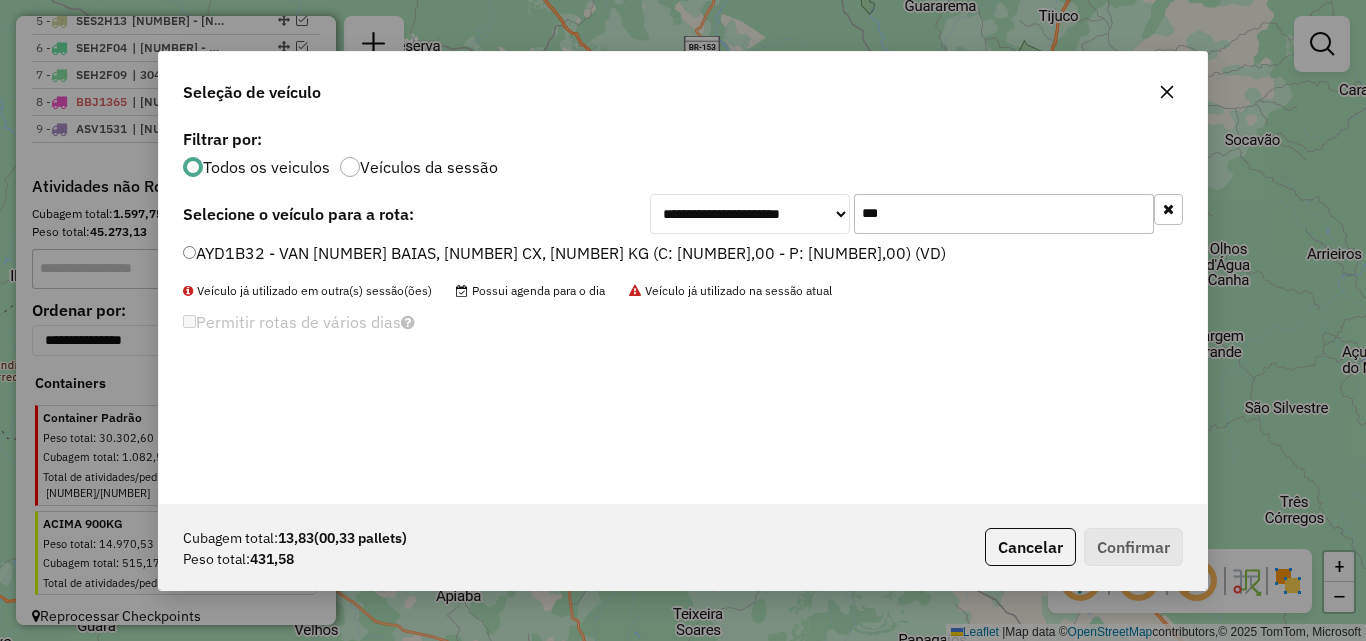 type on "***" 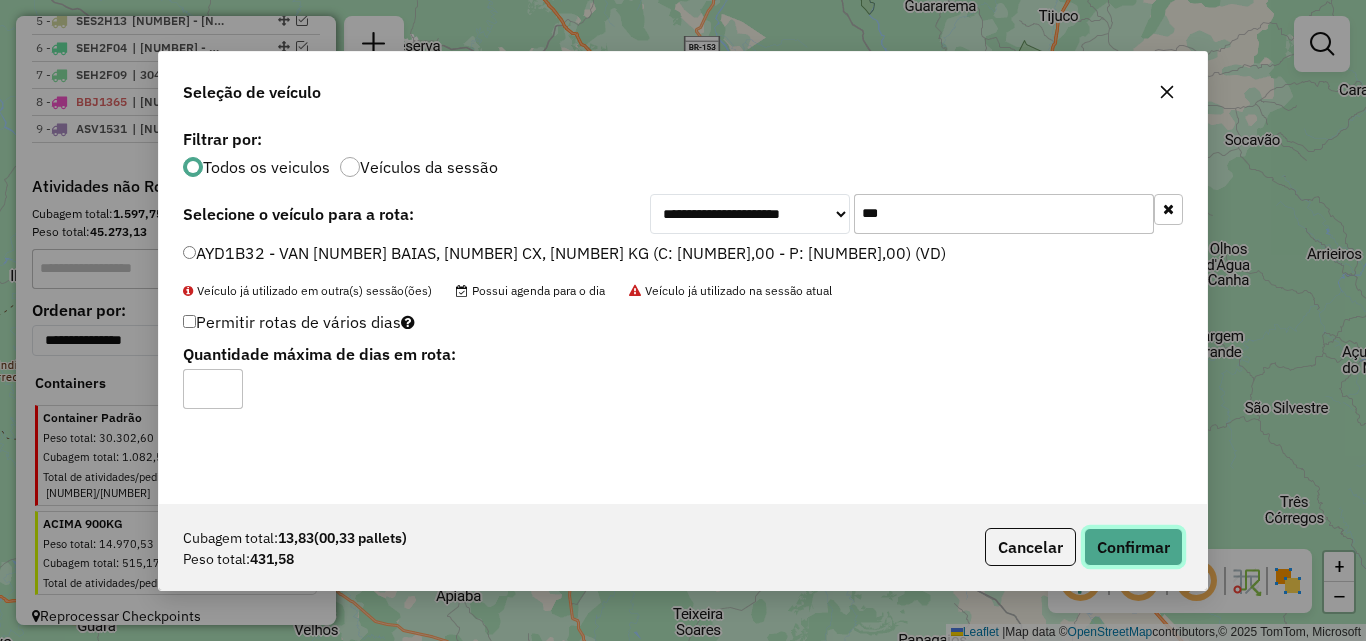 click on "Confirmar" 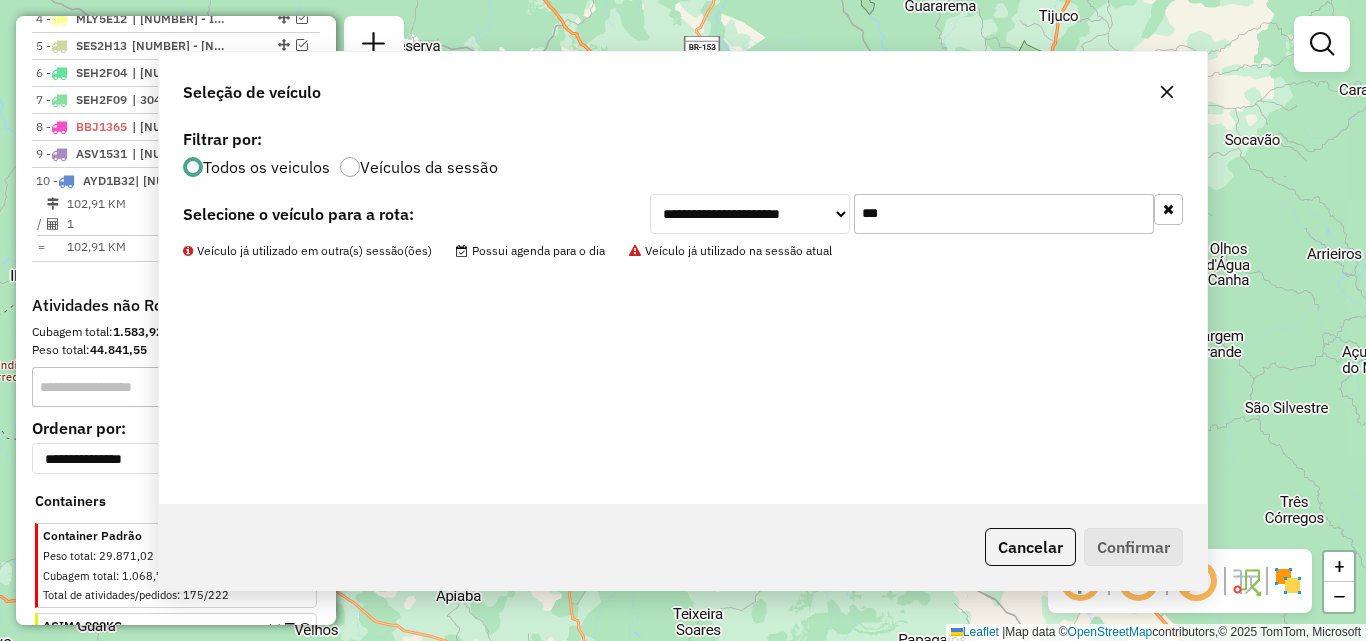 scroll, scrollTop: 933, scrollLeft: 0, axis: vertical 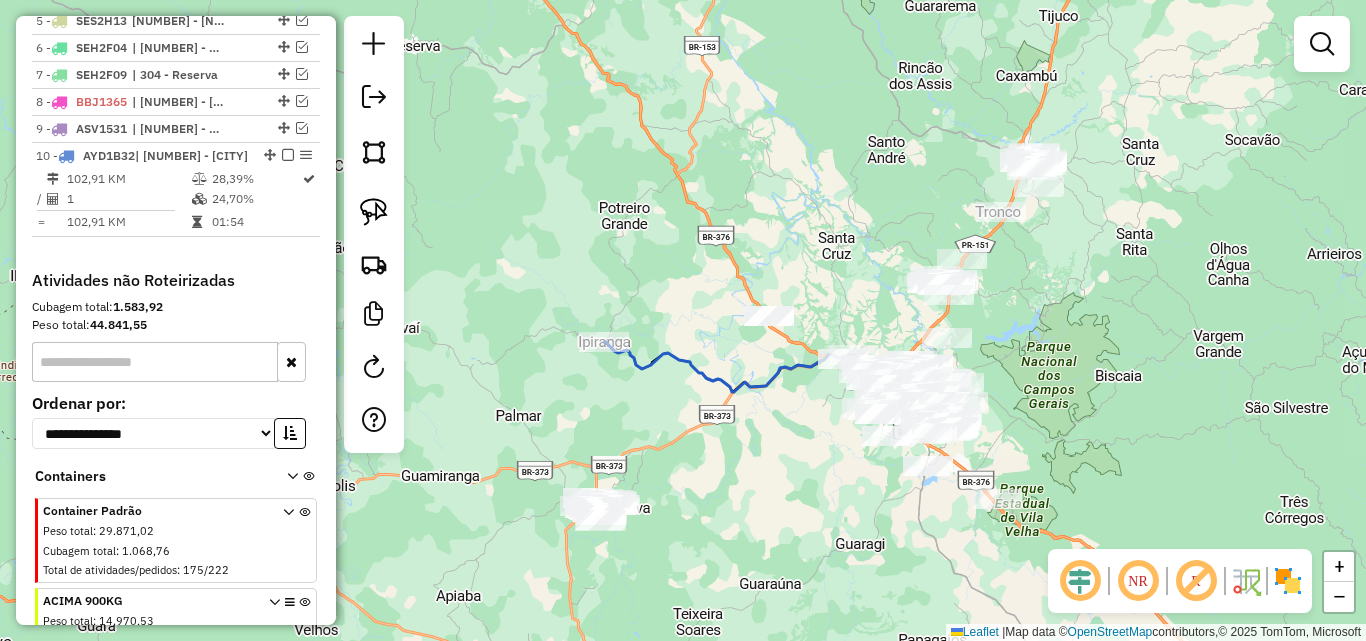 drag, startPoint x: 660, startPoint y: 431, endPoint x: 678, endPoint y: 332, distance: 100.62306 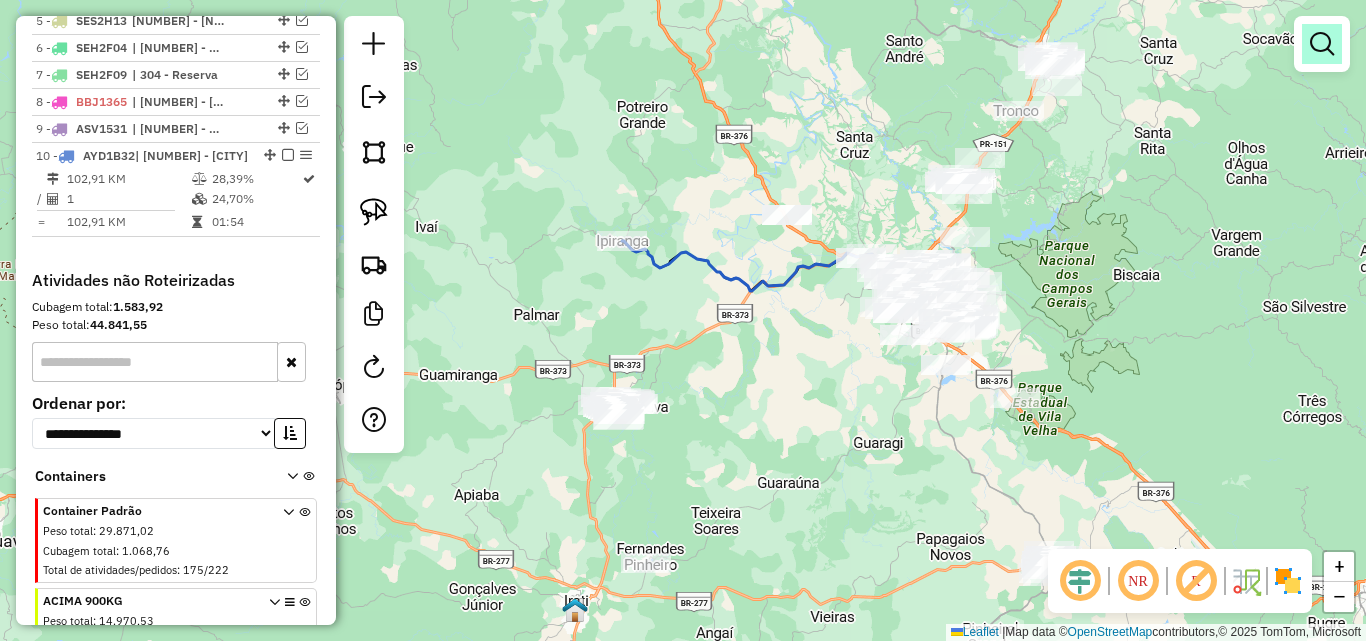 click at bounding box center [1322, 44] 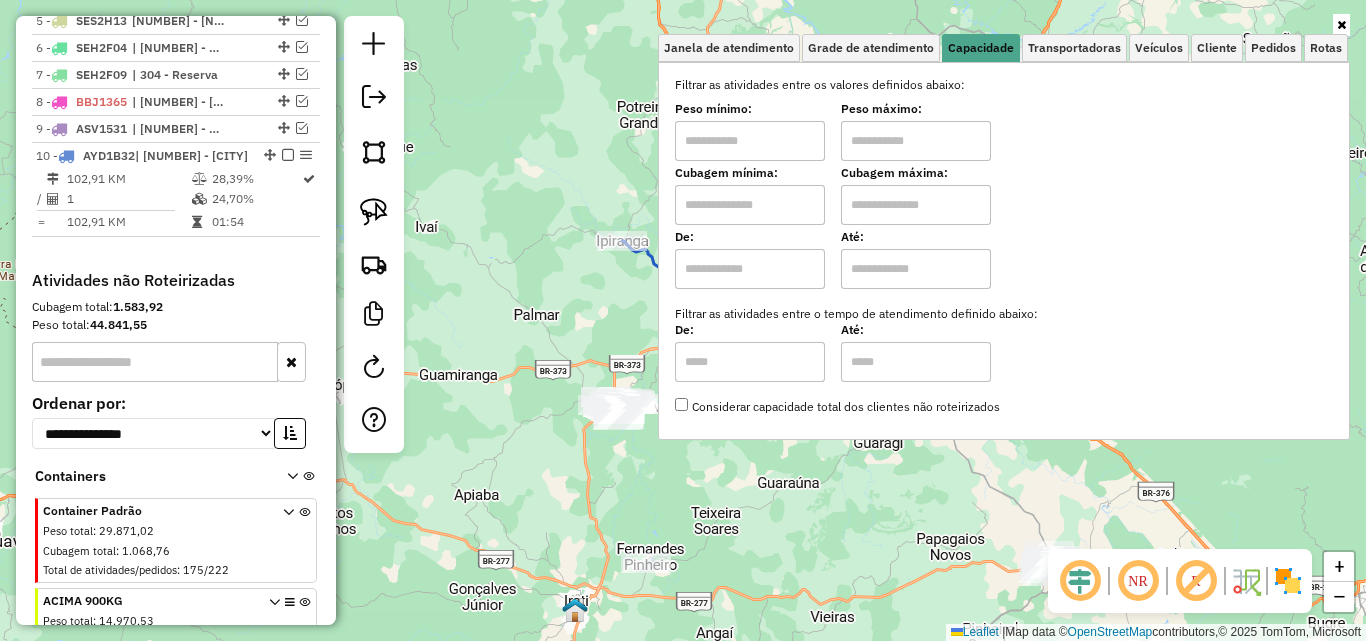 click at bounding box center [750, 141] 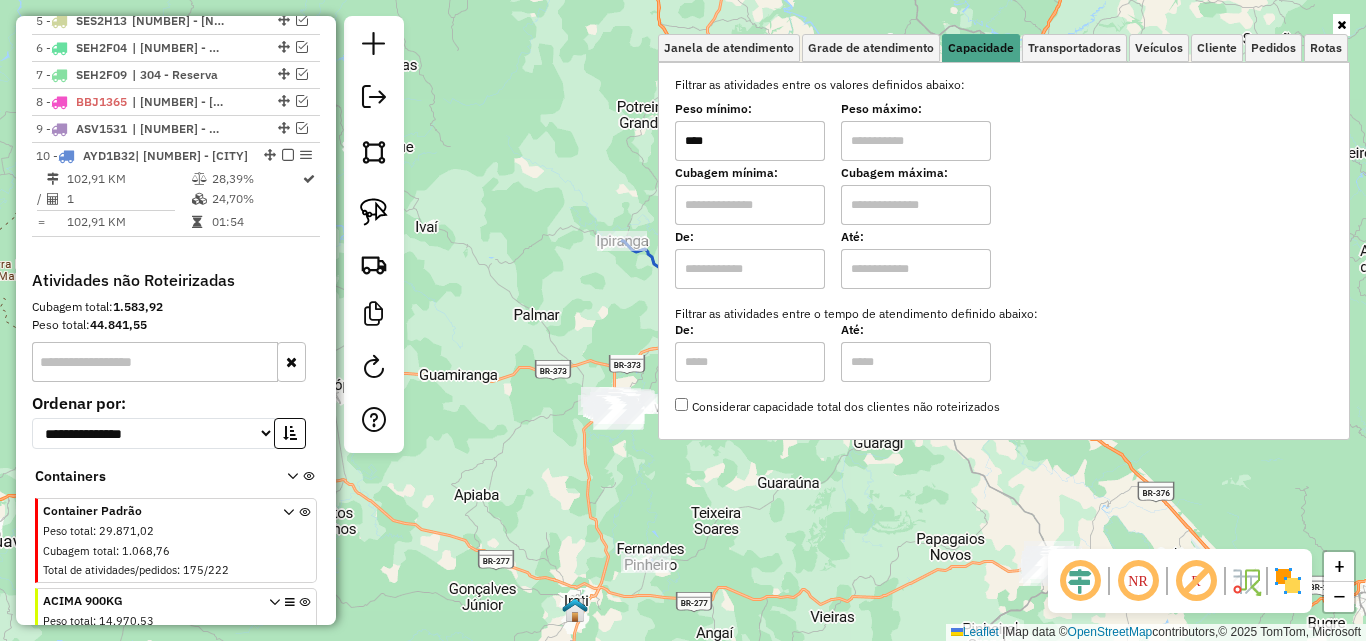 type on "****" 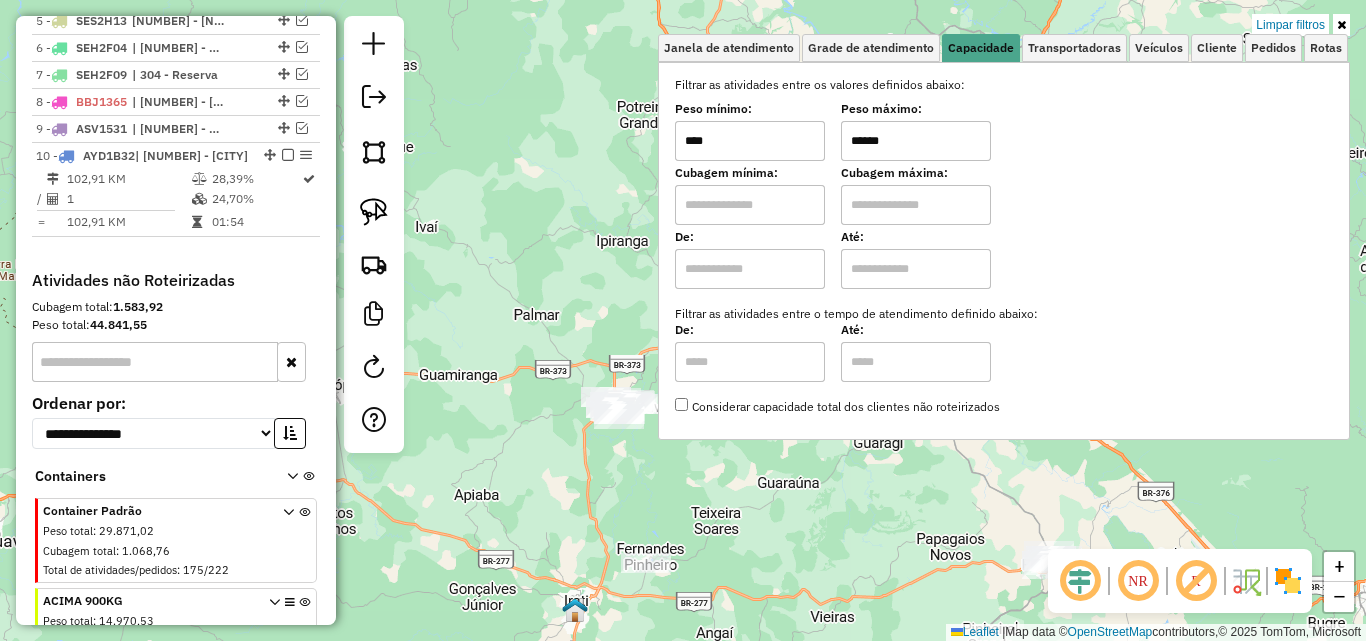 type on "******" 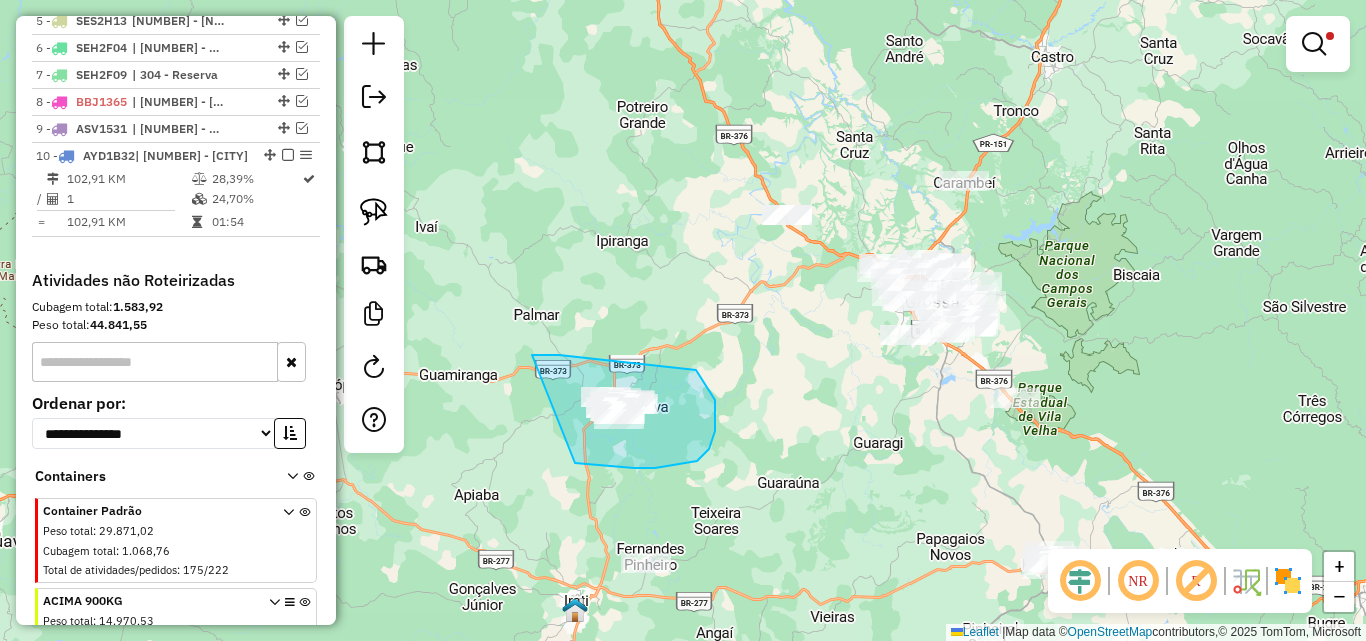 drag, startPoint x: 575, startPoint y: 463, endPoint x: 418, endPoint y: 381, distance: 177.12425 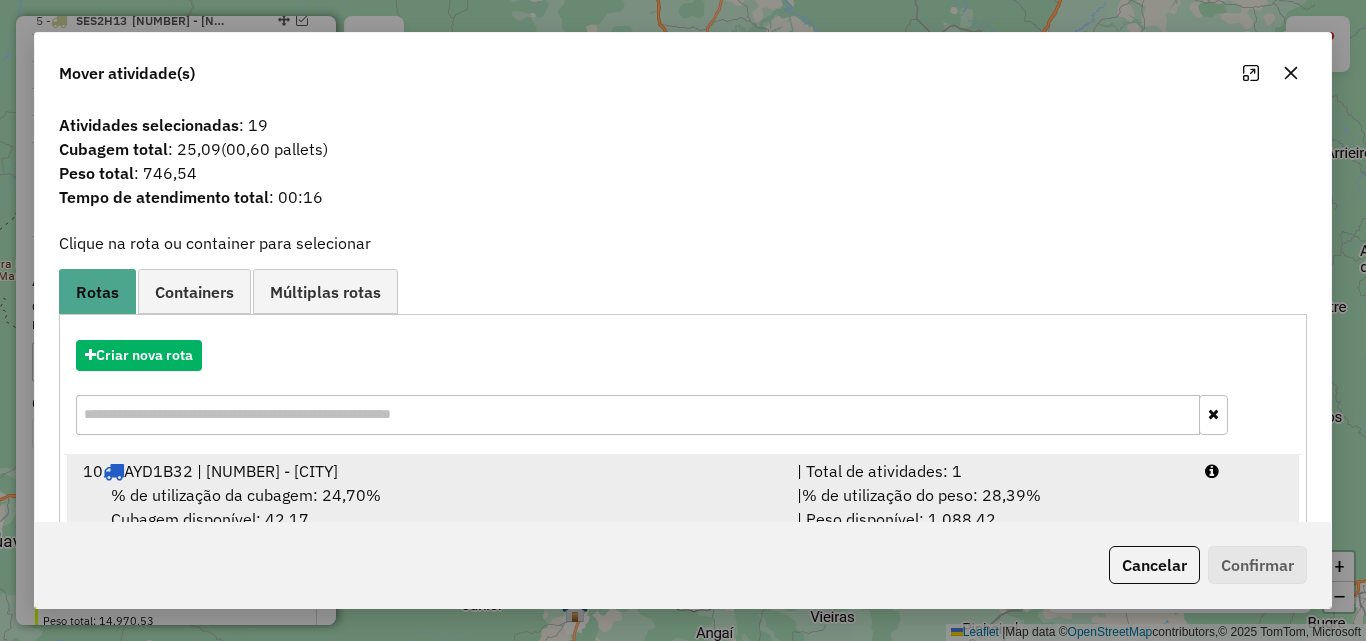 click on "% de utilização do peso: 28,39%" at bounding box center (921, 495) 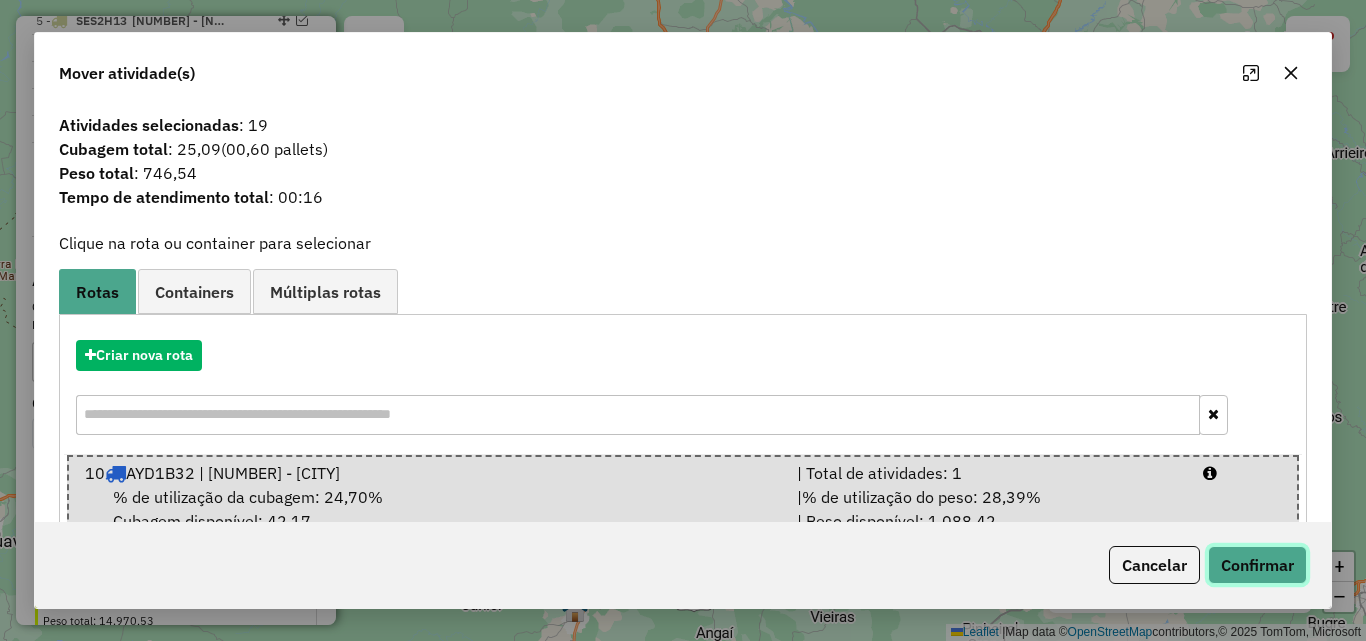click on "Confirmar" 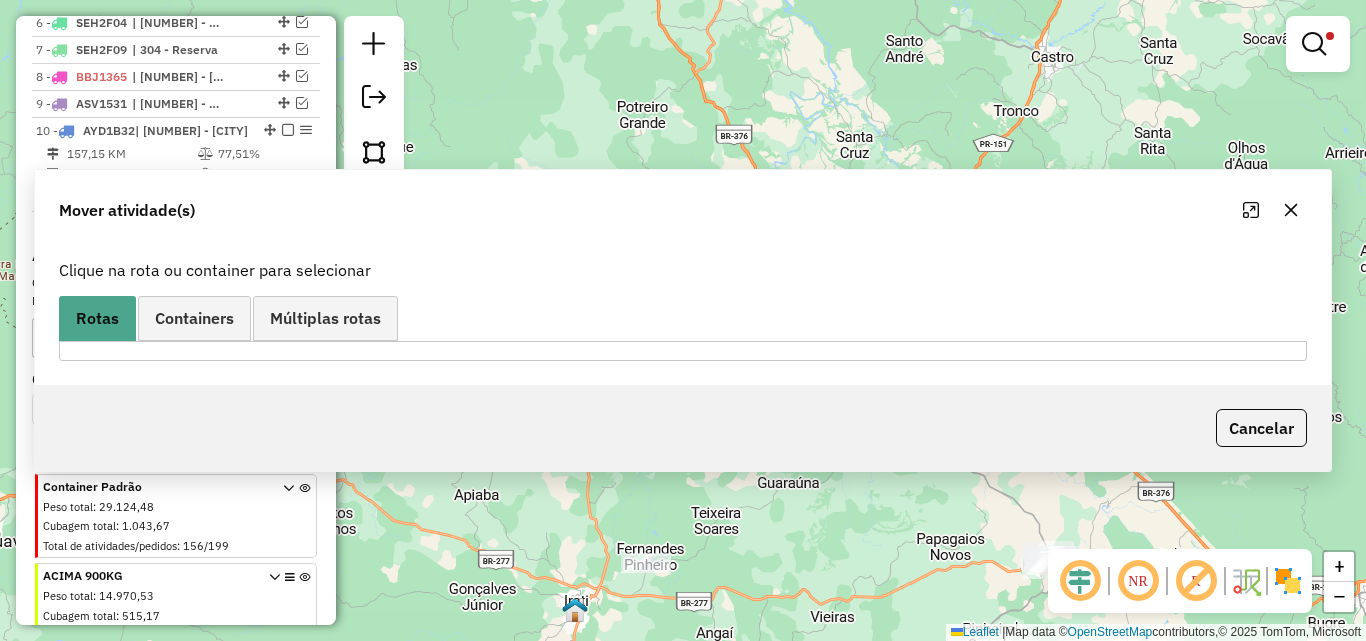 scroll, scrollTop: 908, scrollLeft: 0, axis: vertical 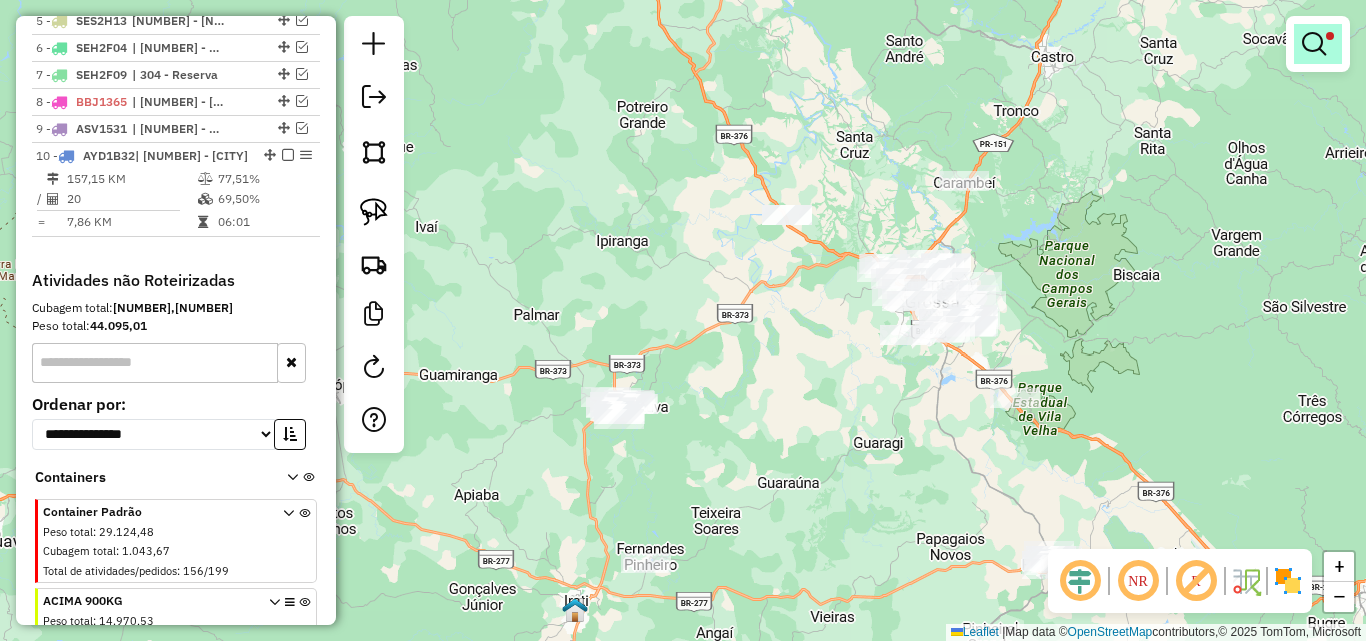 click at bounding box center [1318, 44] 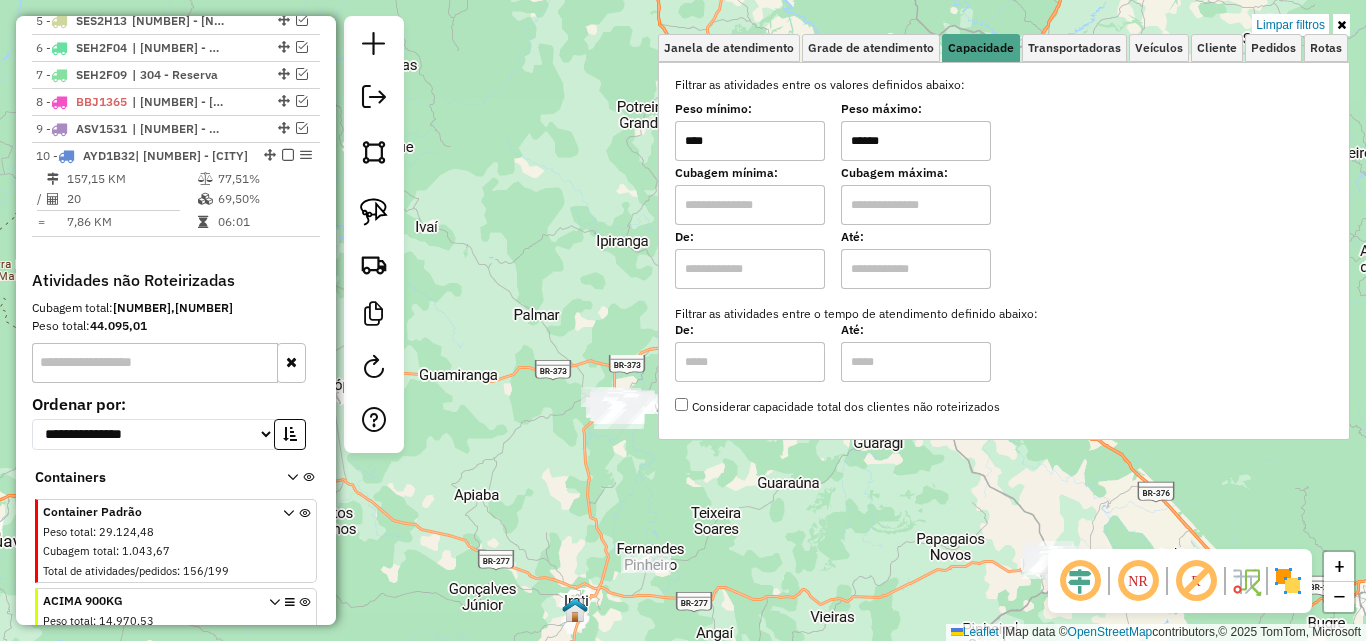 click on "******" at bounding box center [916, 141] 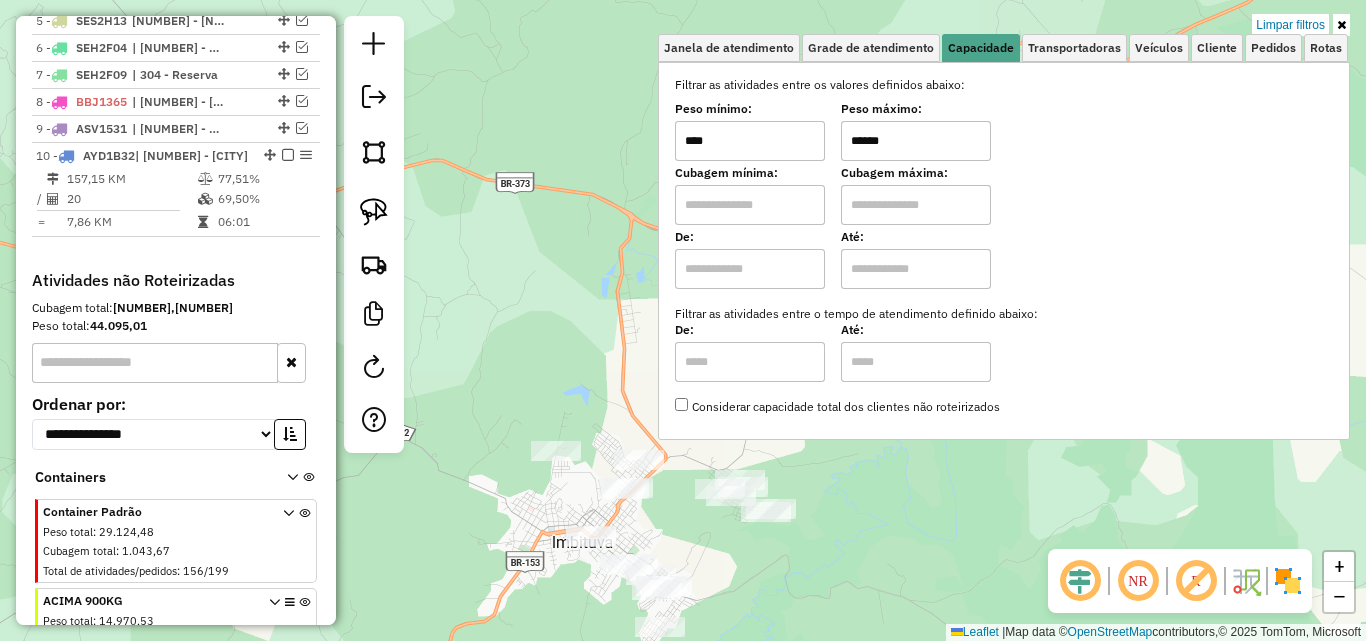 click on "******" at bounding box center [916, 141] 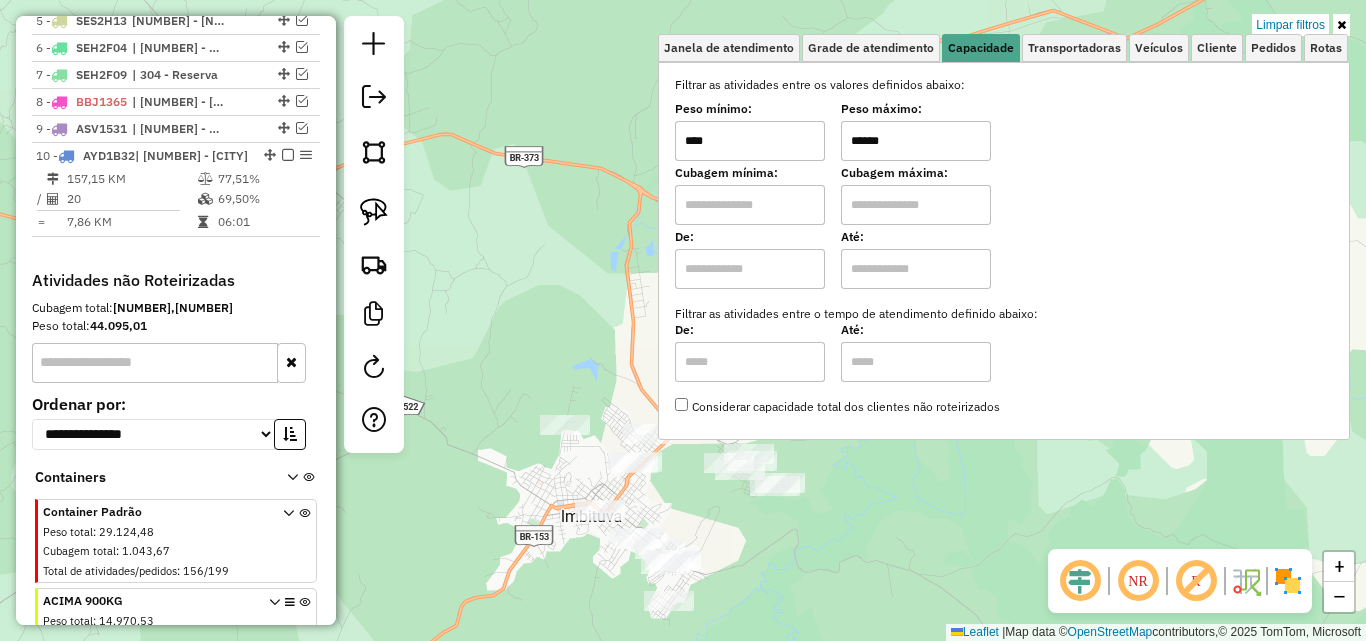 drag, startPoint x: 882, startPoint y: 546, endPoint x: 893, endPoint y: 478, distance: 68.88396 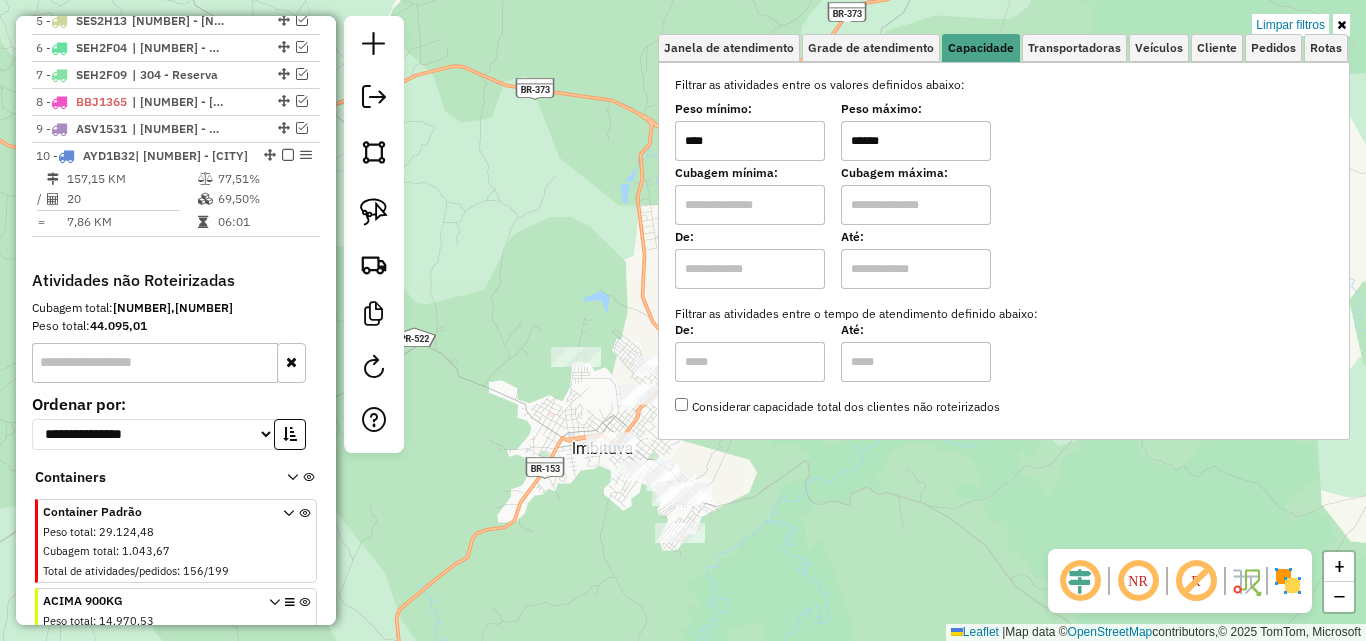 click on "******" at bounding box center (916, 141) 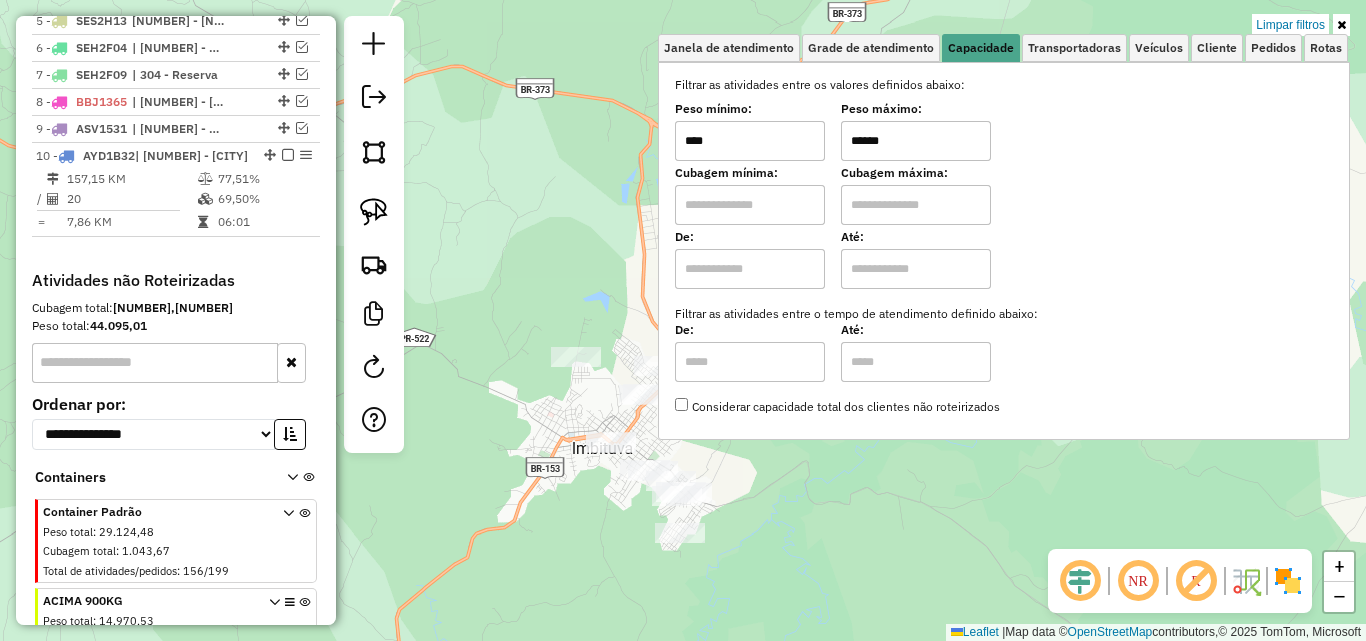 click on "Limpar filtros Janela de atendimento Grade de atendimento Capacidade Transportadoras Veículos Cliente Pedidos  Rotas Selecione os dias de semana para filtrar as janelas de atendimento  Seg   Ter   Qua   Qui   Sex   Sáb   Dom  Informe o período da janela de atendimento: De: Até:  Filtrar exatamente a janela do cliente  Considerar janela de atendimento padrão  Selecione os dias de semana para filtrar as grades de atendimento  Seg   Ter   Qua   Qui   Sex   Sáb   Dom   Considerar clientes sem dia de atendimento cadastrado  Clientes fora do dia de atendimento selecionado Filtrar as atividades entre os valores definidos abaixo:  Peso mínimo:  ****  Peso máximo:  ******  Cubagem mínima:   Cubagem máxima:   De:   Até:  Filtrar as atividades entre o tempo de atendimento definido abaixo:  De:   Até:   Considerar capacidade total dos clientes não roteirizados Transportadora: Selecione um ou mais itens Tipo de veículo: Selecione um ou mais itens Veículo: Selecione um ou mais itens Motorista: Nome: Rótulo:" 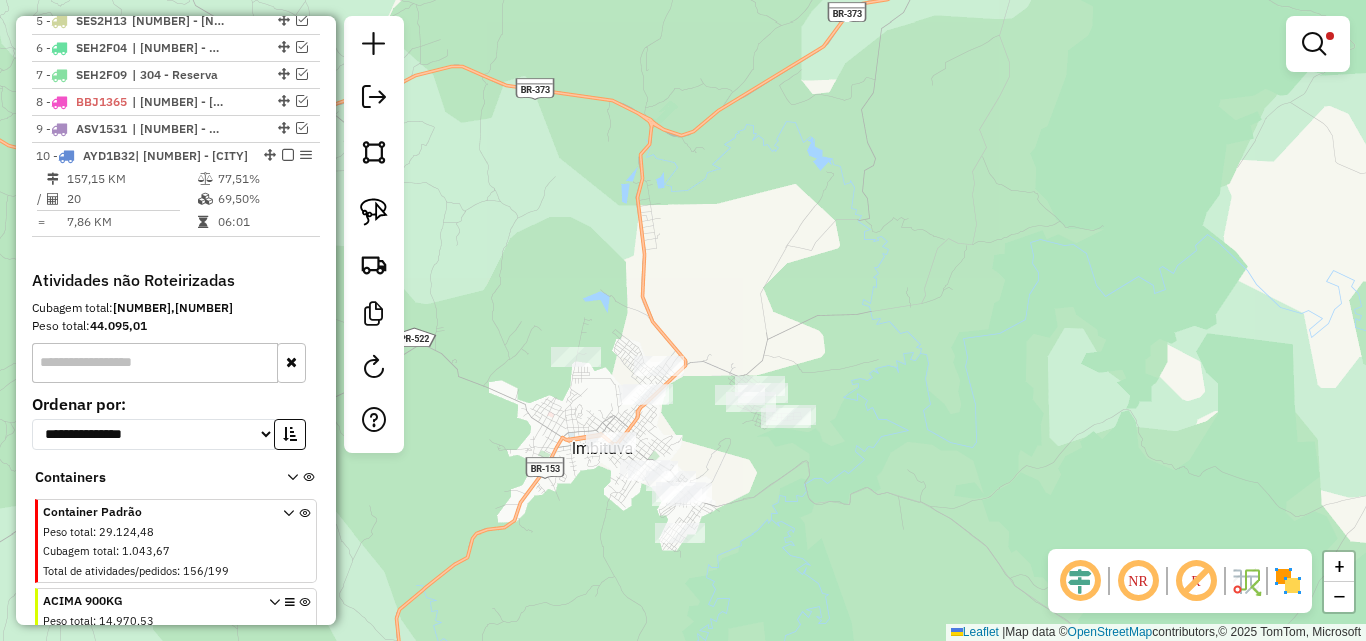 click on "Limpar filtros Janela de atendimento Grade de atendimento Capacidade Transportadoras Veículos Cliente Pedidos  Rotas Selecione os dias de semana para filtrar as janelas de atendimento  Seg   Ter   Qua   Qui   Sex   Sáb   Dom  Informe o período da janela de atendimento: De: Até:  Filtrar exatamente a janela do cliente  Considerar janela de atendimento padrão  Selecione os dias de semana para filtrar as grades de atendimento  Seg   Ter   Qua   Qui   Sex   Sáb   Dom   Considerar clientes sem dia de atendimento cadastrado  Clientes fora do dia de atendimento selecionado Filtrar as atividades entre os valores definidos abaixo:  Peso mínimo:  ****  Peso máximo:  ******  Cubagem mínima:   Cubagem máxima:   De:   Até:  Filtrar as atividades entre o tempo de atendimento definido abaixo:  De:   Até:   Considerar capacidade total dos clientes não roteirizados Transportadora: Selecione um ou mais itens Tipo de veículo: Selecione um ou mais itens Veículo: Selecione um ou mais itens Motorista: Nome: Rótulo:" 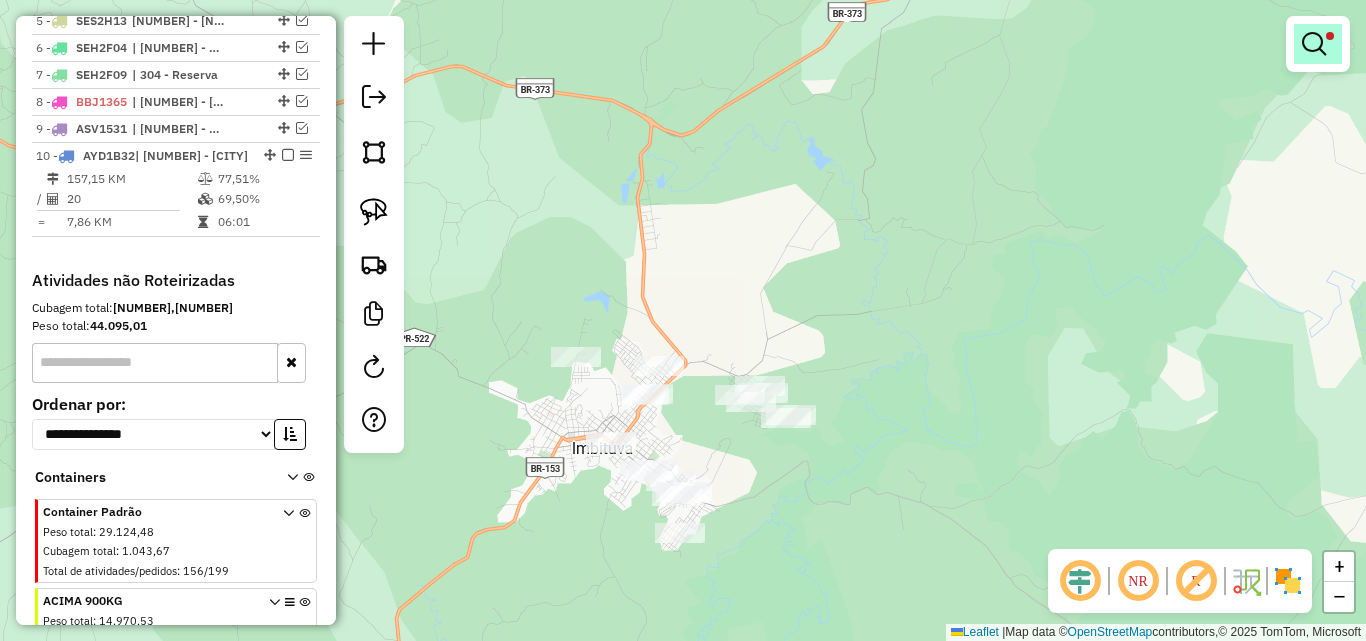 click at bounding box center [1314, 44] 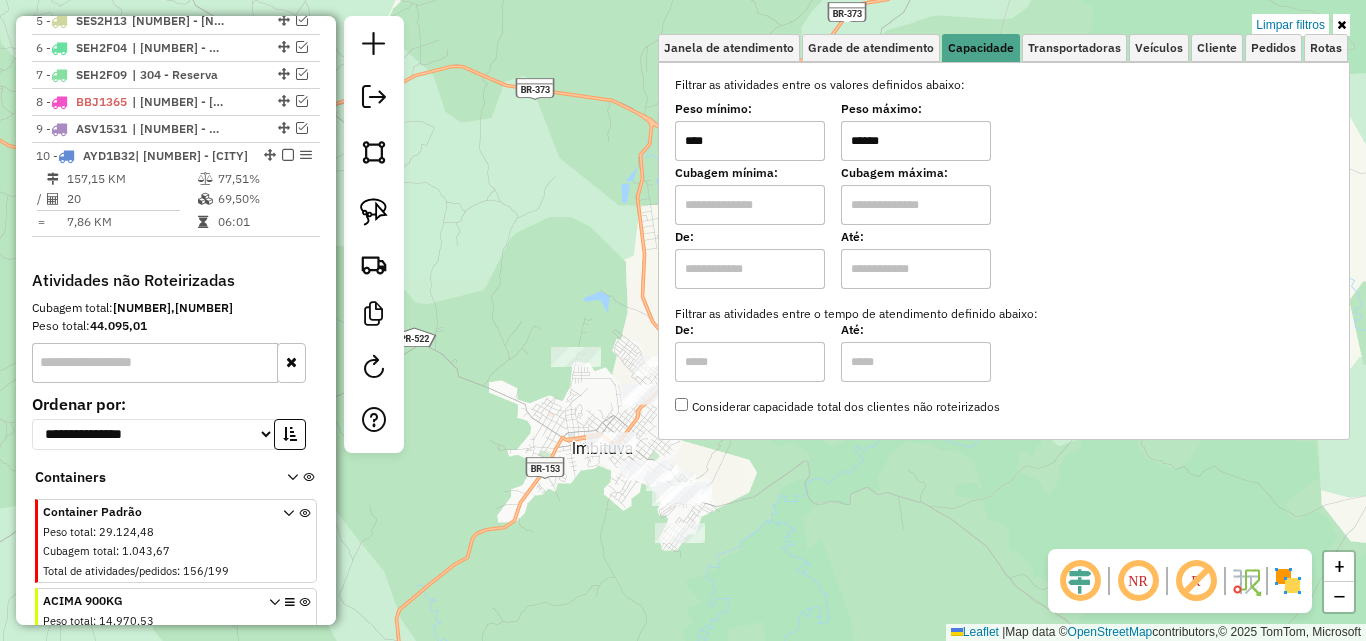 click on "******" at bounding box center [916, 141] 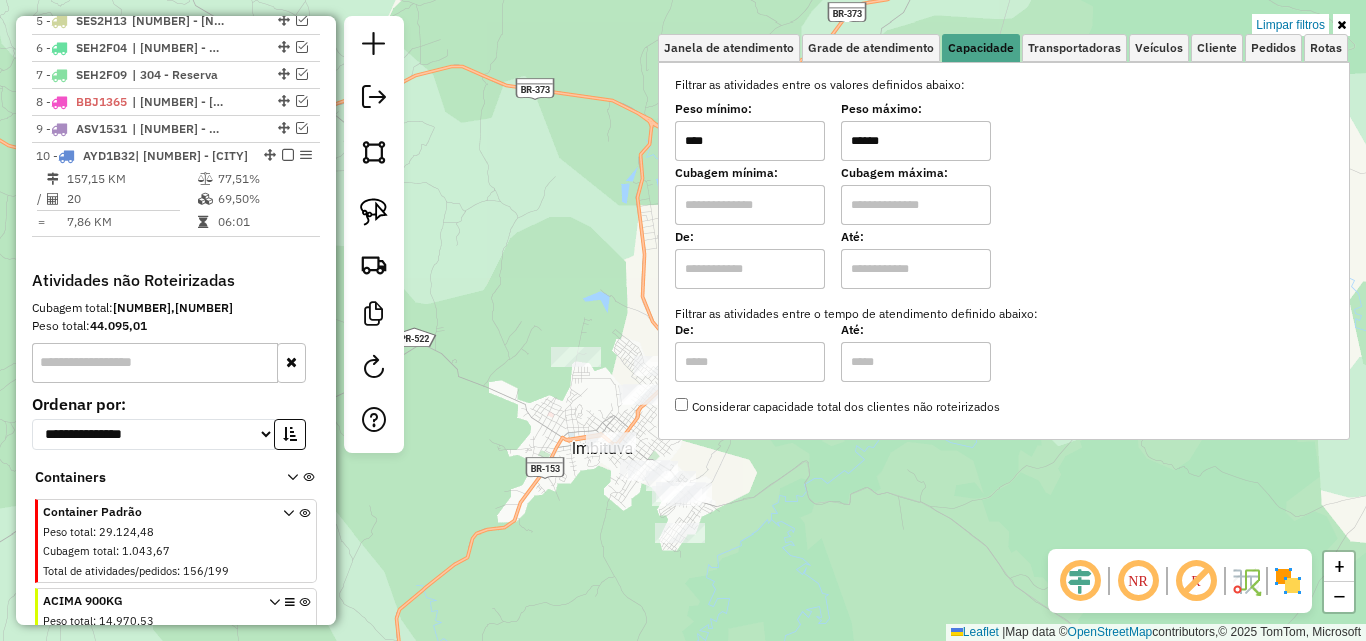 type on "******" 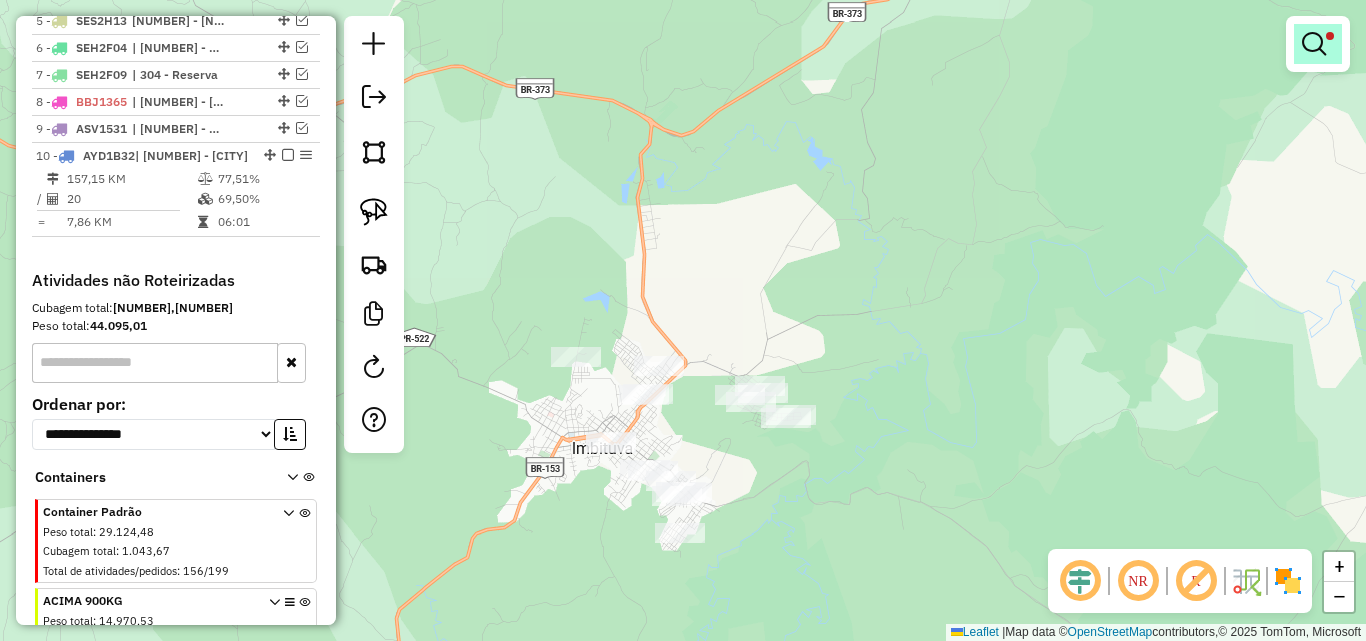 click at bounding box center (1314, 44) 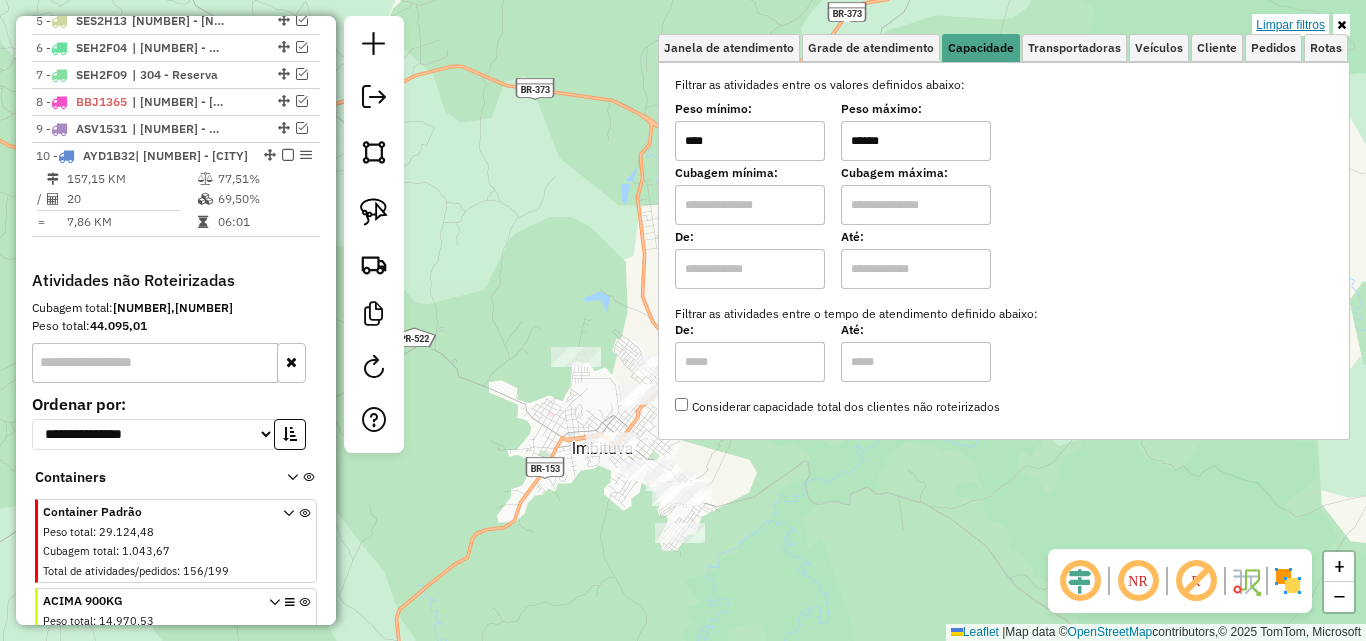 click on "Limpar filtros" at bounding box center [1290, 25] 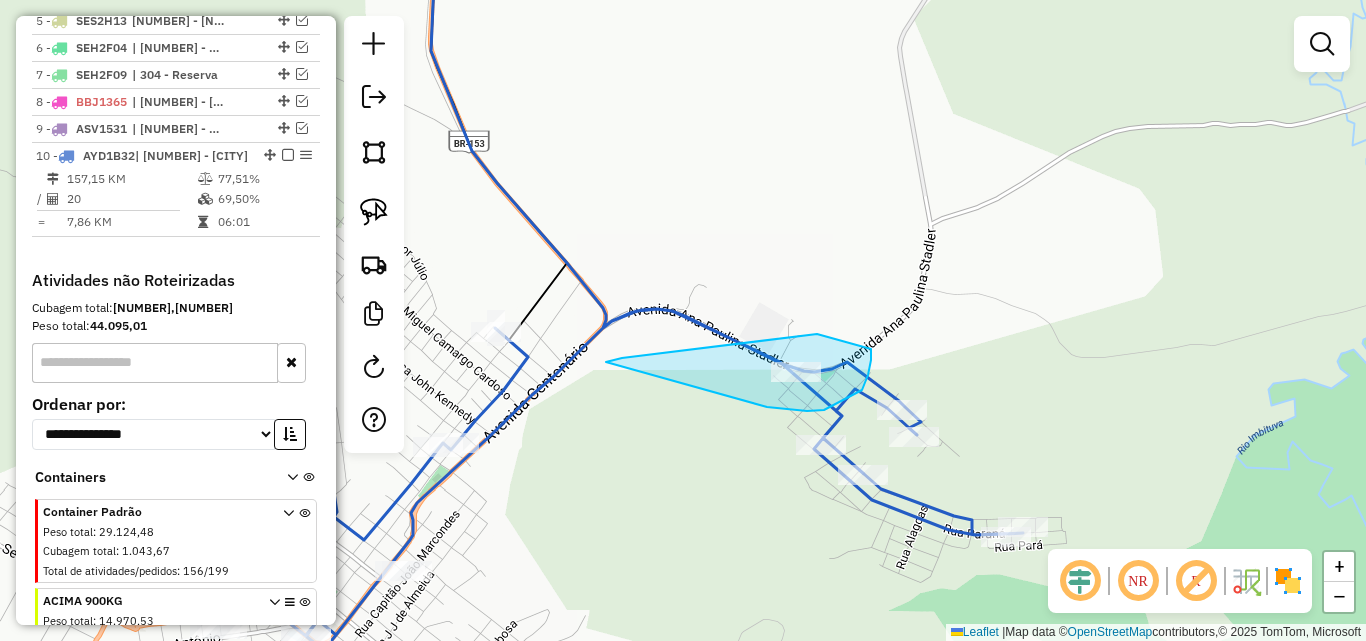 drag, startPoint x: 824, startPoint y: 410, endPoint x: 606, endPoint y: 362, distance: 223.22186 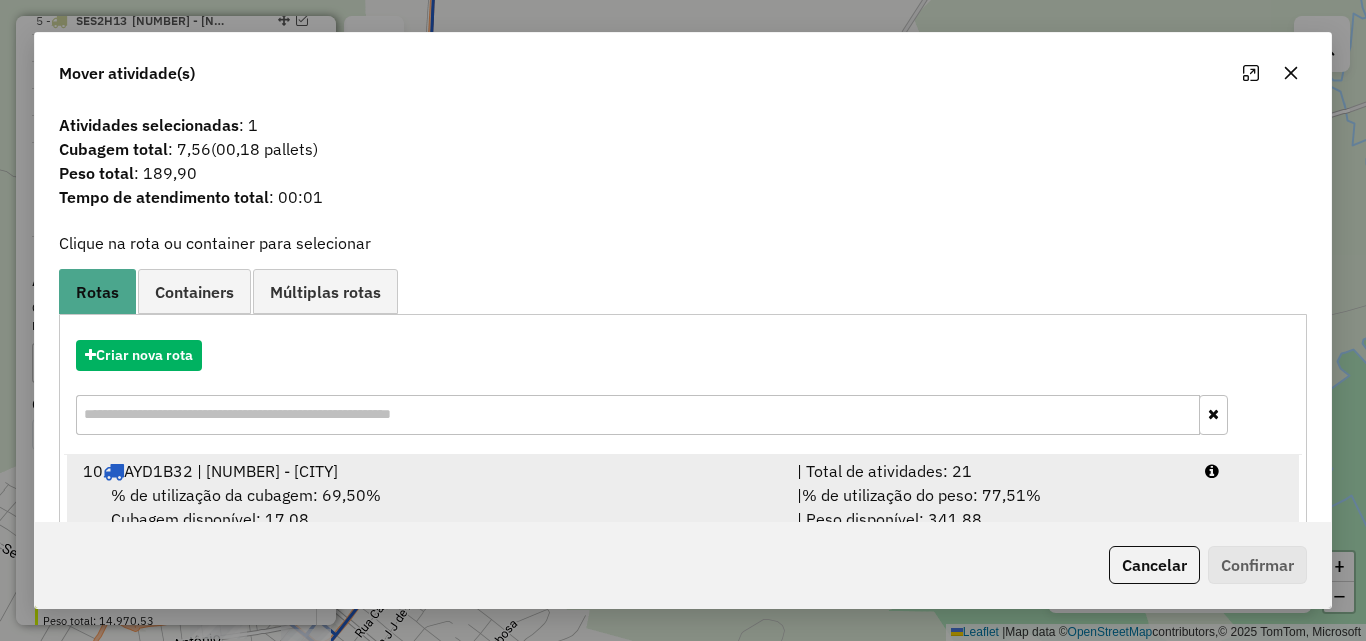 click on "% de utilização do peso: 77,51%" at bounding box center (921, 495) 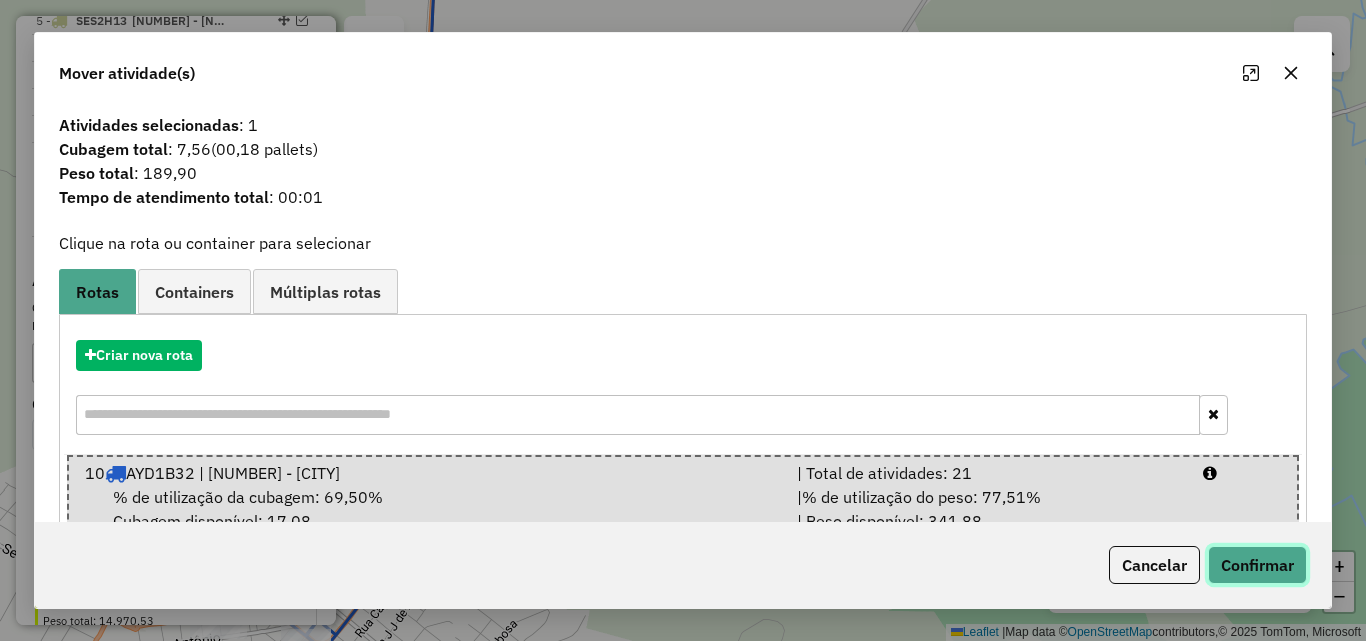 click on "Confirmar" 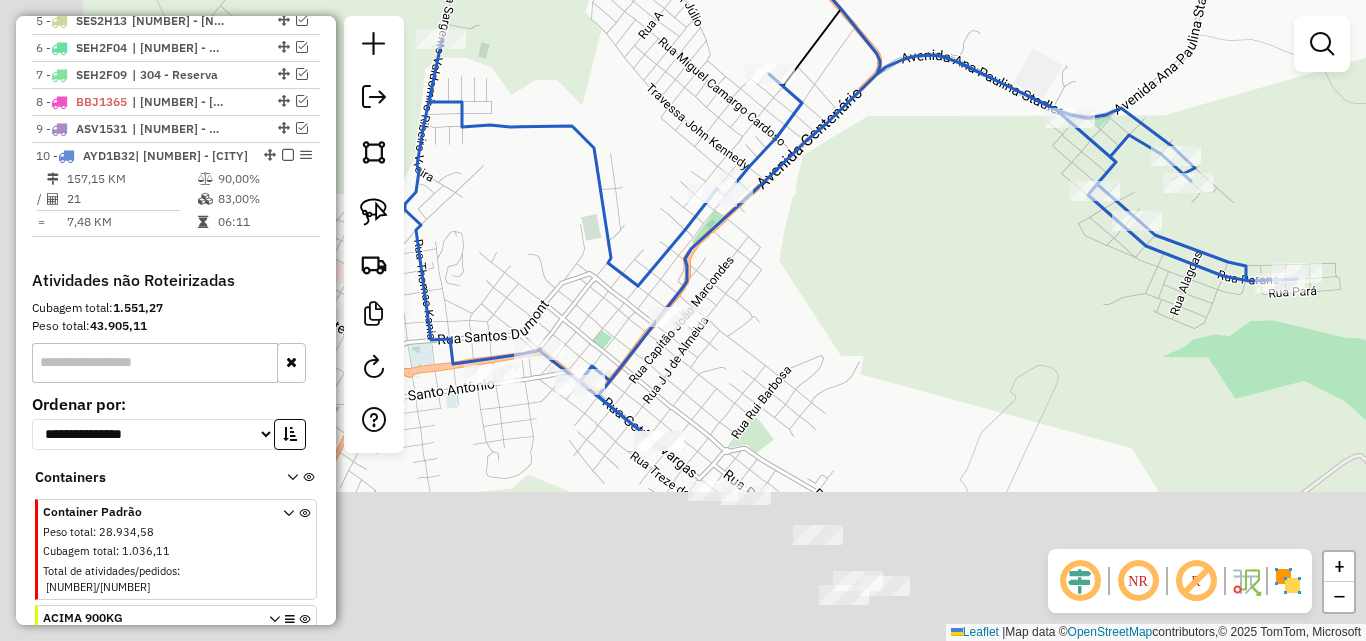 drag, startPoint x: 707, startPoint y: 471, endPoint x: 980, endPoint y: 243, distance: 355.68665 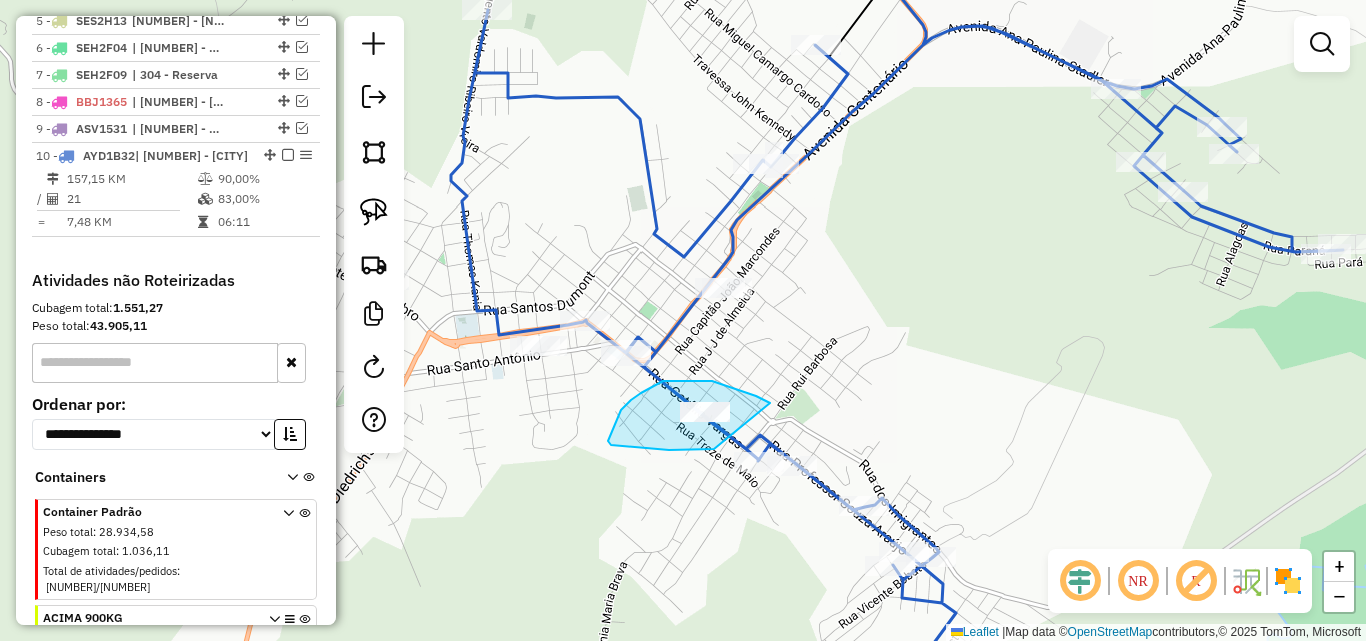 drag, startPoint x: 770, startPoint y: 403, endPoint x: 715, endPoint y: 449, distance: 71.70077 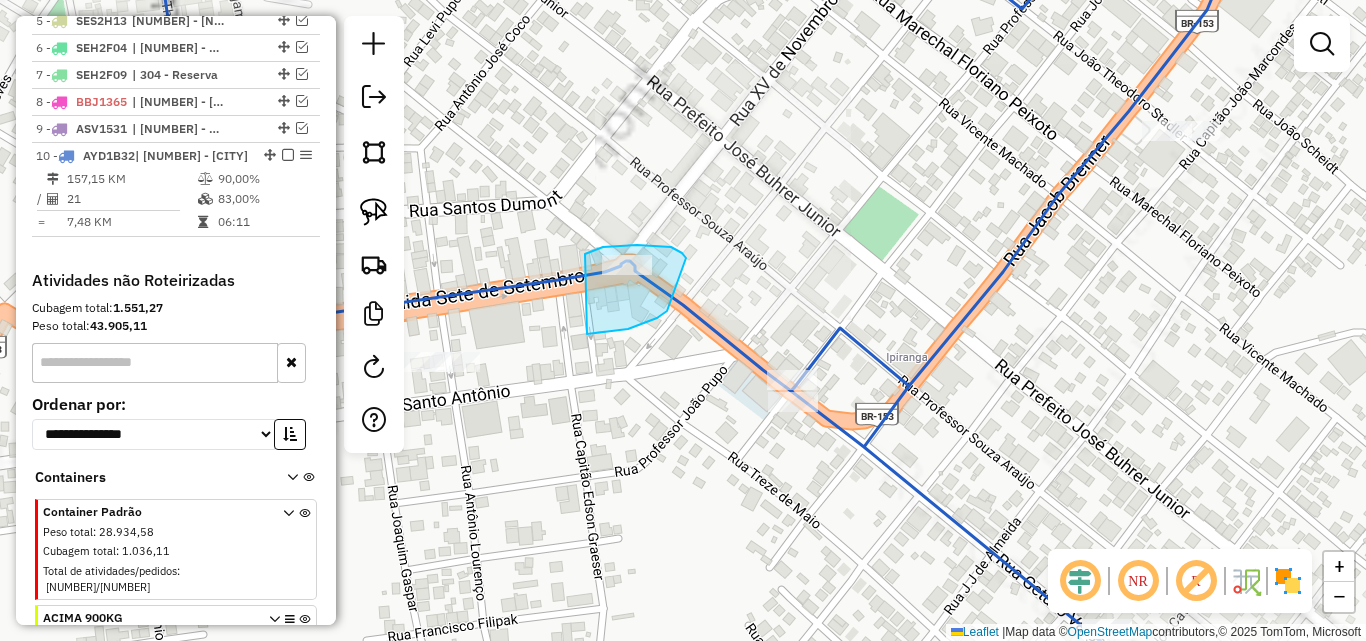 drag, startPoint x: 587, startPoint y: 334, endPoint x: 585, endPoint y: 254, distance: 80.024994 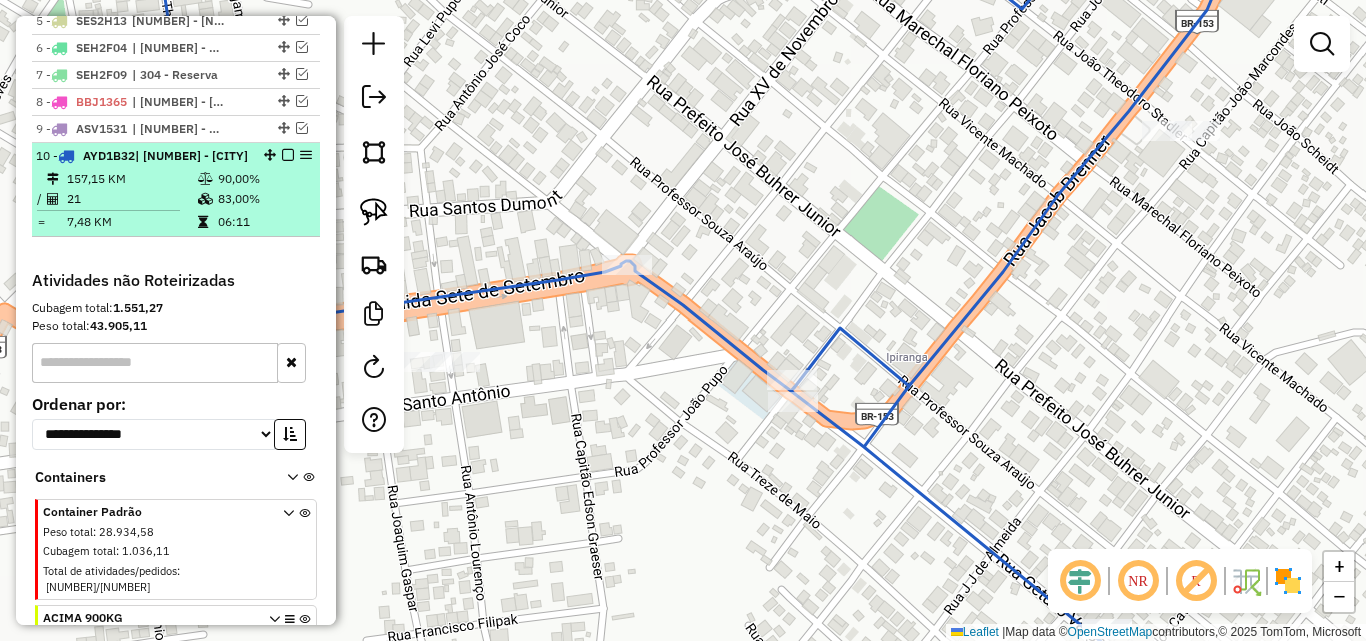 click at bounding box center [288, 155] 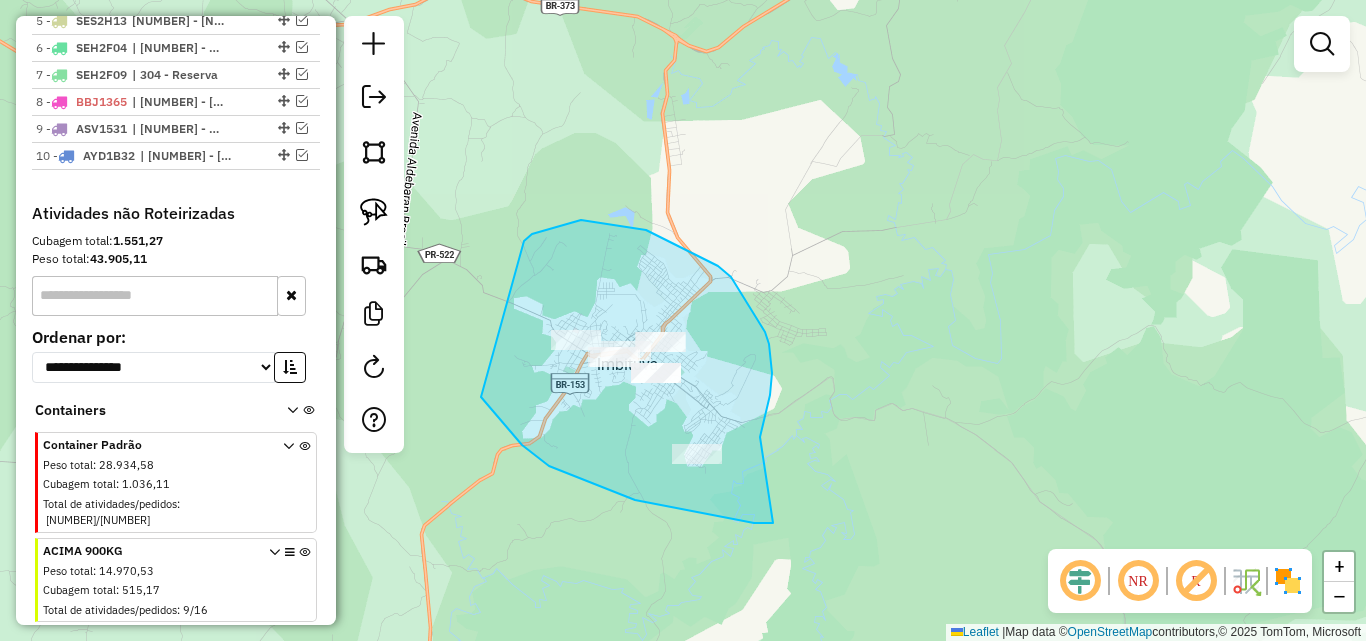 drag, startPoint x: 770, startPoint y: 395, endPoint x: 773, endPoint y: 523, distance: 128.03516 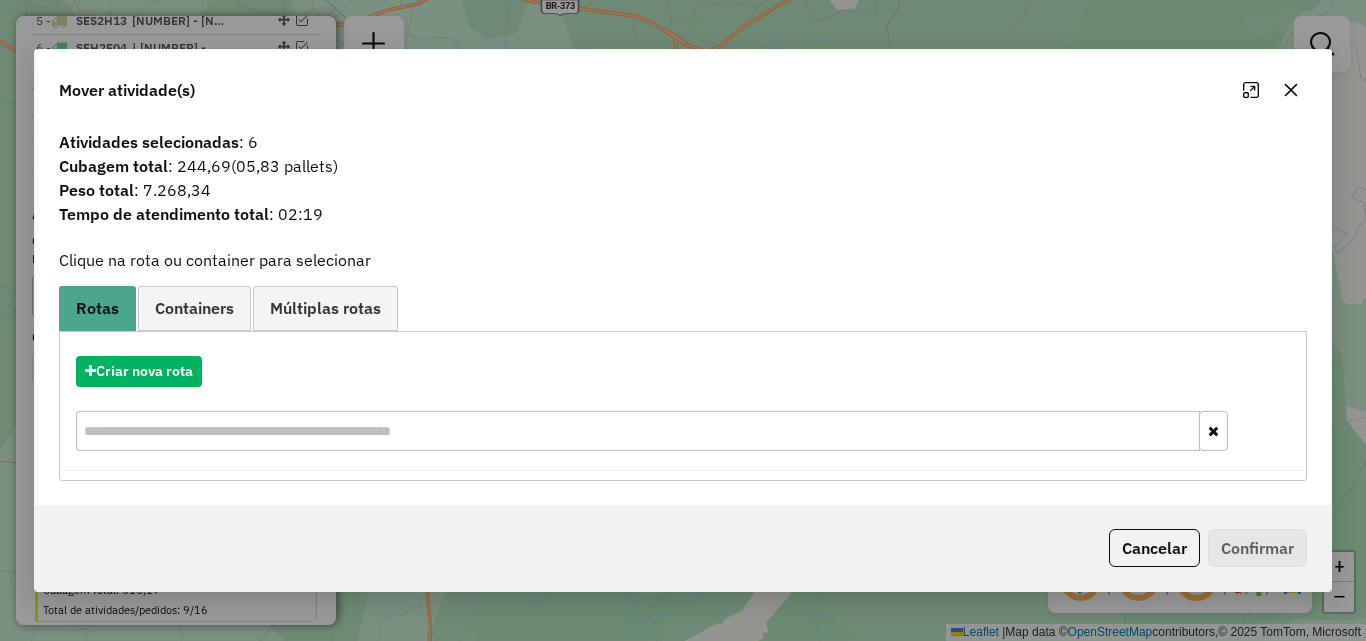 click 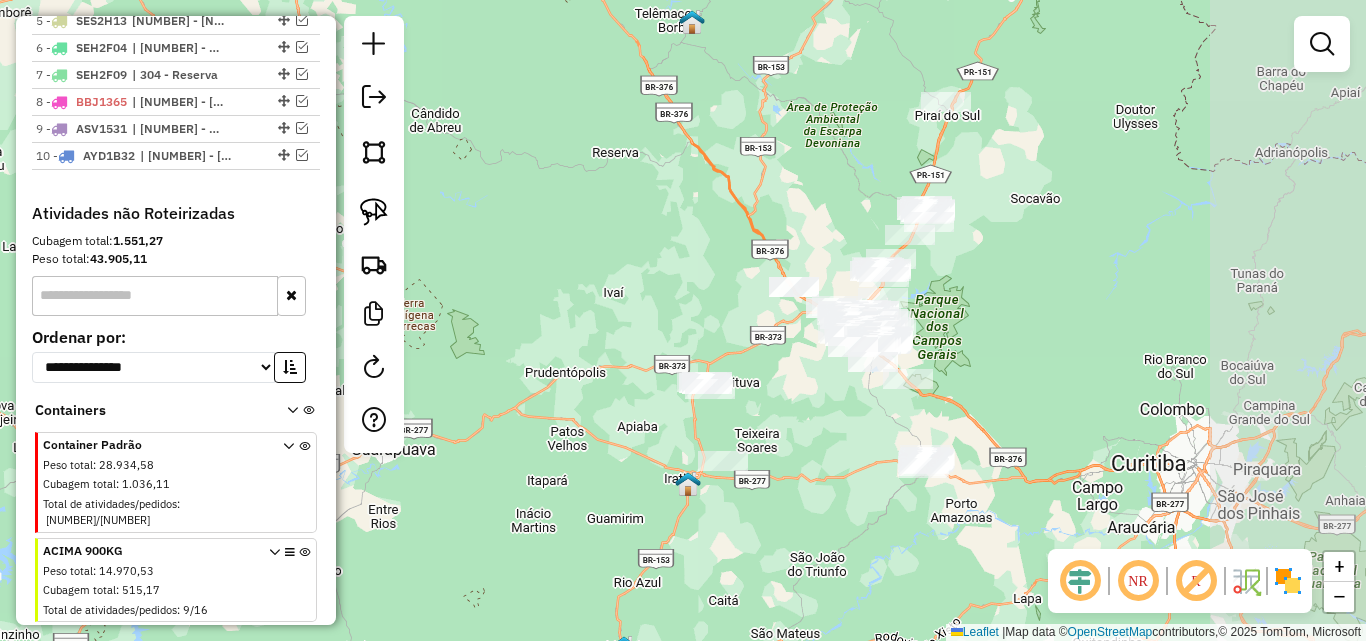 drag, startPoint x: 1133, startPoint y: 344, endPoint x: 855, endPoint y: 387, distance: 281.30588 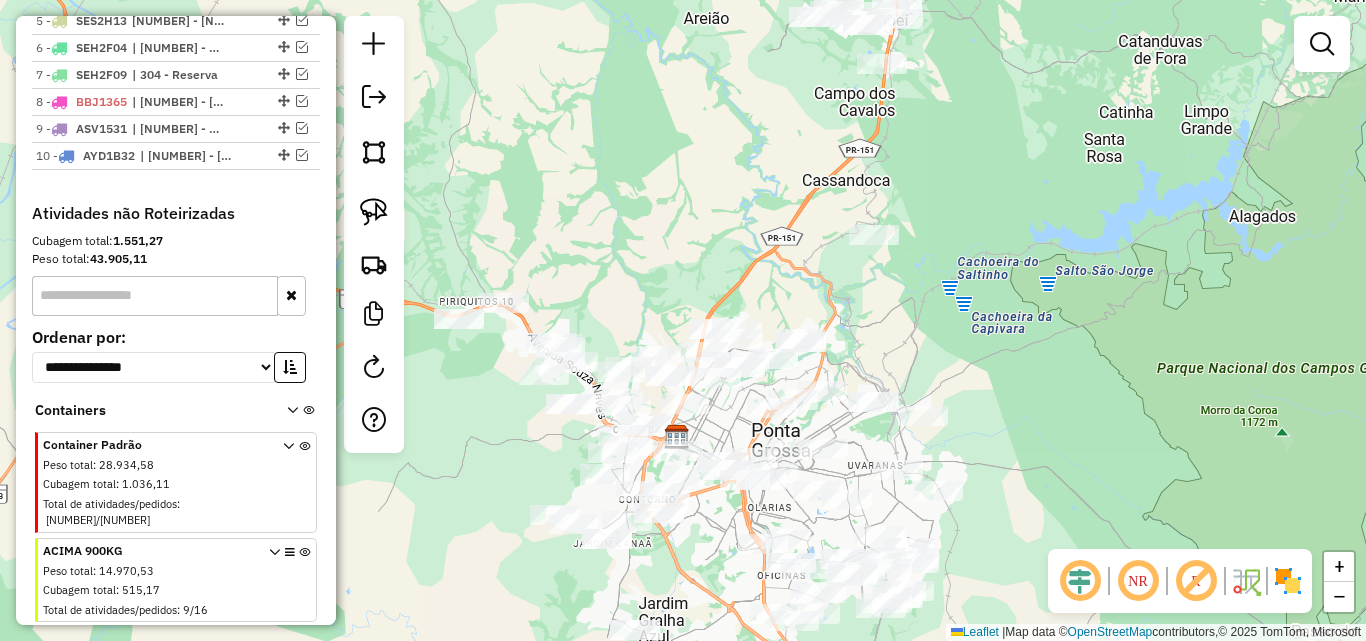 drag, startPoint x: 1162, startPoint y: 210, endPoint x: 976, endPoint y: 316, distance: 214.08409 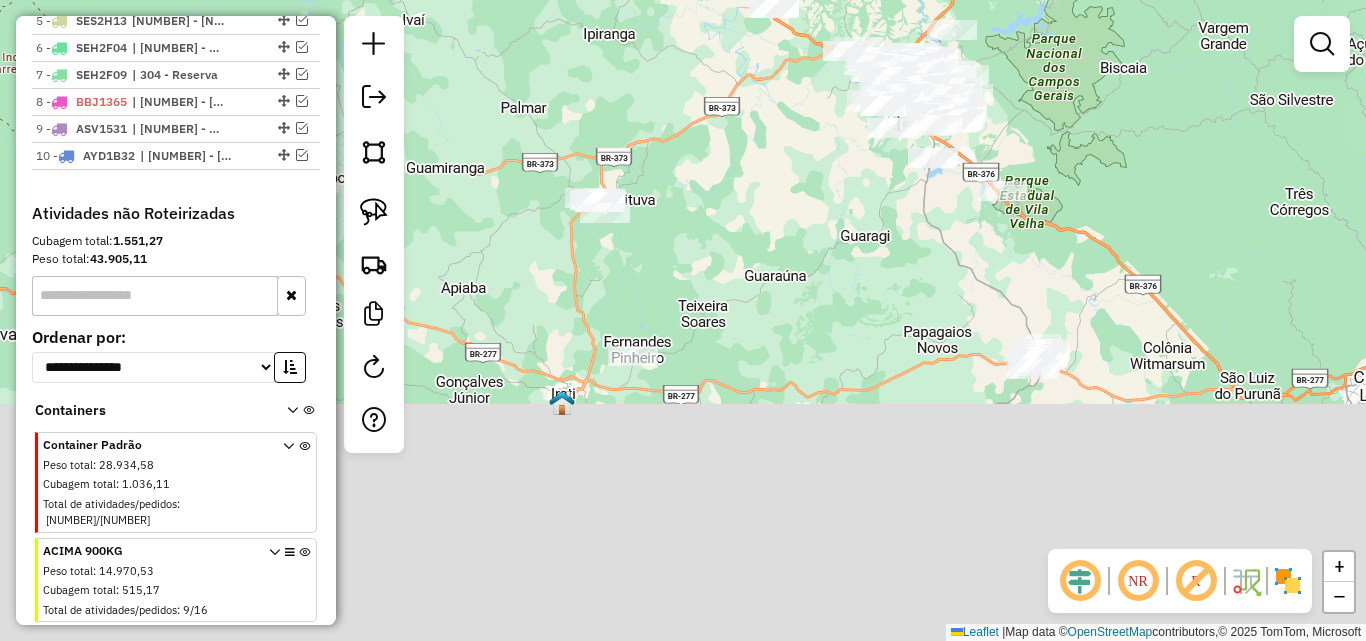 drag, startPoint x: 1036, startPoint y: 322, endPoint x: 1039, endPoint y: 95, distance: 227.01982 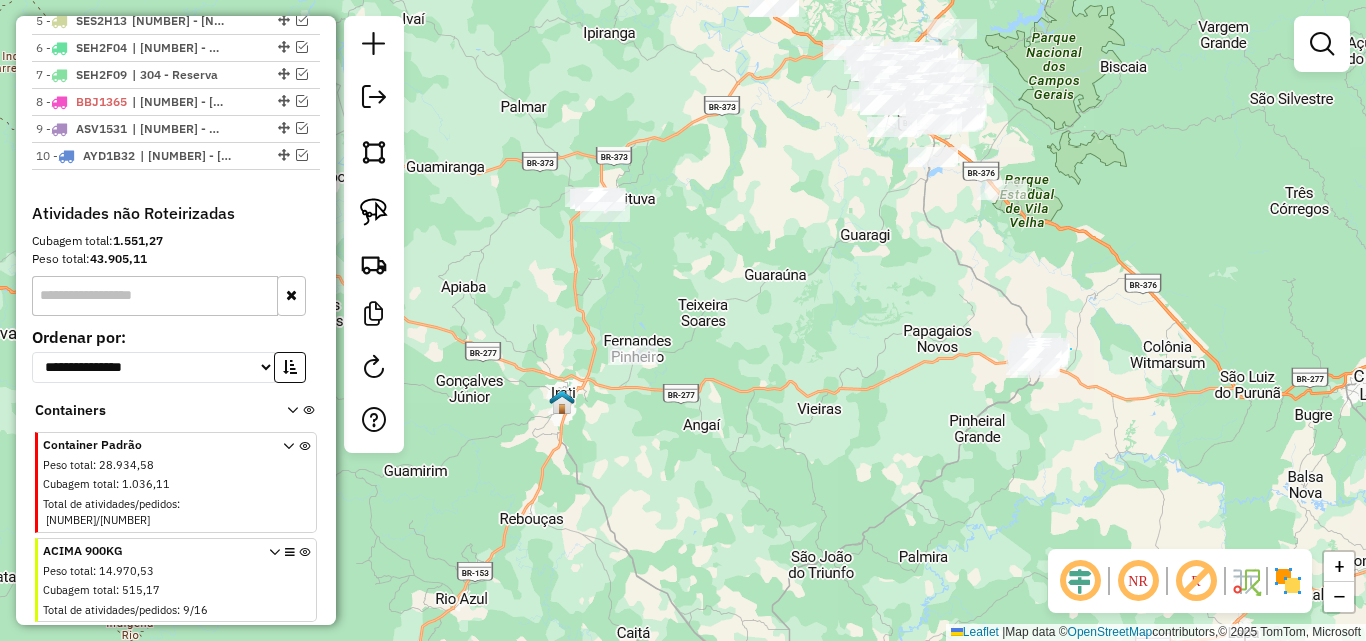 drag, startPoint x: 1071, startPoint y: 349, endPoint x: 1084, endPoint y: 338, distance: 17.029387 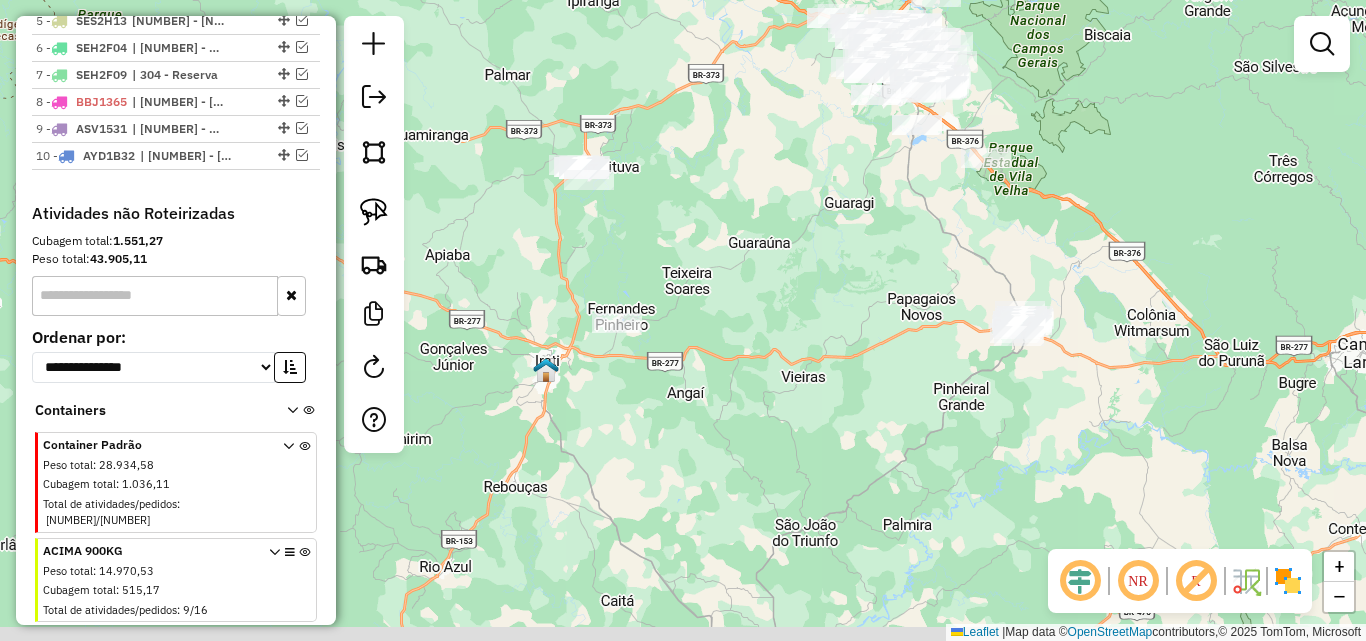 drag, startPoint x: 1088, startPoint y: 337, endPoint x: 1045, endPoint y: 298, distance: 58.0517 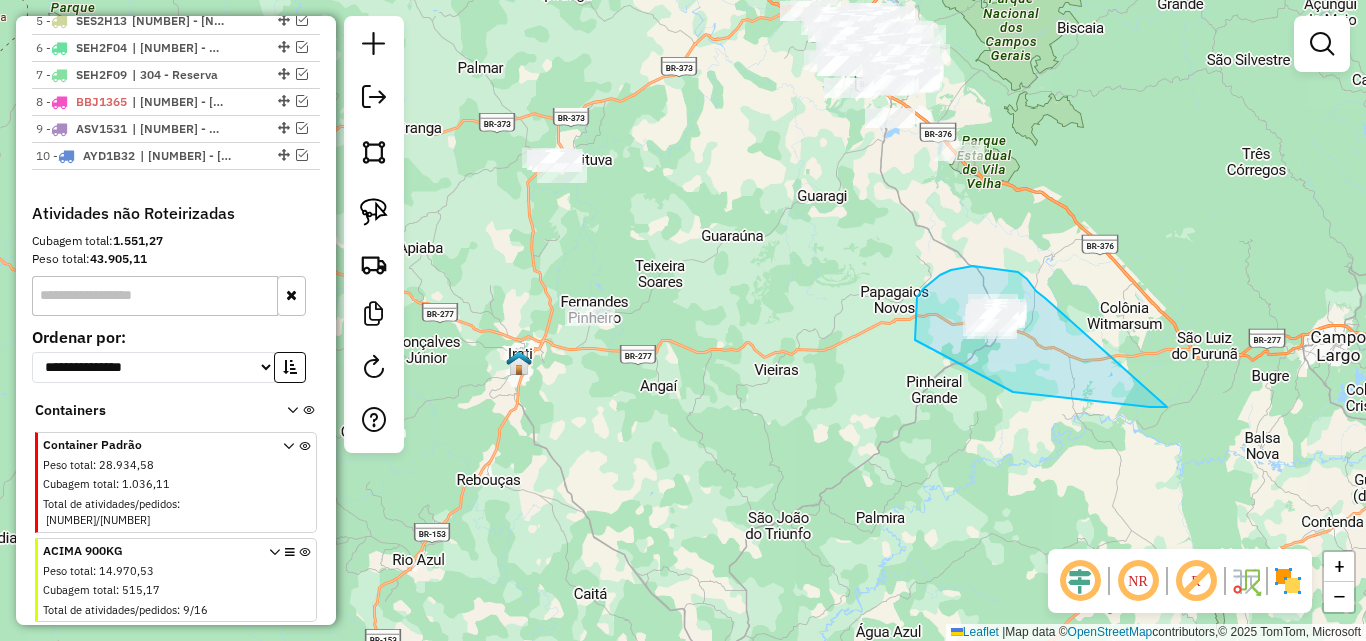 drag, startPoint x: 1045, startPoint y: 298, endPoint x: 1134, endPoint y: 383, distance: 123.069084 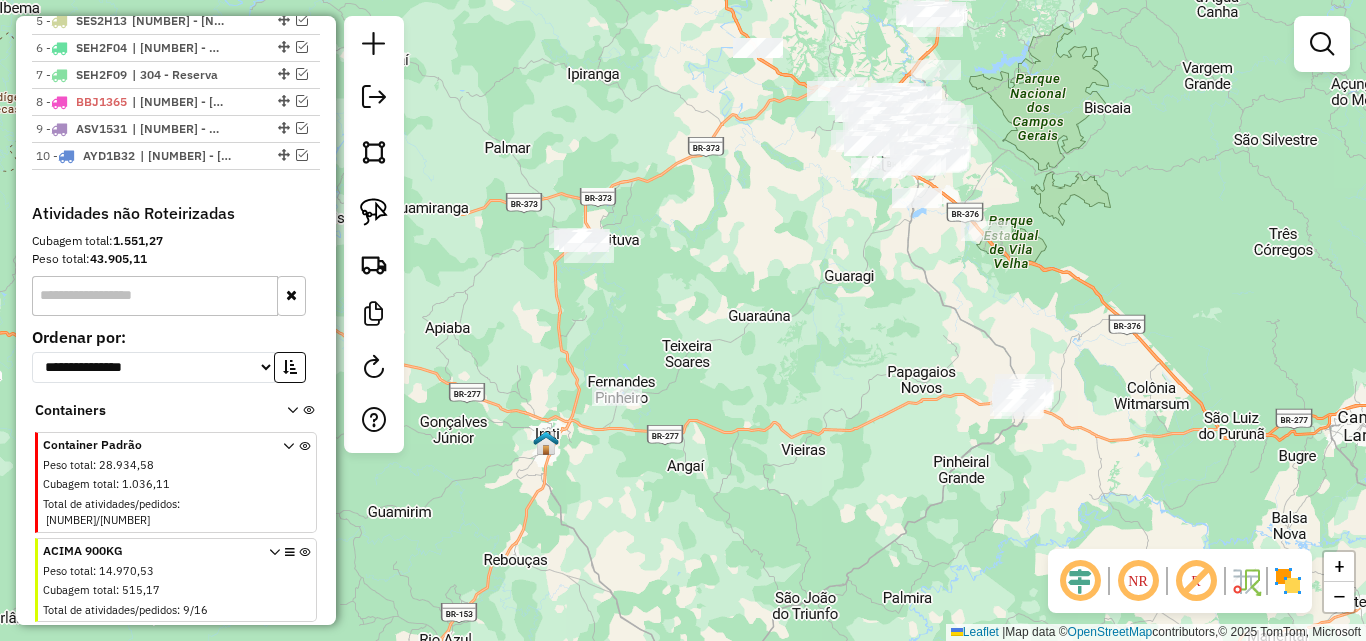 drag, startPoint x: 1109, startPoint y: 155, endPoint x: 1136, endPoint y: 235, distance: 84.4334 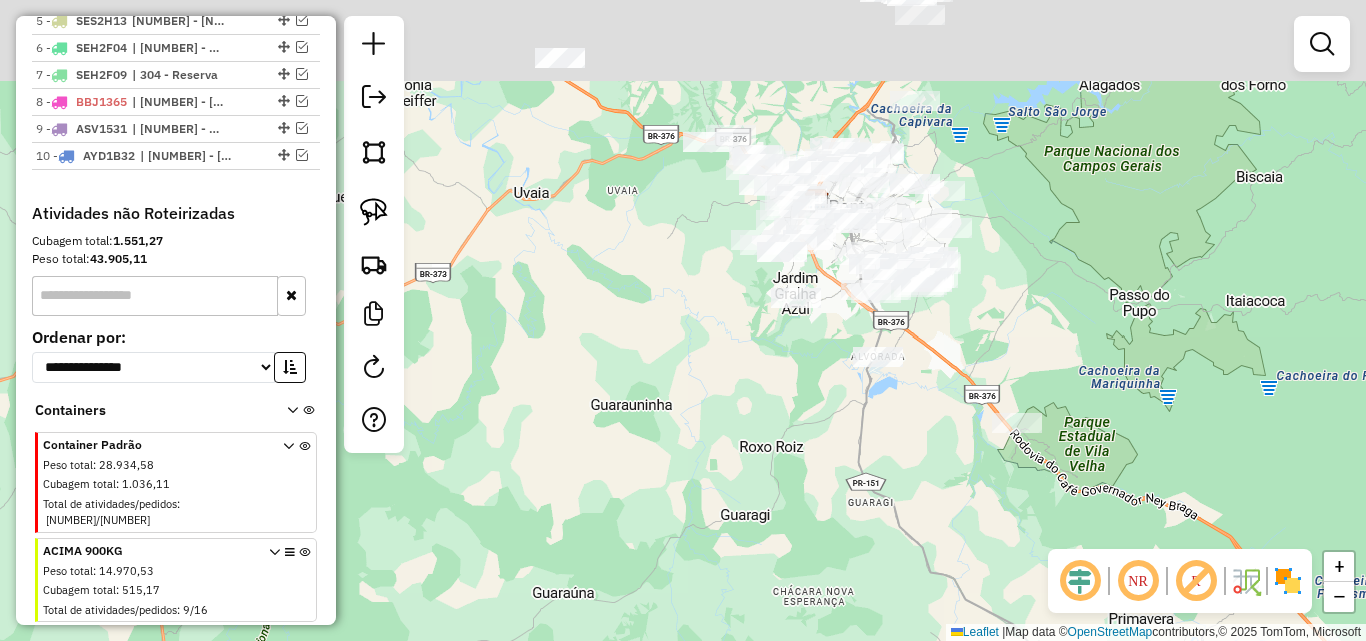 drag, startPoint x: 985, startPoint y: 155, endPoint x: 1006, endPoint y: 322, distance: 168.31519 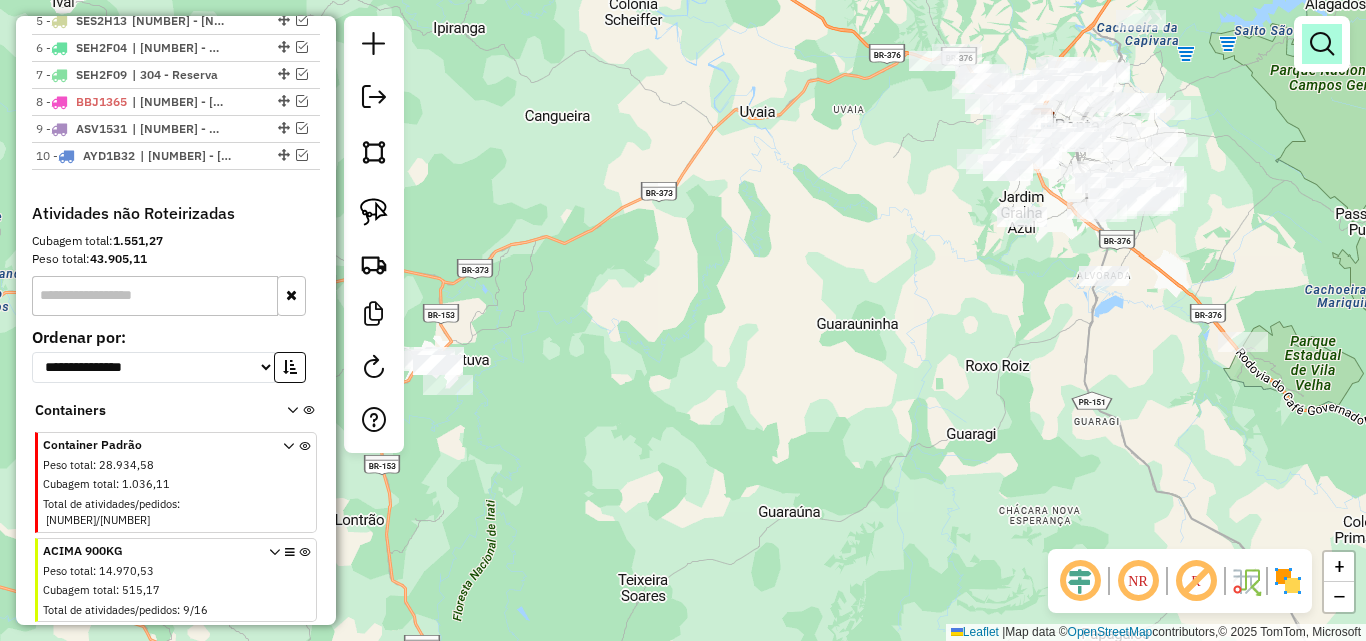 click at bounding box center [1322, 44] 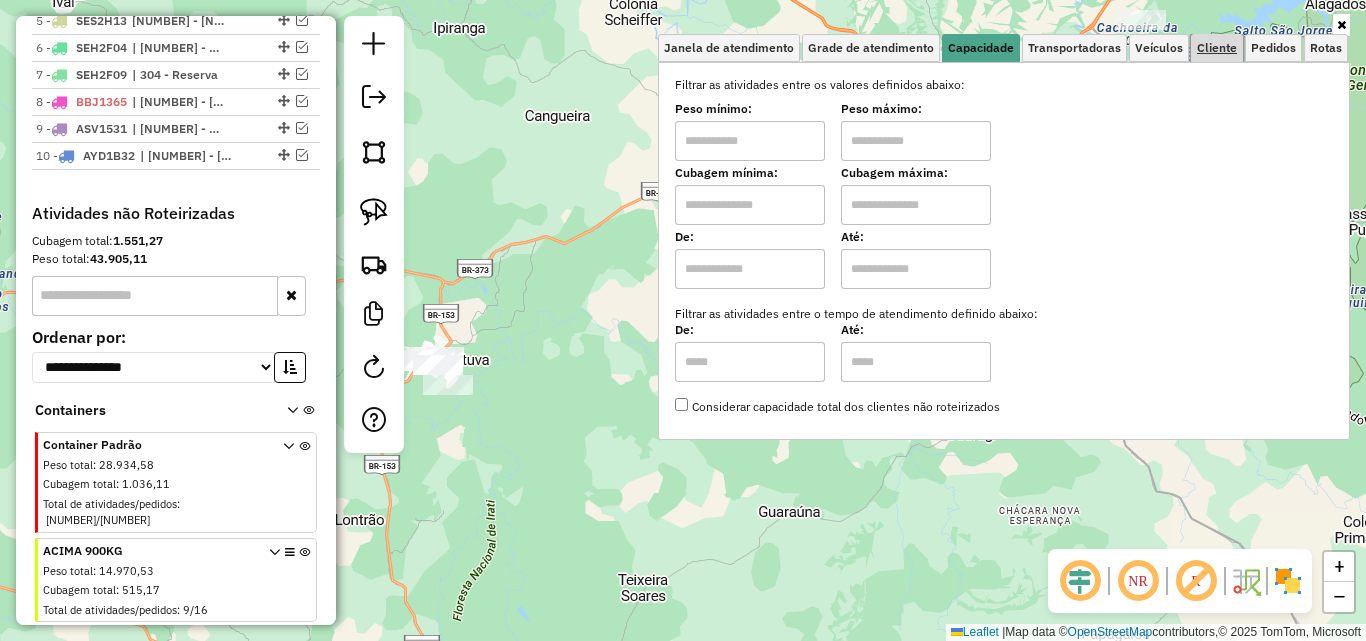 click on "Cliente" at bounding box center [1217, 48] 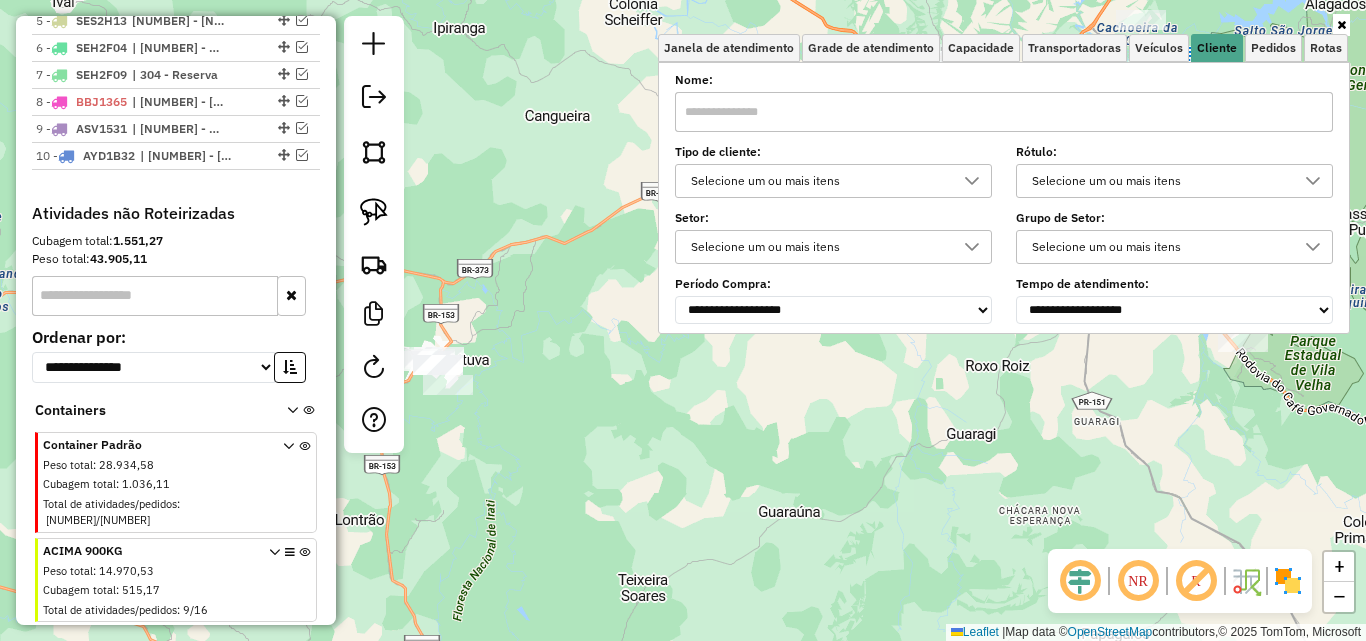 click on "Selecione um ou mais itens" at bounding box center (1159, 181) 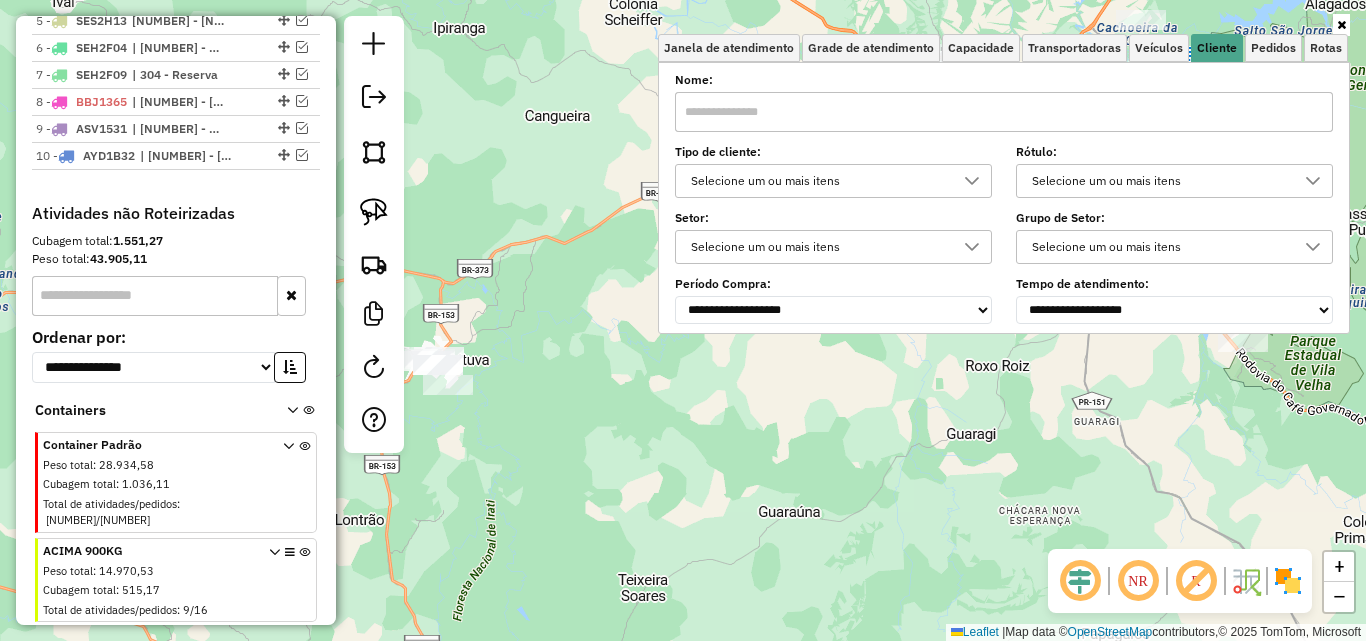 scroll, scrollTop: 12, scrollLeft: 69, axis: both 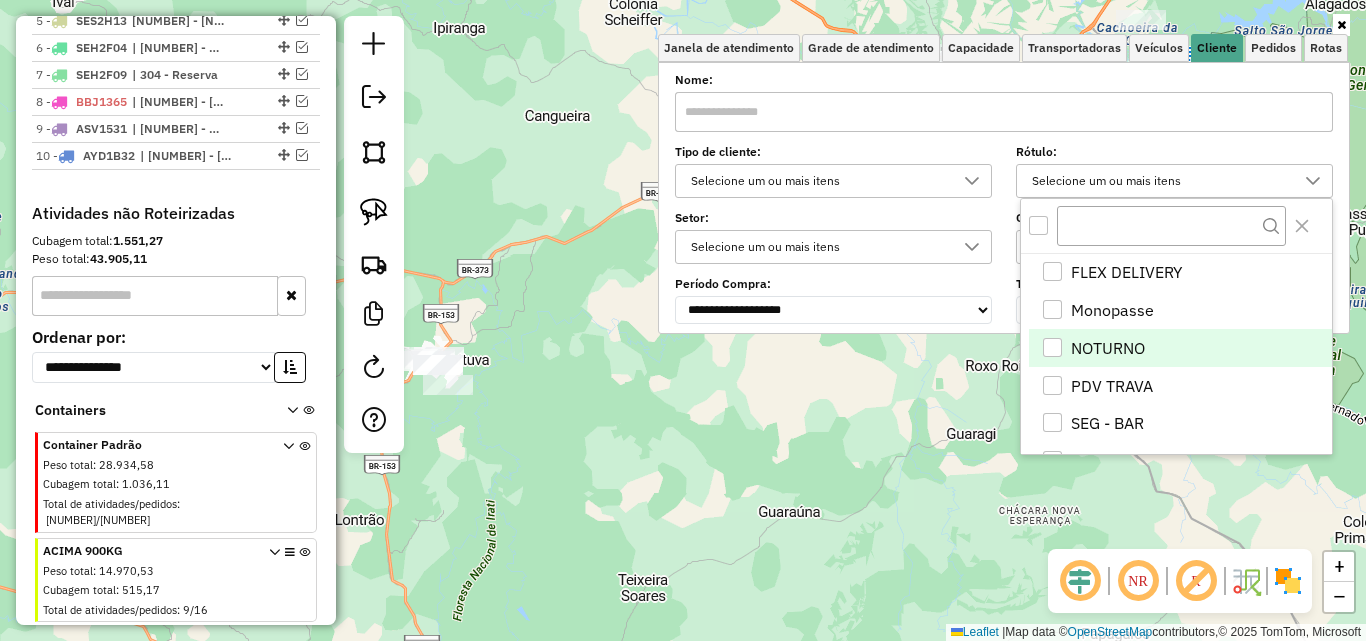 click at bounding box center [1052, 347] 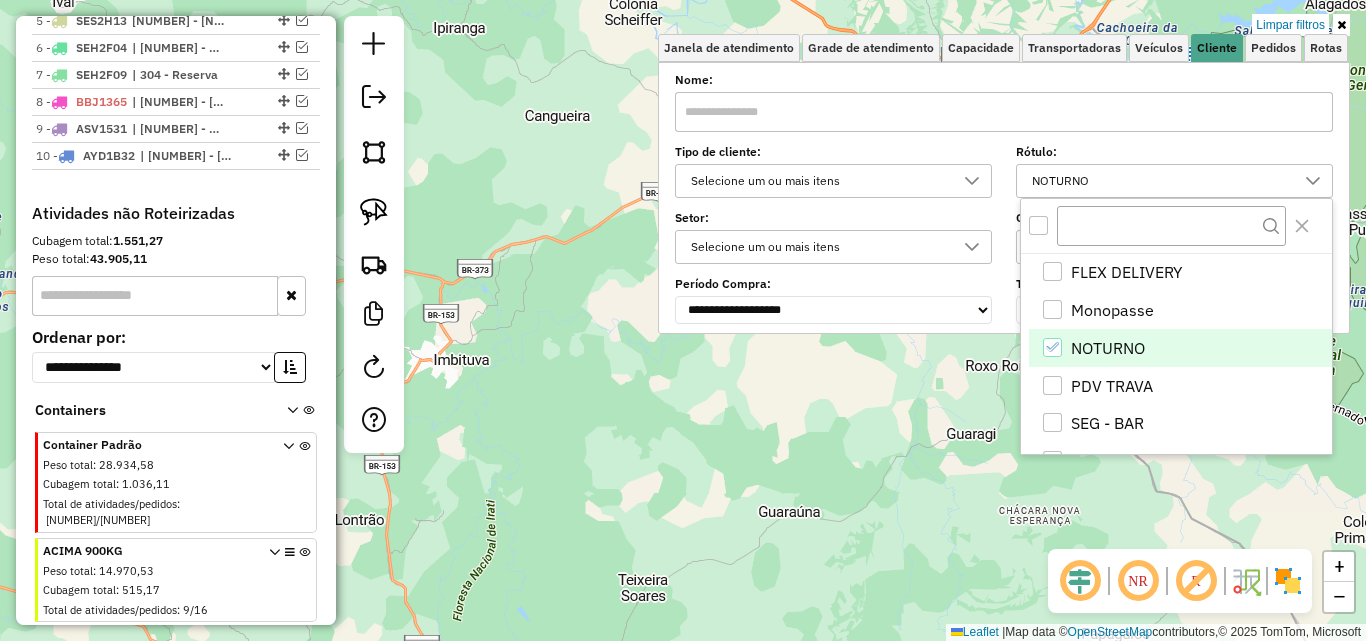 click on "Limpar filtros Janela de atendimento Grade de atendimento Capacidade Transportadoras Veículos Cliente Pedidos  Rotas Selecione os dias de semana para filtrar as janelas de atendimento  Seg   Ter   Qua   Qui   Sex   Sáb   Dom  Informe o período da janela de atendimento: De: Até:  Filtrar exatamente a janela do cliente  Considerar janela de atendimento padrão  Selecione os dias de semana para filtrar as grades de atendimento  Seg   Ter   Qua   Qui   Sex   Sáb   Dom   Considerar clientes sem dia de atendimento cadastrado  Clientes fora do dia de atendimento selecionado Filtrar as atividades entre os valores definidos abaixo:  Peso mínimo:   Peso máximo:   Cubagem mínima:   Cubagem máxima:   De:   Até:  Filtrar as atividades entre o tempo de atendimento definido abaixo:  De:   Até:   Considerar capacidade total dos clientes não roteirizados Transportadora: Selecione um ou mais itens Tipo de veículo: Selecione um ou mais itens Veículo: Selecione um ou mais itens Motorista: Selecione um ou mais itens" 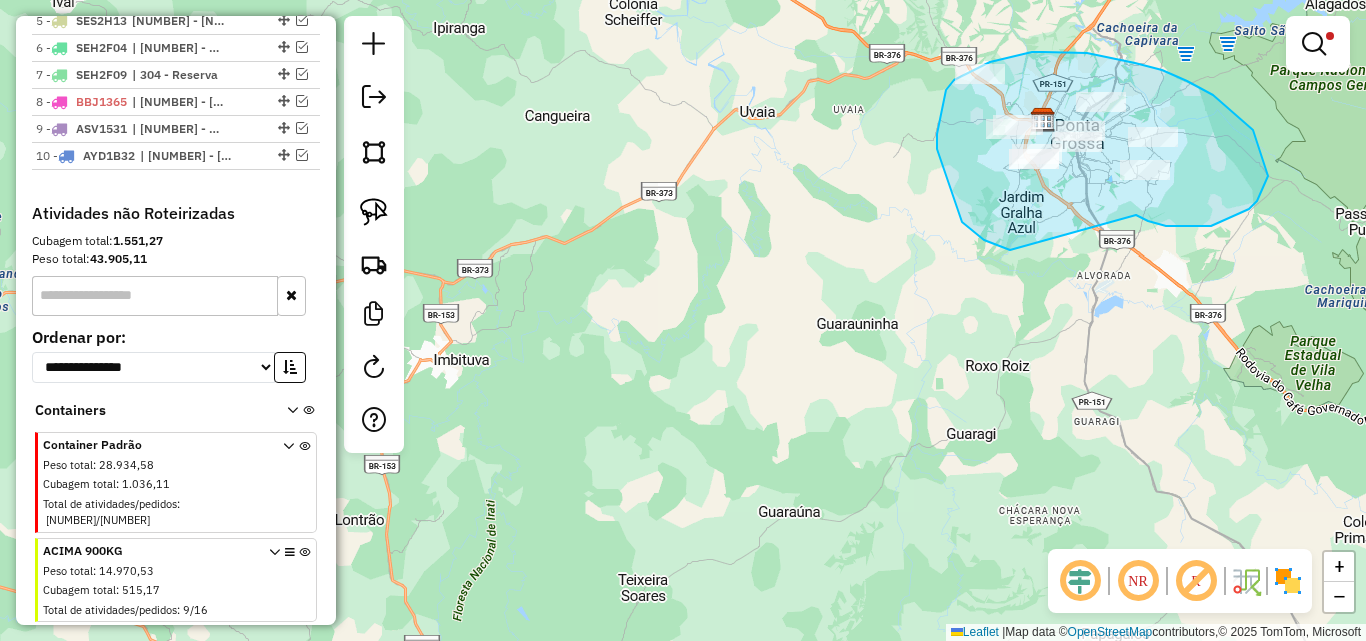drag, startPoint x: 1249, startPoint y: 209, endPoint x: 1010, endPoint y: 250, distance: 242.49124 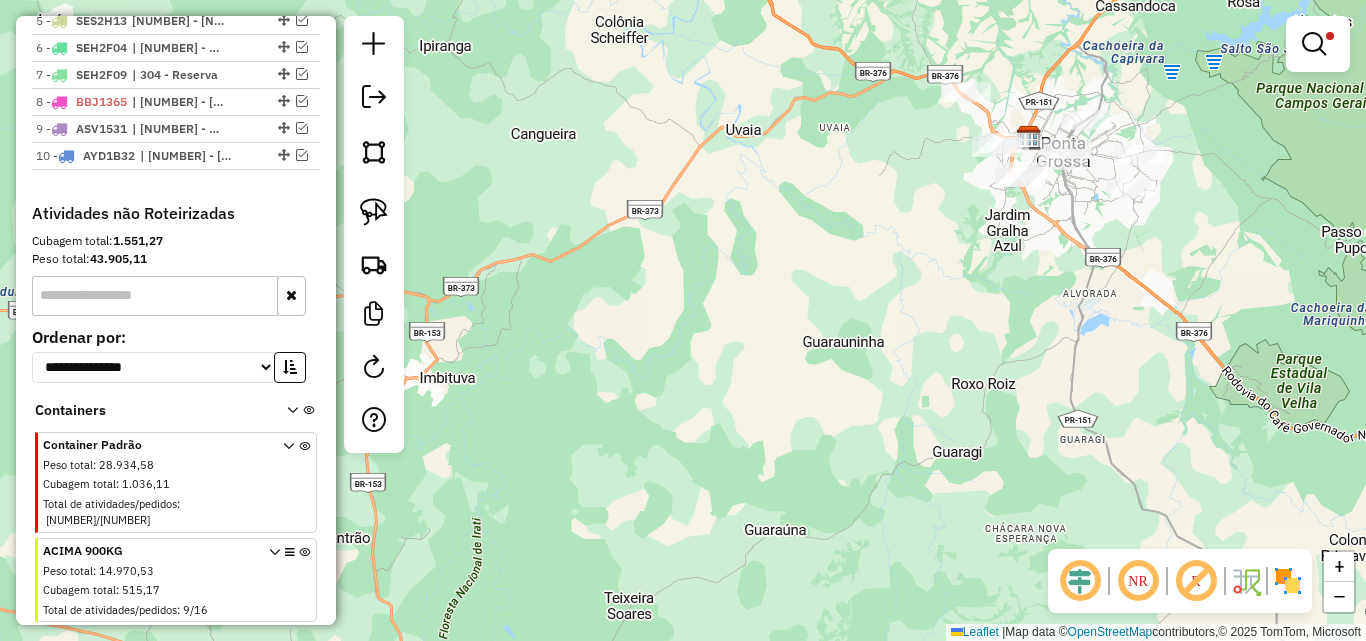 drag, startPoint x: 948, startPoint y: 277, endPoint x: 867, endPoint y: 370, distance: 123.32883 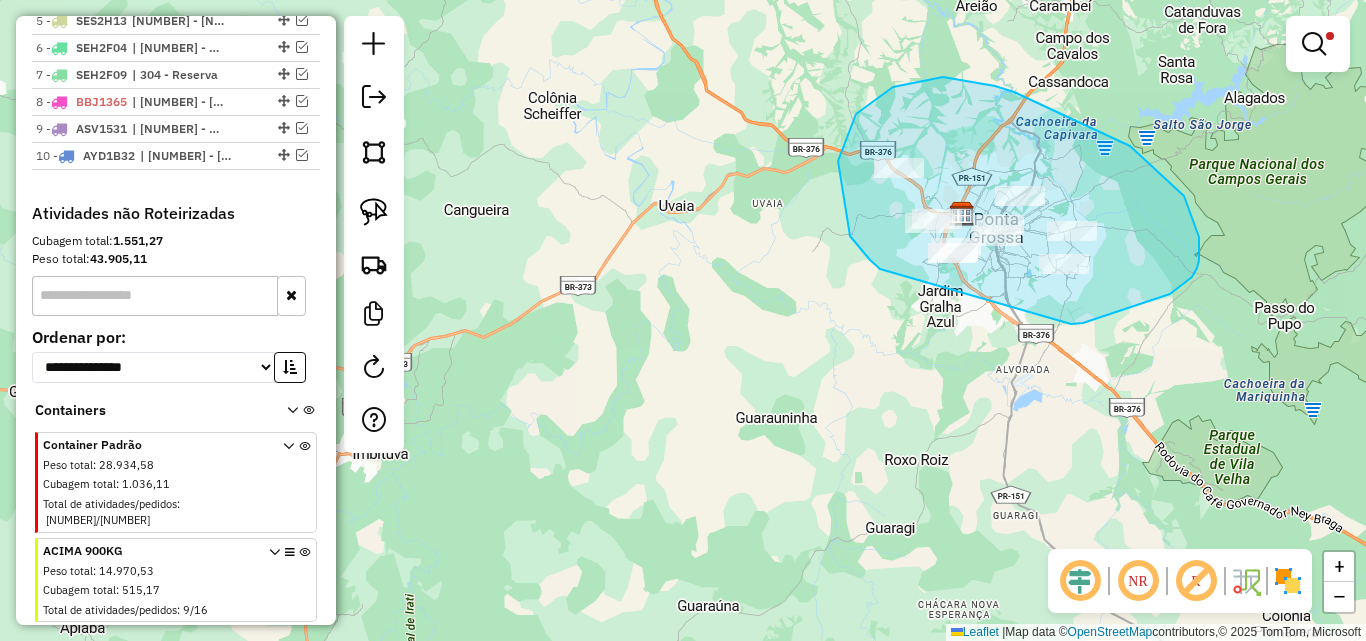 drag, startPoint x: 1071, startPoint y: 324, endPoint x: 926, endPoint y: 302, distance: 146.65947 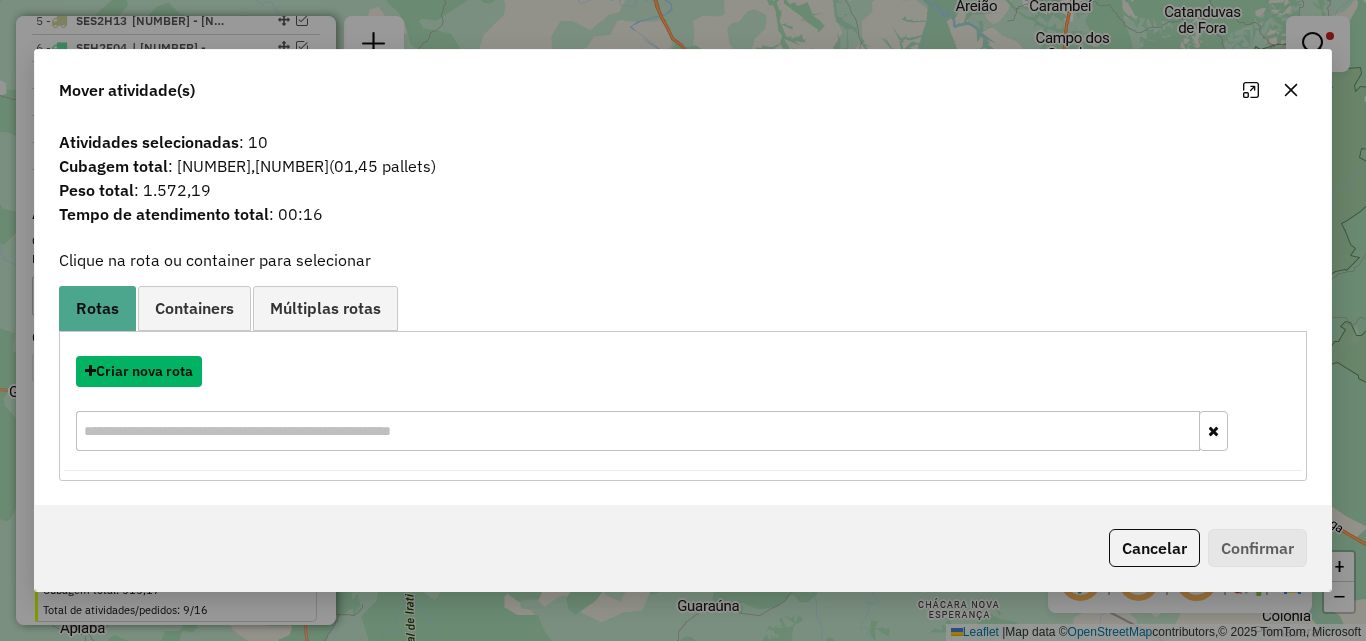 click on "Criar nova rota" at bounding box center [139, 371] 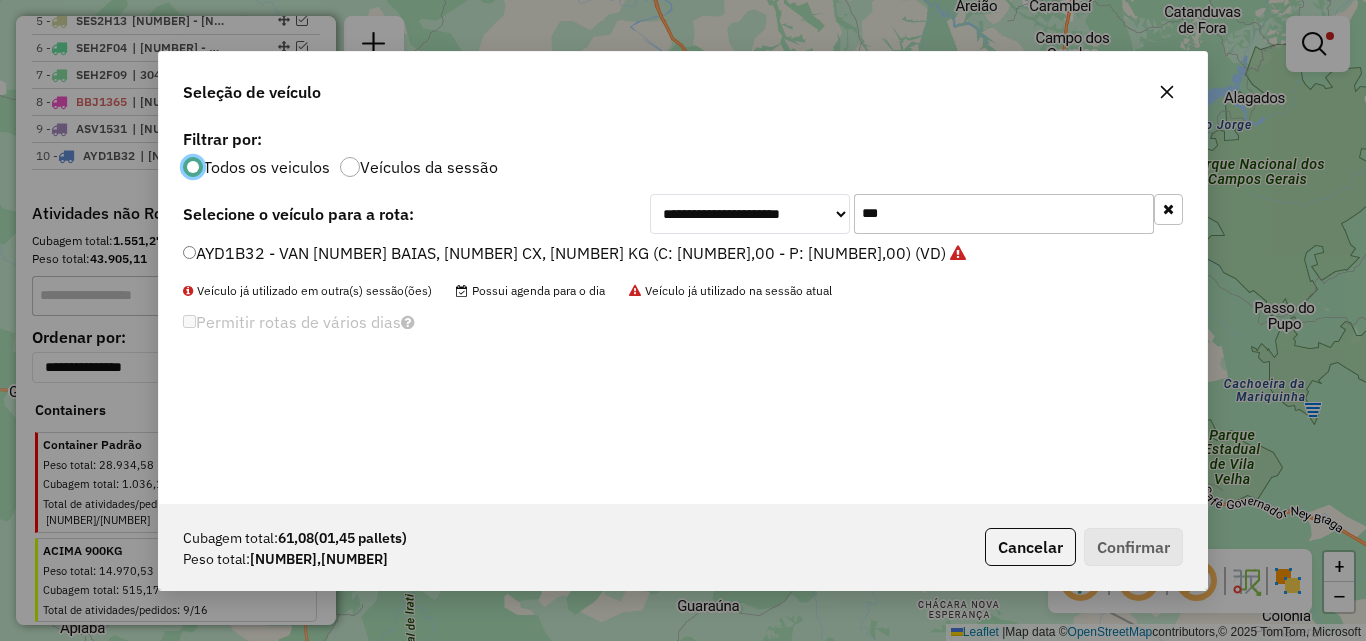 scroll, scrollTop: 11, scrollLeft: 6, axis: both 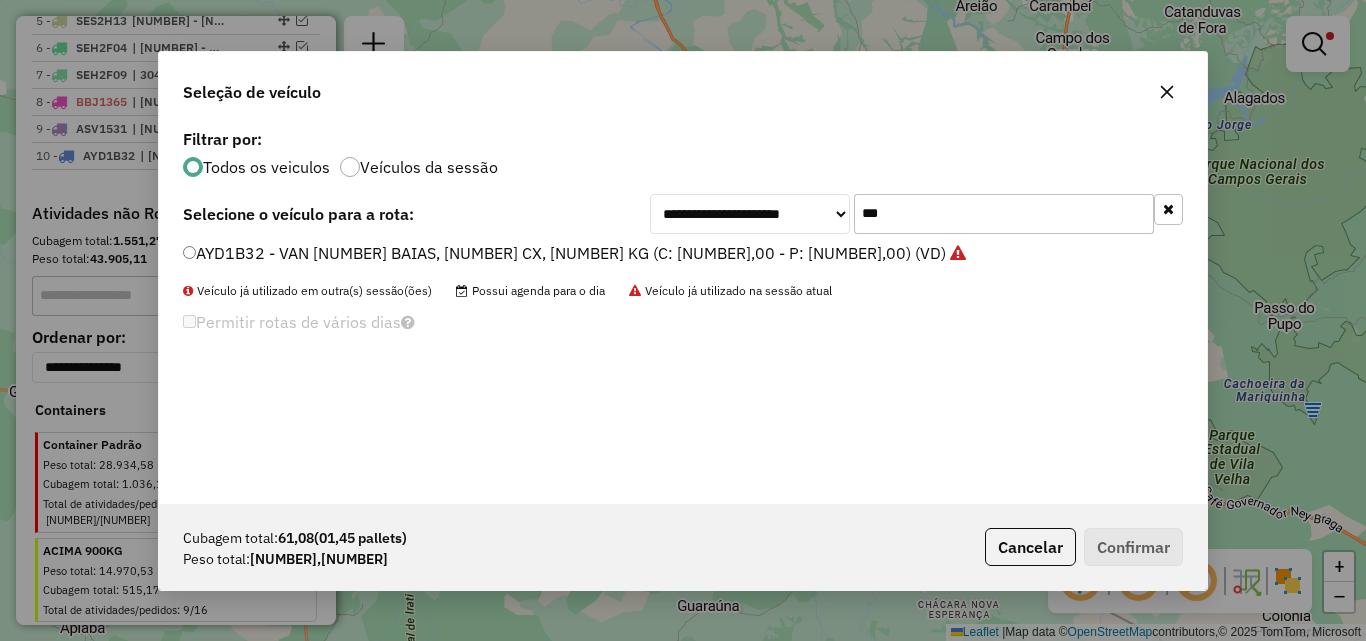 click on "**********" 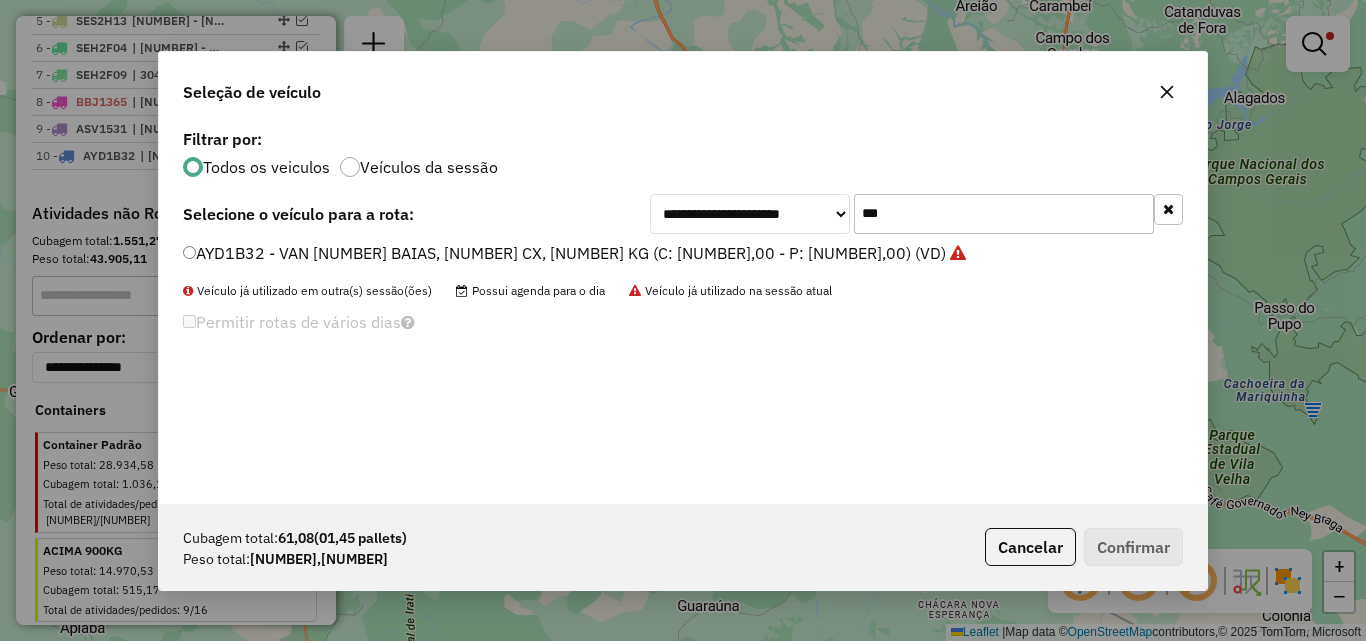 drag, startPoint x: 934, startPoint y: 199, endPoint x: 614, endPoint y: 244, distance: 323.14856 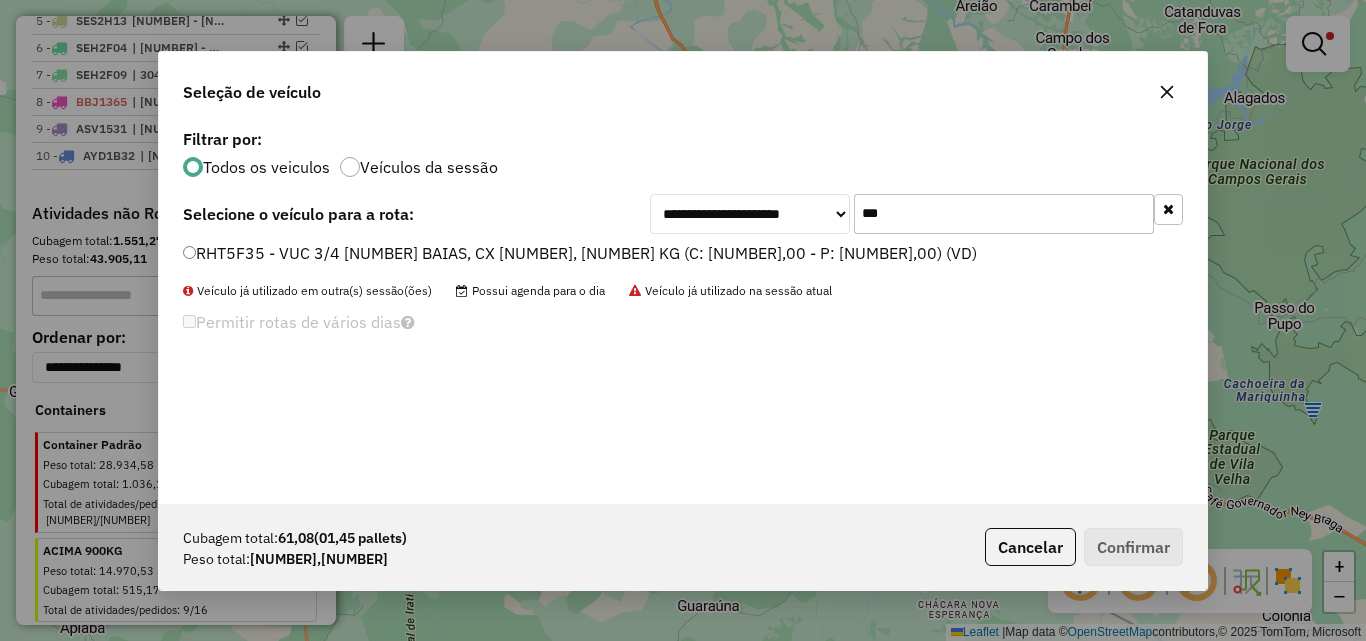 type on "***" 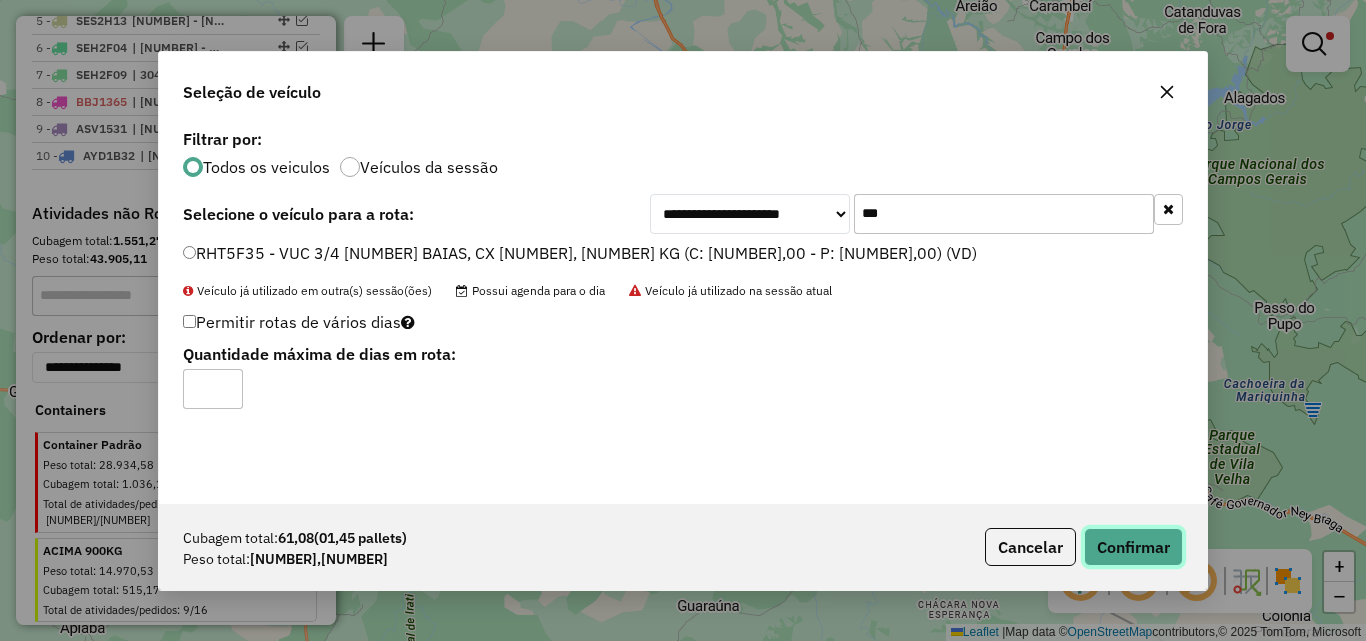 click on "Confirmar" 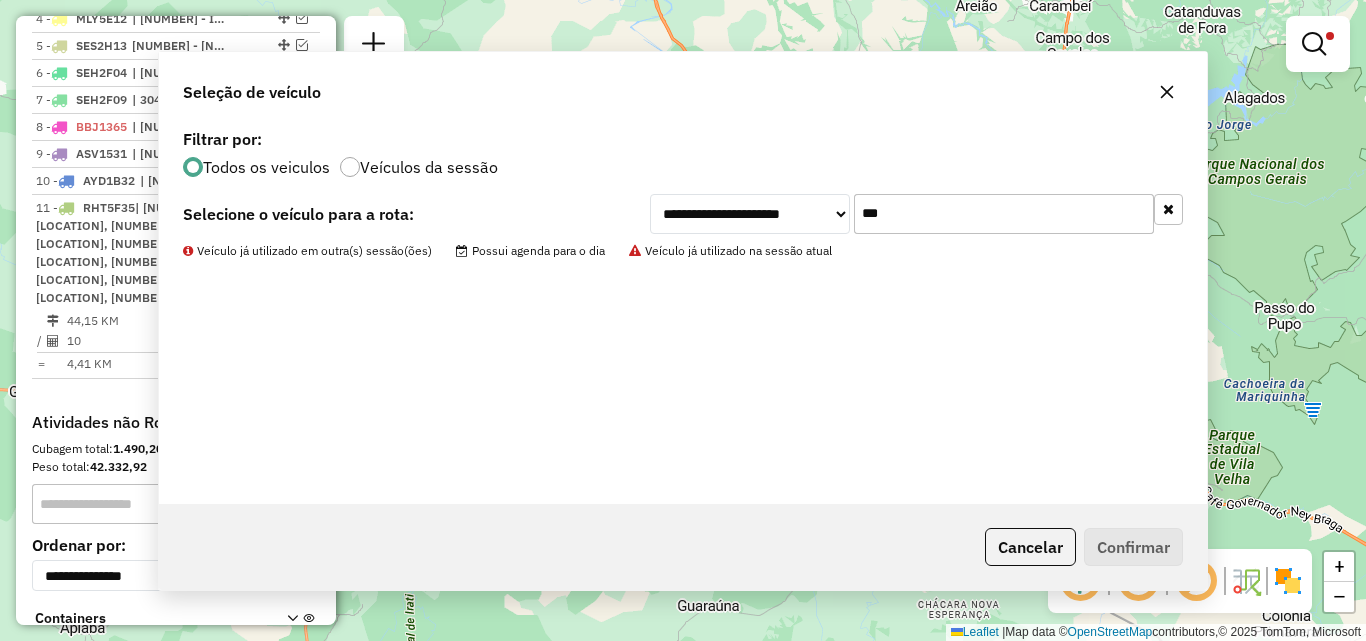 scroll, scrollTop: 933, scrollLeft: 0, axis: vertical 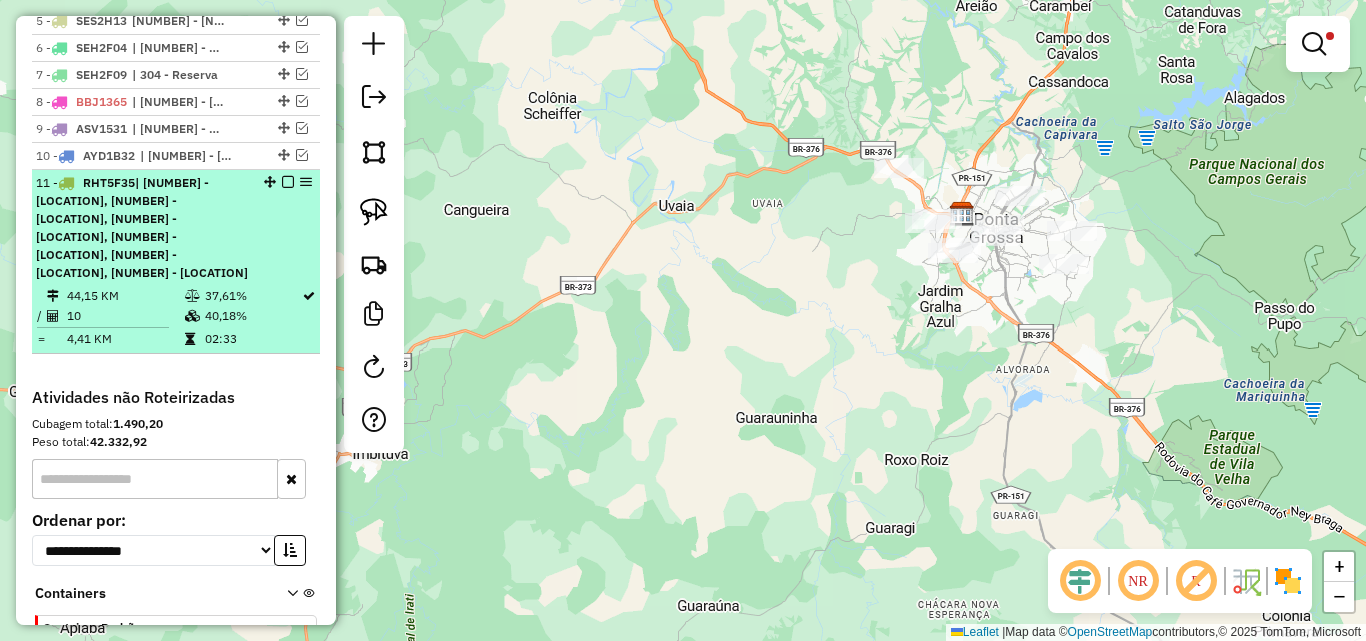 select on "*********" 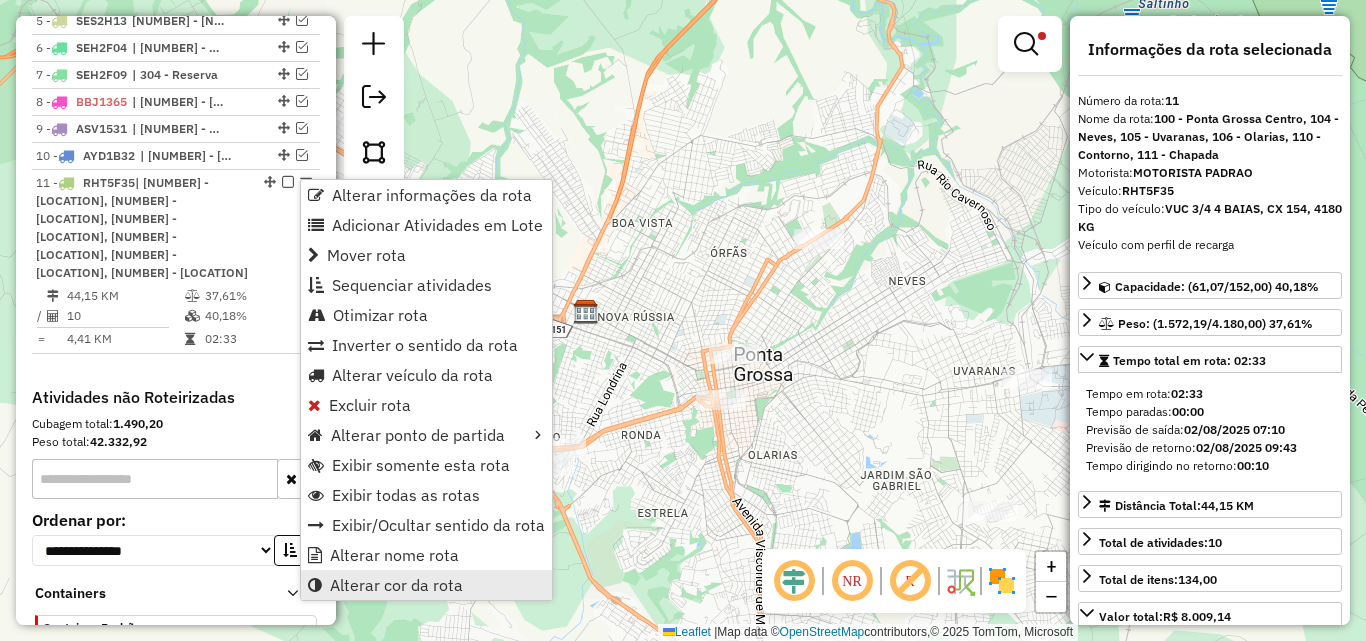 click on "Alterar cor da rota" at bounding box center [396, 585] 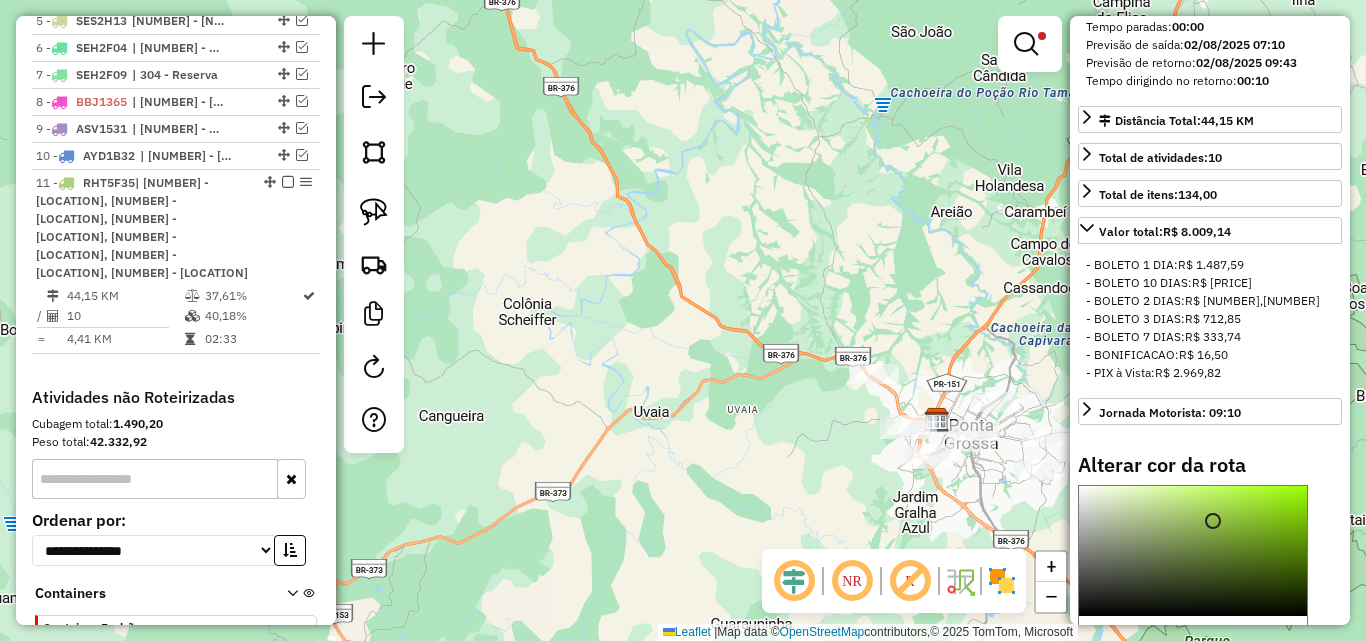 scroll, scrollTop: 500, scrollLeft: 0, axis: vertical 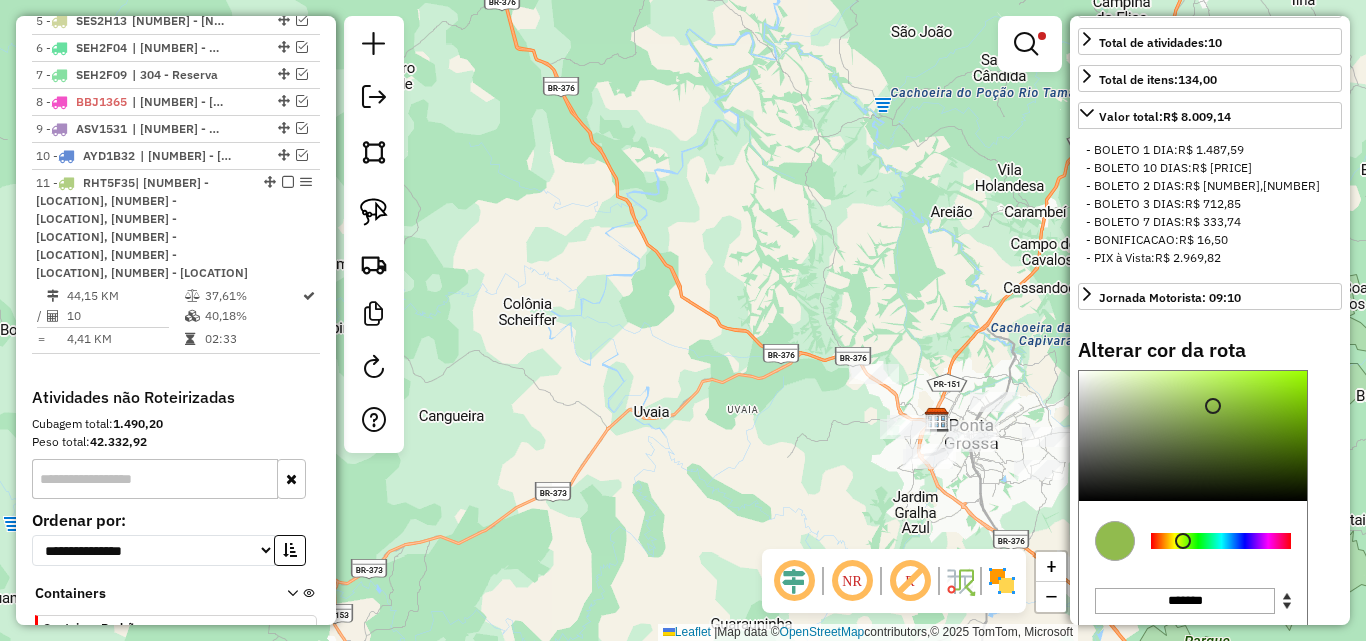 type on "*******" 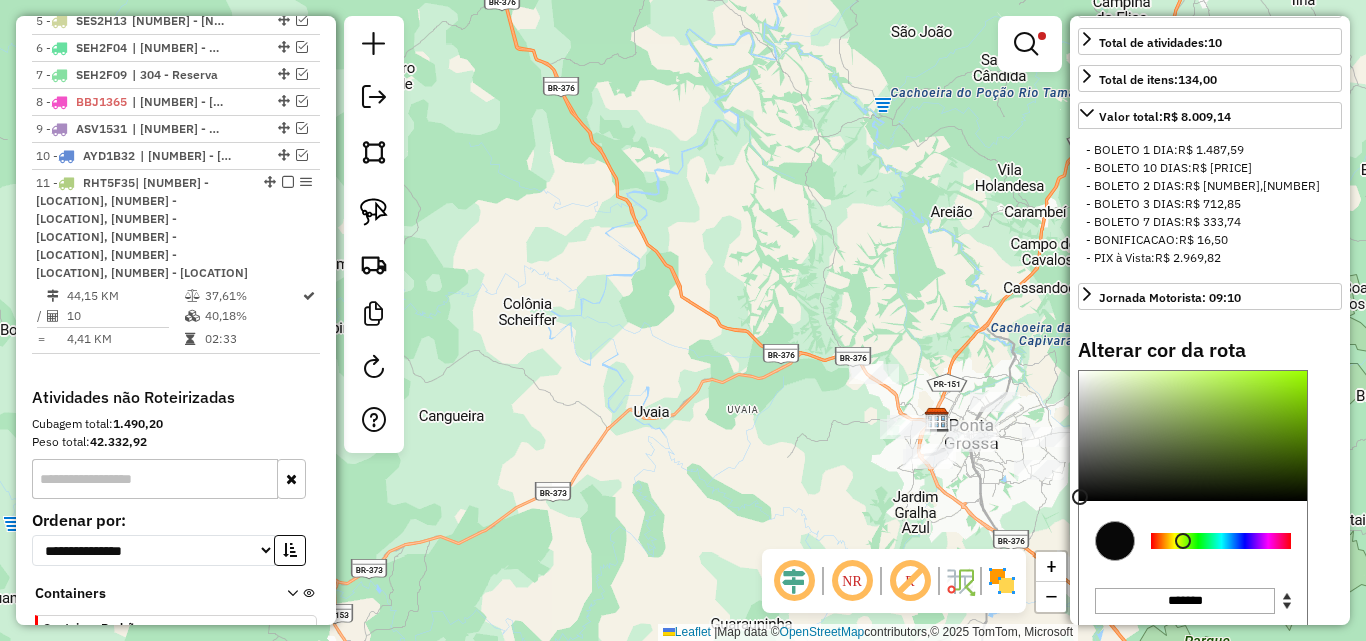 click at bounding box center [1193, 436] 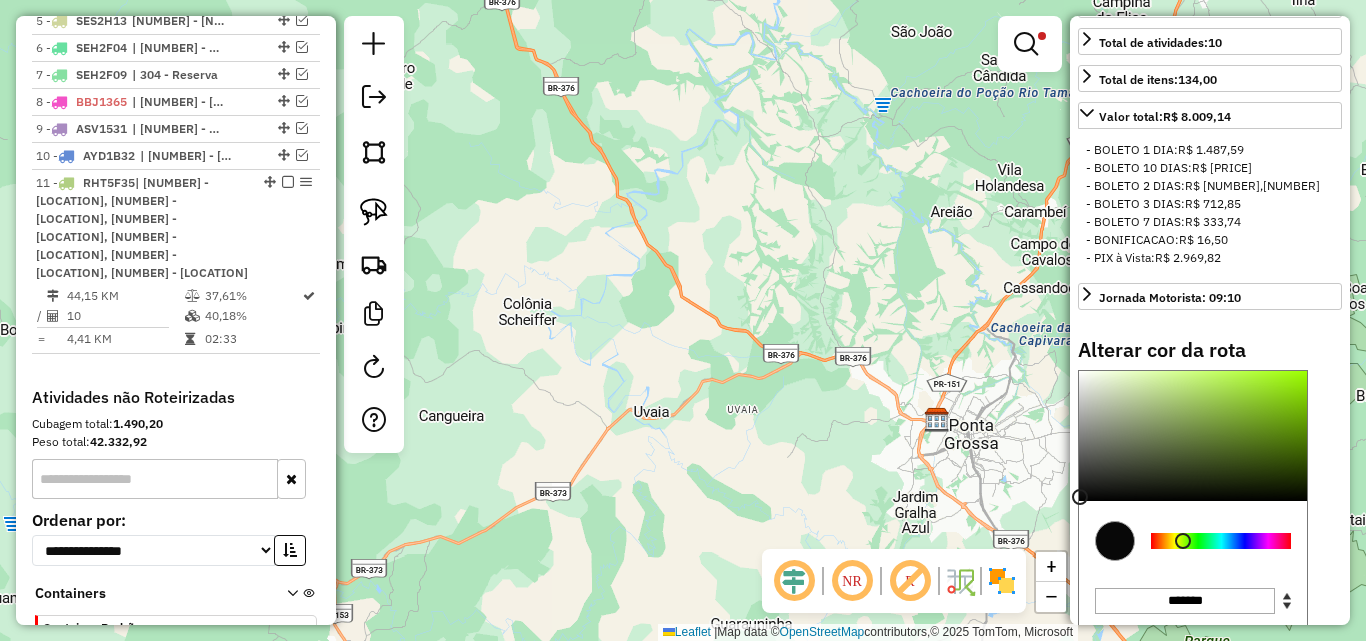 click on "Limpar filtros Janela de atendimento Grade de atendimento Capacidade Transportadoras Veículos Cliente Pedidos  Rotas Selecione os dias de semana para filtrar as janelas de atendimento  Seg   Ter   Qua   Qui   Sex   Sáb   Dom  Informe o período da janela de atendimento: De: Até:  Filtrar exatamente a janela do cliente  Considerar janela de atendimento padrão  Selecione os dias de semana para filtrar as grades de atendimento  Seg   Ter   Qua   Qui   Sex   Sáb   Dom   Considerar clientes sem dia de atendimento cadastrado  Clientes fora do dia de atendimento selecionado Filtrar as atividades entre os valores definidos abaixo:  Peso mínimo:   Peso máximo:   Cubagem mínima:   Cubagem máxima:   De:   Até:  Filtrar as atividades entre o tempo de atendimento definido abaixo:  De:   Até:   Considerar capacidade total dos clientes não roteirizados Transportadora: Selecione um ou mais itens Tipo de veículo: Selecione um ou mais itens Veículo: Selecione um ou mais itens Motorista: Selecione um ou mais itens" 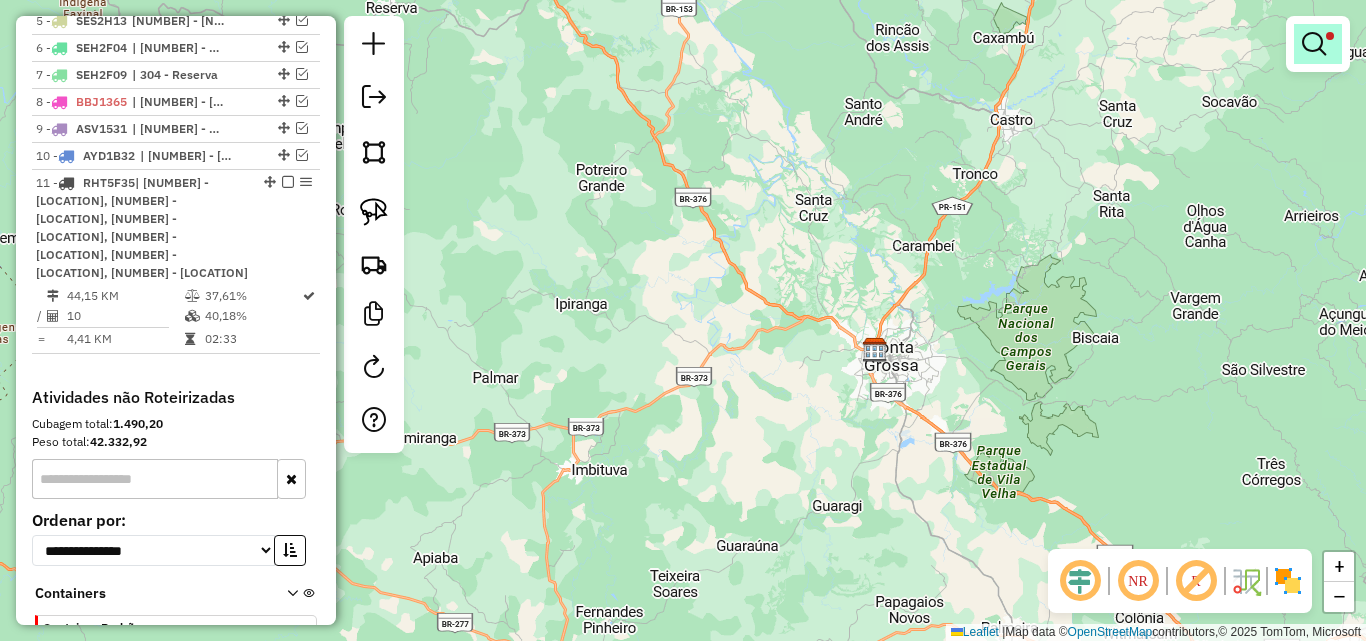 click at bounding box center (1314, 44) 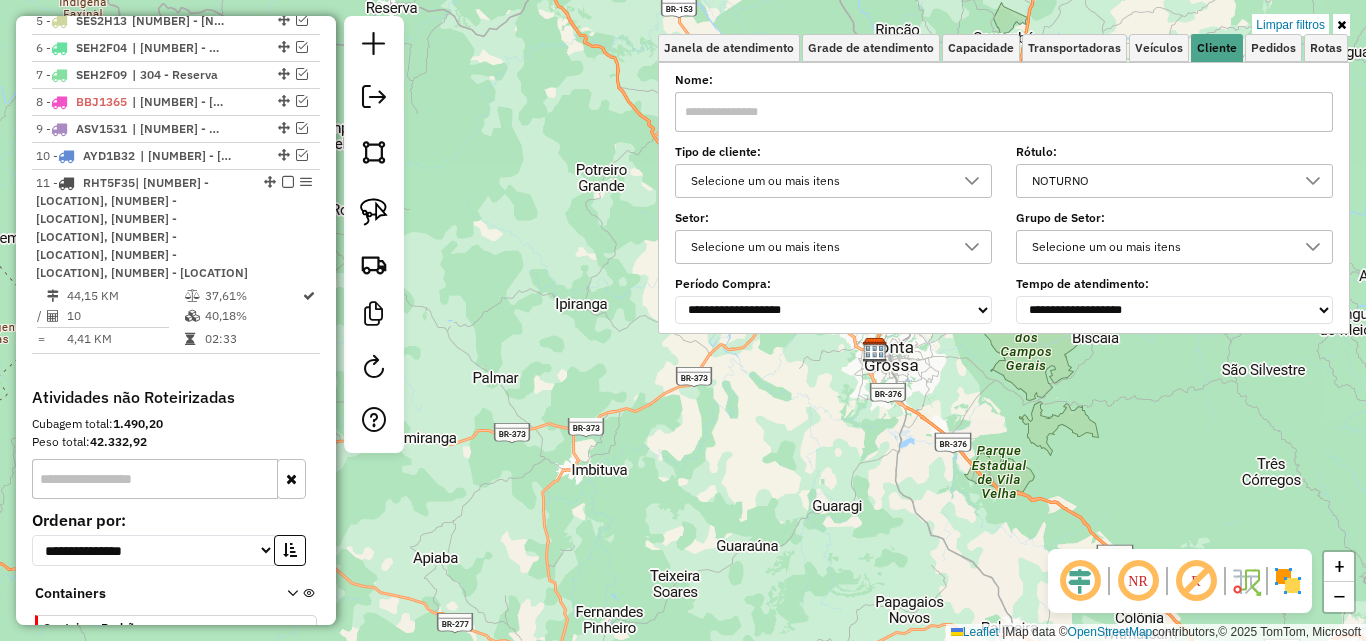 drag, startPoint x: 1304, startPoint y: 18, endPoint x: 1293, endPoint y: 26, distance: 13.601471 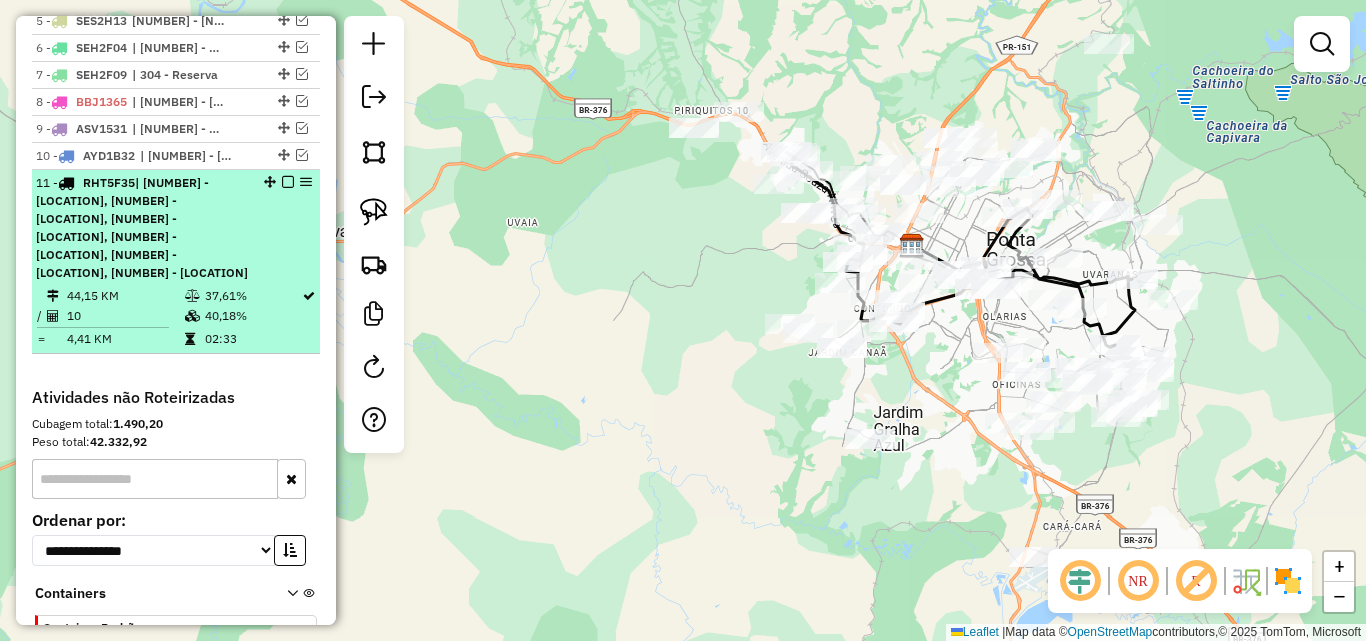 click at bounding box center (288, 182) 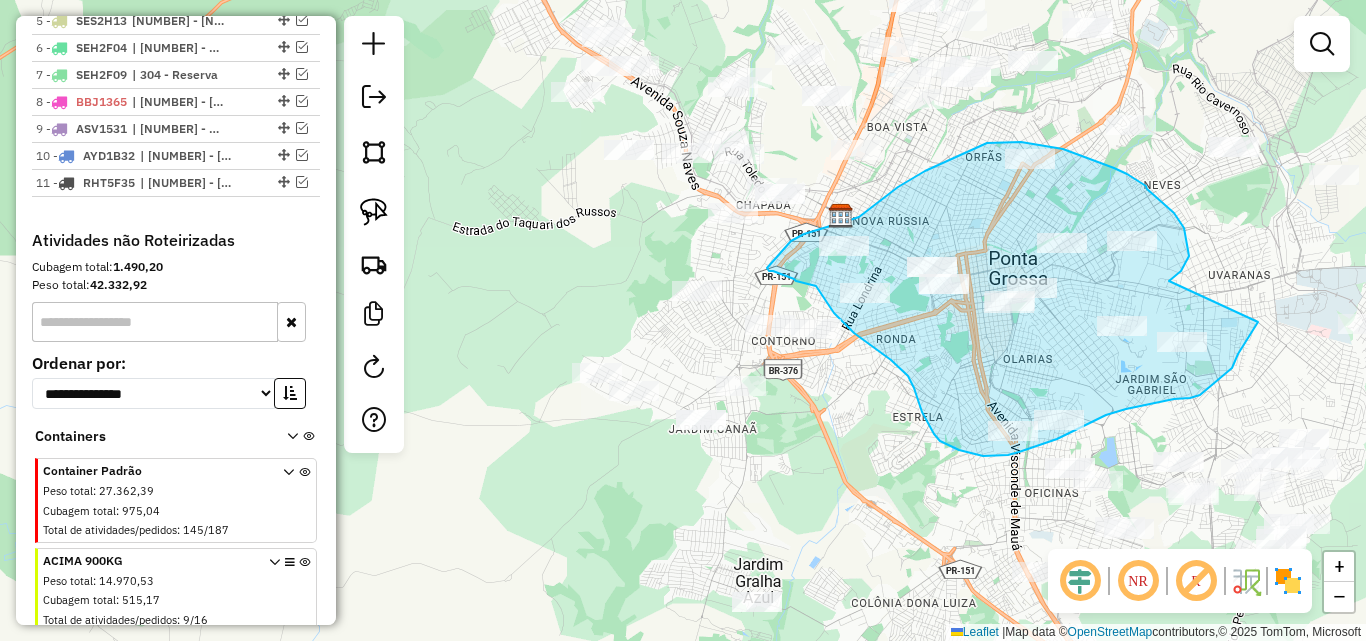 drag, startPoint x: 1169, startPoint y: 281, endPoint x: 1258, endPoint y: 322, distance: 97.98979 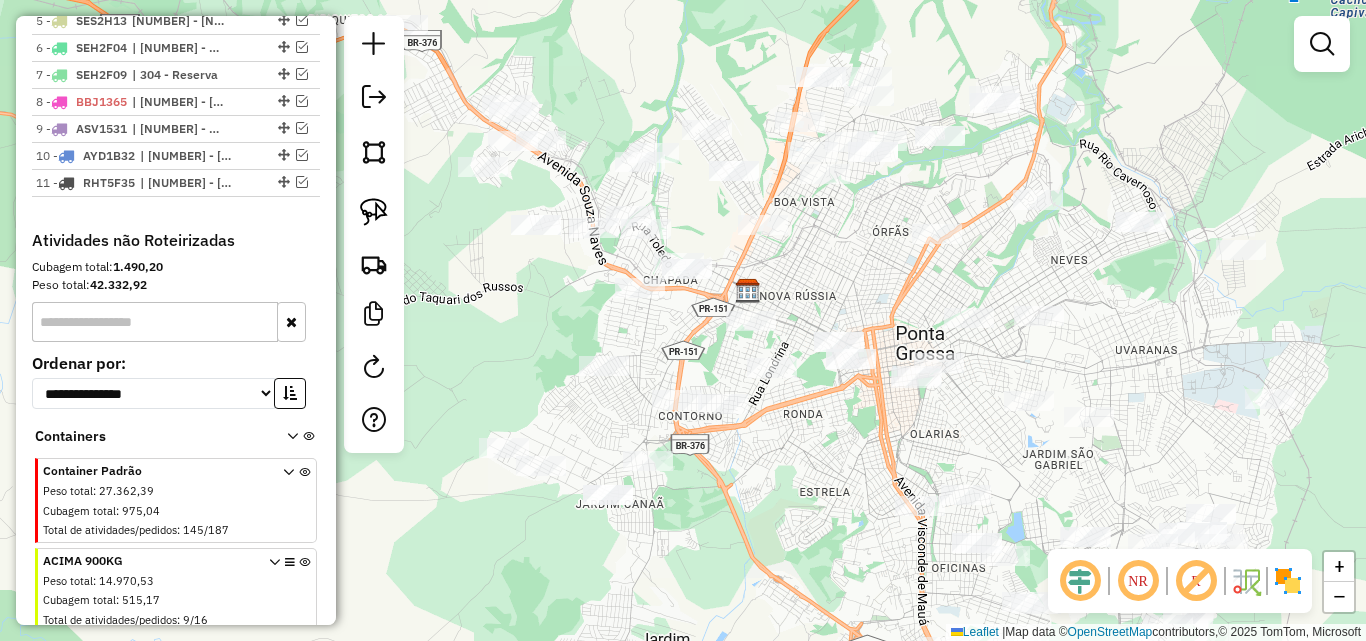 drag, startPoint x: 1219, startPoint y: 376, endPoint x: 1126, endPoint y: 451, distance: 119.47385 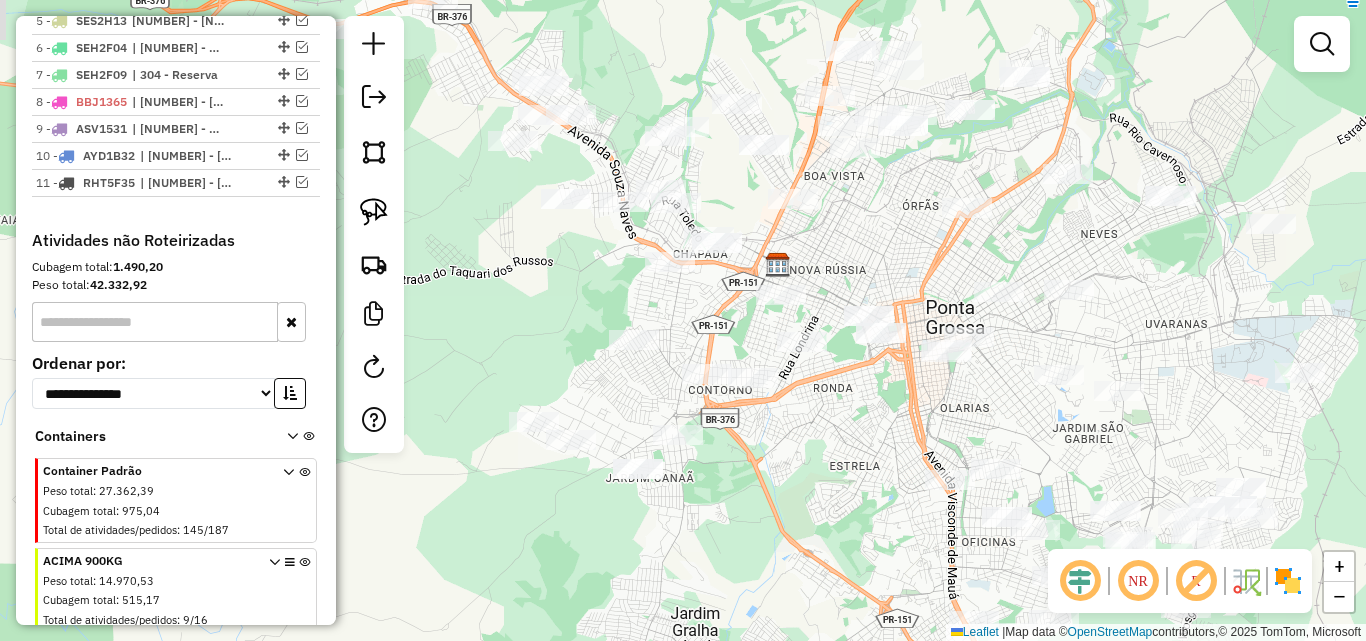 drag, startPoint x: 1125, startPoint y: 343, endPoint x: 1155, endPoint y: 317, distance: 39.698868 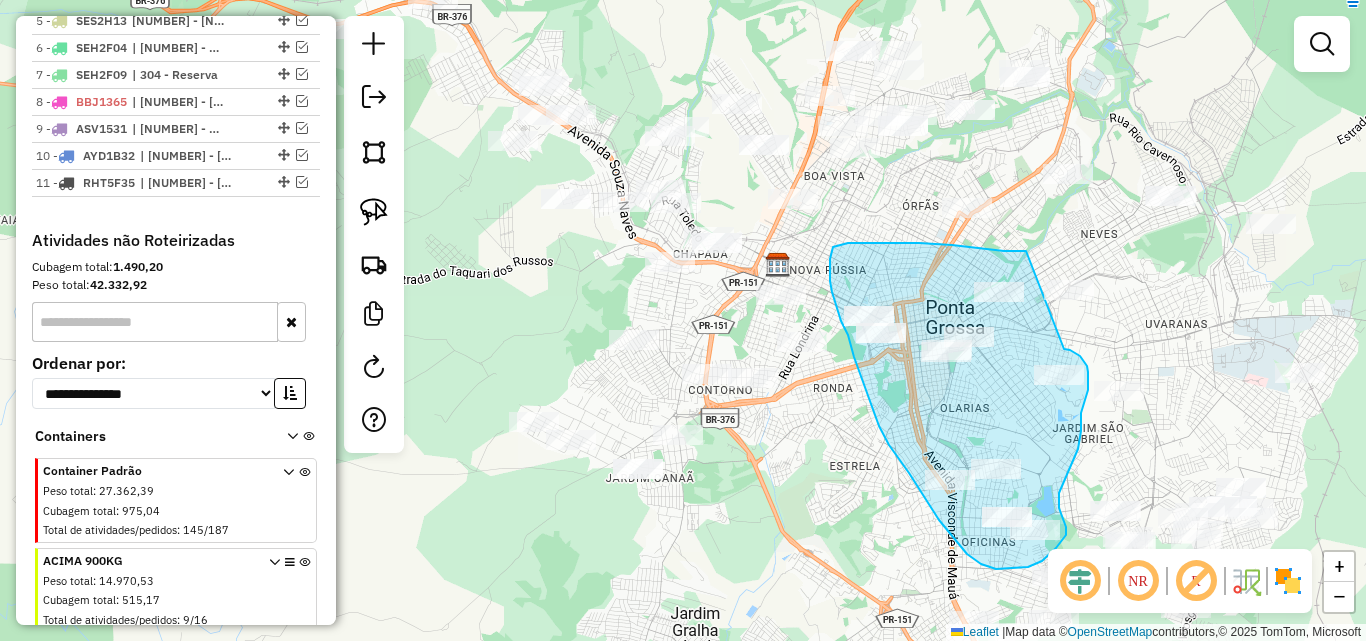 drag, startPoint x: 1026, startPoint y: 251, endPoint x: 1064, endPoint y: 349, distance: 105.10947 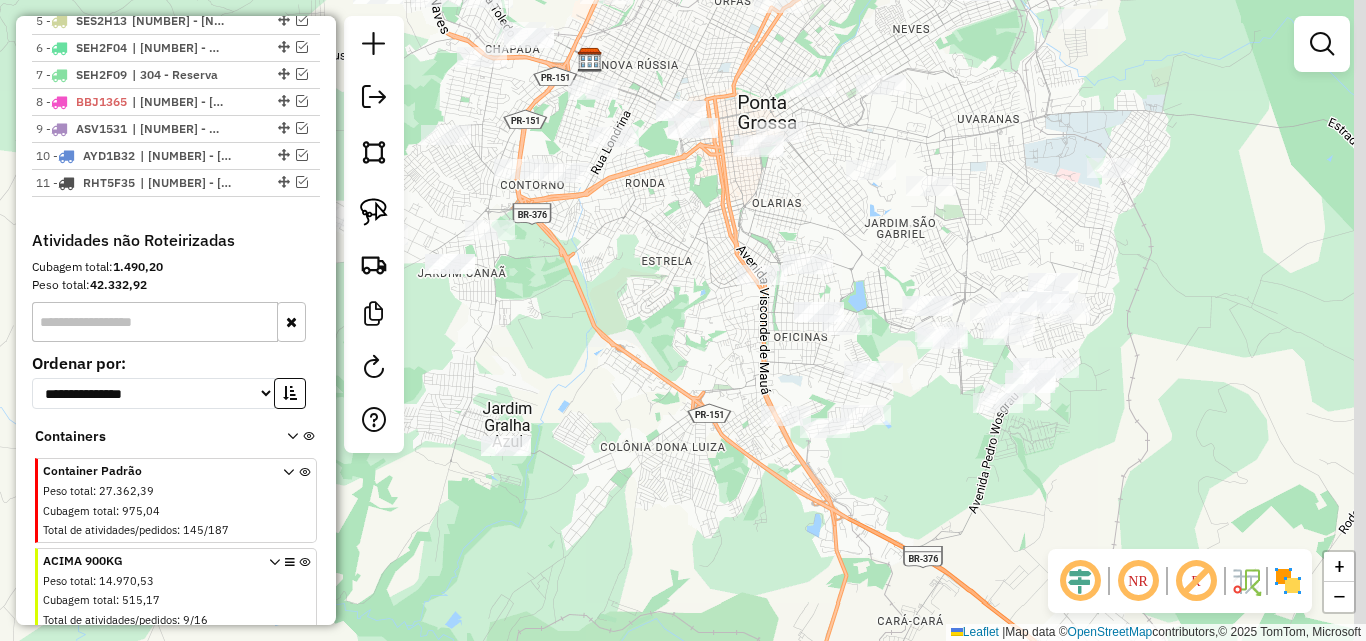 drag, startPoint x: 974, startPoint y: 260, endPoint x: 765, endPoint y: 44, distance: 300.56113 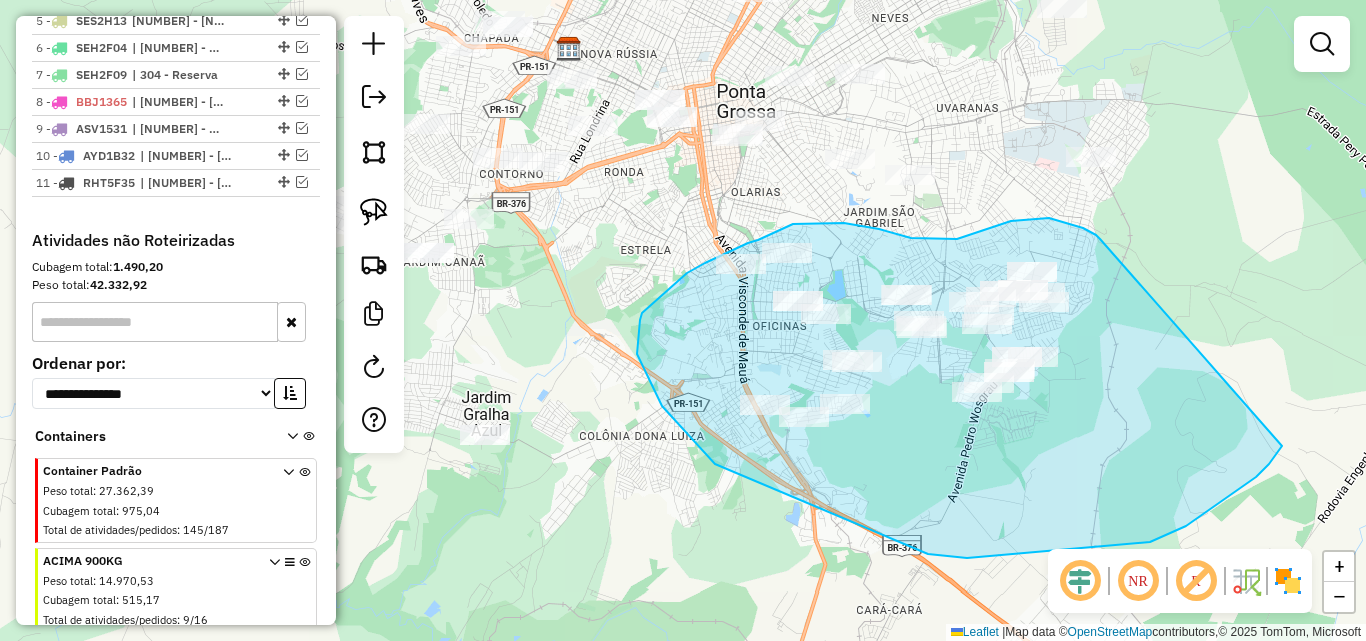 drag, startPoint x: 1100, startPoint y: 239, endPoint x: 1288, endPoint y: 434, distance: 270.86713 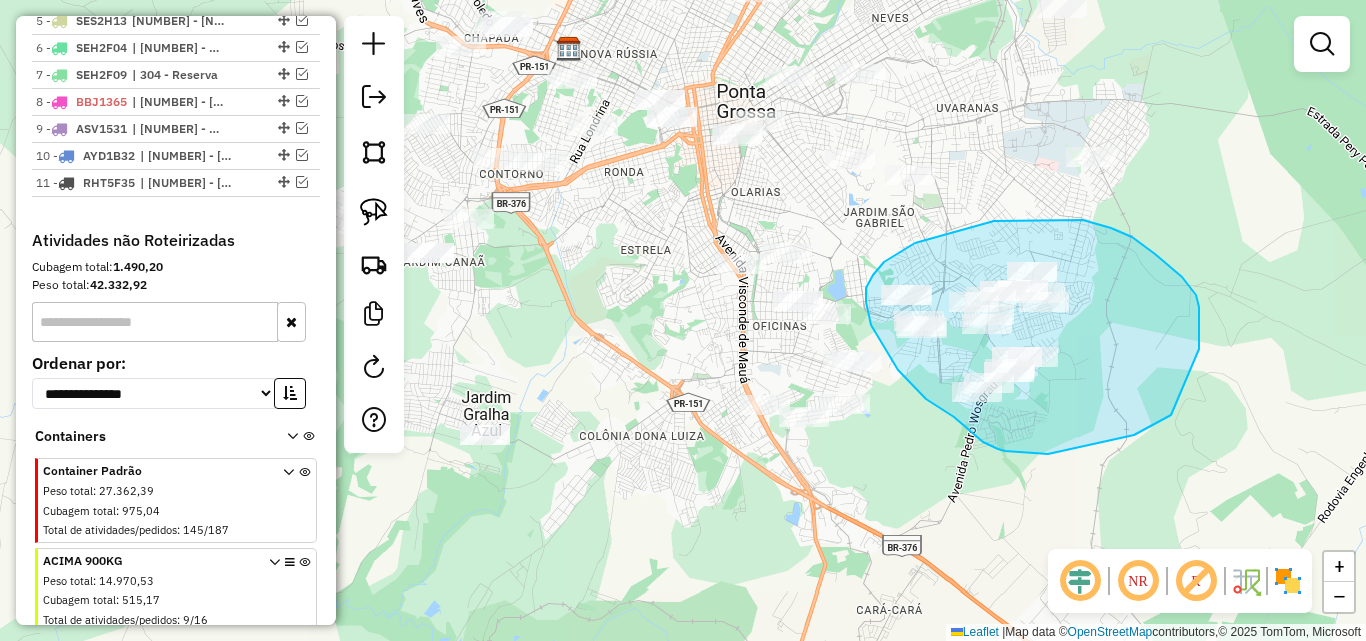 drag, startPoint x: 1199, startPoint y: 349, endPoint x: 1174, endPoint y: 414, distance: 69.641945 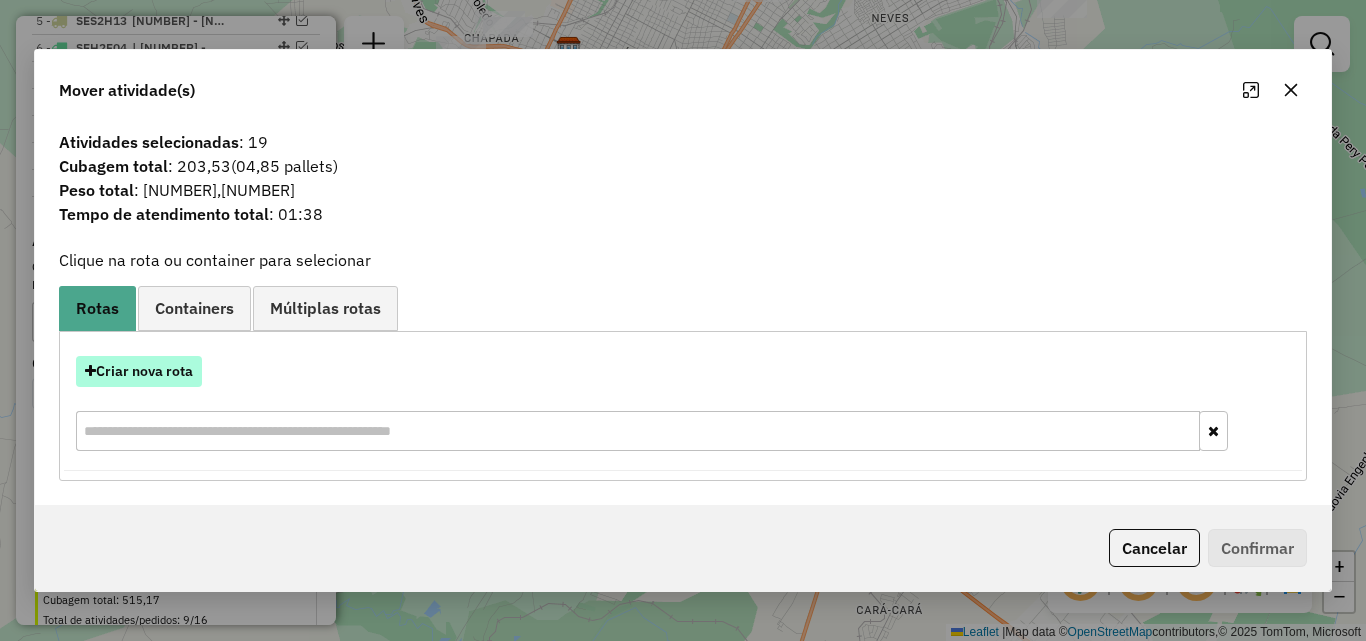 click on "Criar nova rota" at bounding box center (139, 371) 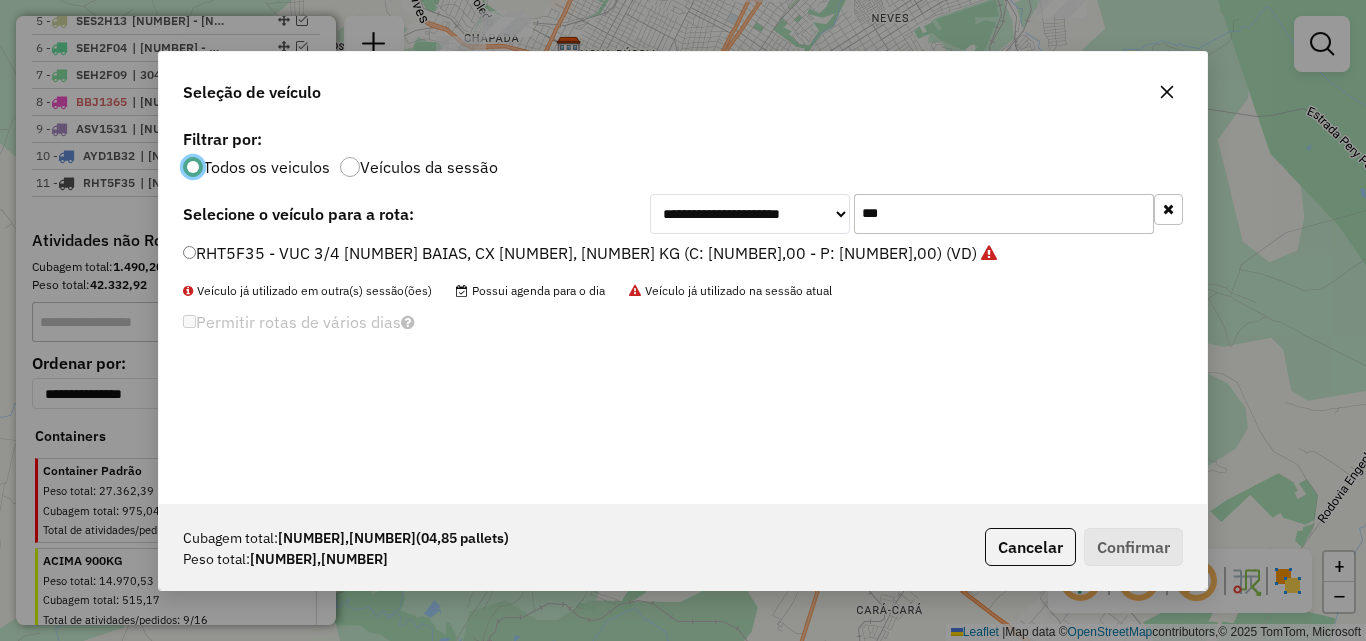scroll, scrollTop: 11, scrollLeft: 6, axis: both 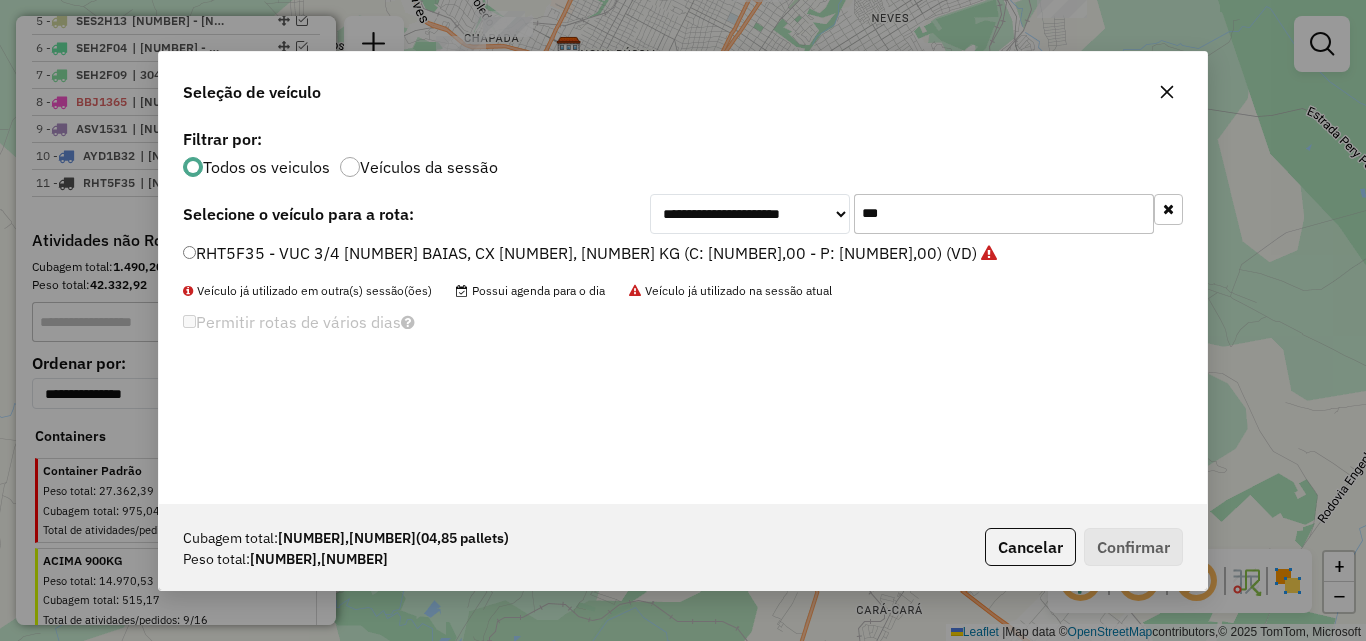 drag, startPoint x: 929, startPoint y: 210, endPoint x: 607, endPoint y: 265, distance: 326.66342 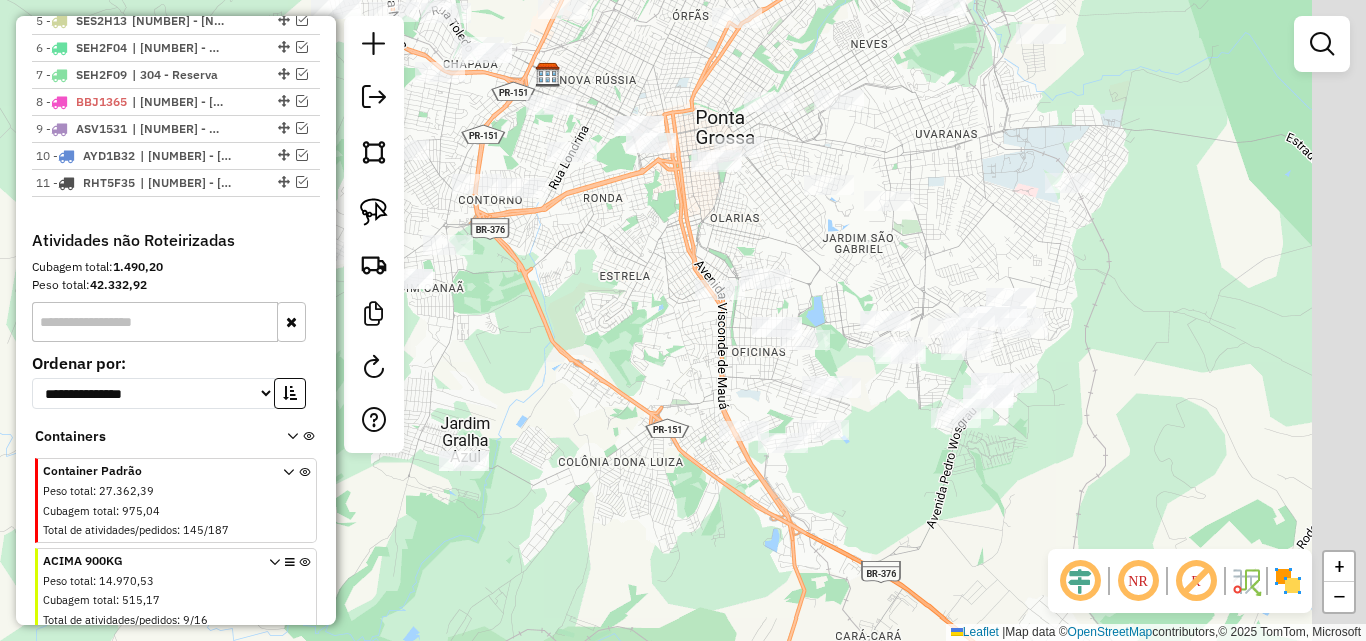 drag, startPoint x: 1169, startPoint y: 256, endPoint x: 1051, endPoint y: 362, distance: 158.61903 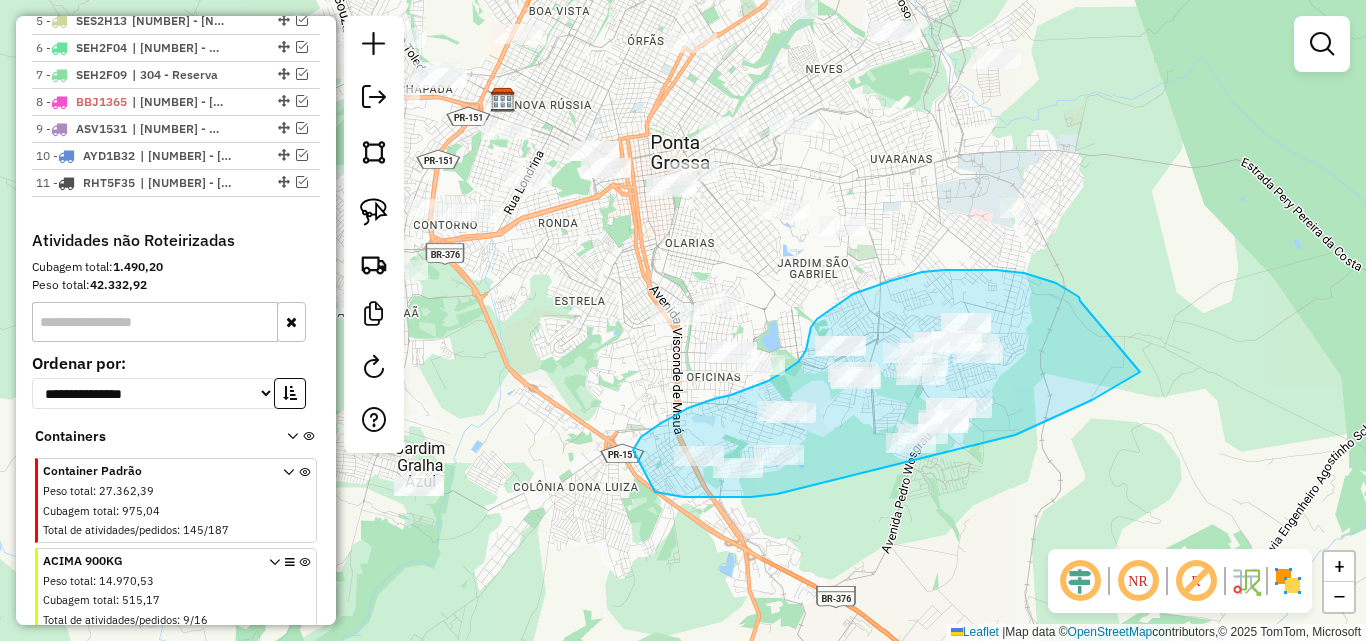 drag, startPoint x: 1080, startPoint y: 301, endPoint x: 1140, endPoint y: 372, distance: 92.95698 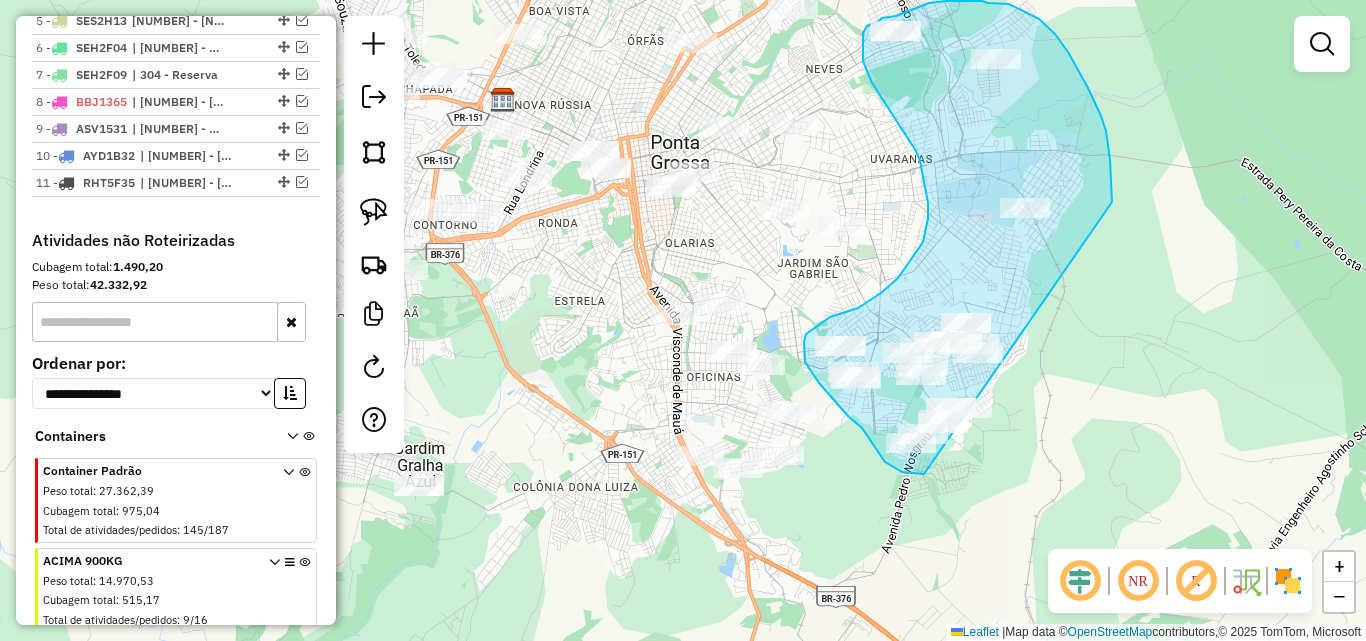 drag, startPoint x: 1112, startPoint y: 202, endPoint x: 1146, endPoint y: 395, distance: 195.97194 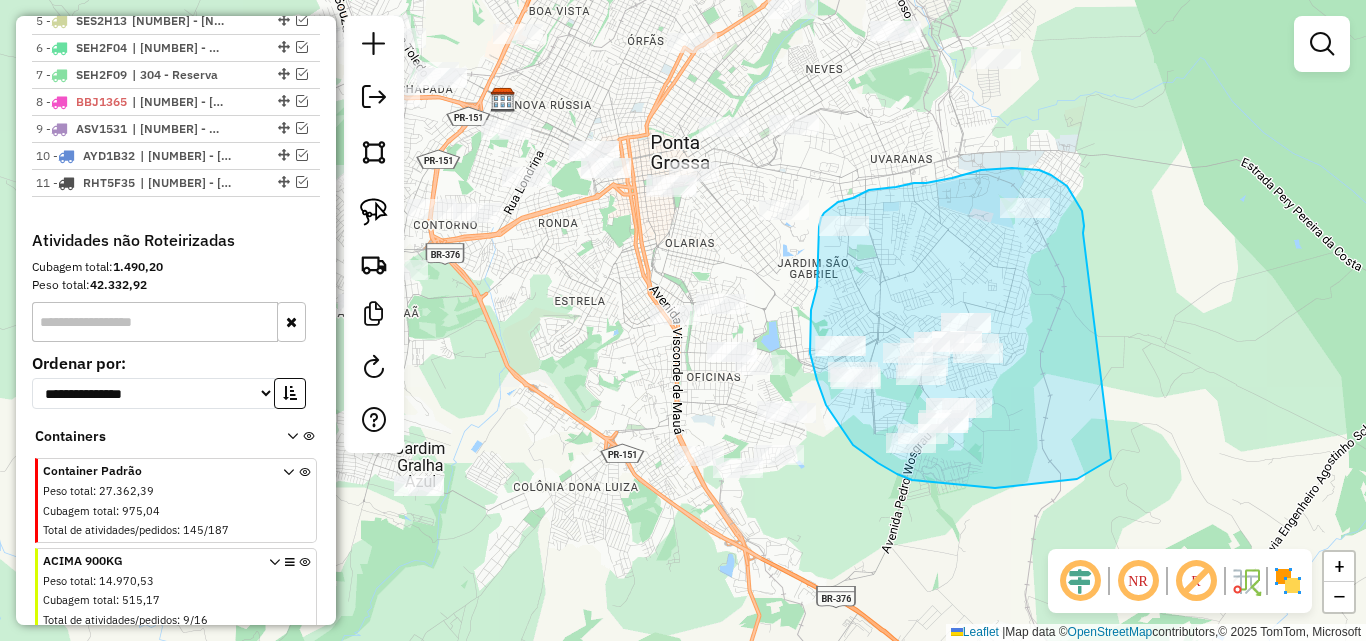 drag, startPoint x: 1083, startPoint y: 233, endPoint x: 1113, endPoint y: 456, distance: 225.0089 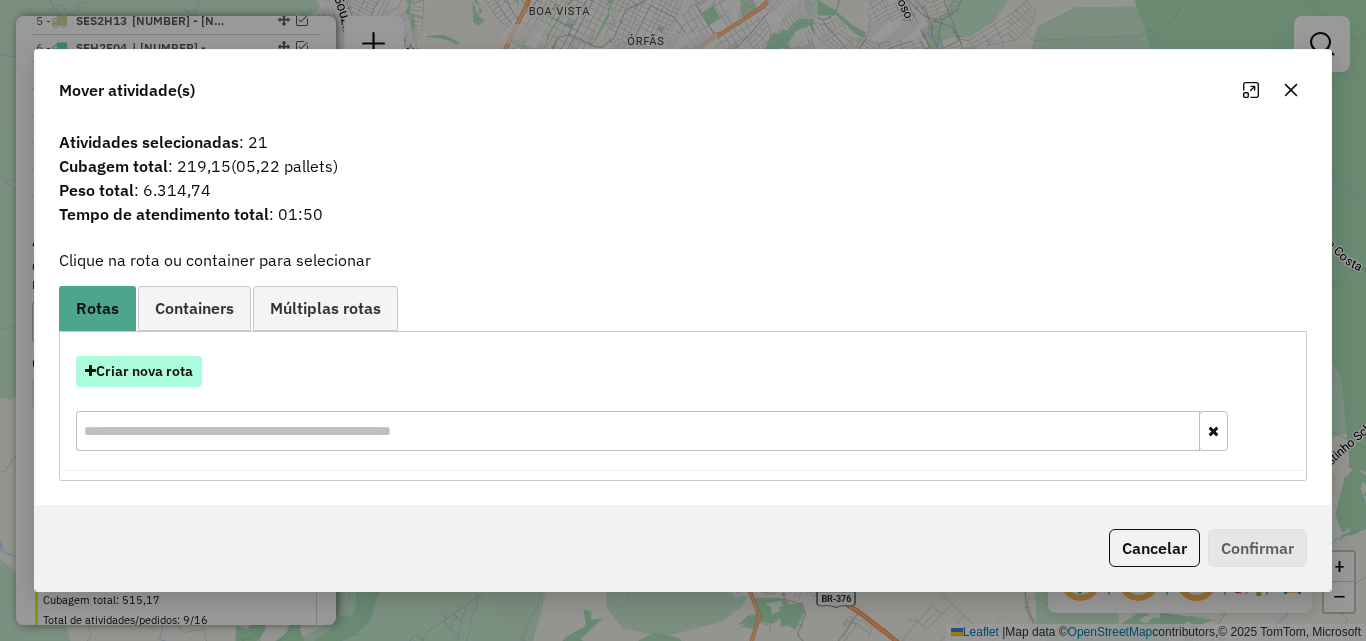 click on "Criar nova rota" at bounding box center [139, 371] 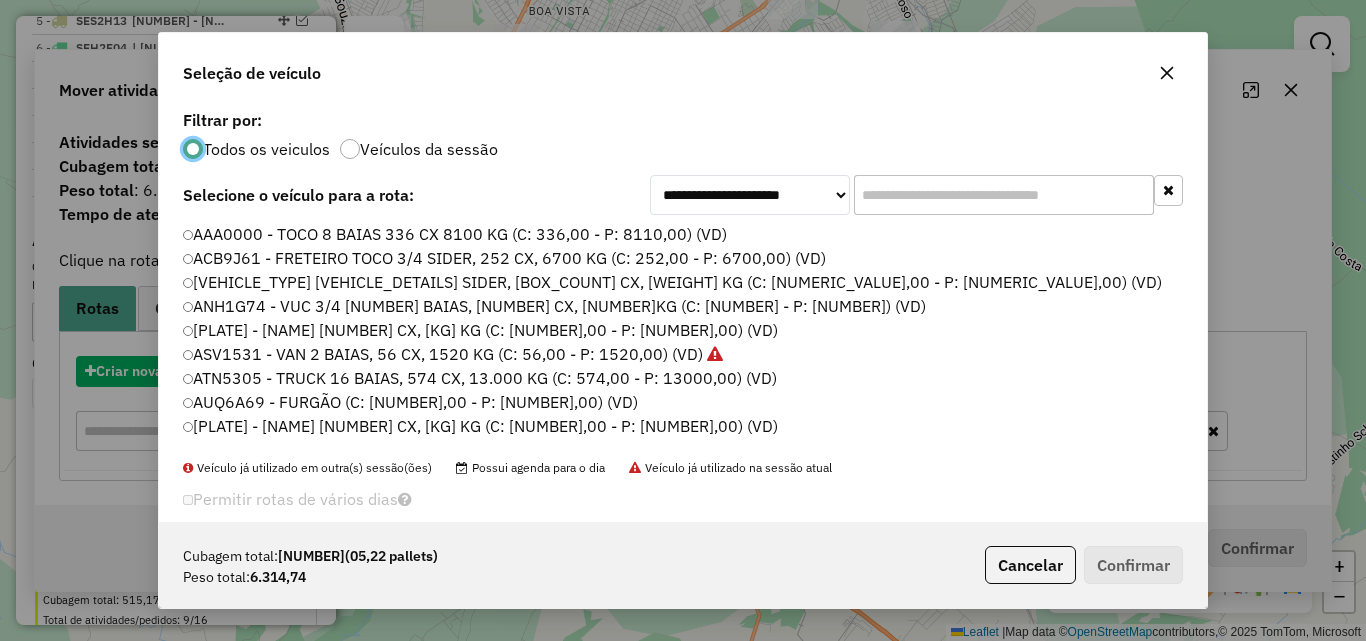 scroll, scrollTop: 11, scrollLeft: 6, axis: both 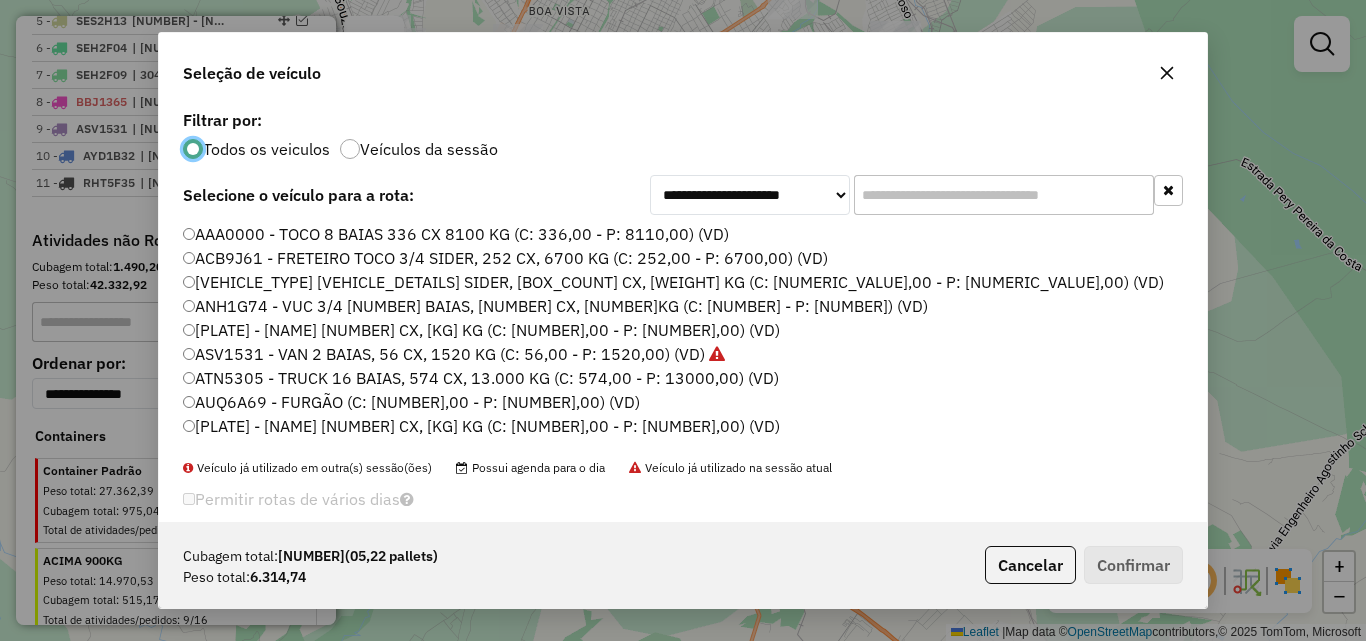 drag, startPoint x: 899, startPoint y: 192, endPoint x: 1301, endPoint y: 267, distance: 408.93643 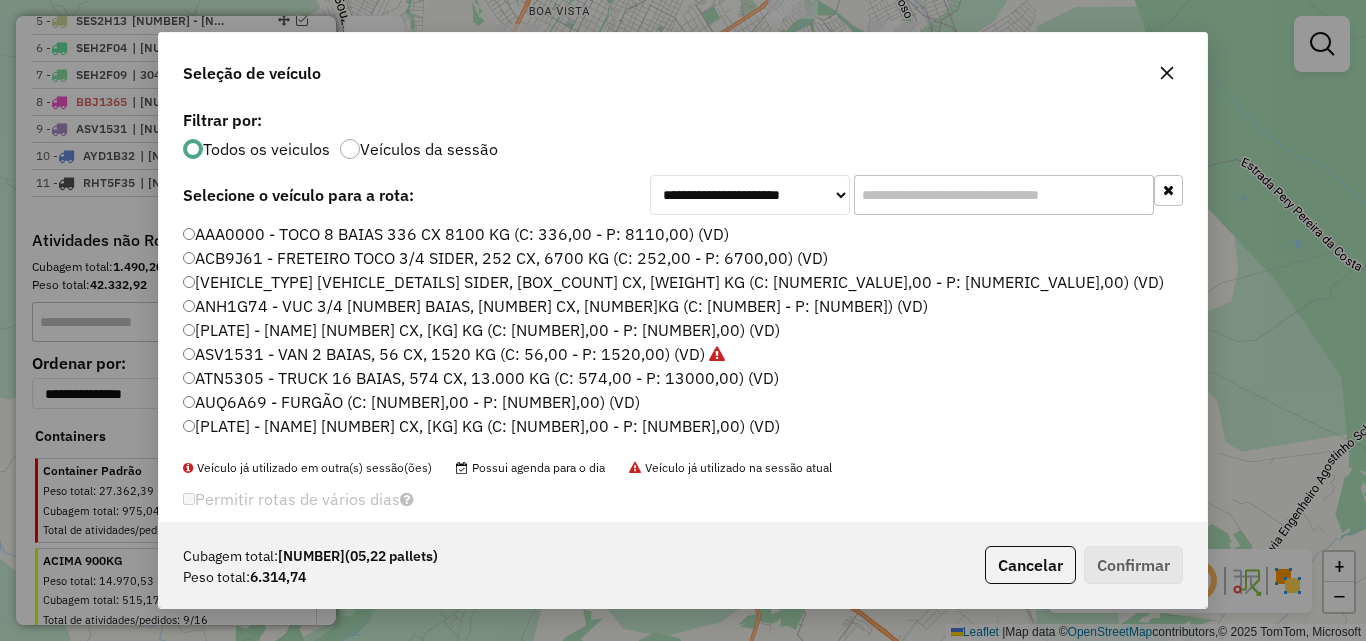 click 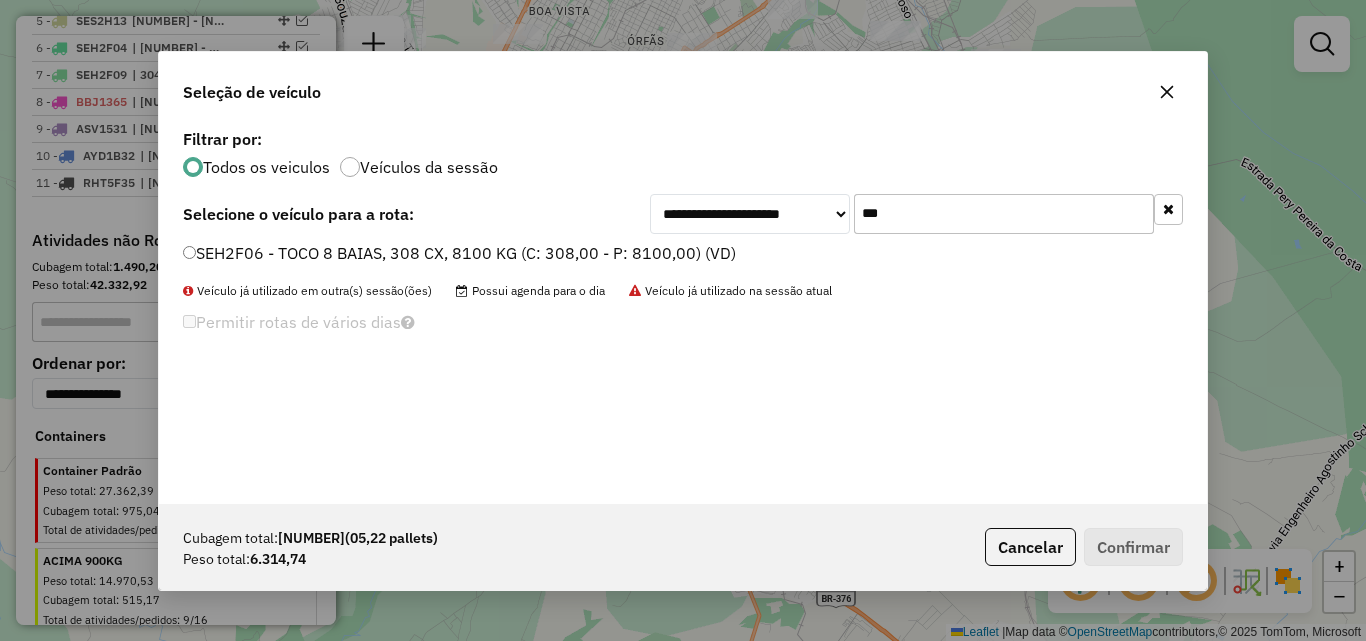 type on "***" 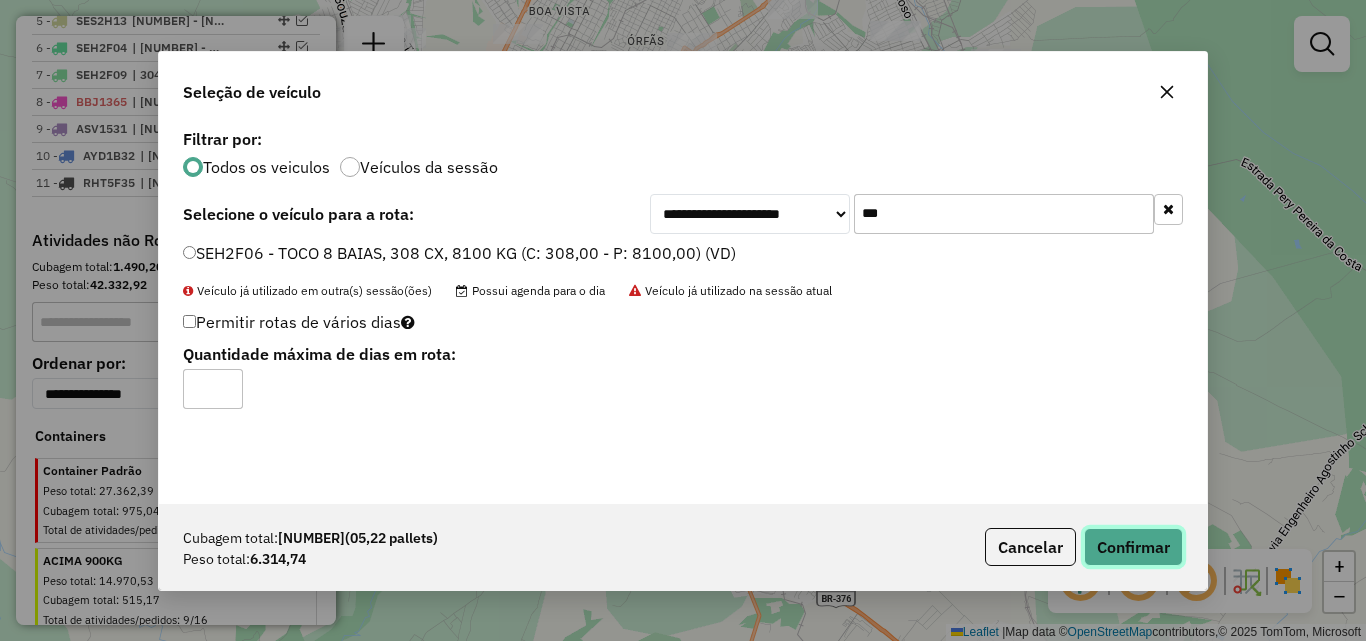 click on "Confirmar" 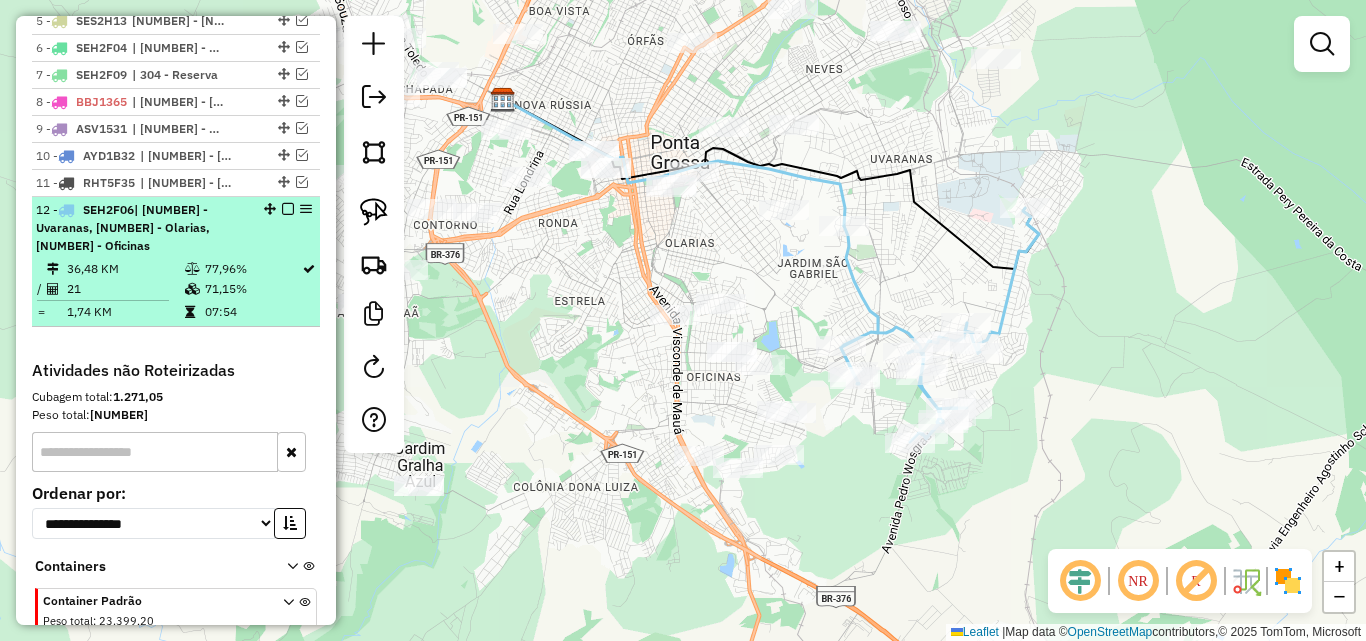 click at bounding box center (288, 209) 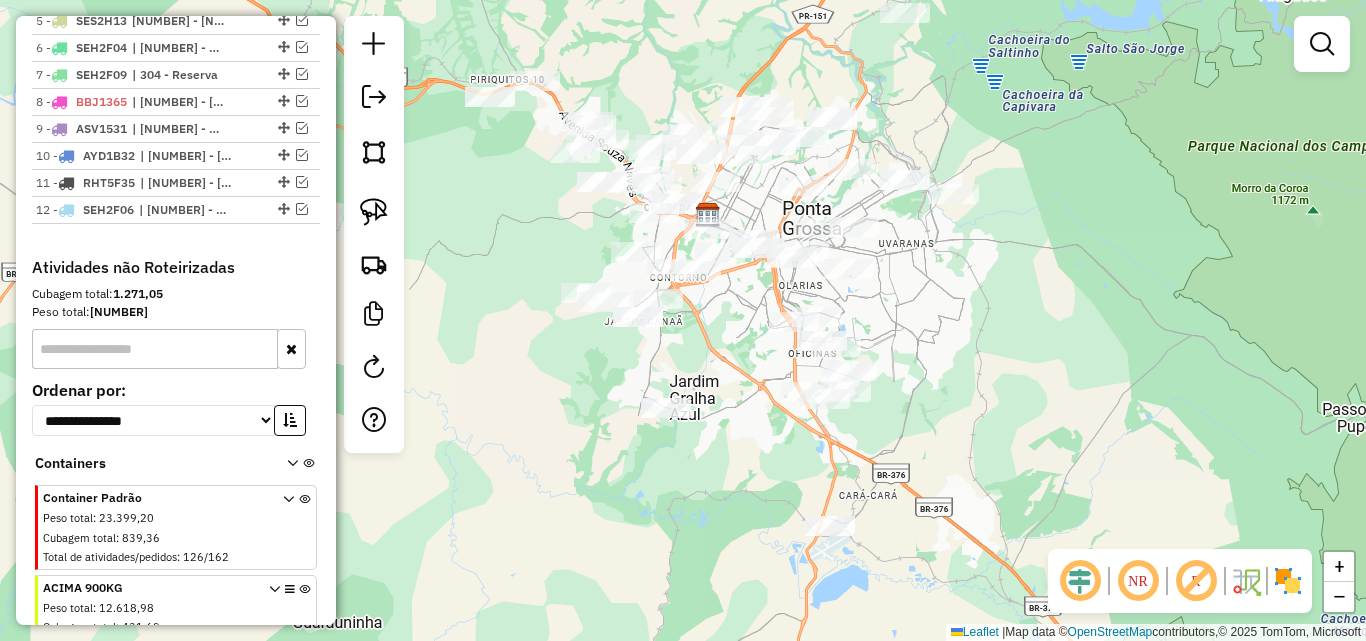 drag, startPoint x: 1005, startPoint y: 385, endPoint x: 1085, endPoint y: 498, distance: 138.45216 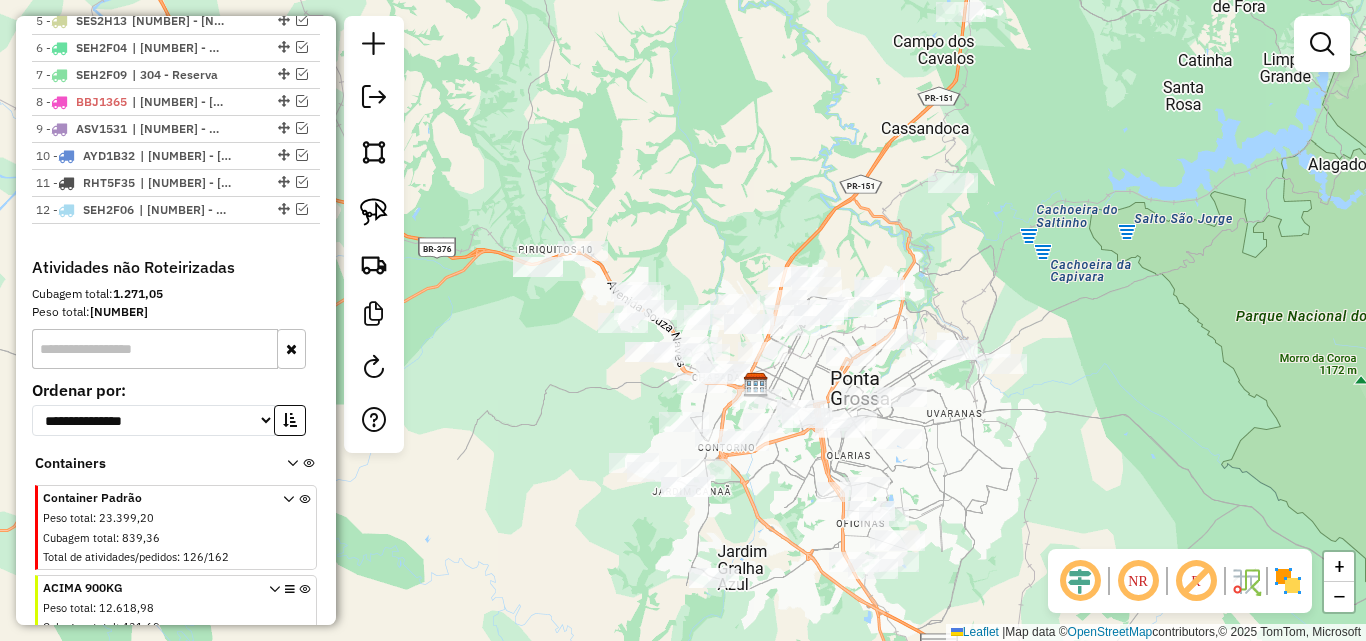 drag, startPoint x: 953, startPoint y: 294, endPoint x: 974, endPoint y: 419, distance: 126.751724 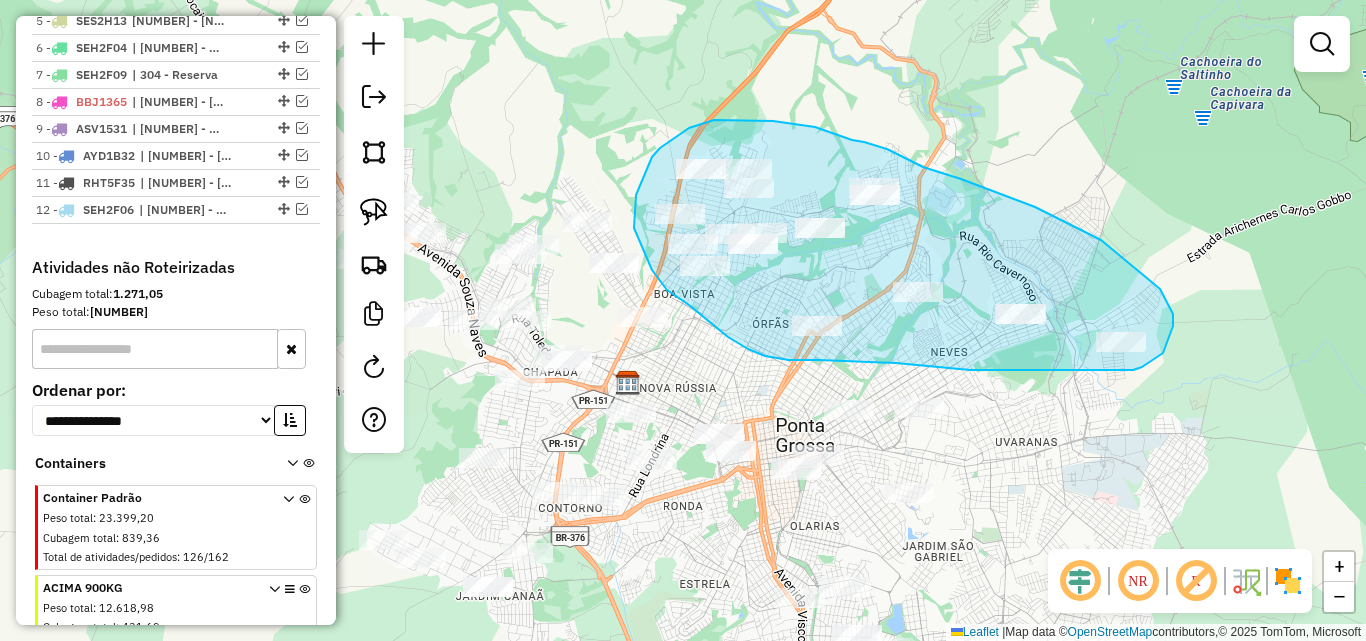drag, startPoint x: 896, startPoint y: 363, endPoint x: 819, endPoint y: 360, distance: 77.05842 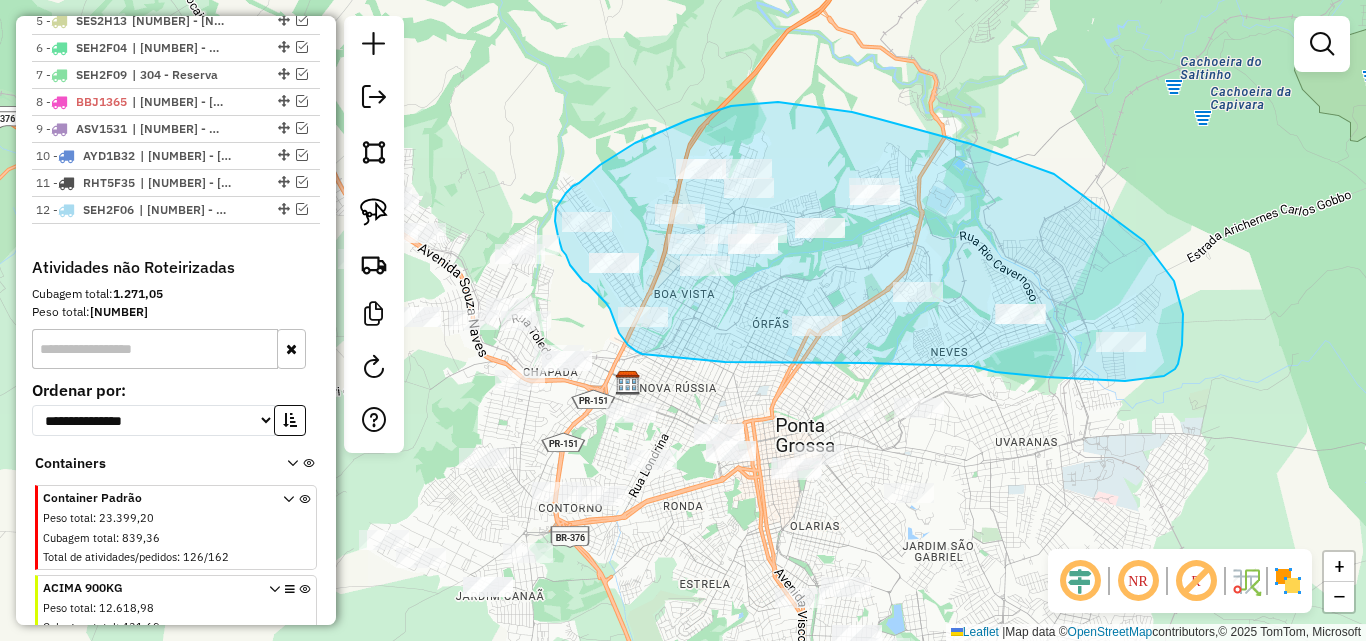 drag, startPoint x: 967, startPoint y: 366, endPoint x: 866, endPoint y: 363, distance: 101.04455 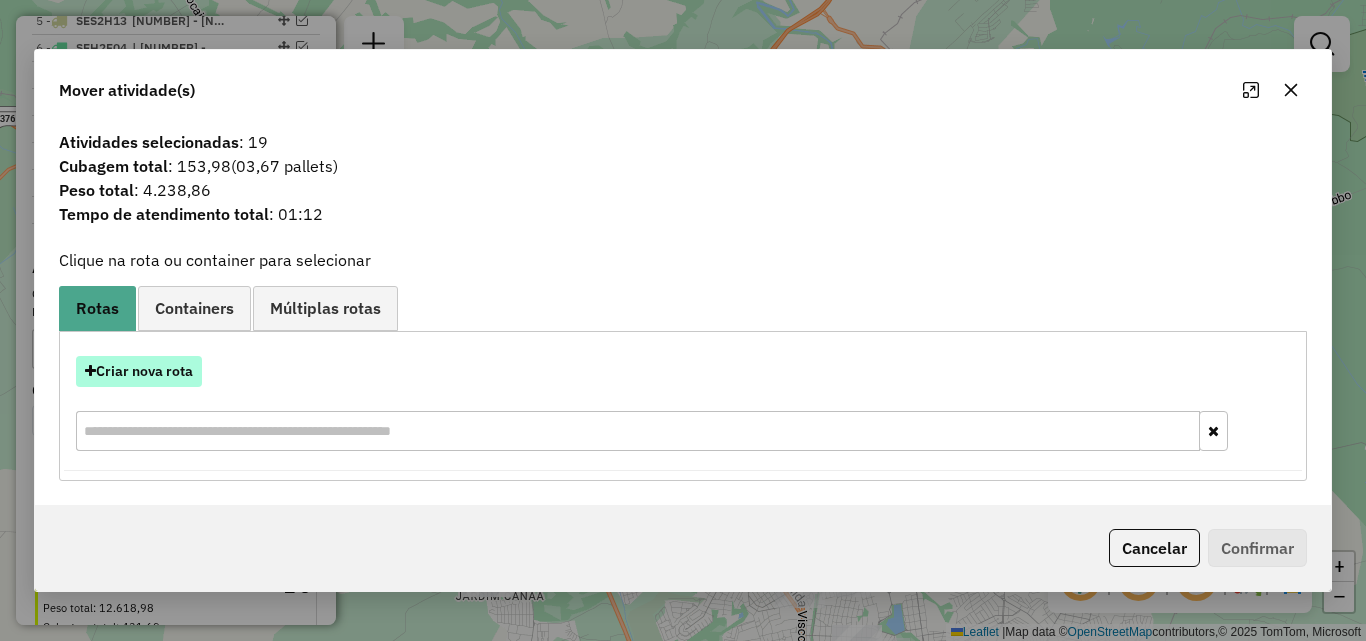 click on "Criar nova rota" at bounding box center [139, 371] 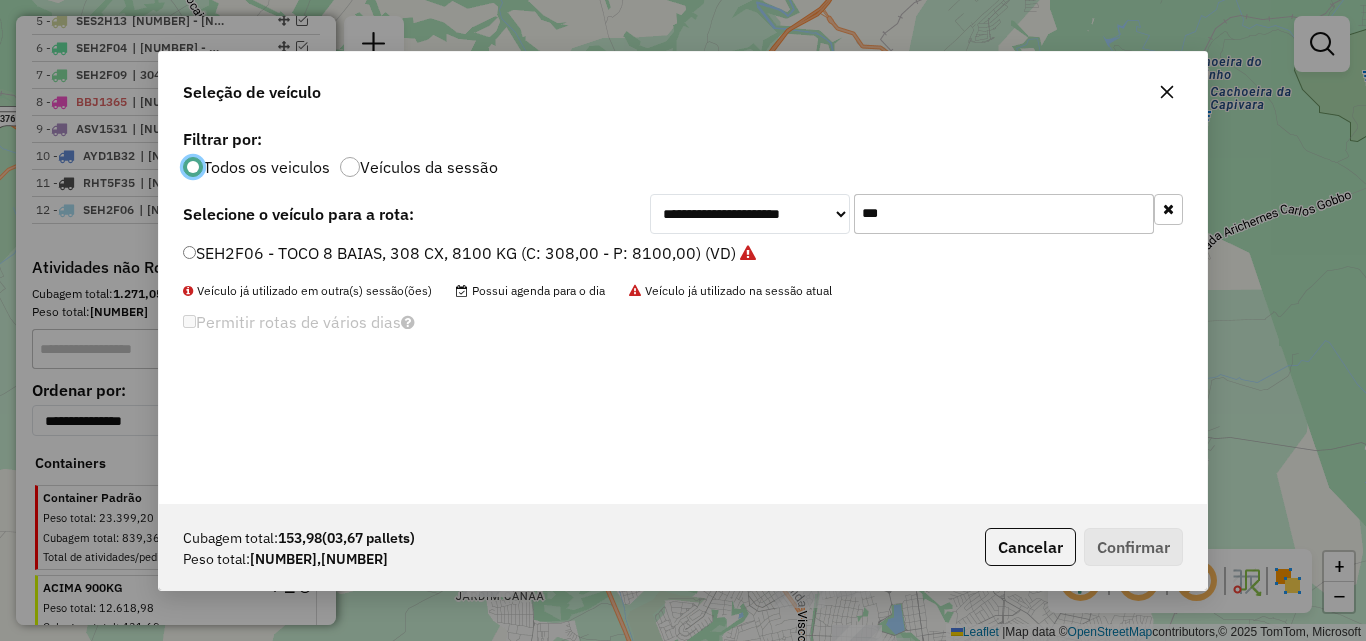 scroll, scrollTop: 11, scrollLeft: 6, axis: both 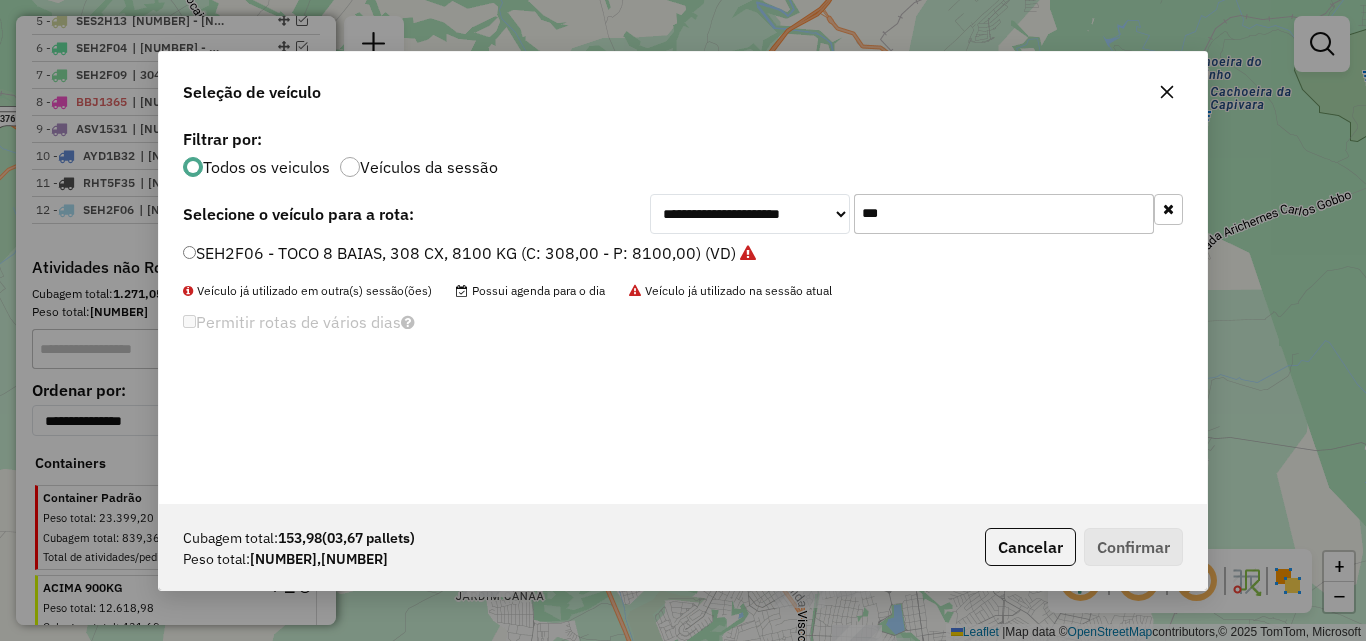 drag, startPoint x: 903, startPoint y: 216, endPoint x: 581, endPoint y: 216, distance: 322 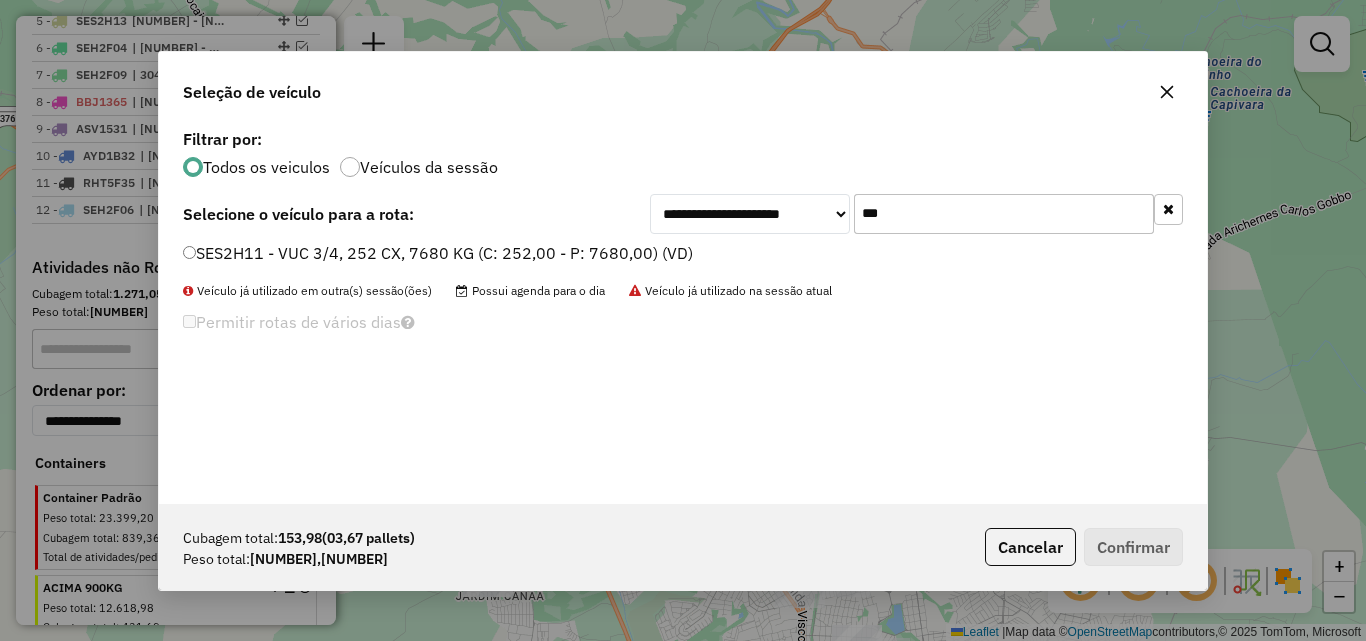 type on "***" 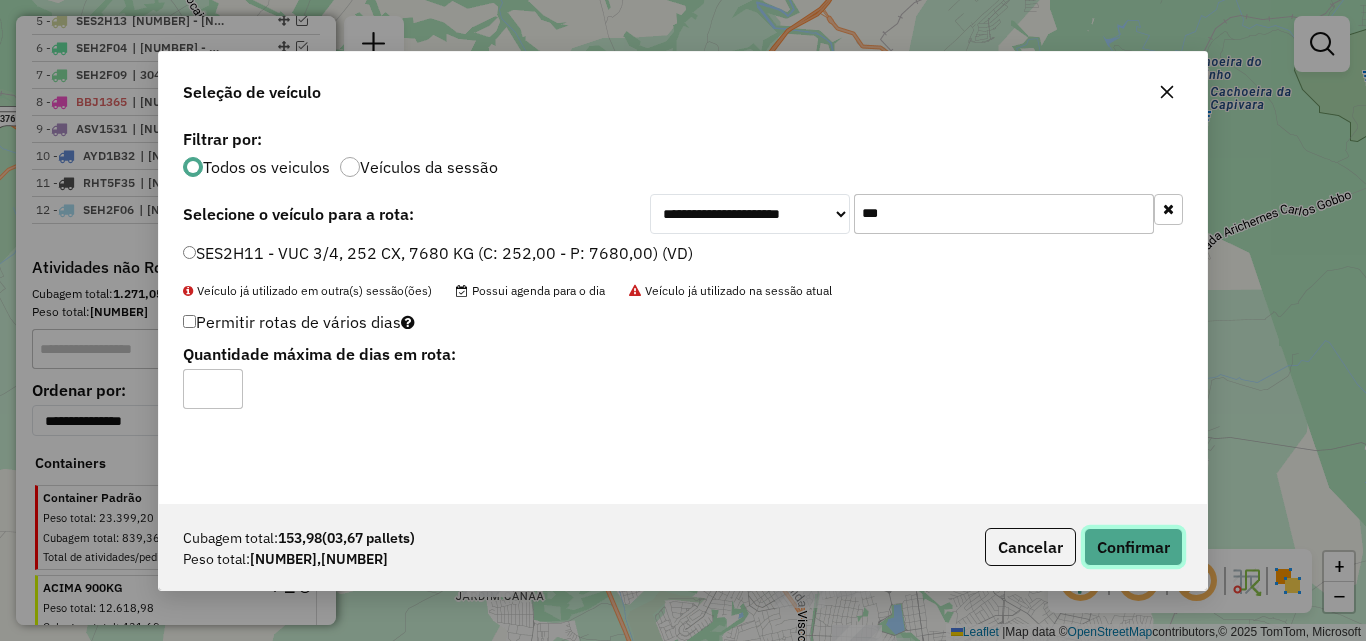 click on "Confirmar" 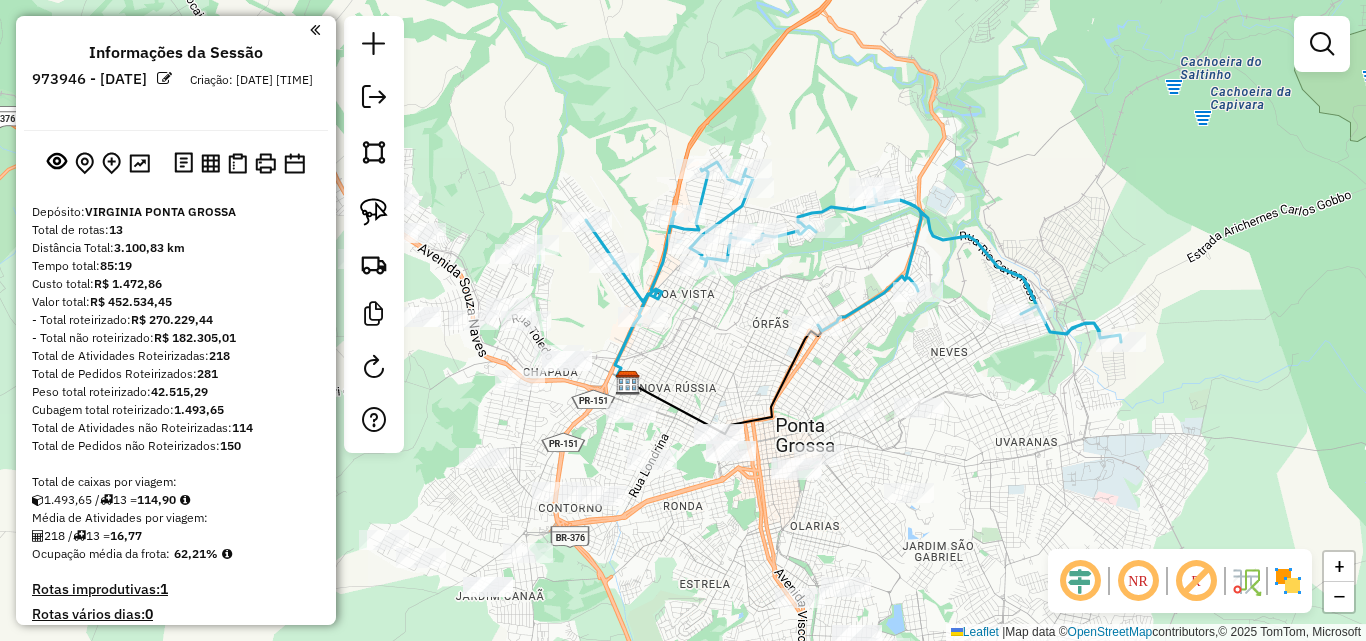 scroll, scrollTop: 0, scrollLeft: 0, axis: both 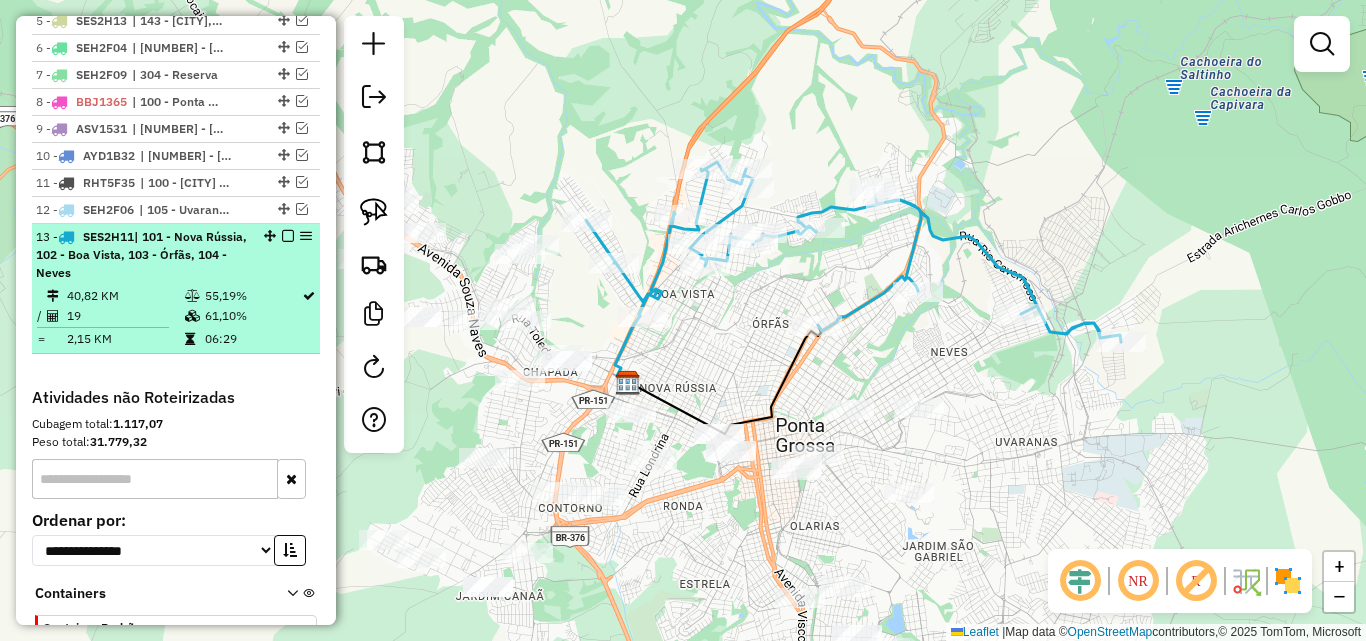 click at bounding box center (288, 236) 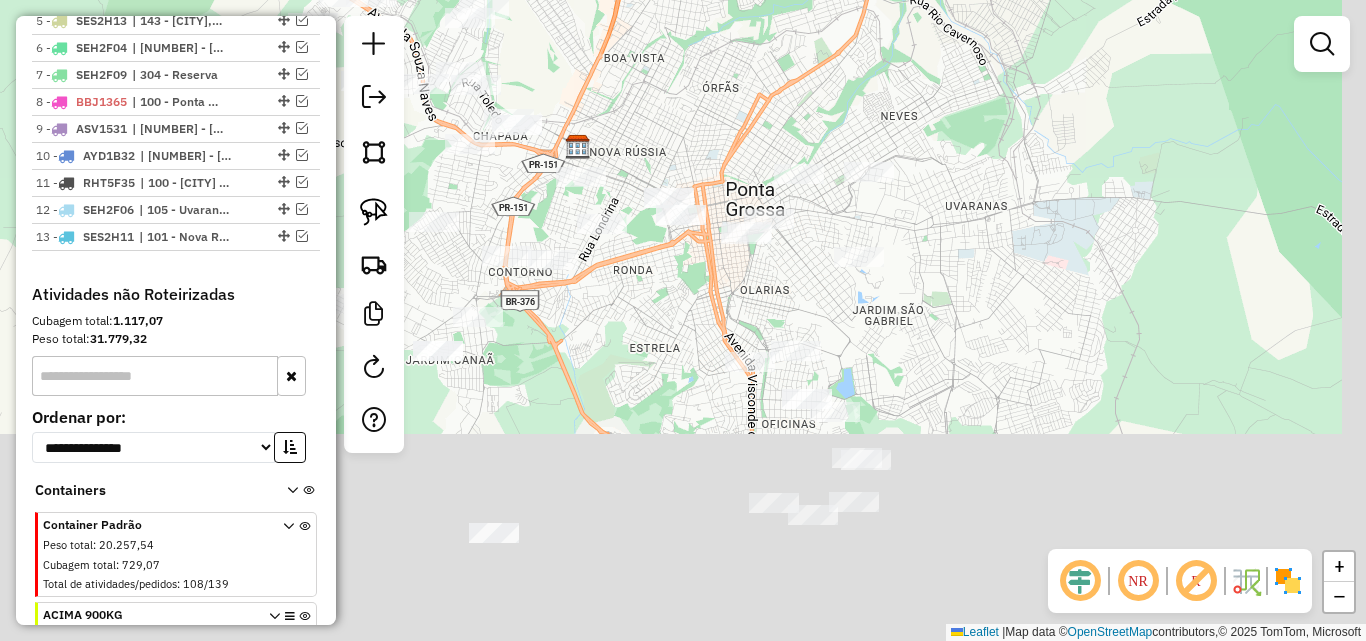 drag, startPoint x: 1096, startPoint y: 304, endPoint x: 1075, endPoint y: 240, distance: 67.357254 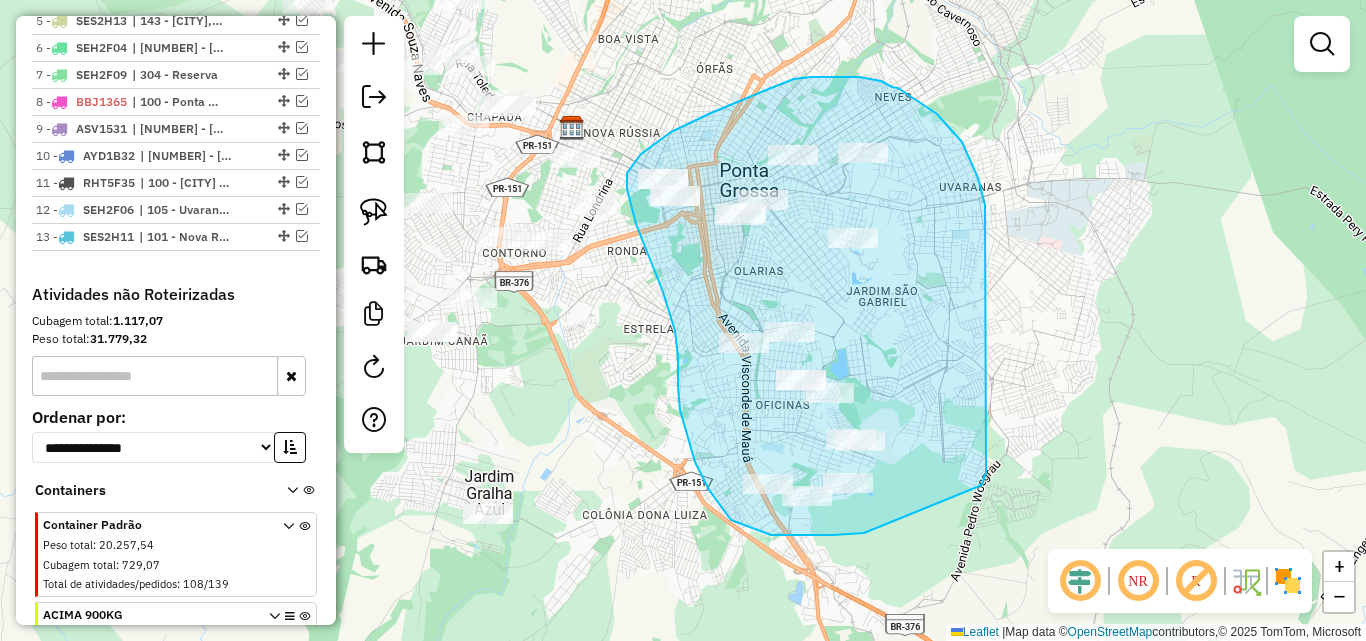 drag, startPoint x: 985, startPoint y: 205, endPoint x: 986, endPoint y: 473, distance: 268.00186 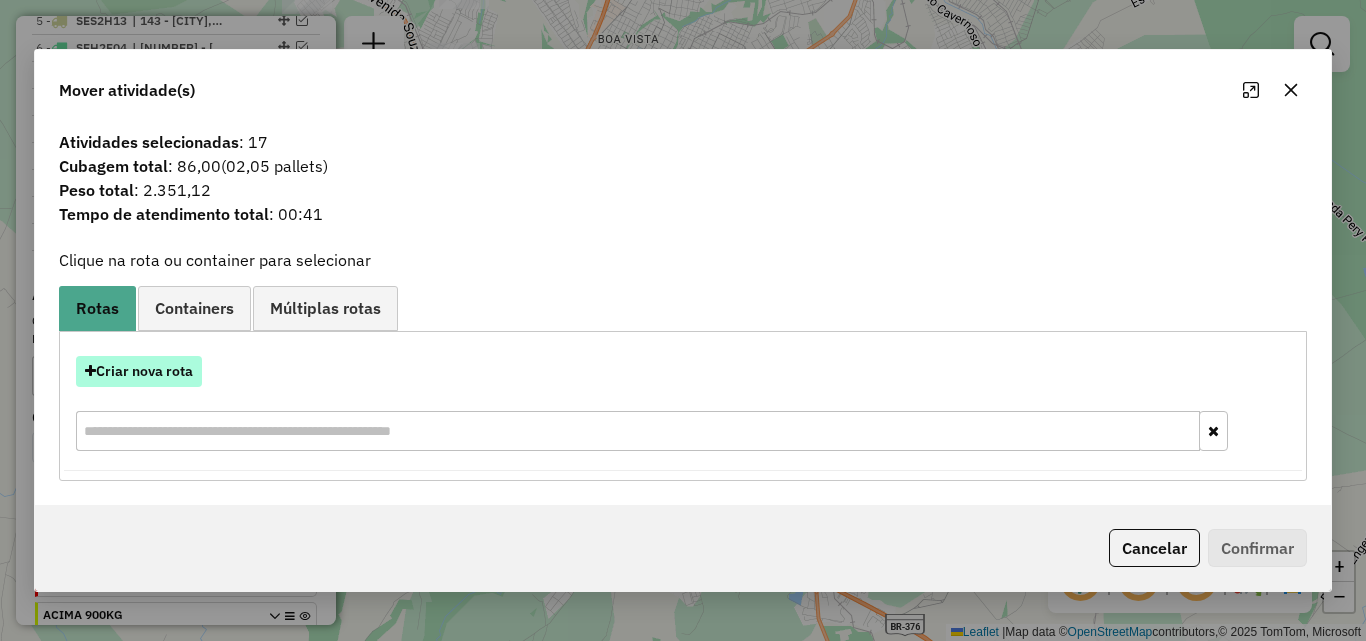 click on "Criar nova rota" at bounding box center [139, 371] 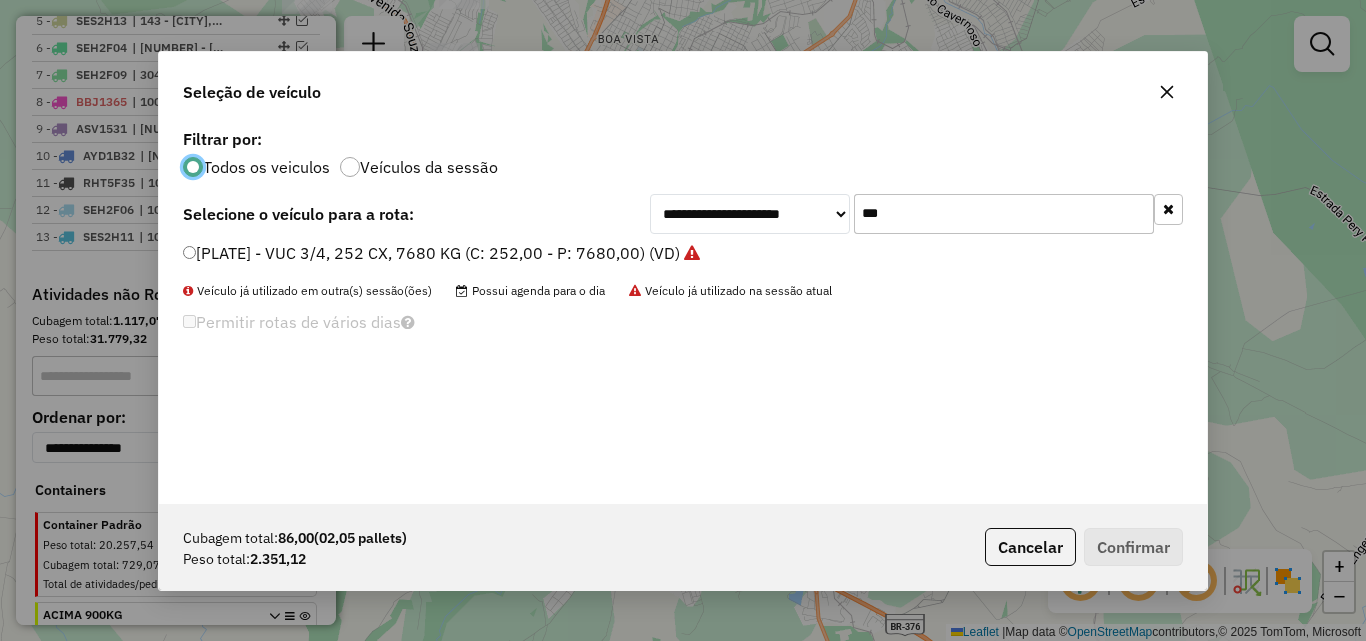 scroll, scrollTop: 11, scrollLeft: 6, axis: both 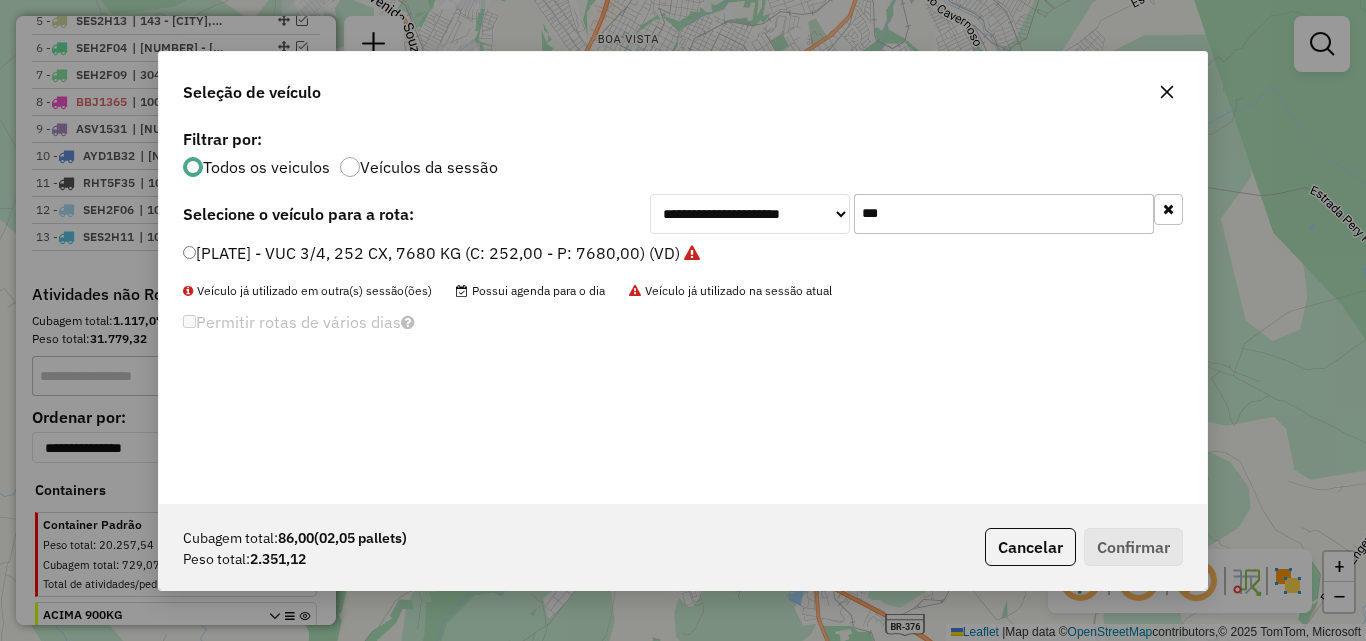 drag, startPoint x: 1018, startPoint y: 208, endPoint x: 572, endPoint y: 262, distance: 449.25717 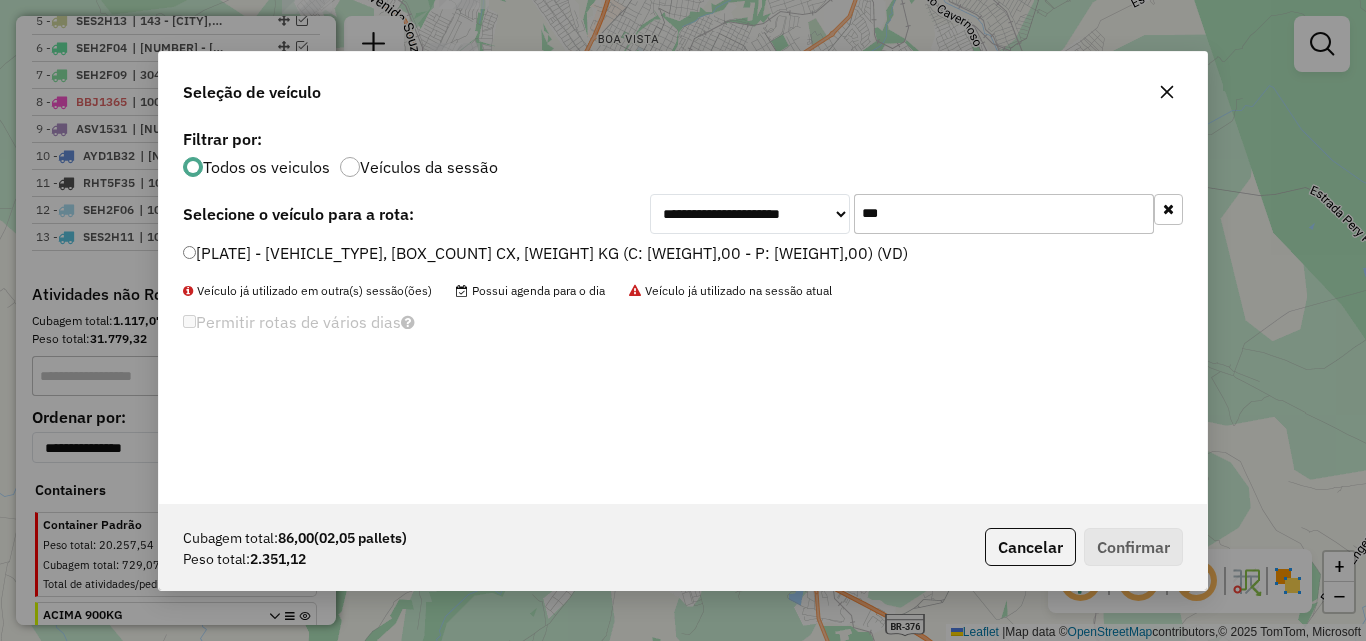 type on "***" 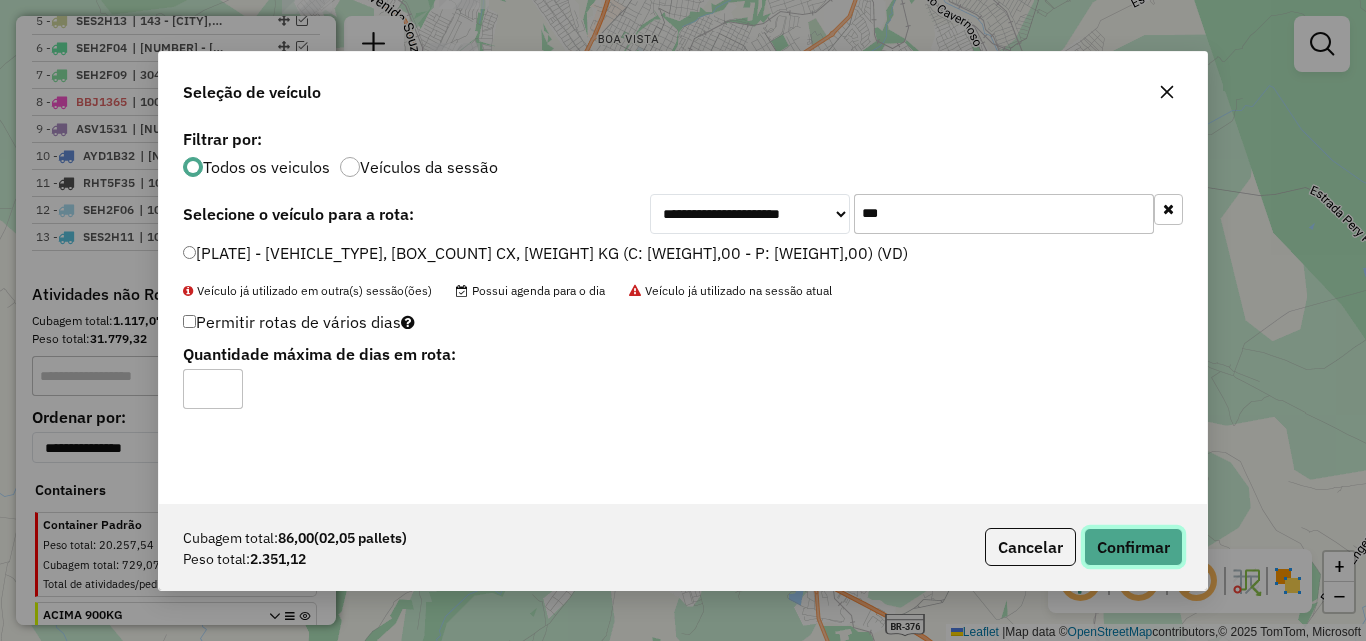 click on "Confirmar" 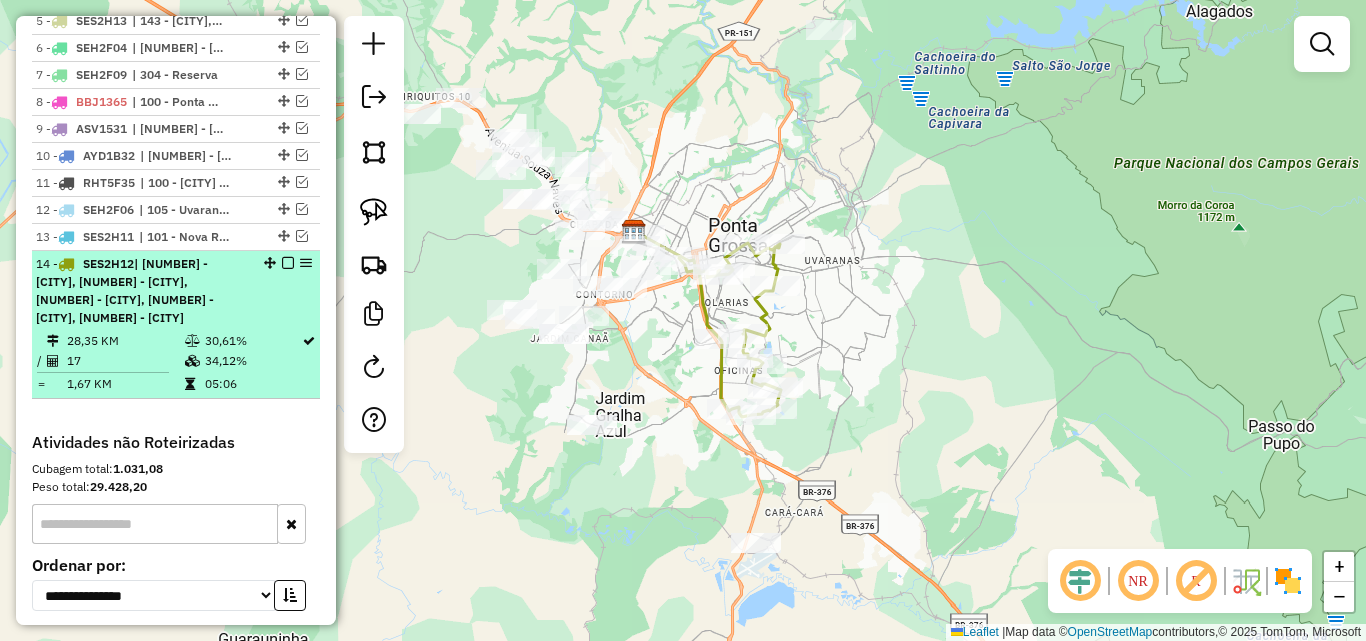 click at bounding box center [288, 263] 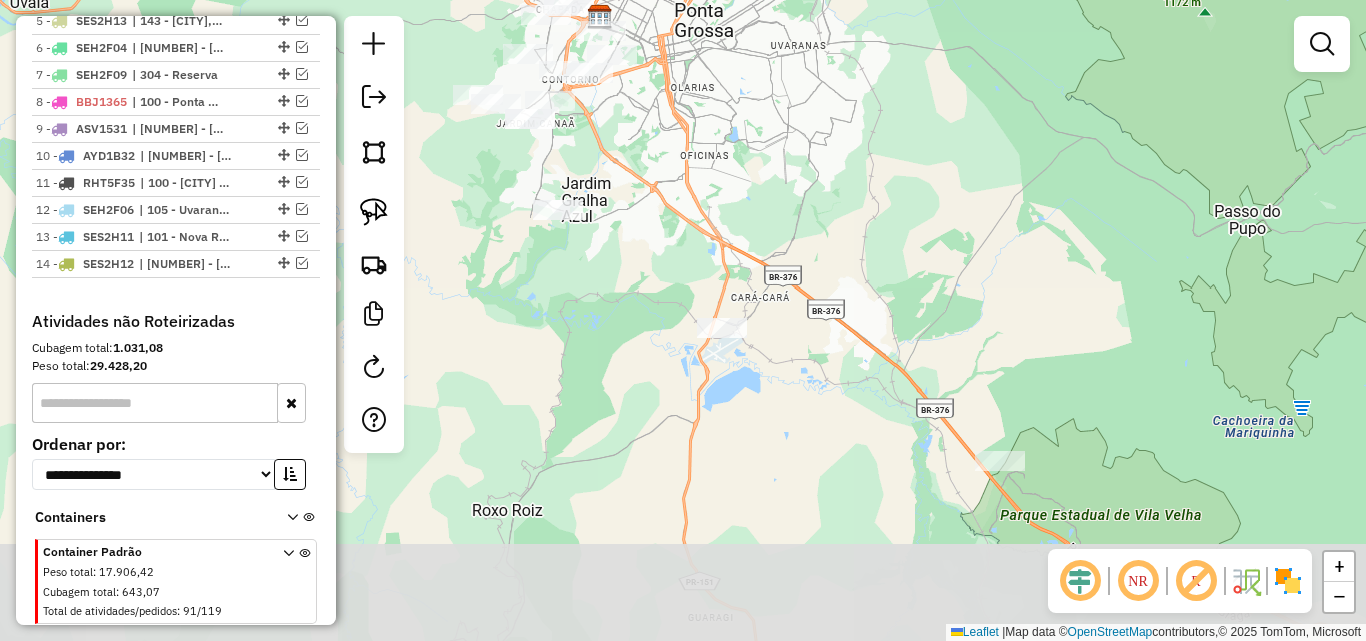 drag, startPoint x: 741, startPoint y: 394, endPoint x: 703, endPoint y: 166, distance: 231.14497 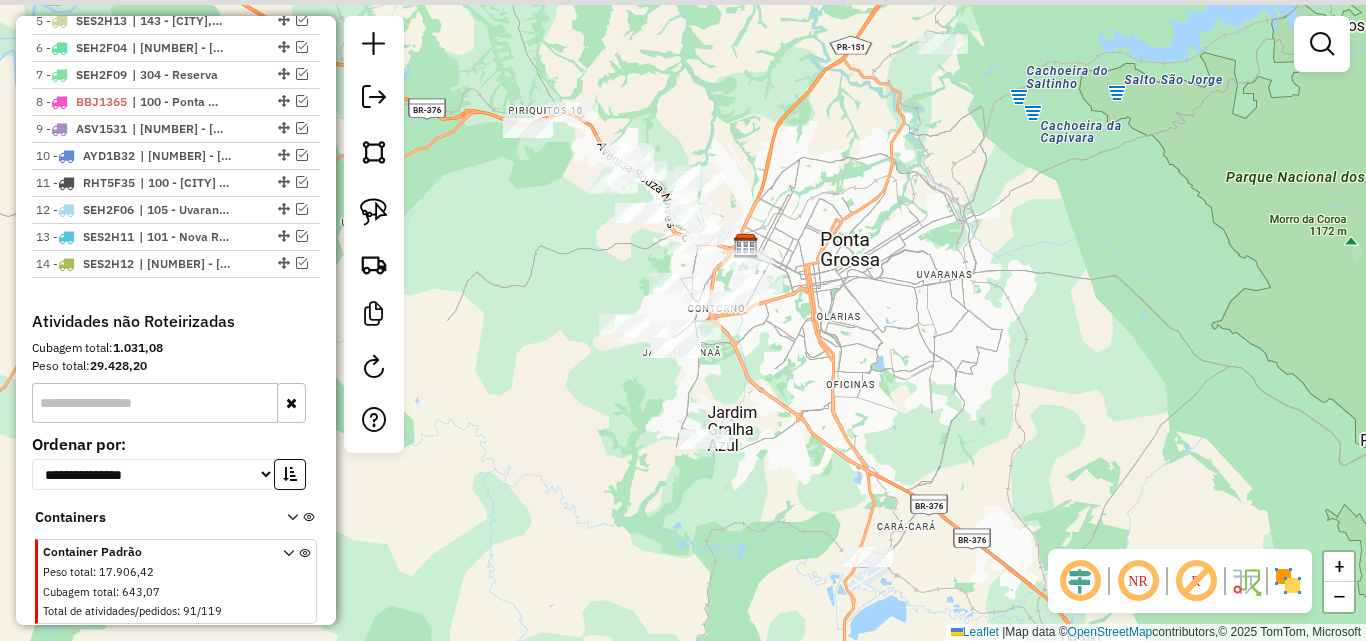 drag, startPoint x: 762, startPoint y: 208, endPoint x: 770, endPoint y: 414, distance: 206.15529 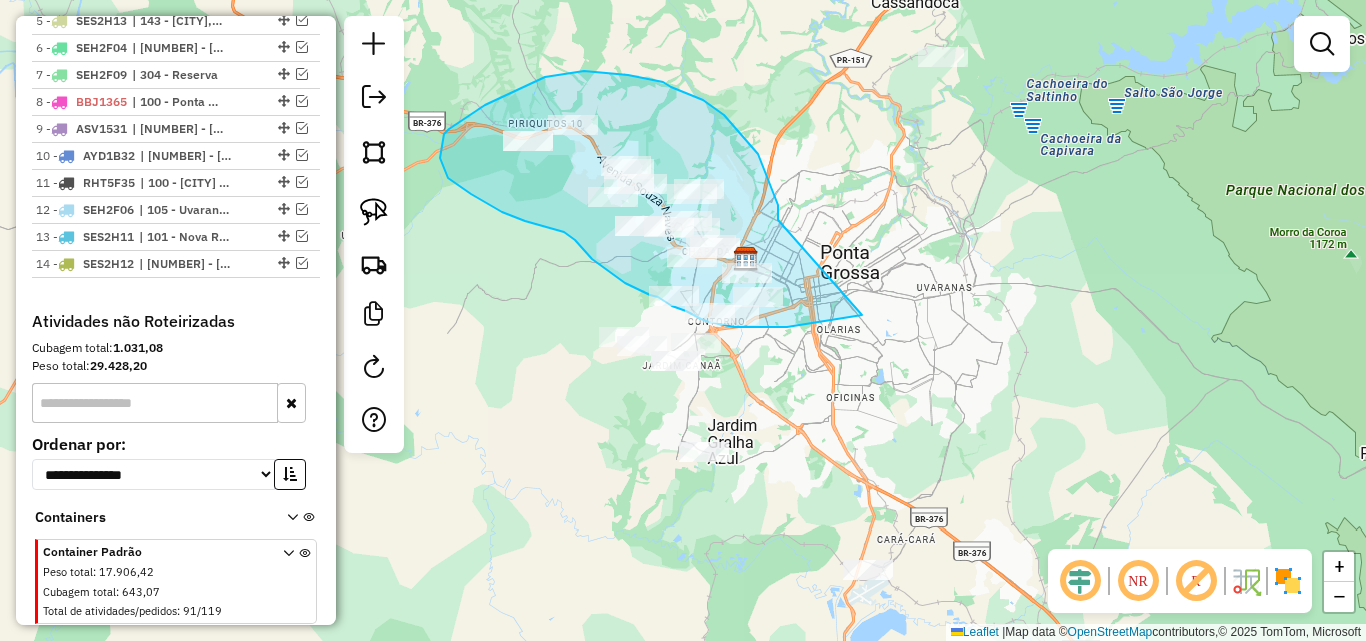drag, startPoint x: 778, startPoint y: 220, endPoint x: 892, endPoint y: 309, distance: 144.6271 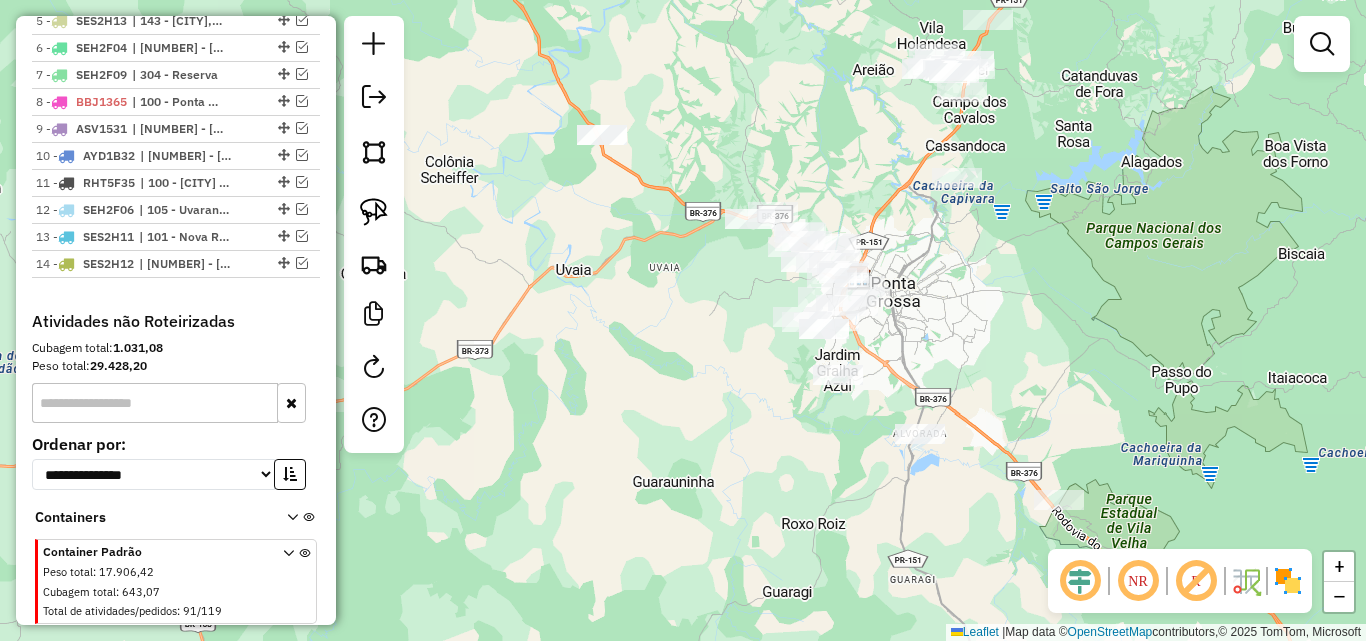 drag, startPoint x: 911, startPoint y: 214, endPoint x: 965, endPoint y: 329, distance: 127.04723 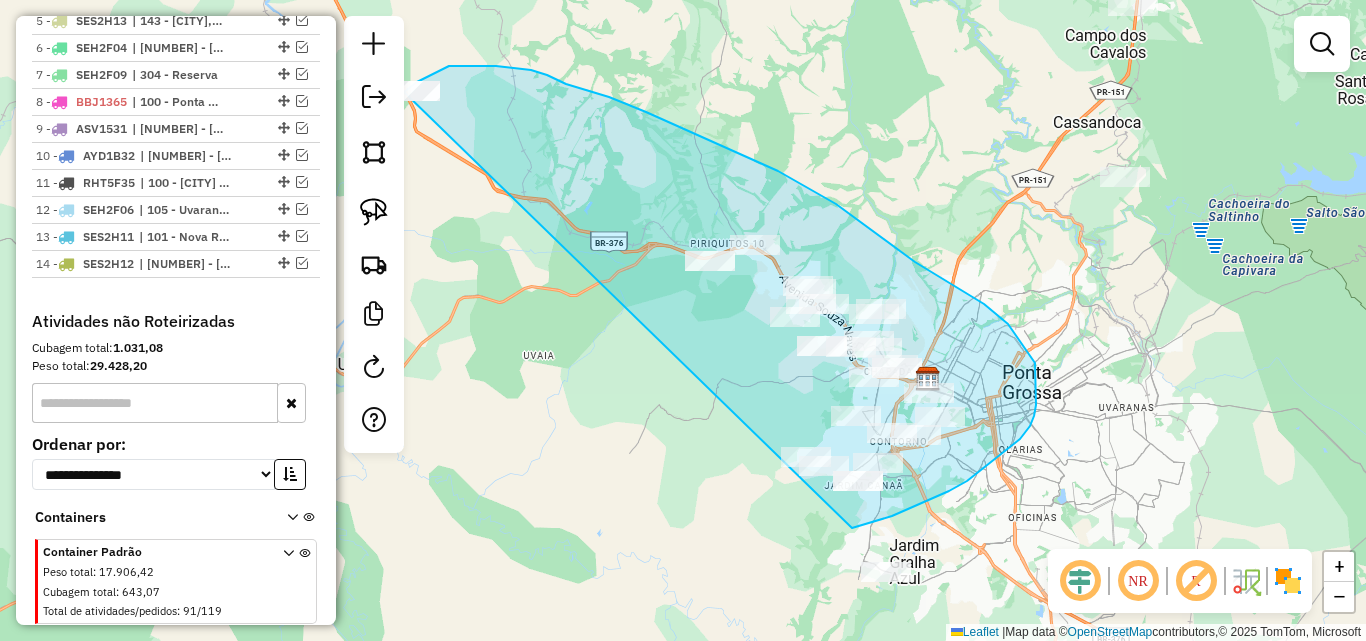 drag, startPoint x: 852, startPoint y: 528, endPoint x: 397, endPoint y: 140, distance: 597.97076 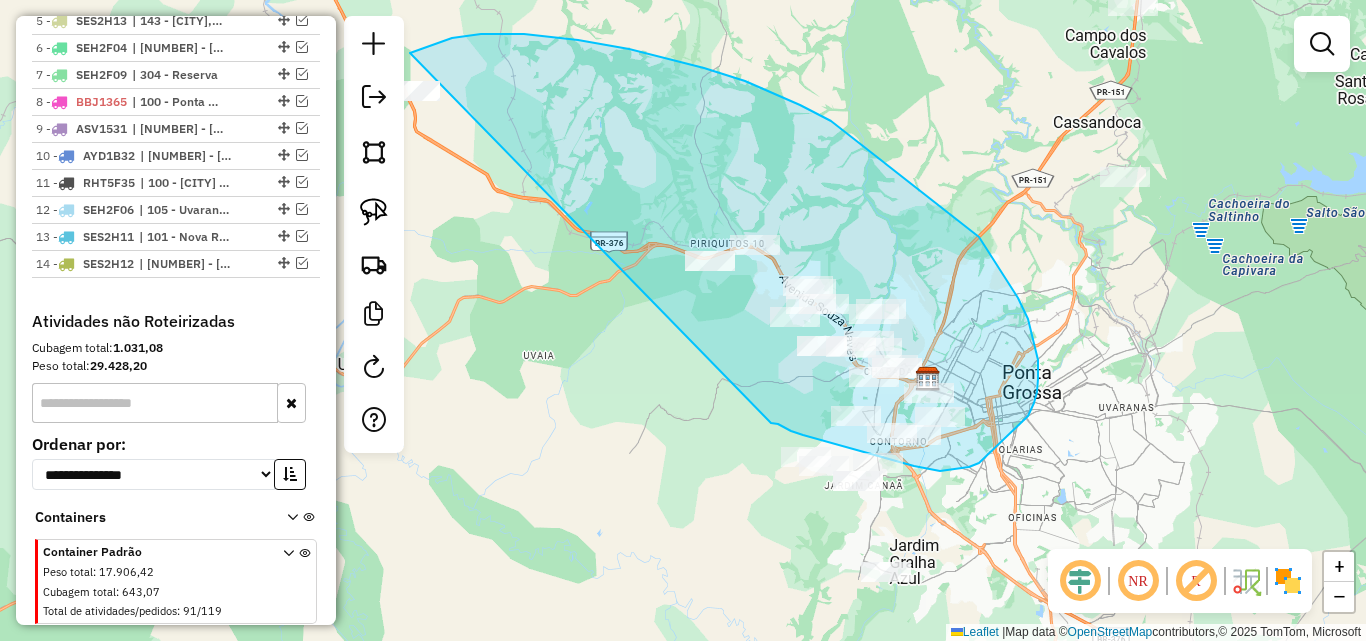 drag, startPoint x: 771, startPoint y: 423, endPoint x: 401, endPoint y: 200, distance: 432.0058 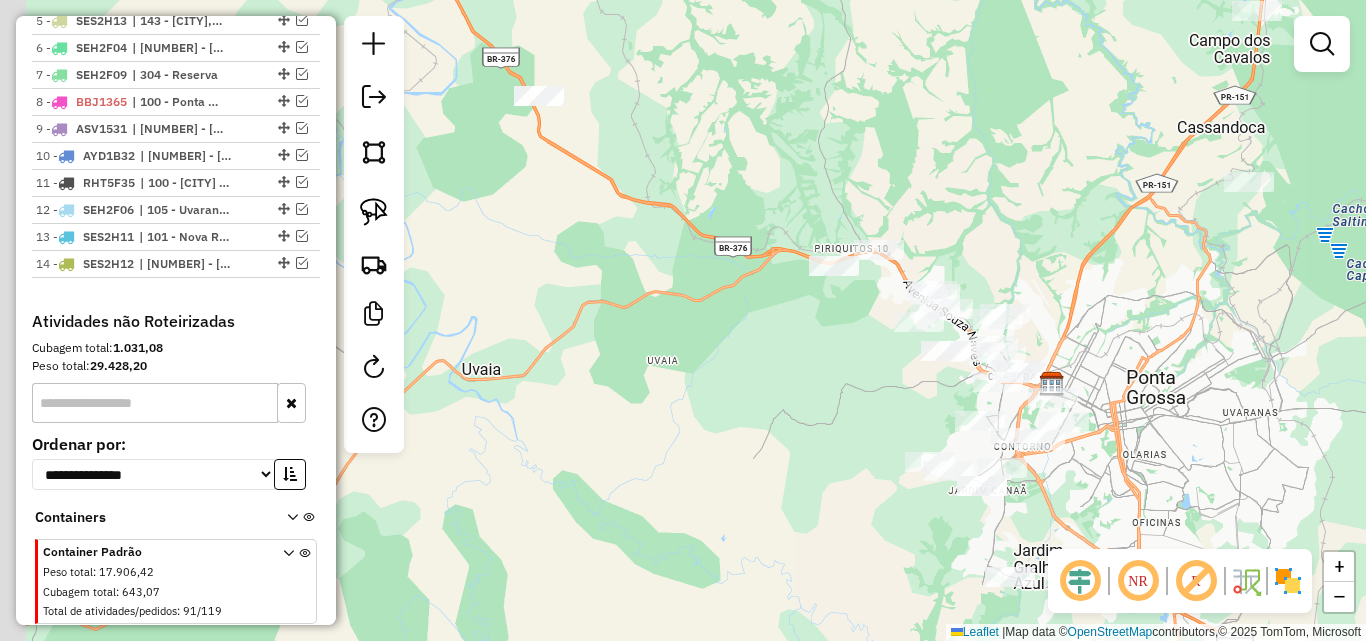 drag, startPoint x: 640, startPoint y: 306, endPoint x: 764, endPoint y: 311, distance: 124.10077 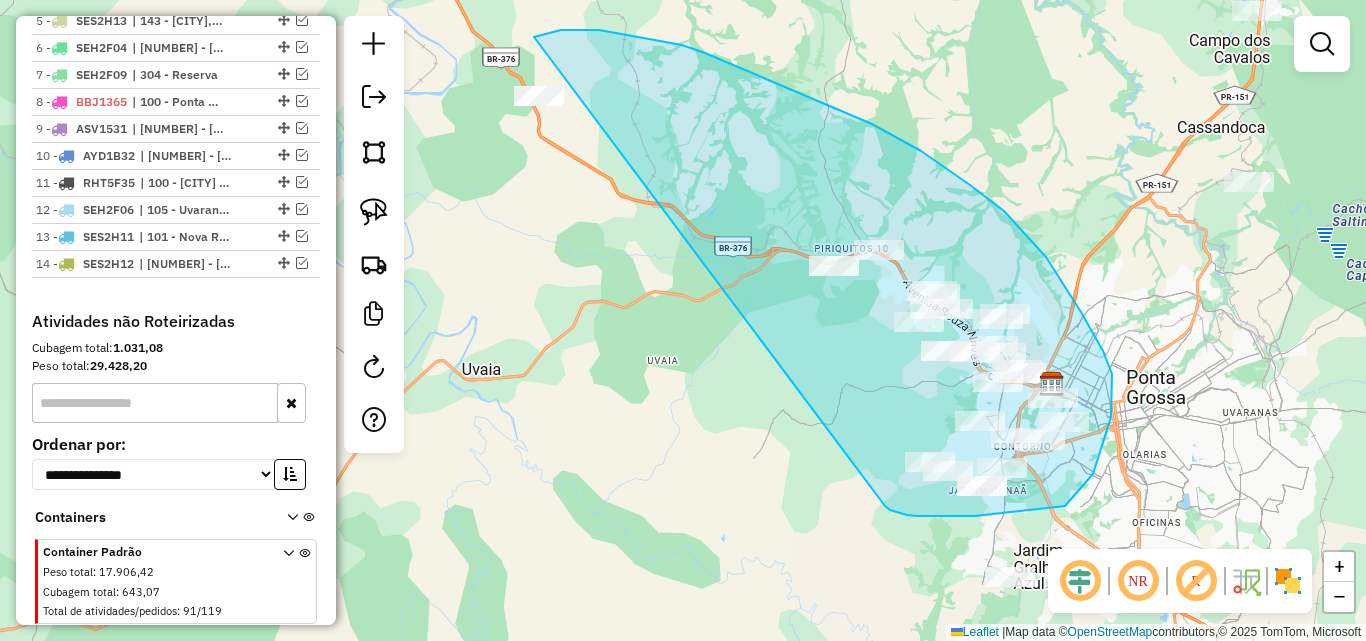 drag, startPoint x: 885, startPoint y: 506, endPoint x: 463, endPoint y: 127, distance: 567.20807 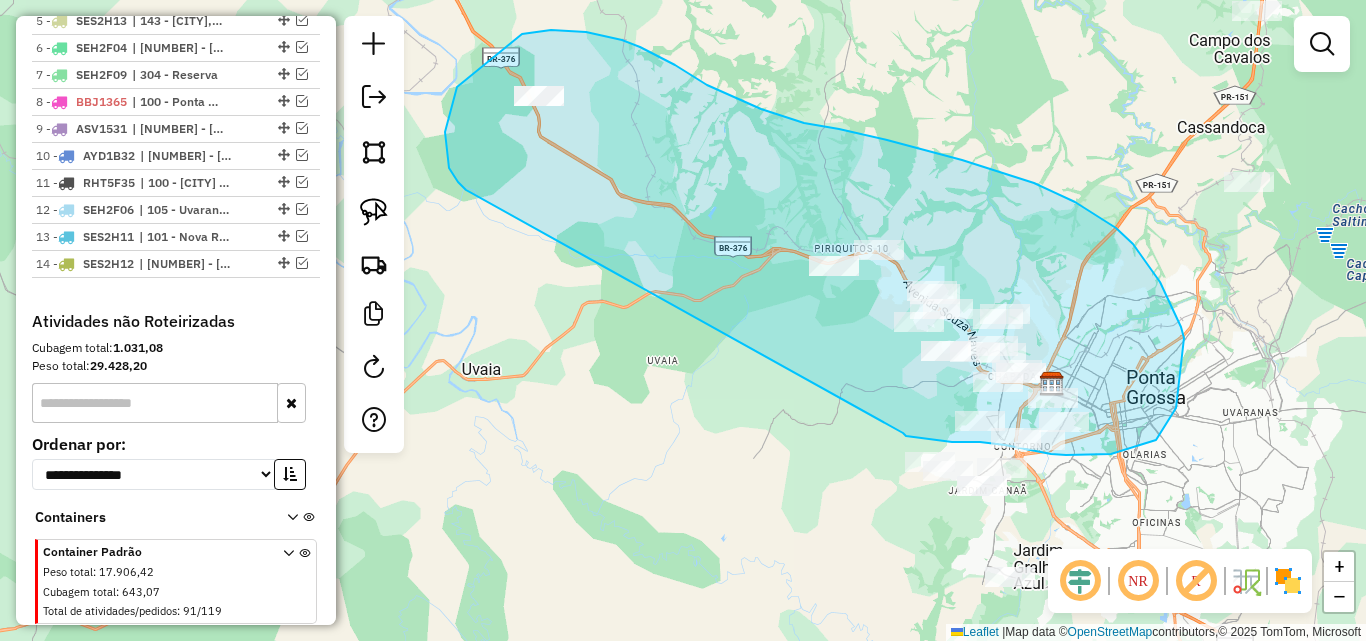 drag, startPoint x: 903, startPoint y: 433, endPoint x: 466, endPoint y: 190, distance: 500.018 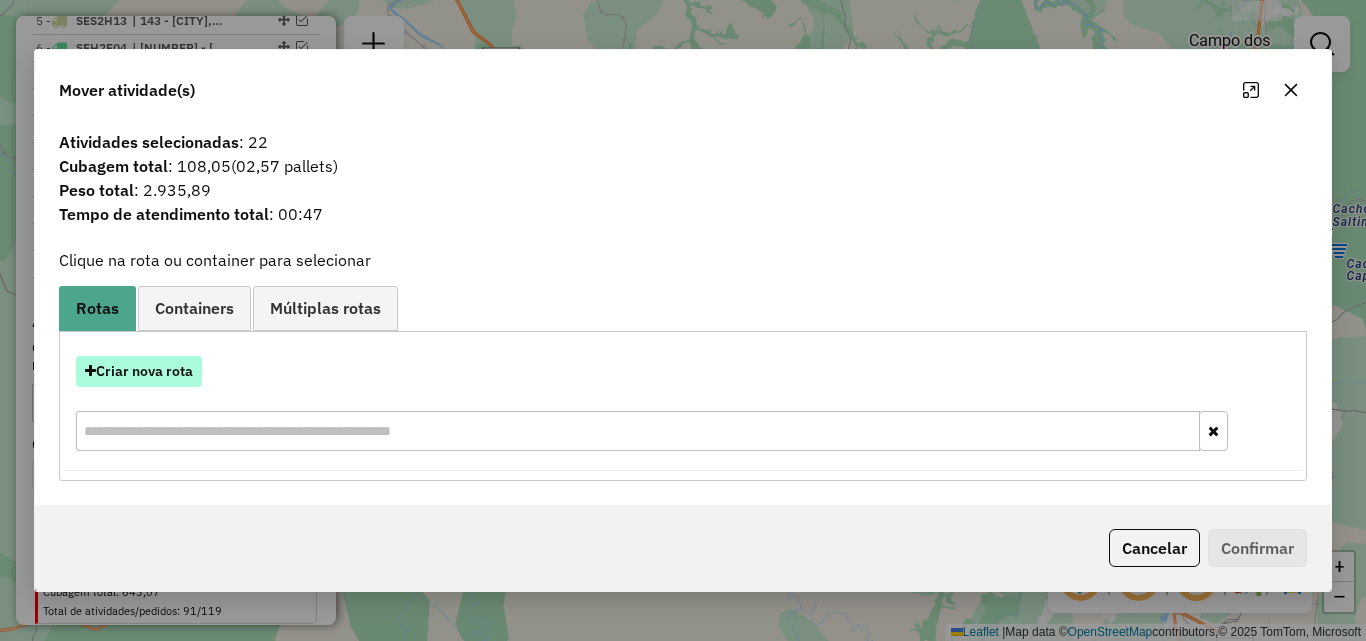 click on "Criar nova rota" at bounding box center [139, 371] 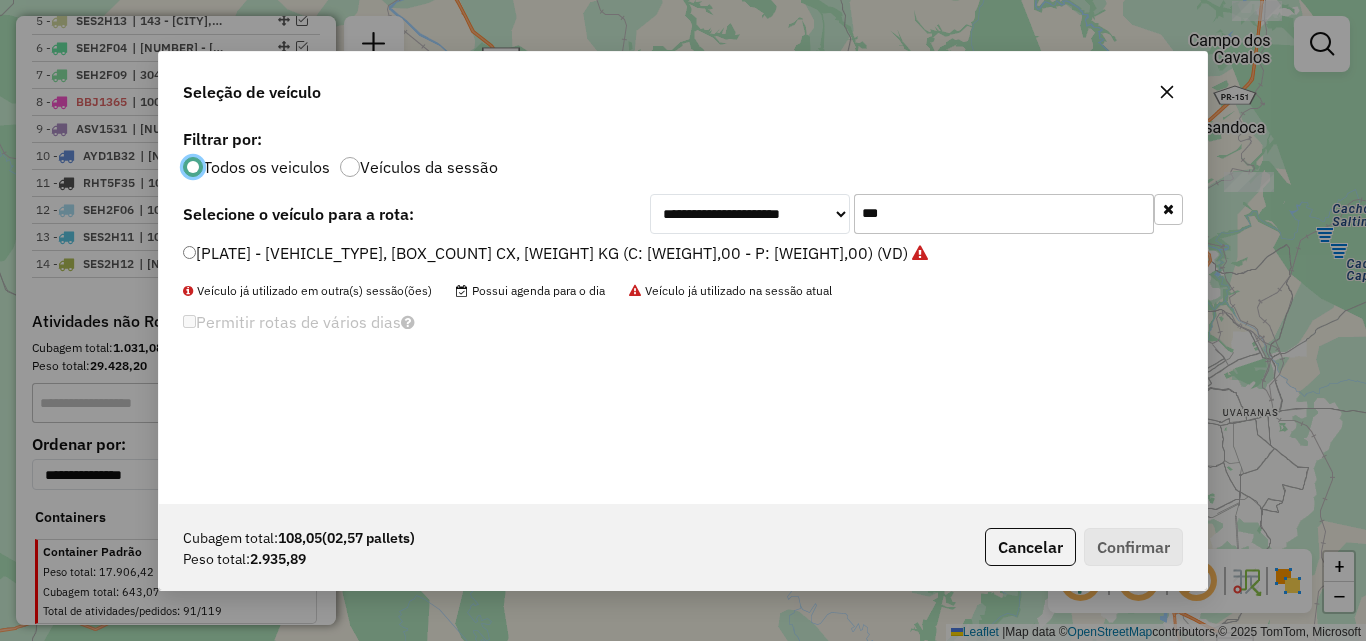 scroll, scrollTop: 11, scrollLeft: 6, axis: both 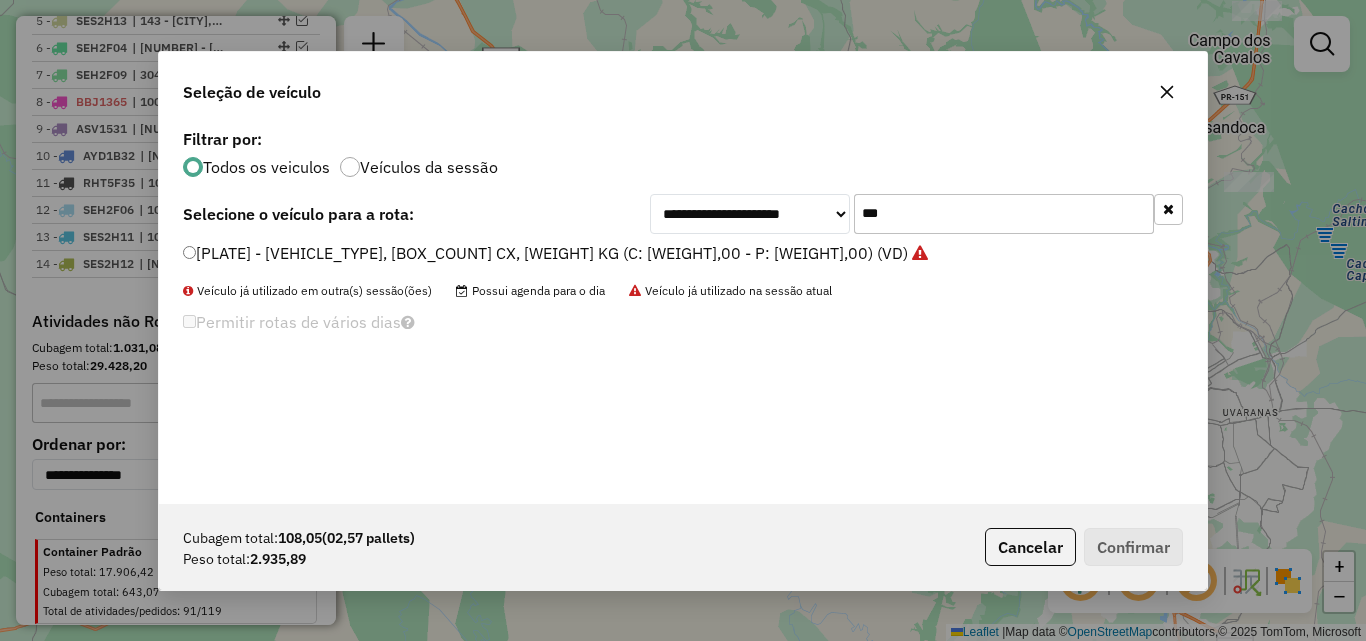 click on "***" 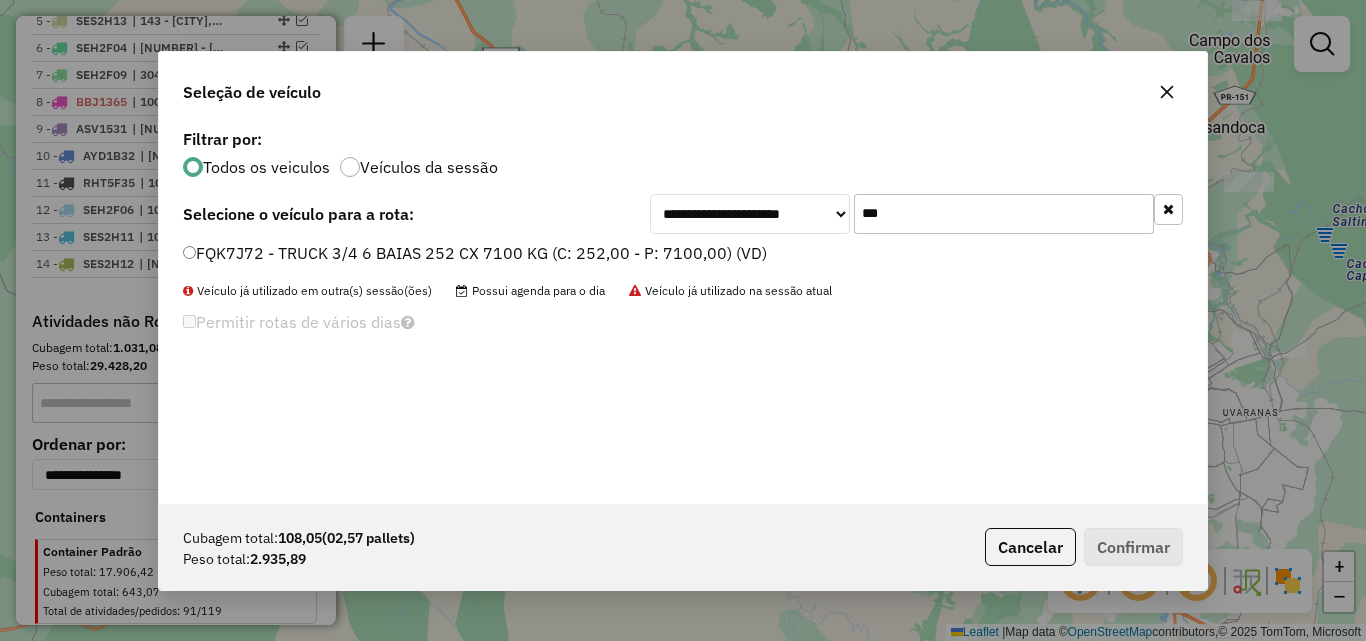type on "***" 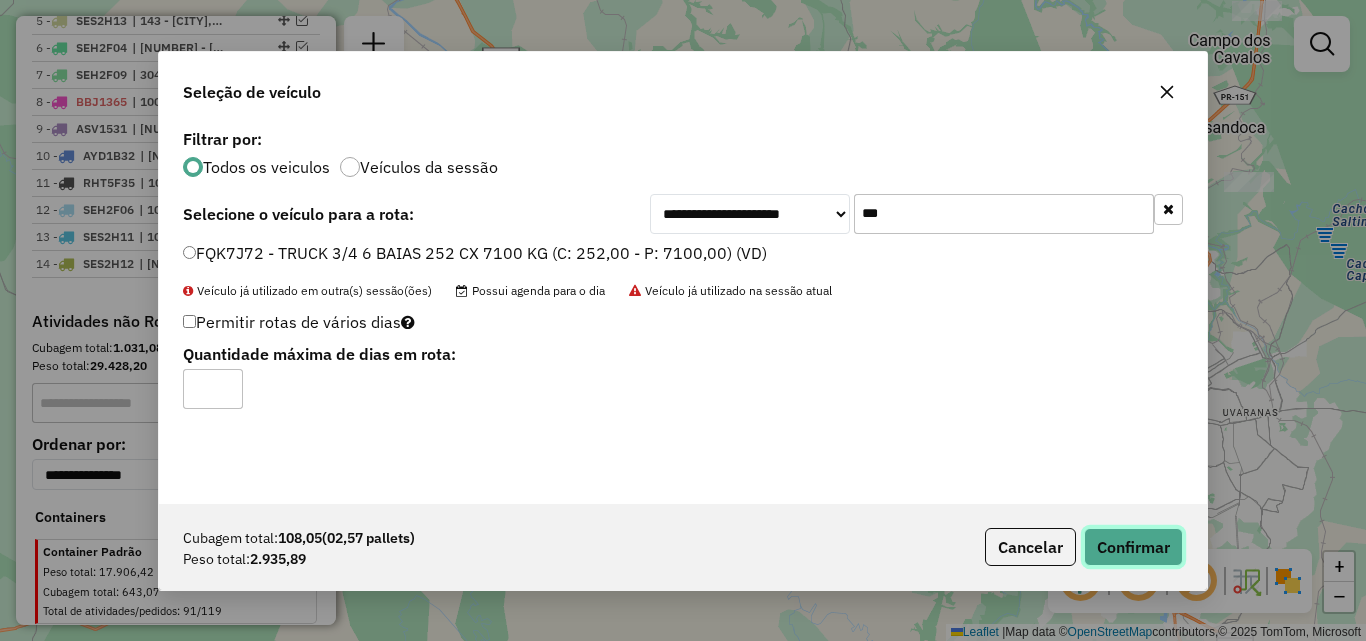 click on "Confirmar" 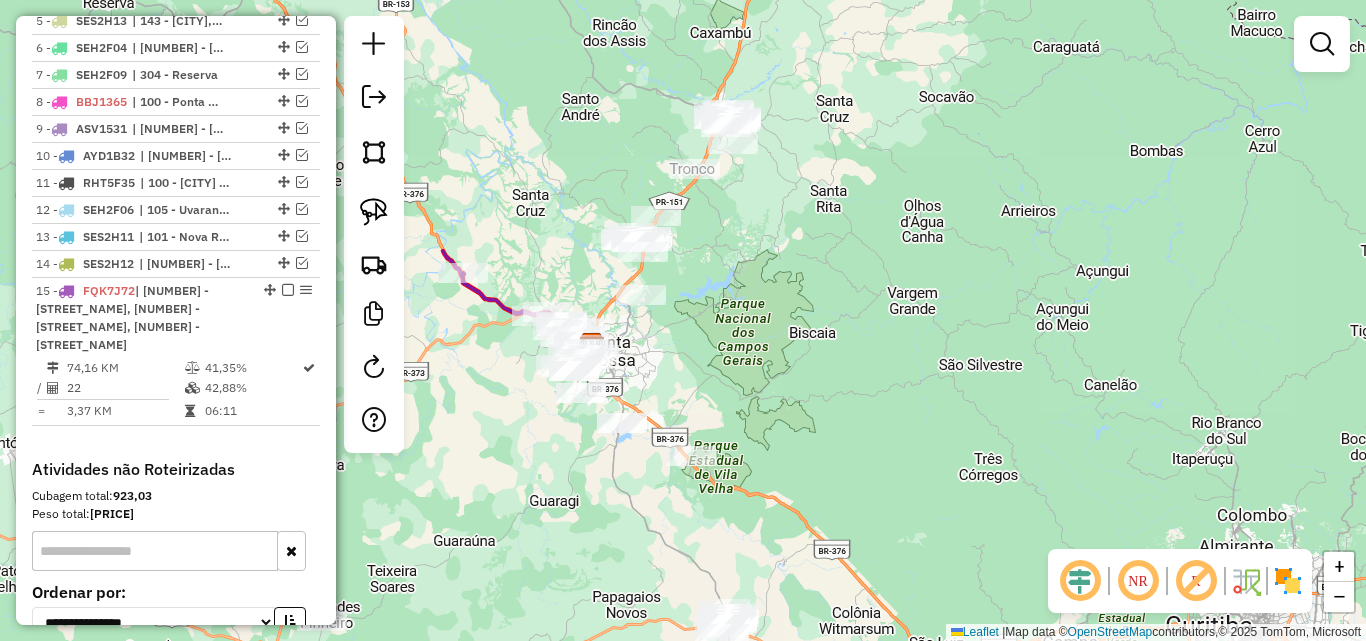 drag, startPoint x: 743, startPoint y: 359, endPoint x: 865, endPoint y: 211, distance: 191.80199 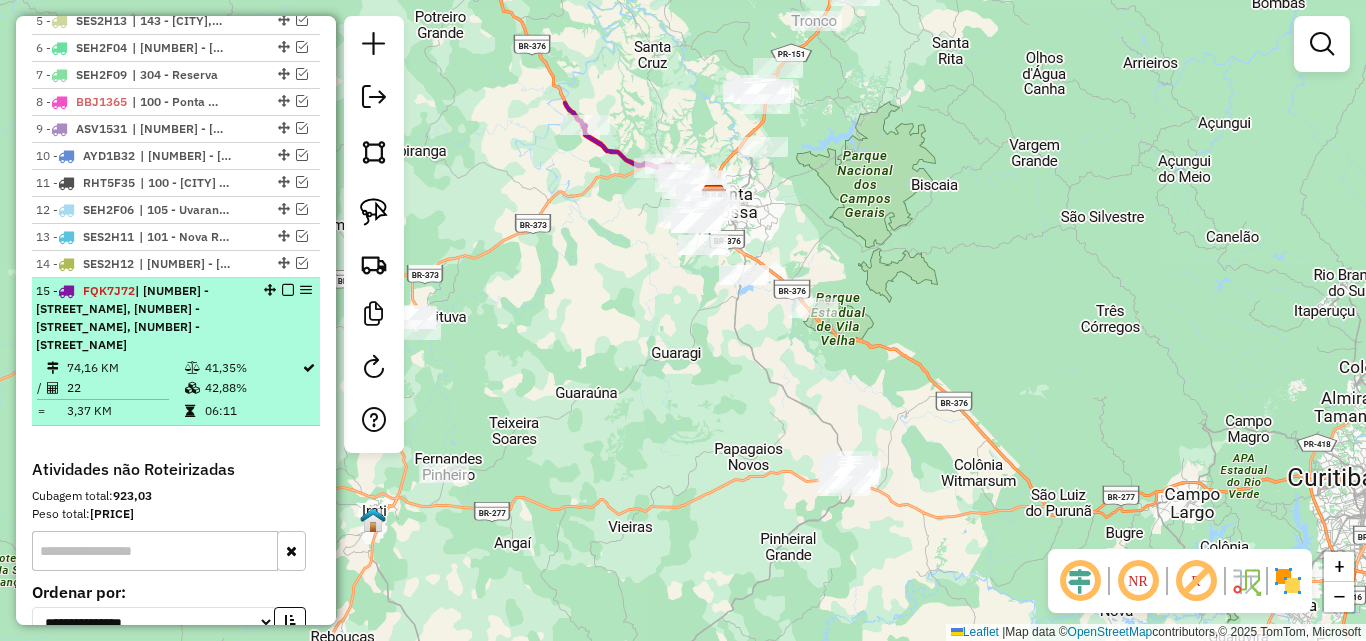 click at bounding box center [288, 290] 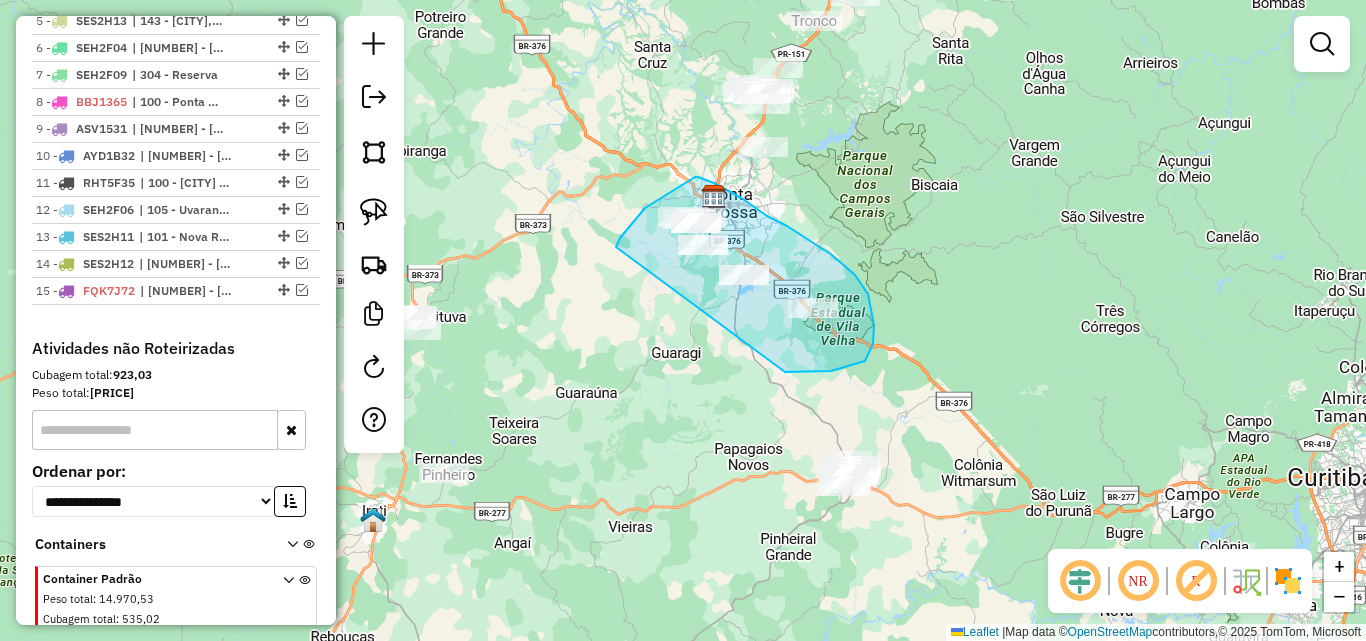 drag, startPoint x: 785, startPoint y: 372, endPoint x: 612, endPoint y: 262, distance: 205.00975 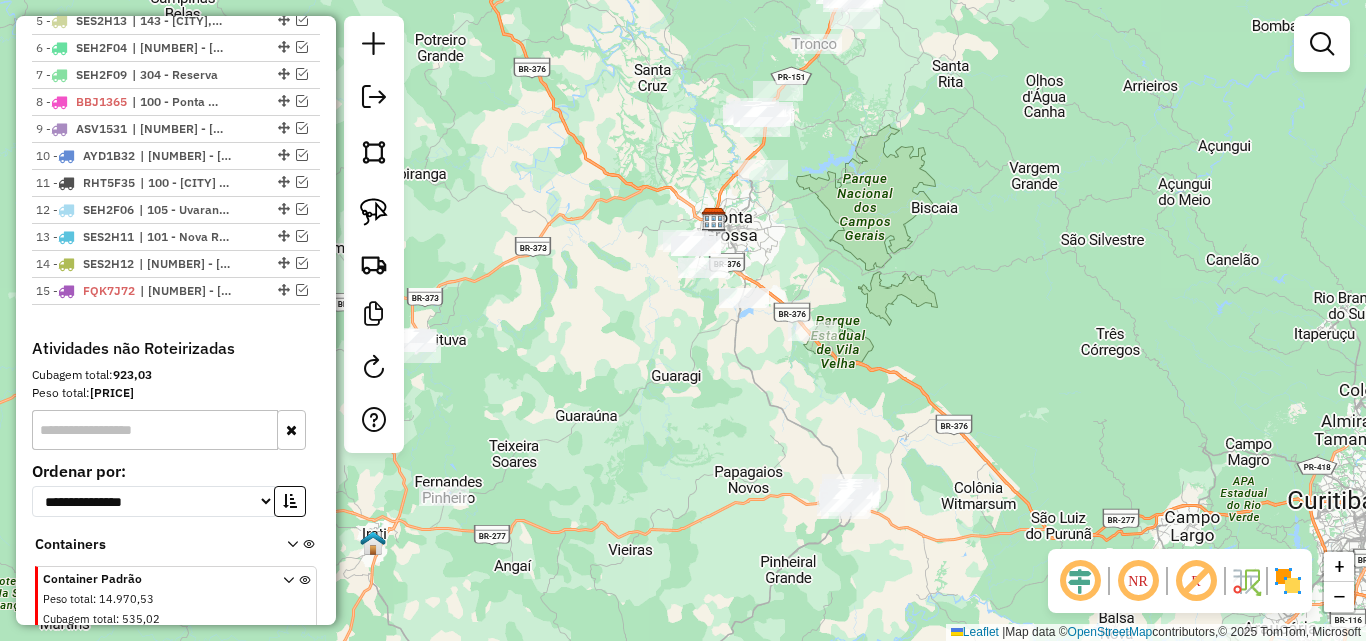 drag, startPoint x: 948, startPoint y: 327, endPoint x: 975, endPoint y: 509, distance: 183.99185 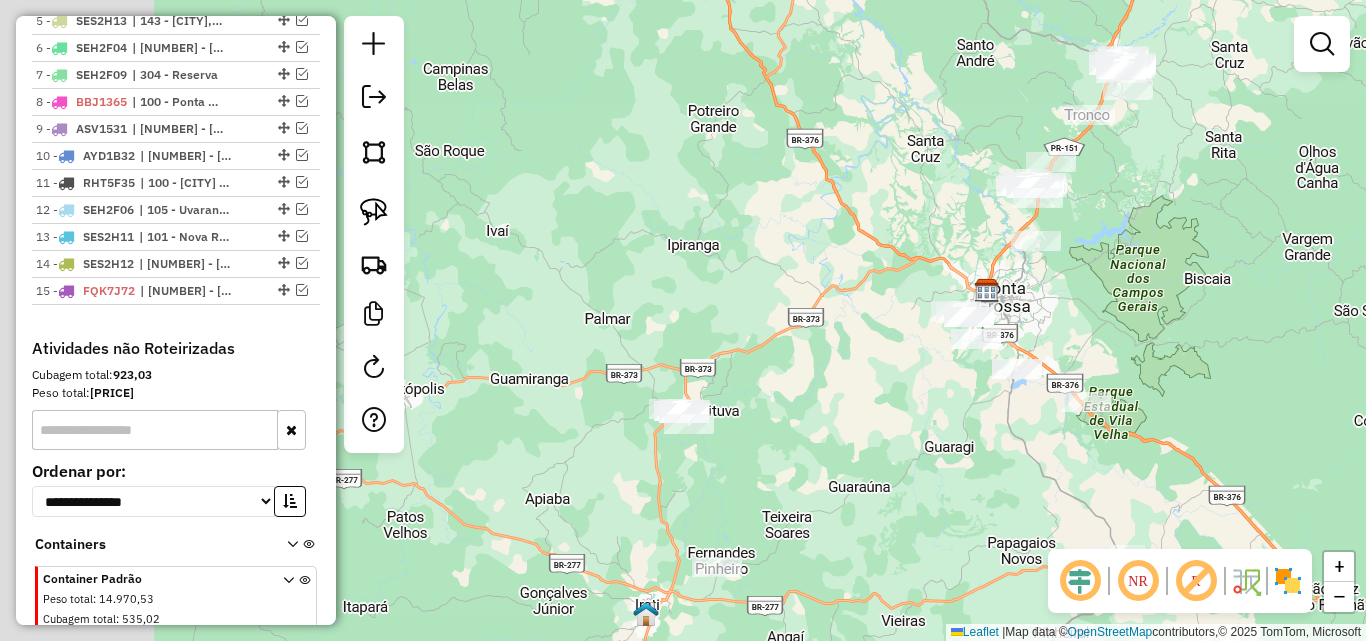 click on "Janela de atendimento Grade de atendimento Capacidade Transportadoras Veículos Cliente Pedidos  Rotas Selecione os dias de semana para filtrar as janelas de atendimento  Seg   Ter   Qua   Qui   Sex   Sáb   Dom  Informe o período da janela de atendimento: De: Até:  Filtrar exatamente a janela do cliente  Considerar janela de atendimento padrão  Selecione os dias de semana para filtrar as grades de atendimento  Seg   Ter   Qua   Qui   Sex   Sáb   Dom   Considerar clientes sem dia de atendimento cadastrado  Clientes fora do dia de atendimento selecionado Filtrar as atividades entre os valores definidos abaixo:  Peso mínimo:   Peso máximo:   Cubagem mínima:   Cubagem máxima:   De:   Até:  Filtrar as atividades entre o tempo de atendimento definido abaixo:  De:   Até:   Considerar capacidade total dos clientes não roteirizados Transportadora: Selecione um ou mais itens Tipo de veículo: Selecione um ou mais itens Veículo: Selecione um ou mais itens Motorista: Selecione um ou mais itens Nome: Rótulo:" 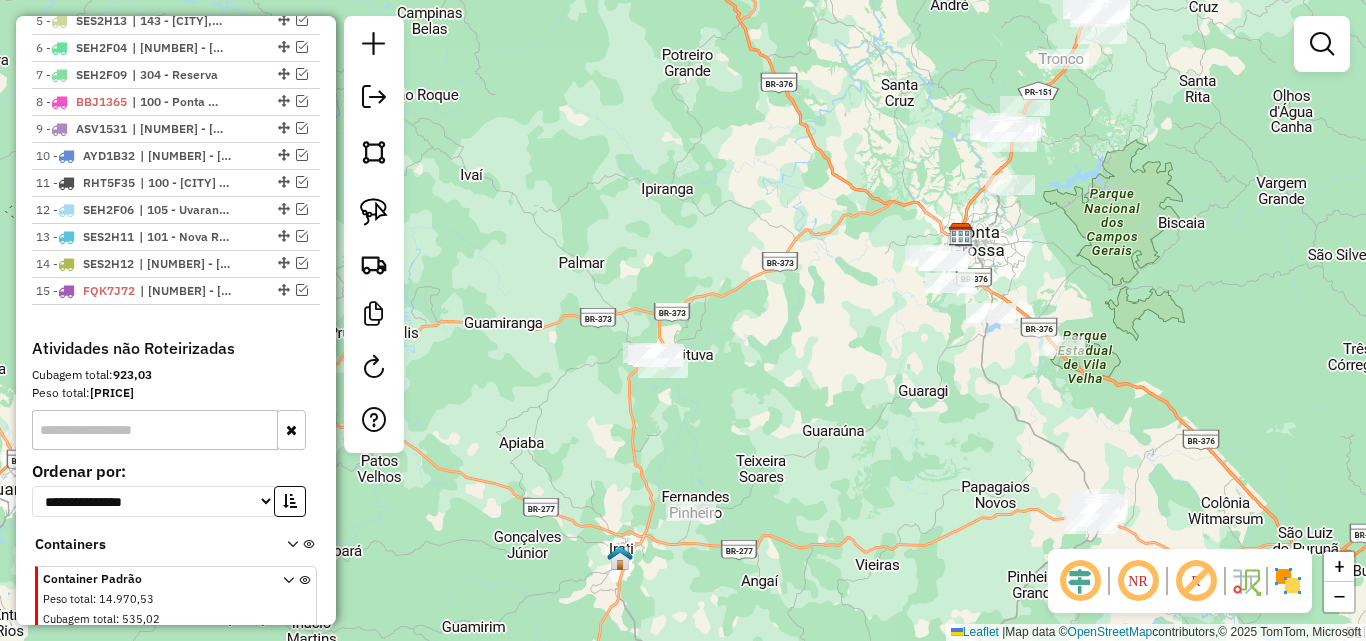 drag, startPoint x: 901, startPoint y: 436, endPoint x: 799, endPoint y: 210, distance: 247.95161 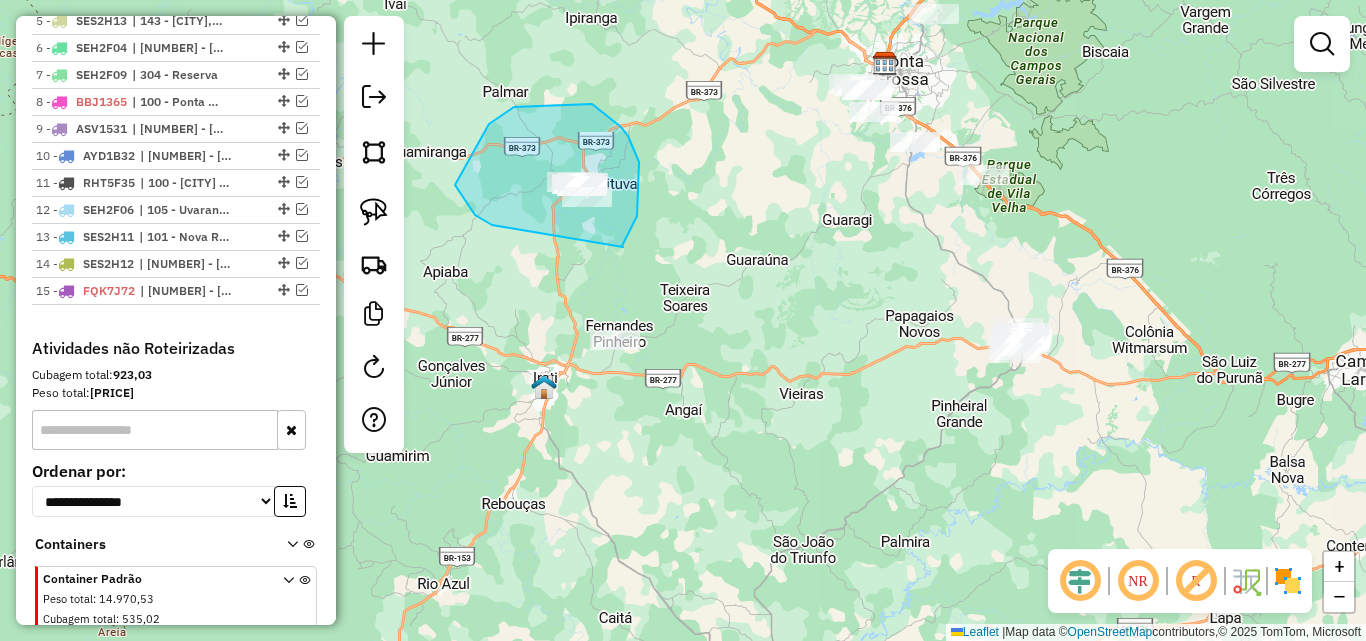 drag, startPoint x: 623, startPoint y: 247, endPoint x: 493, endPoint y: 226, distance: 131.68523 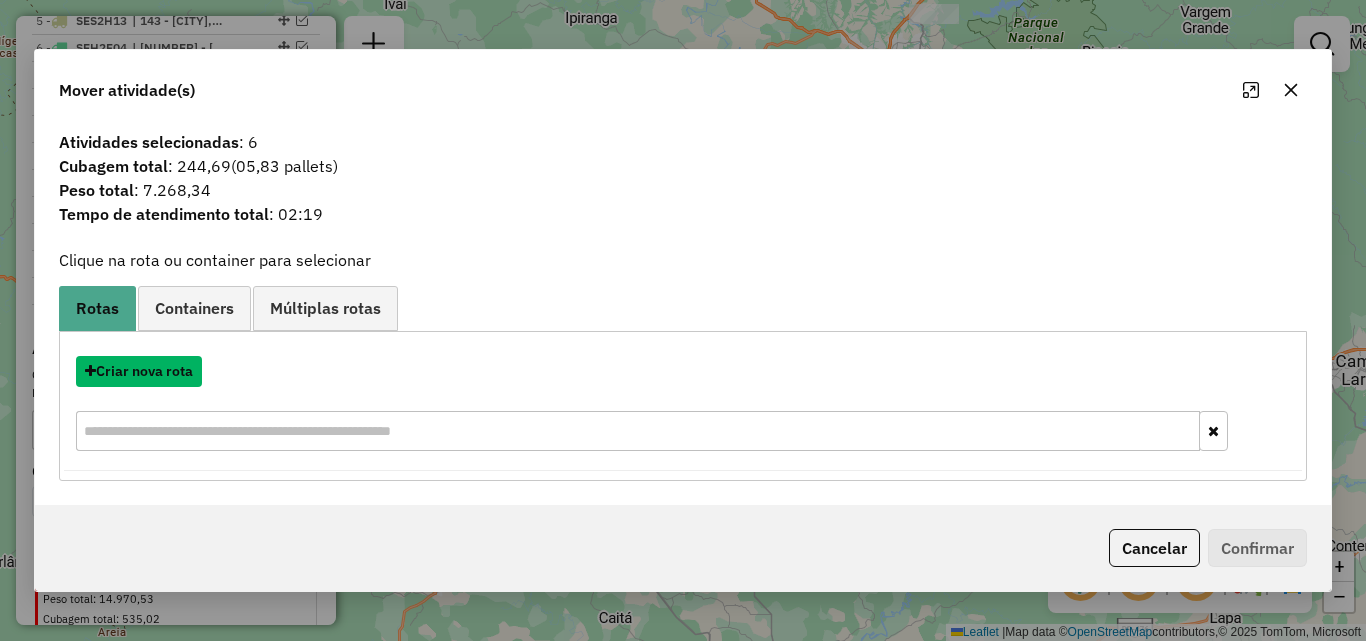 click on "Criar nova rota" at bounding box center (139, 371) 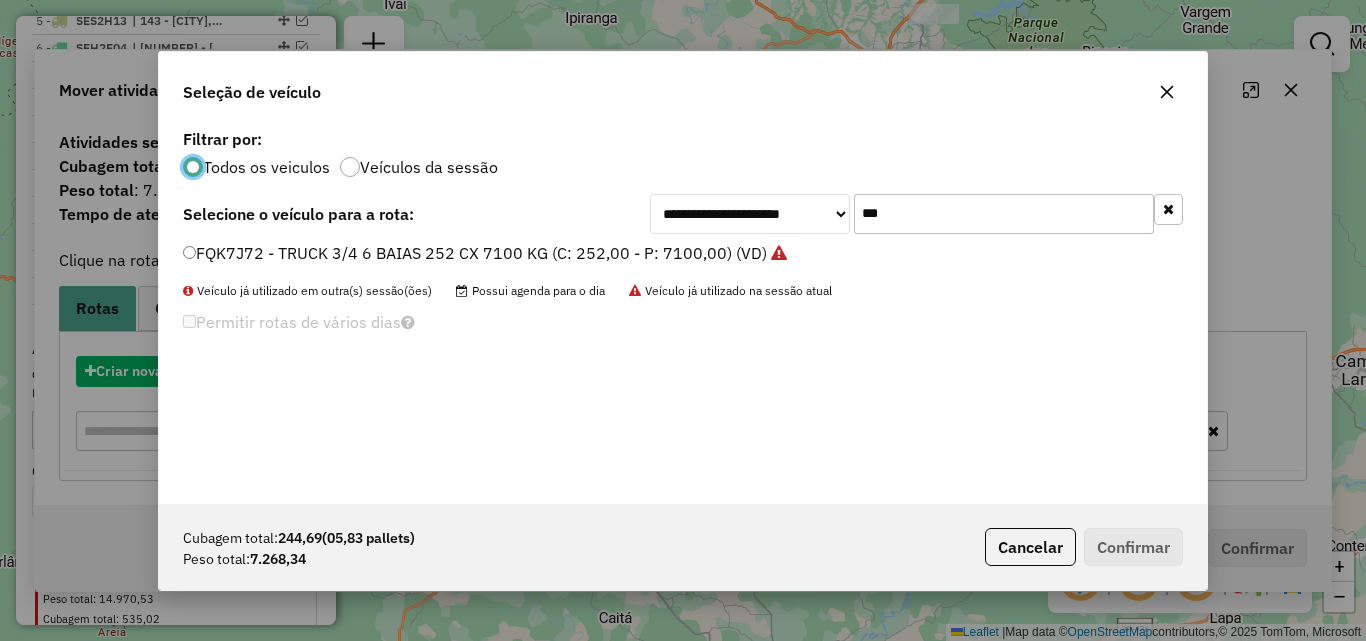 scroll, scrollTop: 11, scrollLeft: 6, axis: both 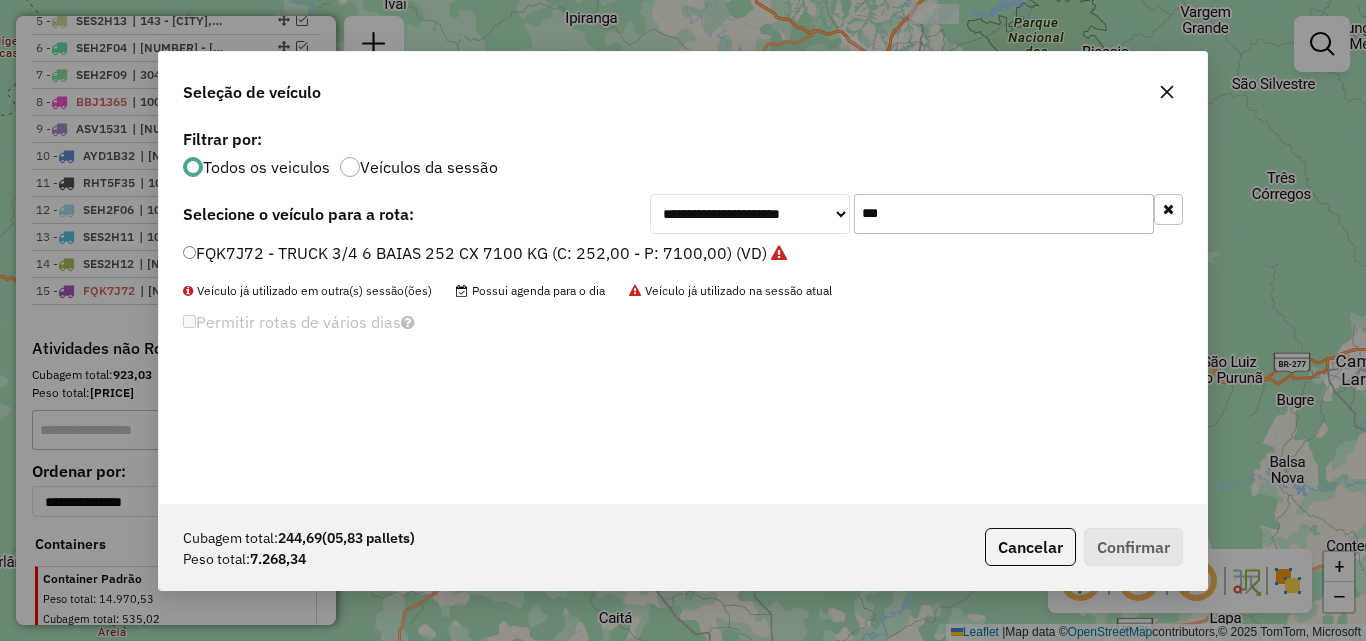drag, startPoint x: 898, startPoint y: 217, endPoint x: 746, endPoint y: 217, distance: 152 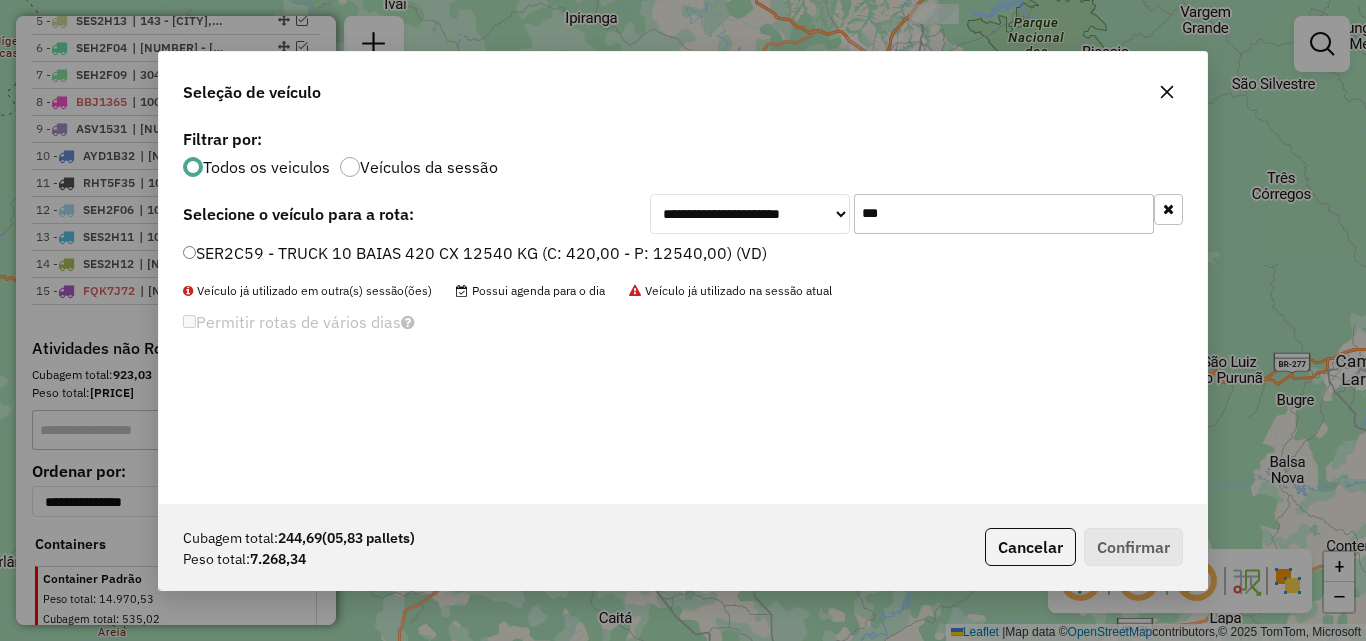 type on "***" 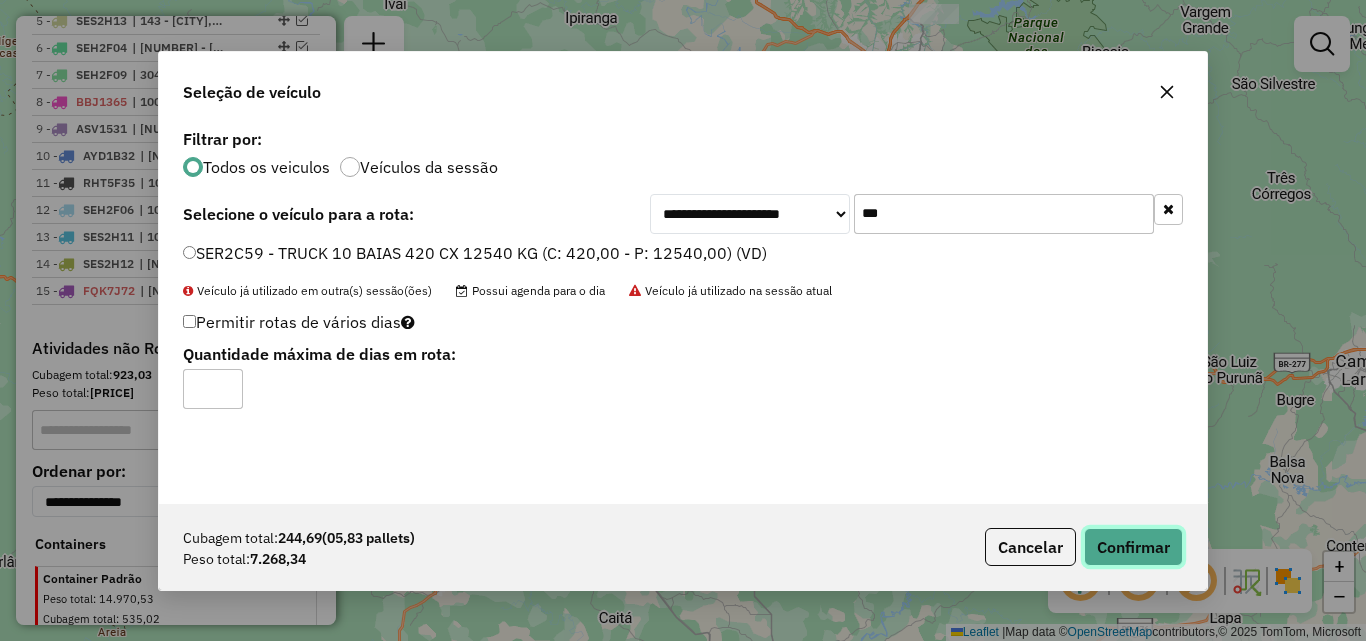click on "Confirmar" 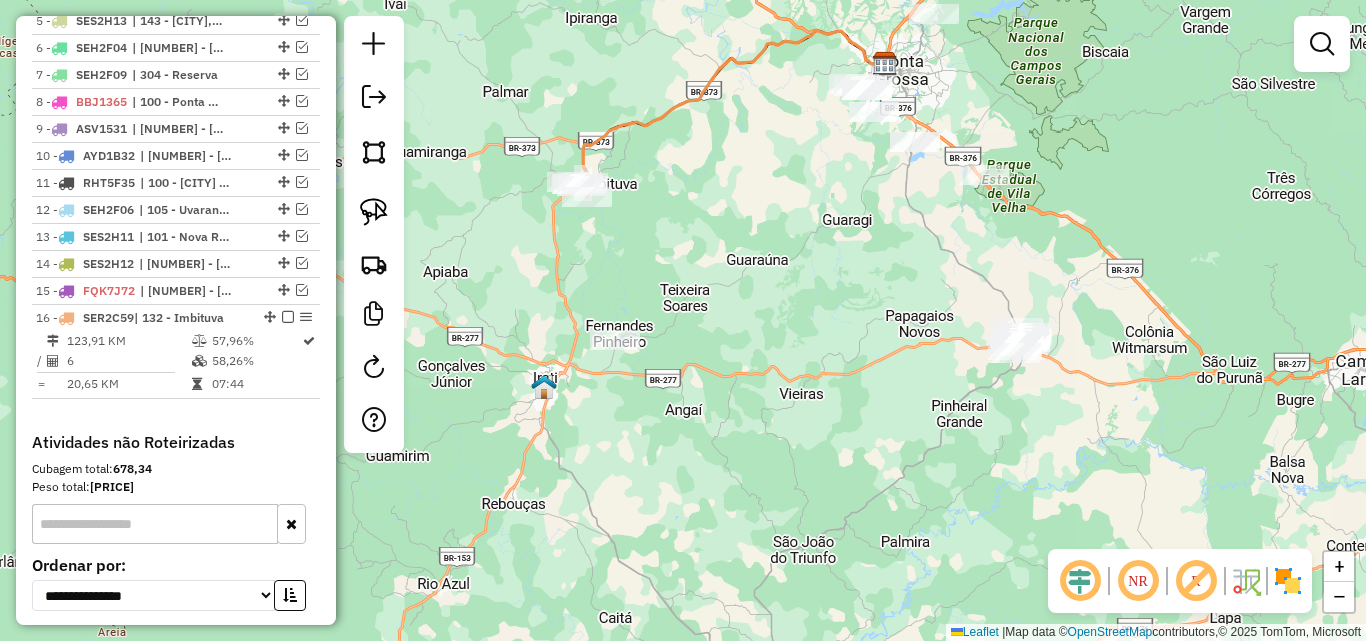 drag, startPoint x: 282, startPoint y: 317, endPoint x: 369, endPoint y: 394, distance: 116.18089 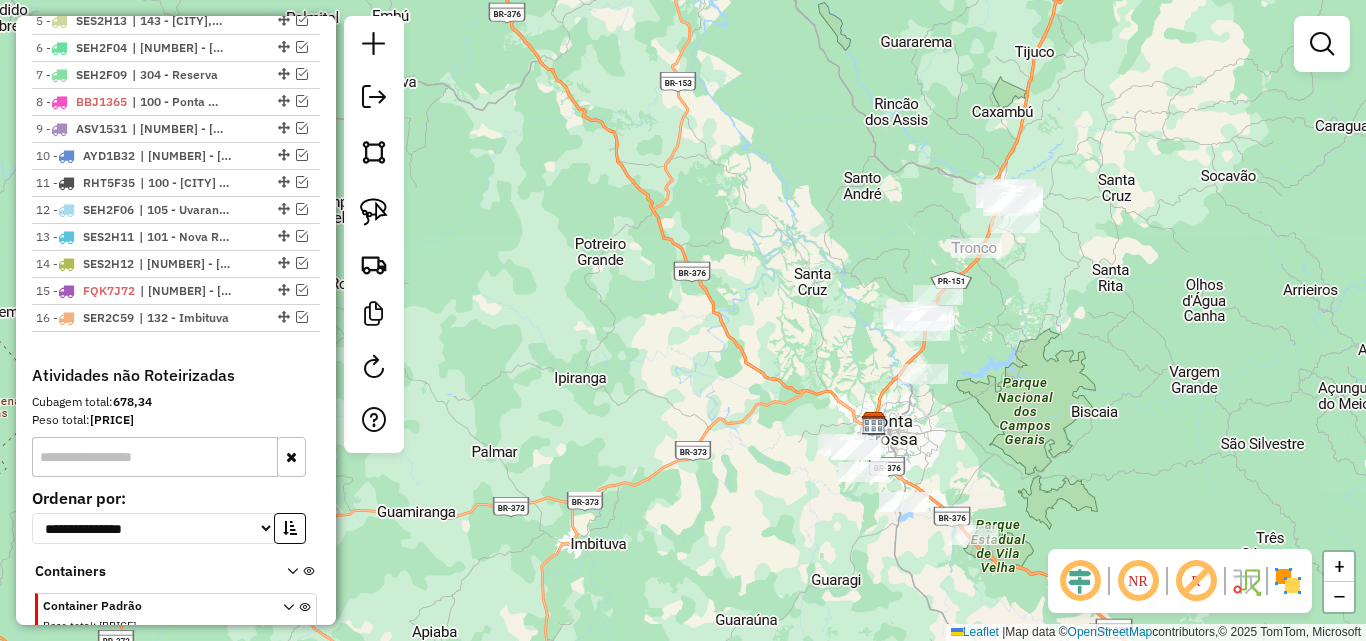 drag, startPoint x: 1023, startPoint y: 250, endPoint x: 1012, endPoint y: 610, distance: 360.16803 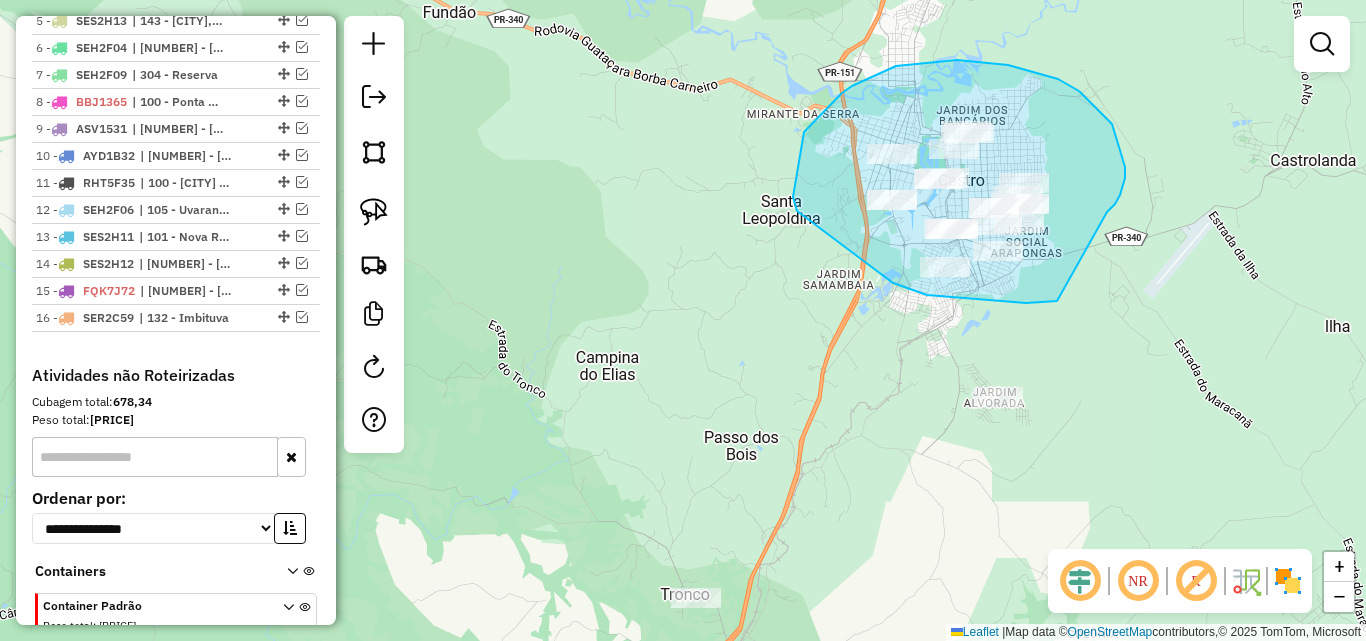 drag, startPoint x: 1115, startPoint y: 204, endPoint x: 1127, endPoint y: 270, distance: 67.08204 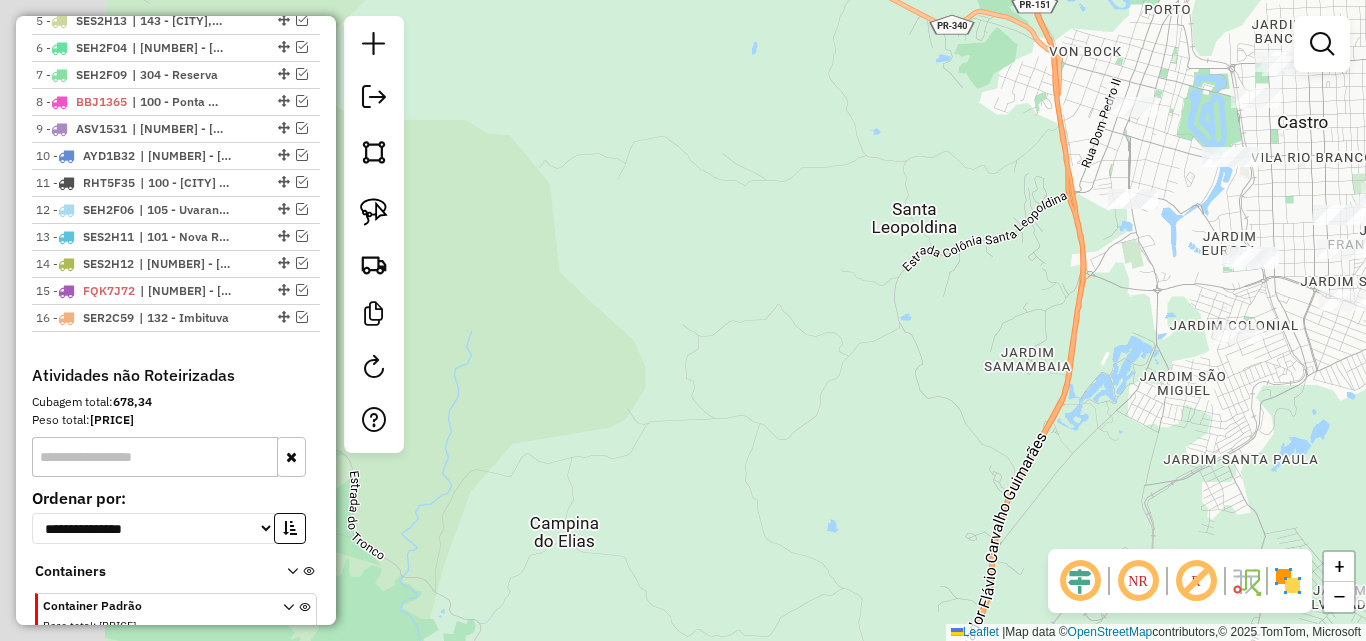 drag, startPoint x: 904, startPoint y: 262, endPoint x: 923, endPoint y: 275, distance: 23.021729 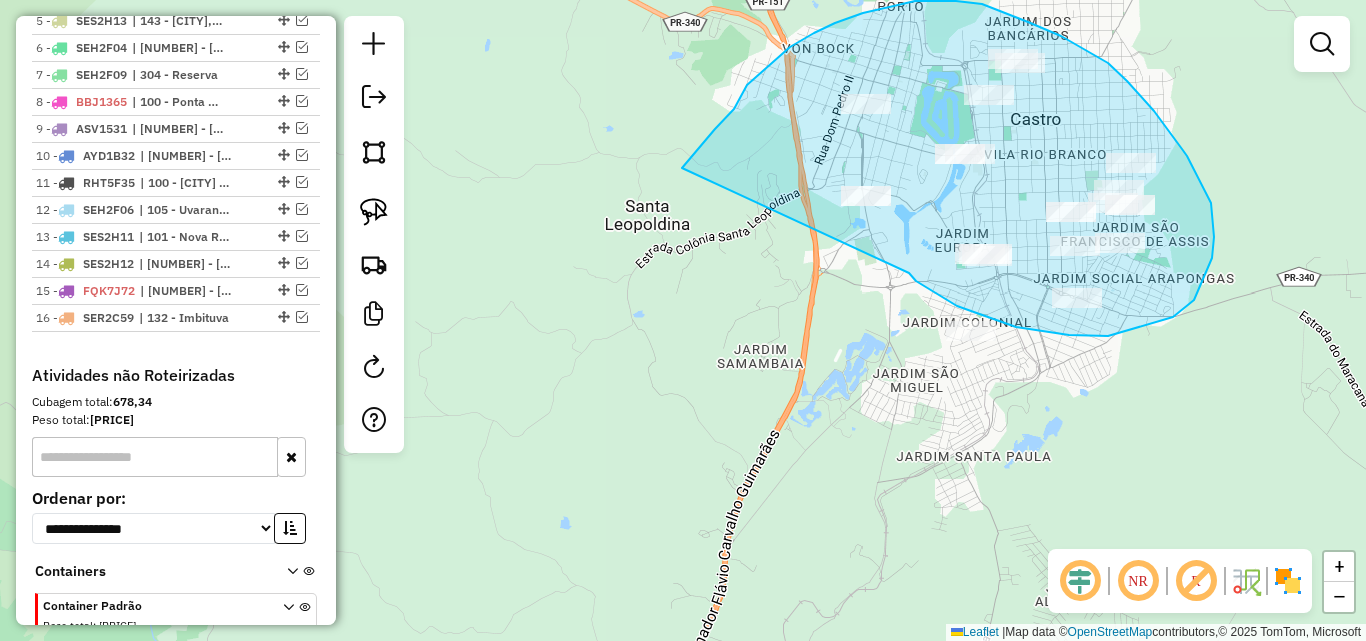 drag, startPoint x: 948, startPoint y: 301, endPoint x: 671, endPoint y: 183, distance: 301.08636 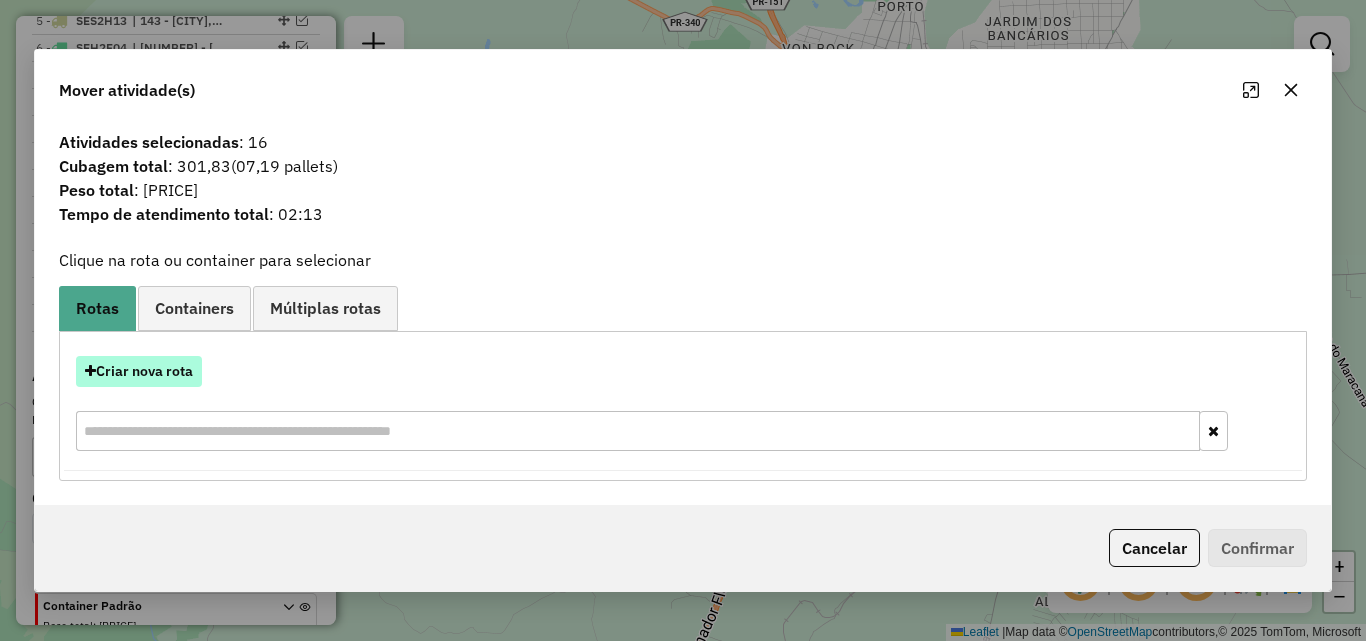 click on "Criar nova rota" at bounding box center (139, 371) 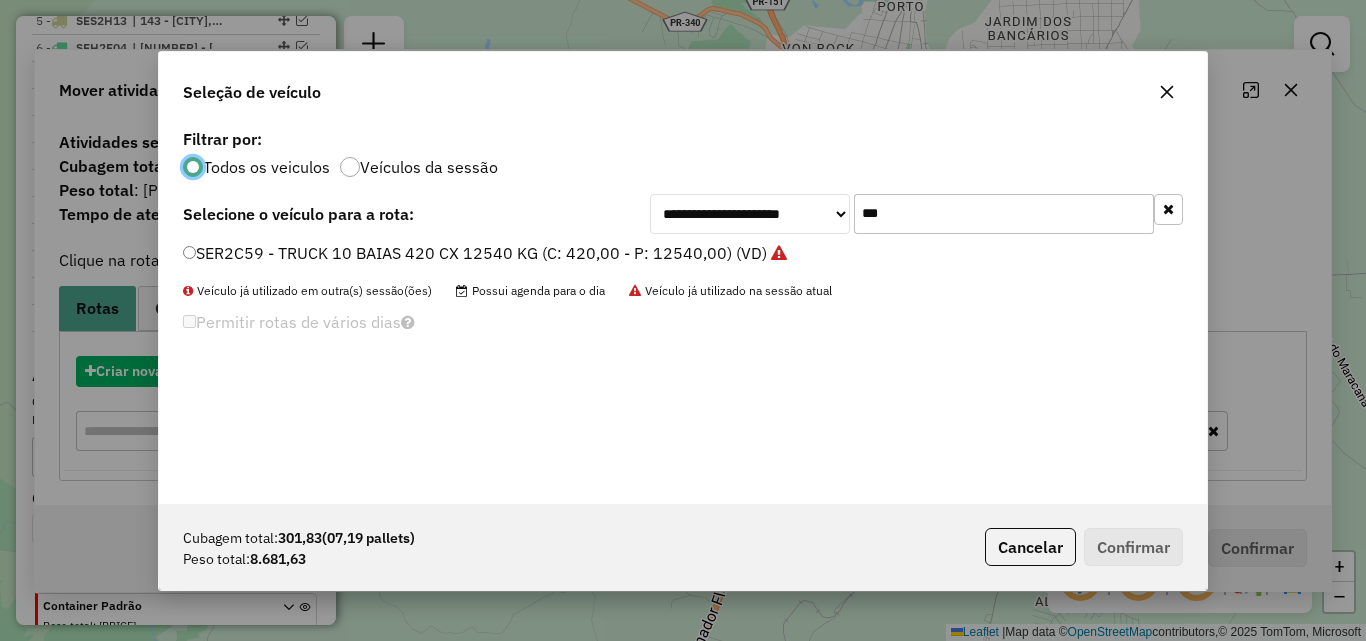 scroll, scrollTop: 11, scrollLeft: 6, axis: both 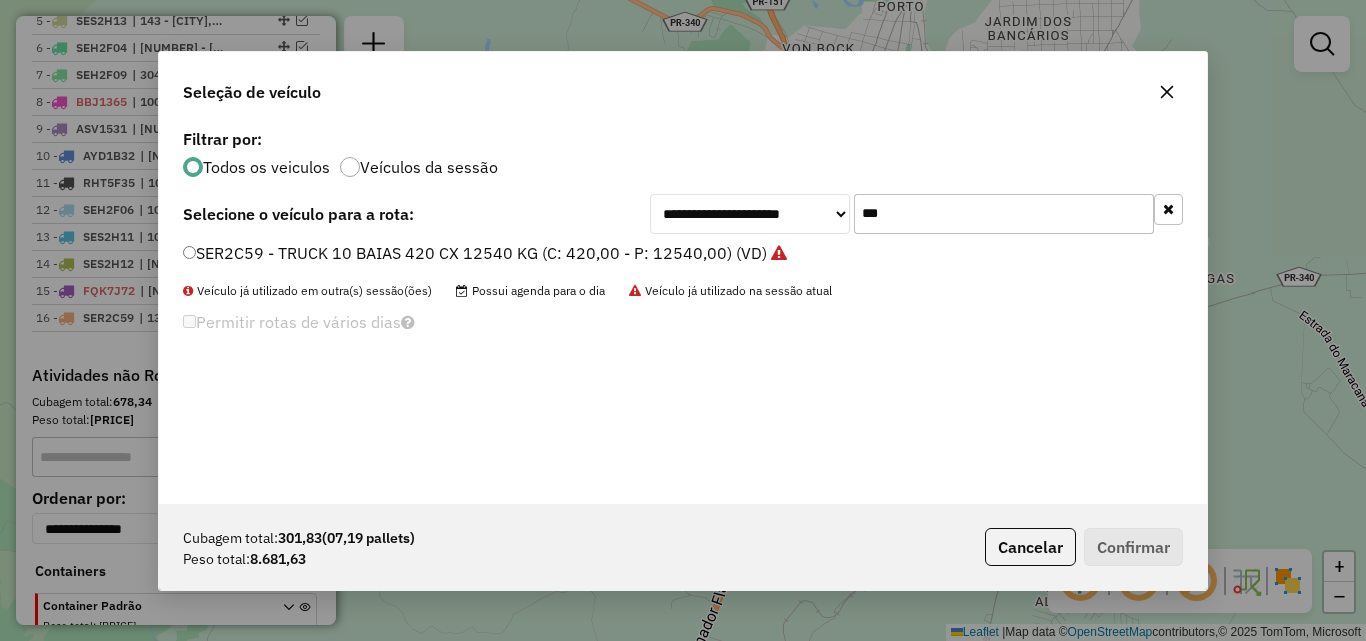 drag, startPoint x: 957, startPoint y: 196, endPoint x: 561, endPoint y: 277, distance: 404.19922 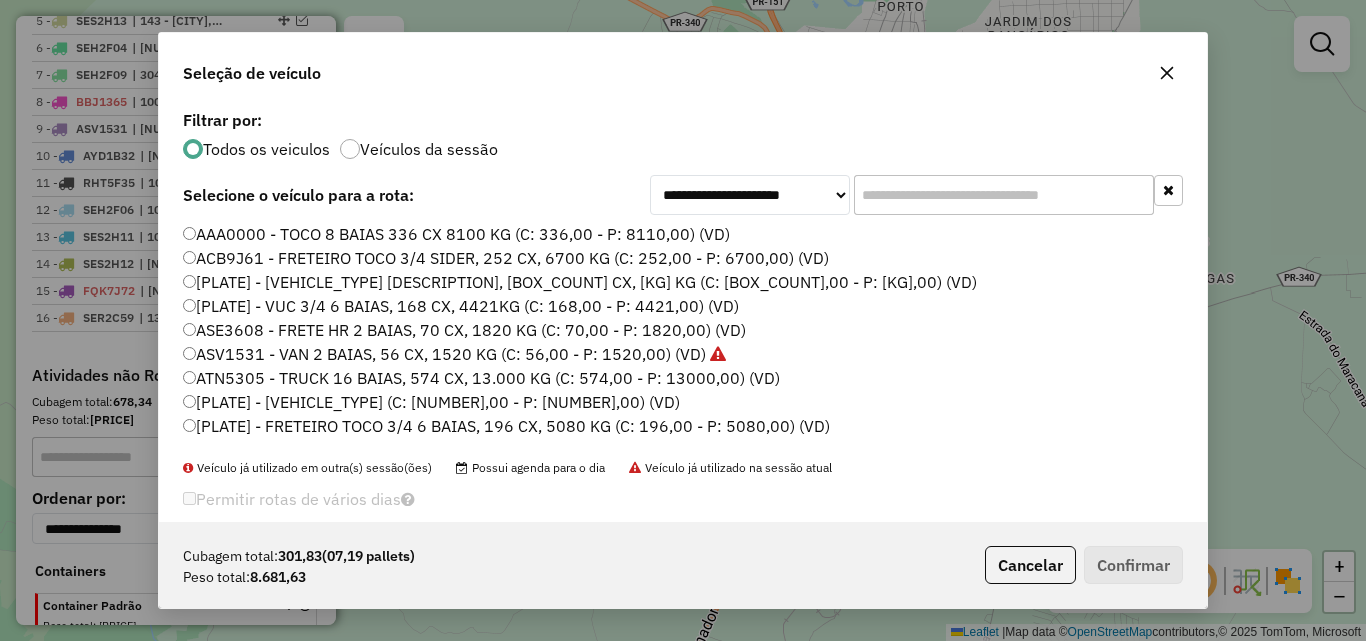 click 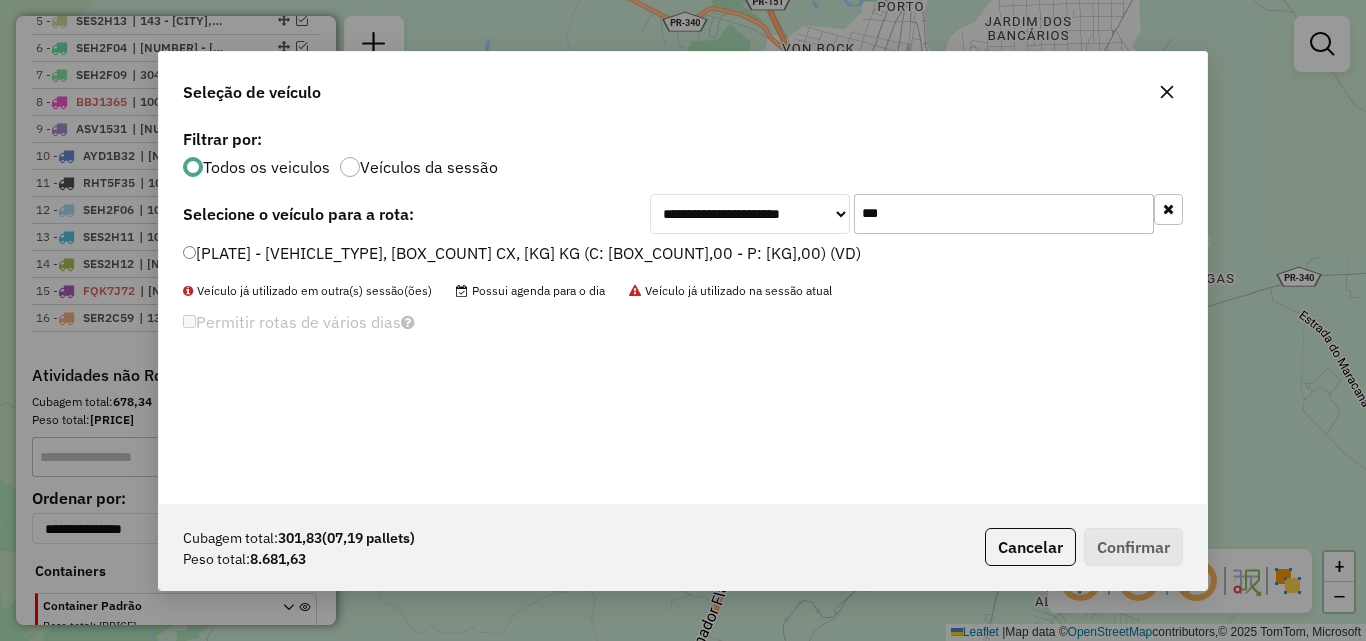 type on "***" 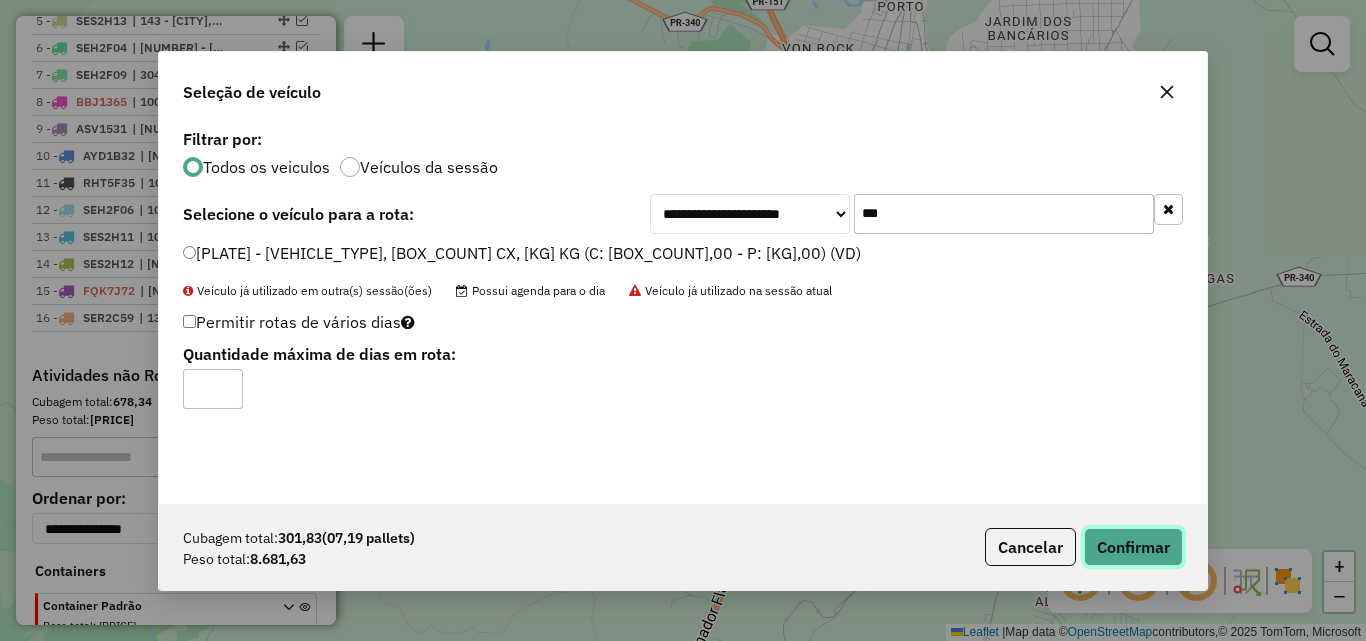 click on "Confirmar" 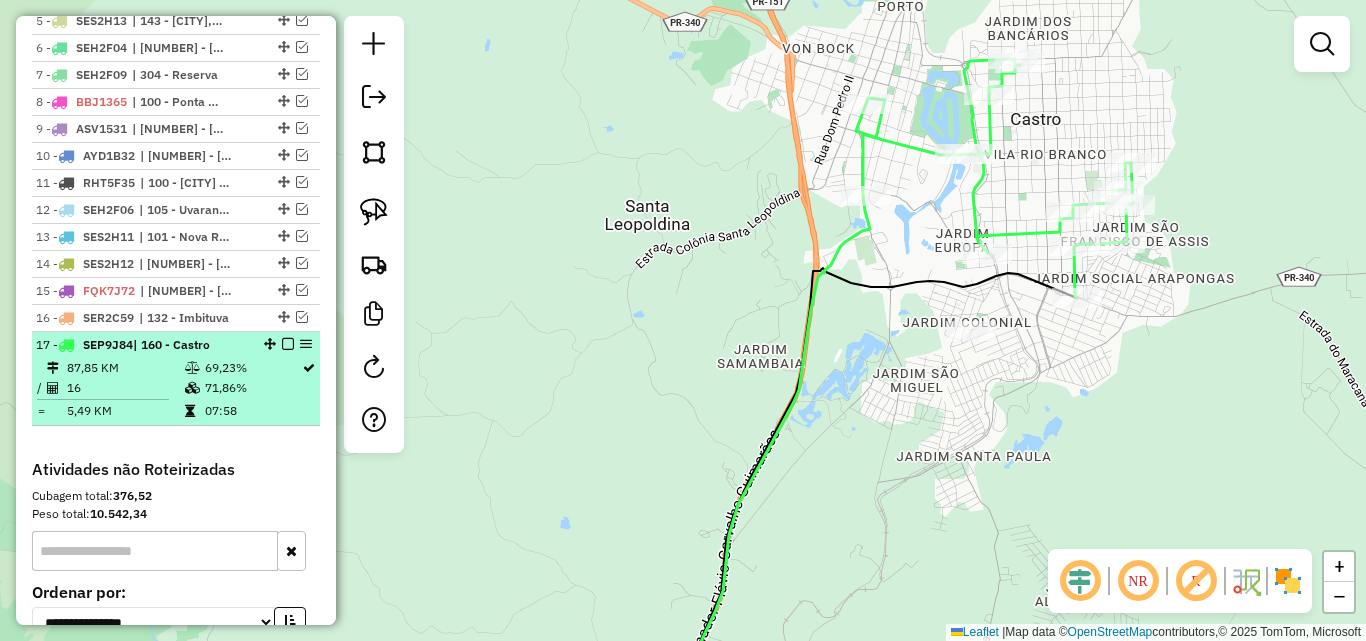 click at bounding box center (288, 344) 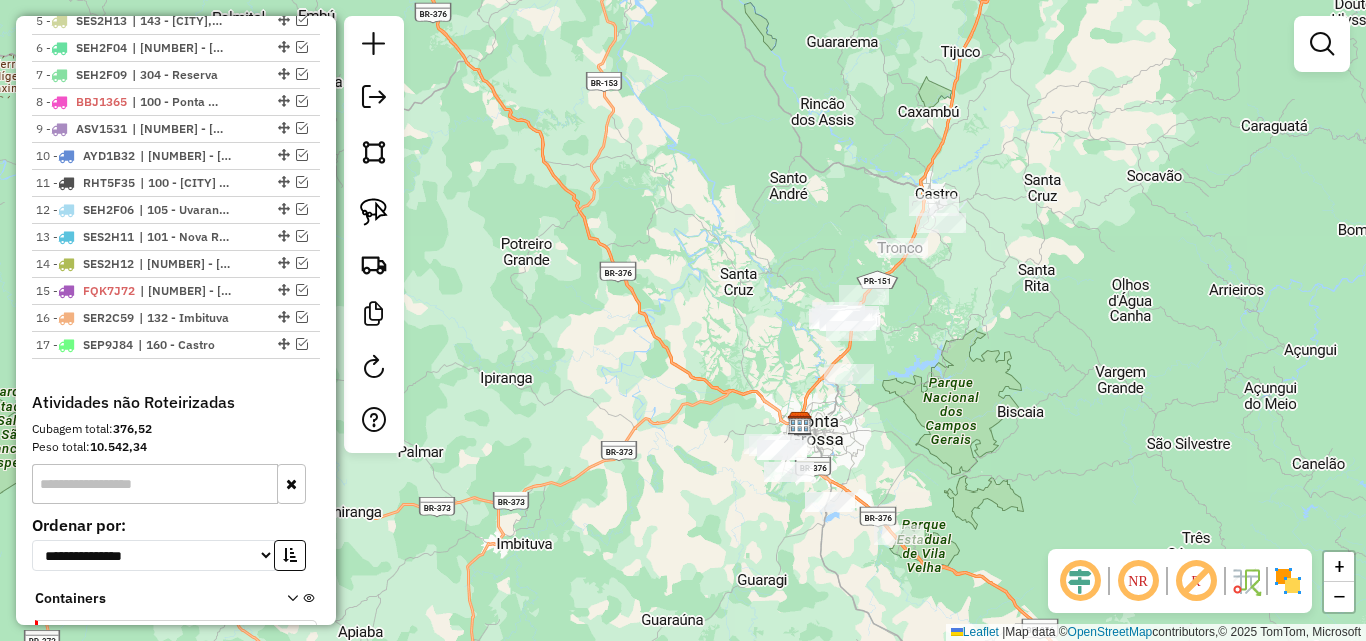 drag, startPoint x: 875, startPoint y: 495, endPoint x: 1020, endPoint y: 322, distance: 225.72993 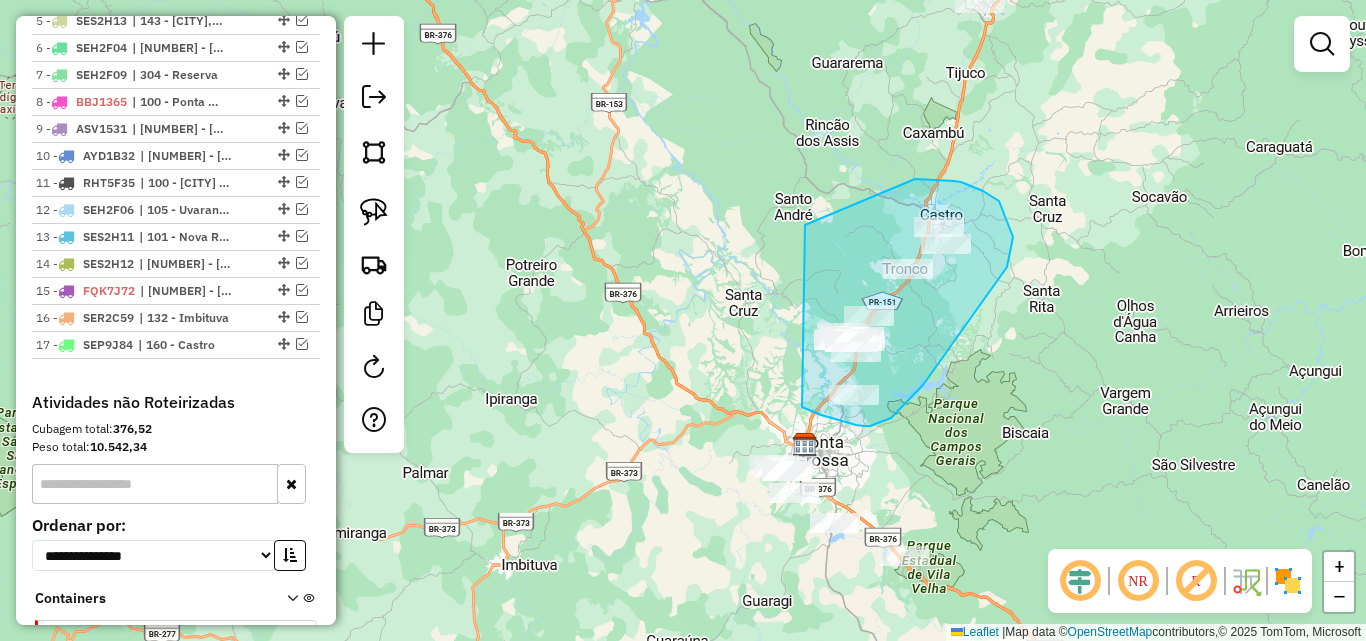 drag, startPoint x: 802, startPoint y: 407, endPoint x: 784, endPoint y: 231, distance: 176.91806 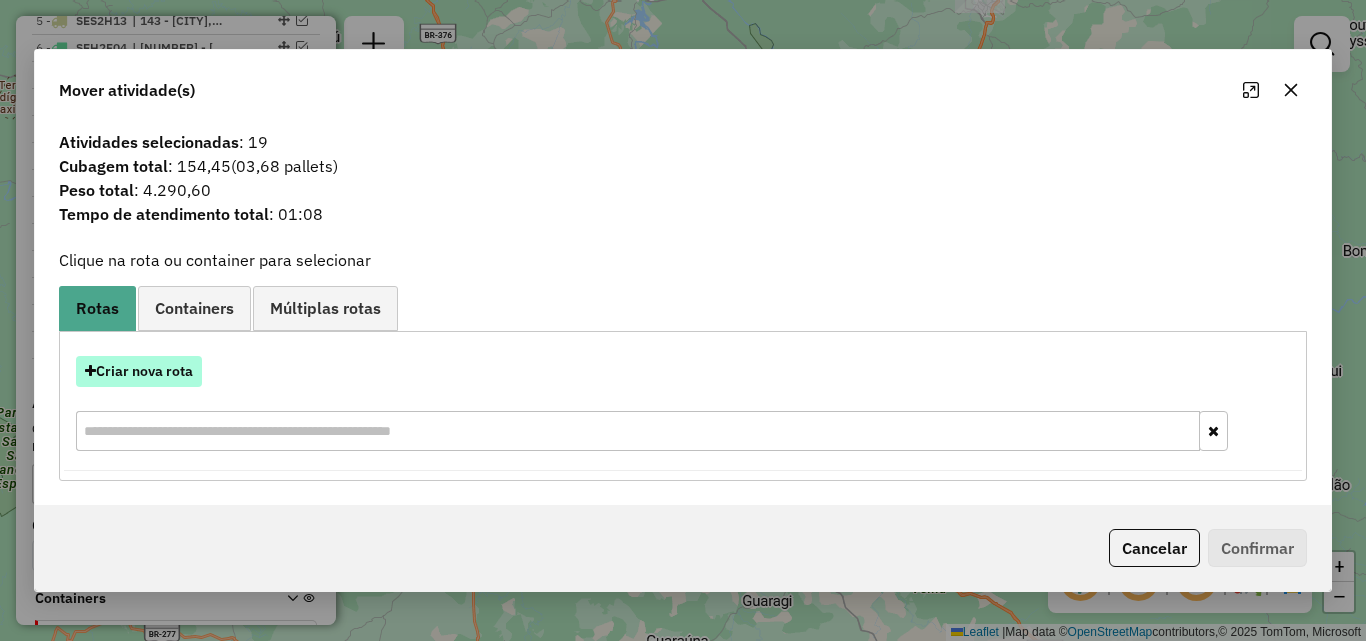 click on "Criar nova rota" at bounding box center (139, 371) 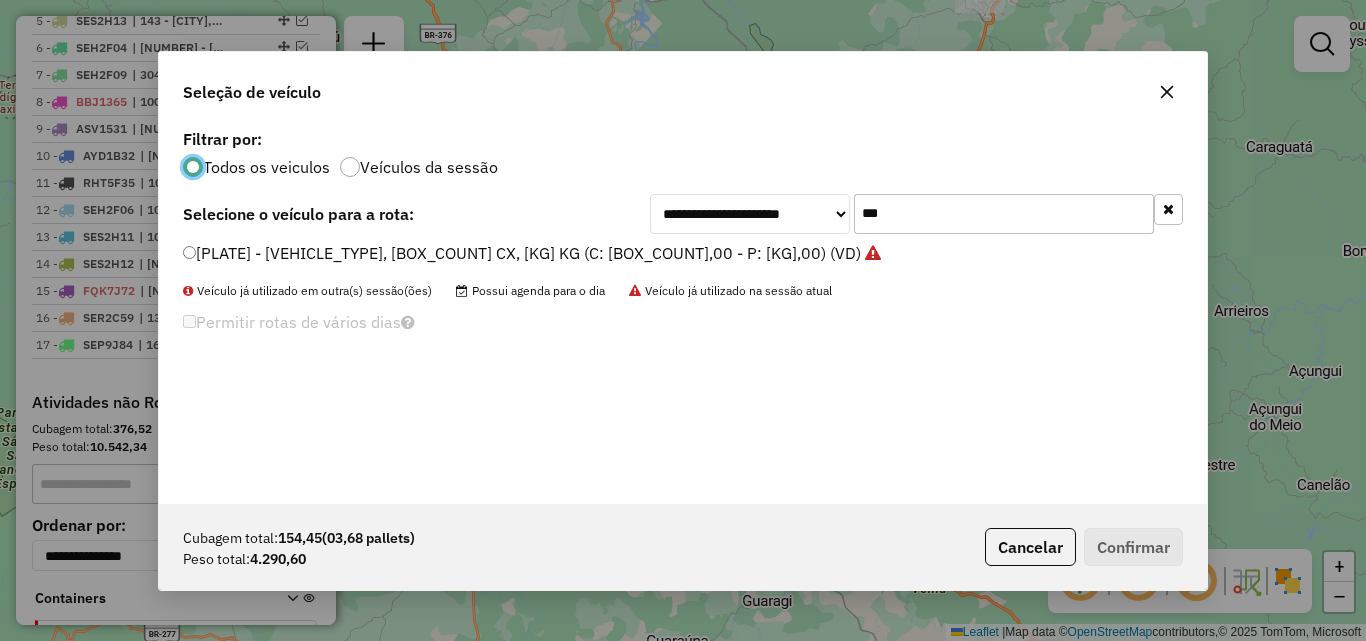 scroll, scrollTop: 11, scrollLeft: 6, axis: both 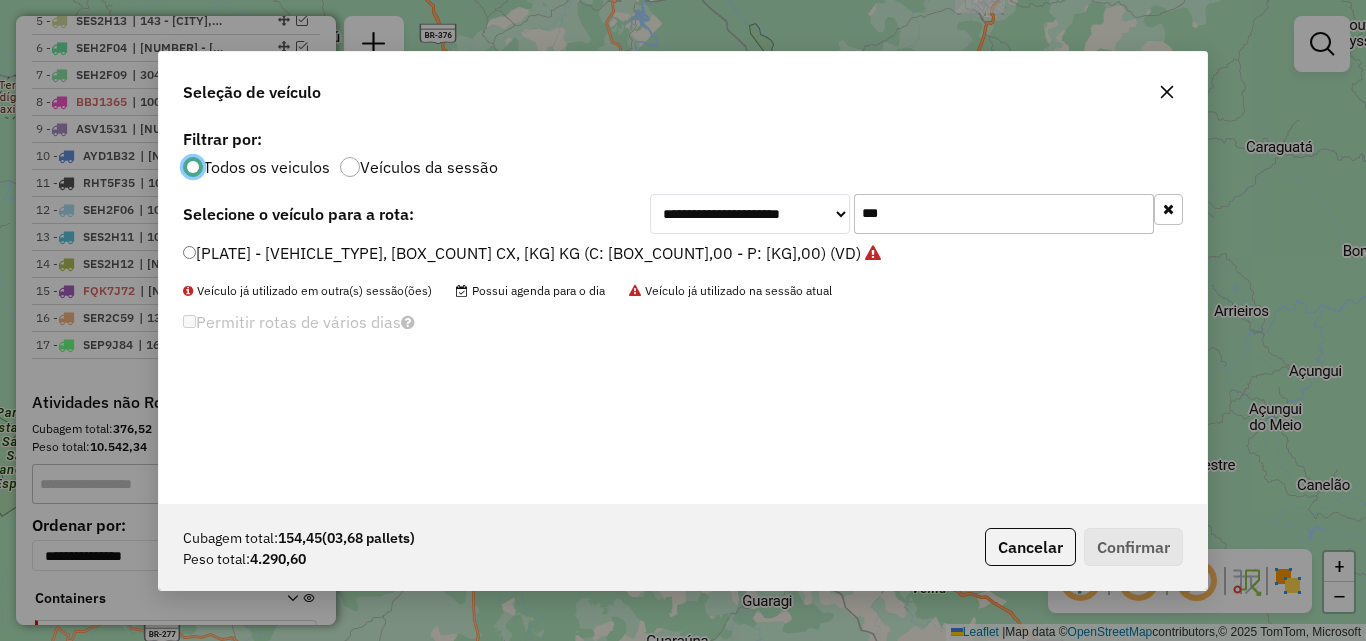 drag, startPoint x: 924, startPoint y: 202, endPoint x: 759, endPoint y: 233, distance: 167.88687 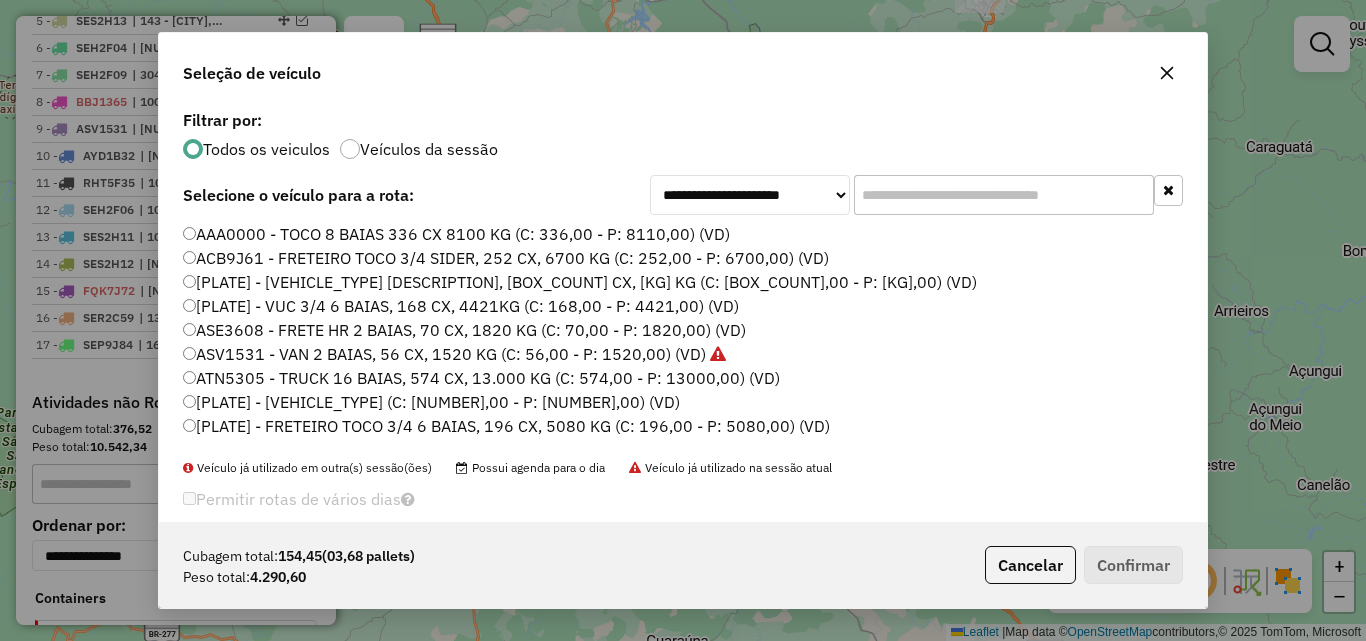 click 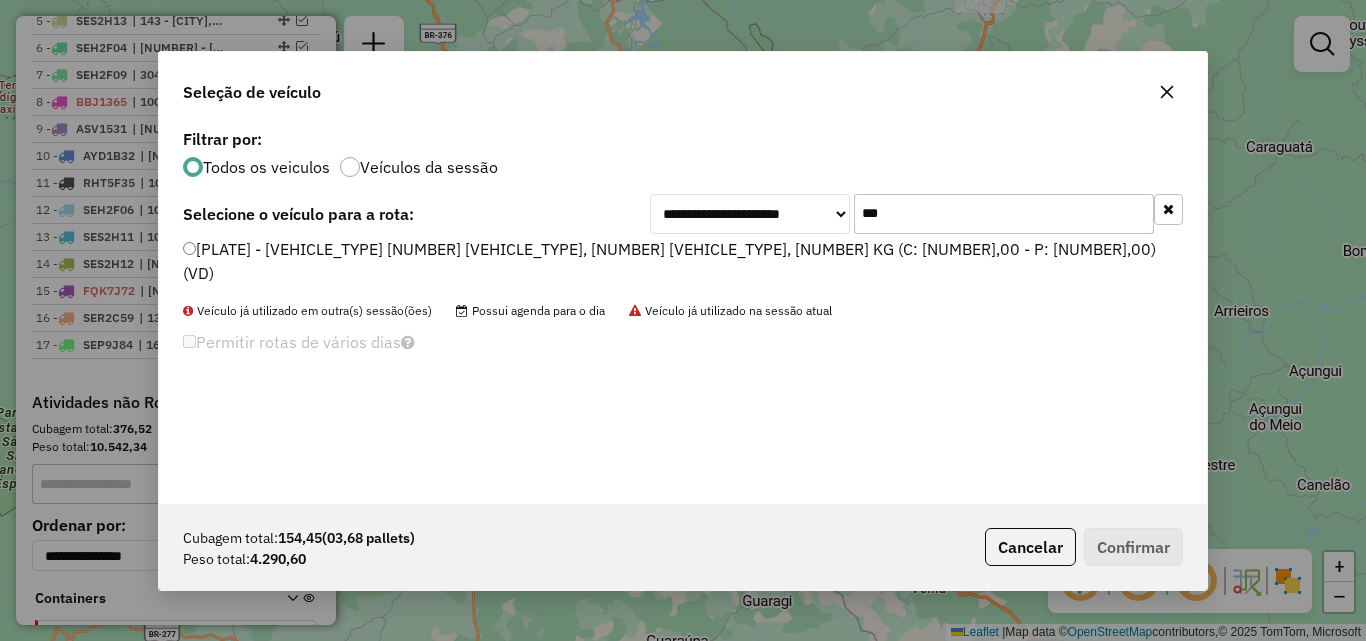 type on "***" 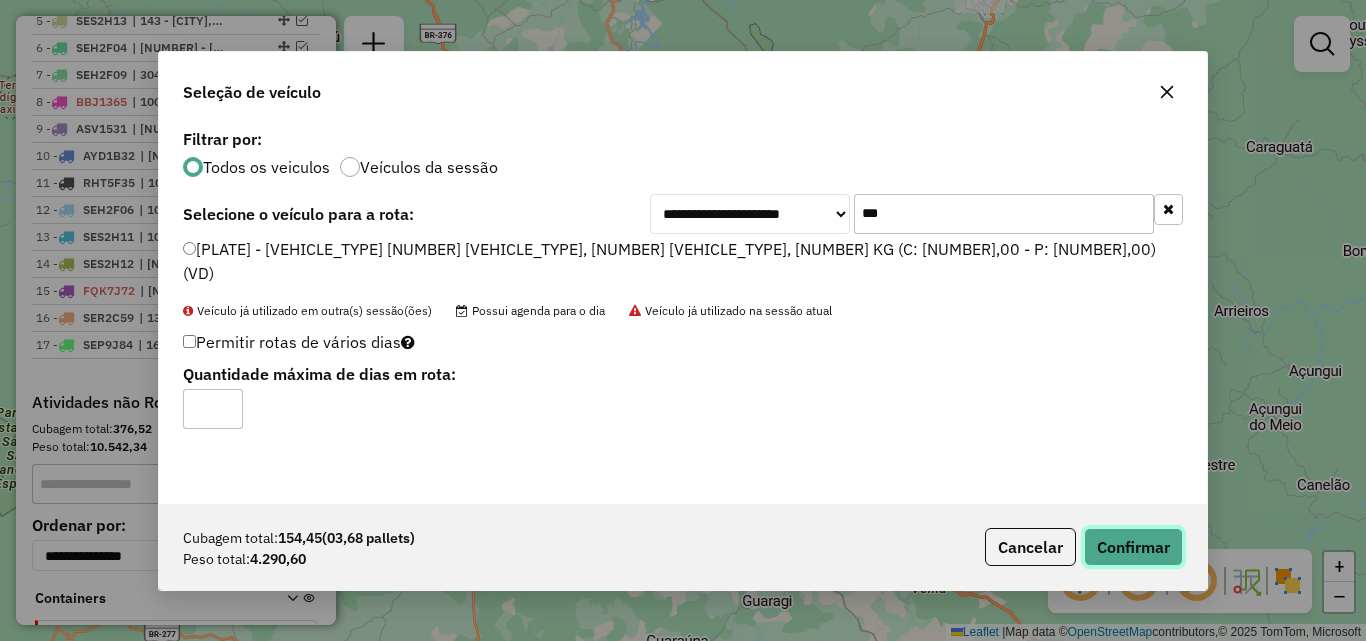 click on "Confirmar" 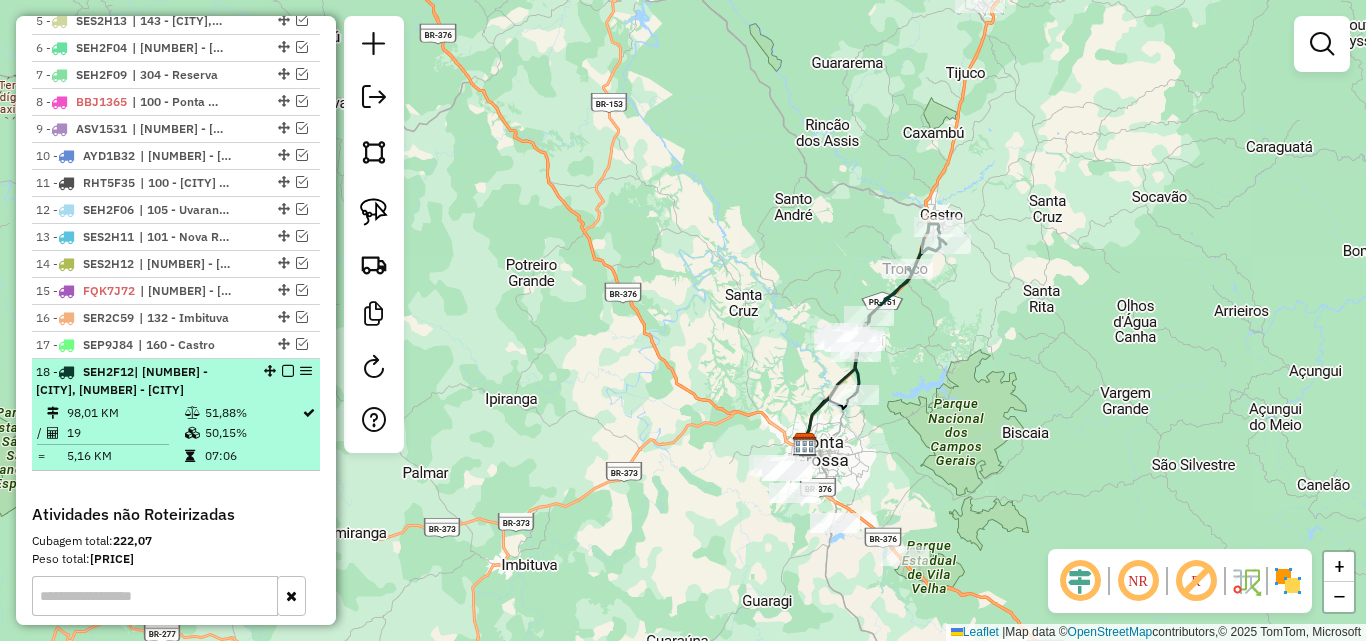 click at bounding box center (288, 371) 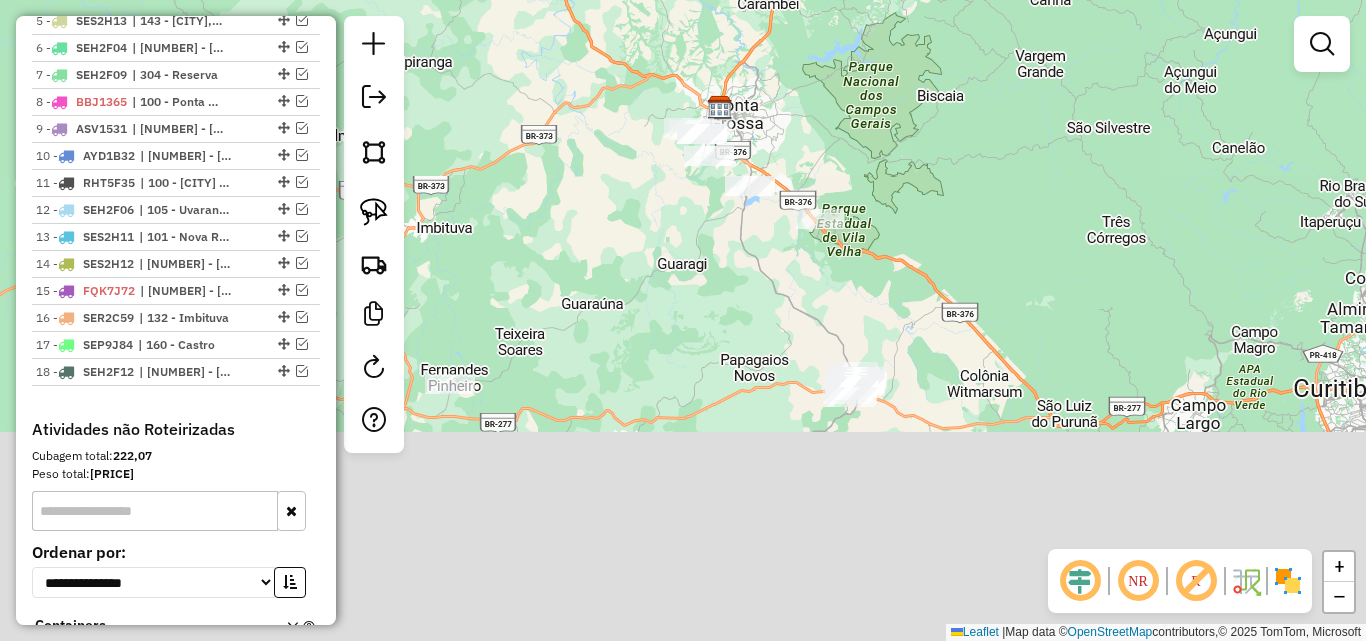 drag, startPoint x: 970, startPoint y: 400, endPoint x: 912, endPoint y: 149, distance: 257.61404 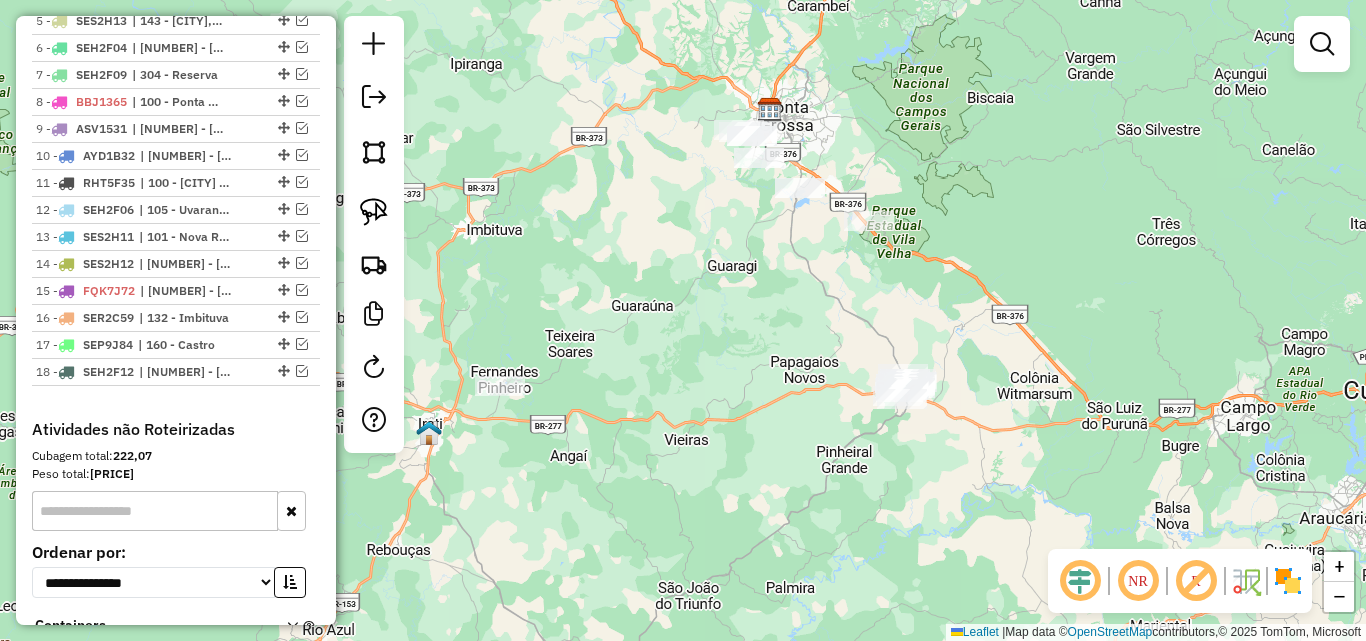 drag, startPoint x: 800, startPoint y: 292, endPoint x: 923, endPoint y: 353, distance: 137.2953 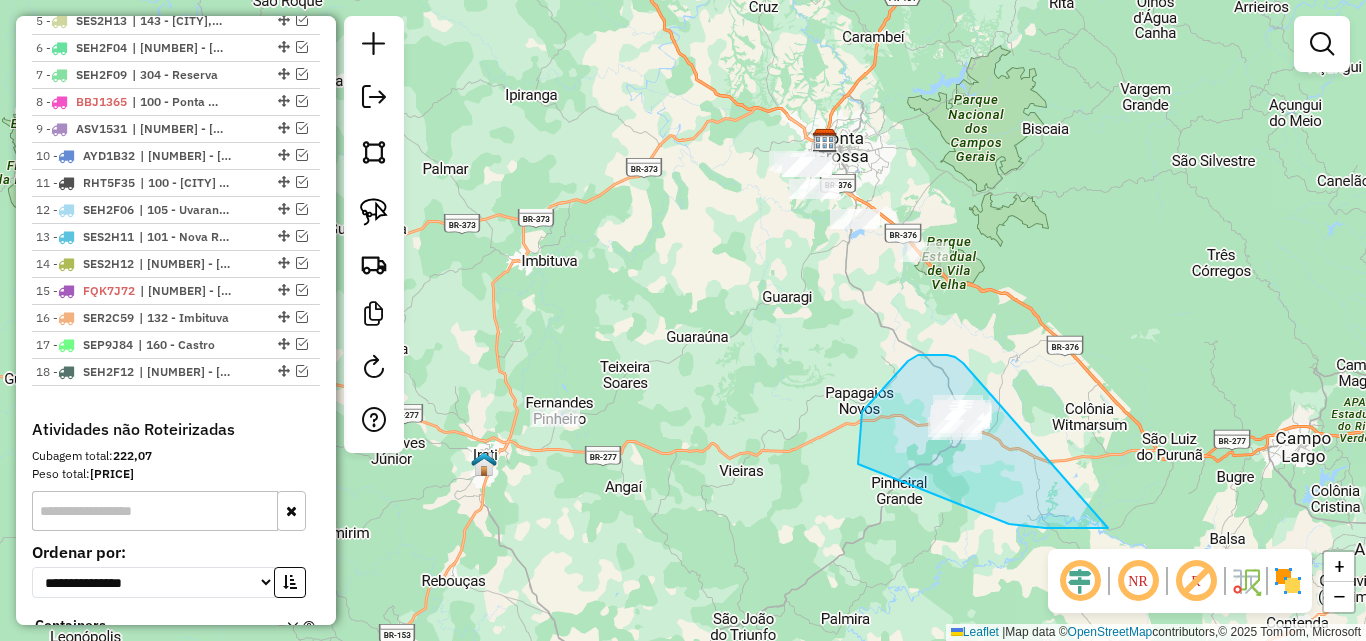 drag, startPoint x: 963, startPoint y: 363, endPoint x: 1119, endPoint y: 524, distance: 224.18073 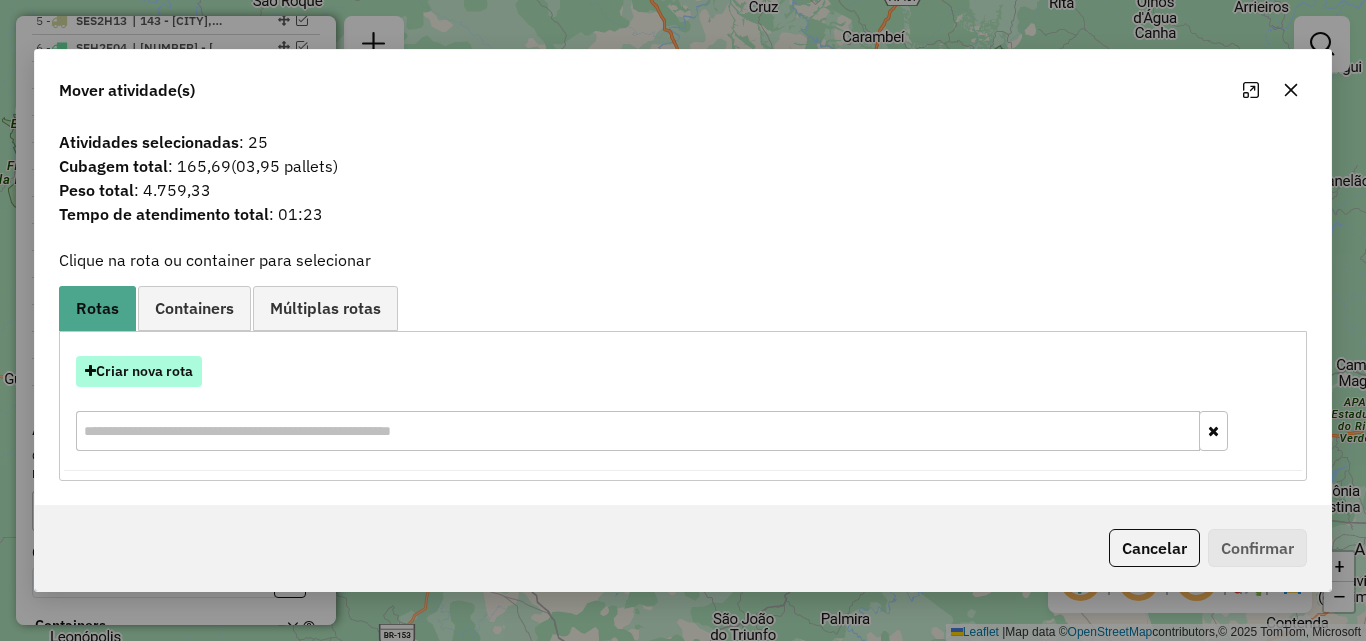 click on "Criar nova rota" at bounding box center (139, 371) 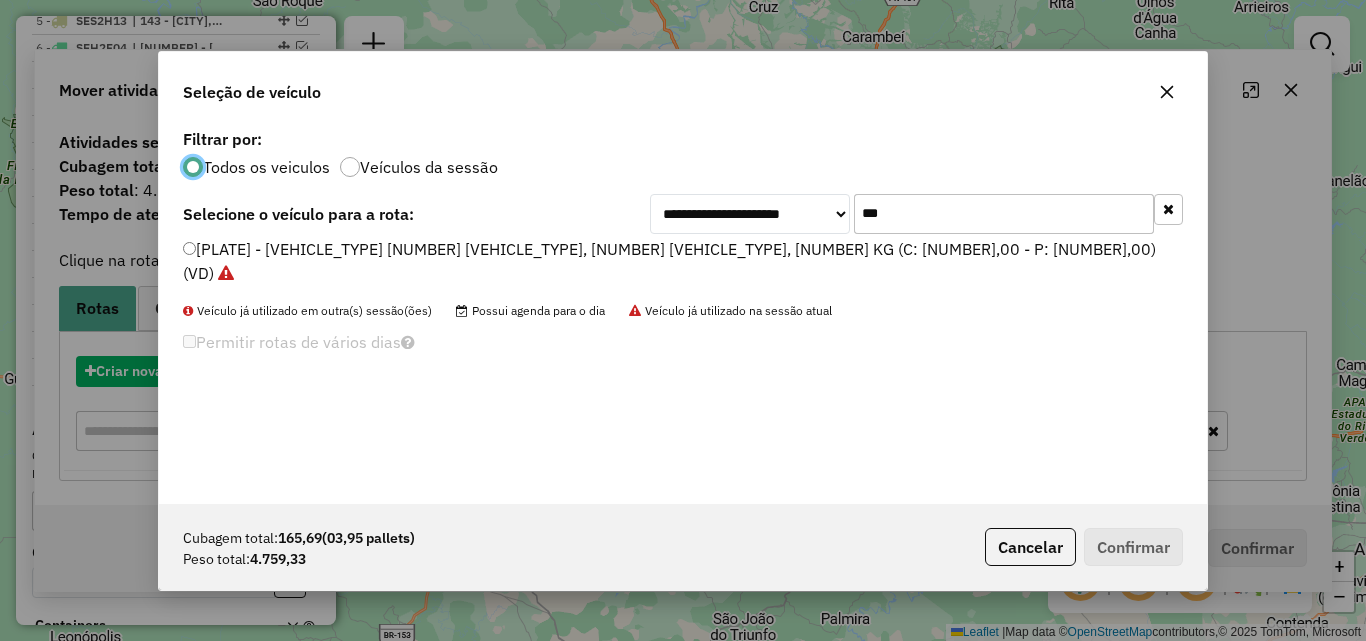 scroll, scrollTop: 11, scrollLeft: 6, axis: both 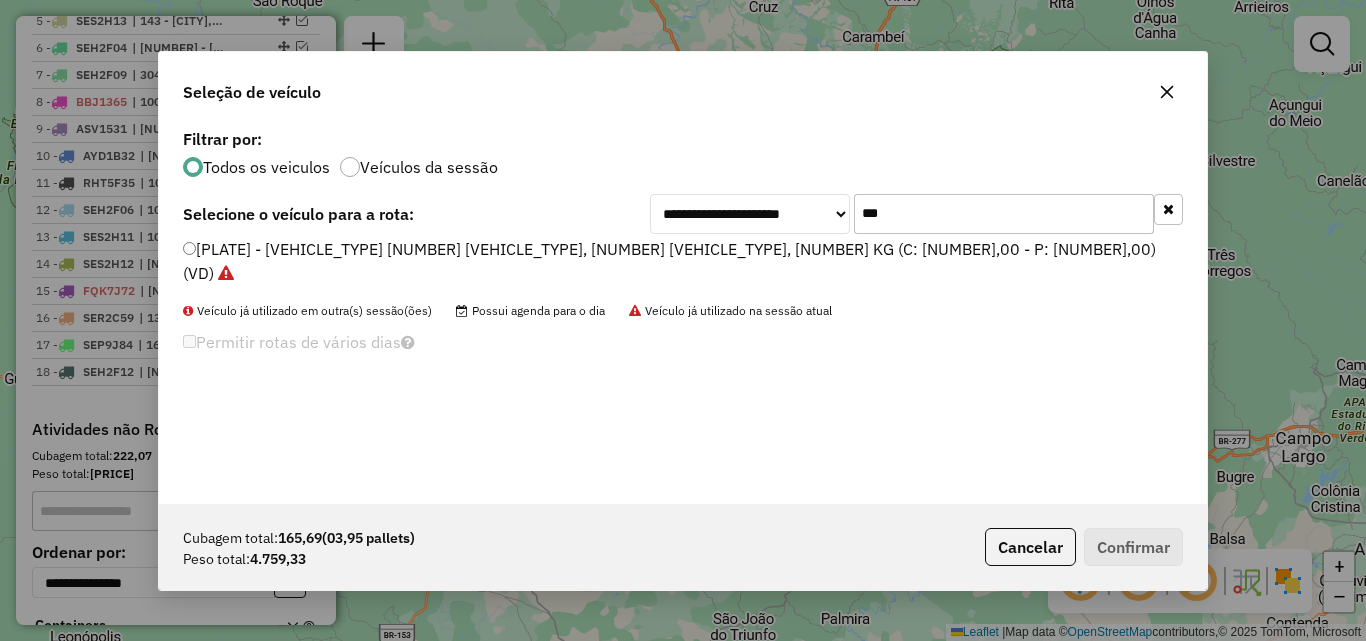 drag, startPoint x: 918, startPoint y: 212, endPoint x: 608, endPoint y: 231, distance: 310.58173 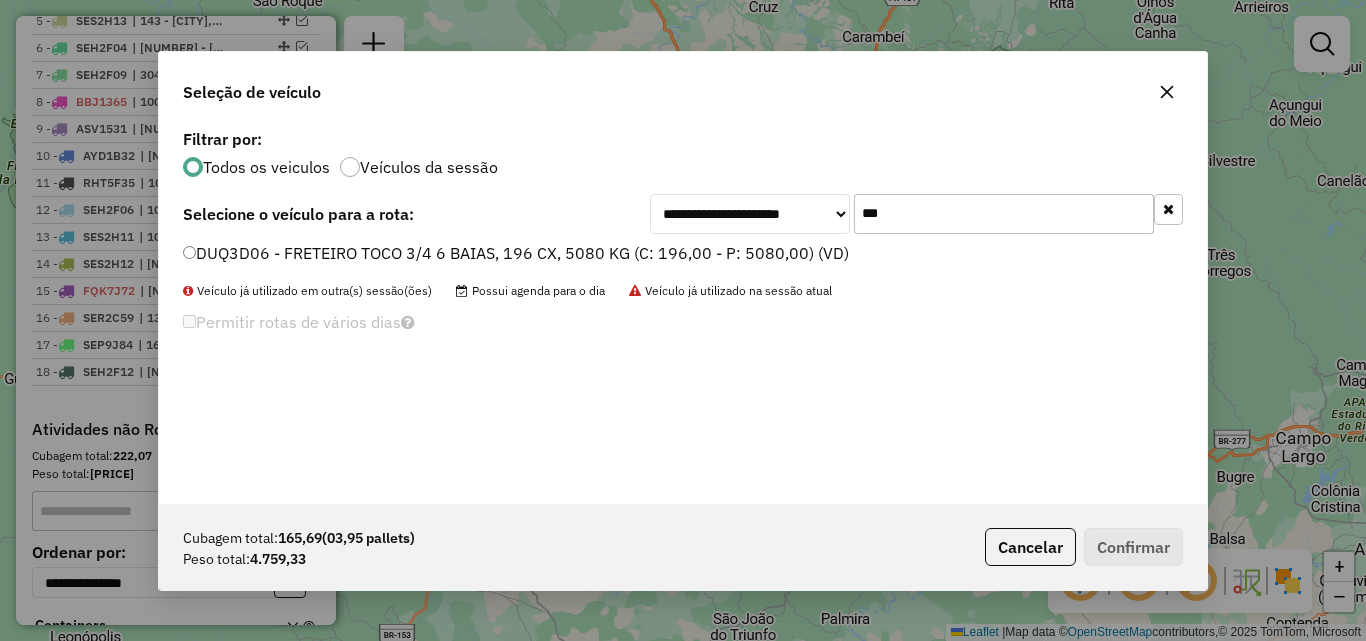 type on "***" 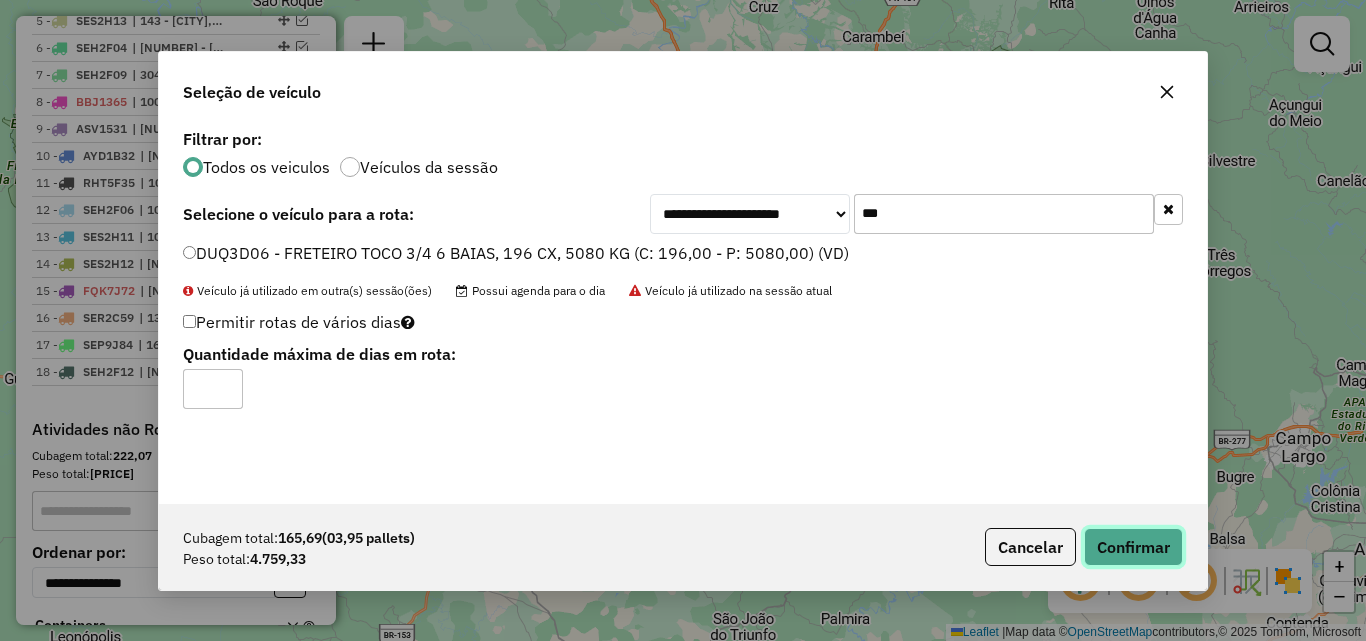 click on "Confirmar" 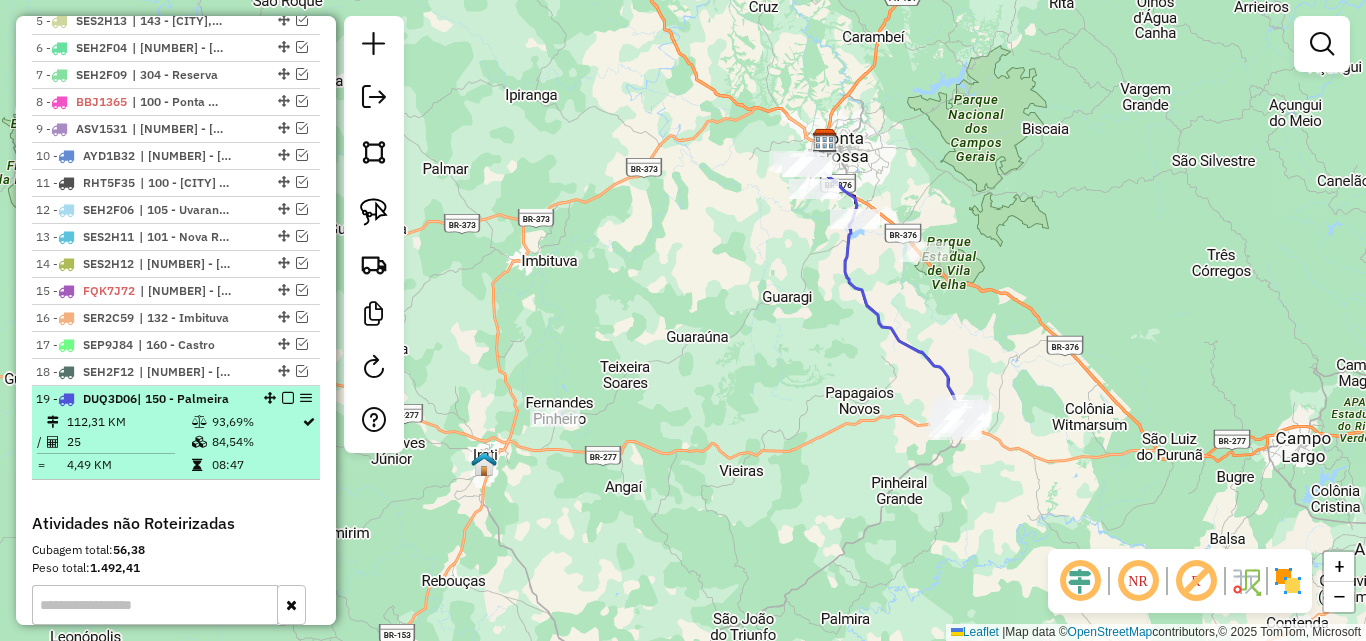click at bounding box center [288, 398] 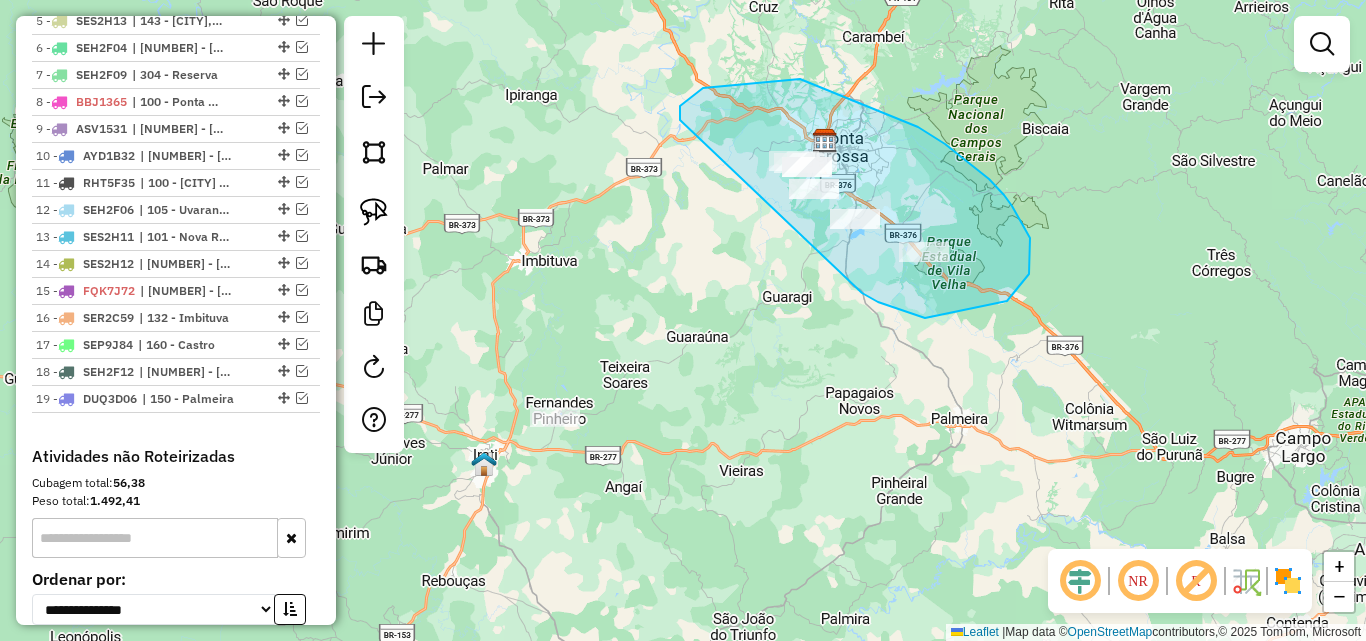 drag, startPoint x: 862, startPoint y: 293, endPoint x: 680, endPoint y: 120, distance: 251.10356 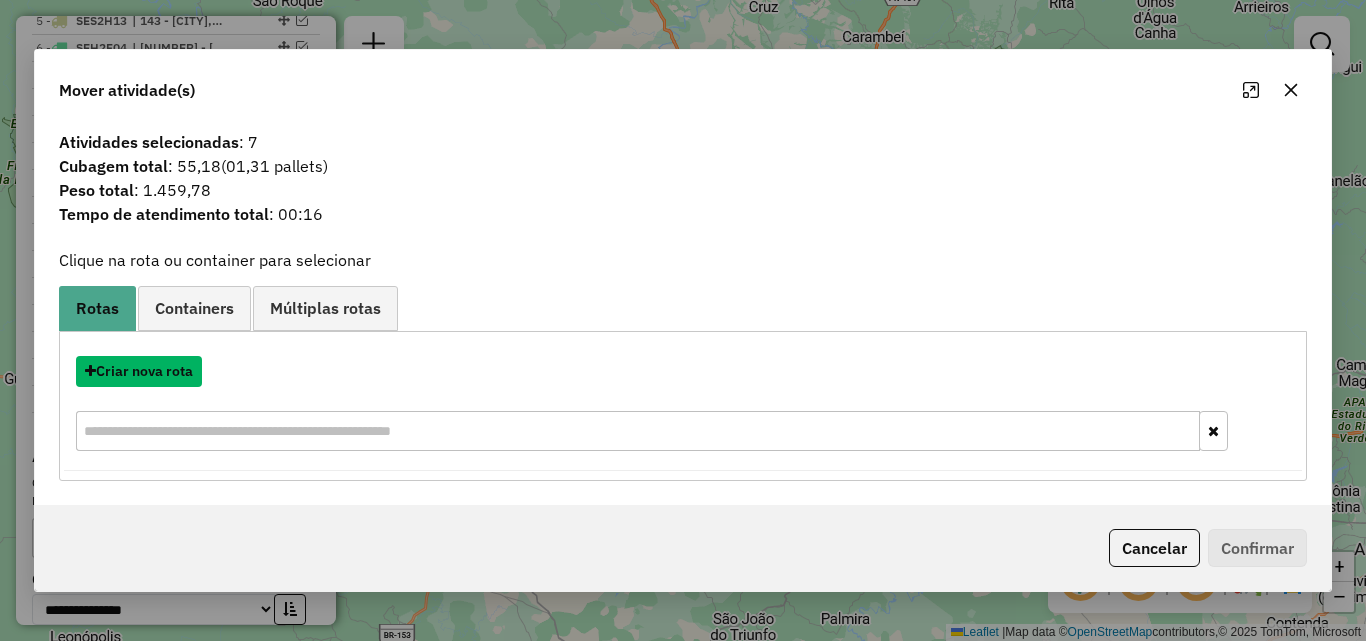 click on "Criar nova rota" at bounding box center (139, 371) 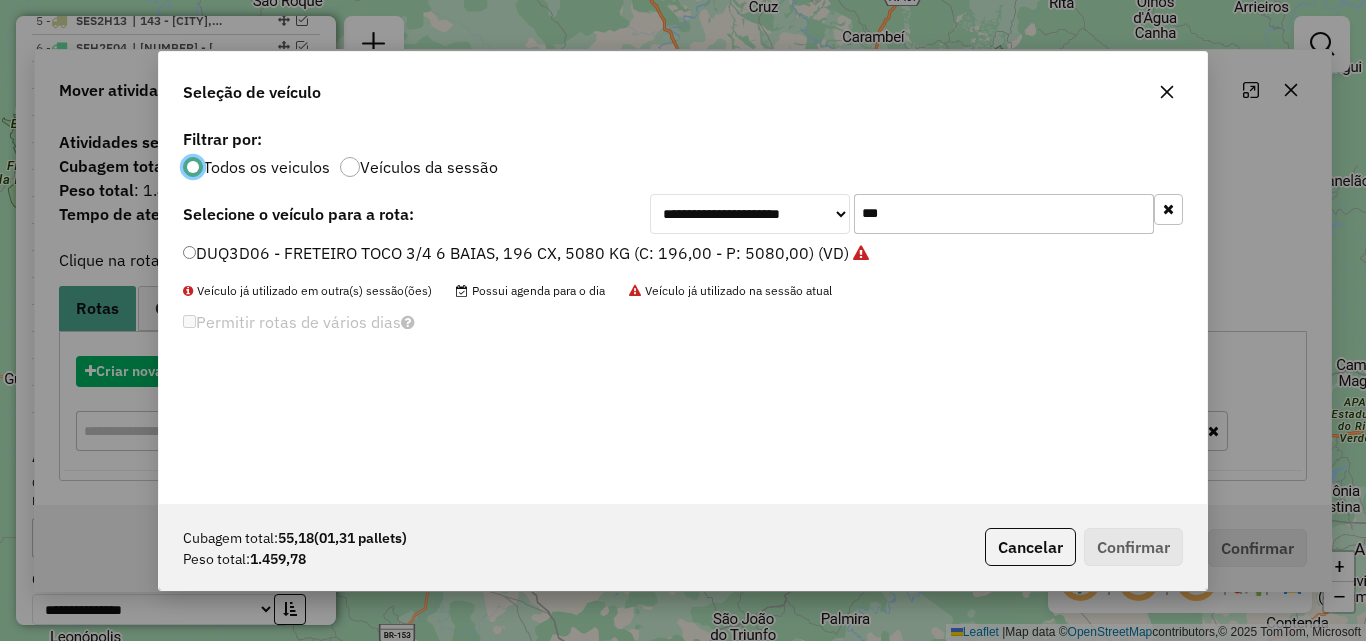 scroll, scrollTop: 11, scrollLeft: 6, axis: both 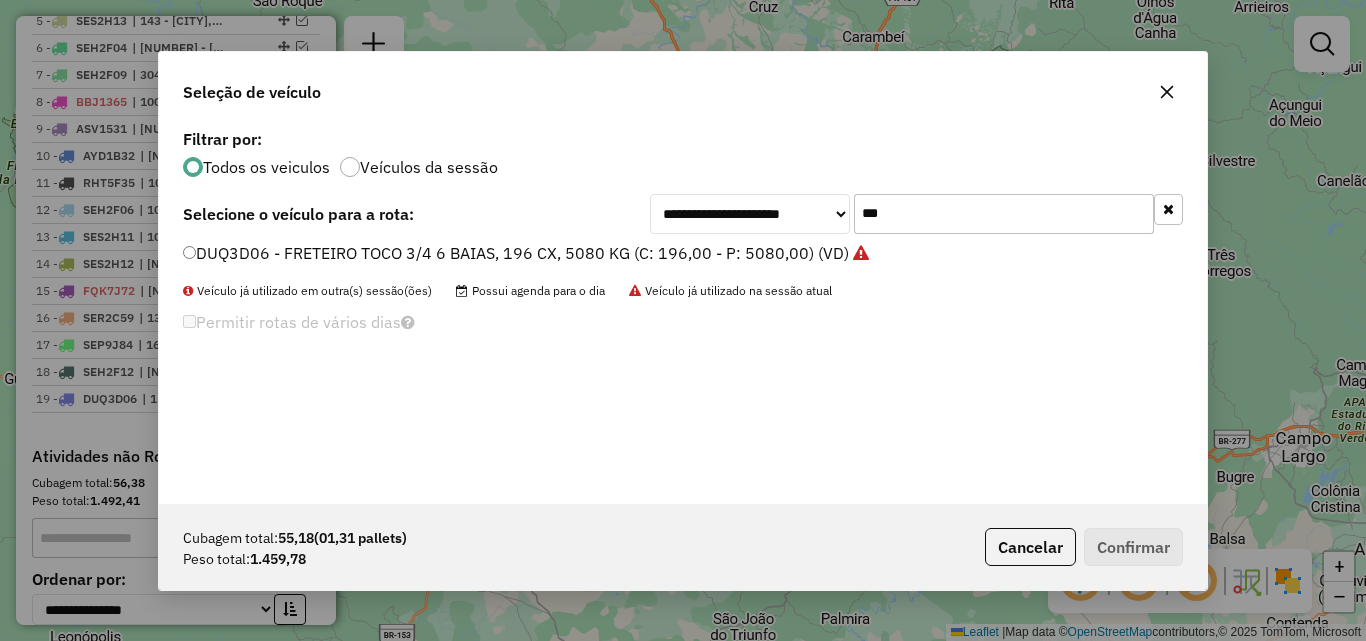 click on "**********" 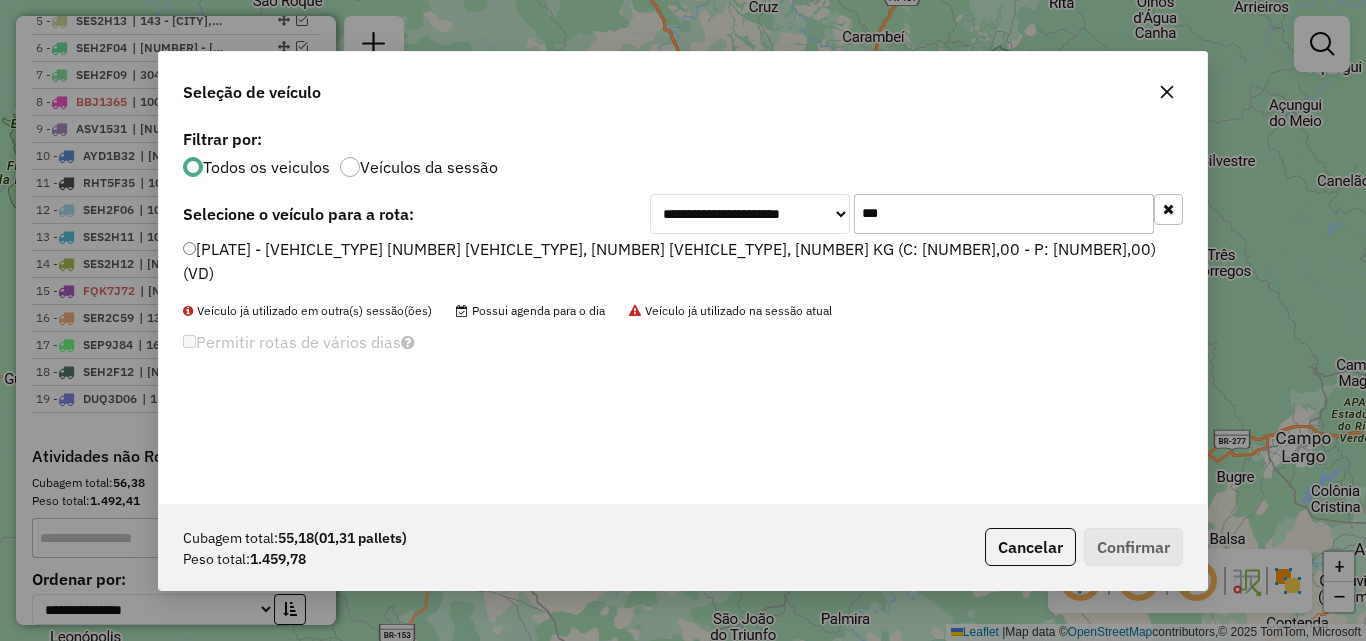 type on "***" 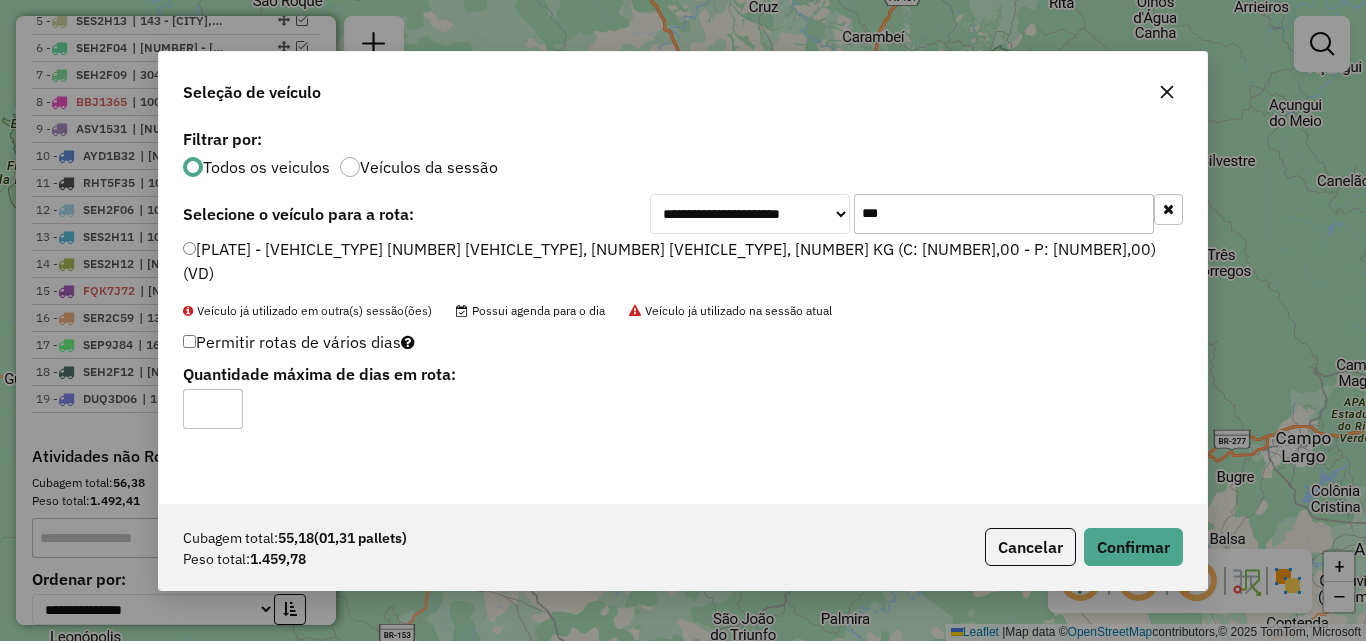 click on "Cubagem total:  55,18   (01,31 pallets)  Peso total: 1.459,78  Cancelar   Confirmar" 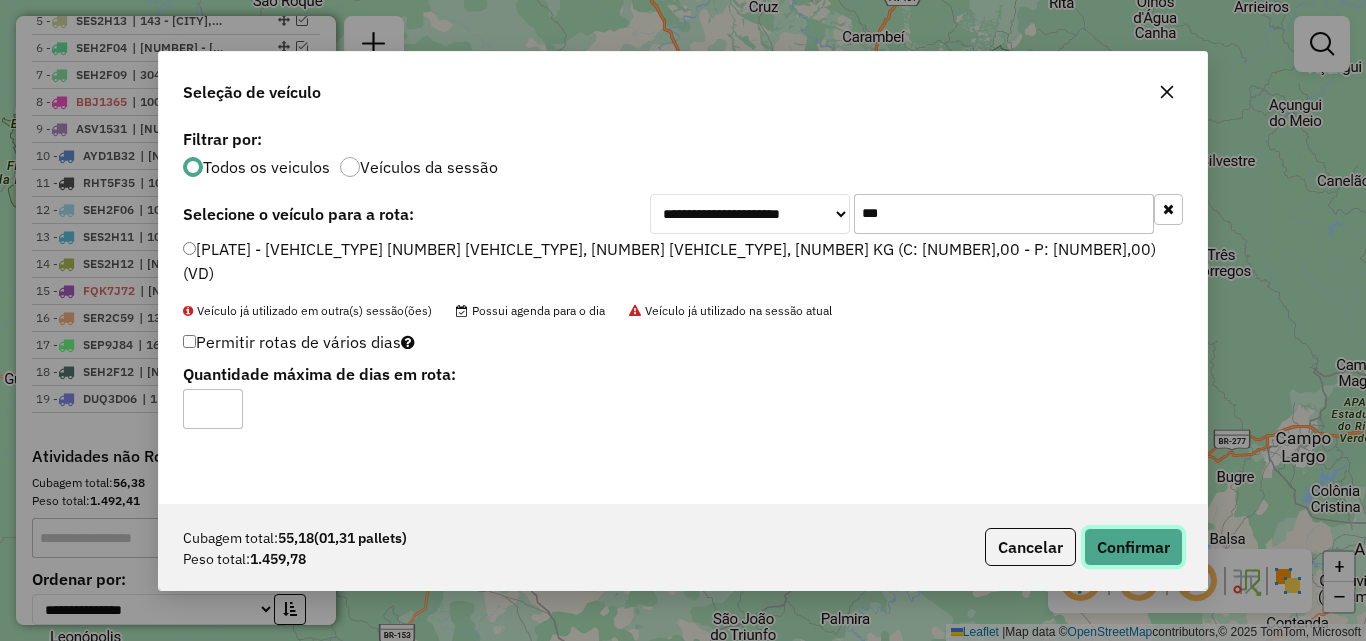 click on "Confirmar" 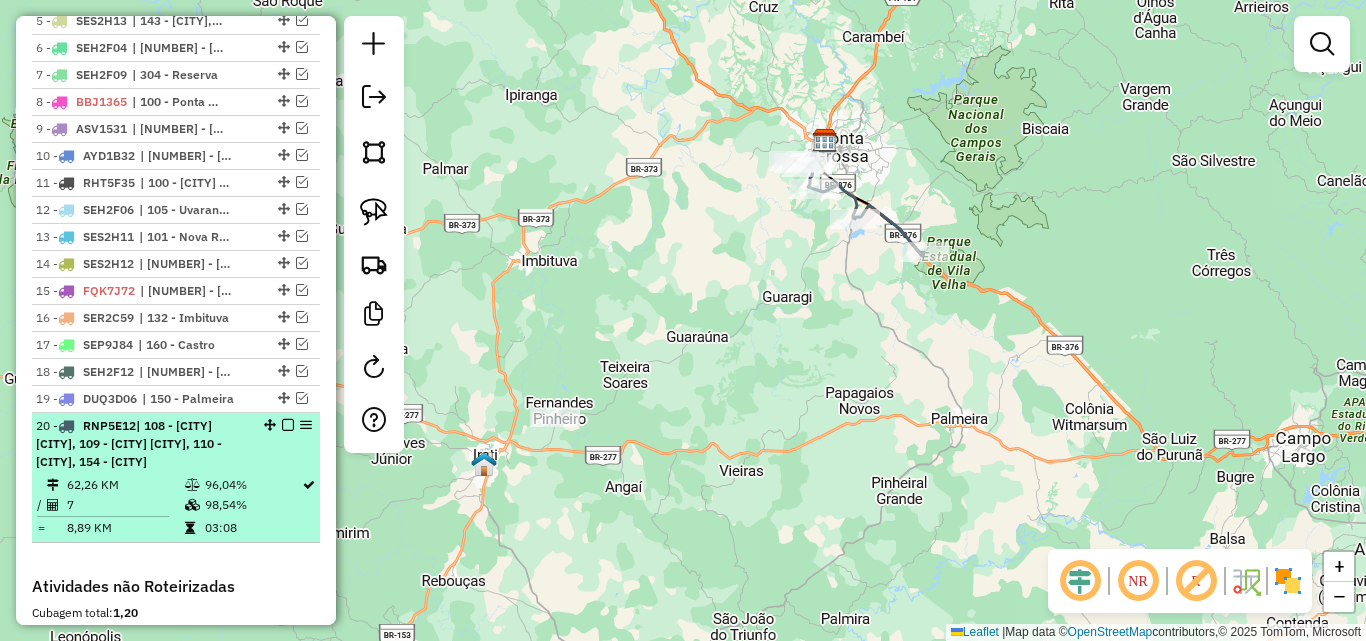 click at bounding box center (288, 425) 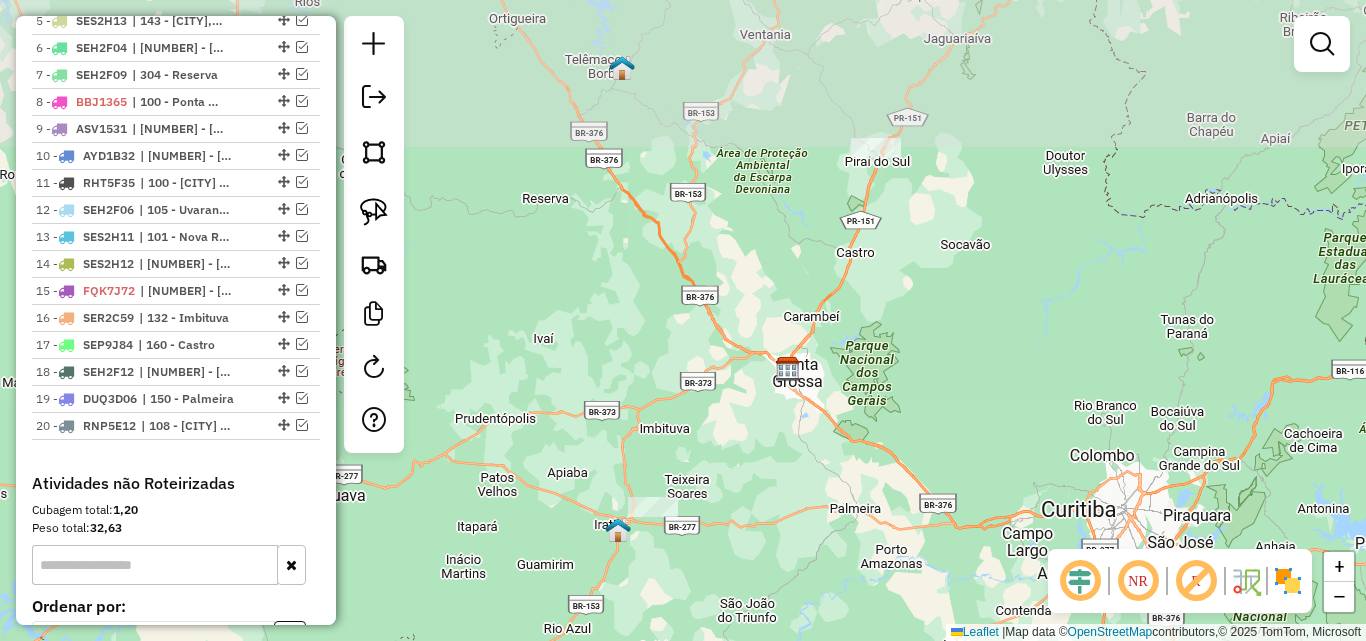 drag, startPoint x: 1012, startPoint y: 185, endPoint x: 983, endPoint y: 340, distance: 157.68958 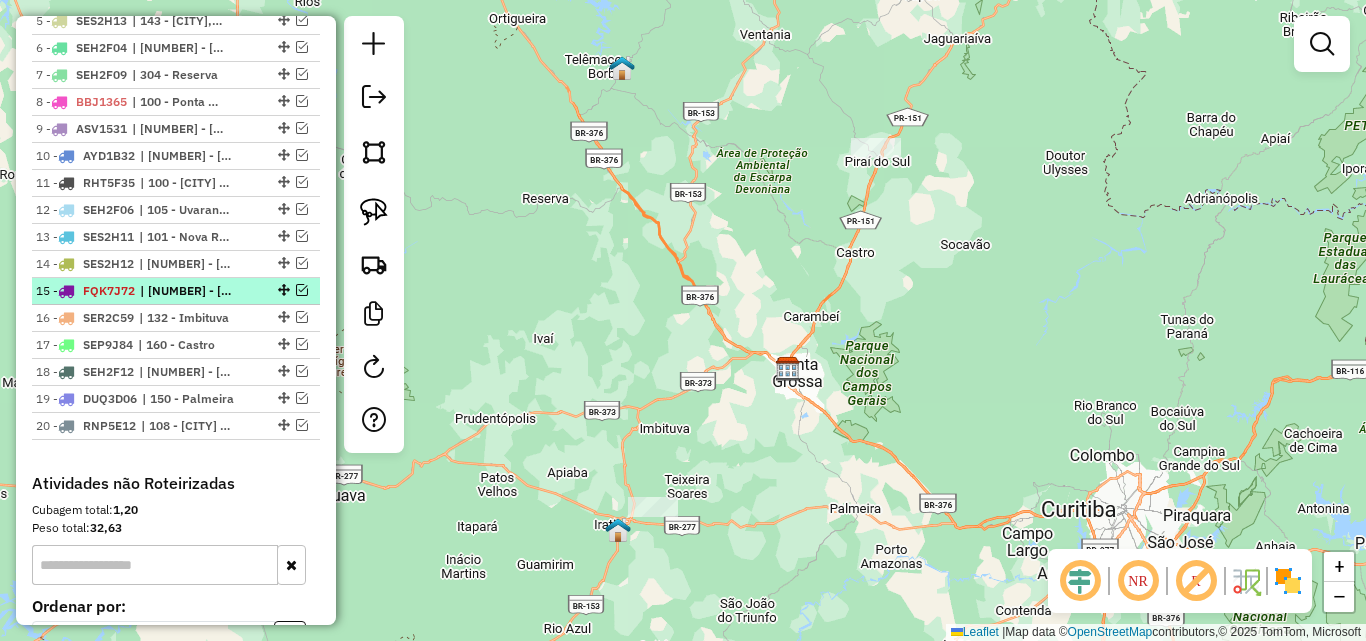 click at bounding box center (302, 290) 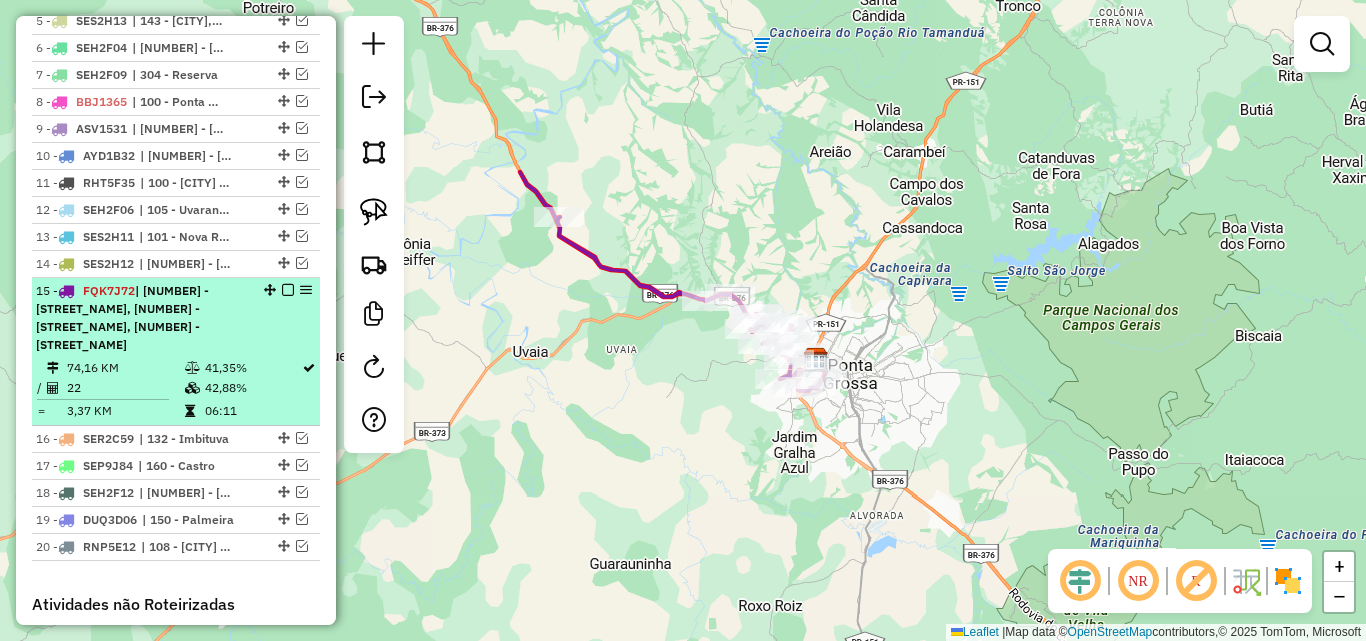 click at bounding box center [288, 290] 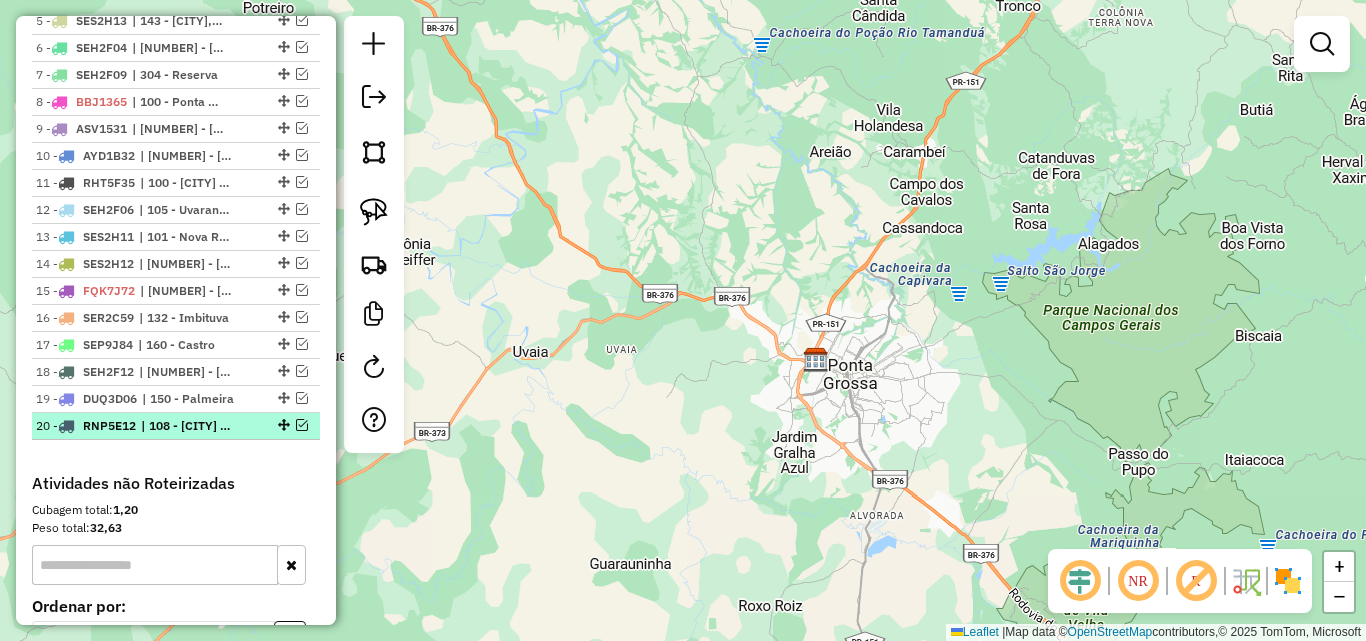 scroll, scrollTop: 833, scrollLeft: 0, axis: vertical 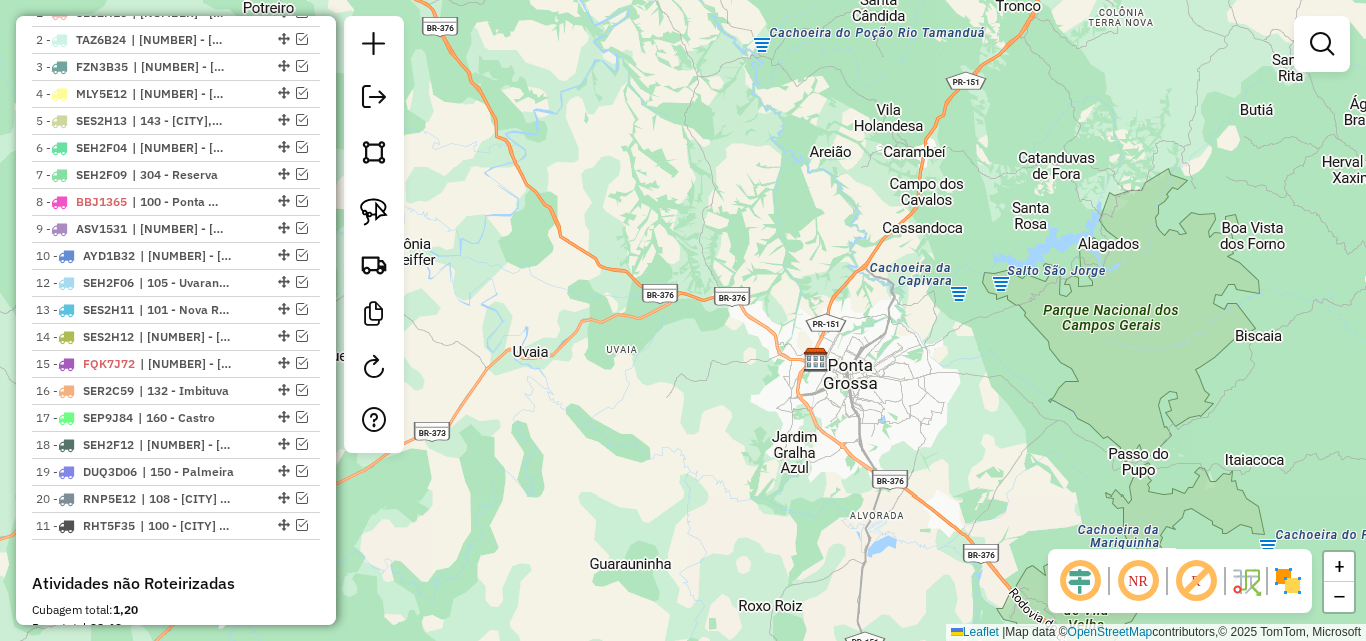 drag, startPoint x: 281, startPoint y: 279, endPoint x: 270, endPoint y: 603, distance: 324.18668 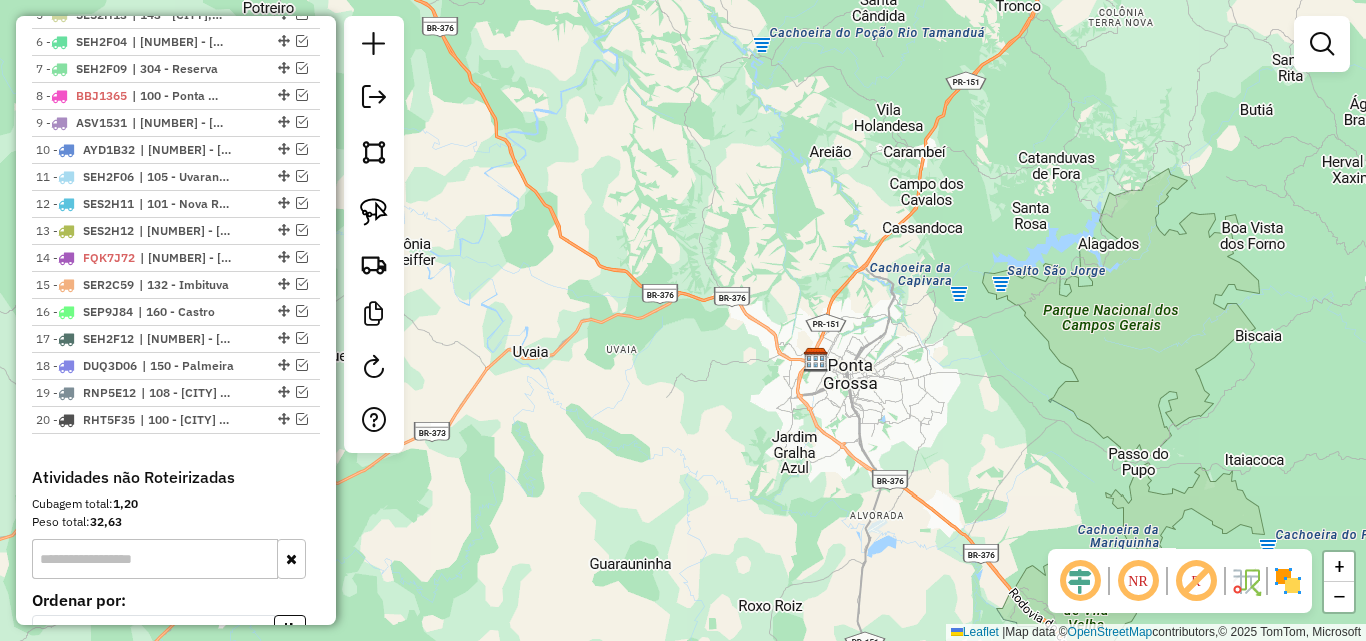 scroll, scrollTop: 733, scrollLeft: 0, axis: vertical 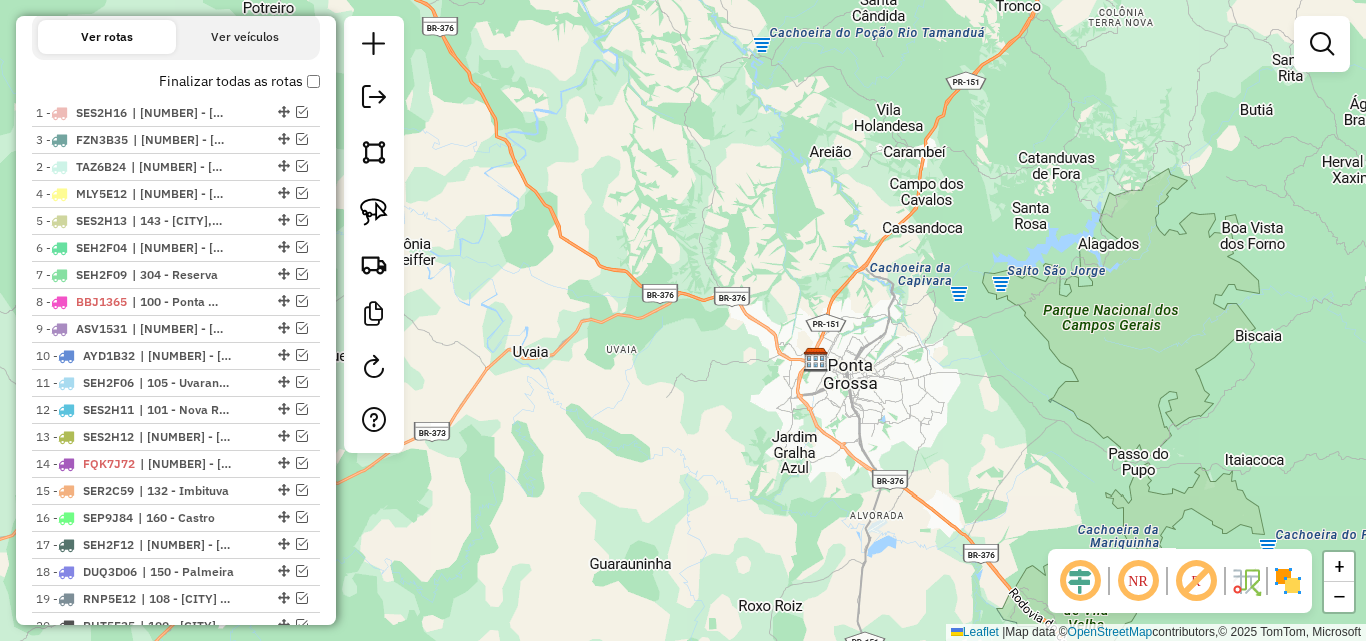 drag, startPoint x: 274, startPoint y: 164, endPoint x: 276, endPoint y: 135, distance: 29.068884 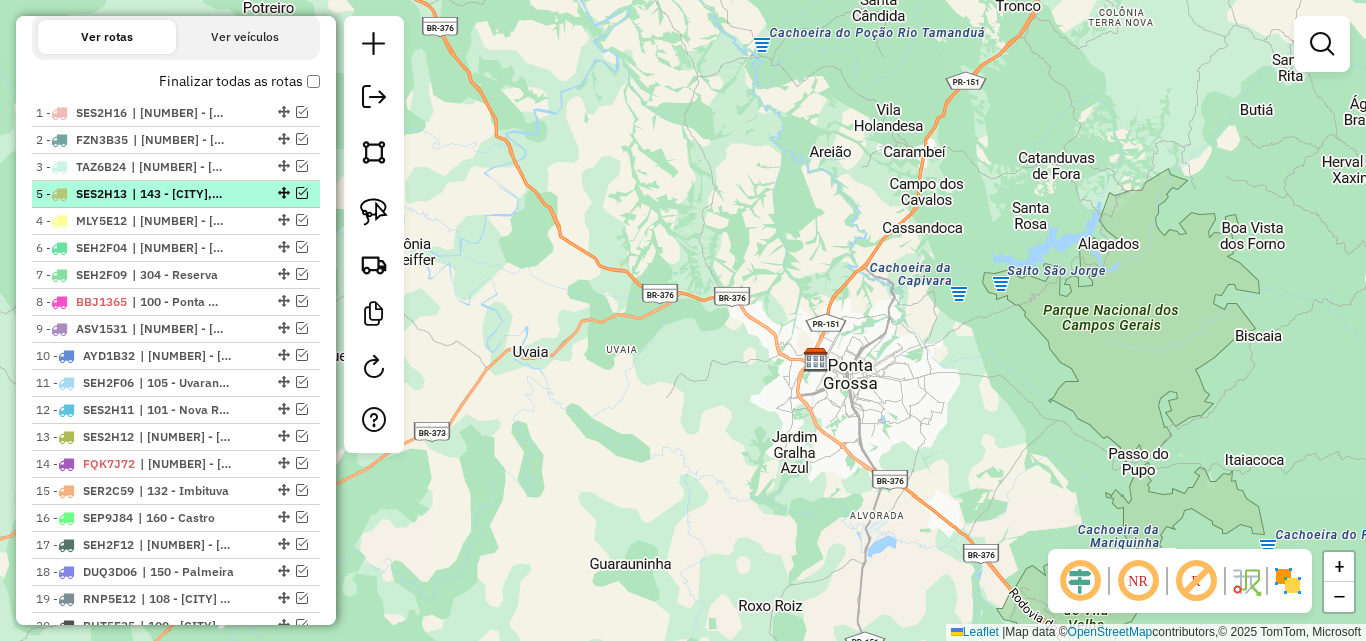 drag, startPoint x: 276, startPoint y: 223, endPoint x: 289, endPoint y: 184, distance: 41.109608 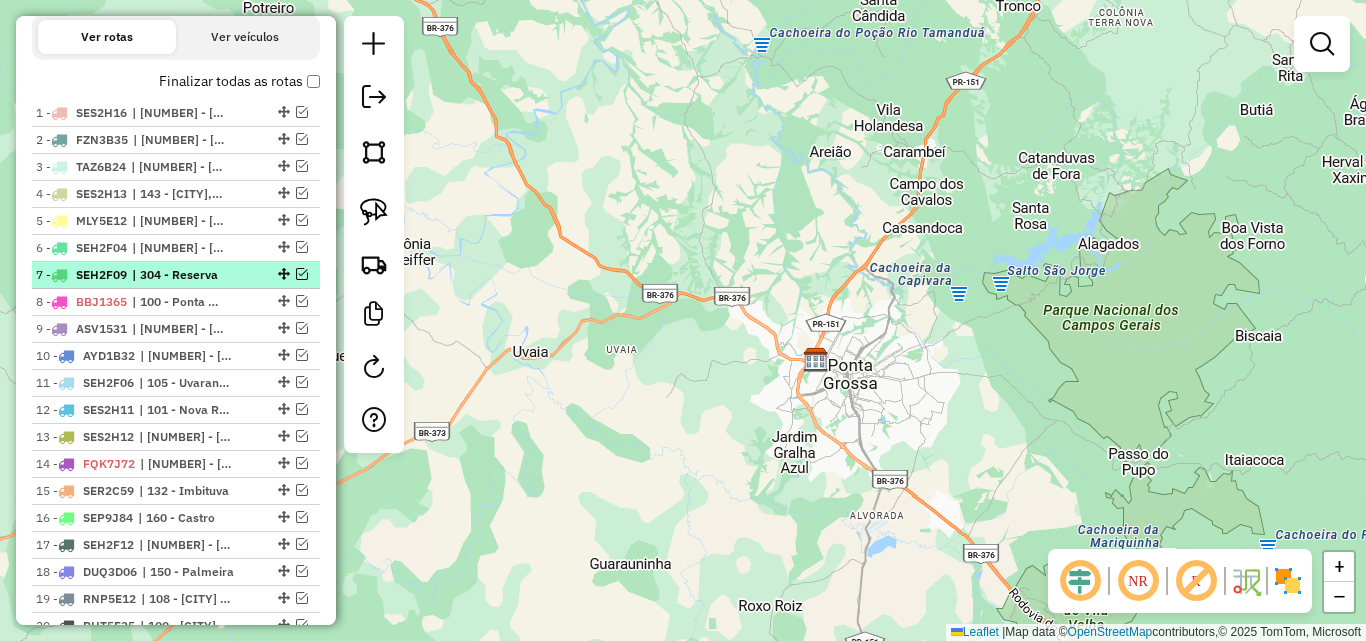 click at bounding box center [302, 274] 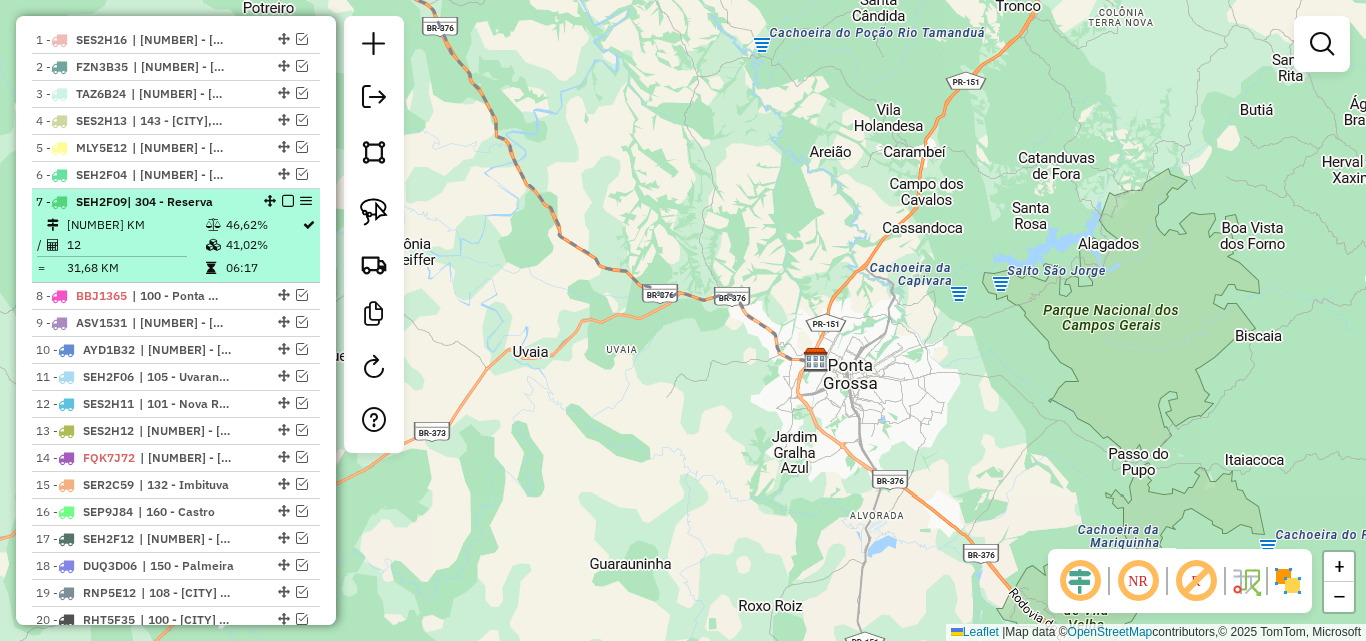 scroll, scrollTop: 833, scrollLeft: 0, axis: vertical 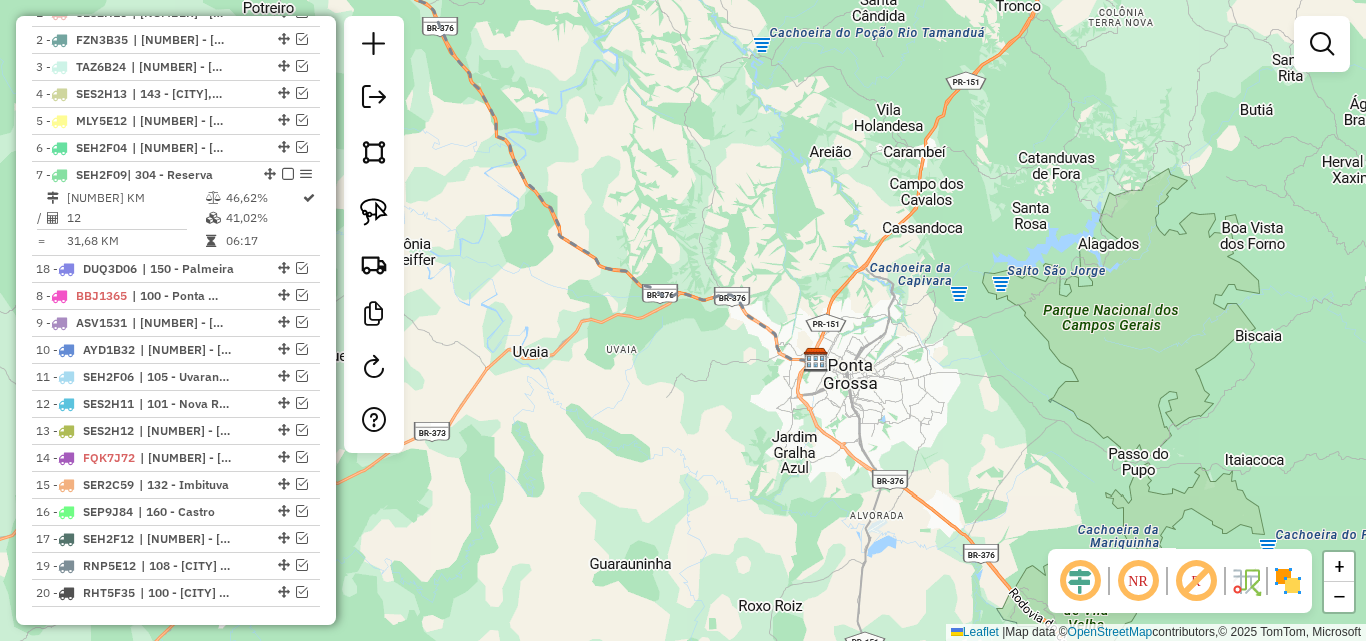 drag, startPoint x: 277, startPoint y: 537, endPoint x: 259, endPoint y: 259, distance: 278.58212 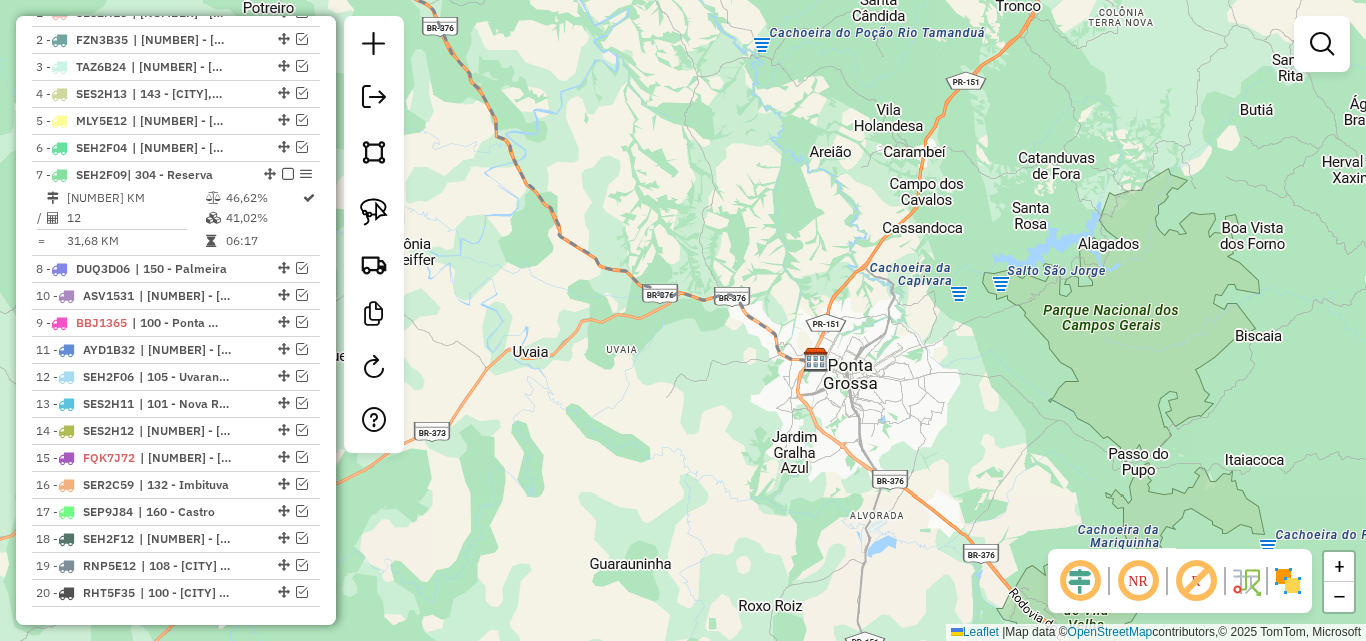 drag, startPoint x: 278, startPoint y: 324, endPoint x: 276, endPoint y: 293, distance: 31.06445 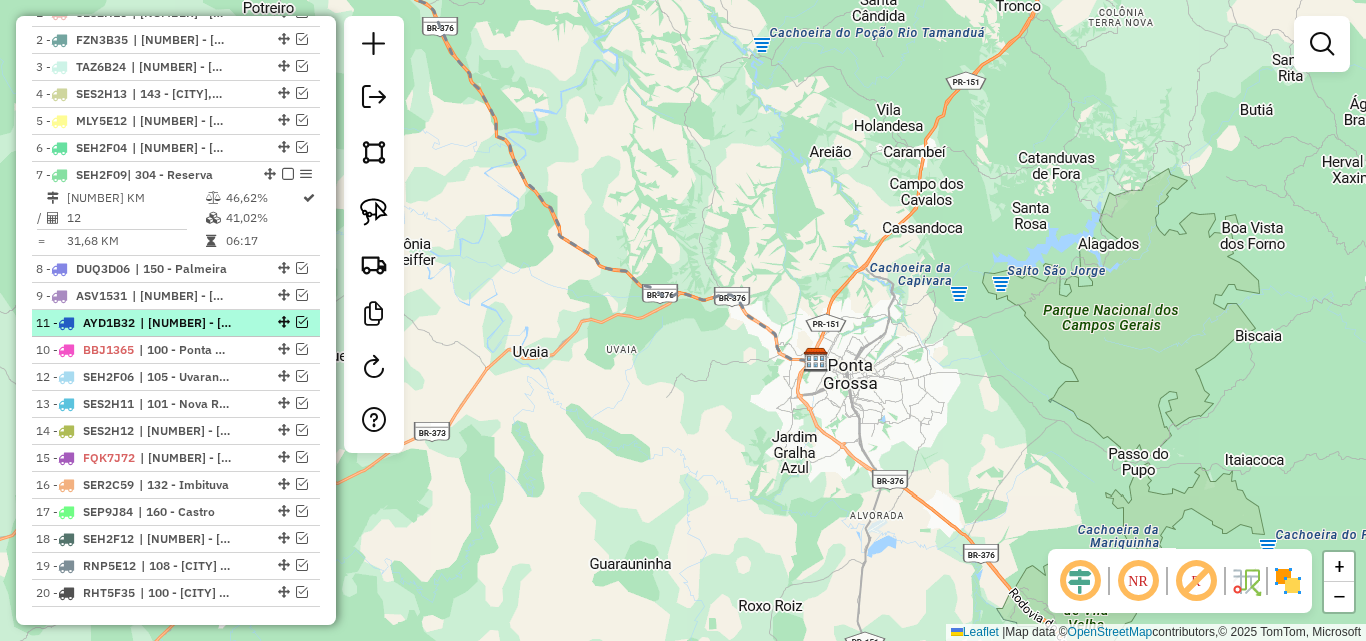 drag, startPoint x: 278, startPoint y: 352, endPoint x: 273, endPoint y: 319, distance: 33.37664 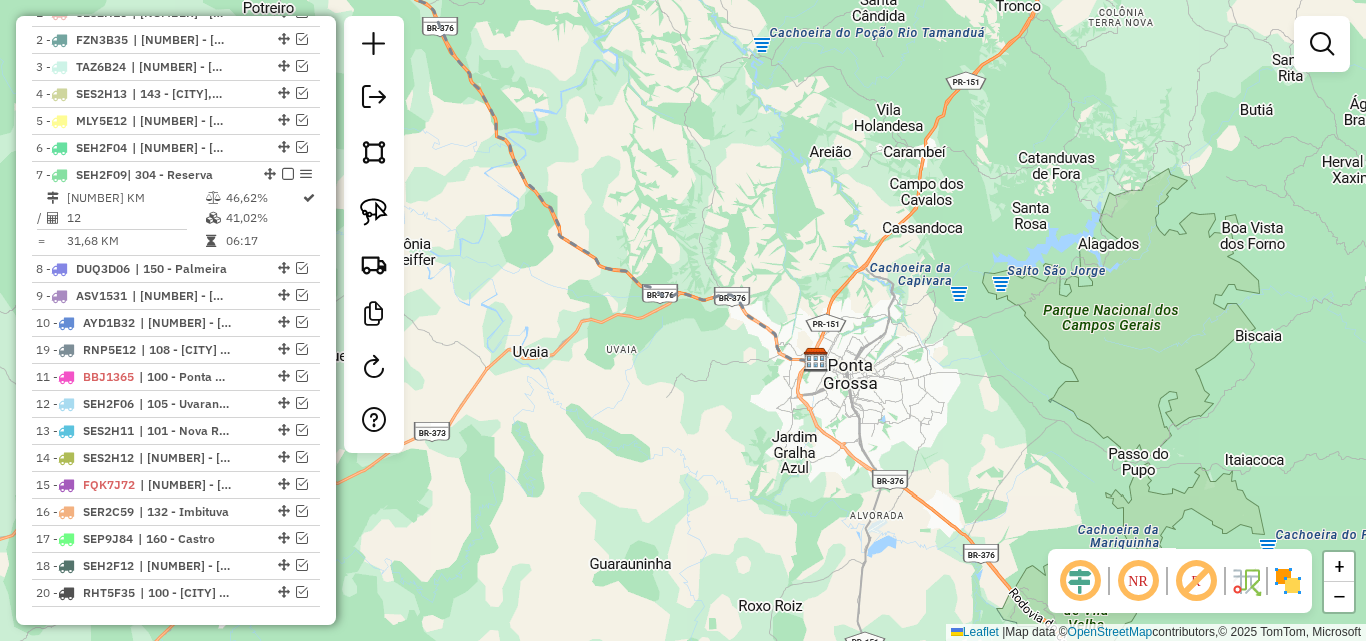 drag, startPoint x: 275, startPoint y: 564, endPoint x: 273, endPoint y: 342, distance: 222.009 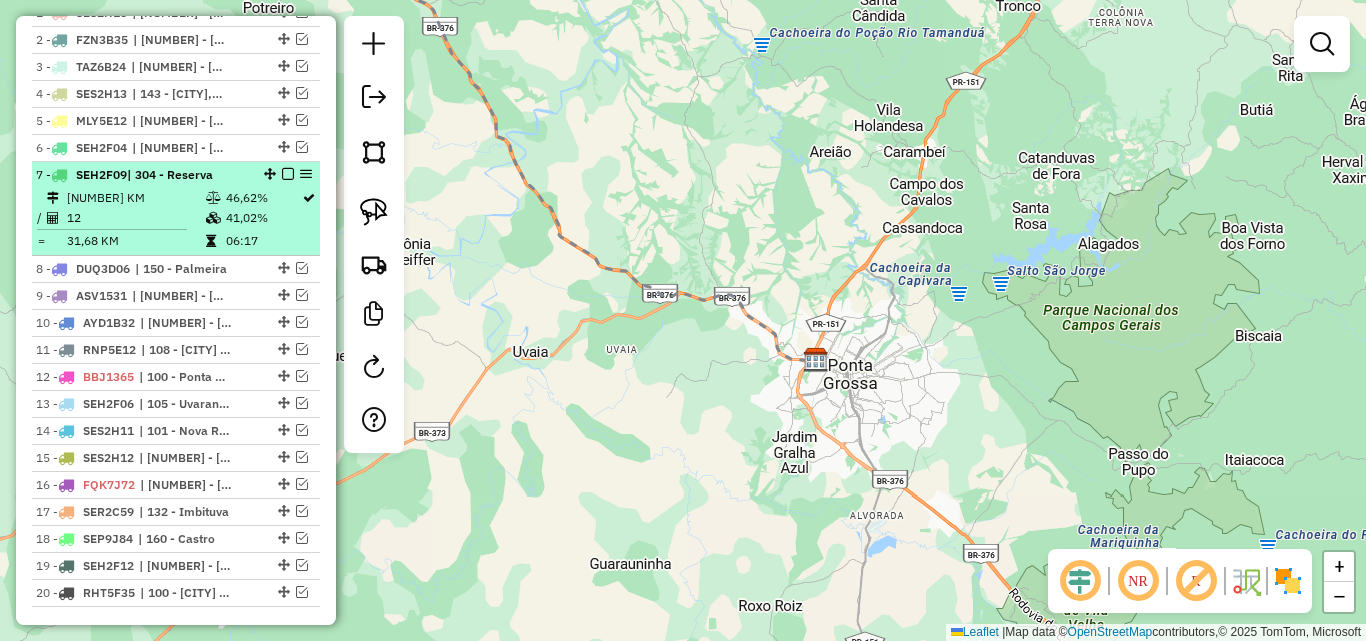 click at bounding box center [288, 174] 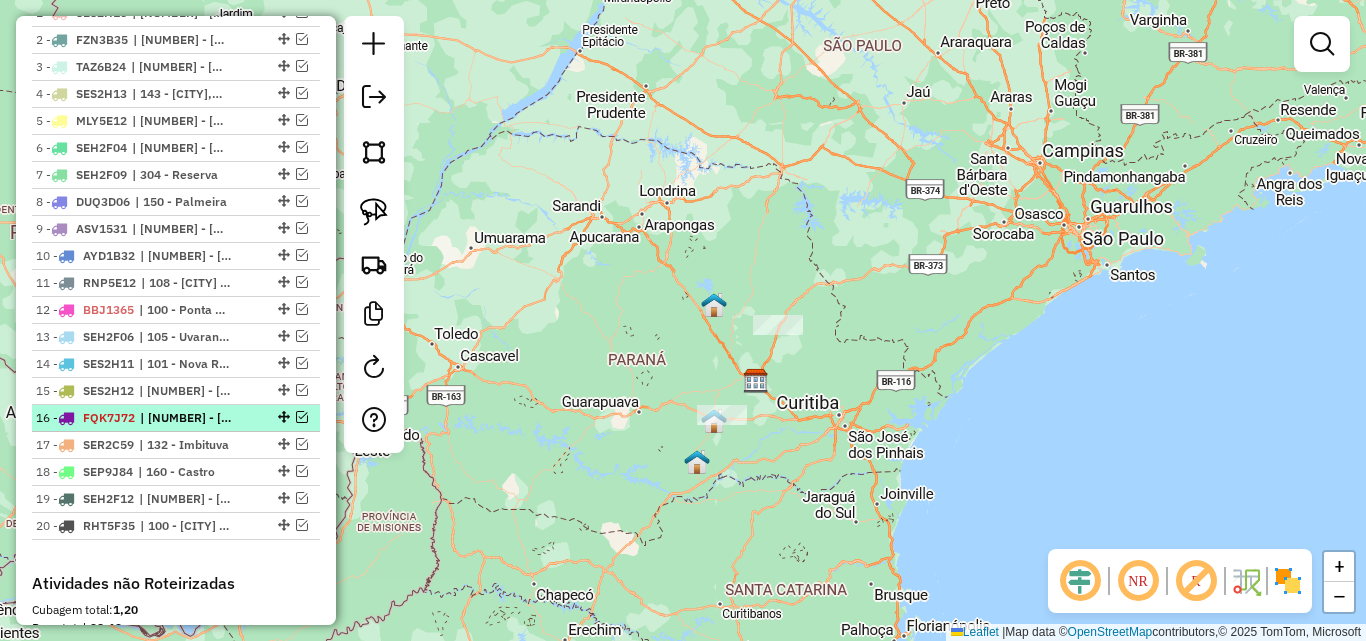 click at bounding box center [302, 417] 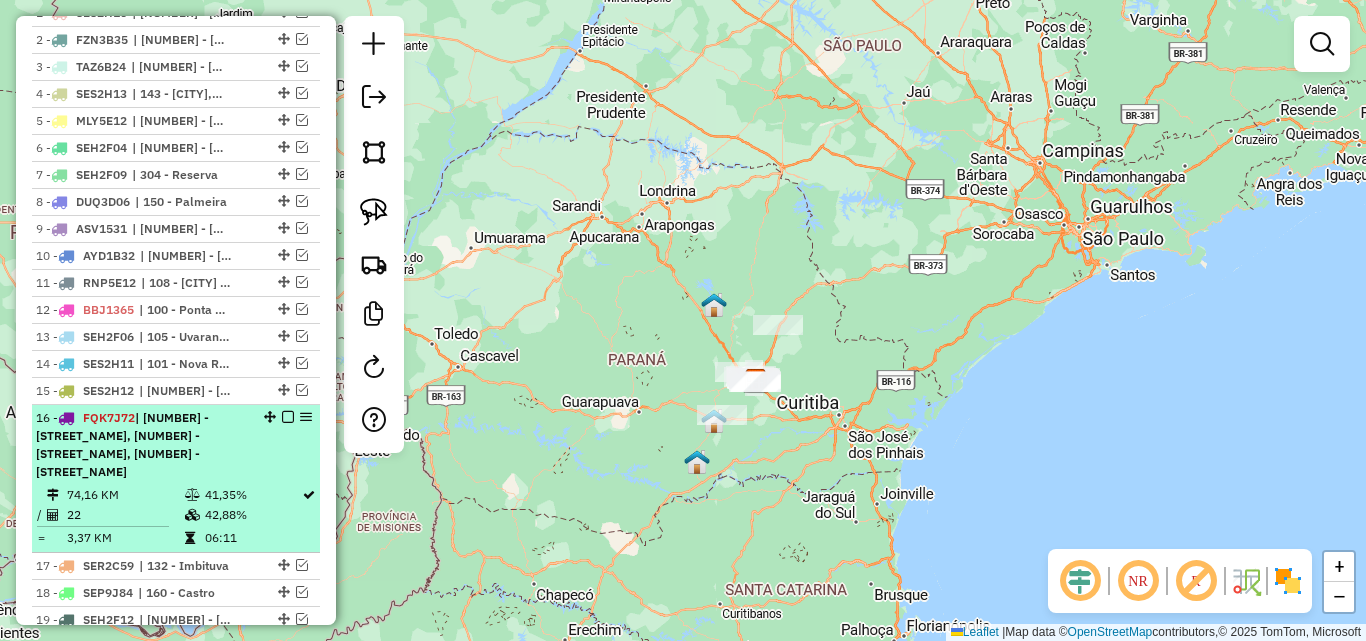 click at bounding box center [288, 417] 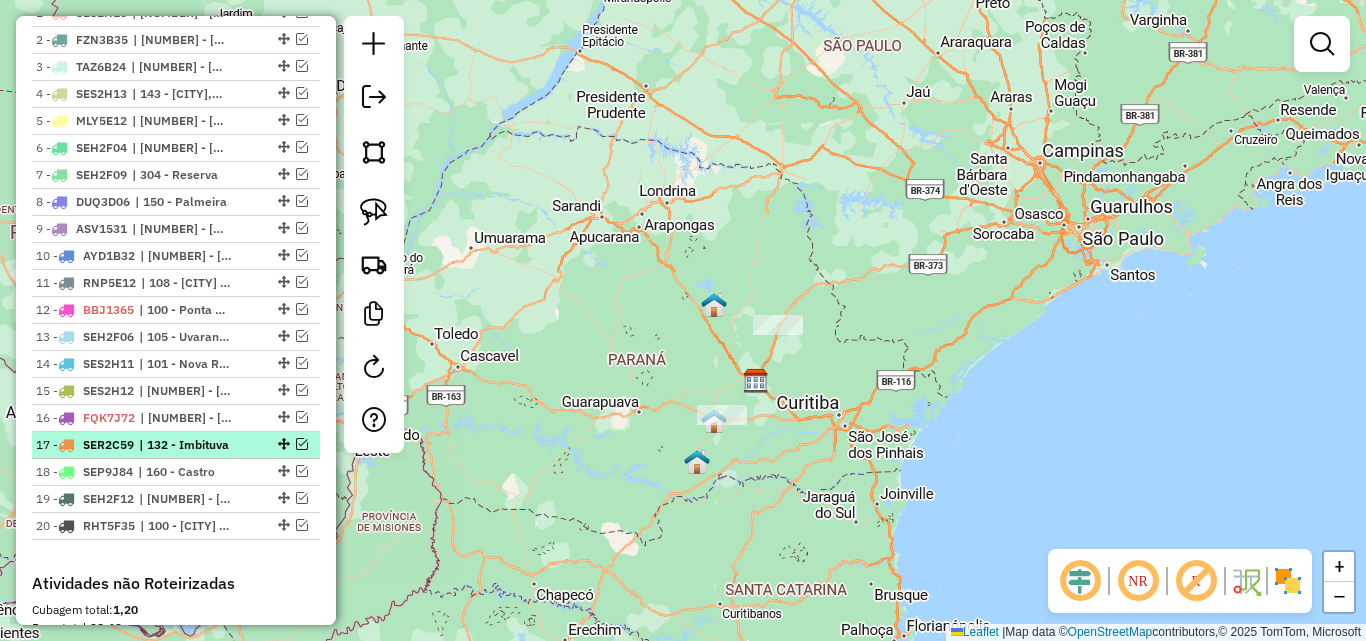 click at bounding box center (302, 444) 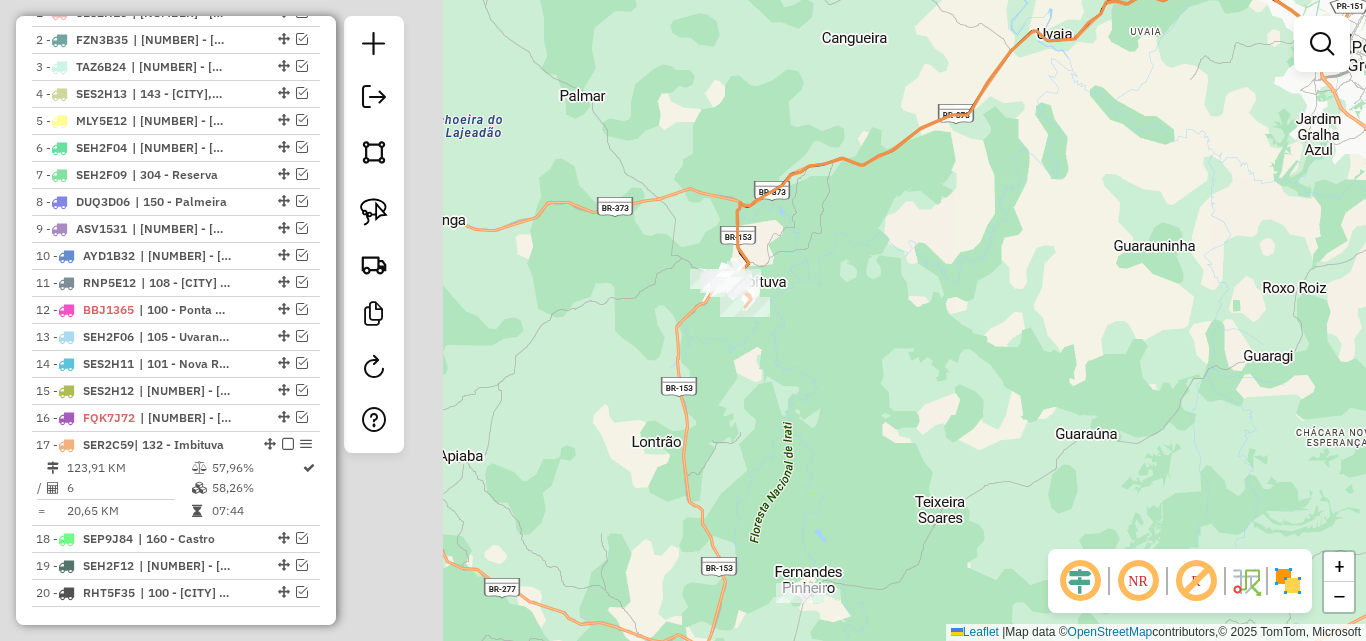 drag, startPoint x: 548, startPoint y: 430, endPoint x: 1068, endPoint y: 318, distance: 531.9248 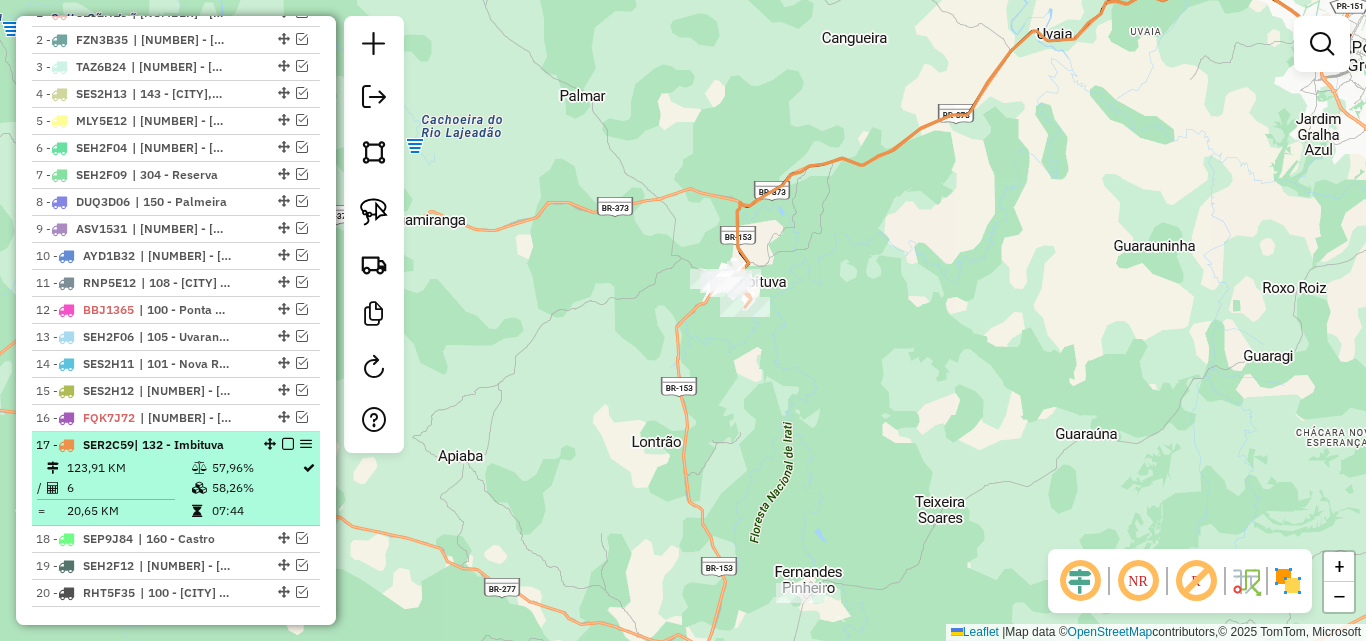 click at bounding box center [288, 444] 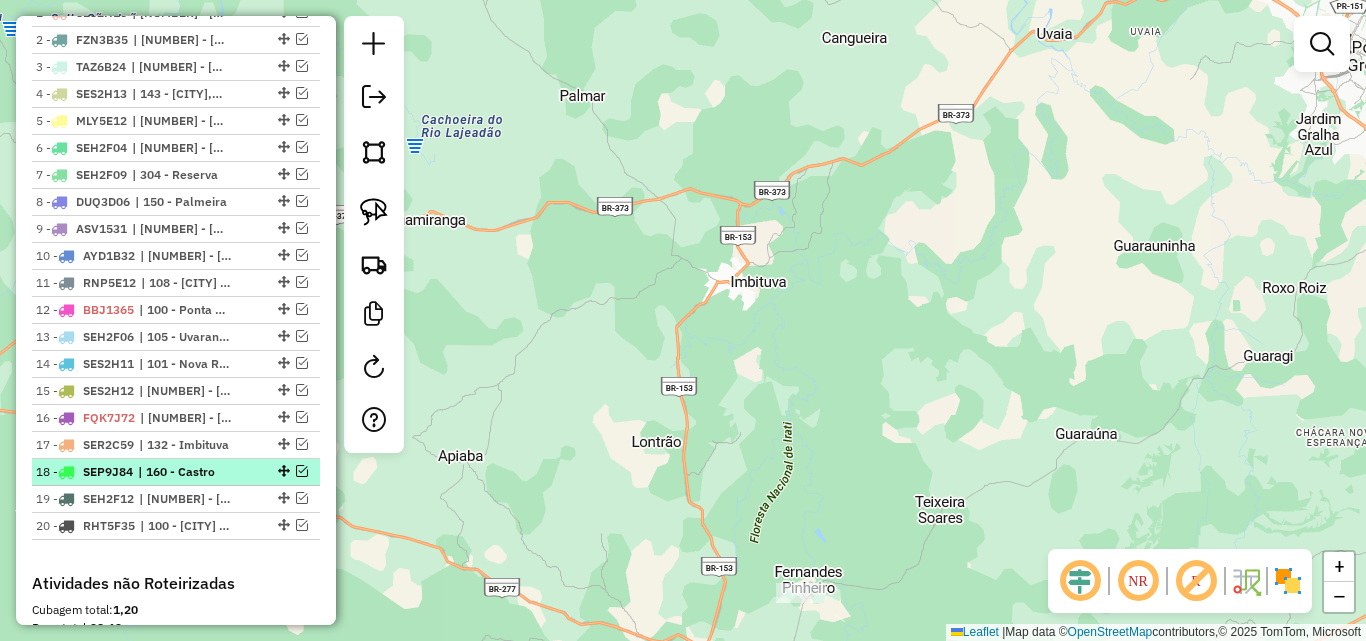 click at bounding box center (302, 471) 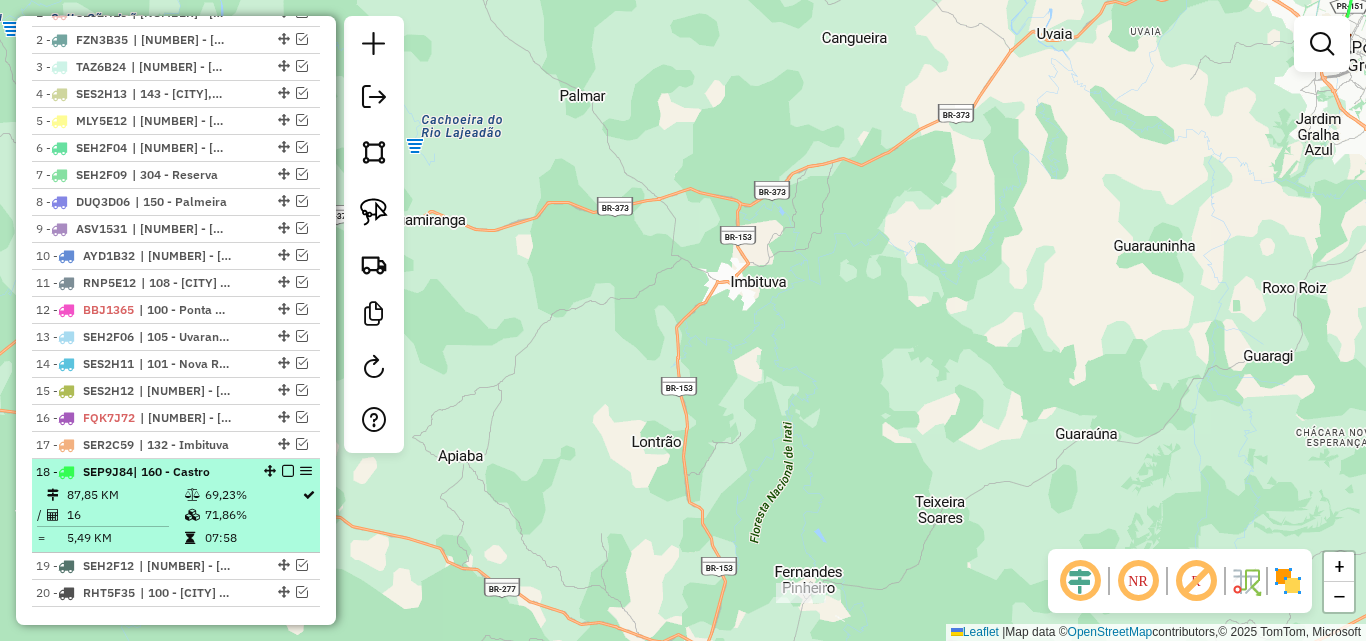 click at bounding box center (194, 495) 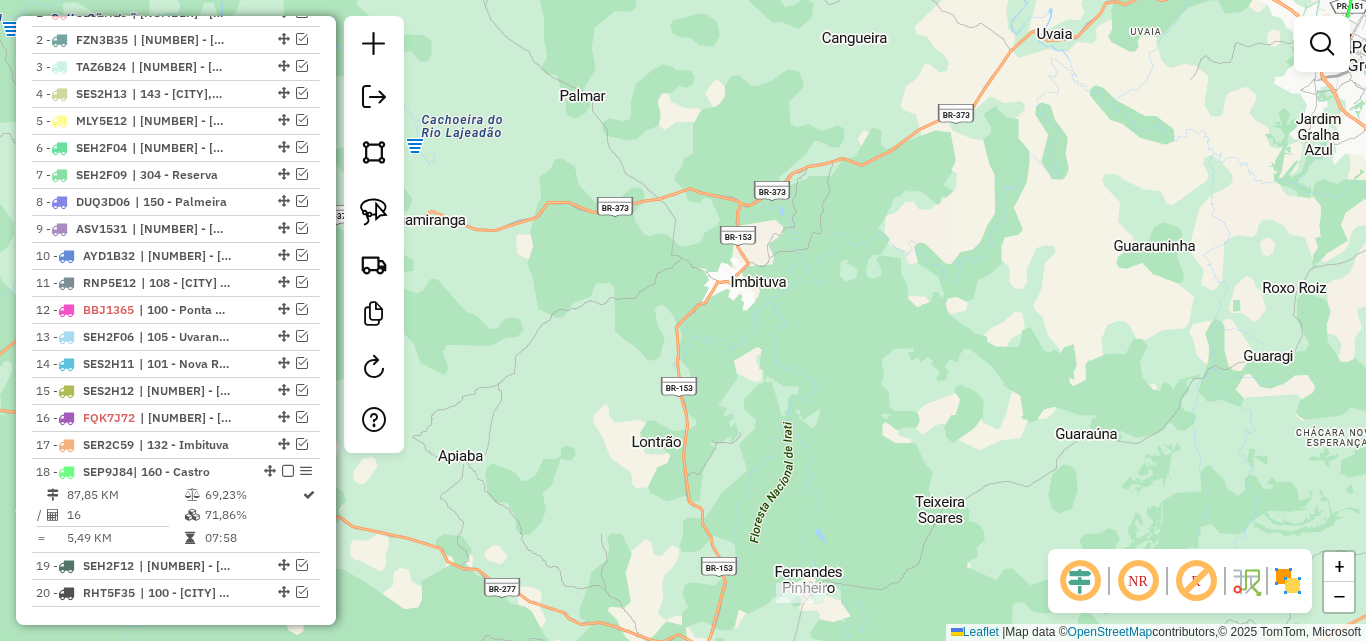 select on "*********" 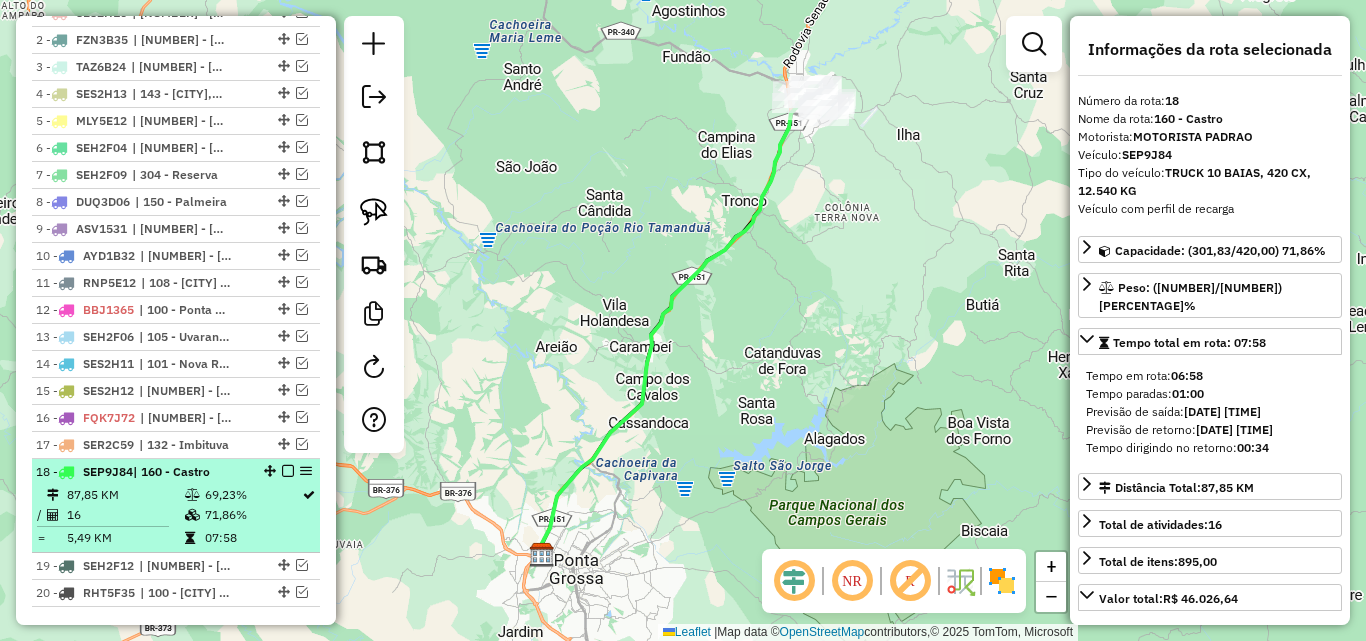 click at bounding box center [288, 471] 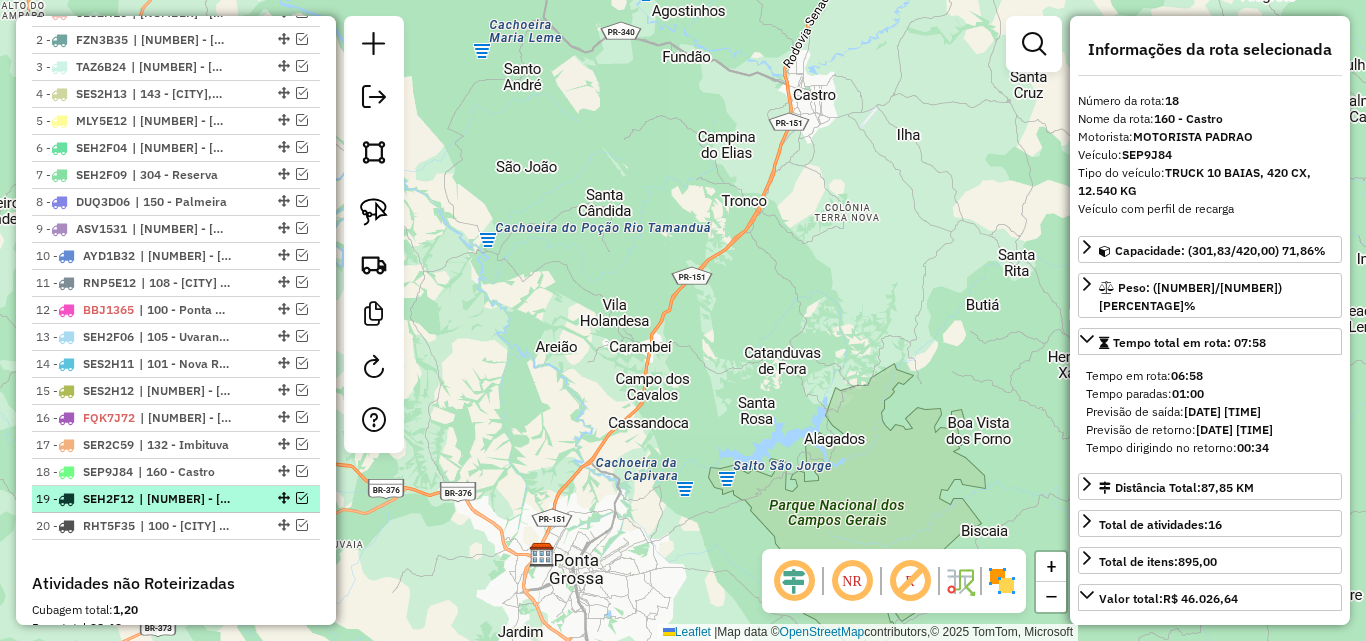 click at bounding box center (282, 498) 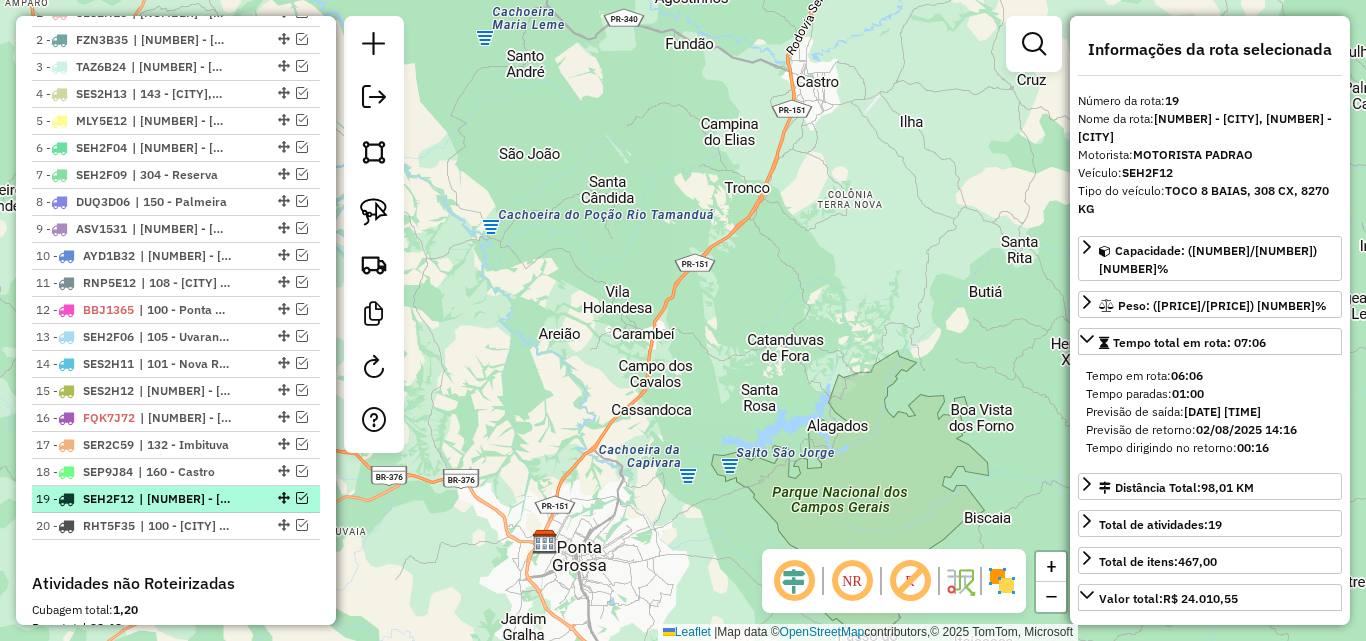 click at bounding box center (302, 498) 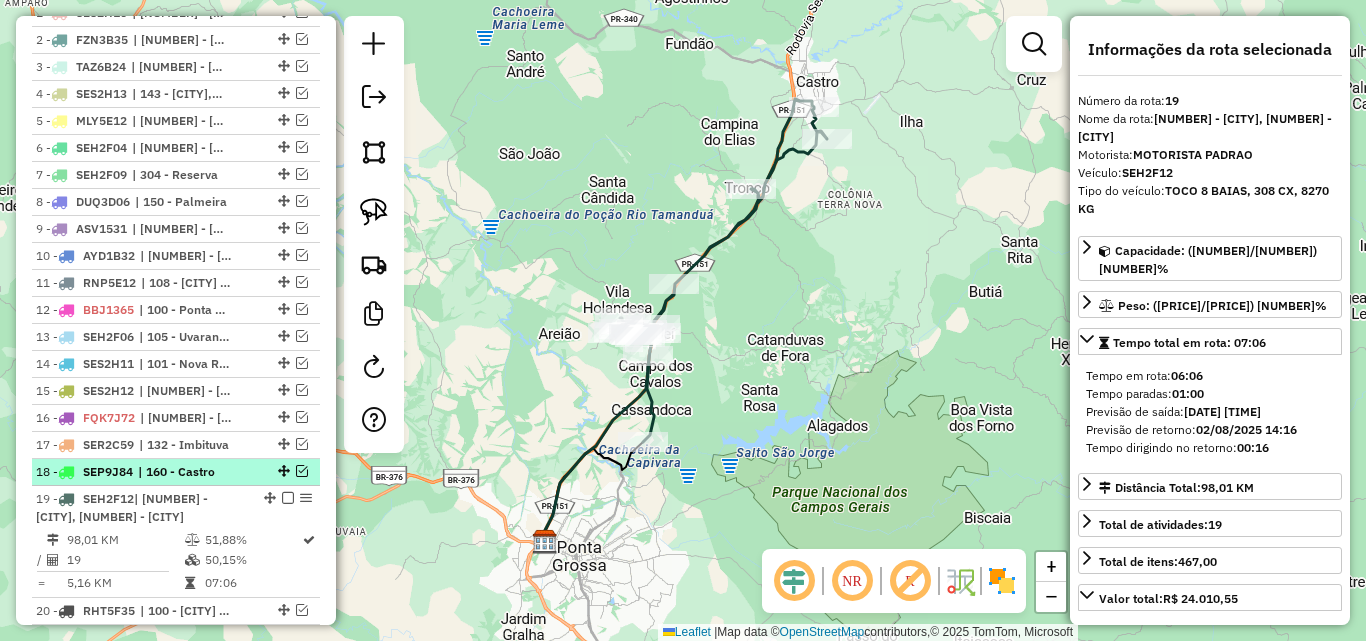 click at bounding box center [302, 471] 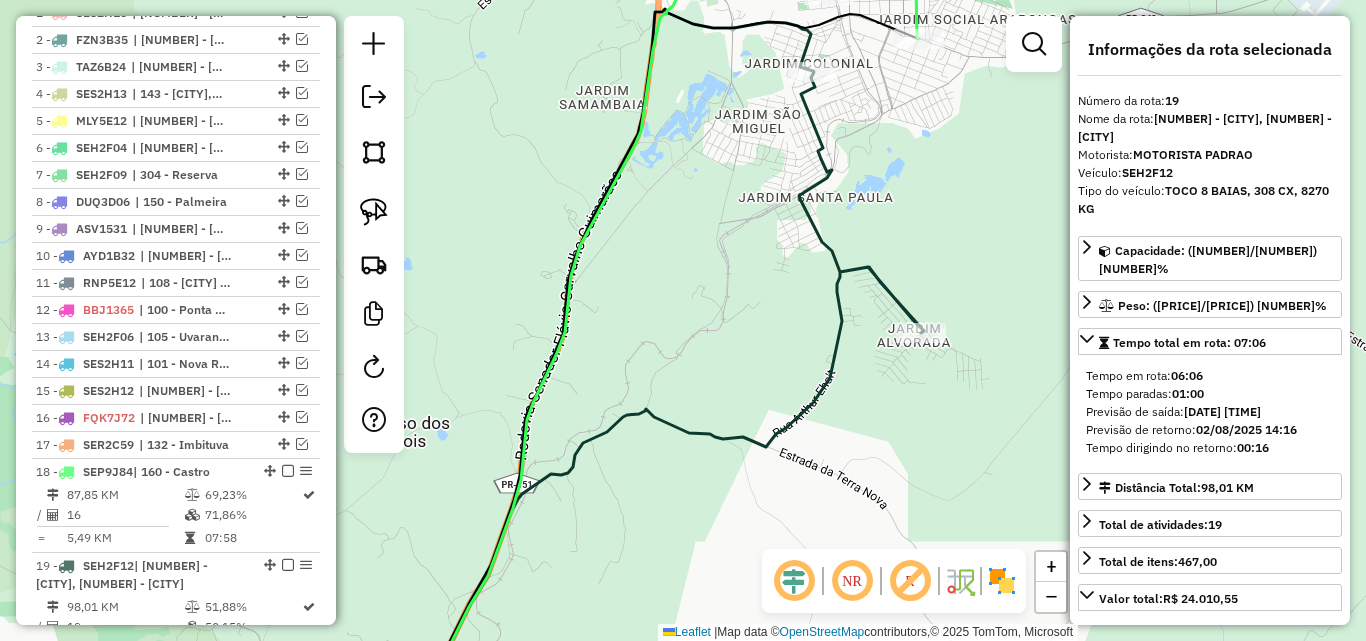 drag, startPoint x: 906, startPoint y: 163, endPoint x: 834, endPoint y: 186, distance: 75.58439 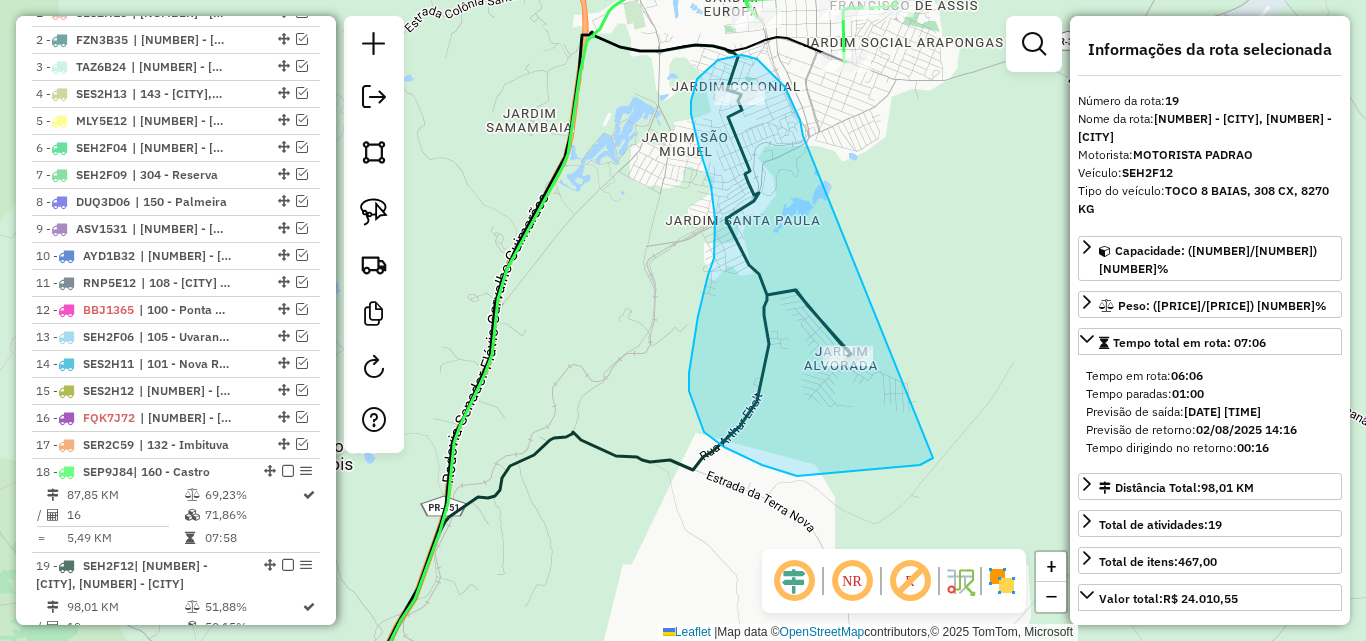 drag, startPoint x: 803, startPoint y: 133, endPoint x: 937, endPoint y: 455, distance: 348.76926 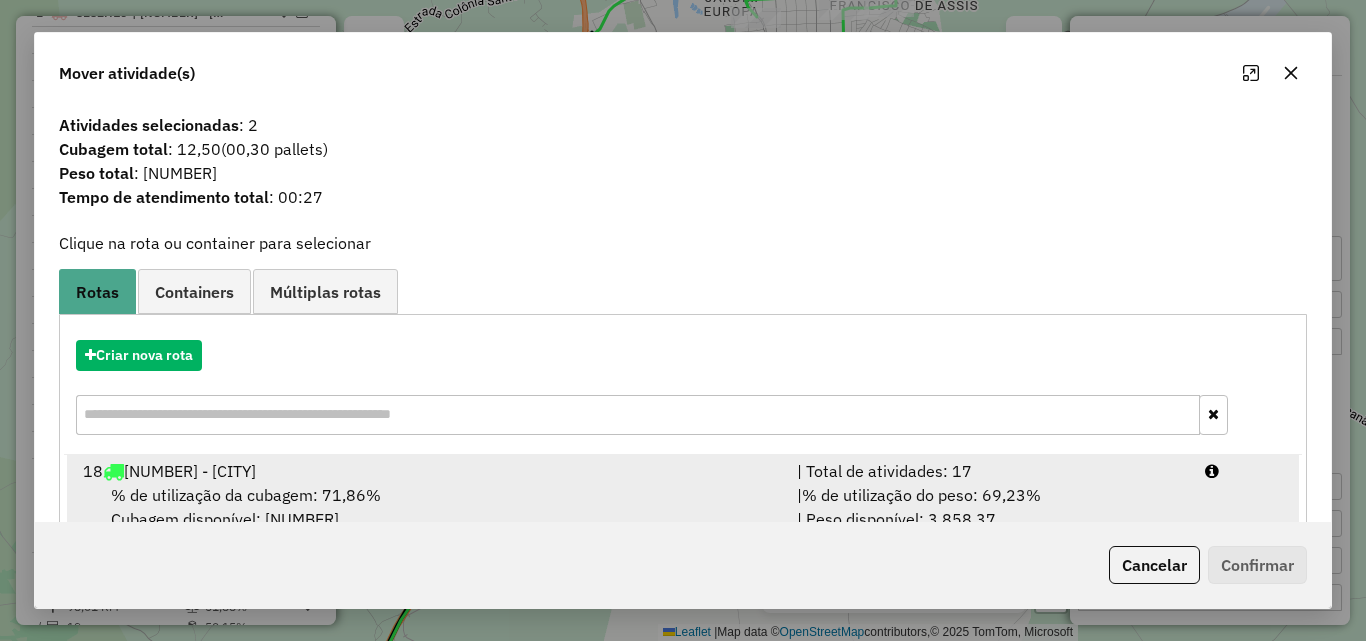 click on "| Total de atividades: 17" at bounding box center [989, 471] 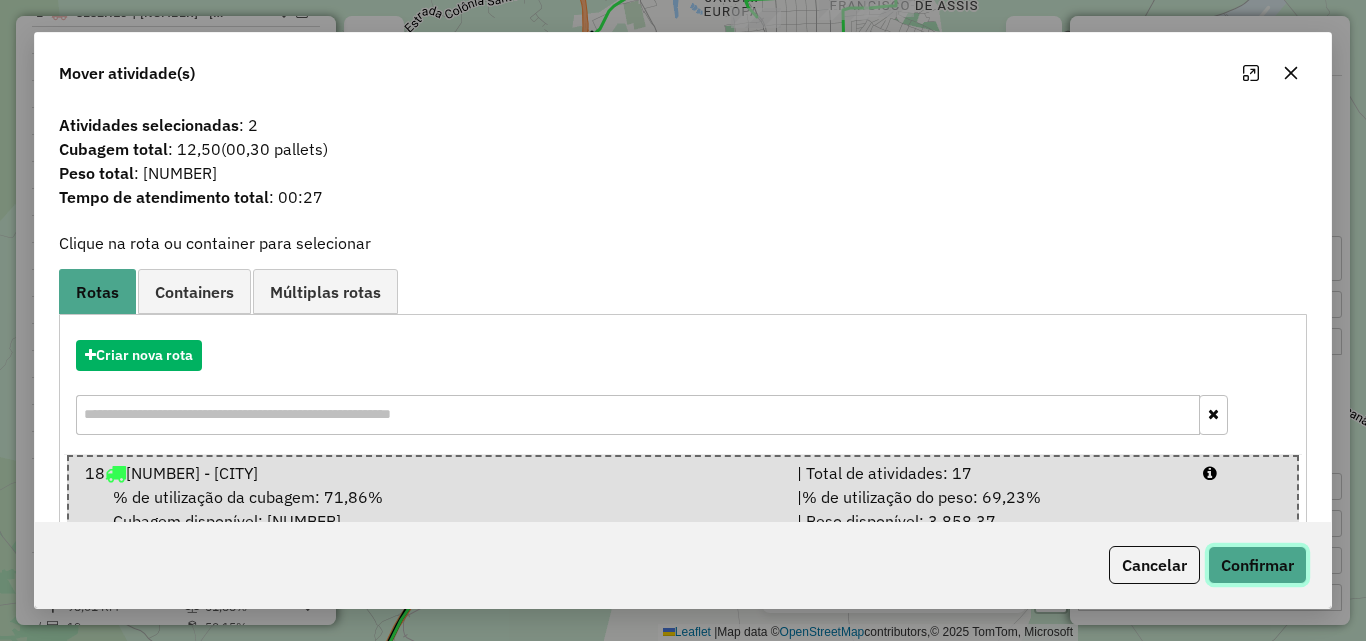 click on "Confirmar" 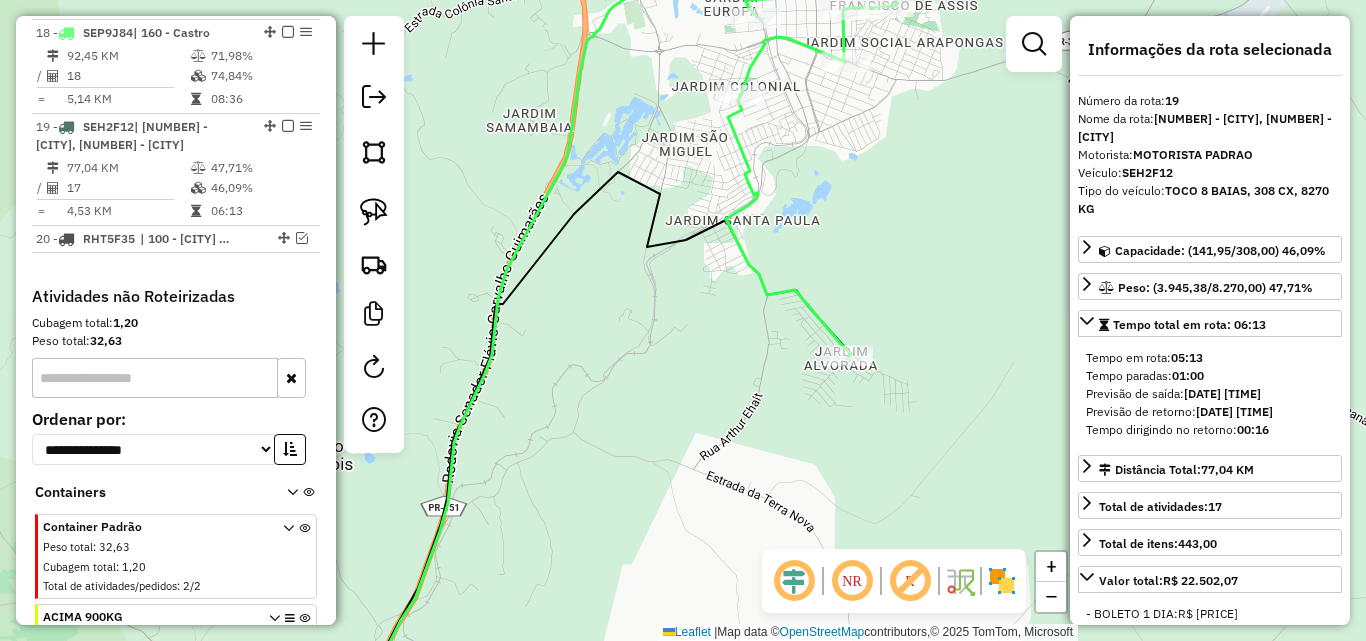 scroll, scrollTop: 1170, scrollLeft: 0, axis: vertical 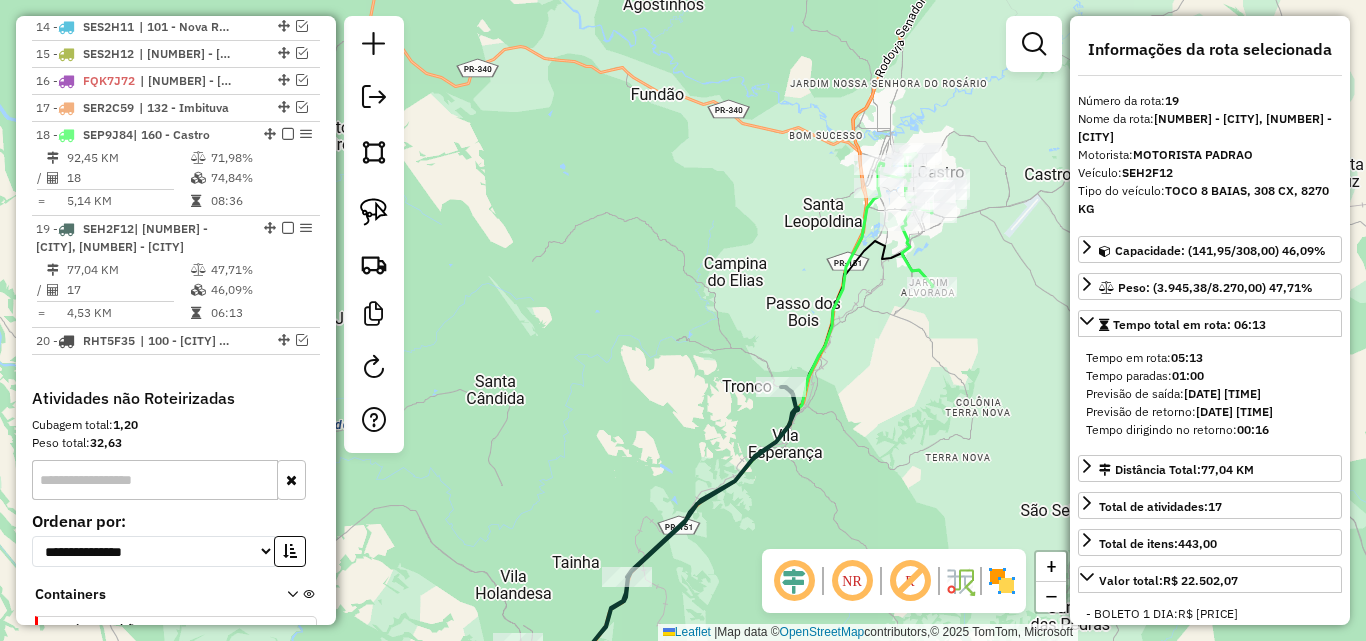 drag, startPoint x: 955, startPoint y: 352, endPoint x: 946, endPoint y: 173, distance: 179.22612 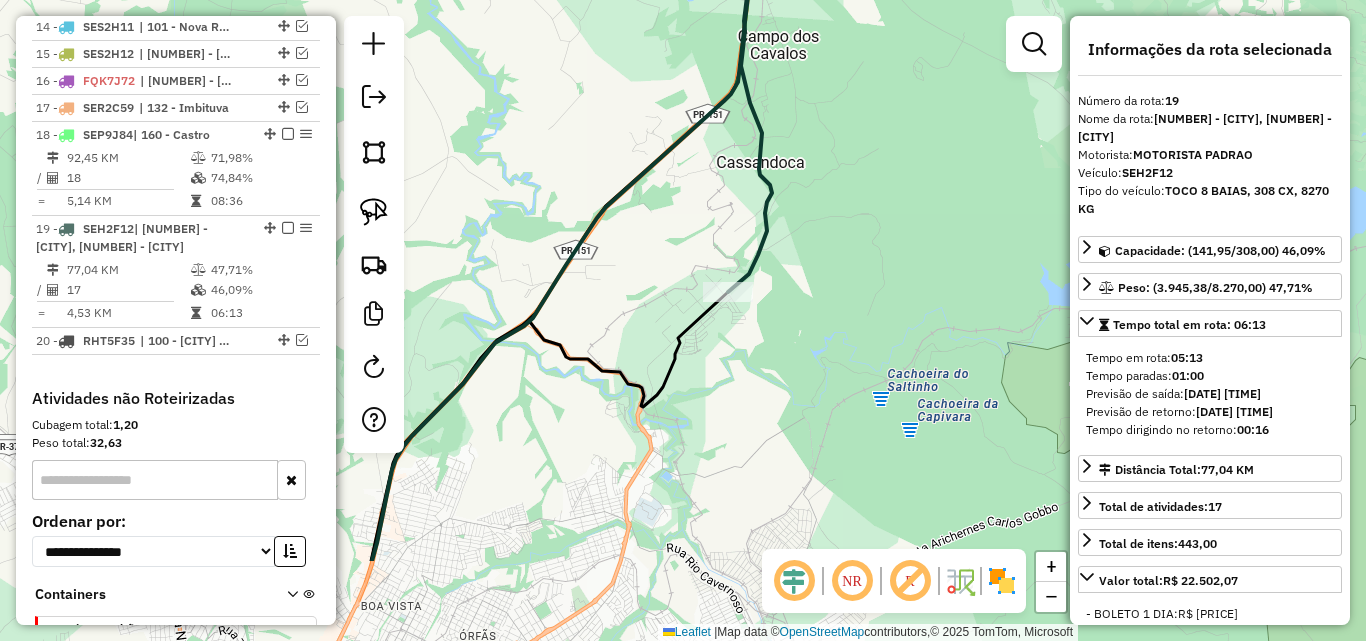 drag, startPoint x: 720, startPoint y: 491, endPoint x: 761, endPoint y: 347, distance: 149.72308 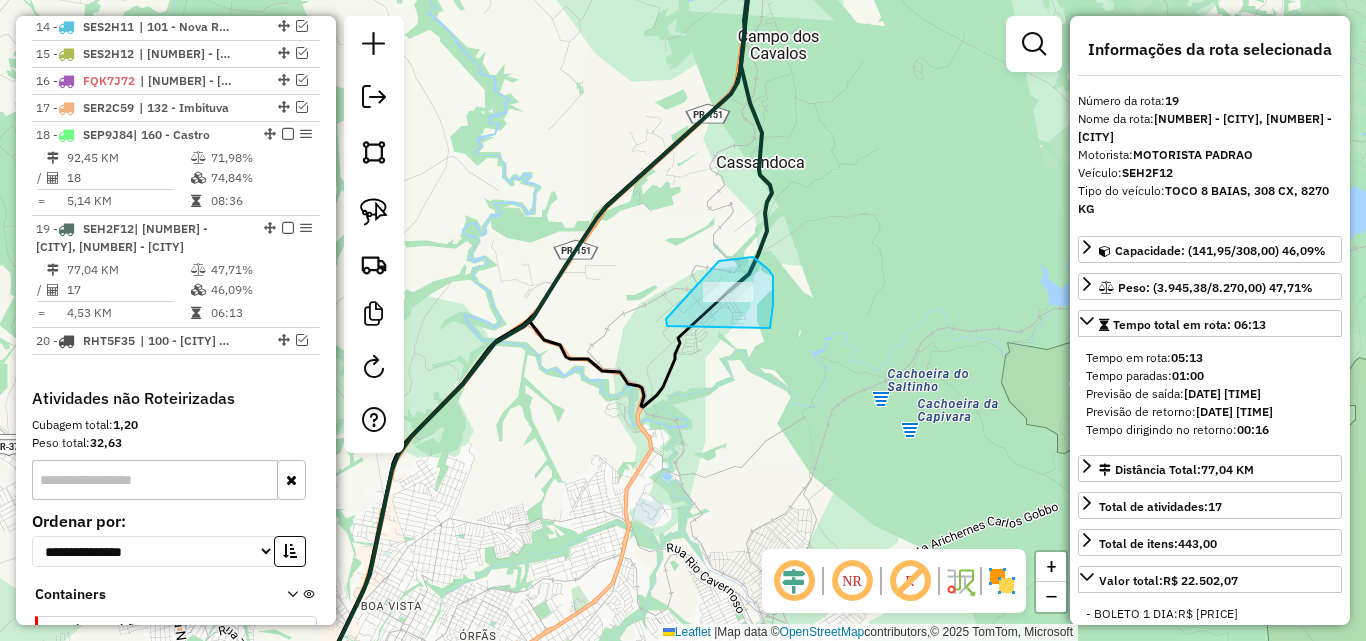 drag, startPoint x: 770, startPoint y: 328, endPoint x: 691, endPoint y: 341, distance: 80.06248 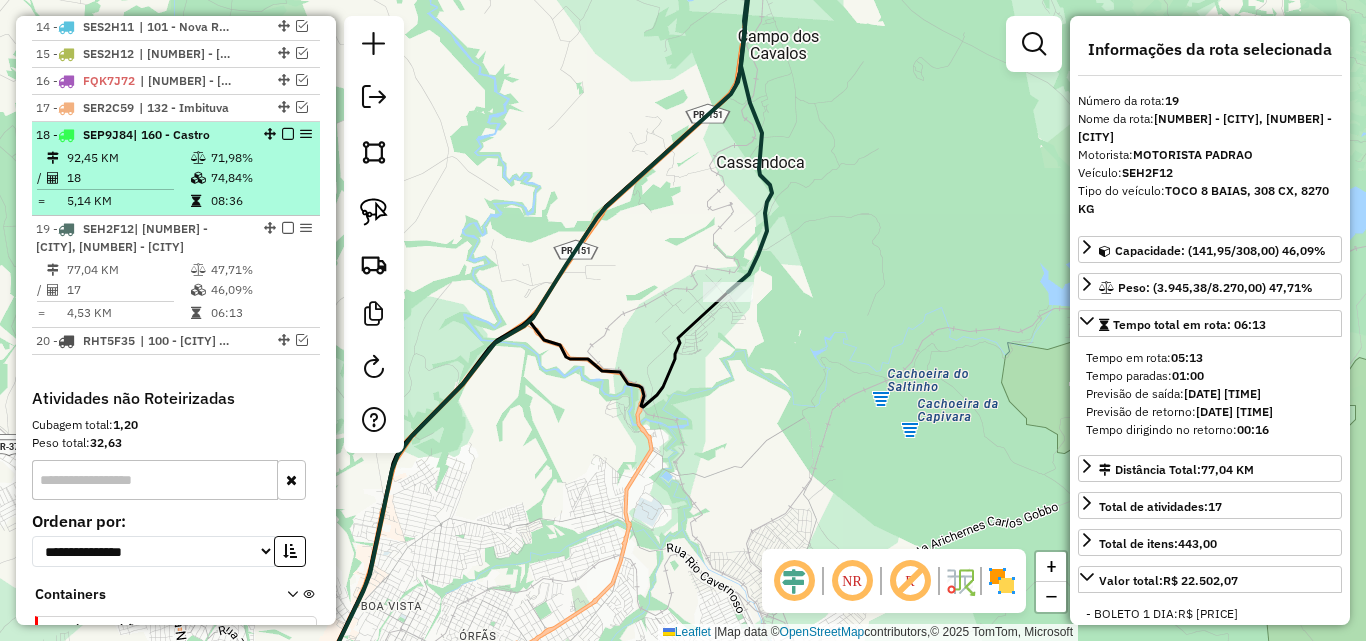 click at bounding box center (288, 134) 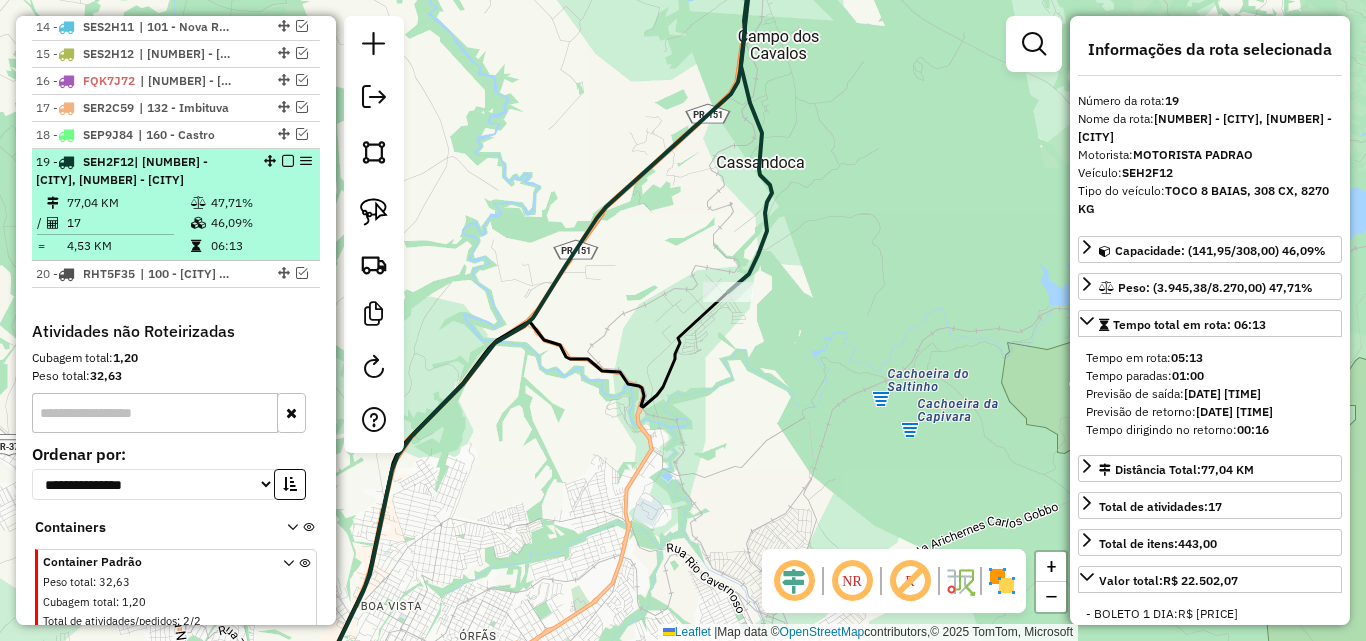 click at bounding box center (288, 161) 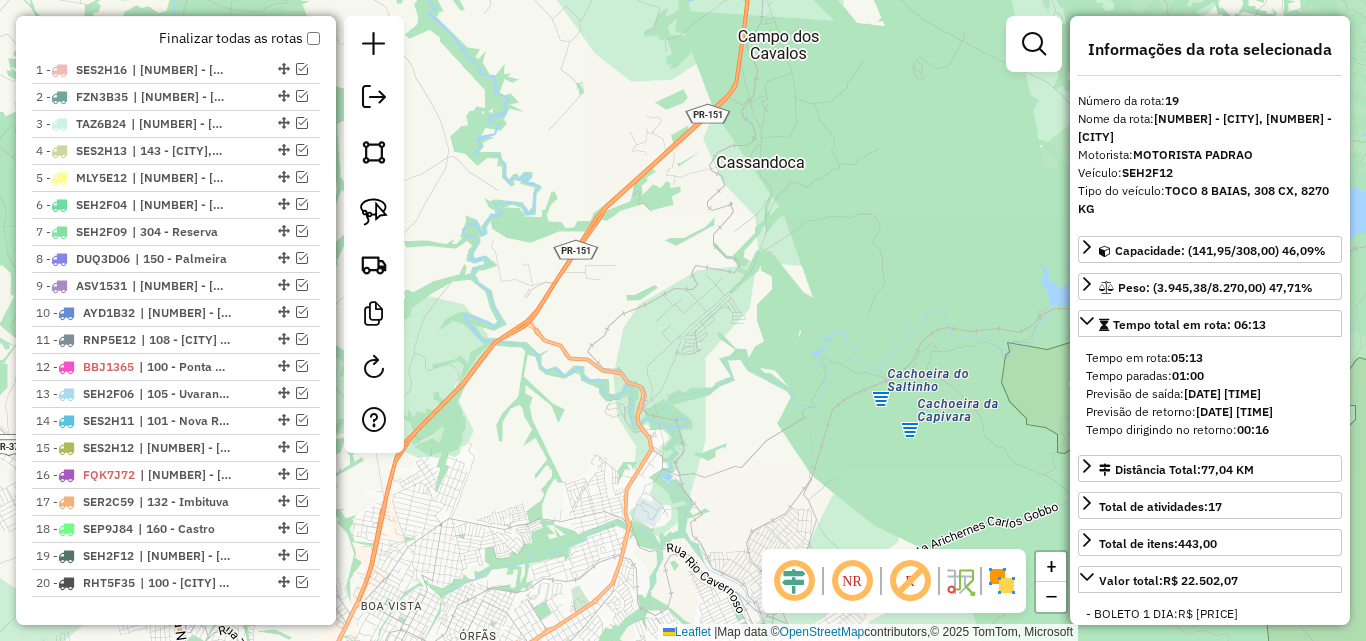 scroll, scrollTop: 770, scrollLeft: 0, axis: vertical 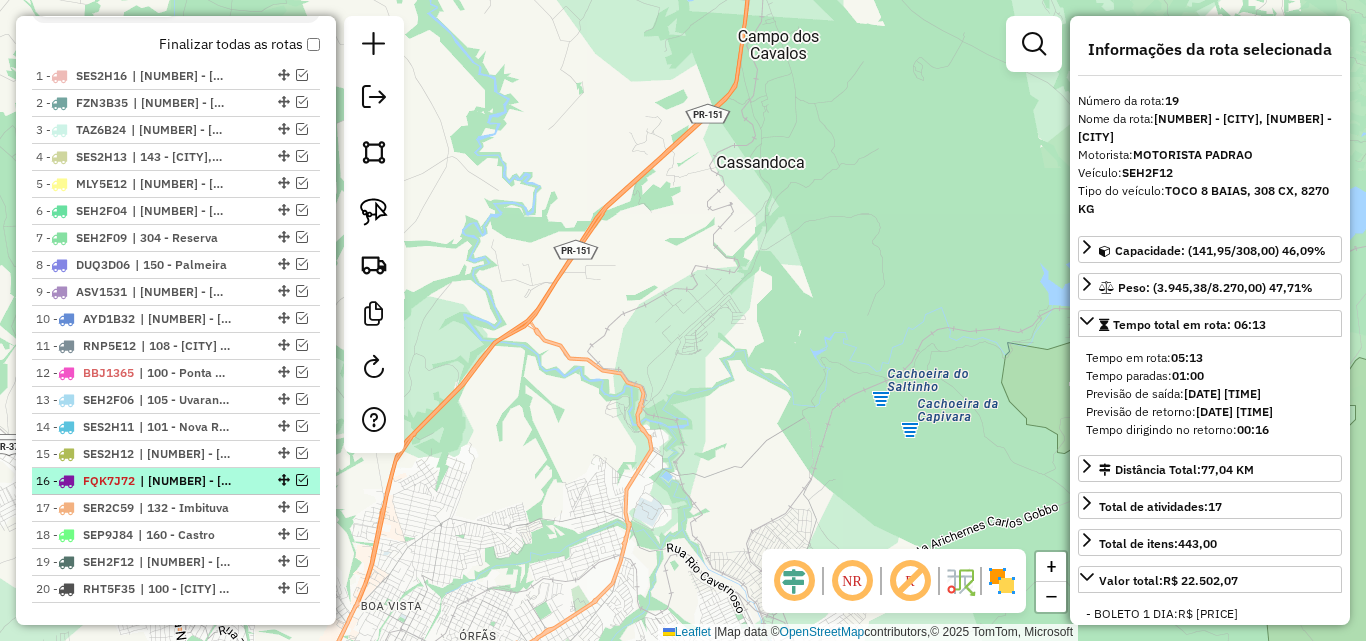 click at bounding box center (302, 480) 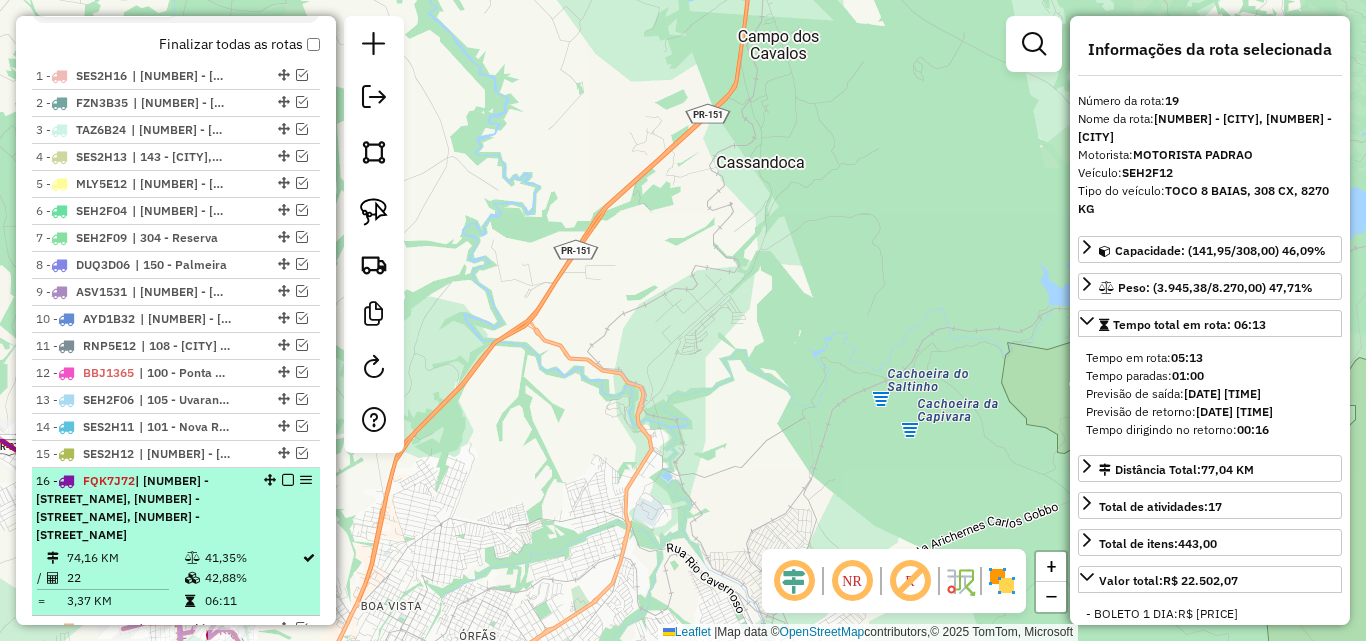 click on "16 -       FQK7J72   | 110 - Contorno, 111 - Chapada, 121 - Rodovia" at bounding box center (142, 508) 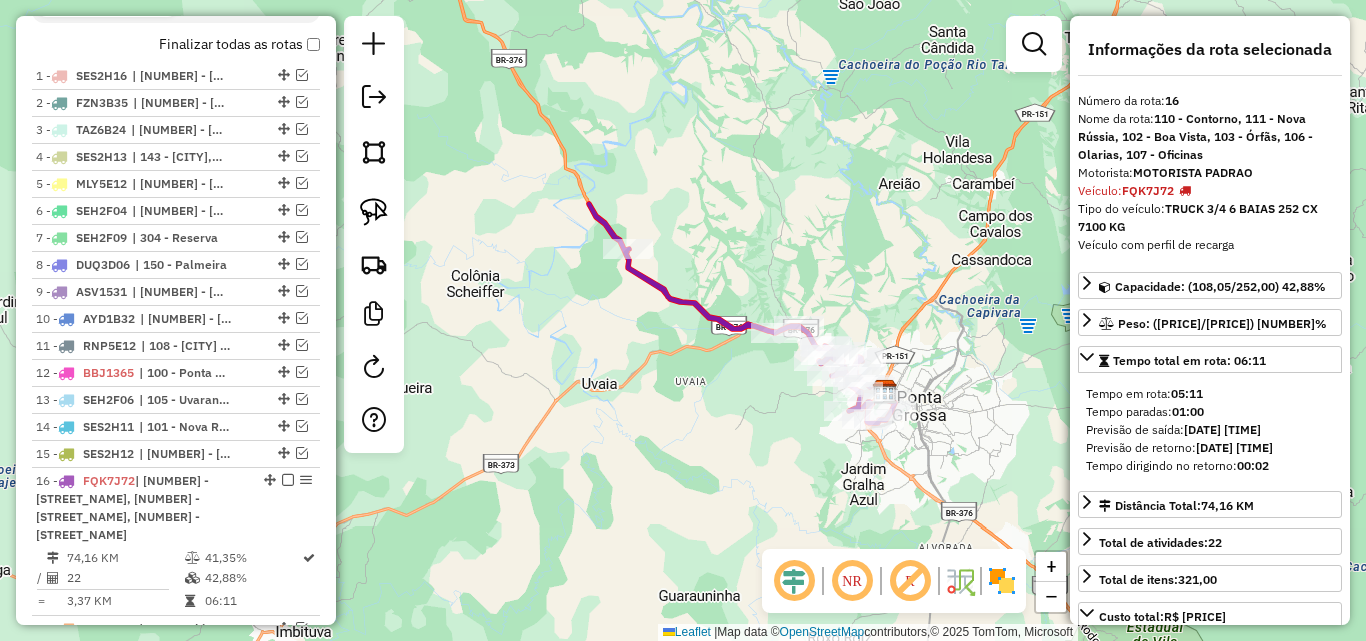 drag, startPoint x: 629, startPoint y: 450, endPoint x: 719, endPoint y: 391, distance: 107.61505 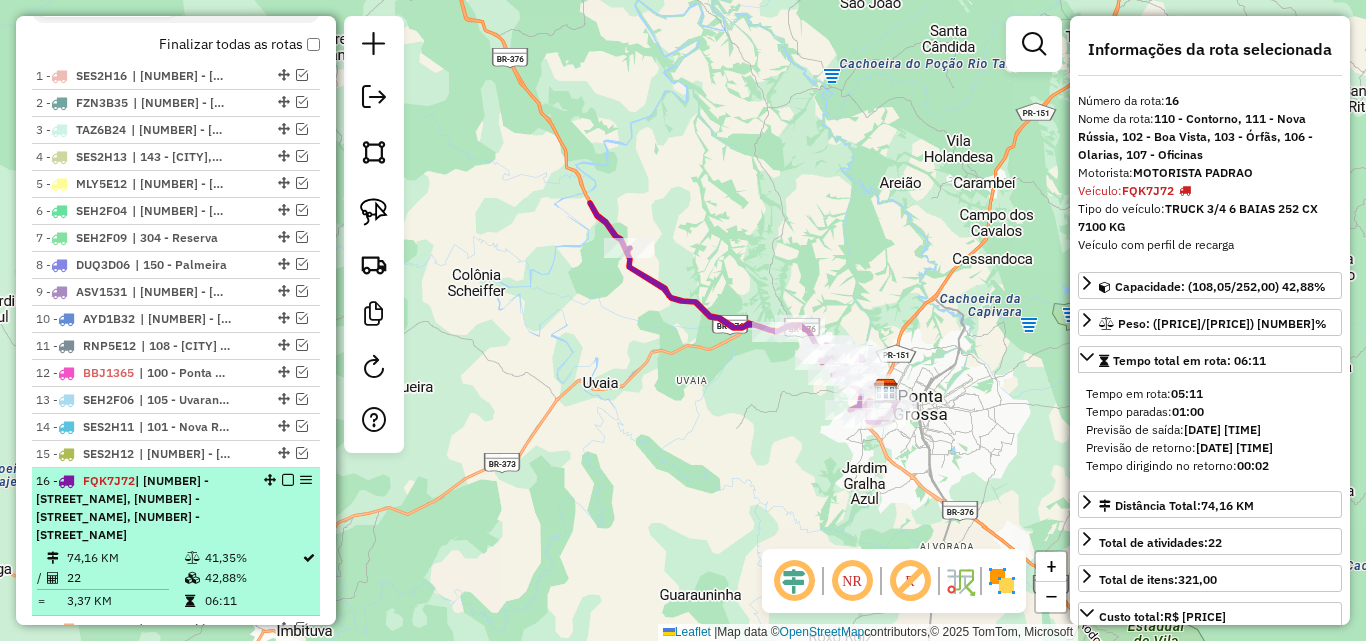 click on "74,16 KM" at bounding box center (125, 558) 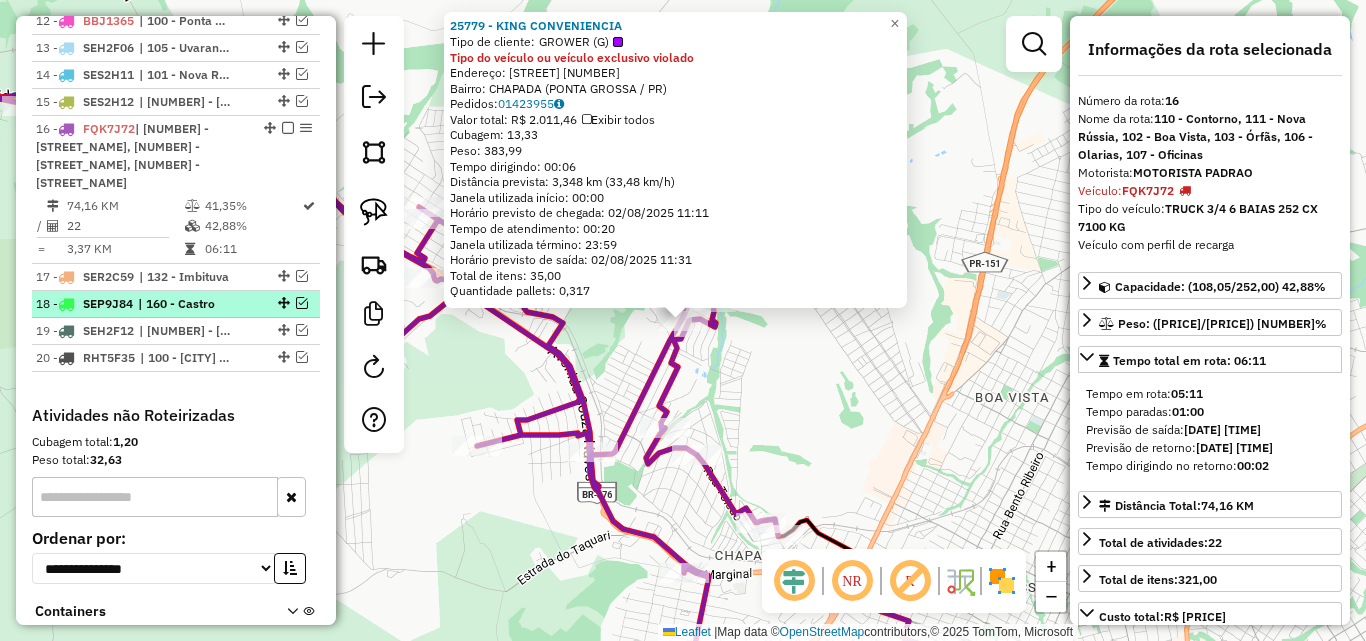 scroll, scrollTop: 1022, scrollLeft: 0, axis: vertical 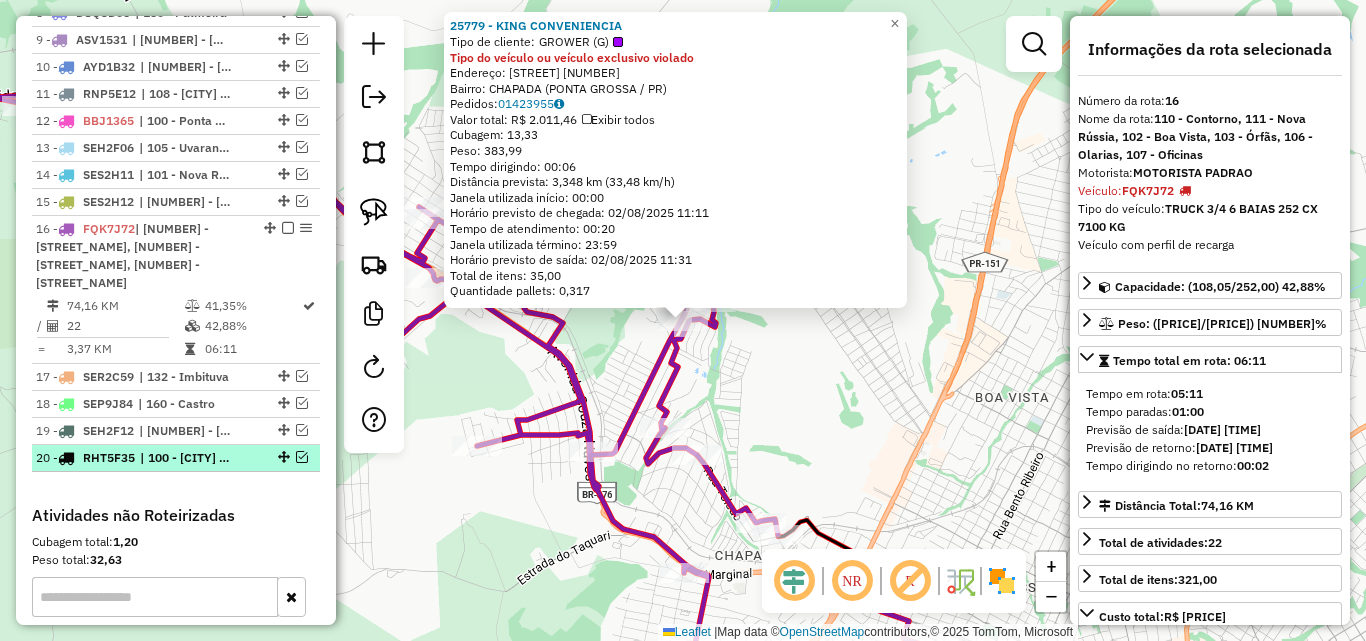 click at bounding box center (302, 457) 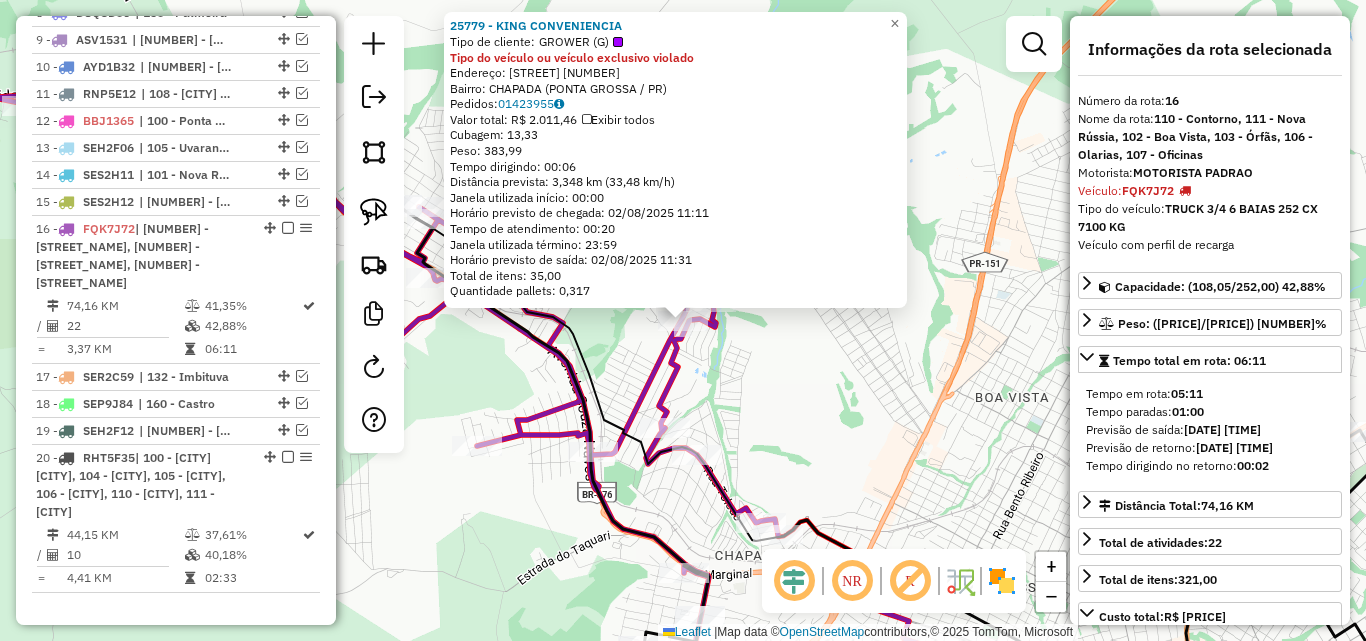 click on "25779 - KING CONVENIENCIA  Tipo de cliente:   GROWER (G)  Tipo do veículo ou veículo exclusivo violado  Endereço: AV  CONGONHAS                     11   Bairro: CHAPADA (PONTA GROSSA / PR)   Pedidos:  01423955   Valor total: R$ 2.011,46   Exibir todos   Cubagem: 13,33  Peso: 383,99  Tempo dirigindo: 00:06   Distância prevista: 3,348 km (33,48 km/h)   Janela utilizada início: 00:00   Horário previsto de chegada: 02/08/2025 11:11   Tempo de atendimento: 00:20   Janela utilizada término: 23:59   Horário previsto de saída: 02/08/2025 11:31   Total de itens: 35,00   Quantidade pallets: 0,317  × Janela de atendimento Grade de atendimento Capacidade Transportadoras Veículos Cliente Pedidos  Rotas Selecione os dias de semana para filtrar as janelas de atendimento  Seg   Ter   Qua   Qui   Sex   Sáb   Dom  Informe o período da janela de atendimento: De: Até:  Filtrar exatamente a janela do cliente  Considerar janela de atendimento padrão  Selecione os dias de semana para filtrar as grades de atendimento" 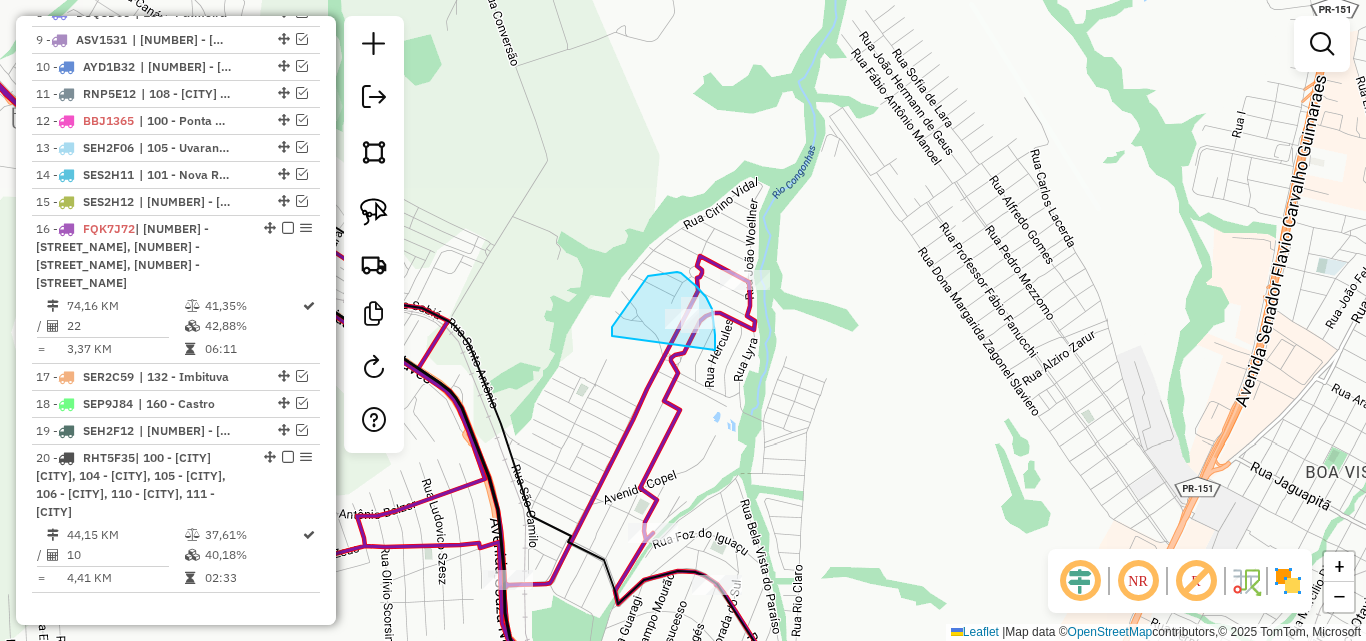 drag, startPoint x: 715, startPoint y: 343, endPoint x: 641, endPoint y: 358, distance: 75.50497 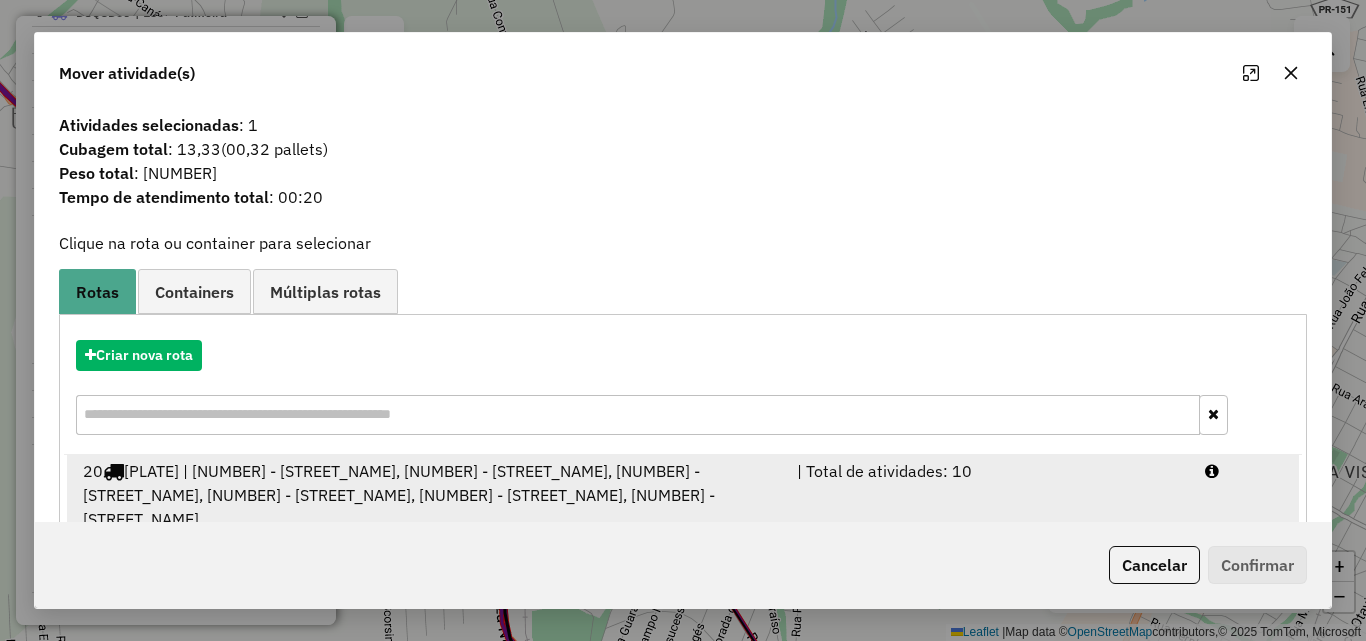 click on "| Total de atividades: 10" at bounding box center [989, 495] 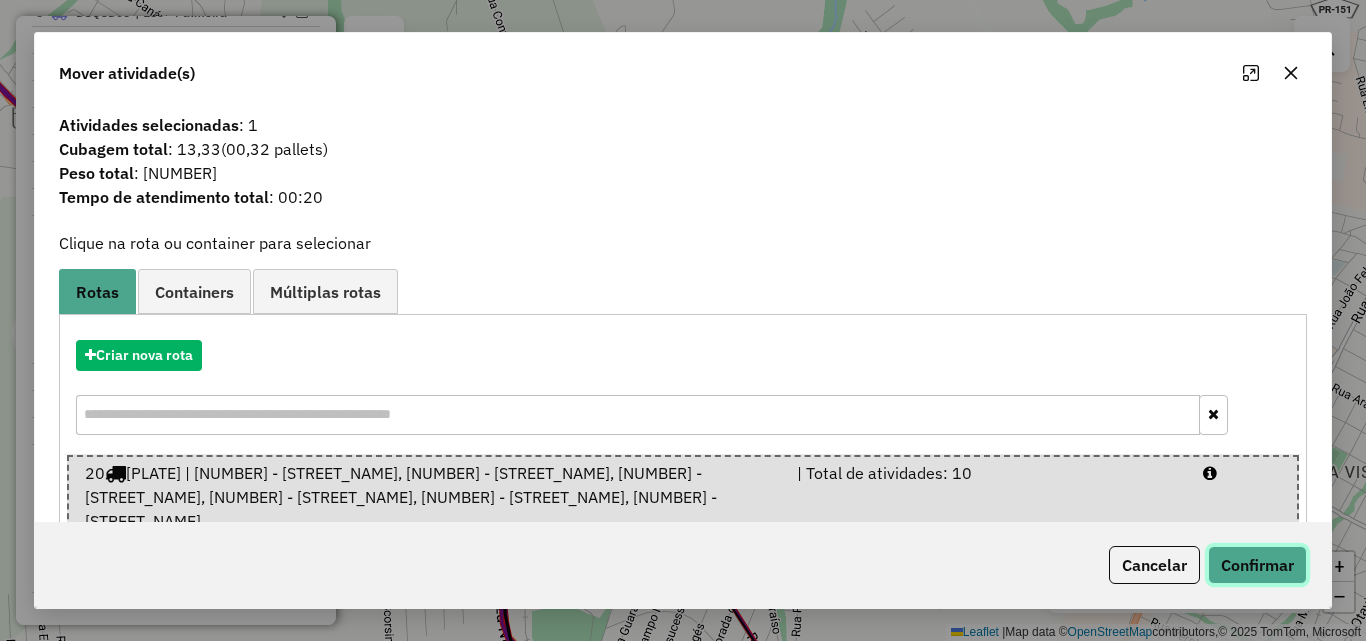 click on "Confirmar" 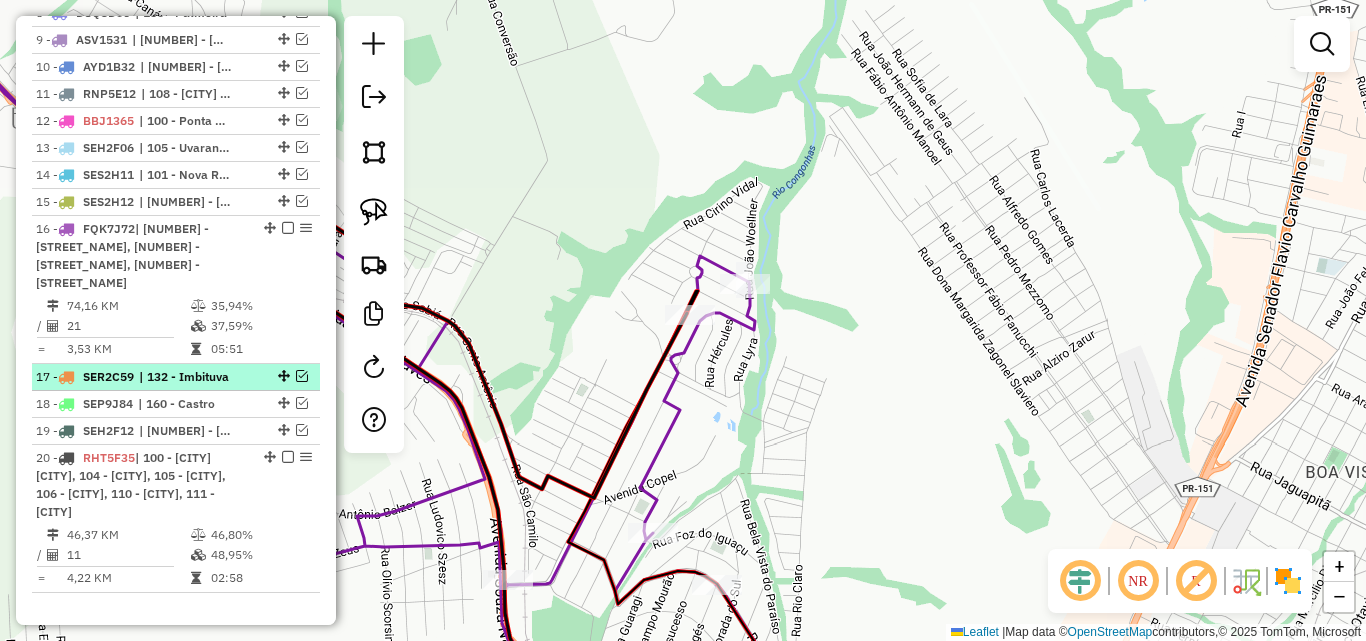 scroll, scrollTop: 1122, scrollLeft: 0, axis: vertical 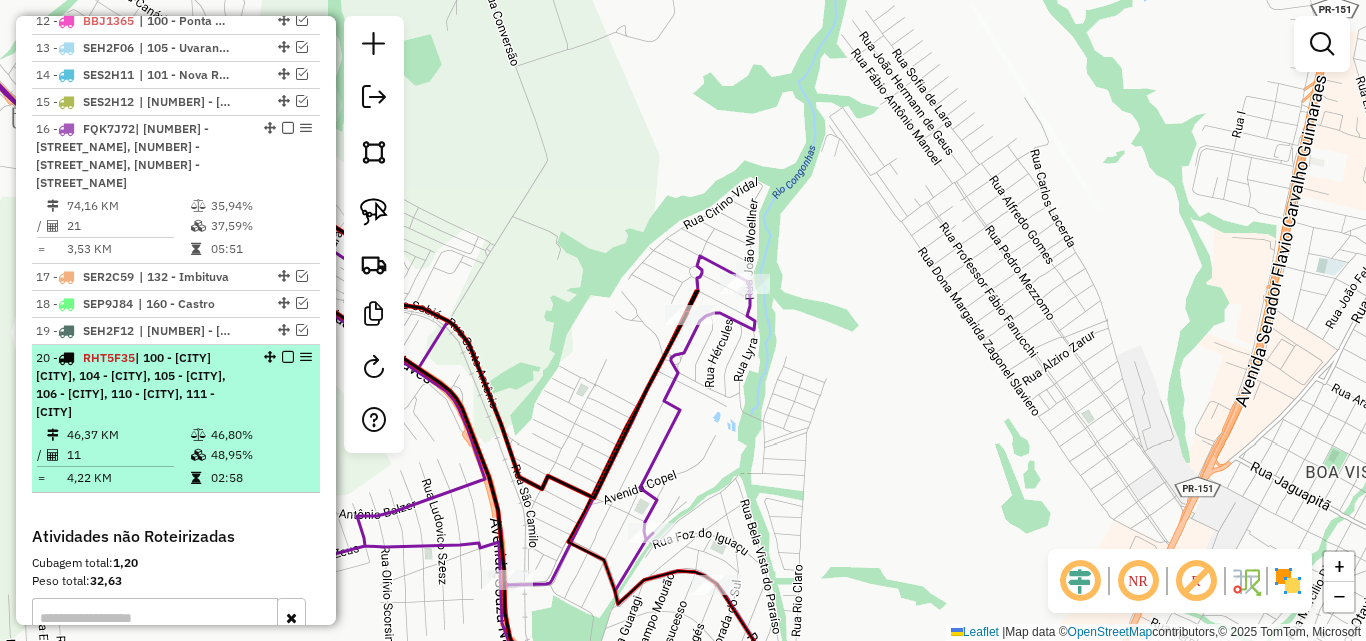 click at bounding box center (288, 357) 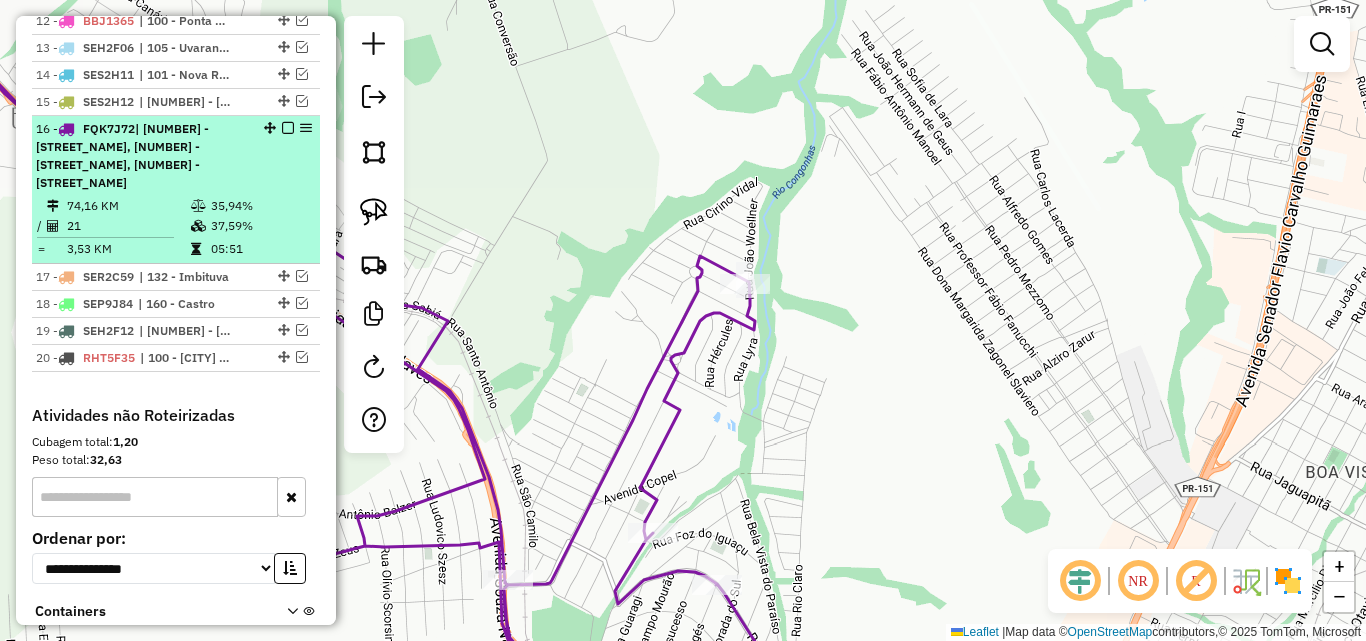 click at bounding box center [288, 128] 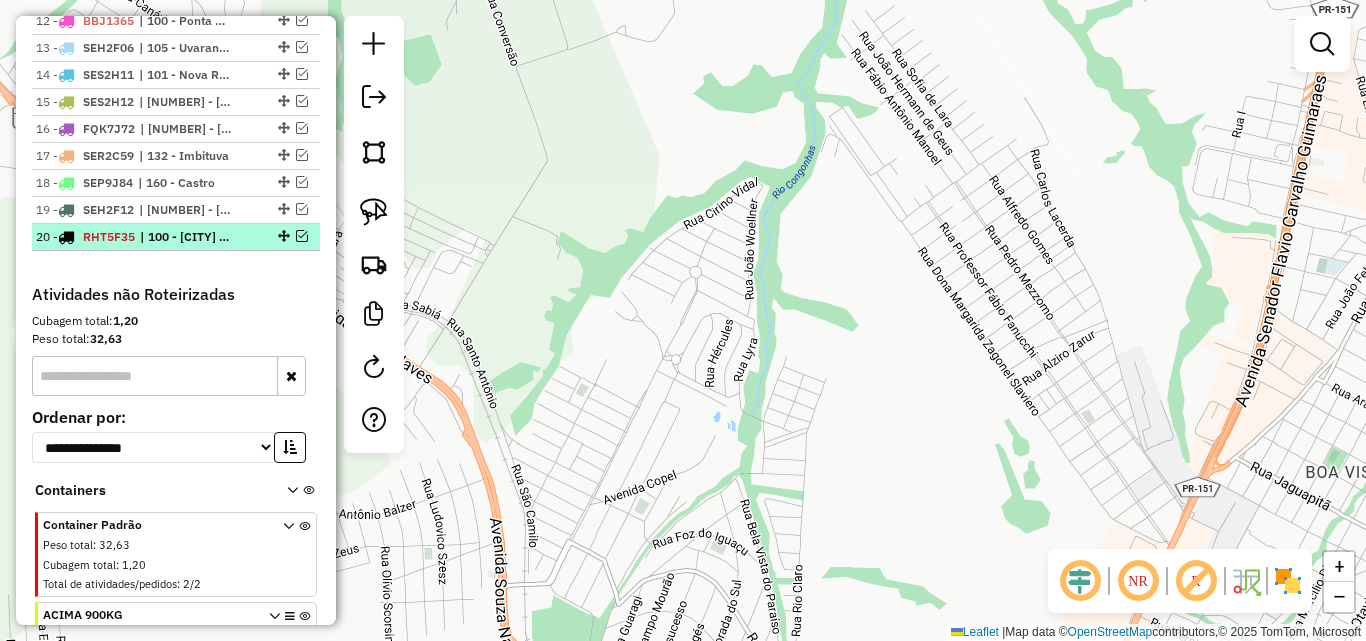 click at bounding box center [302, 236] 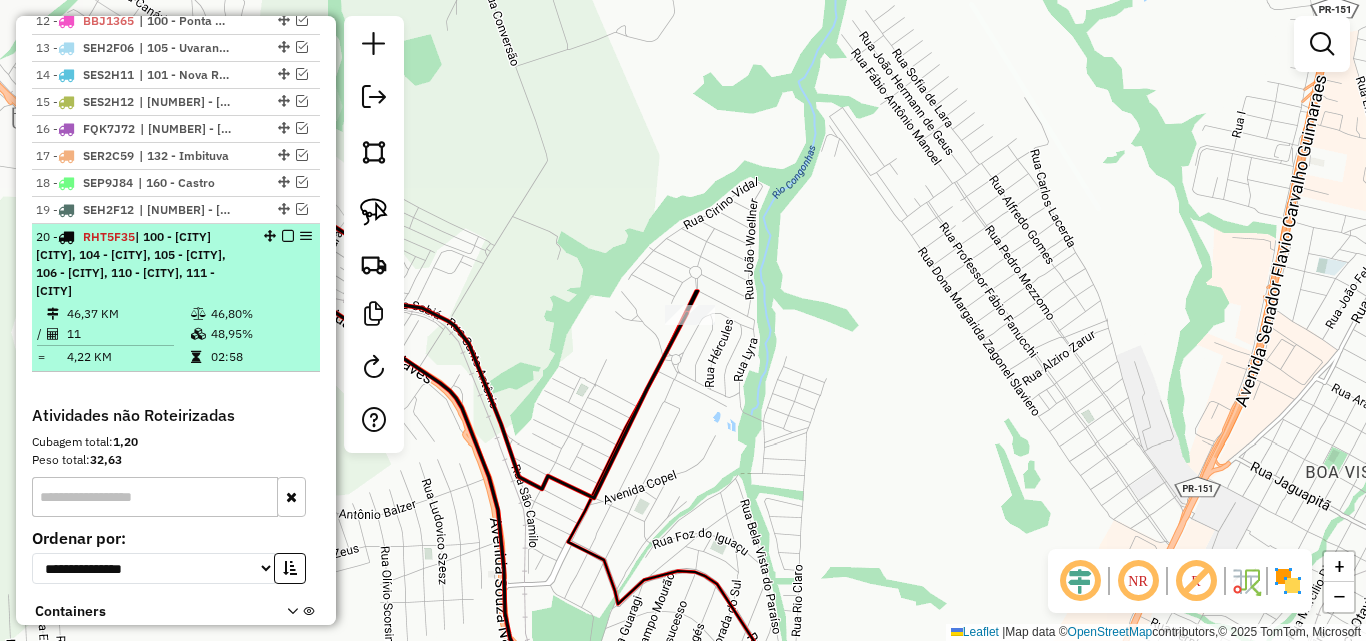 click on "20 -       RHT5F35   | 100 - Ponta Grossa Centro, 104 - Neves, 105 - Uvaranas, 106 - Olarias, 110 - Contorno, 111 - Chapada" at bounding box center [142, 264] 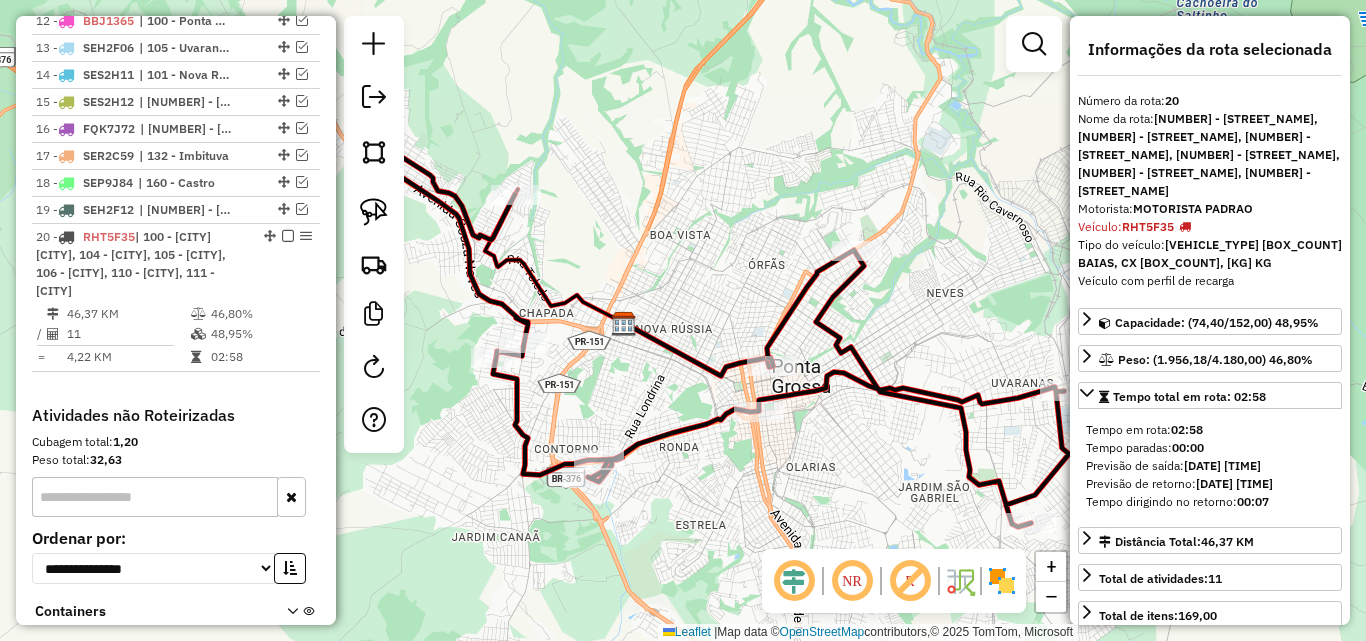 drag, startPoint x: 539, startPoint y: 201, endPoint x: 707, endPoint y: 250, distance: 175 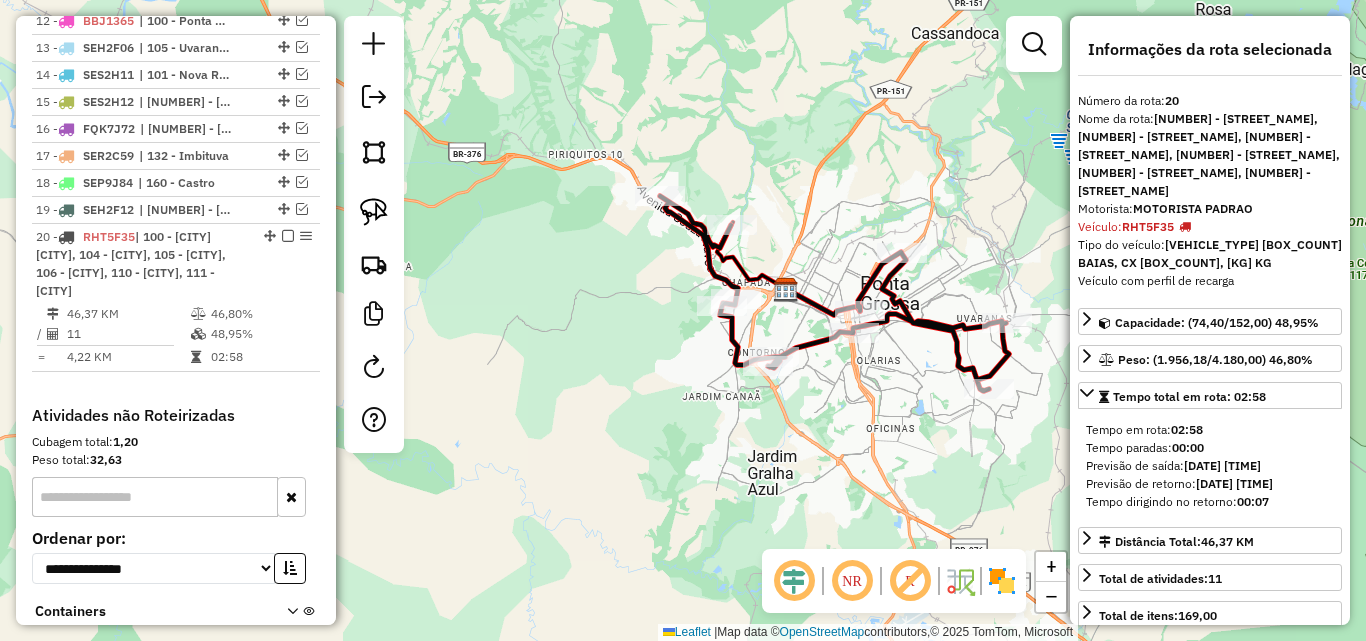 click on "Janela de atendimento Grade de atendimento Capacidade Transportadoras Veículos Cliente Pedidos  Rotas Selecione os dias de semana para filtrar as janelas de atendimento  Seg   Ter   Qua   Qui   Sex   Sáb   Dom  Informe o período da janela de atendimento: De: Até:  Filtrar exatamente a janela do cliente  Considerar janela de atendimento padrão  Selecione os dias de semana para filtrar as grades de atendimento  Seg   Ter   Qua   Qui   Sex   Sáb   Dom   Considerar clientes sem dia de atendimento cadastrado  Clientes fora do dia de atendimento selecionado Filtrar as atividades entre os valores definidos abaixo:  Peso mínimo:   Peso máximo:   Cubagem mínima:   Cubagem máxima:   De:   Até:  Filtrar as atividades entre o tempo de atendimento definido abaixo:  De:   Até:   Considerar capacidade total dos clientes não roteirizados Transportadora: Selecione um ou mais itens Tipo de veículo: Selecione um ou mais itens Veículo: Selecione um ou mais itens Motorista: Selecione um ou mais itens Nome: Rótulo:" 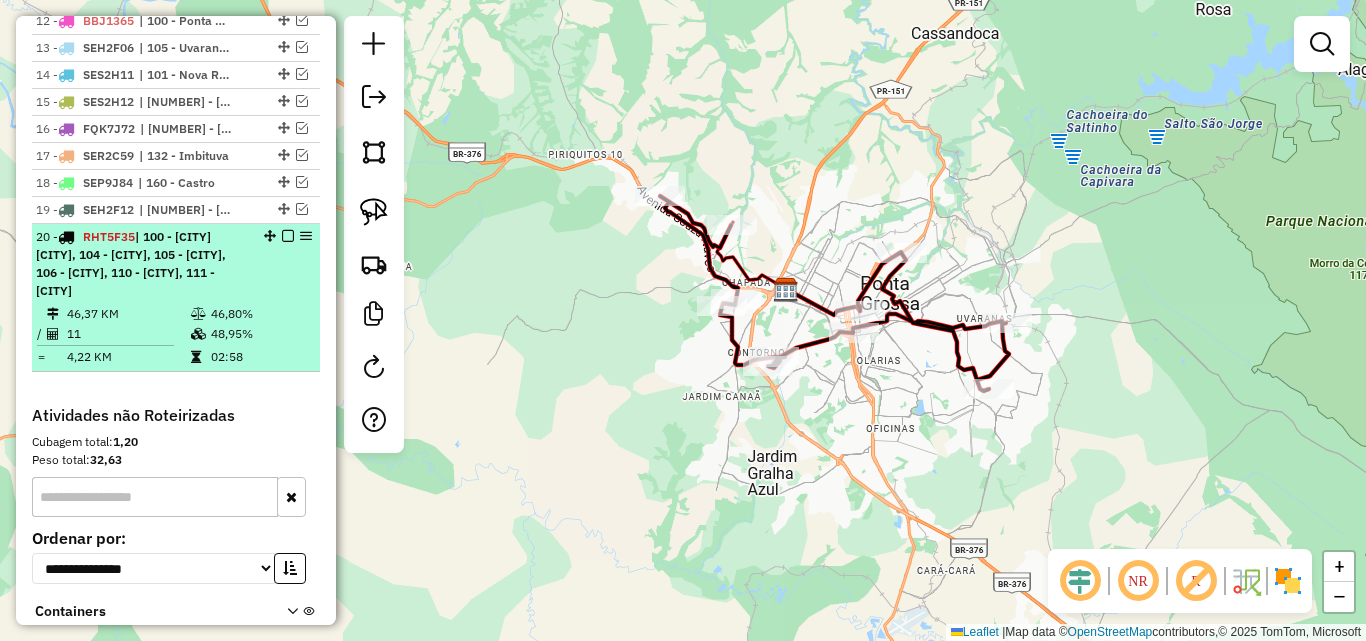 click at bounding box center [288, 236] 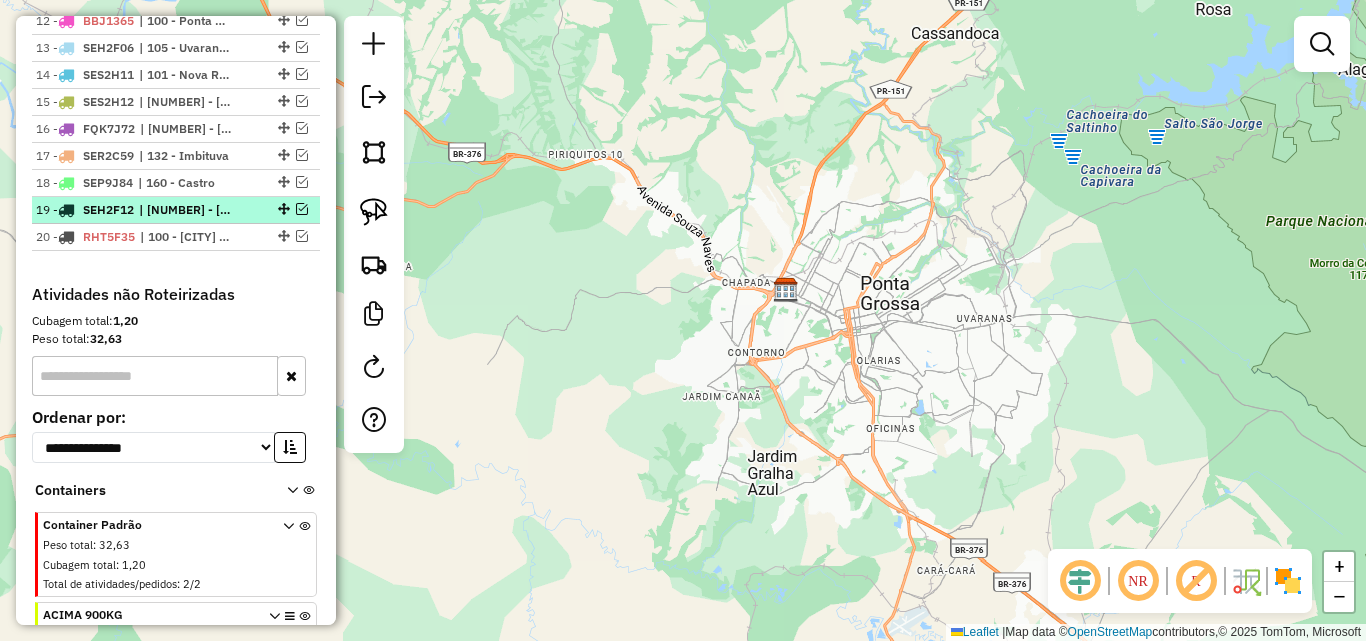 click on "19 -       SEH2F12   | 160 - Castro, 163 - Carambeí" at bounding box center [176, 210] 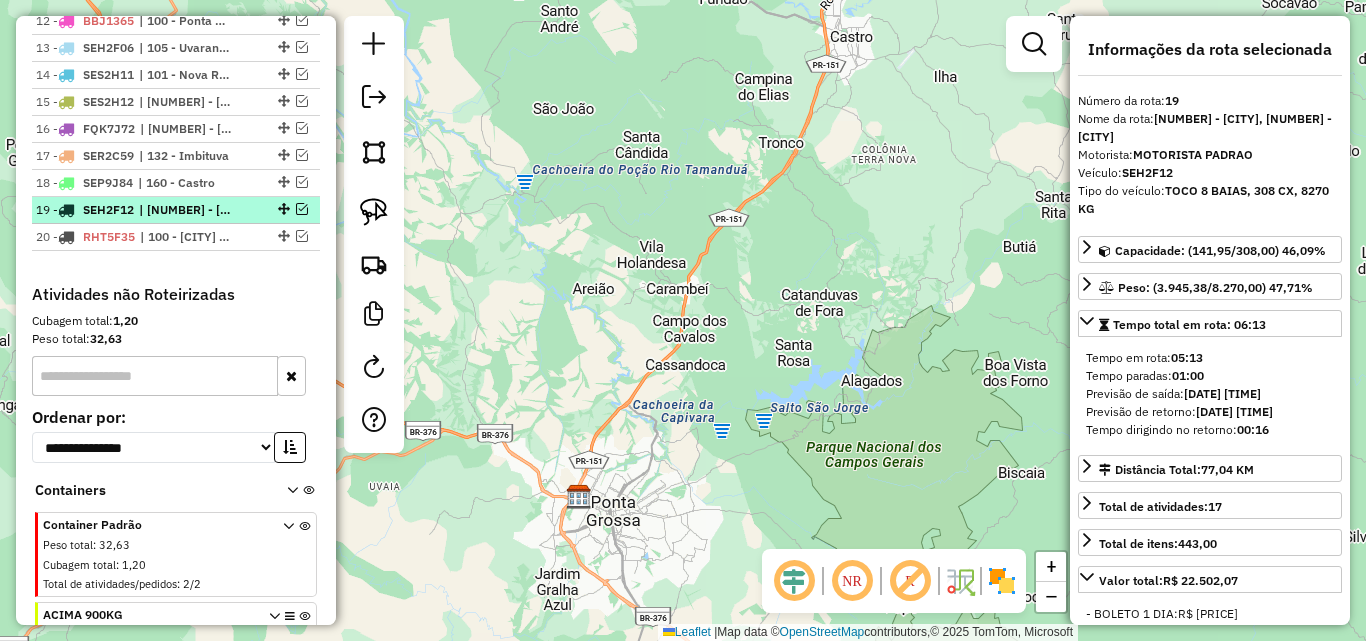 click at bounding box center (302, 209) 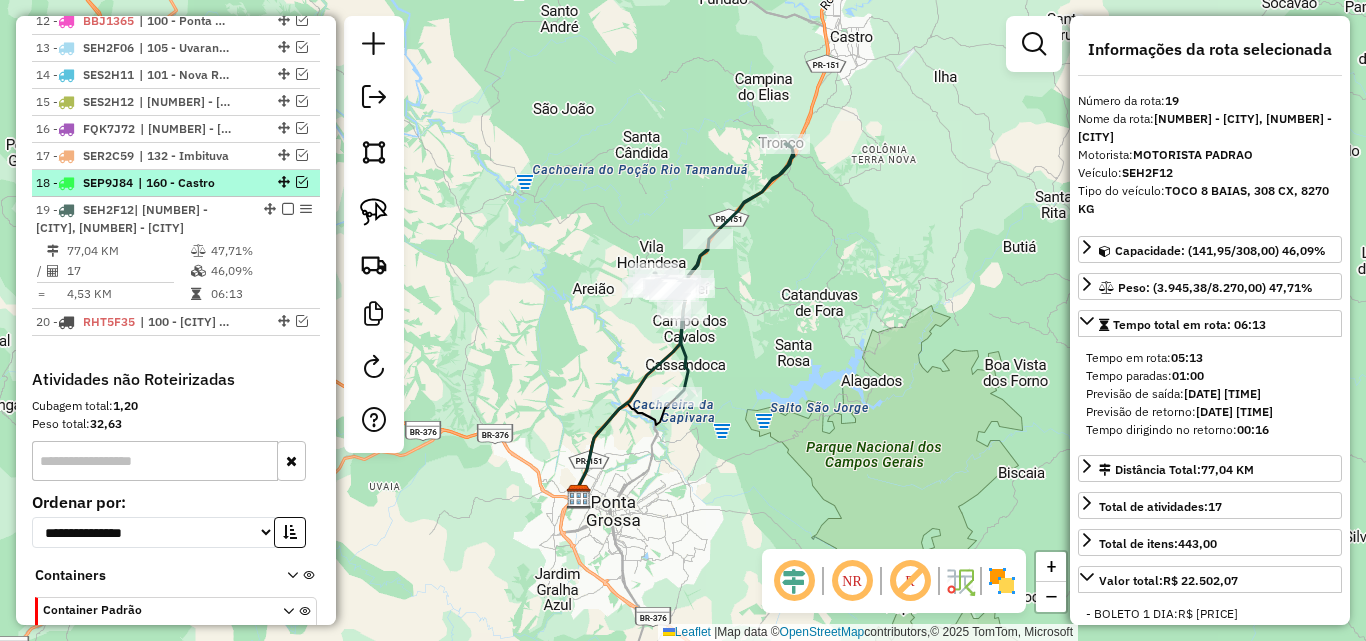 click at bounding box center [302, 182] 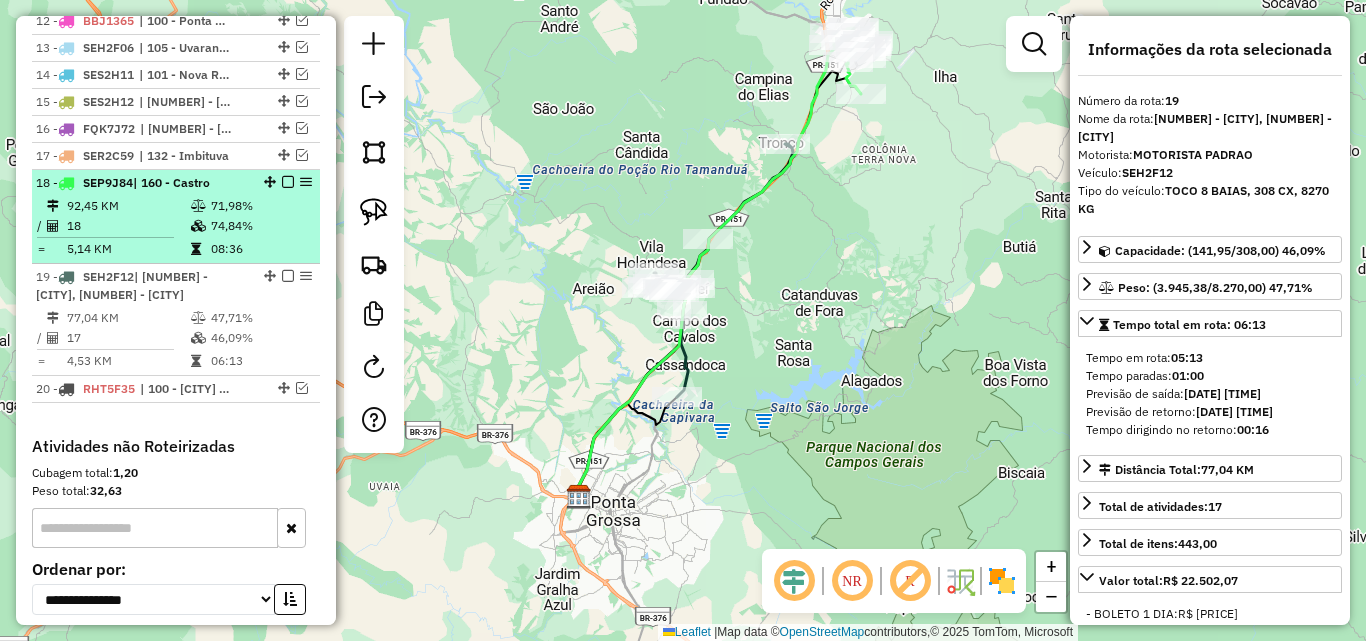 click at bounding box center [288, 182] 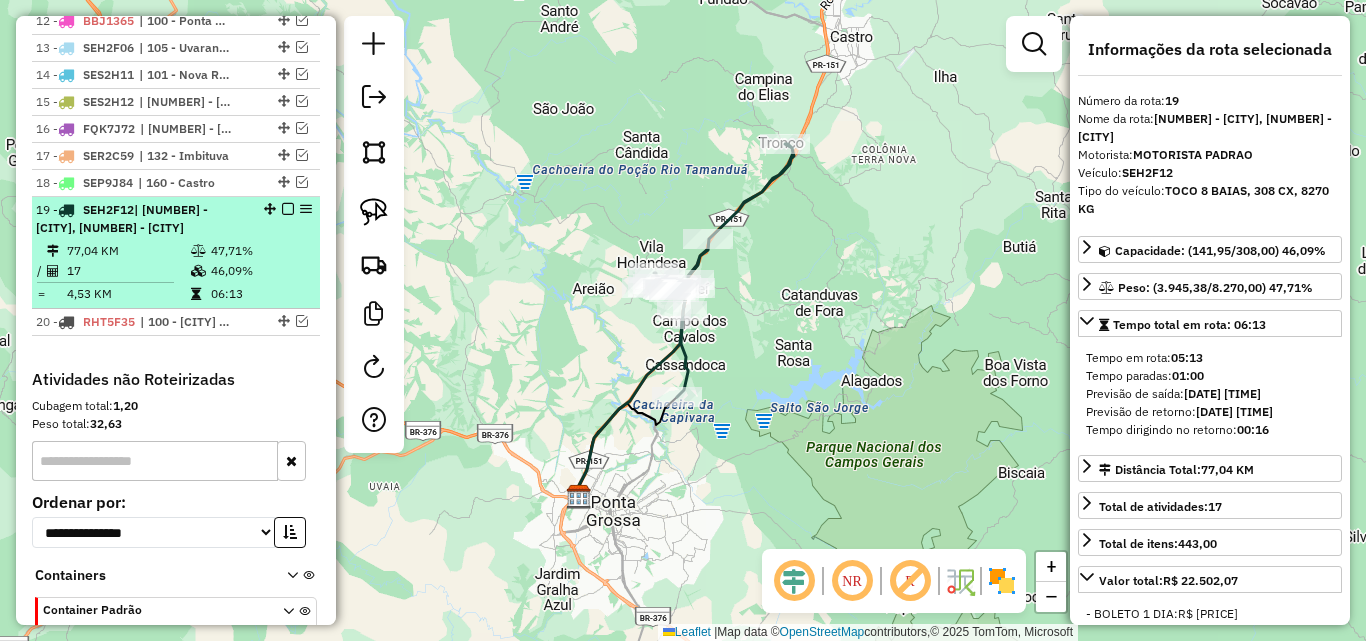 click at bounding box center [288, 209] 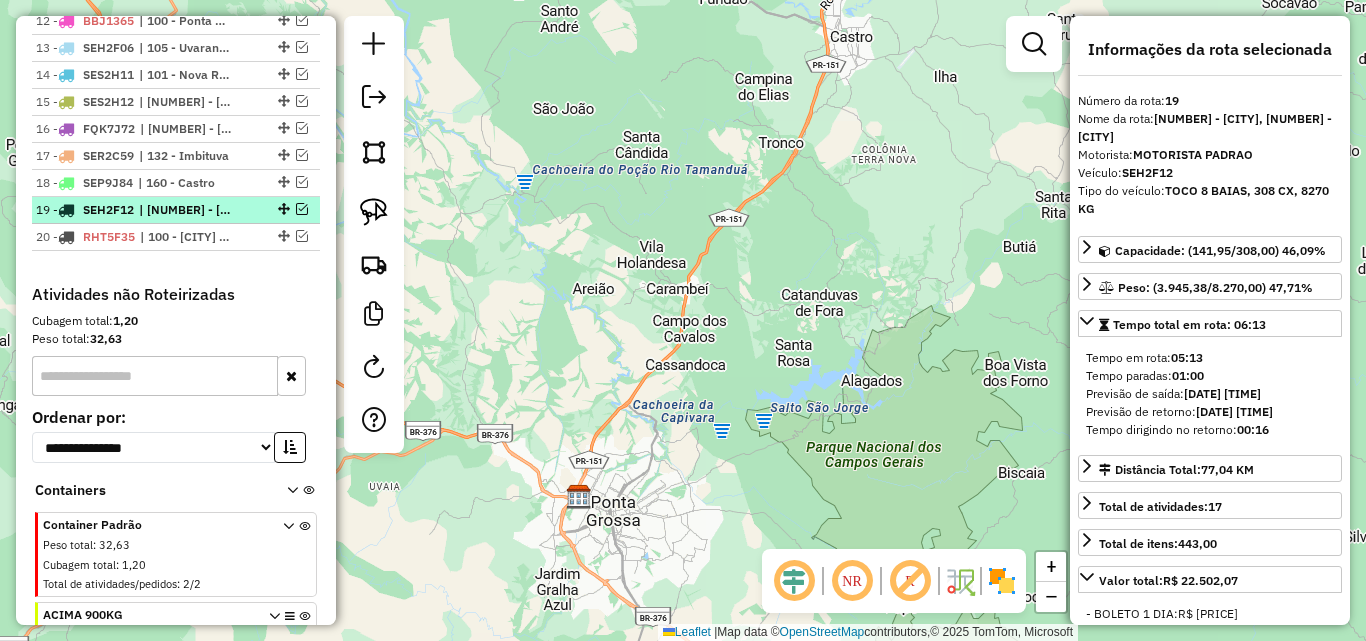 scroll, scrollTop: 922, scrollLeft: 0, axis: vertical 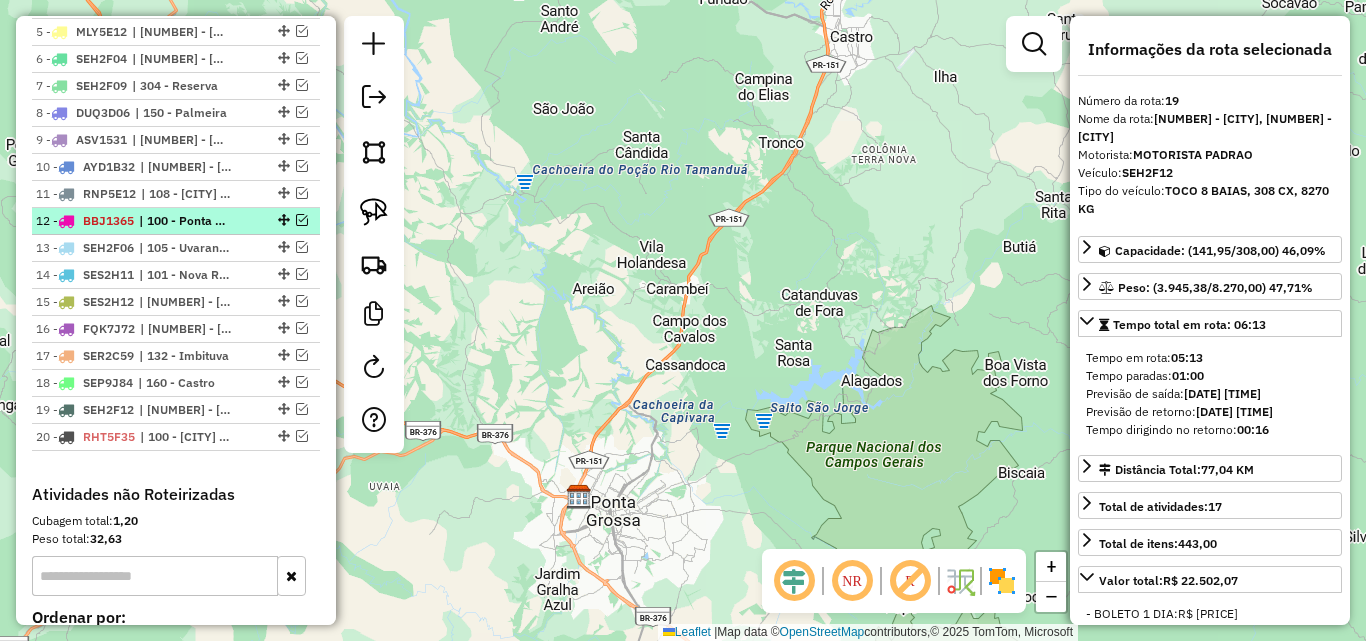 click at bounding box center (302, 220) 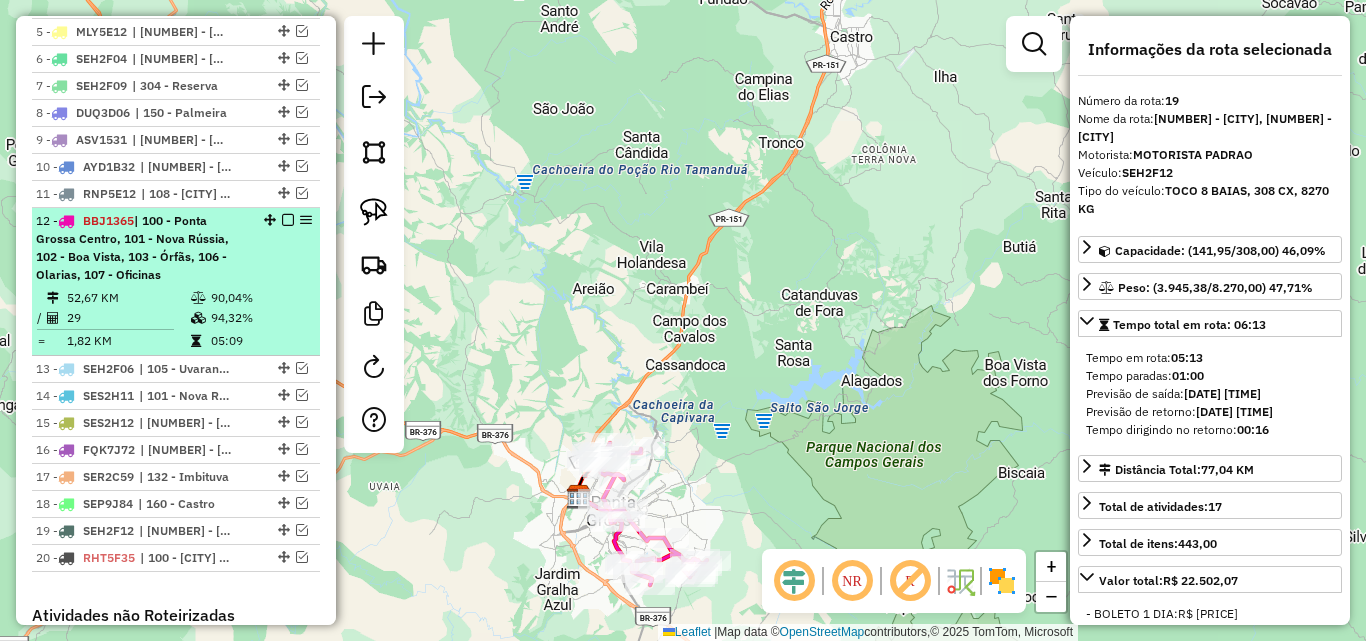 click at bounding box center [288, 220] 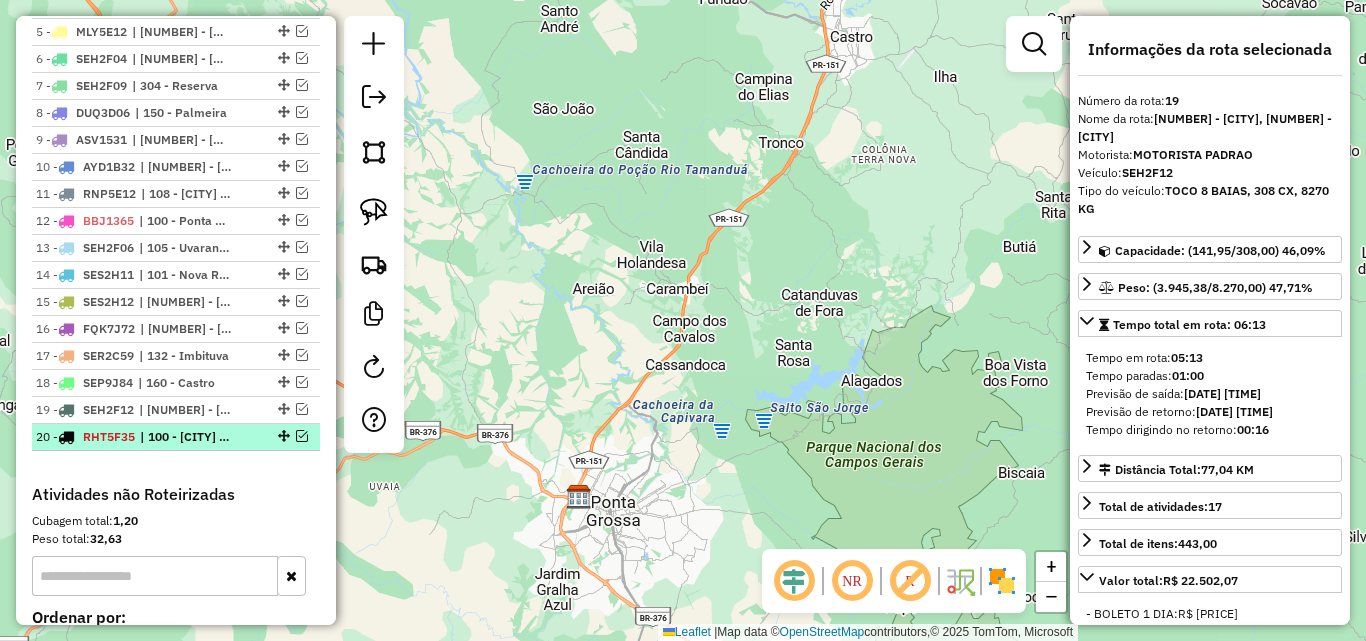 click at bounding box center (302, 436) 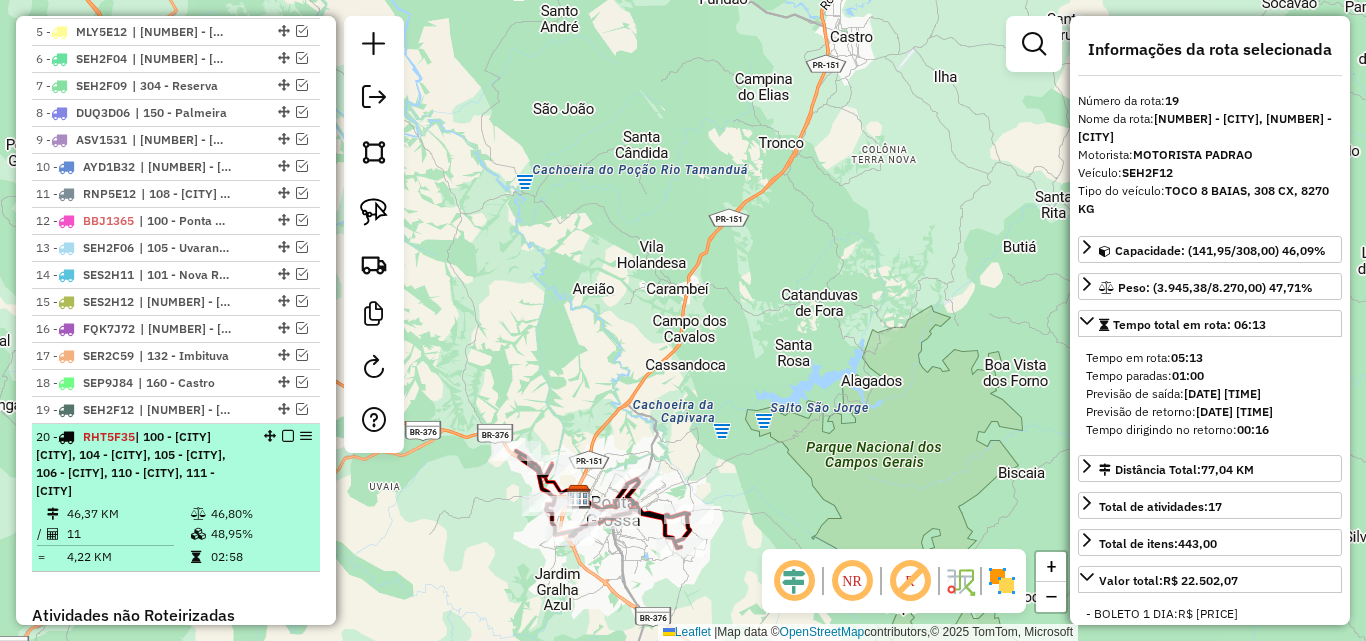 click at bounding box center (288, 436) 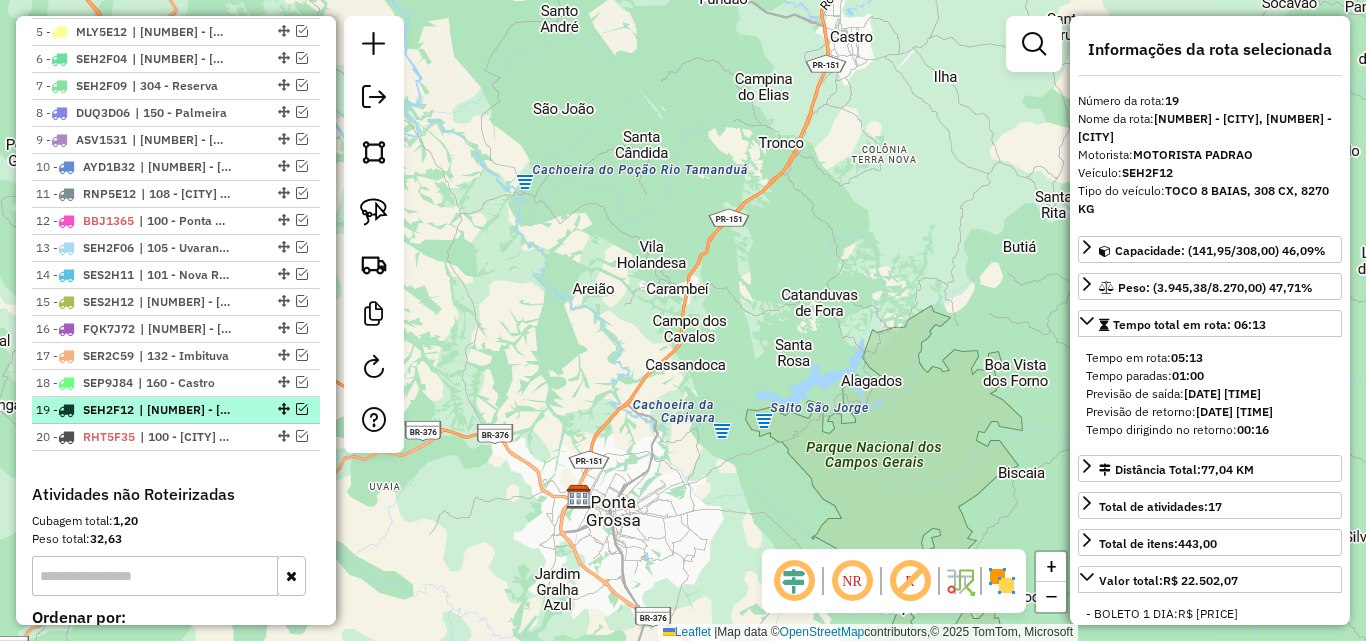 click at bounding box center (302, 409) 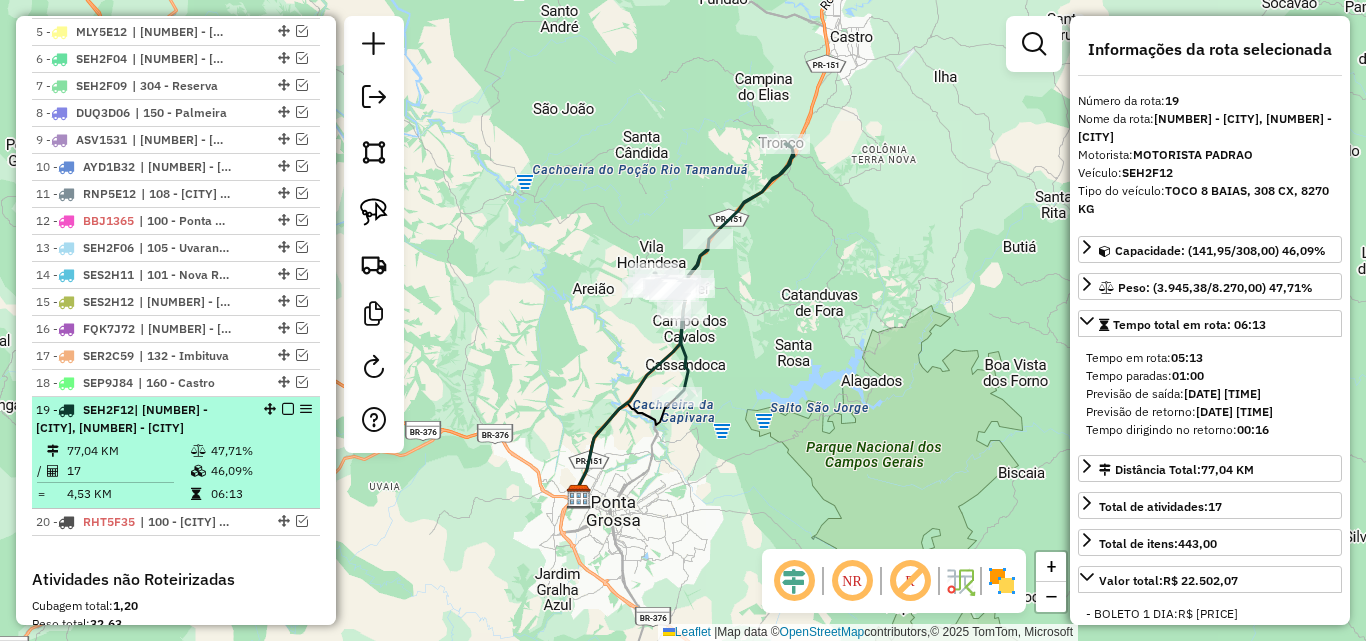 click at bounding box center (288, 409) 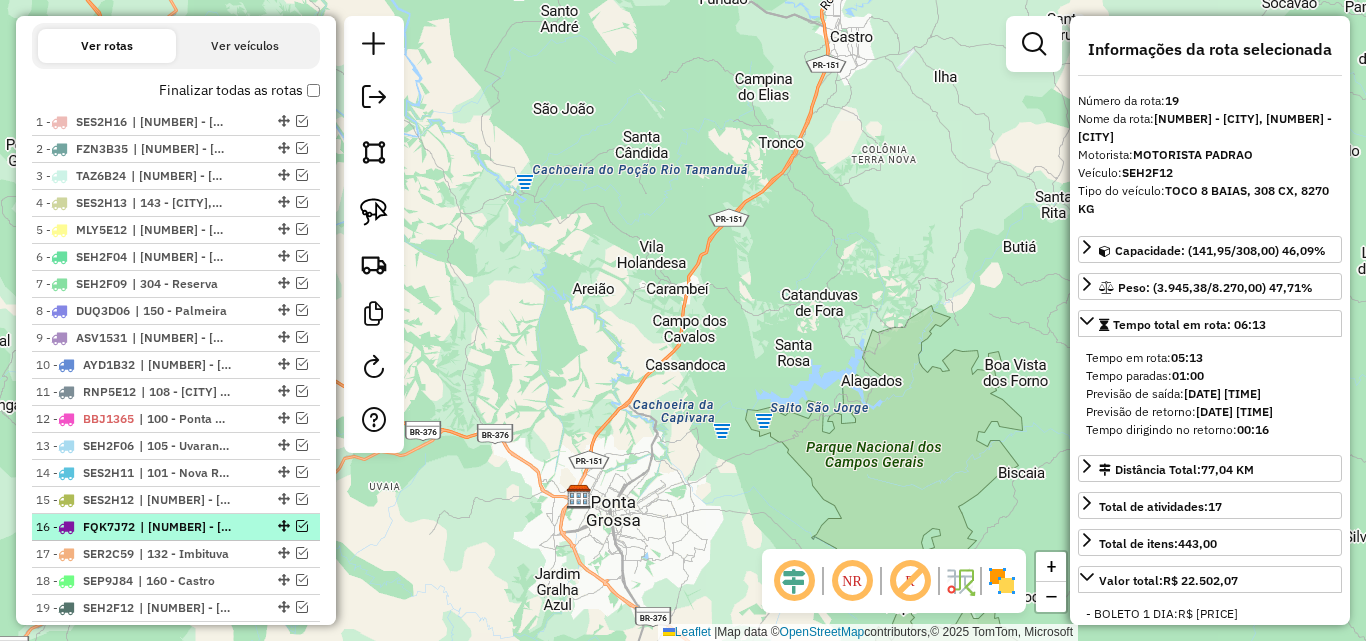 scroll, scrollTop: 722, scrollLeft: 0, axis: vertical 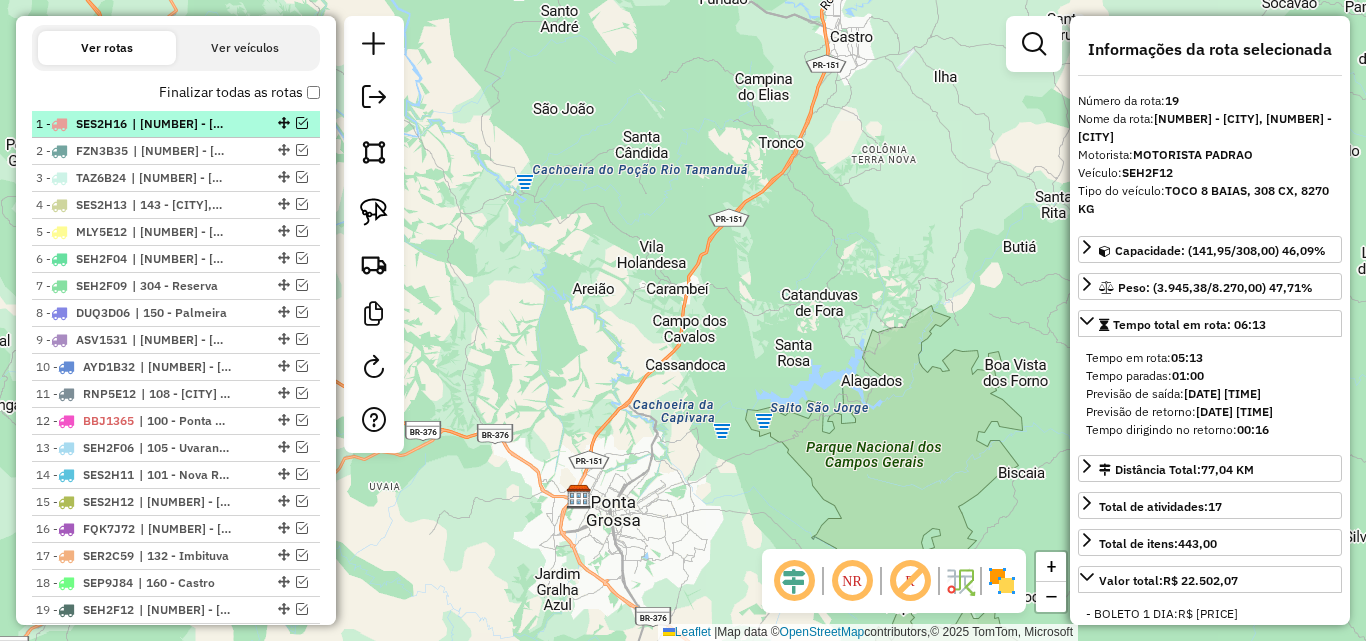 click at bounding box center [302, 123] 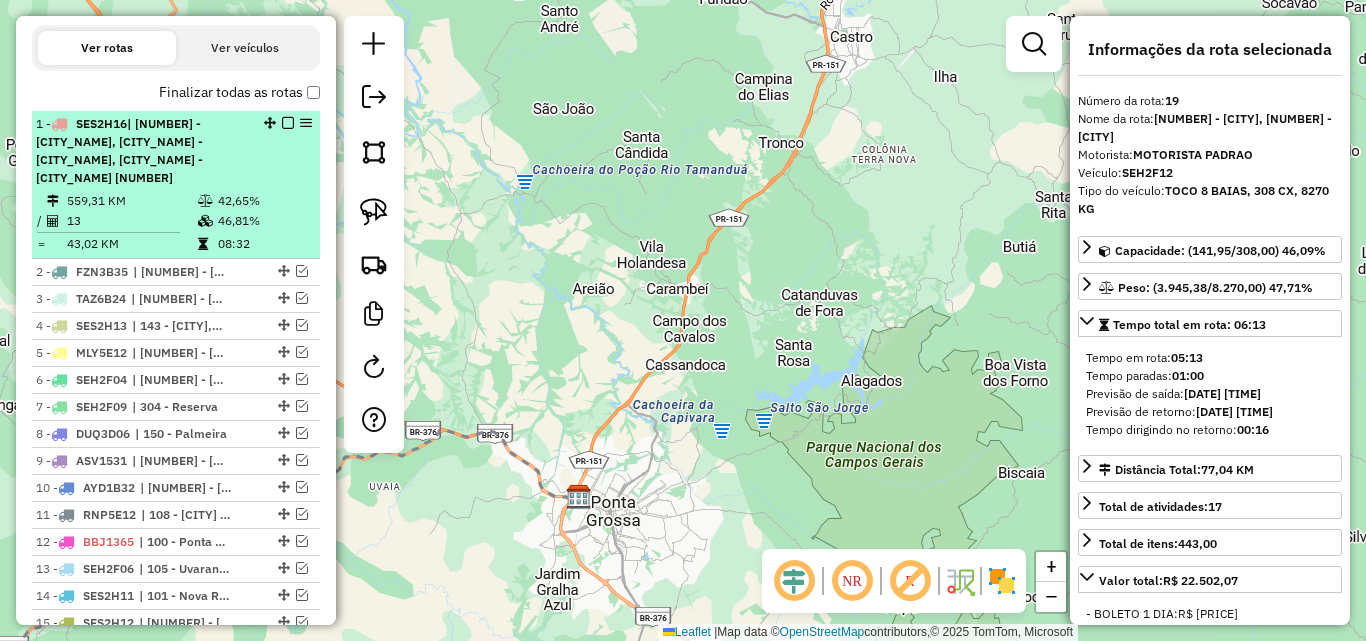 click at bounding box center [288, 123] 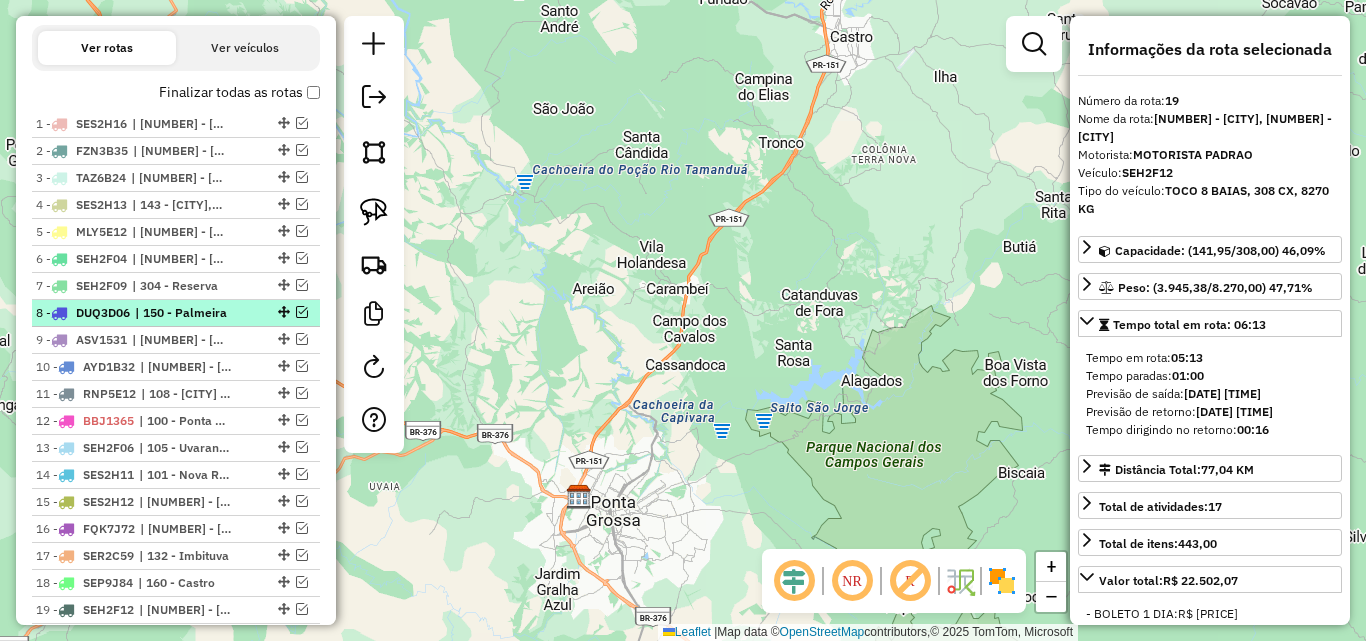 click at bounding box center (302, 312) 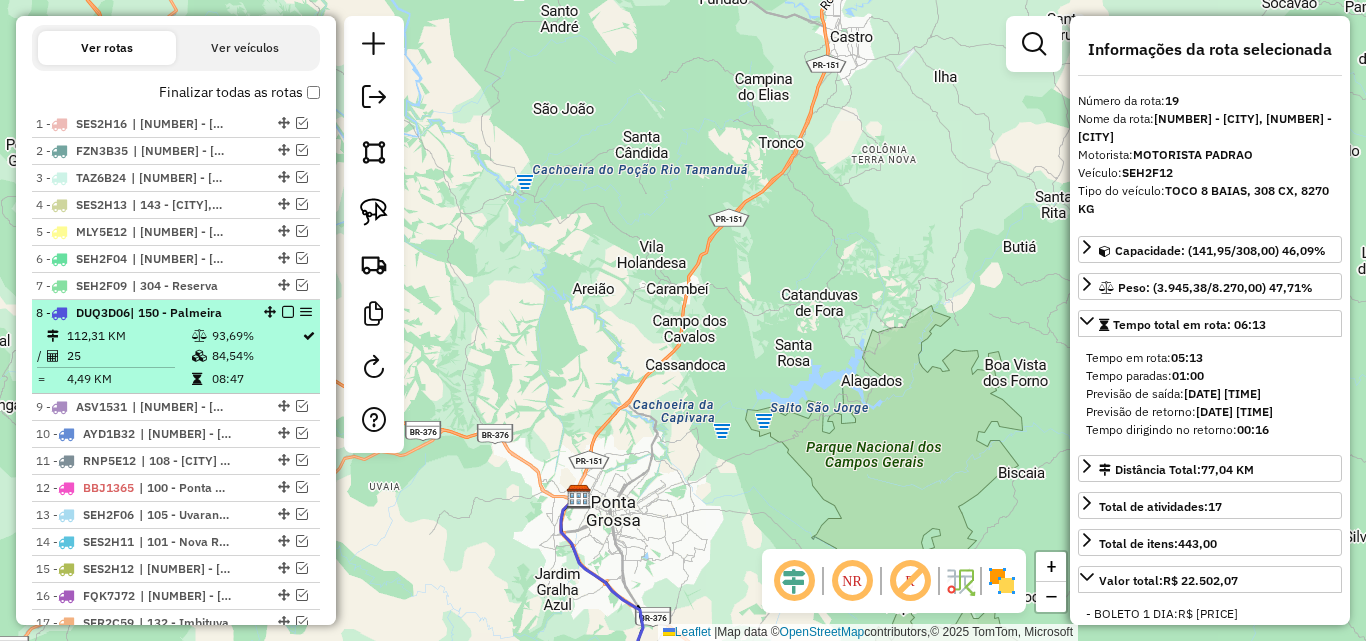 click at bounding box center [288, 312] 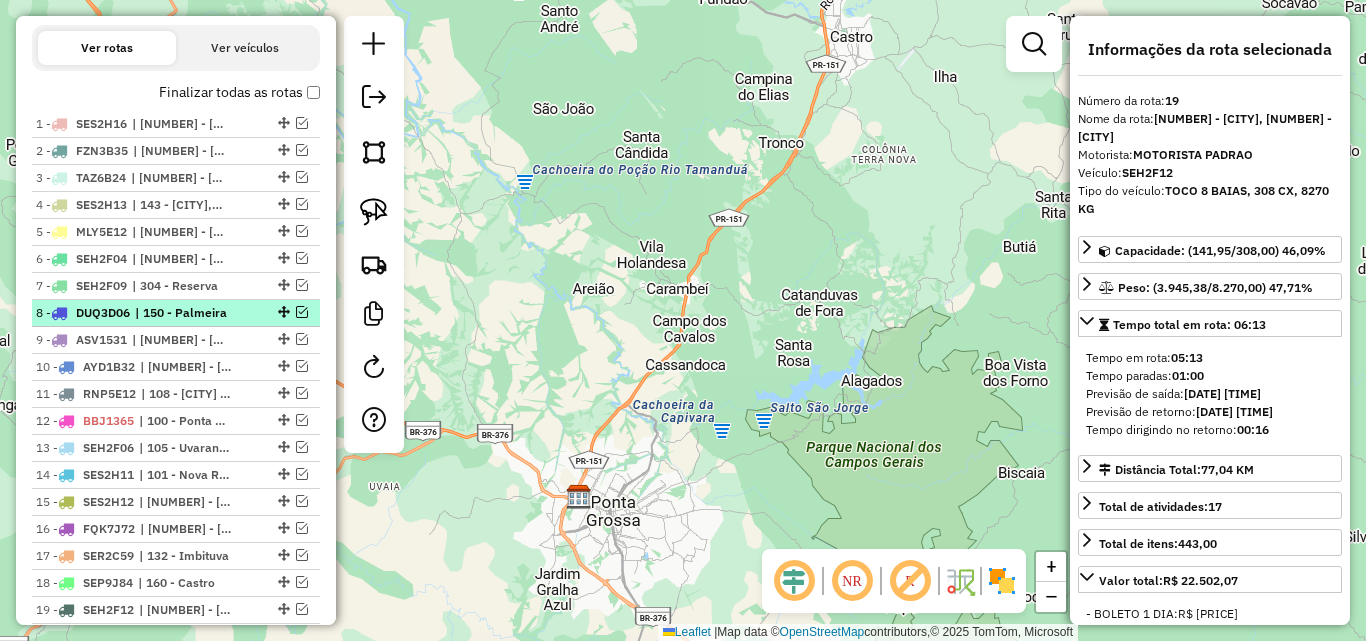 click at bounding box center (302, 312) 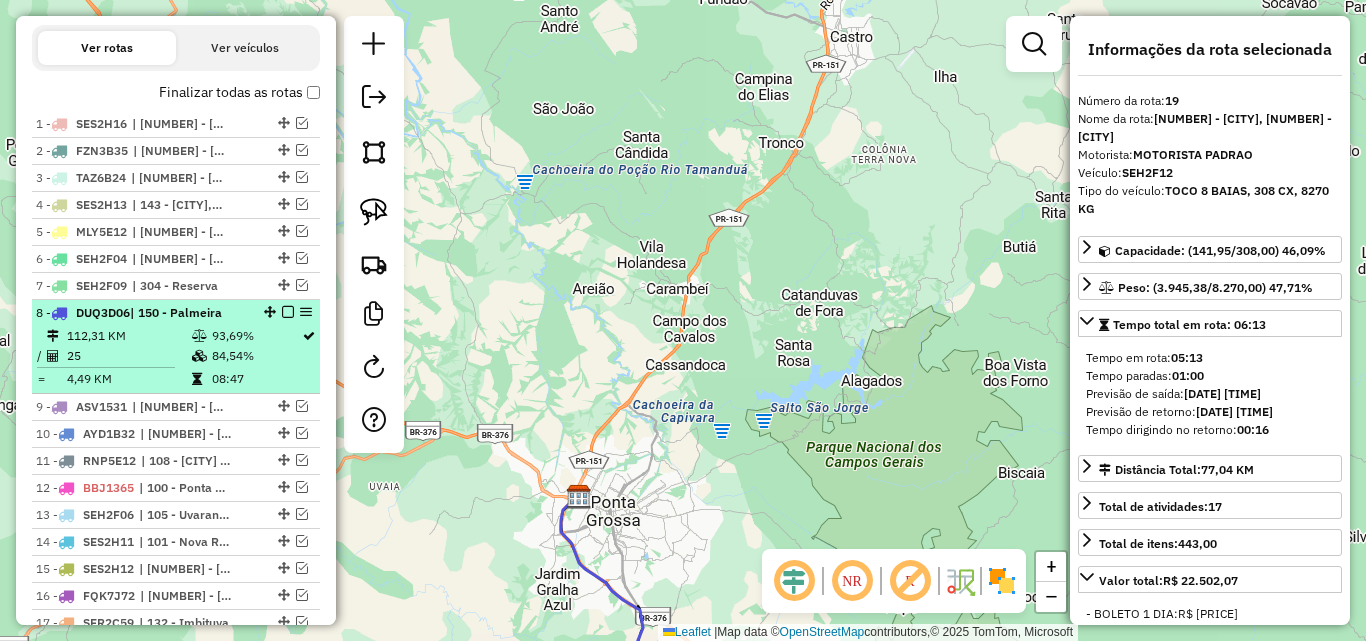 click at bounding box center [288, 312] 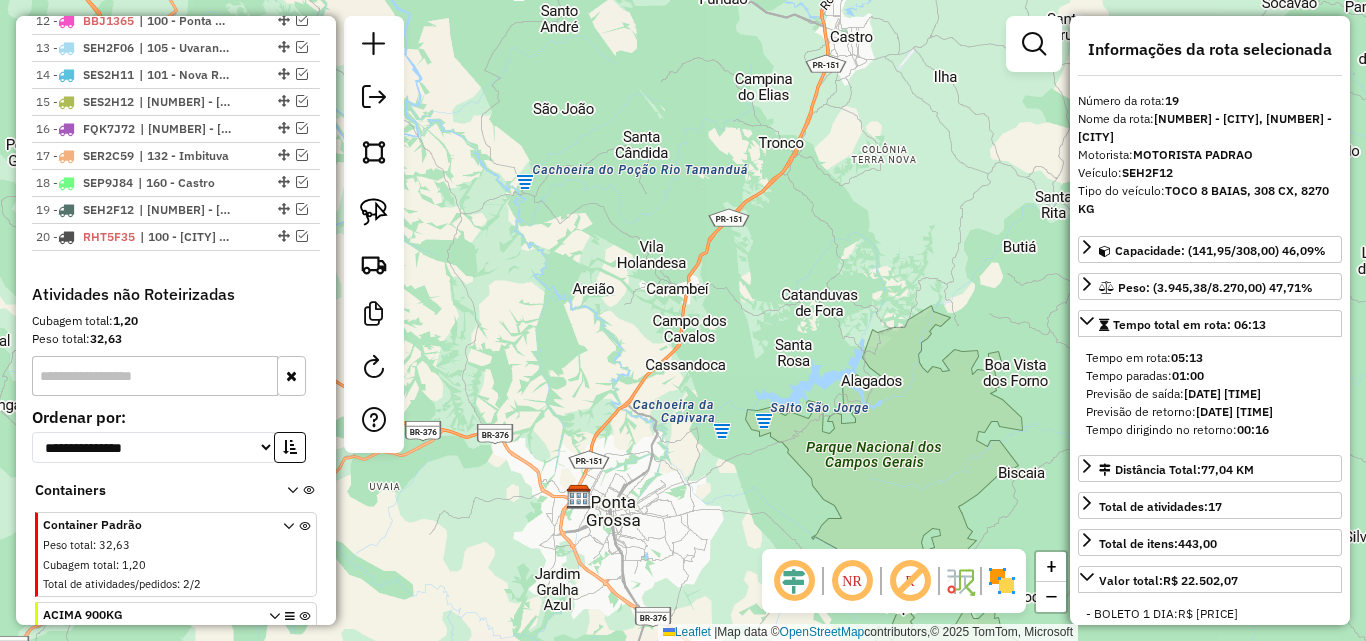 scroll, scrollTop: 622, scrollLeft: 0, axis: vertical 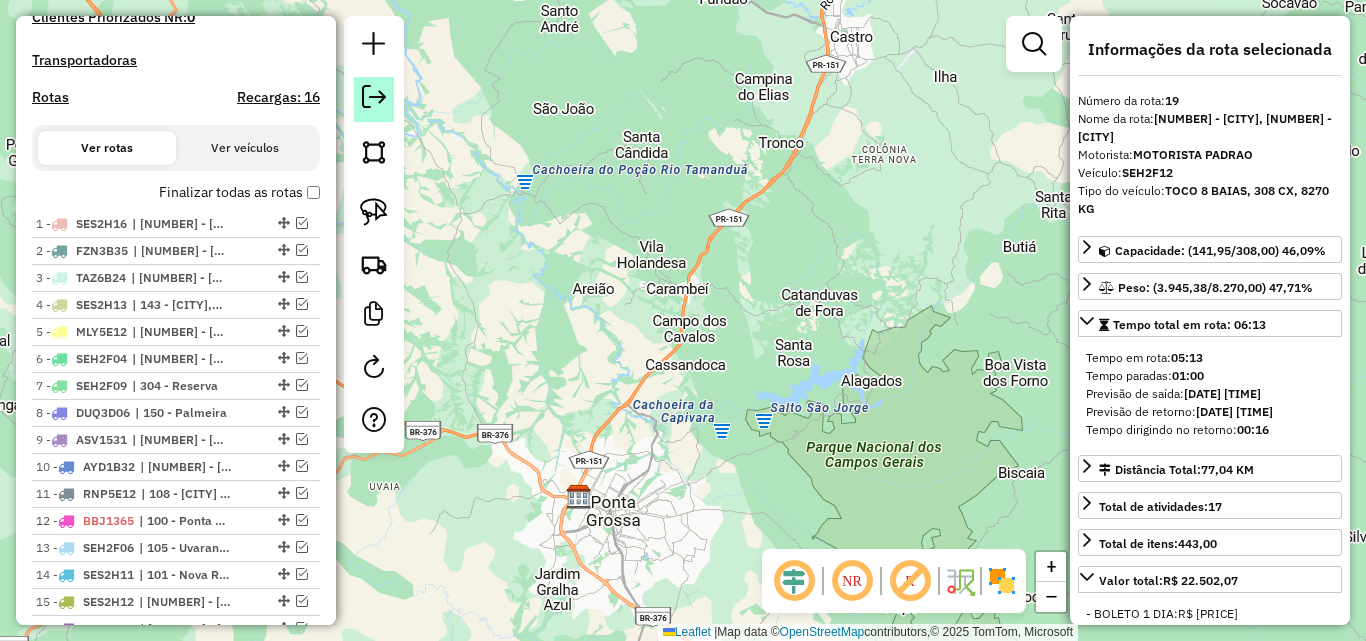 click 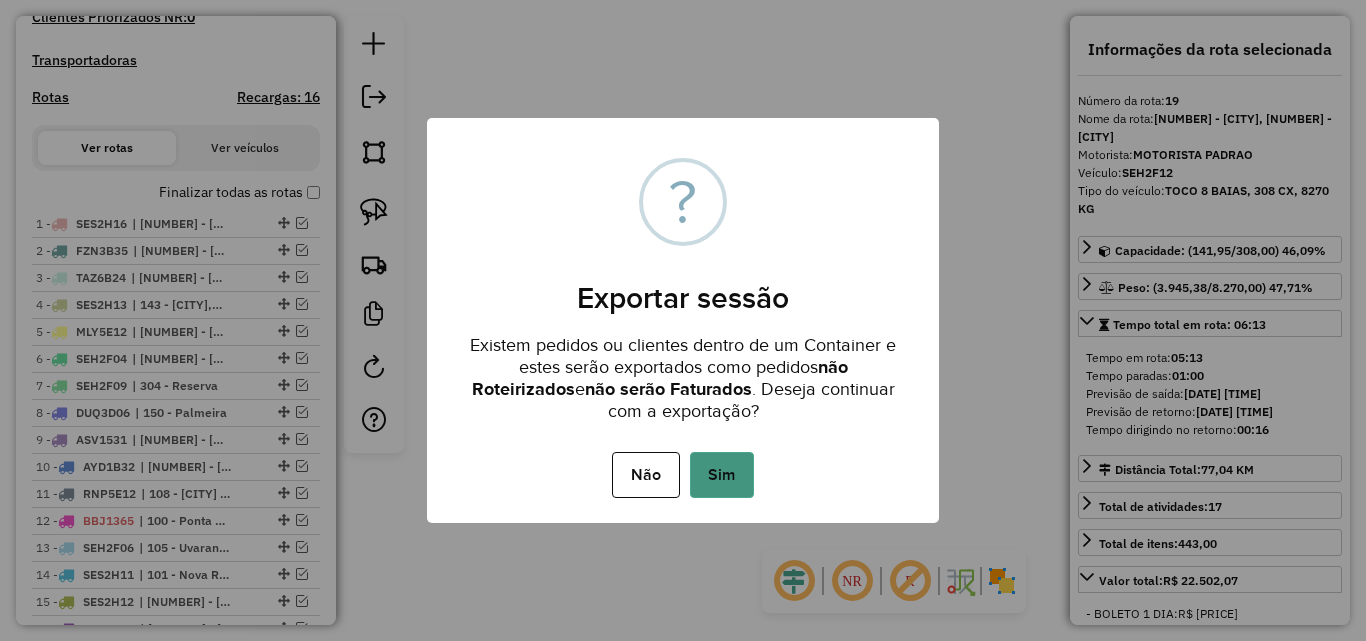 click on "Sim" at bounding box center [722, 475] 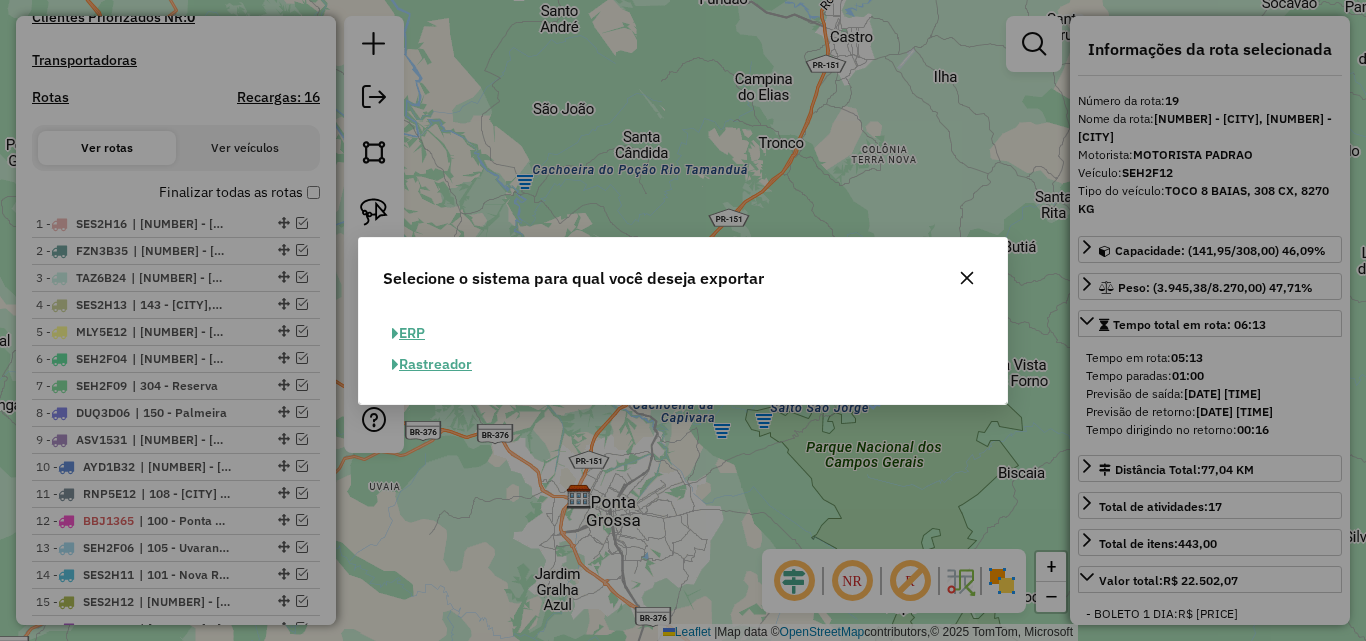 click on "ERP" 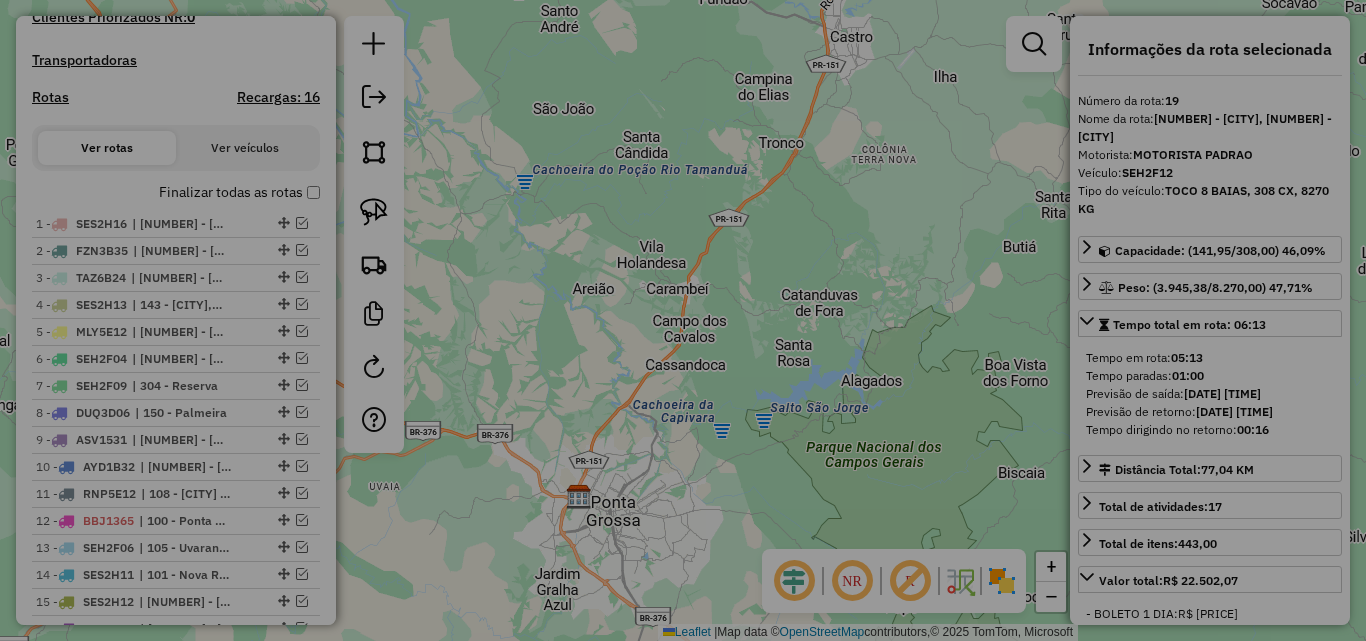 select on "**" 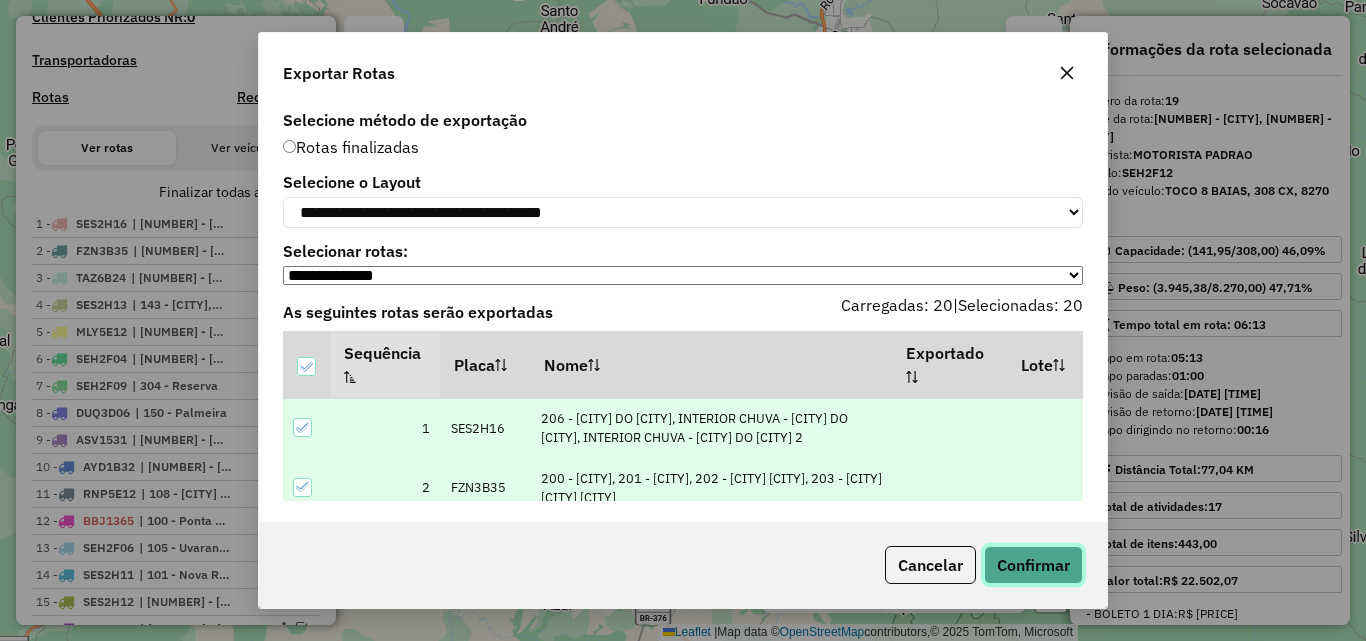 click on "Confirmar" 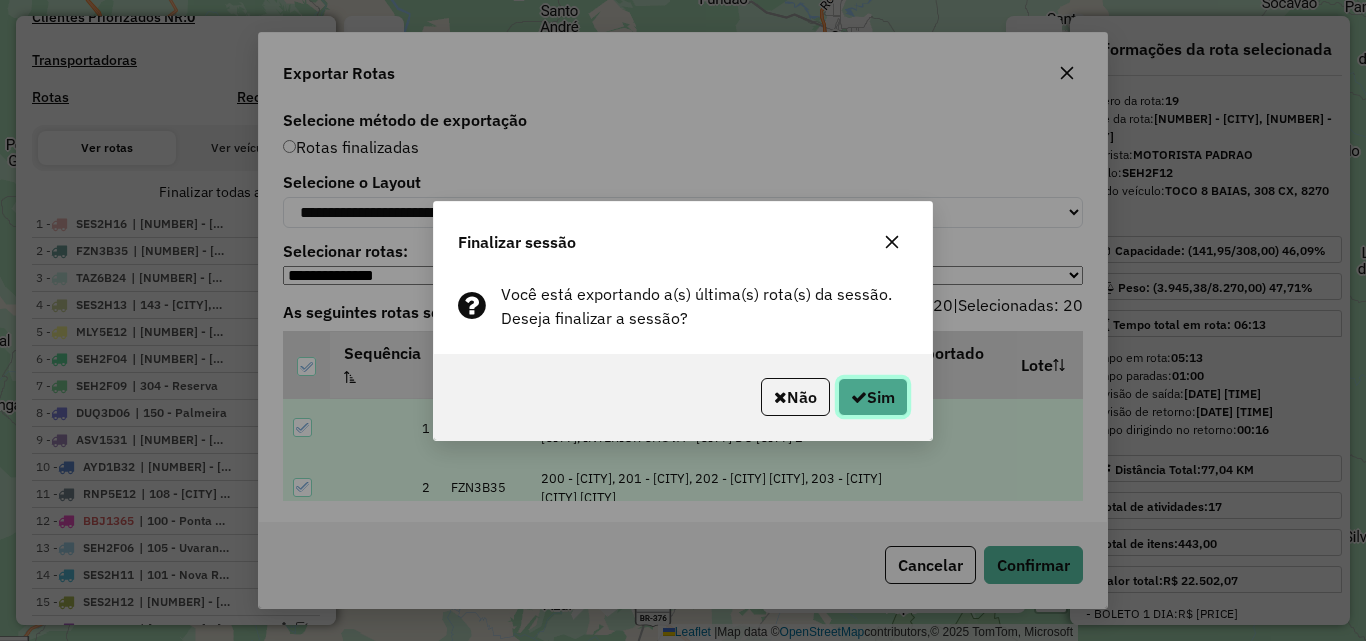 click 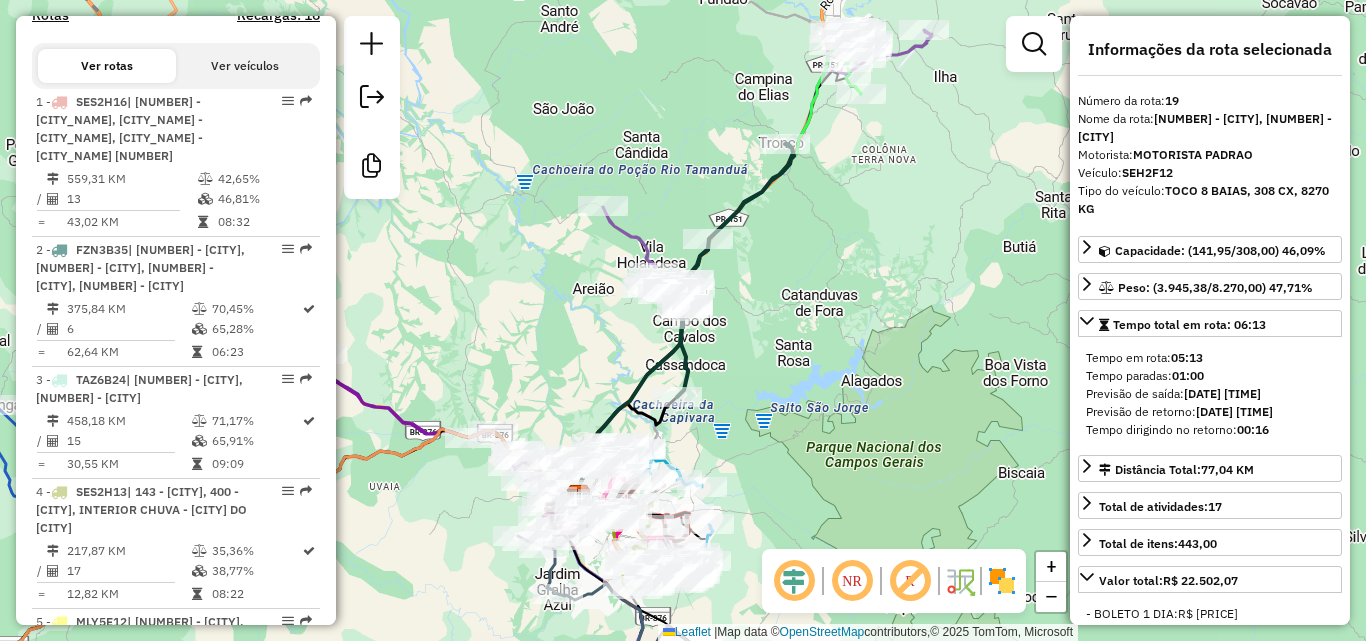 scroll, scrollTop: 162, scrollLeft: 0, axis: vertical 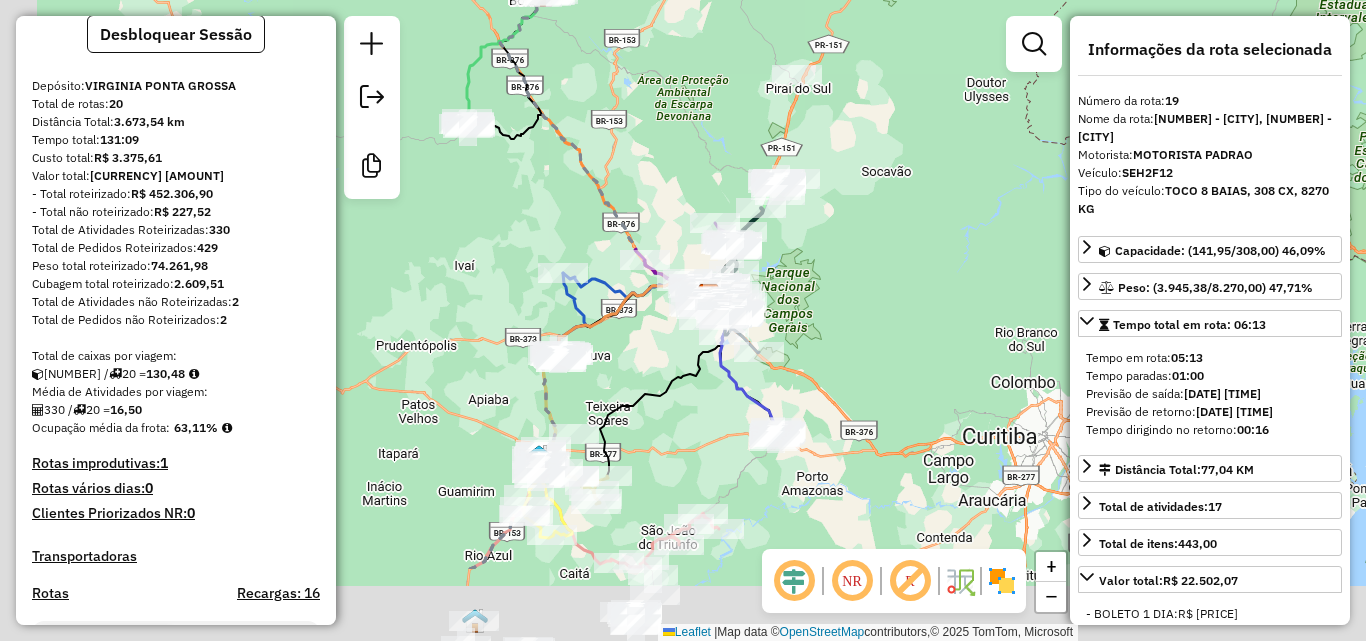 drag, startPoint x: 798, startPoint y: 395, endPoint x: 859, endPoint y: 268, distance: 140.89003 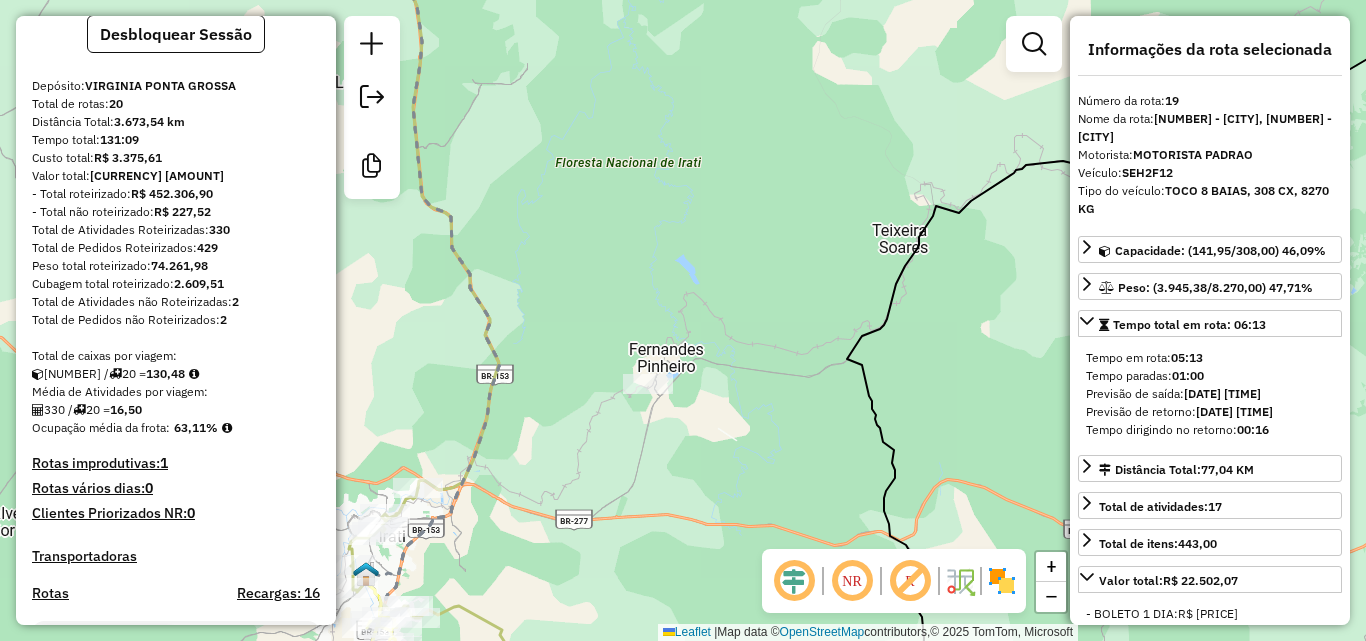 drag, startPoint x: 683, startPoint y: 410, endPoint x: 689, endPoint y: 369, distance: 41.4367 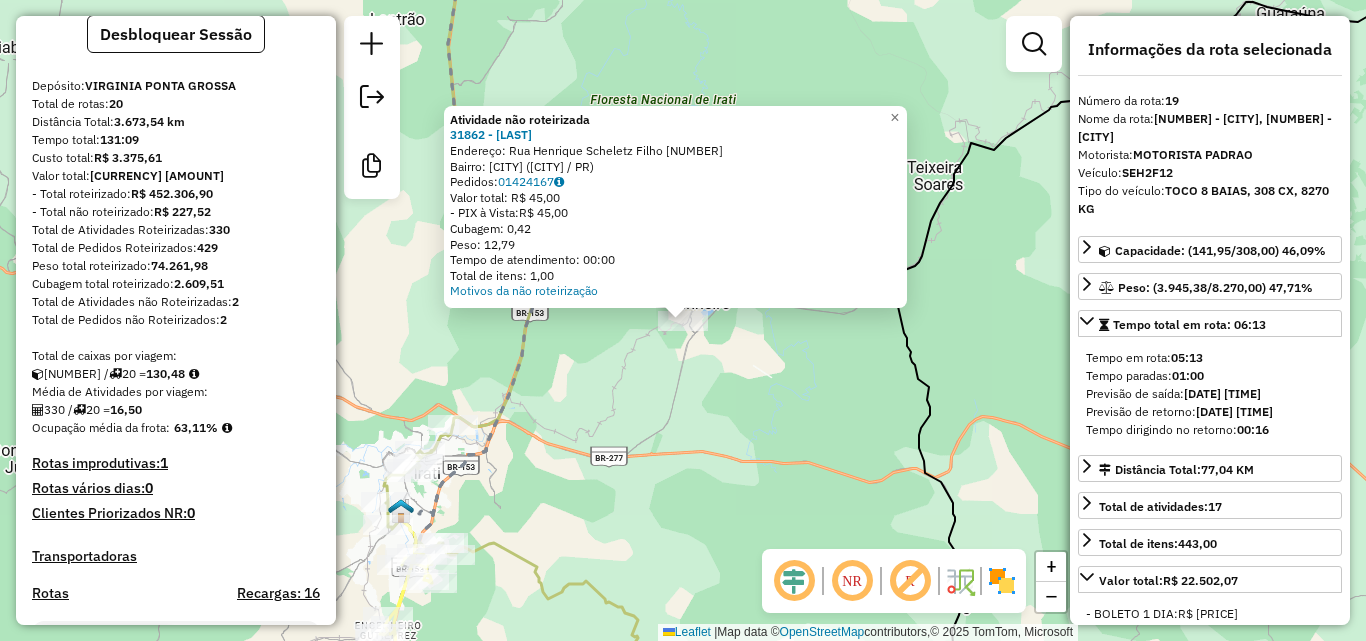 click on "Atividade não roteirizada 31862 - GILMAR  Endereço:  Rua Henrique Scheletz Filho 147   Bairro: CENTRO (FERNANDES PINHEIRO / PR)   Pedidos:  01424167   Valor total: R$ 45,00   - PIX à Vista:  R$ 45,00   Cubagem: 0,42   Peso: 12,79   Tempo de atendimento: 00:00   Total de itens: 1,00  Motivos da não roteirização × Janela de atendimento Grade de atendimento Capacidade Transportadoras Veículos Cliente Pedidos  Rotas Selecione os dias de semana para filtrar as janelas de atendimento  Seg   Ter   Qua   Qui   Sex   Sáb   Dom  Informe o período da janela de atendimento: De: Até:  Filtrar exatamente a janela do cliente  Considerar janela de atendimento padrão  Selecione os dias de semana para filtrar as grades de atendimento  Seg   Ter   Qua   Qui   Sex   Sáb   Dom   Considerar clientes sem dia de atendimento cadastrado  Clientes fora do dia de atendimento selecionado Filtrar as atividades entre os valores definidos abaixo:  Peso mínimo:   Peso máximo:   Cubagem mínima:   Cubagem máxima:   De:   De:" 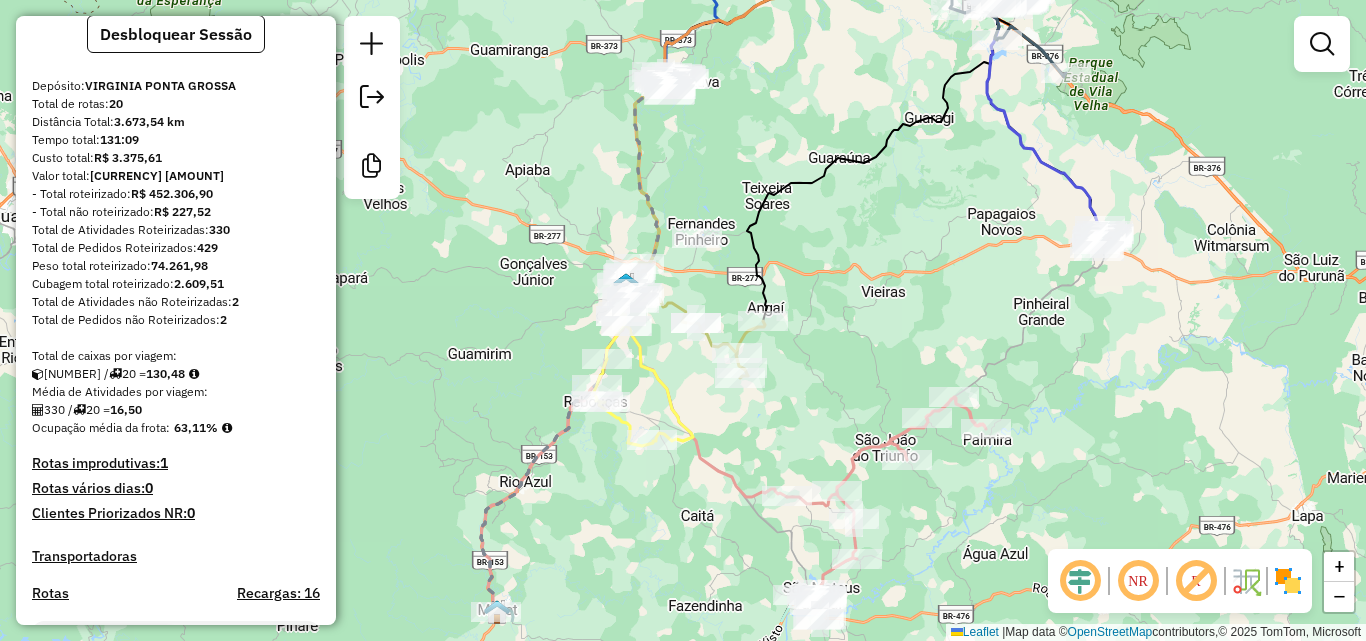 drag, startPoint x: 944, startPoint y: 445, endPoint x: 972, endPoint y: 361, distance: 88.54378 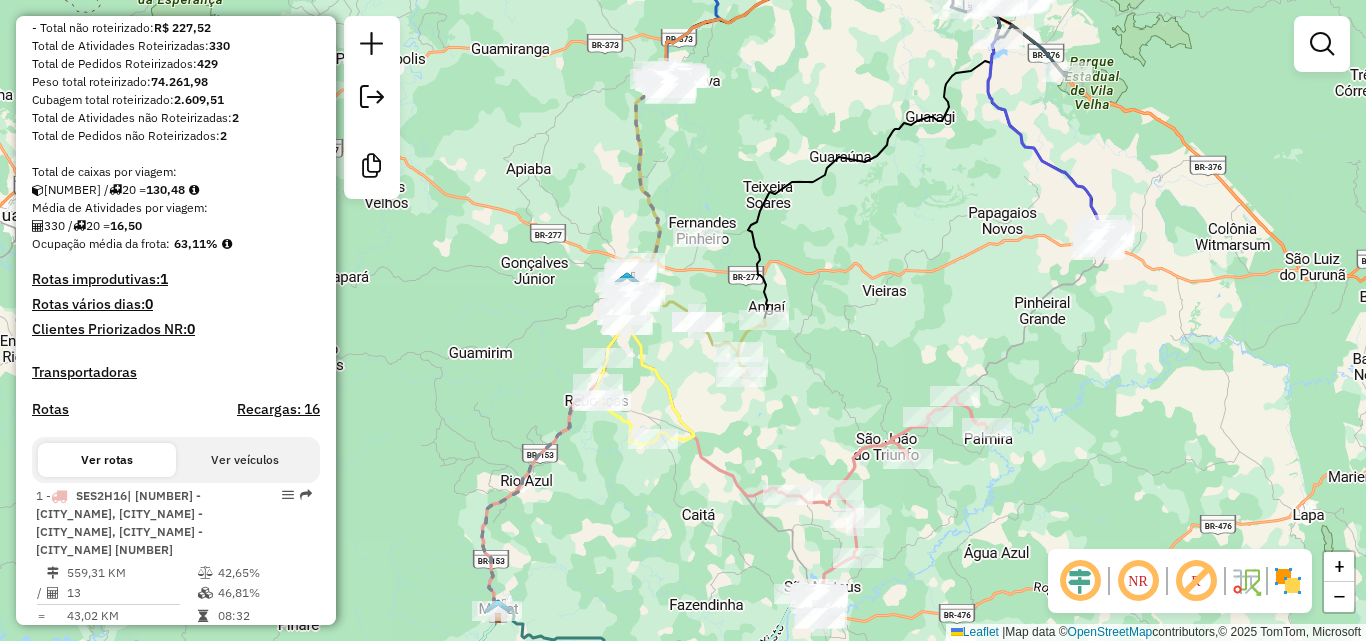 scroll, scrollTop: 362, scrollLeft: 0, axis: vertical 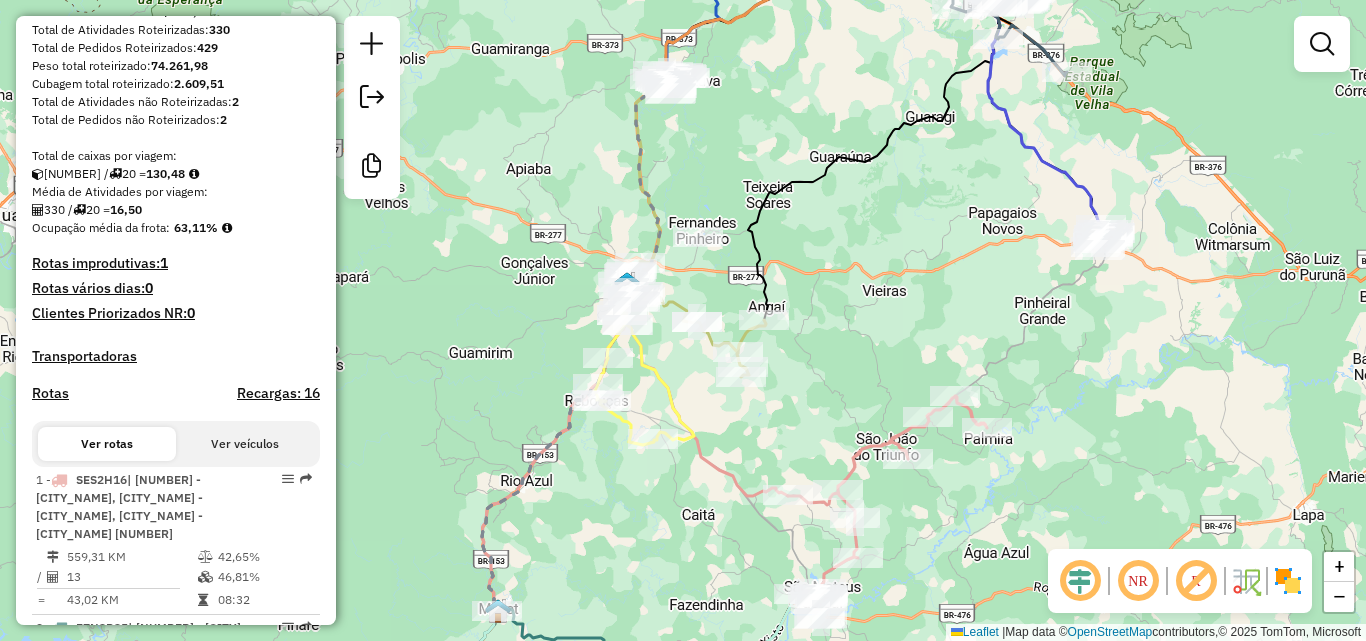 drag, startPoint x: 179, startPoint y: 242, endPoint x: 215, endPoint y: 255, distance: 38.27532 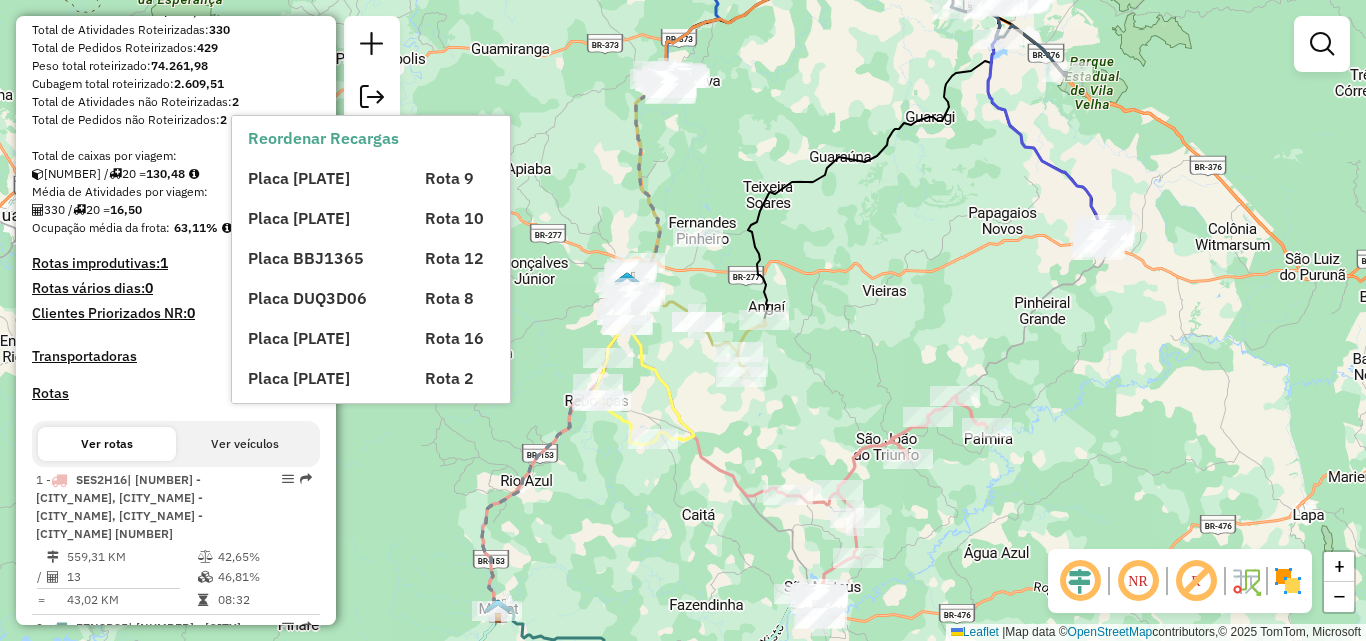 click on "Placa ASV1531 Rota 9 Placa AYD1B32 Rota 10 Placa BBJ1365 Rota 12 Placa DUQ3D06 Rota 8 Placa FQK7J72 Rota 16 Placa FZN3B35 Rota 2 Placa MLY5E12 Rota 5 Placa RHT5F35 Rota 20 Placa RNP5E12 Rota 11 Placa SEP9J84 Rota 18 Placa SER2C59 Rota 17 Placa SES2H11 Rota 14 Placa SES2H12 Rota 15 Placa SES2H13 Rota 4 Placa SES2H16 Rota 1 Placa TAZ6B24 Rota 3" at bounding box center (388, 470) 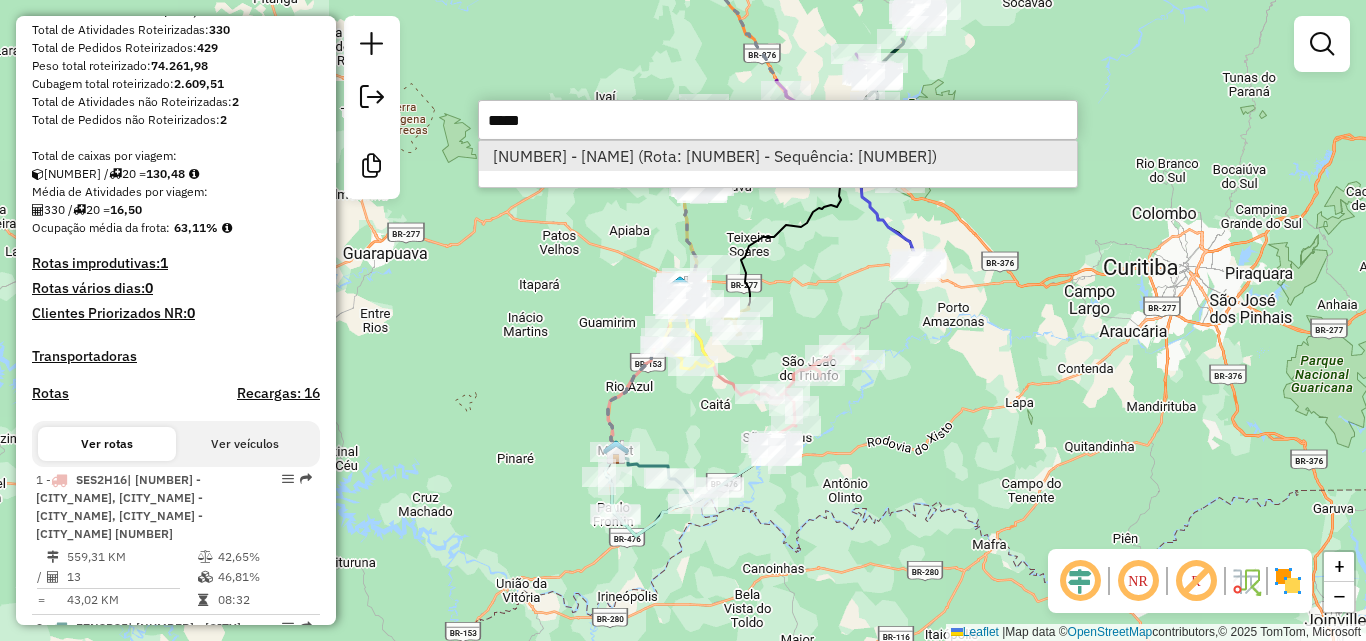 type on "*****" 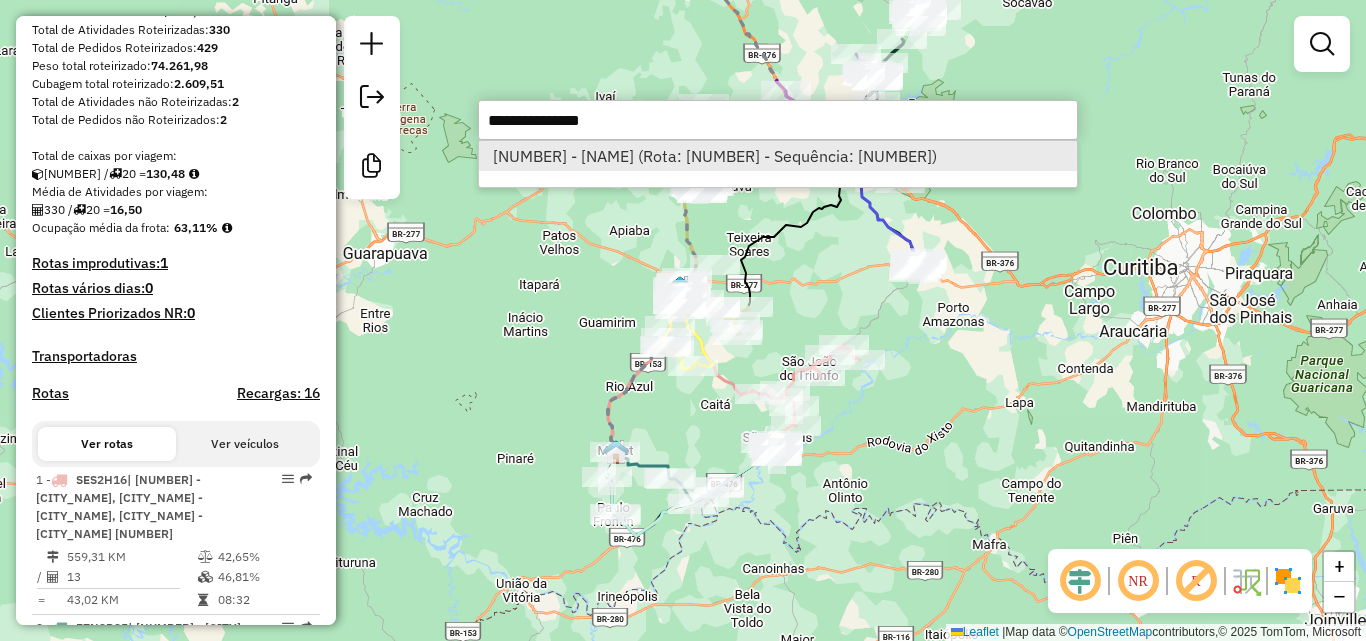 select on "*********" 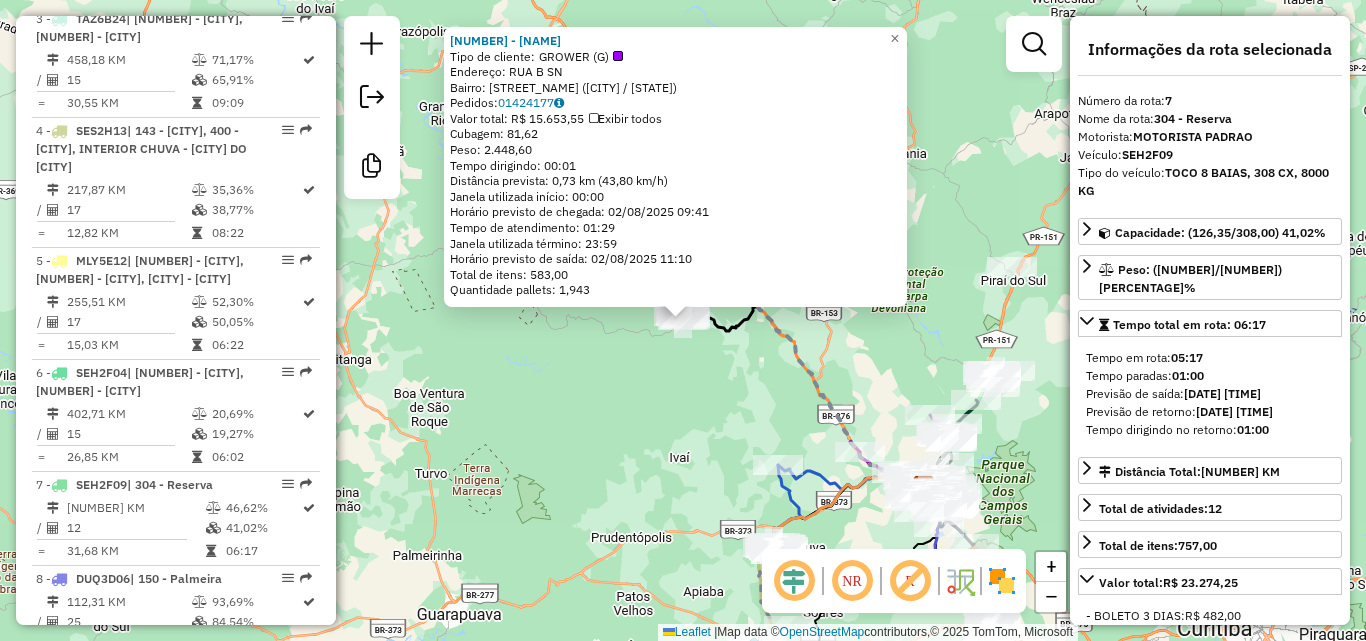 scroll, scrollTop: 1593, scrollLeft: 0, axis: vertical 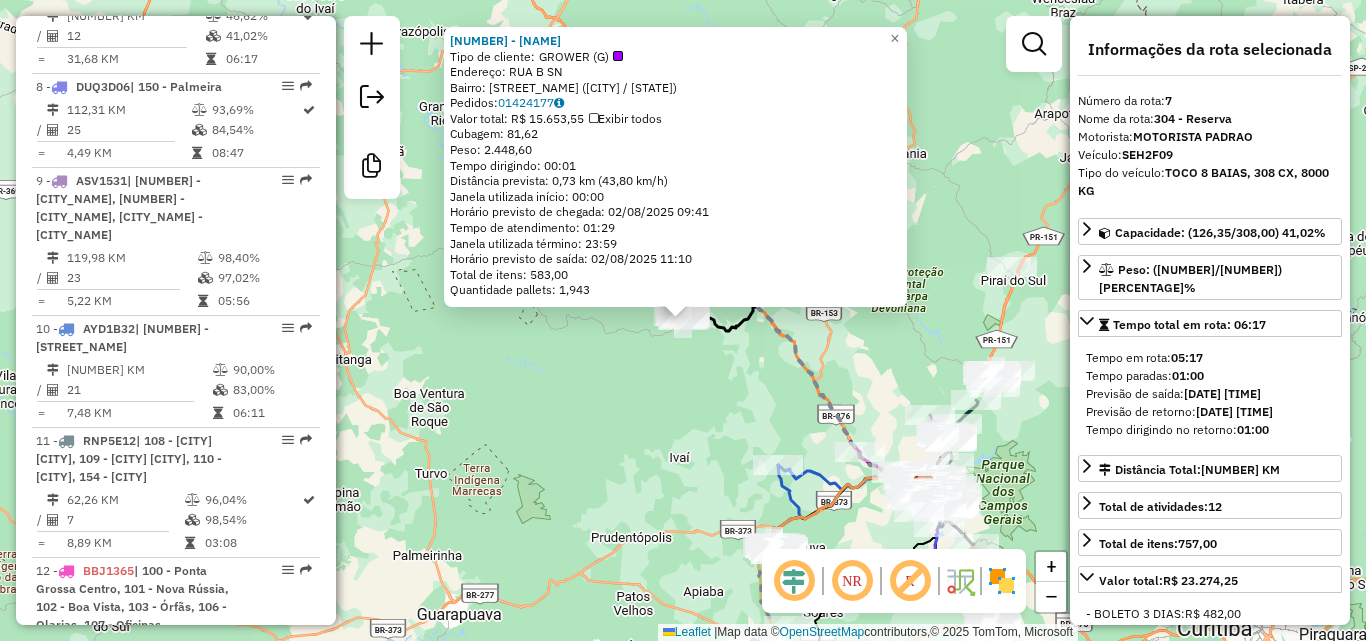 click on "22355 - ALESSANDRA DE LARA H  Tipo de cliente:   GROWER (G)   Endereço:  RUA B SN   Bairro: SAO FRANCISCO (RESERVA / PR)   Pedidos:  01424177   Valor total: R$ 15.653,55   Exibir todos   Cubagem: 81,62  Peso: 2.448,60  Tempo dirigindo: 00:01   Distância prevista: 0,73 km (43,80 km/h)   Janela utilizada início: 00:00   Horário previsto de chegada: 02/08/2025 09:41   Tempo de atendimento: 01:29   Janela utilizada término: 23:59   Horário previsto de saída: 02/08/2025 11:10   Total de itens: 583,00   Quantidade pallets: 1,943  × Janela de atendimento Grade de atendimento Capacidade Transportadoras Veículos Cliente Pedidos  Rotas Selecione os dias de semana para filtrar as janelas de atendimento  Seg   Ter   Qua   Qui   Sex   Sáb   Dom  Informe o período da janela de atendimento: De: Até:  Filtrar exatamente a janela do cliente  Considerar janela de atendimento padrão  Selecione os dias de semana para filtrar as grades de atendimento  Seg   Ter   Qua   Qui   Sex   Sáb   Dom   Peso mínimo:   De:  +" 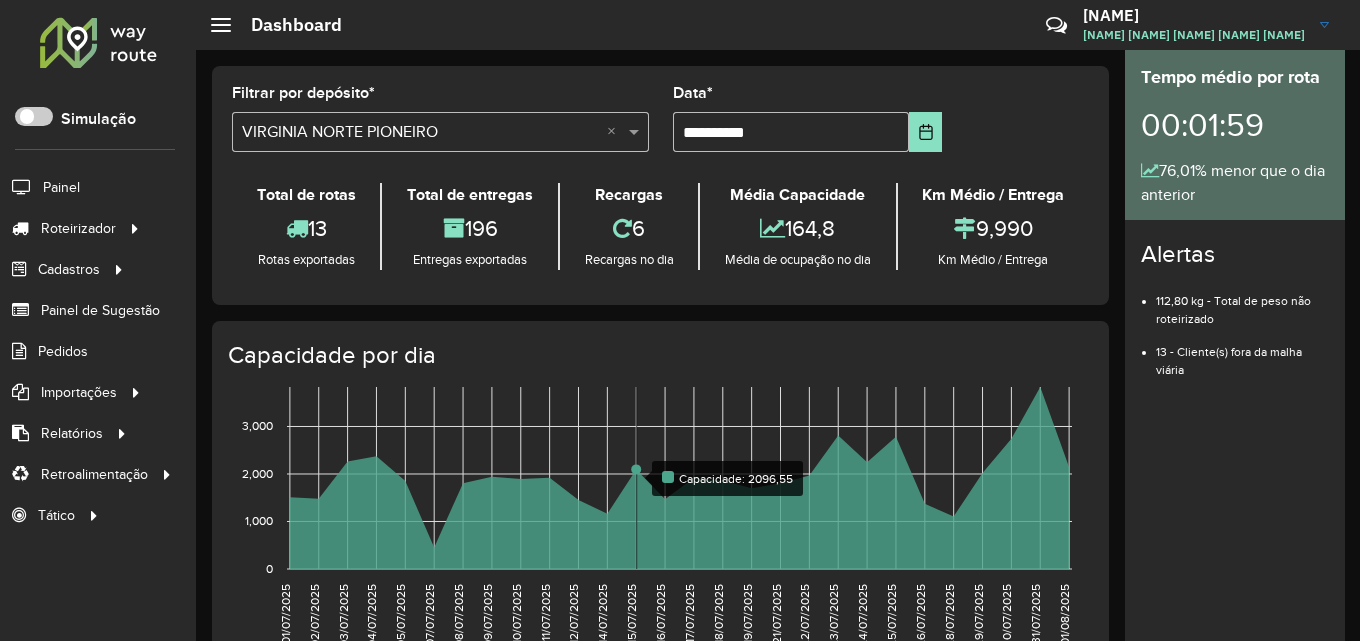 scroll, scrollTop: 0, scrollLeft: 0, axis: both 